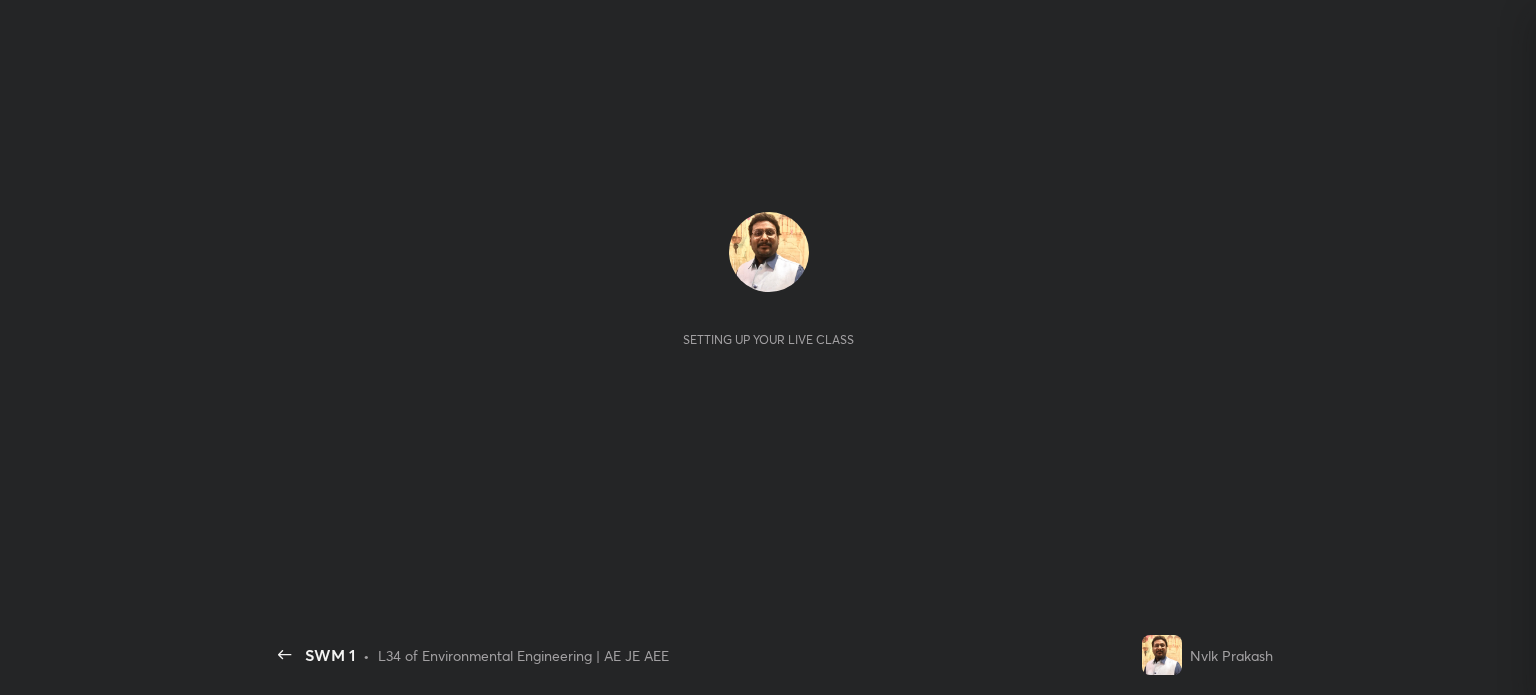 scroll, scrollTop: 0, scrollLeft: 0, axis: both 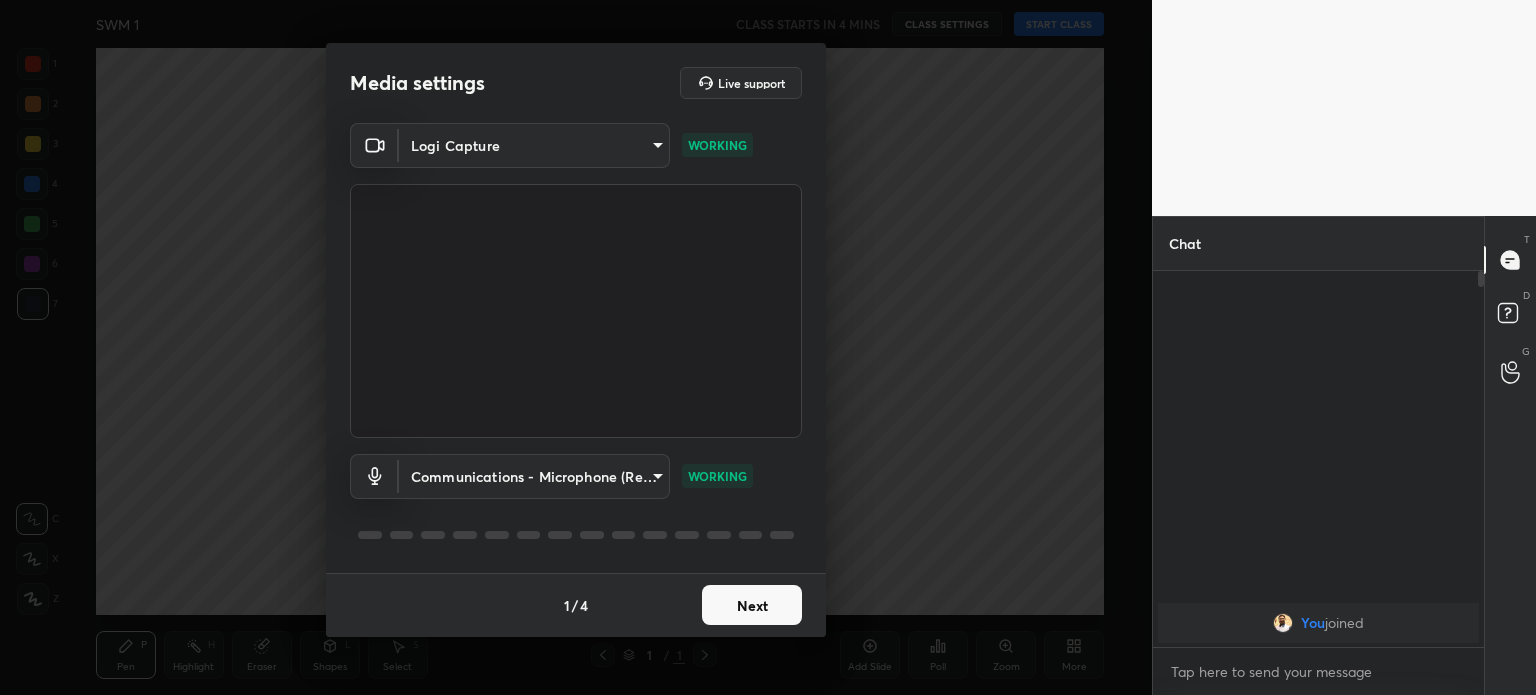 click on "1 2 3 4 5 6 7 C X Z C X Z E E Erase all   H H SWM 1 CLASS STARTS IN 4 MINS CLASS SETTINGS START CLASS Setting up your live class Back SWM 1 • L34 of Environmental Engineering | AE JE AEE Nvlk Prakash Pen P Highlight H Eraser Shapes L Select S 1 / 1 Add Slide Poll Zoom More Chat You  joined 1 NEW MESSAGE Enable hand raising Enable raise hand to speak to learners. Once enabled, chat will be turned off temporarily. Enable x   Doubts asked by learners will show up here Raise hand disabled You have disabled Raise hand currently. Enable it to invite learners to speak Enable Can't raise hand Looks like educator just invited you to speak. Please wait before you can raise your hand again. Got it T Messages (T) D Doubts (D) G Raise Hand (G) Report an issue Reason for reporting Buffering Chat not working Audio - Video sync issue Educator video quality low ​ Attach an image Report Media settings Live support Logi Capture 3d586de21a3efa1fa7a3de177aa4ddd5868090f779974225646f62938e8bd104 WORKING communications WORKING 1" at bounding box center (768, 347) 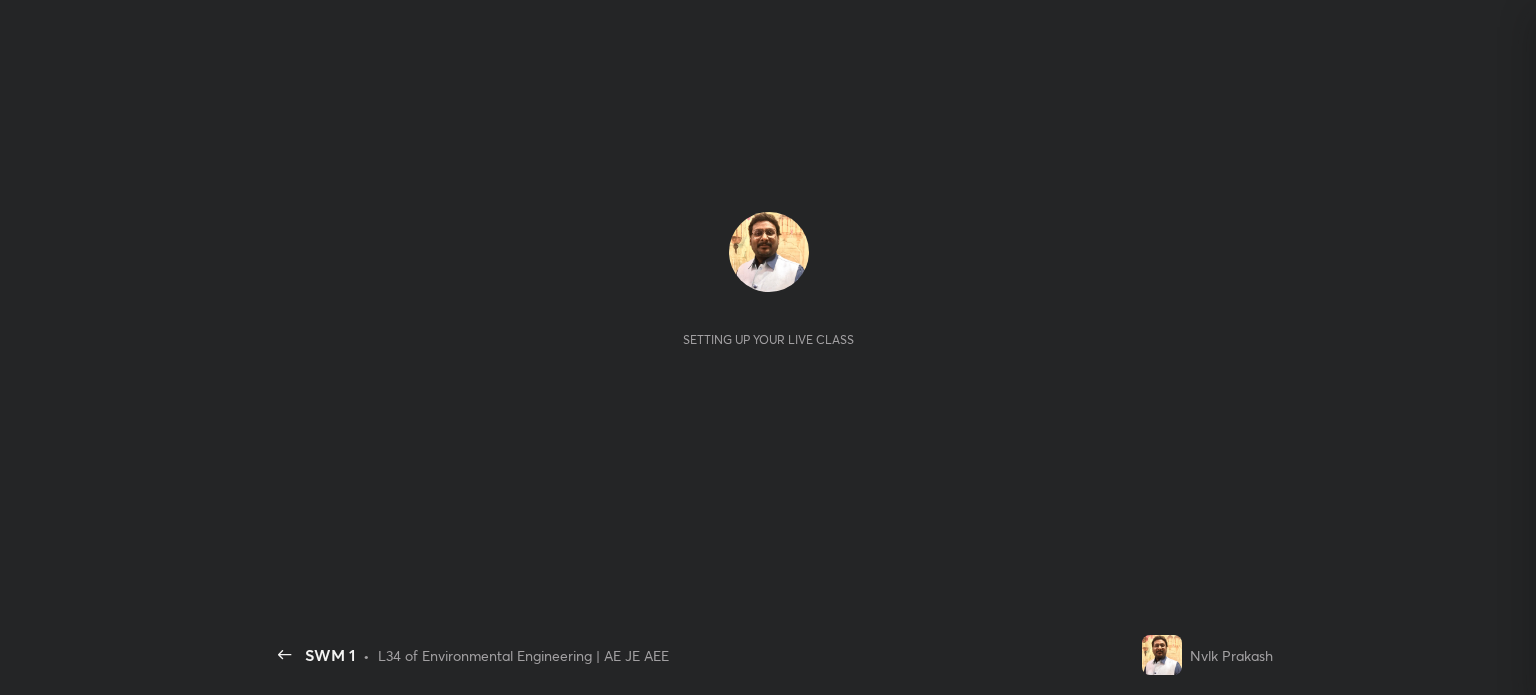 scroll, scrollTop: 0, scrollLeft: 0, axis: both 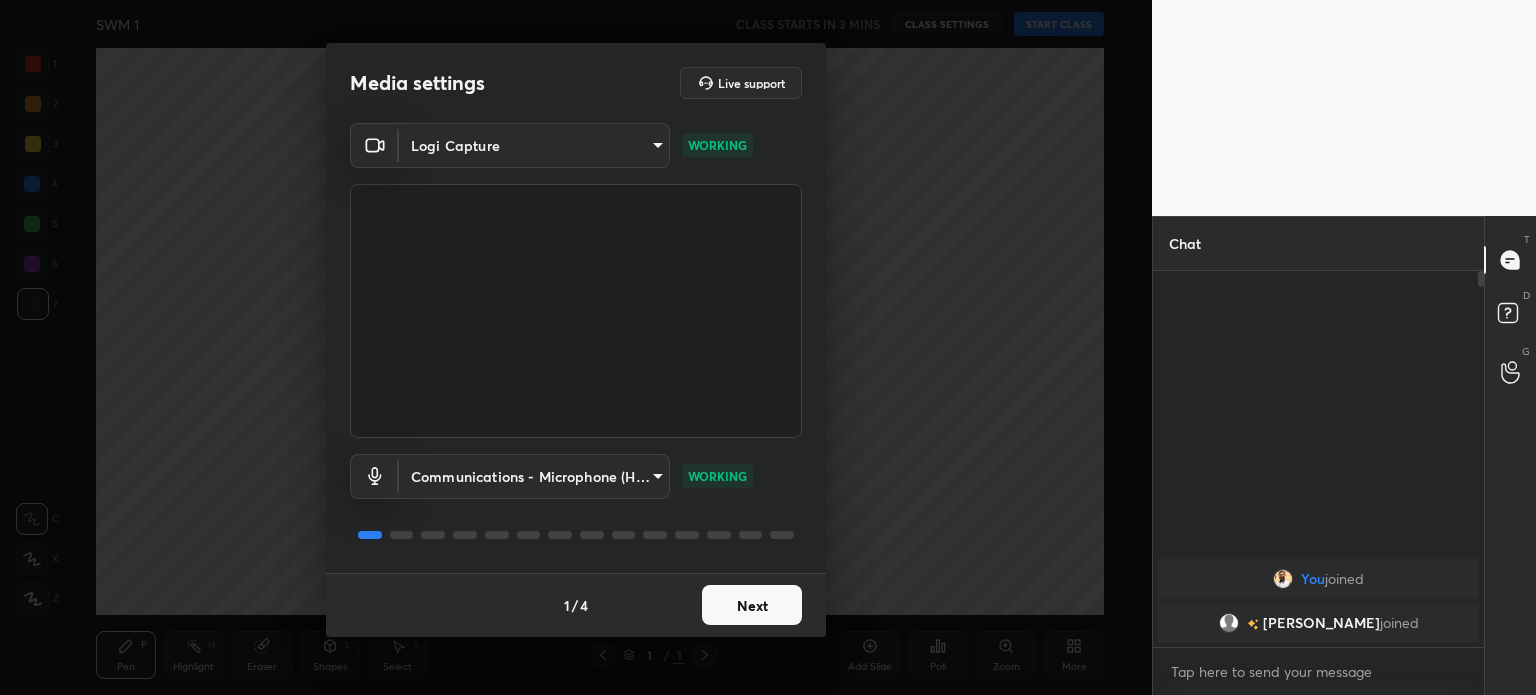 click on "1 2 3 4 5 6 7 C X Z C X Z E E Erase all   H H SWM 1 CLASS STARTS IN 3 MINS CLASS SETTINGS START CLASS Setting up your live class Back SWM 1 • L34 of Environmental Engineering | AE JE AEE Nvlk Prakash Pen P Highlight H Eraser Shapes L Select S 1 / 1 Add Slide Poll Zoom More Chat You  joined Malik  joined JUMP TO LATEST Enable hand raising Enable raise hand to speak to learners. Once enabled, chat will be turned off temporarily. Enable x   Doubts asked by learners will show up here Raise hand disabled You have disabled Raise hand currently. Enable it to invite learners to speak Enable Can't raise hand Looks like educator just invited you to speak. Please wait before you can raise your hand again. Got it T Messages (T) D Doubts (D) G Raise Hand (G) Report an issue Reason for reporting Buffering Chat not working Audio - Video sync issue Educator video quality low ​ Attach an image Report Media settings Live support Logi Capture 3d586de21a3efa1fa7a3de177aa4ddd5868090f779974225646f62938e8bd104 WORKING WORKING 1" at bounding box center (768, 347) 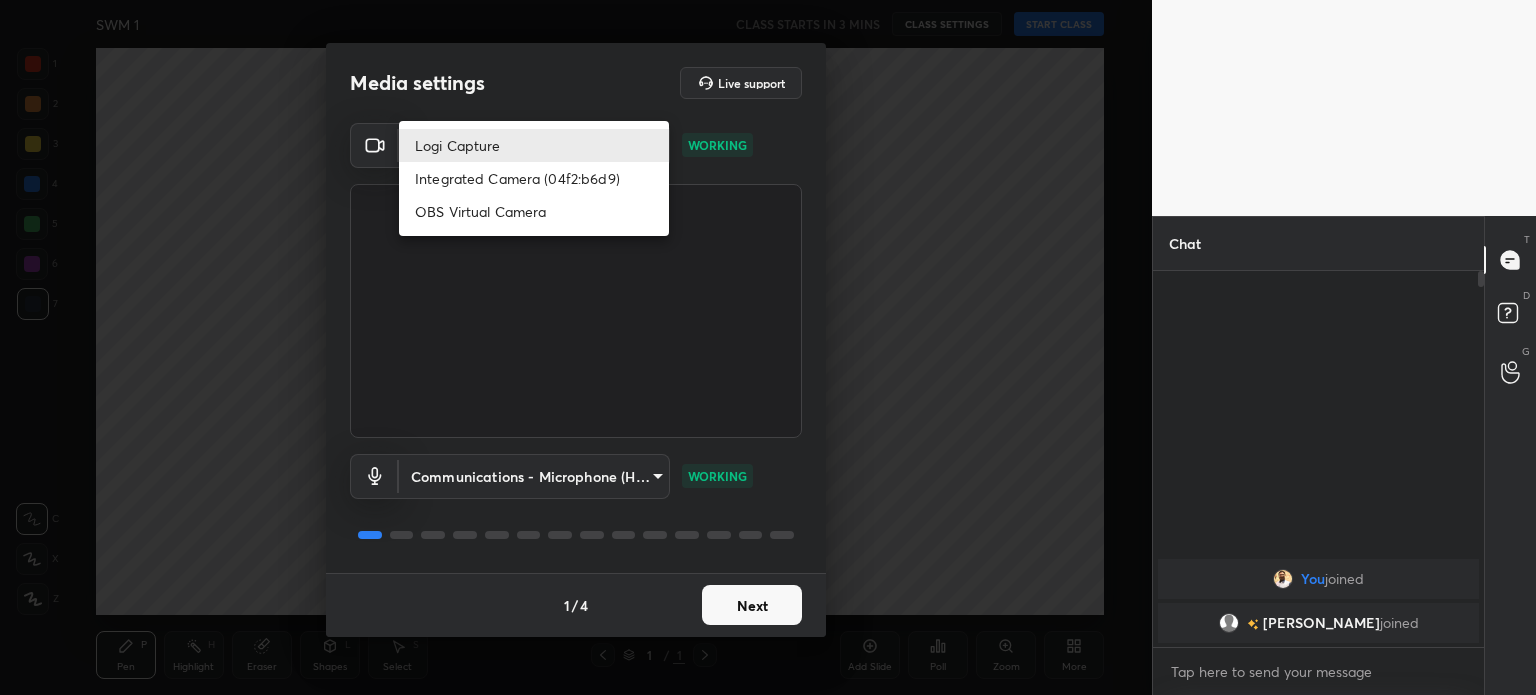 click on "Logi Capture" at bounding box center [534, 145] 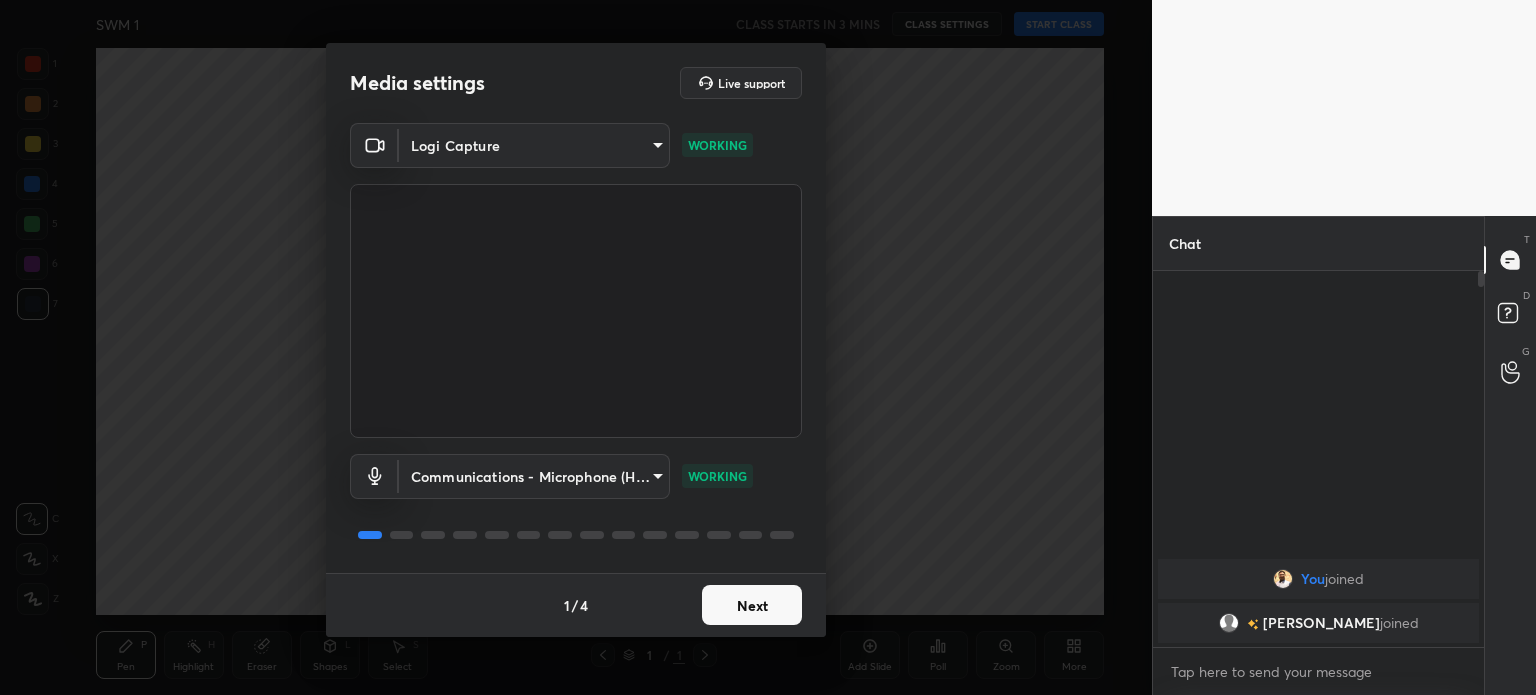 click on "1 2 3 4 5 6 7 C X Z C X Z E E Erase all   H H SWM 1 CLASS STARTS IN 3 MINS CLASS SETTINGS START CLASS Setting up your live class Back SWM 1 • L34 of Environmental Engineering | AE JE AEE Nvlk Prakash Pen P Highlight H Eraser Shapes L Select S 1 / 1 Add Slide Poll Zoom More Chat You  joined Malik  joined JUMP TO LATEST Enable hand raising Enable raise hand to speak to learners. Once enabled, chat will be turned off temporarily. Enable x   Doubts asked by learners will show up here Raise hand disabled You have disabled Raise hand currently. Enable it to invite learners to speak Enable Can't raise hand Looks like educator just invited you to speak. Please wait before you can raise your hand again. Got it T Messages (T) D Doubts (D) G Raise Hand (G) Report an issue Reason for reporting Buffering Chat not working Audio - Video sync issue Educator video quality low ​ Attach an image Report Media settings Live support Logi Capture 3d586de21a3efa1fa7a3de177aa4ddd5868090f779974225646f62938e8bd104 WORKING WORKING 1" at bounding box center [768, 347] 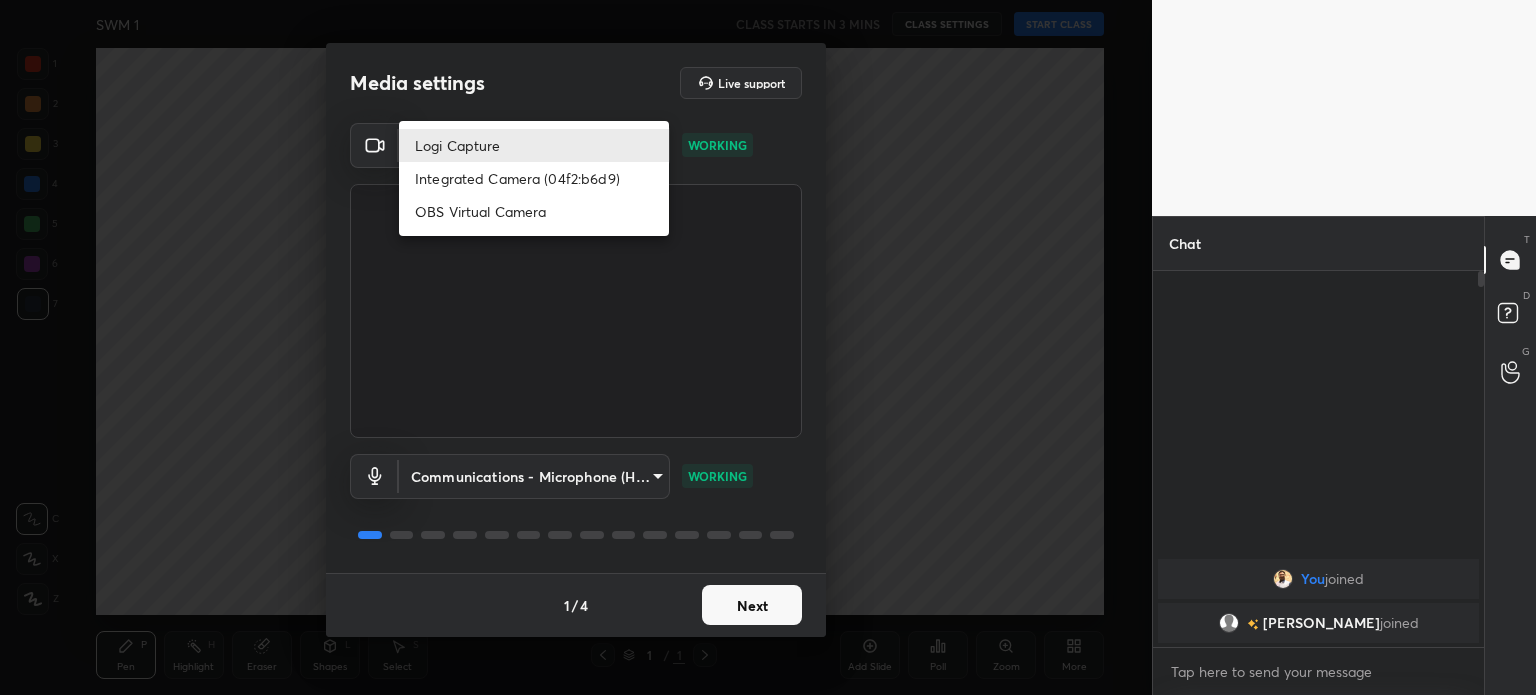 click on "OBS Virtual Camera" at bounding box center (534, 211) 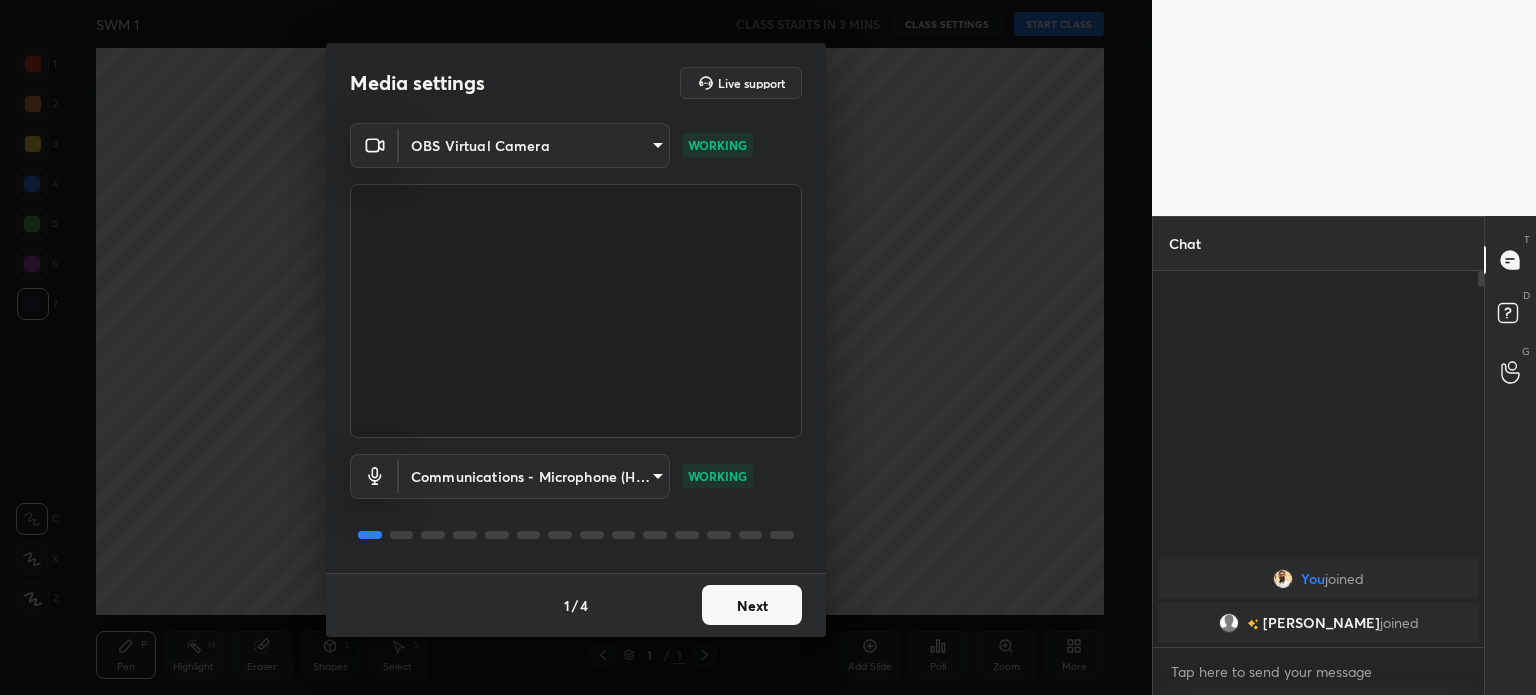 click on "1 2 3 4 5 6 7 C X Z C X Z E E Erase all   H H SWM 1 CLASS STARTS IN 3 MINS CLASS SETTINGS START CLASS Setting up your live class Back SWM 1 • L34 of Environmental Engineering | AE JE AEE Nvlk Prakash Pen P Highlight H Eraser Shapes L Select S 1 / 1 Add Slide Poll Zoom More Chat You  joined Malik  joined JUMP TO LATEST Enable hand raising Enable raise hand to speak to learners. Once enabled, chat will be turned off temporarily. Enable x   Doubts asked by learners will show up here Raise hand disabled You have disabled Raise hand currently. Enable it to invite learners to speak Enable Can't raise hand Looks like educator just invited you to speak. Please wait before you can raise your hand again. Got it T Messages (T) D Doubts (D) G Raise Hand (G) Report an issue Reason for reporting Buffering Chat not working Audio - Video sync issue Educator video quality low ​ Attach an image Report Media settings Live support OBS Virtual Camera a4f3487c3eba7dcf03eefa6504a13cd1608ad85612c4c4d52f4d489b6cfcd726 WORKING 1 /" at bounding box center [768, 347] 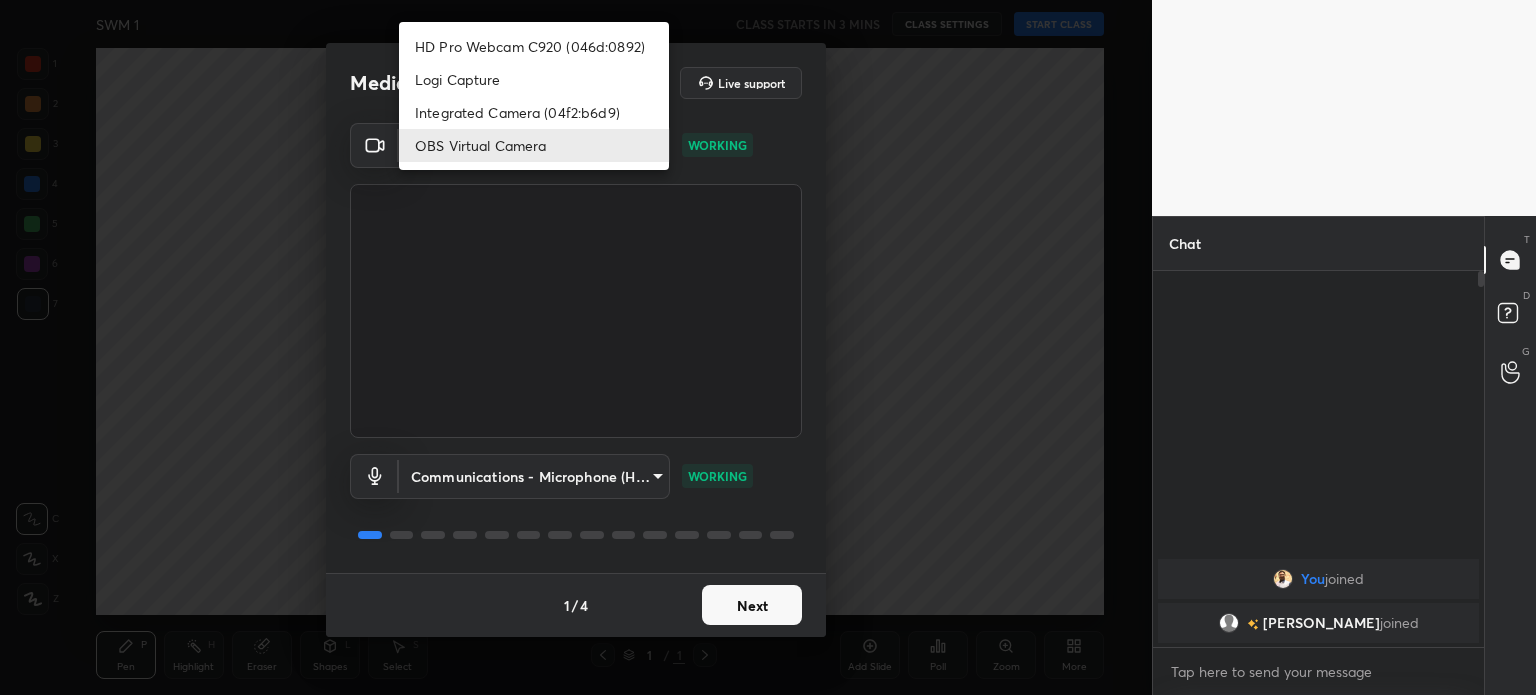 click on "HD Pro Webcam C920 (046d:0892)" at bounding box center (534, 46) 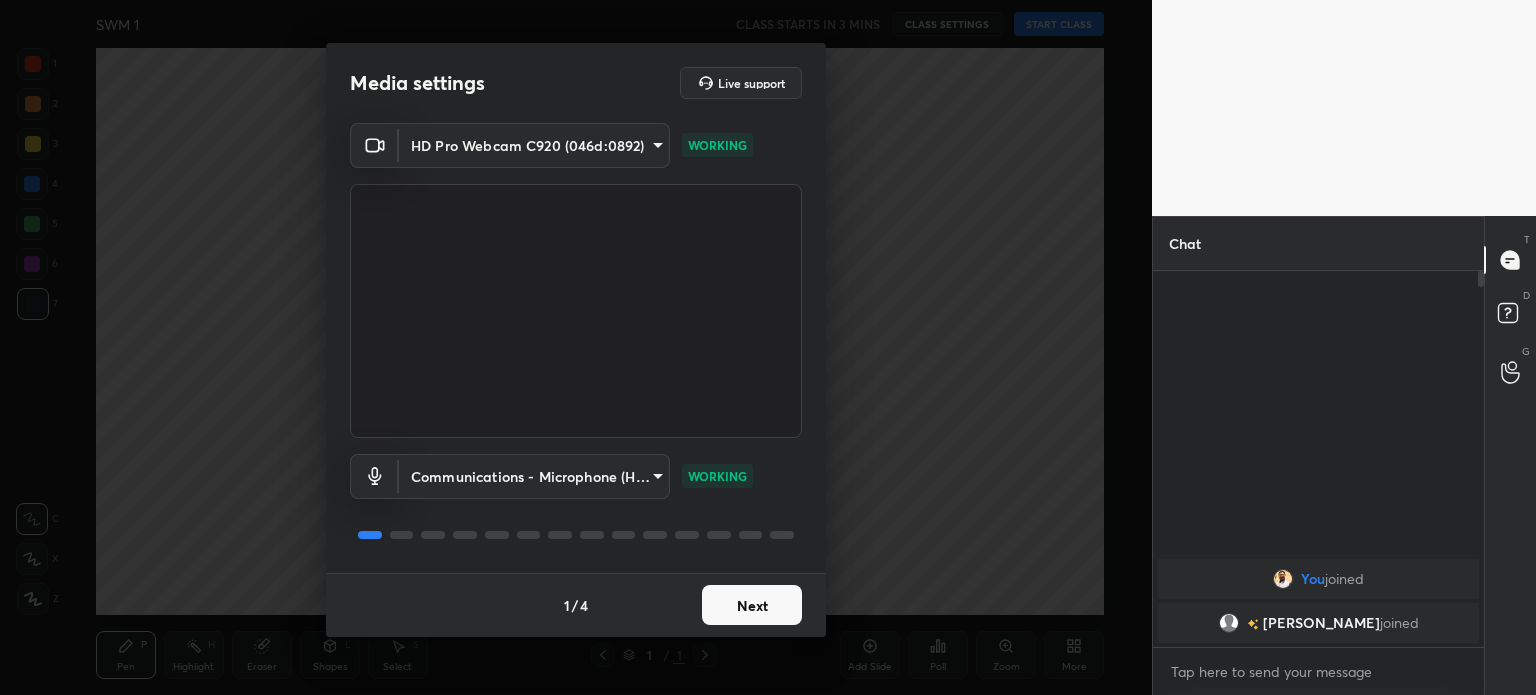 click on "1 2 3 4 5 6 7 C X Z C X Z E E Erase all   H H SWM 1 CLASS STARTS IN 3 MINS CLASS SETTINGS START CLASS Setting up your live class Back SWM 1 • L34 of Environmental Engineering | AE JE AEE Nvlk Prakash Pen P Highlight H Eraser Shapes L Select S 1 / 1 Add Slide Poll Zoom More Chat You  joined Malik  joined JUMP TO LATEST Enable hand raising Enable raise hand to speak to learners. Once enabled, chat will be turned off temporarily. Enable x   Doubts asked by learners will show up here Raise hand disabled You have disabled Raise hand currently. Enable it to invite learners to speak Enable Can't raise hand Looks like educator just invited you to speak. Please wait before you can raise your hand again. Got it T Messages (T) D Doubts (D) G Raise Hand (G) Report an issue Reason for reporting Buffering Chat not working Audio - Video sync issue Educator video quality low ​ Attach an image Report Media settings Live support HD Pro Webcam C920 (046d:0892) 8aae292bd264e8f23df07134872443255bac35725bc490f4ead0b3da0b42236d" at bounding box center (768, 347) 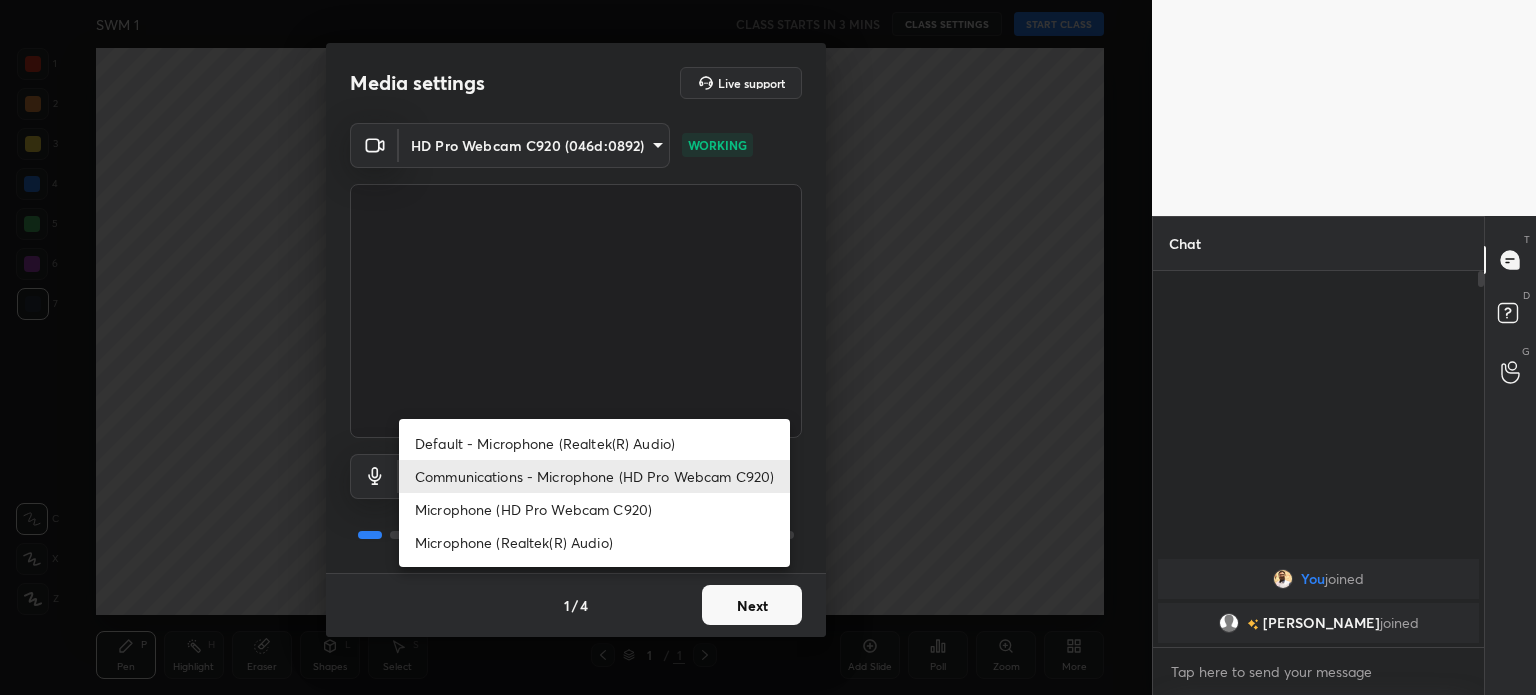 click on "Microphone (HD Pro Webcam C920)" at bounding box center (594, 509) 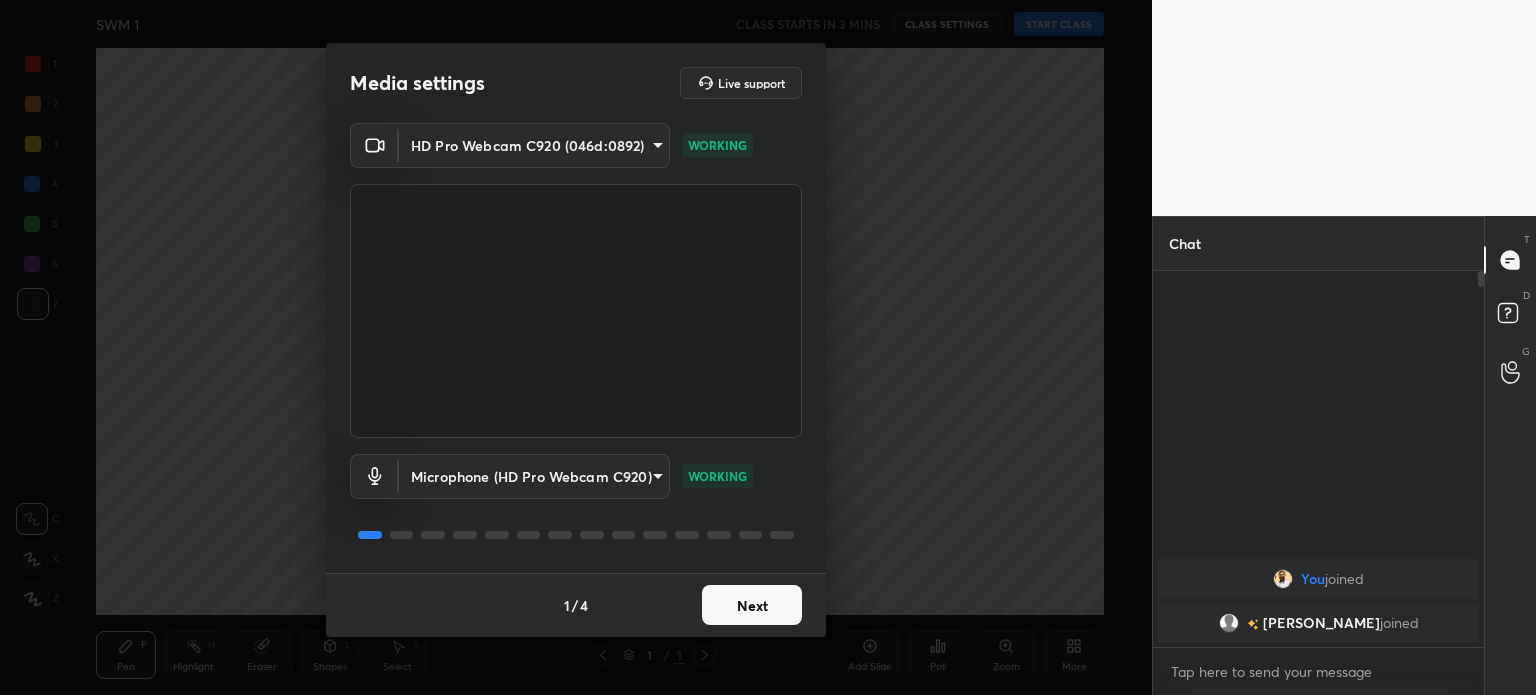 click on "Next" at bounding box center [752, 605] 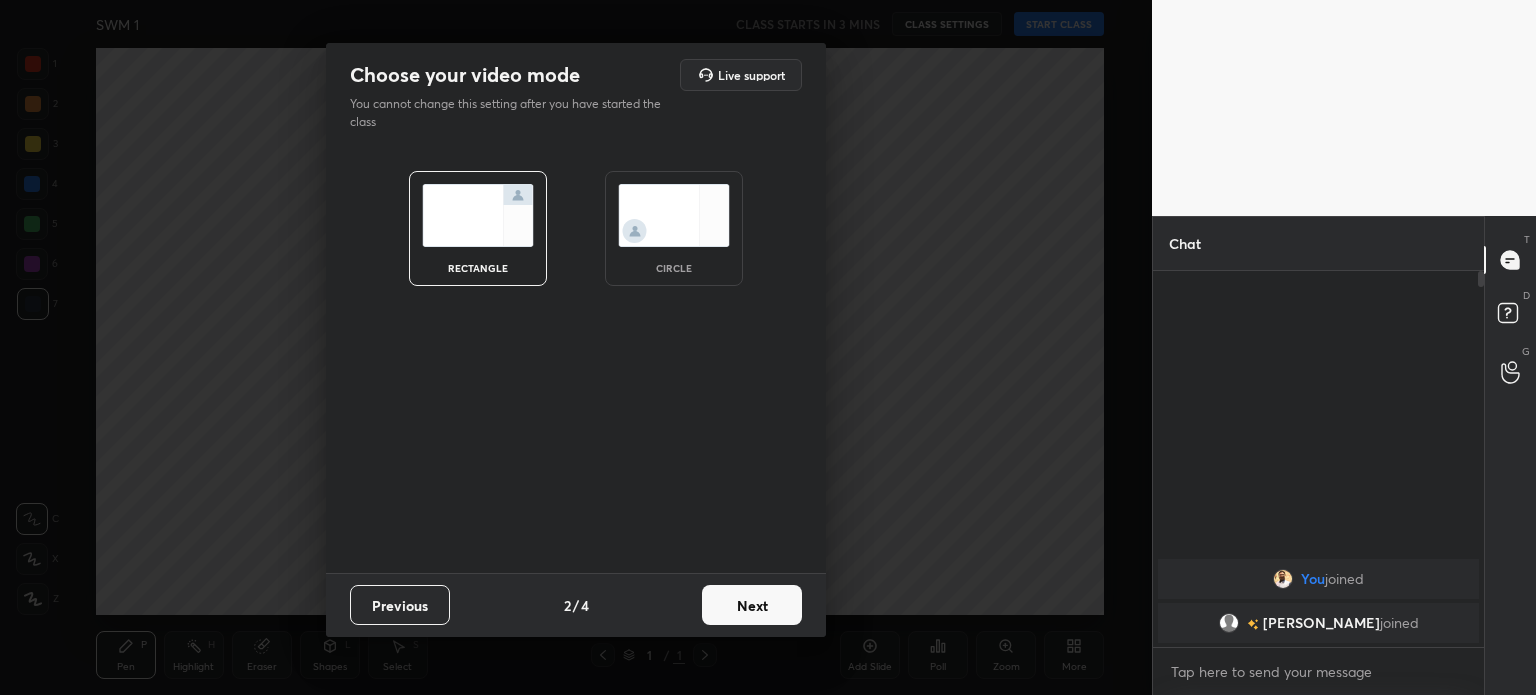 click on "Next" at bounding box center [752, 605] 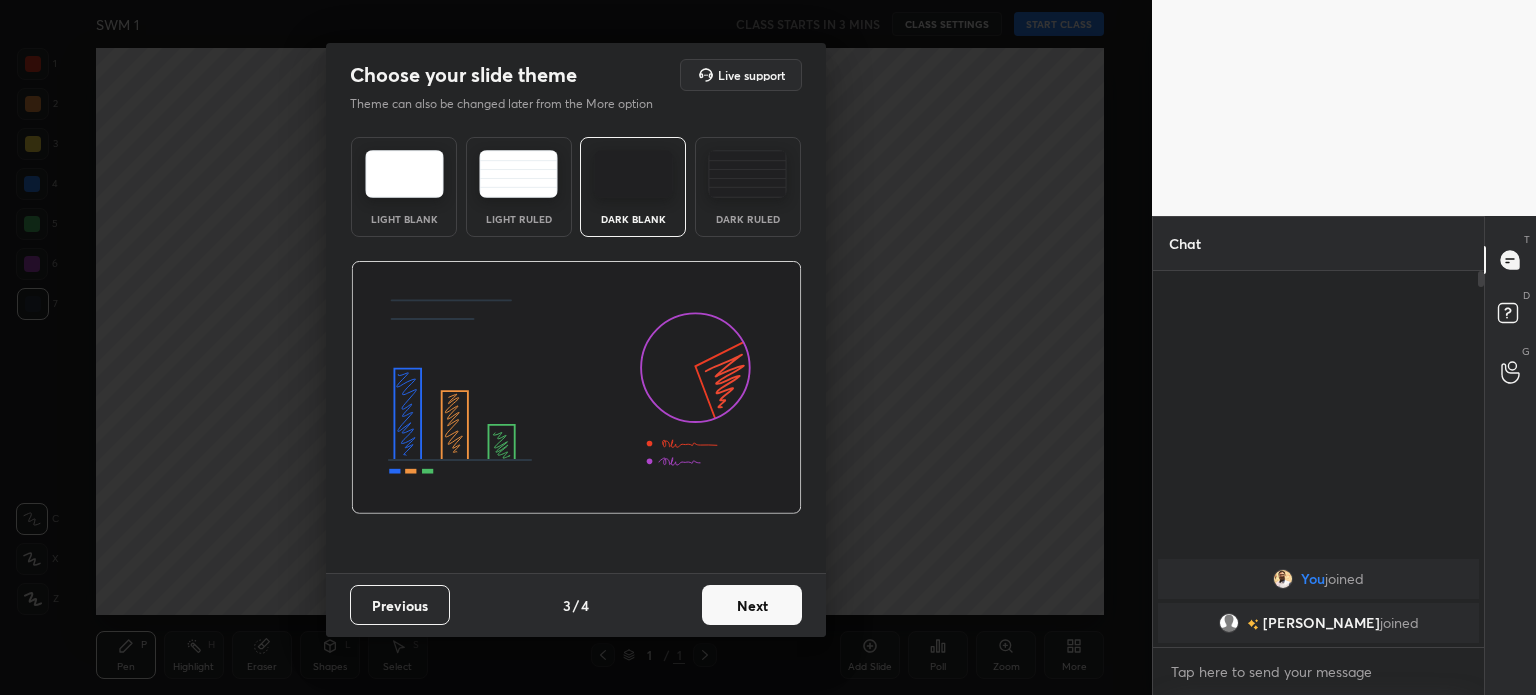 click on "Next" at bounding box center [752, 605] 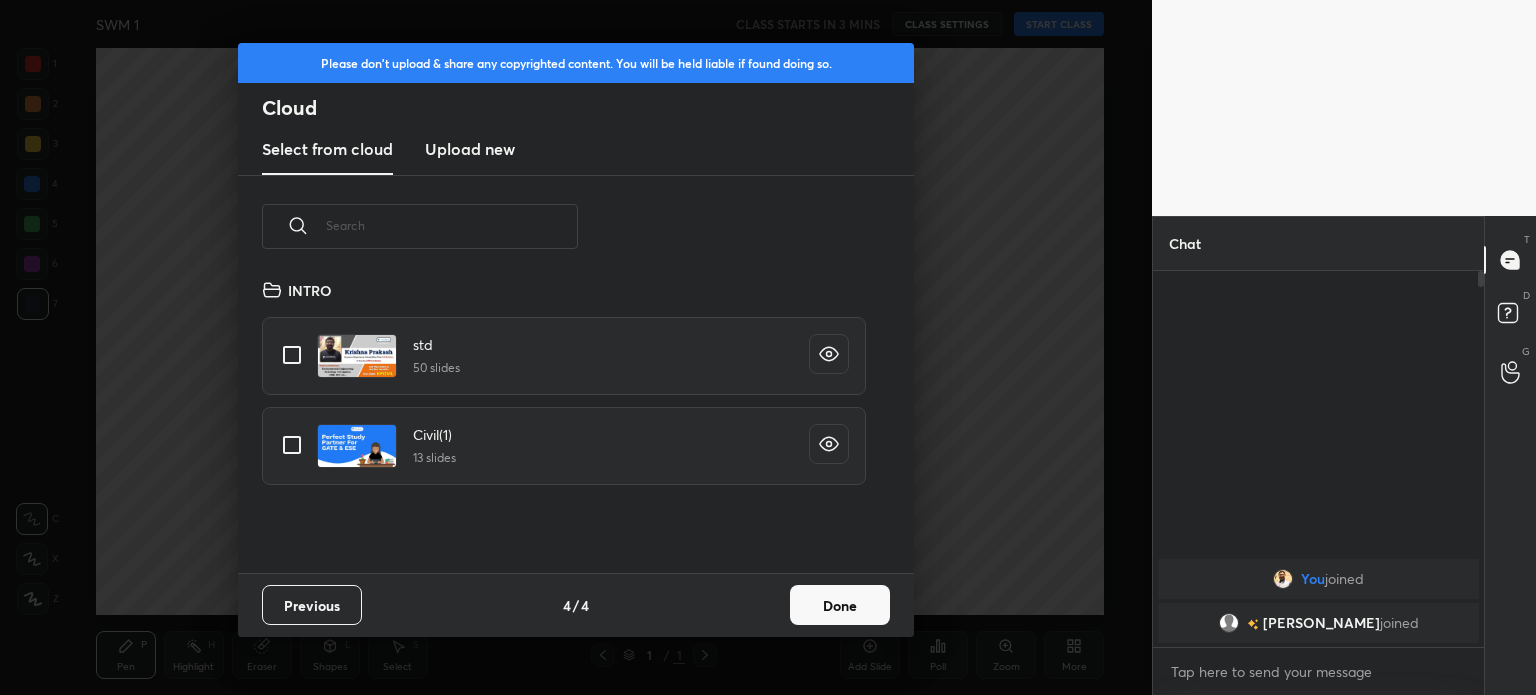 scroll, scrollTop: 6, scrollLeft: 10, axis: both 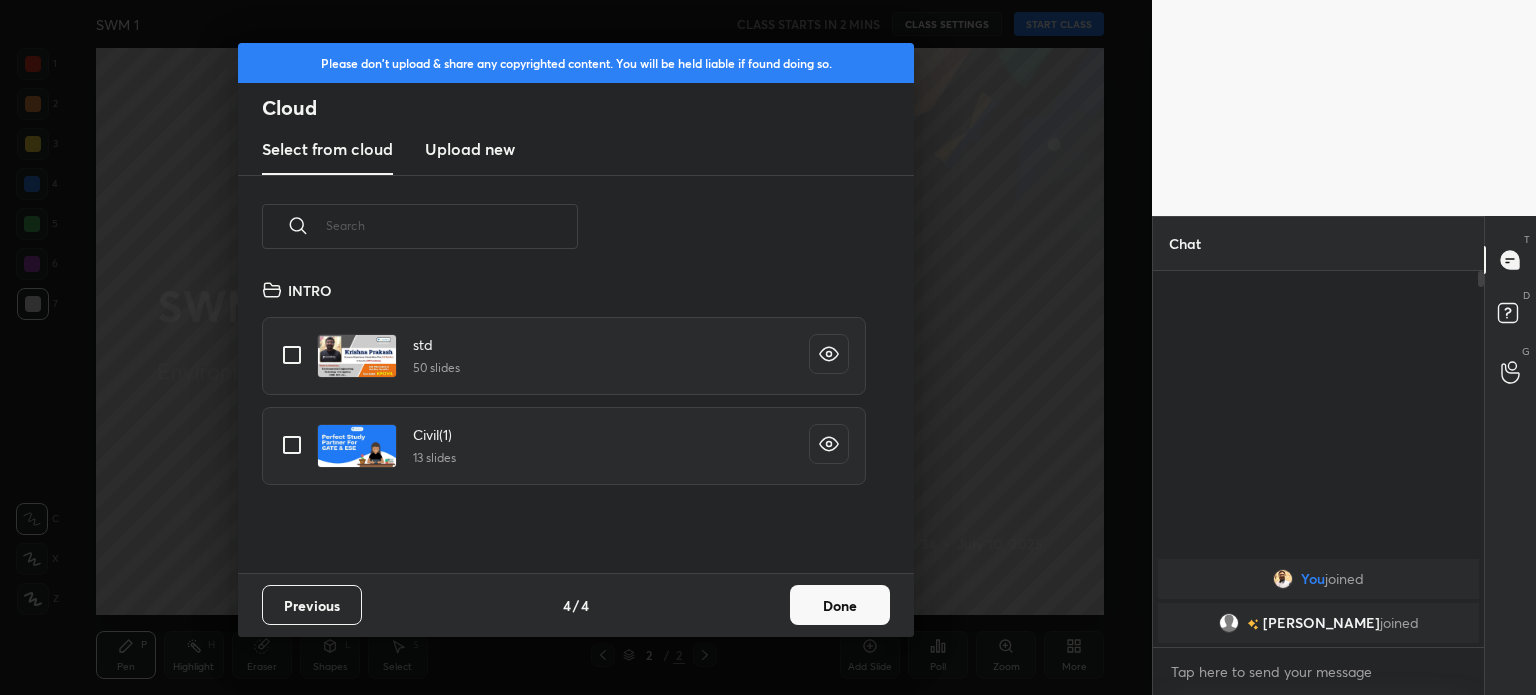 click on "Done" at bounding box center [840, 605] 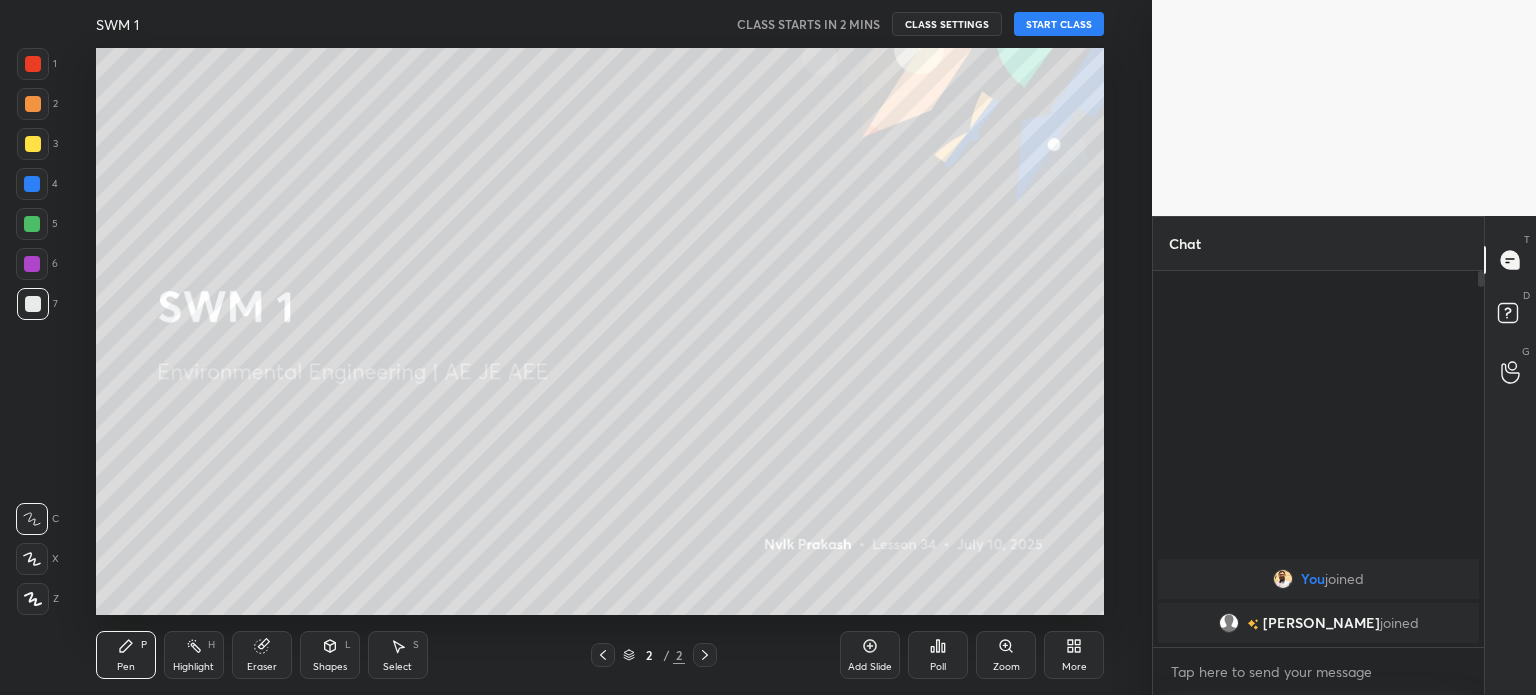 click on "More" at bounding box center [1074, 655] 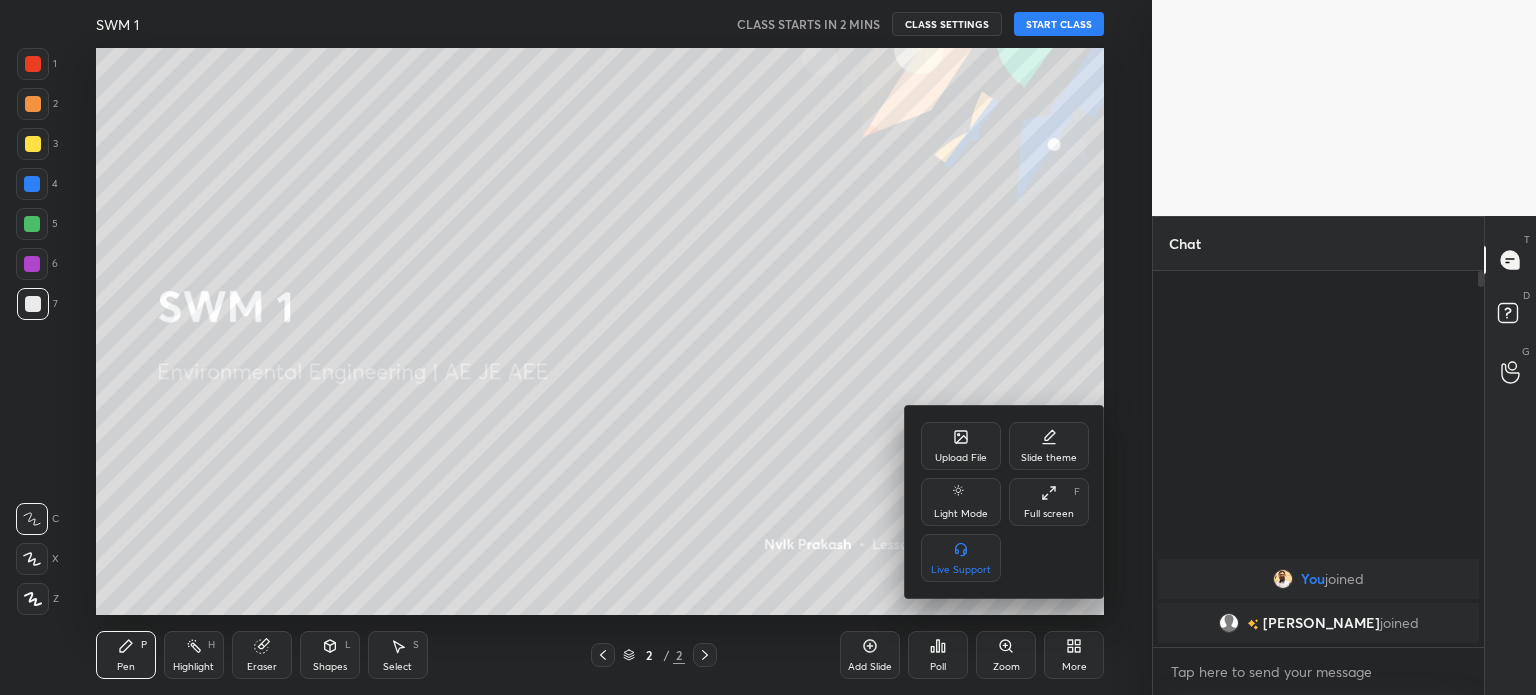 click on "Upload File" at bounding box center [961, 446] 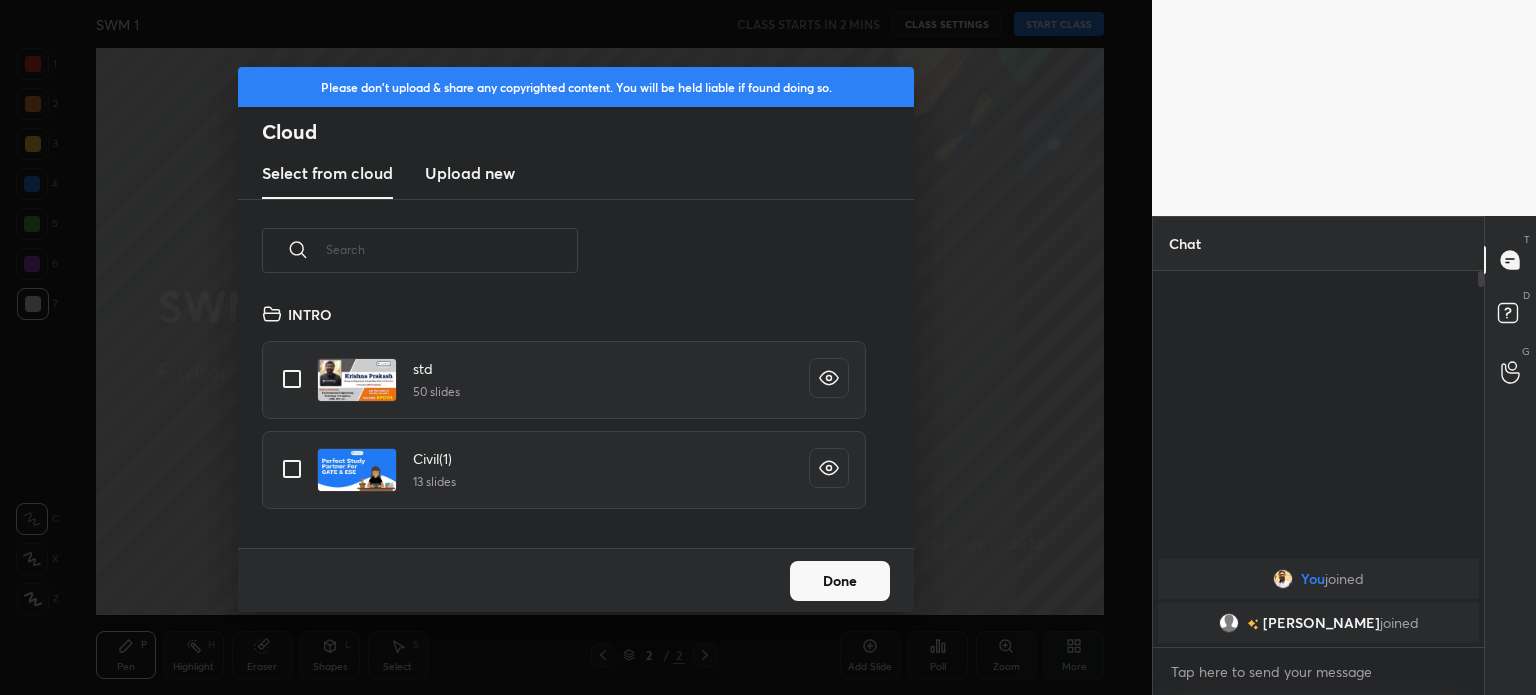 scroll, scrollTop: 5, scrollLeft: 10, axis: both 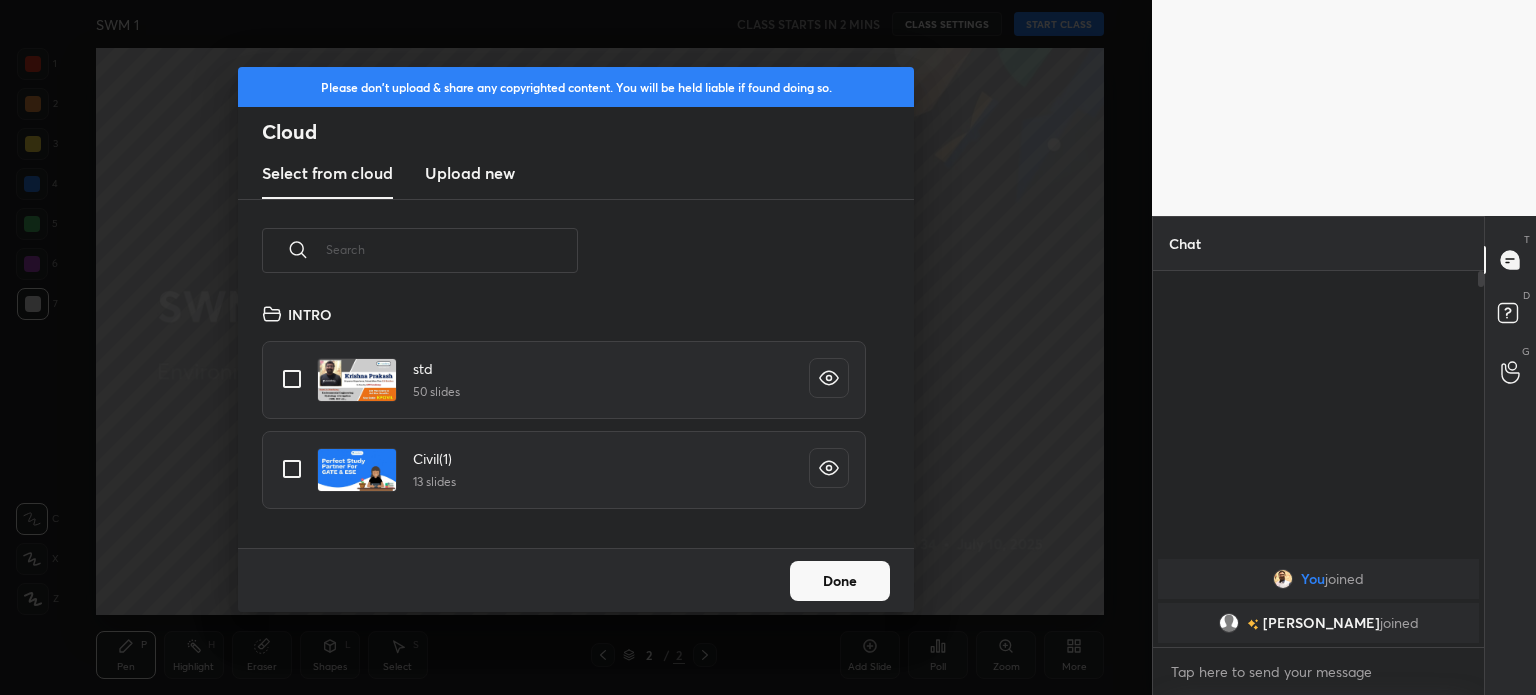 click on "Upload new" at bounding box center [470, 173] 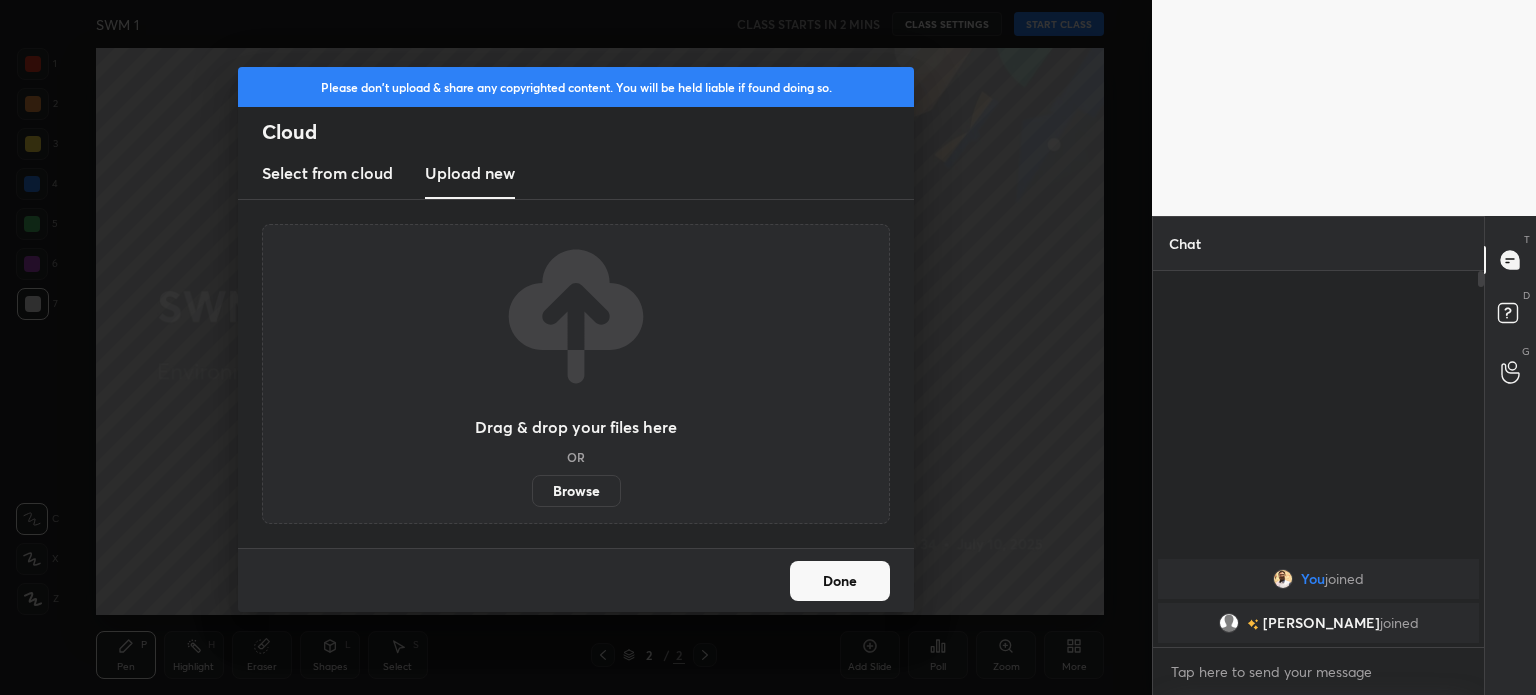 click on "Browse" at bounding box center (576, 491) 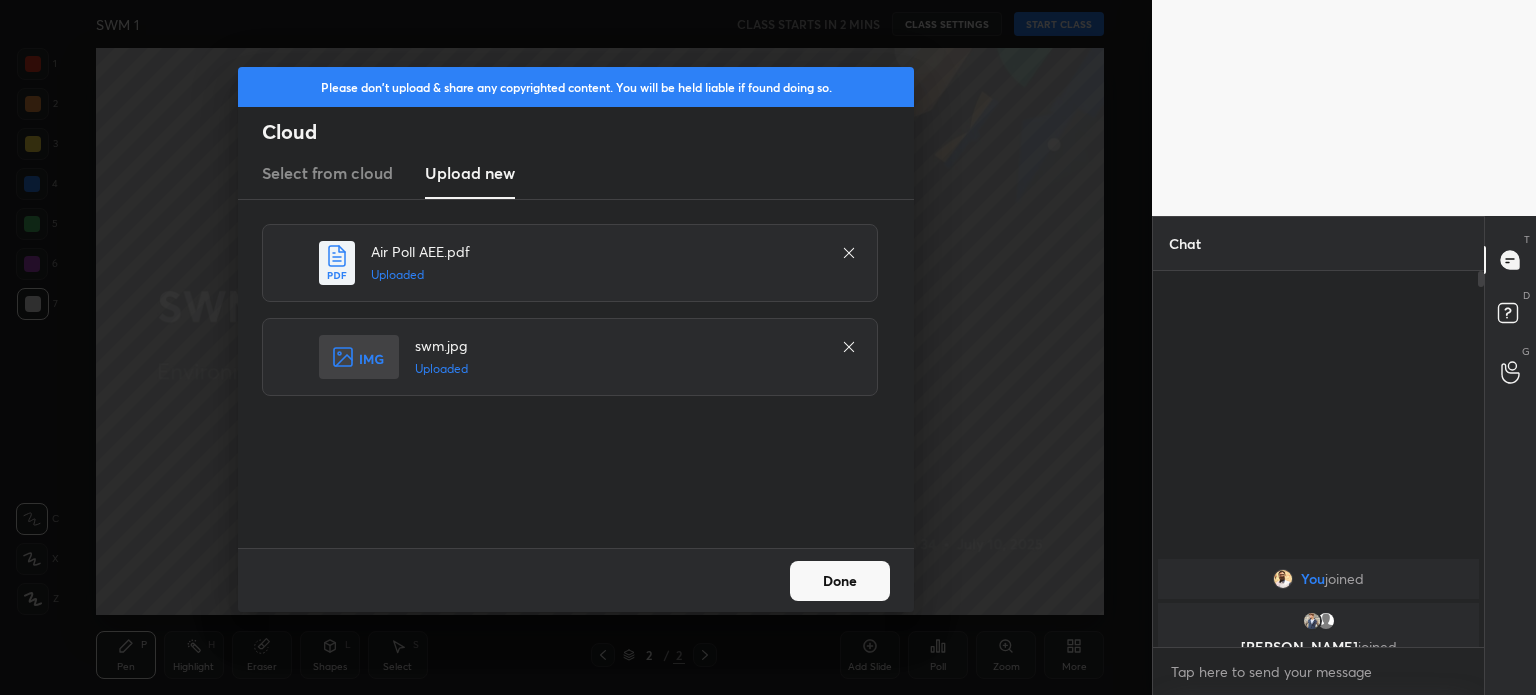 click on "Done" at bounding box center [840, 581] 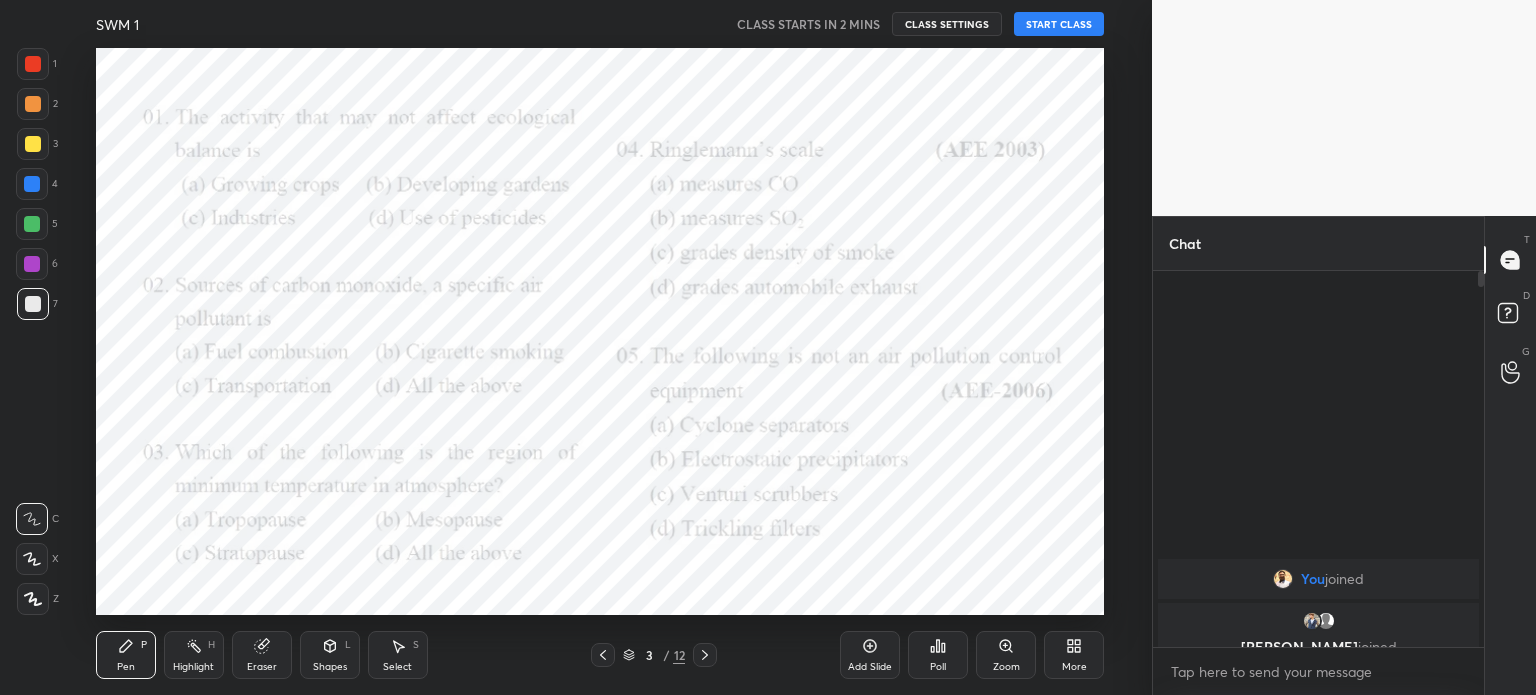 click on "3 / 12" at bounding box center (654, 655) 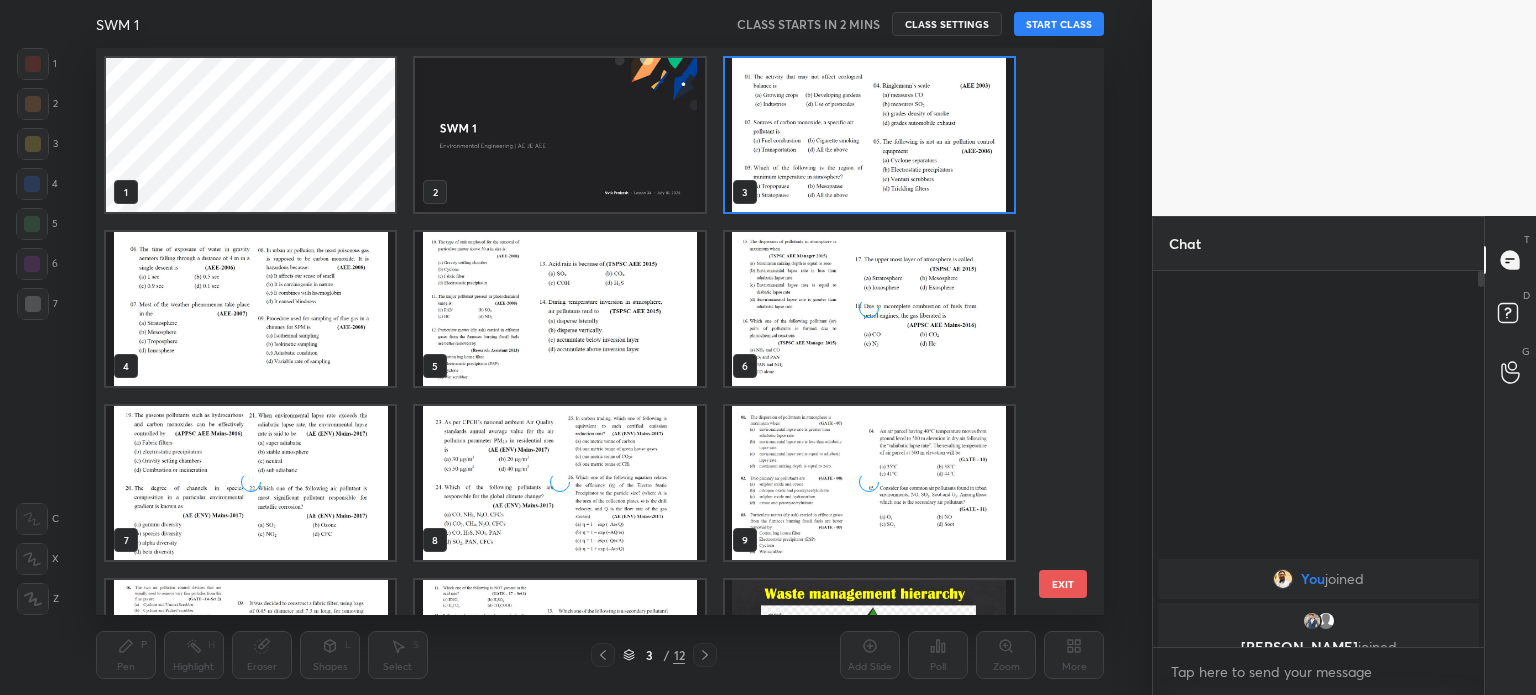 scroll, scrollTop: 6, scrollLeft: 10, axis: both 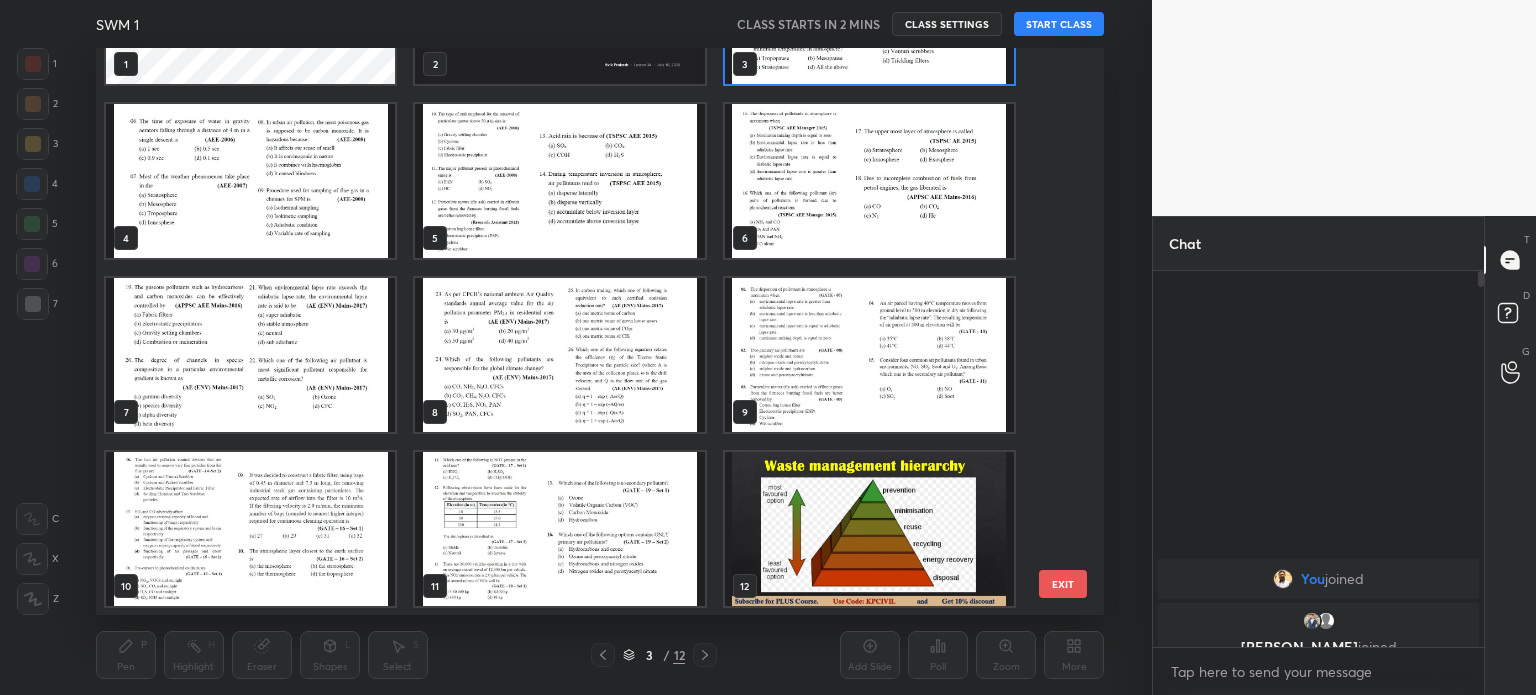 click at bounding box center [559, 529] 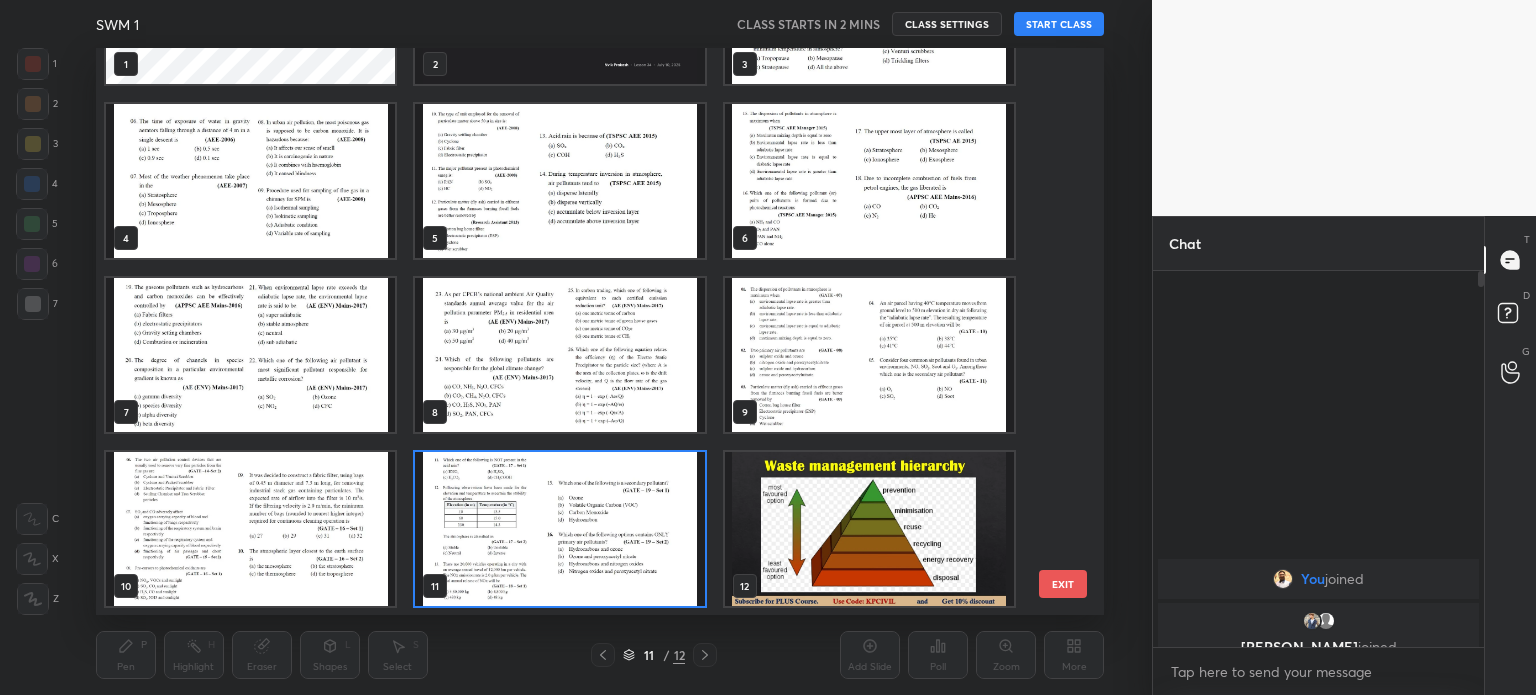 click at bounding box center [559, 529] 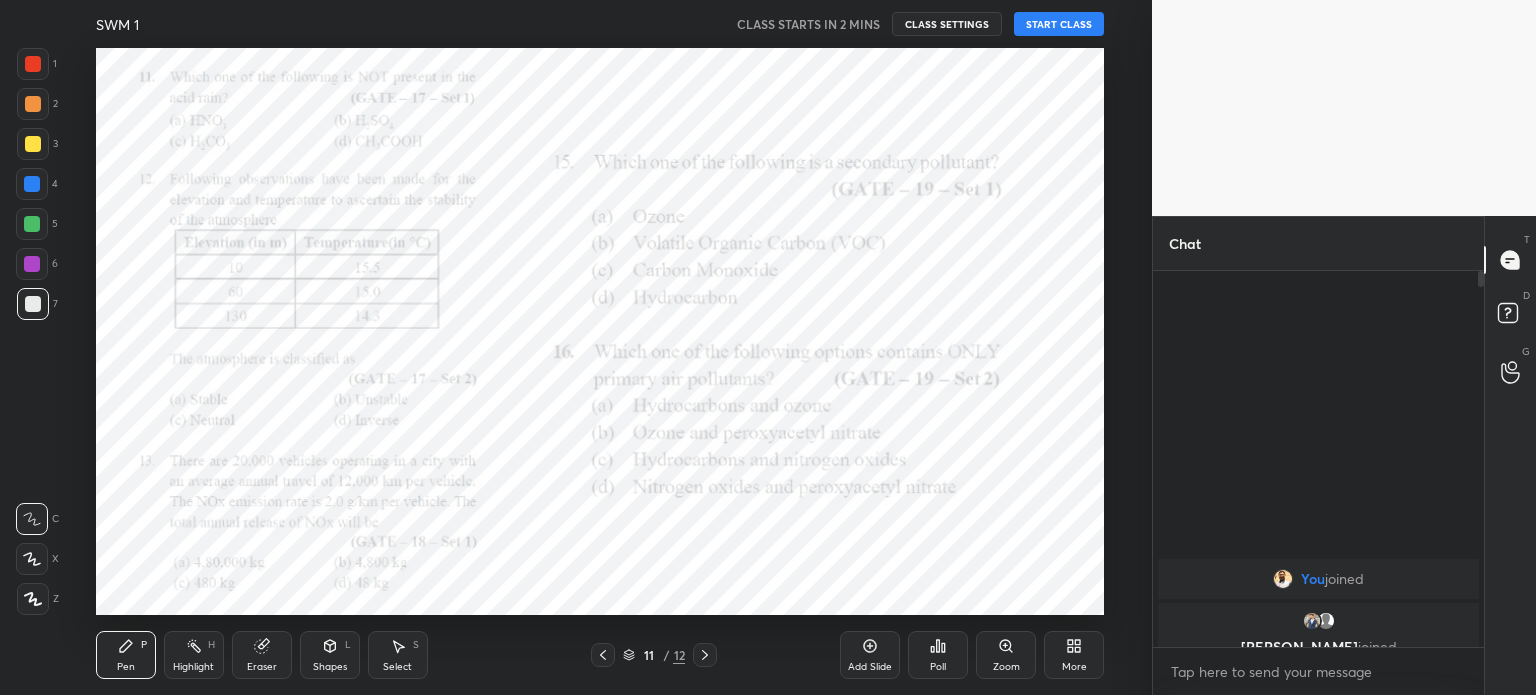 click 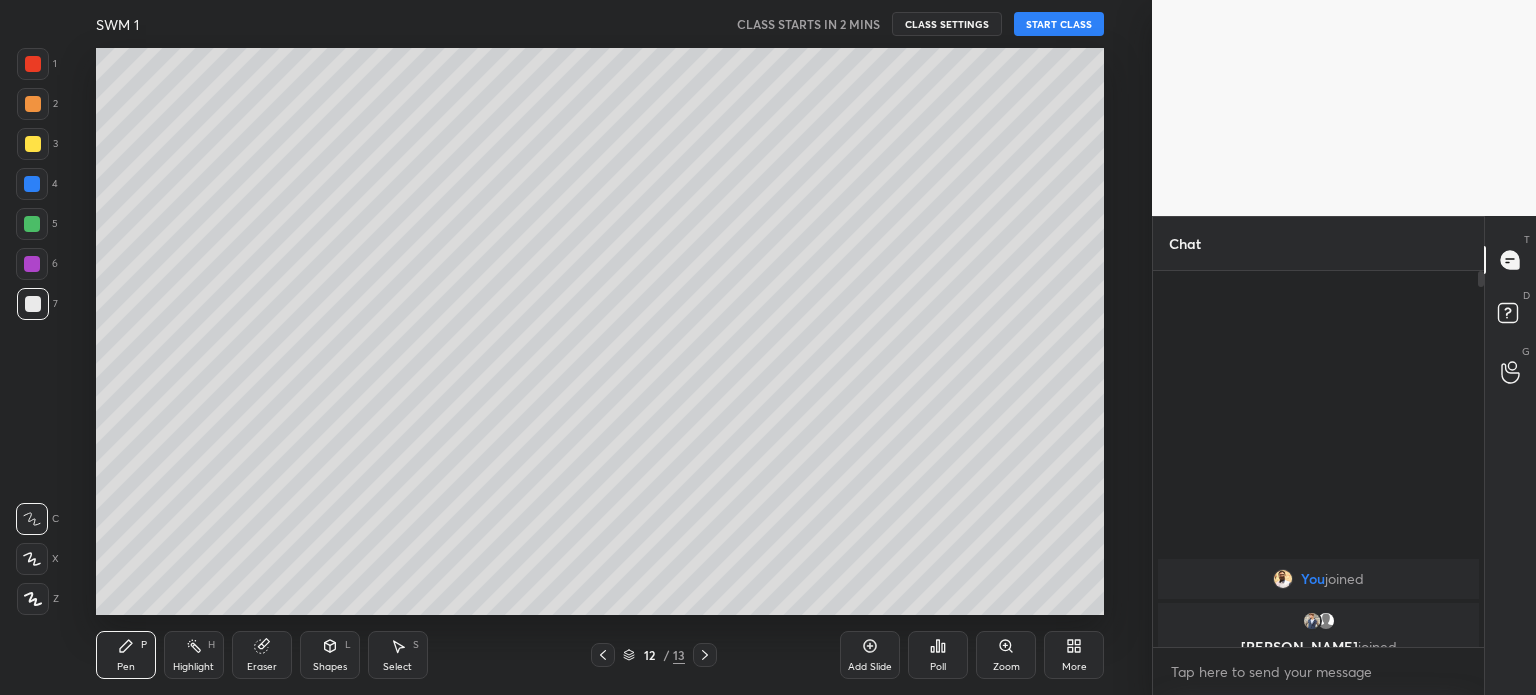 click on "Add Slide" at bounding box center (870, 655) 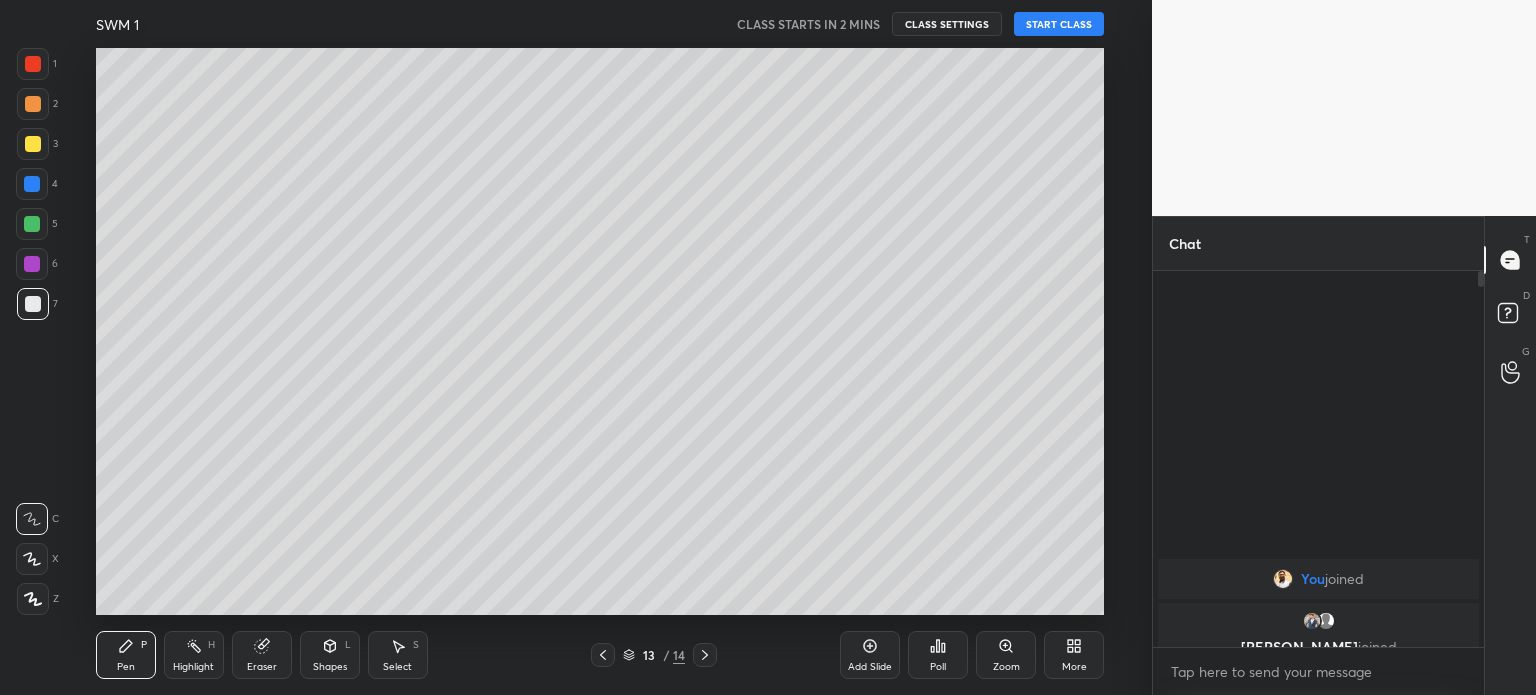 click 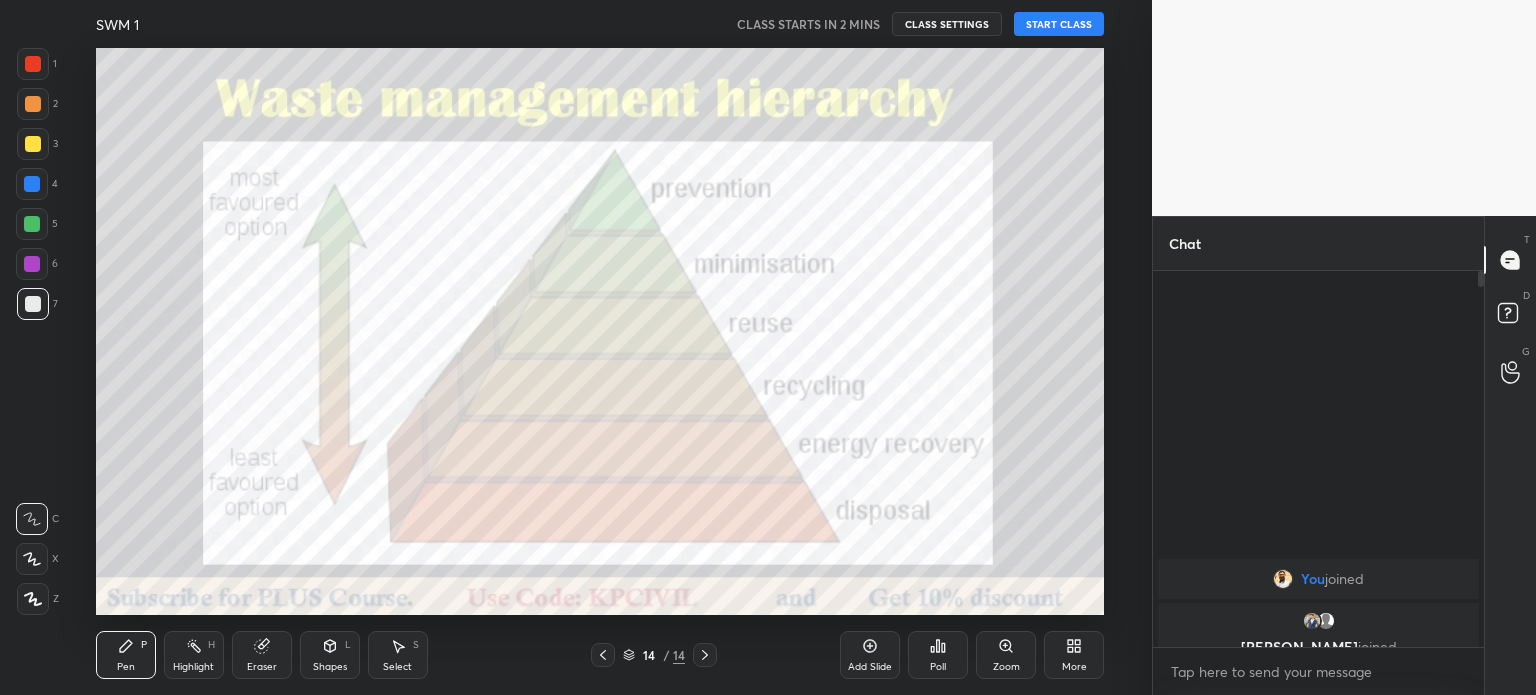 click at bounding box center [705, 655] 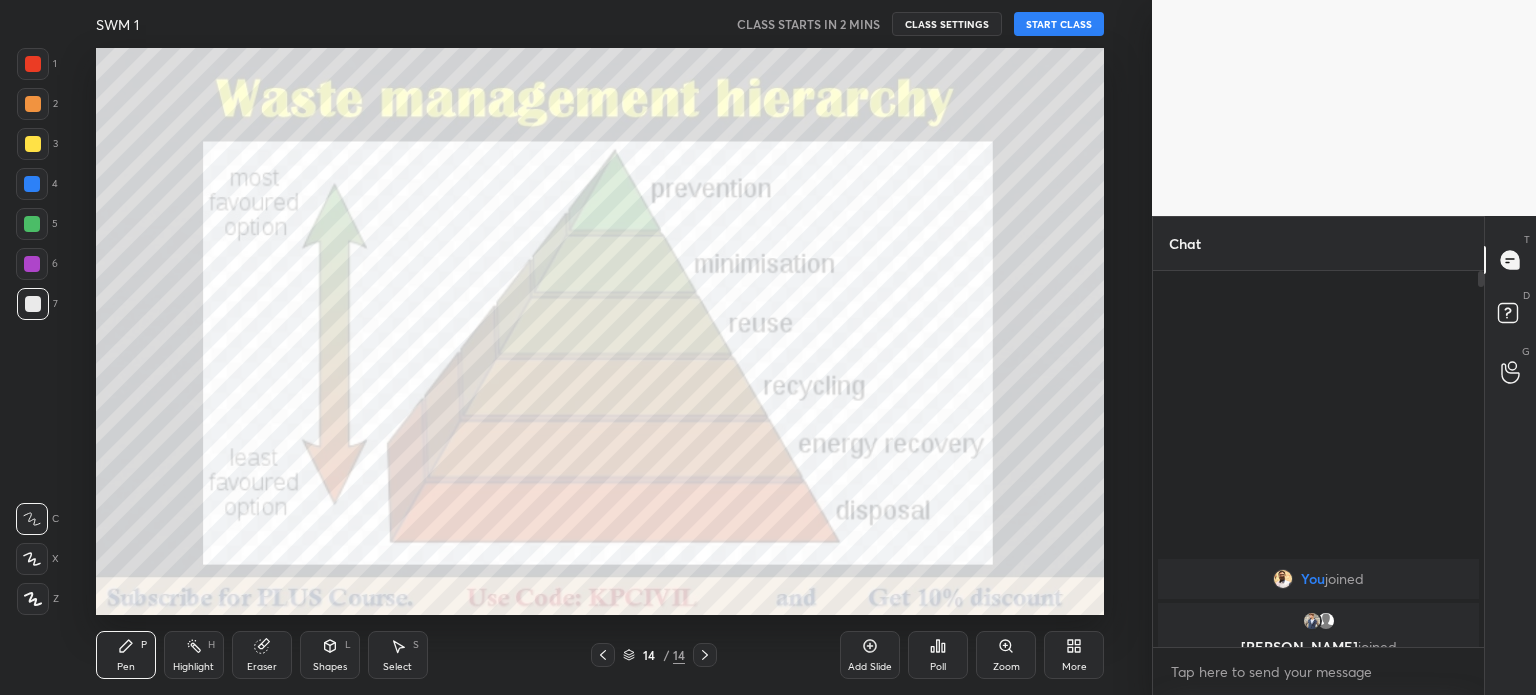 click on "Add Slide" at bounding box center [870, 655] 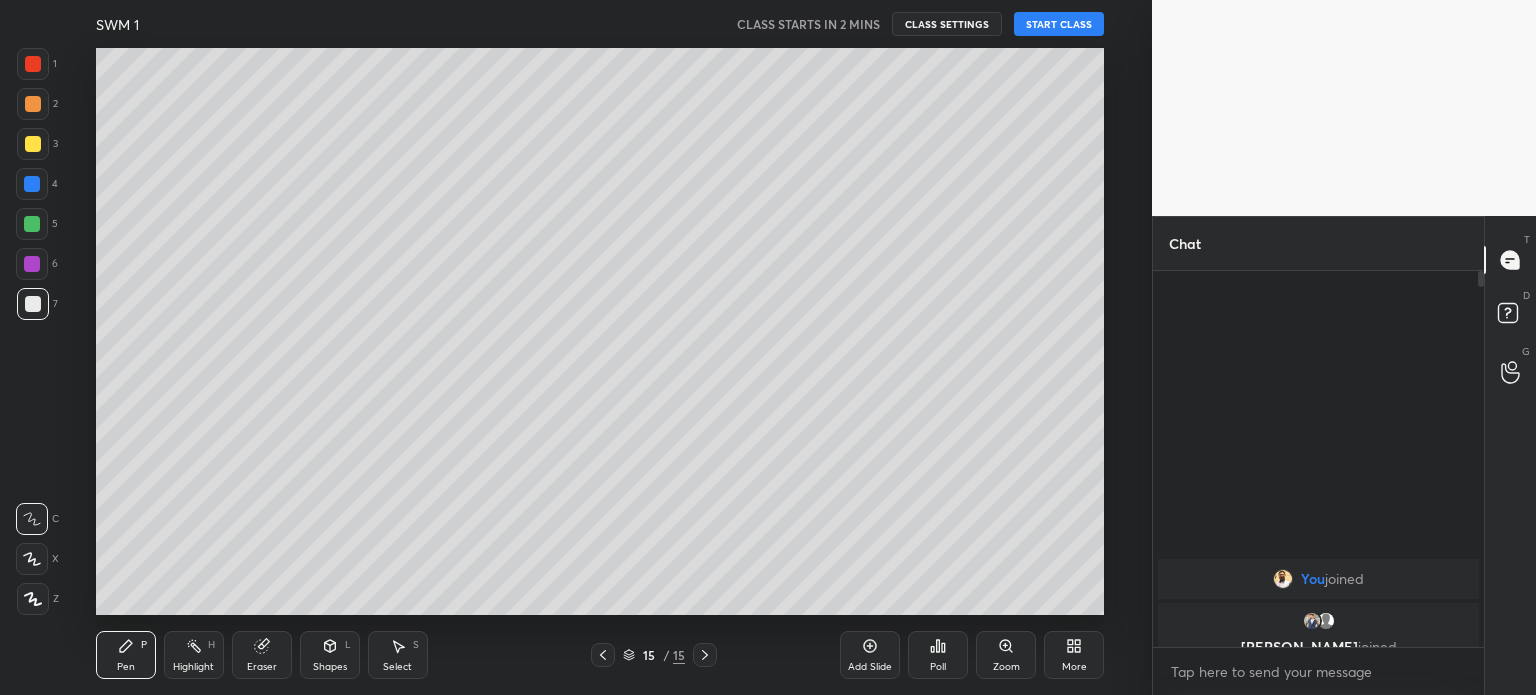 click on "Add Slide" at bounding box center (870, 655) 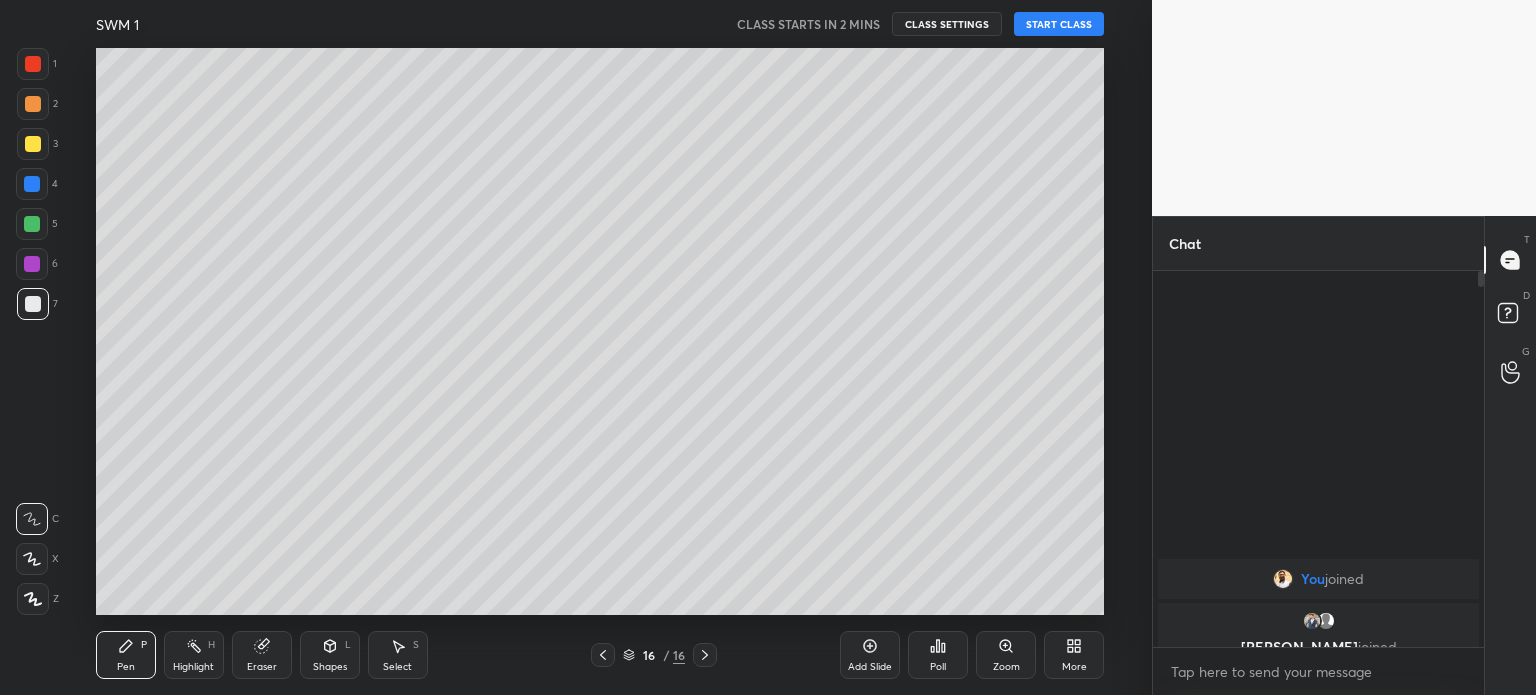 click on "More" at bounding box center [1074, 655] 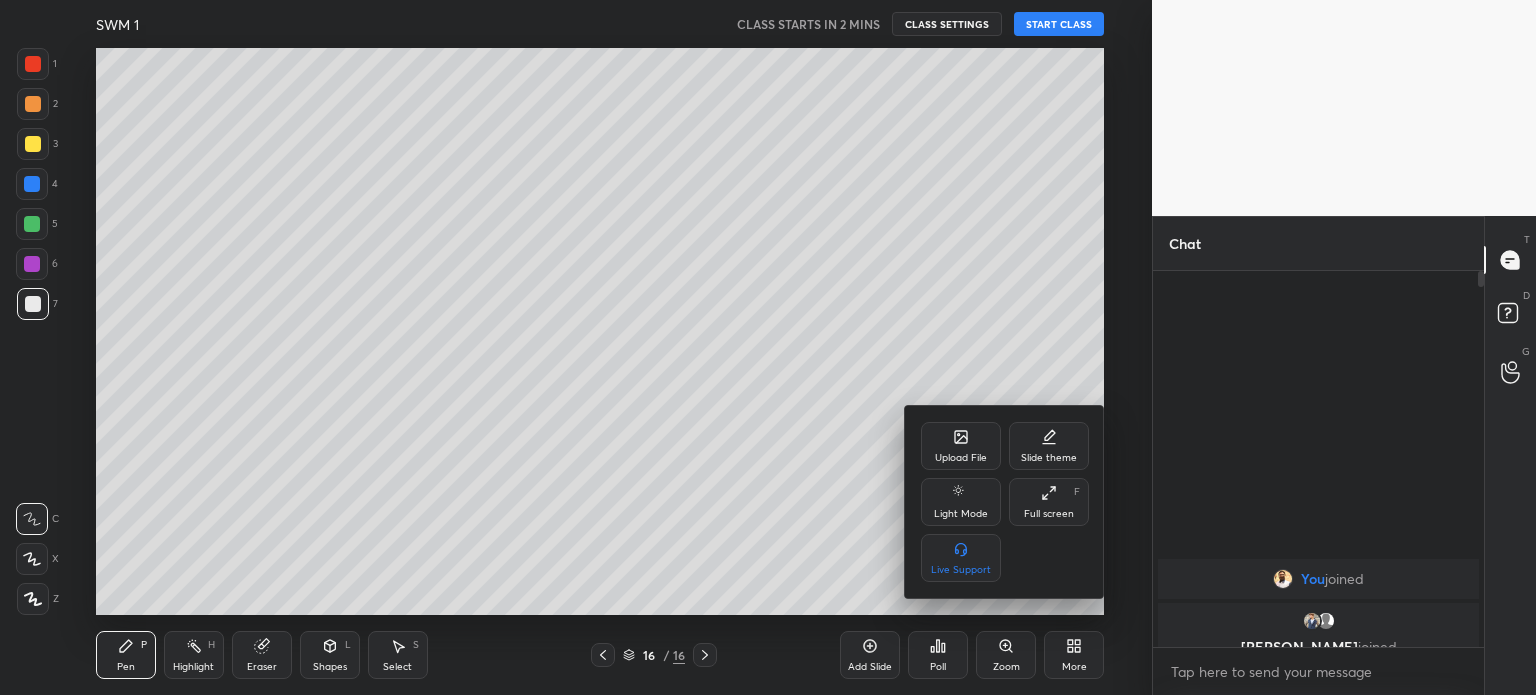 click on "Upload File" at bounding box center [961, 446] 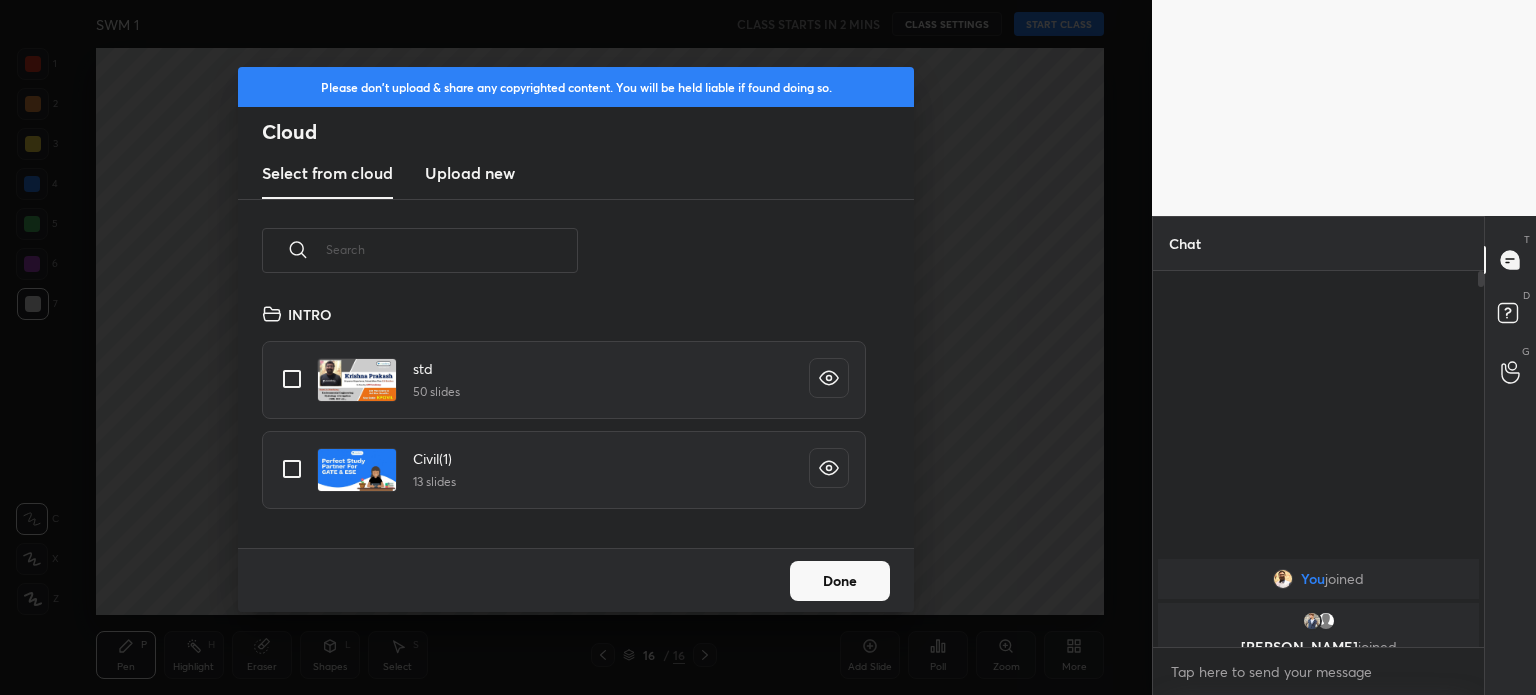 scroll, scrollTop: 5, scrollLeft: 10, axis: both 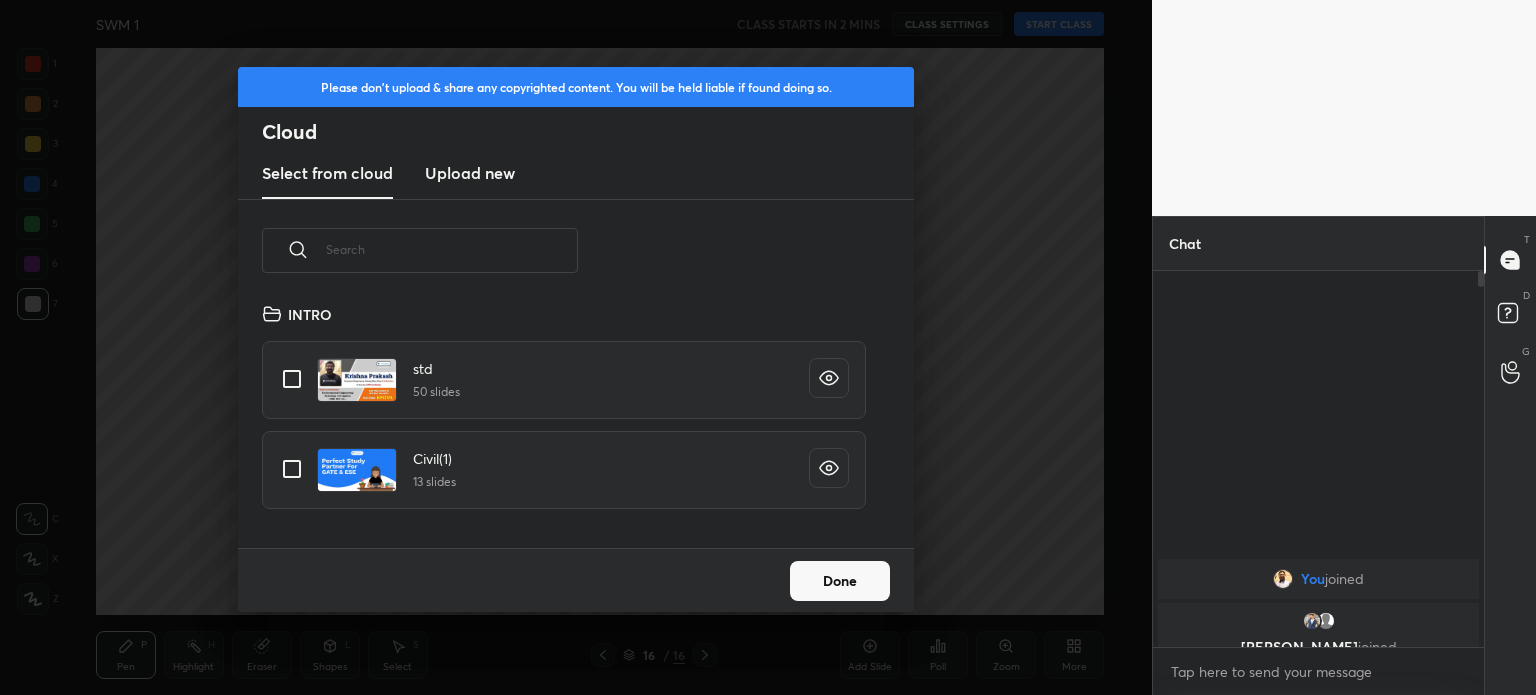 click on "Upload new" at bounding box center [470, 173] 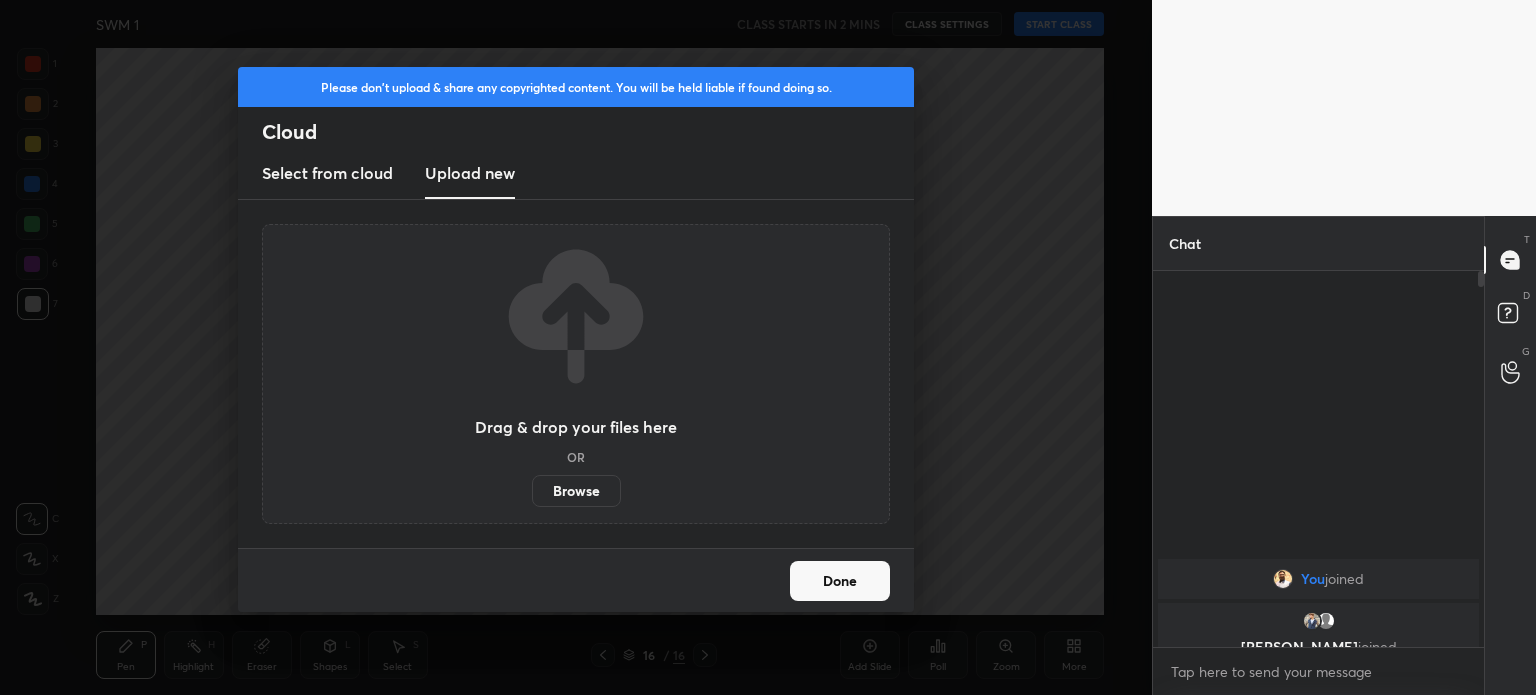 click on "Browse" at bounding box center [576, 491] 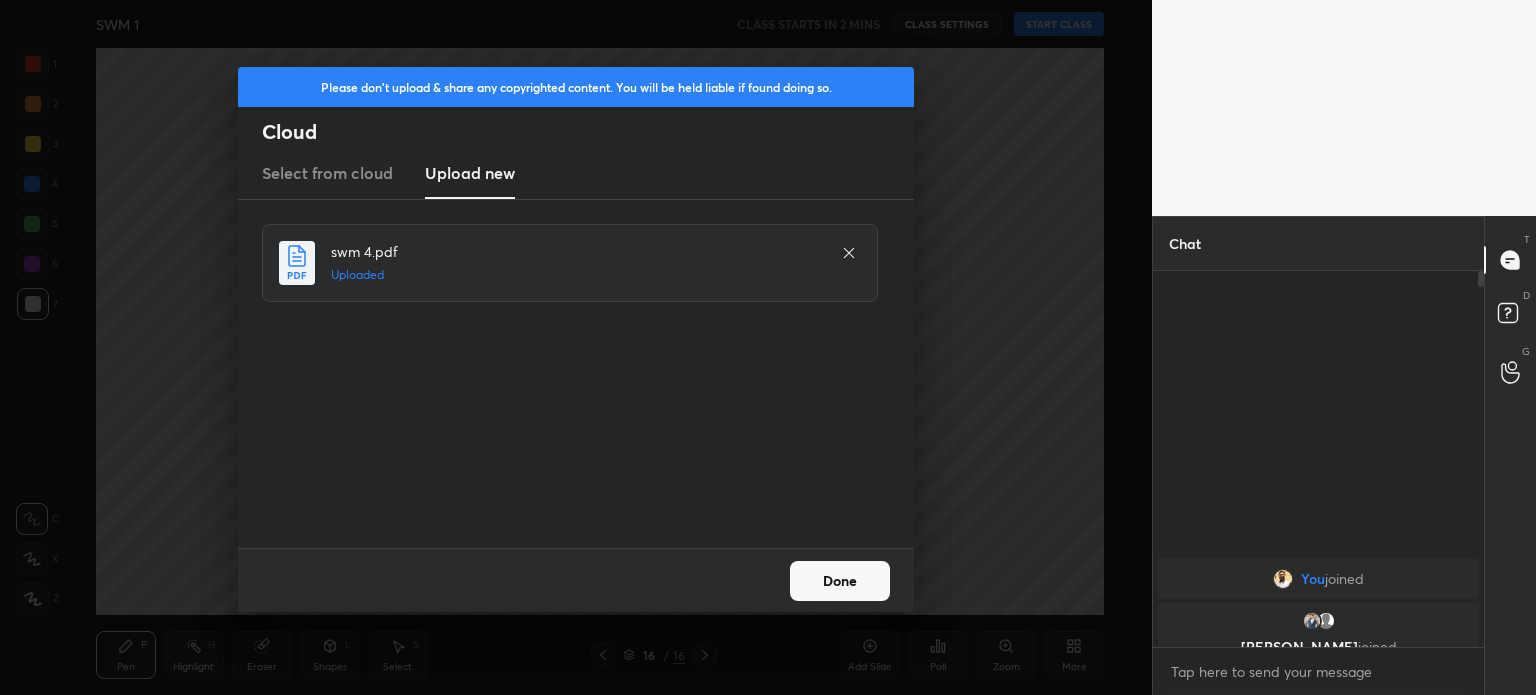 click on "Done" at bounding box center (840, 581) 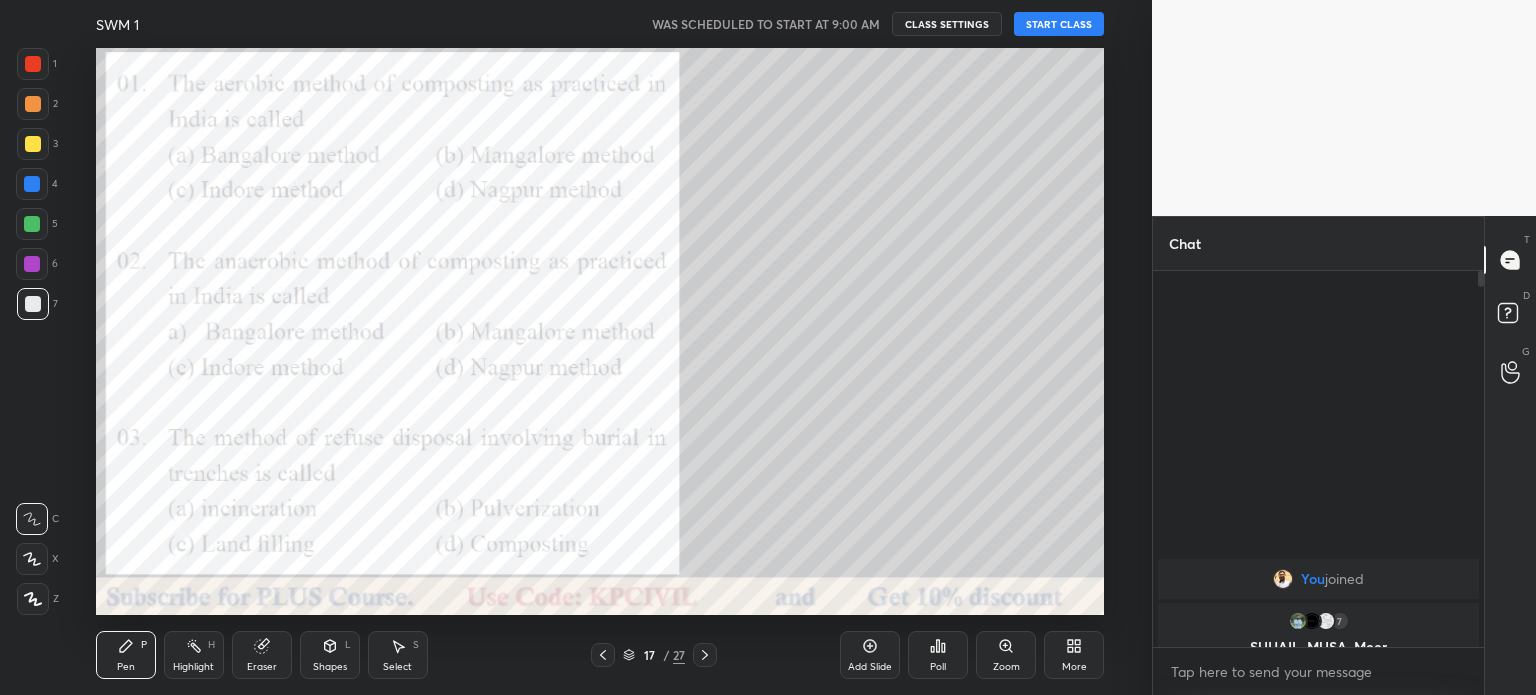 click 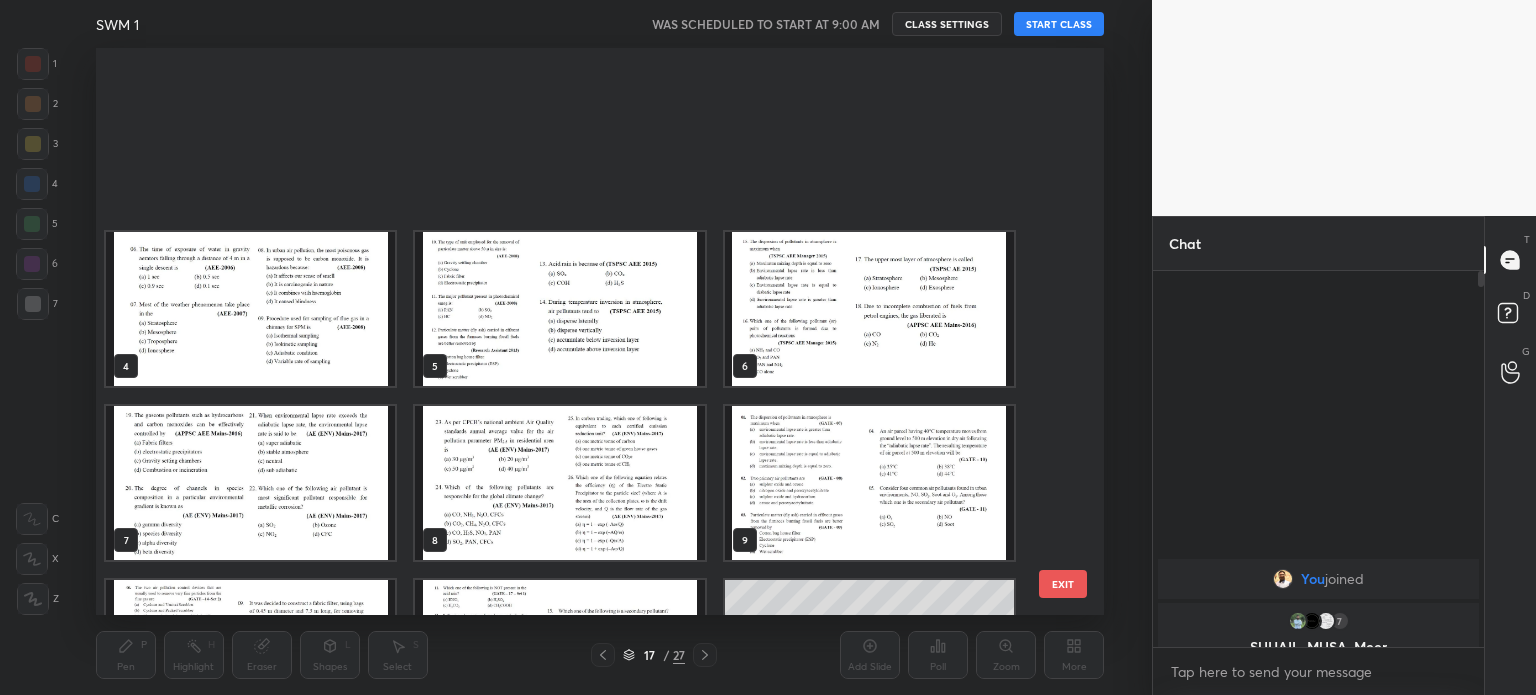 scroll, scrollTop: 476, scrollLeft: 0, axis: vertical 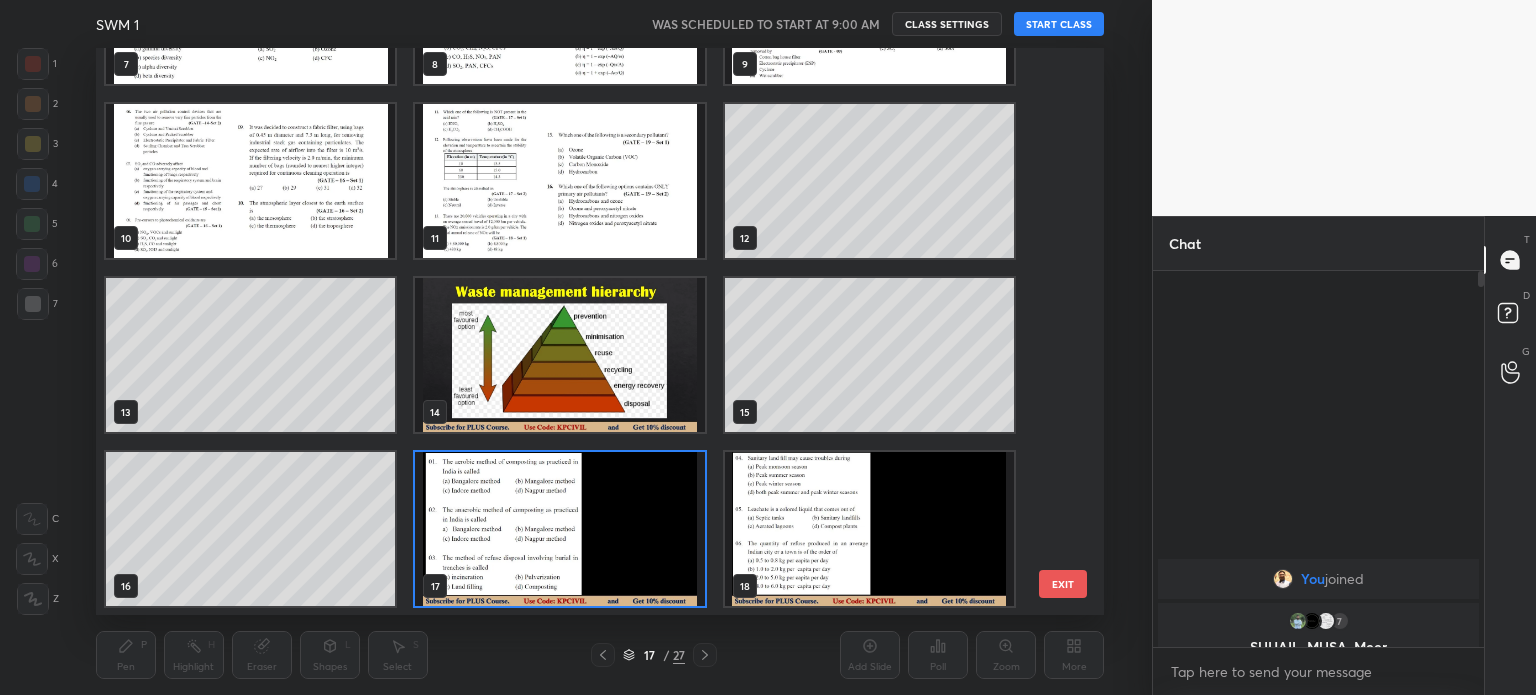 click at bounding box center [559, 7] 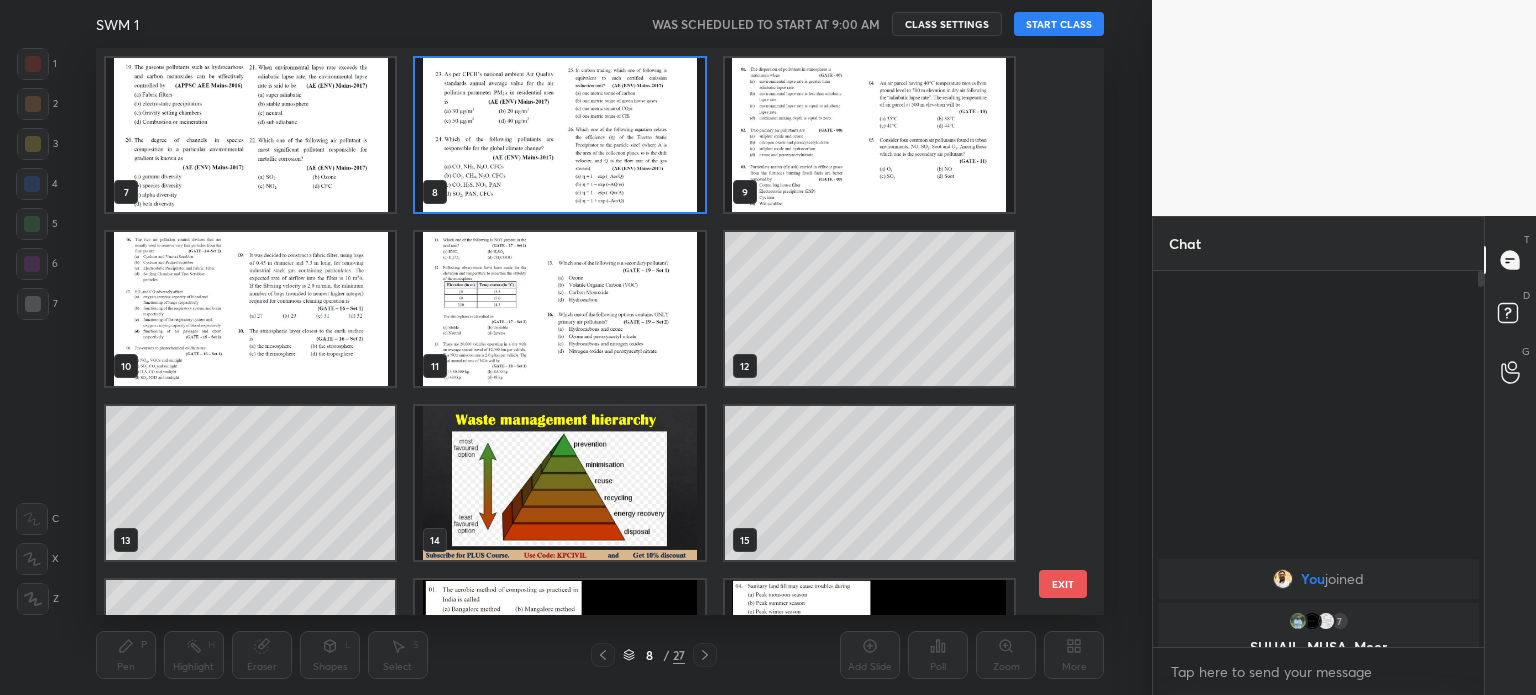click at bounding box center [559, 135] 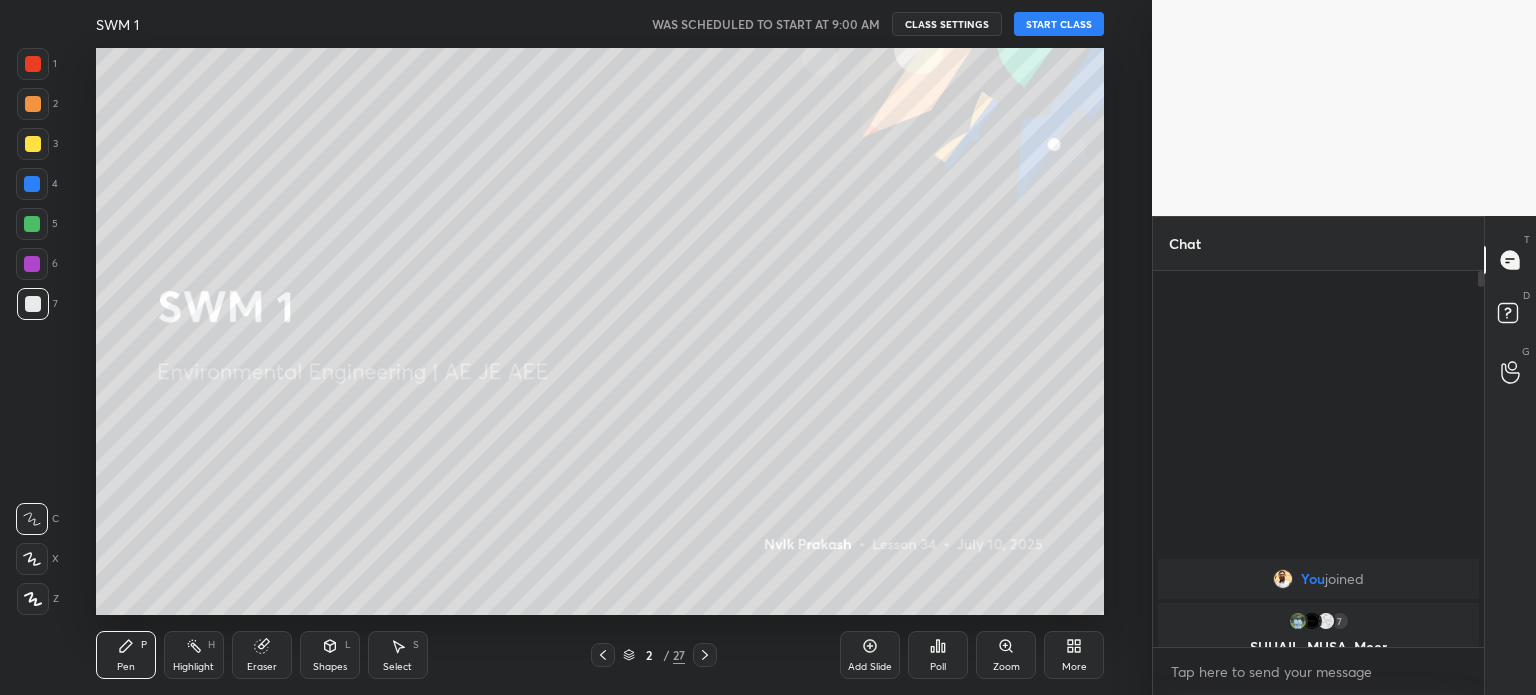 click on "START CLASS" at bounding box center (1059, 24) 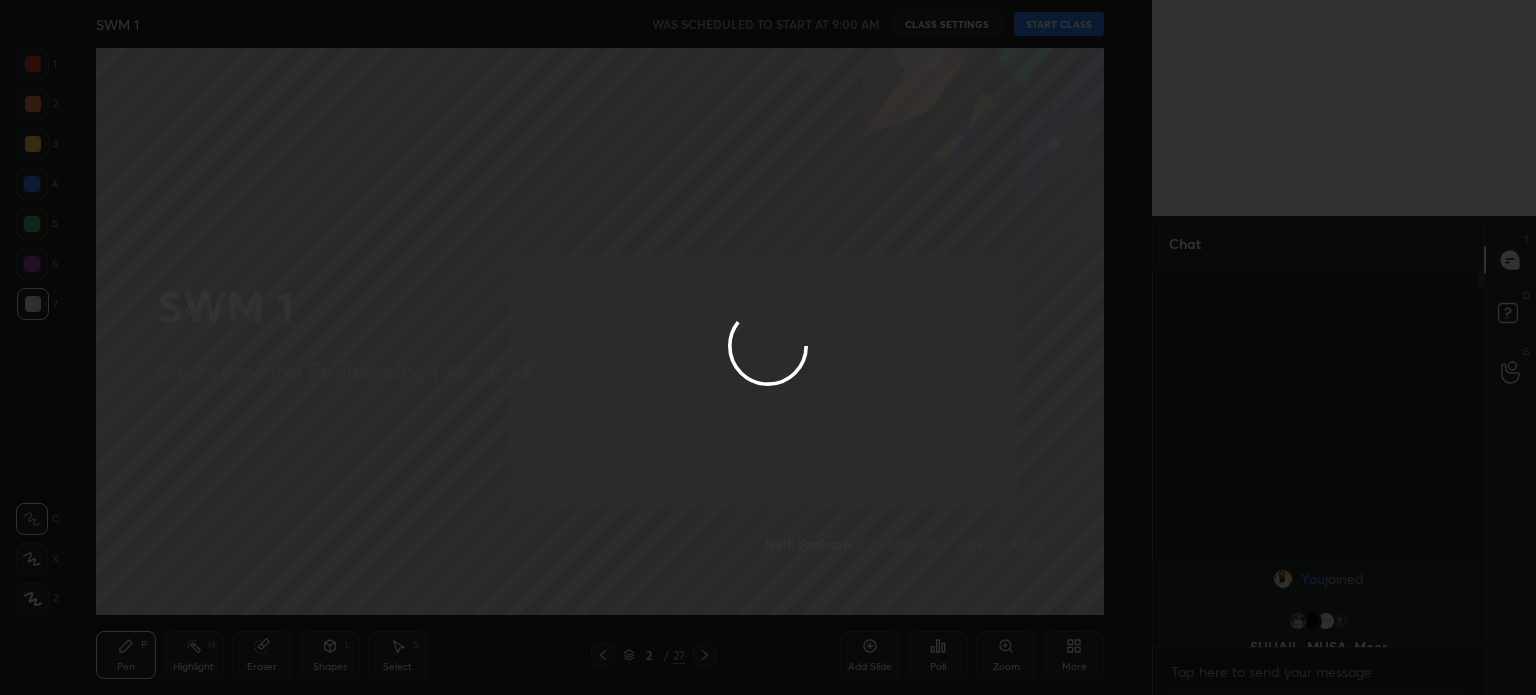 type on "x" 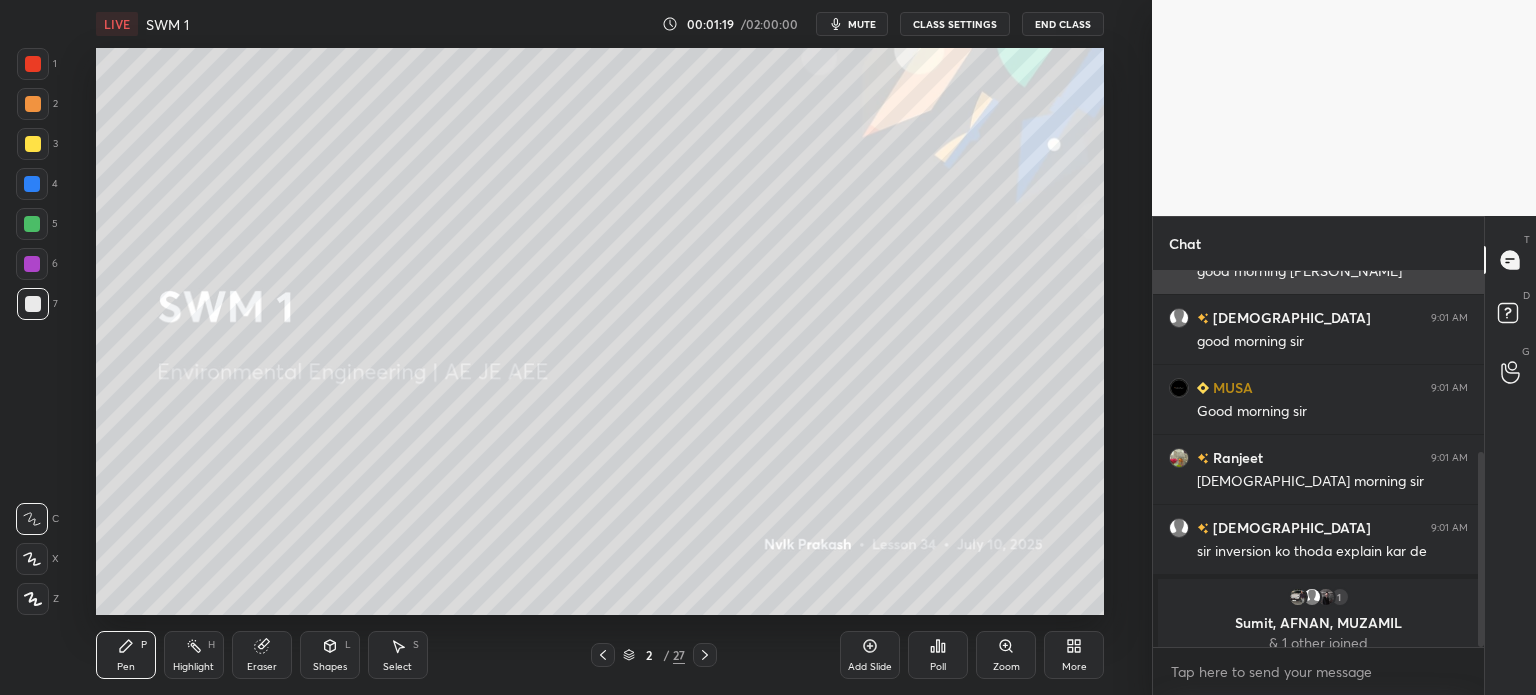 scroll, scrollTop: 364, scrollLeft: 0, axis: vertical 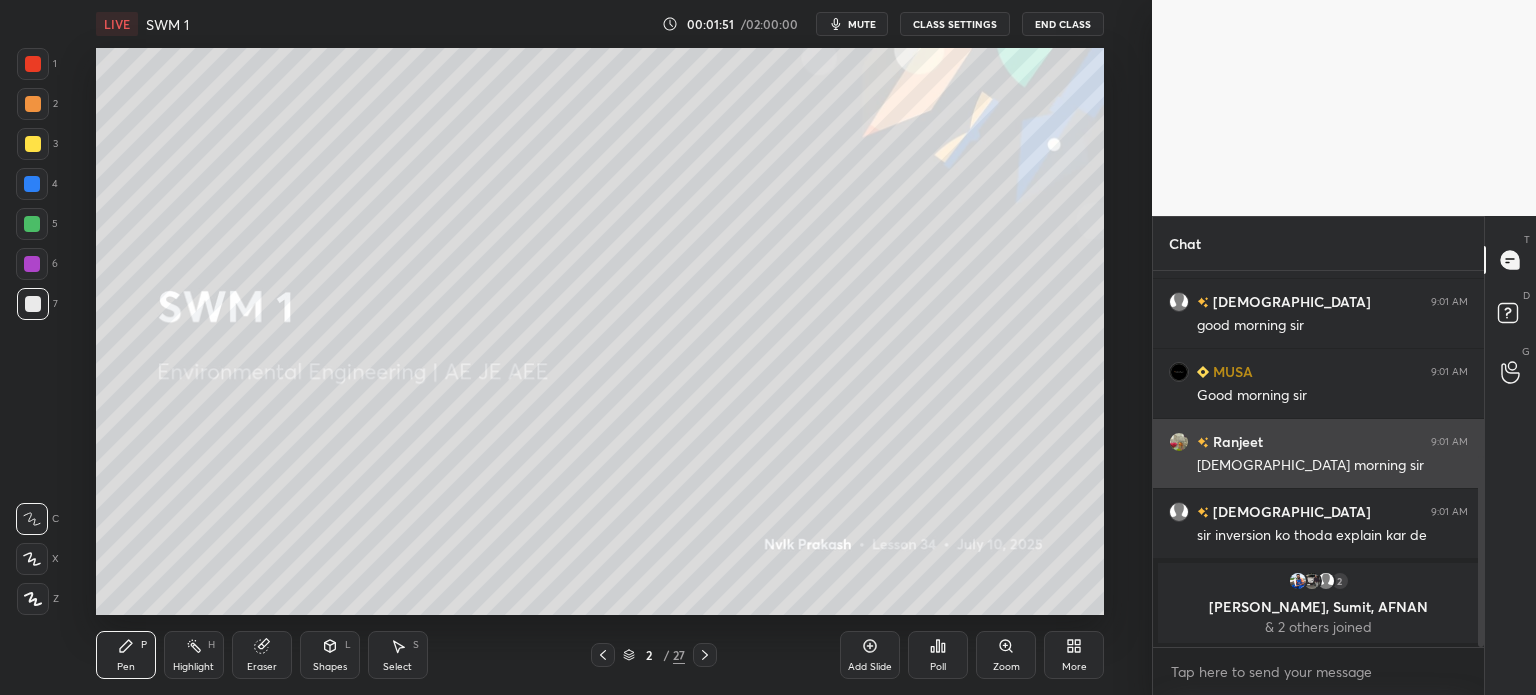 click at bounding box center [33, 599] 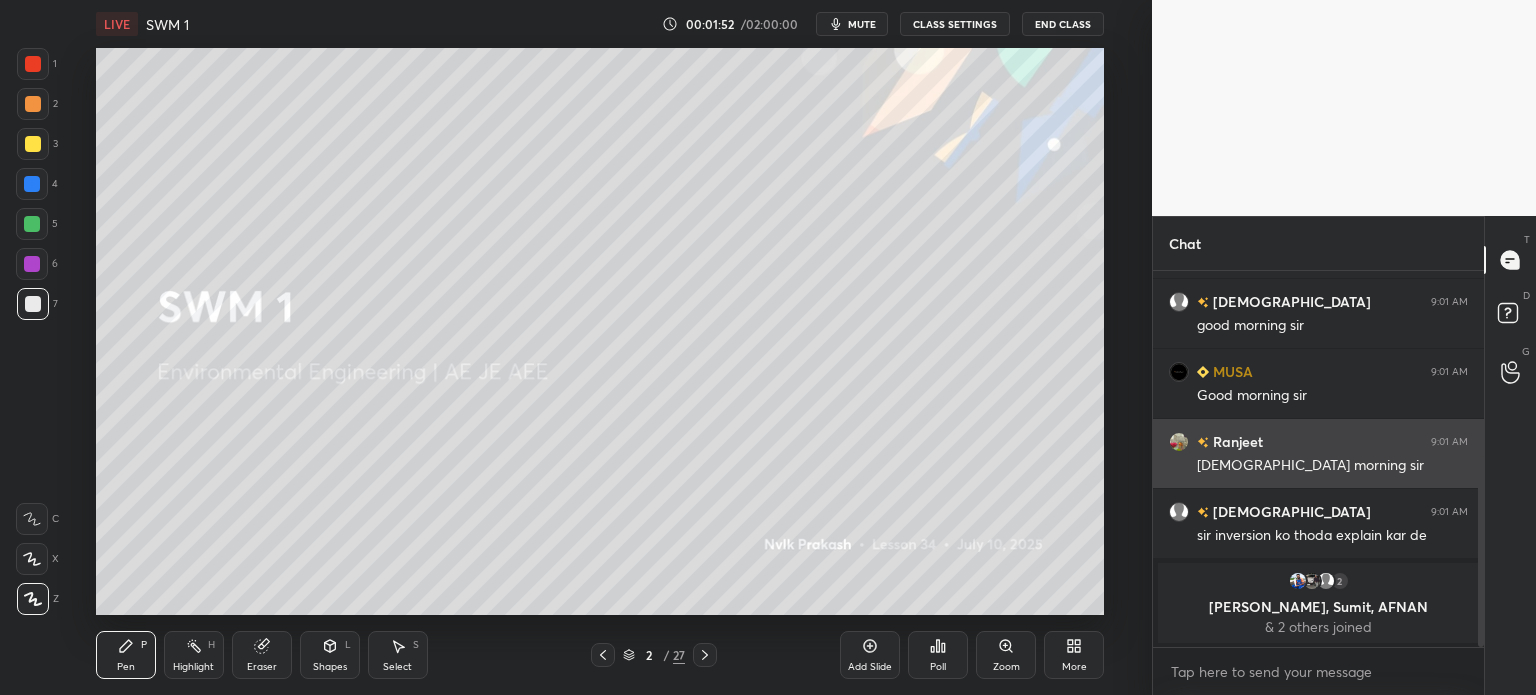 scroll, scrollTop: 402, scrollLeft: 0, axis: vertical 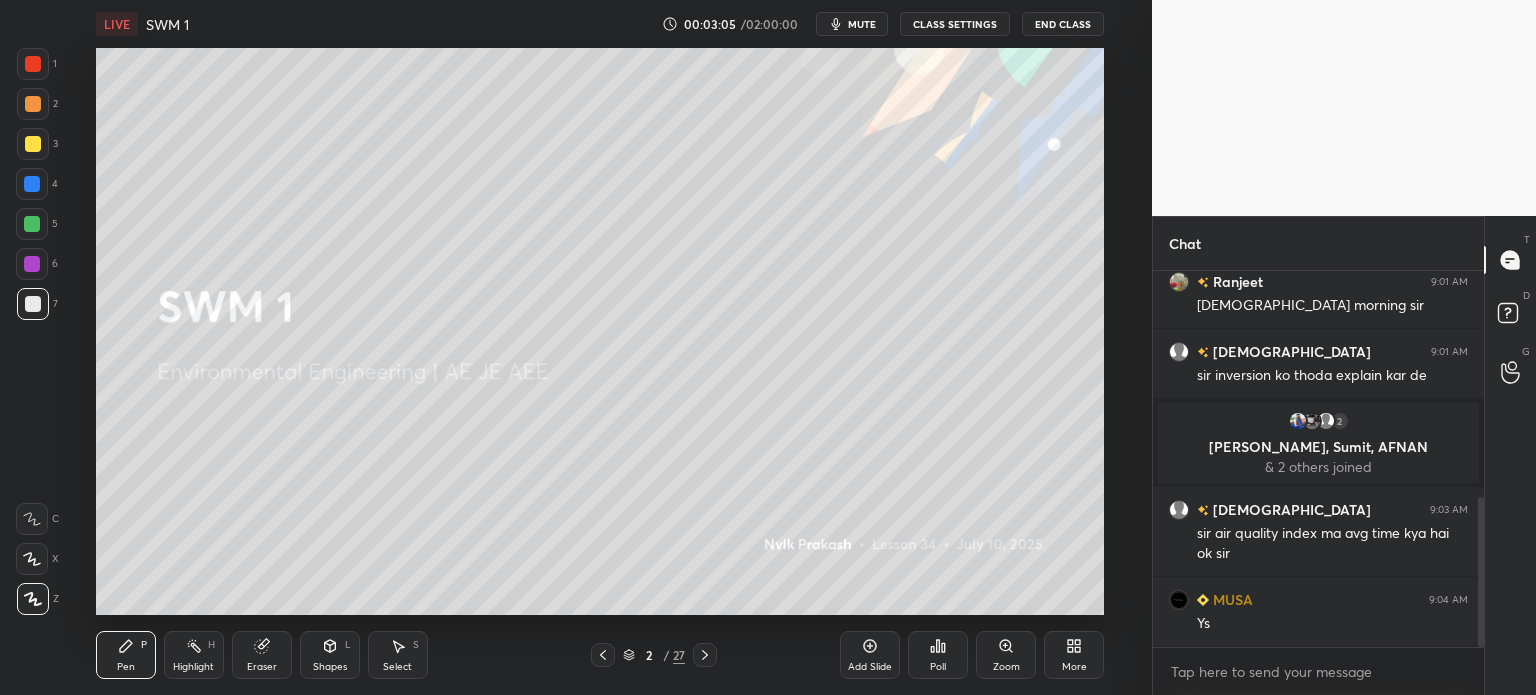click at bounding box center [33, 144] 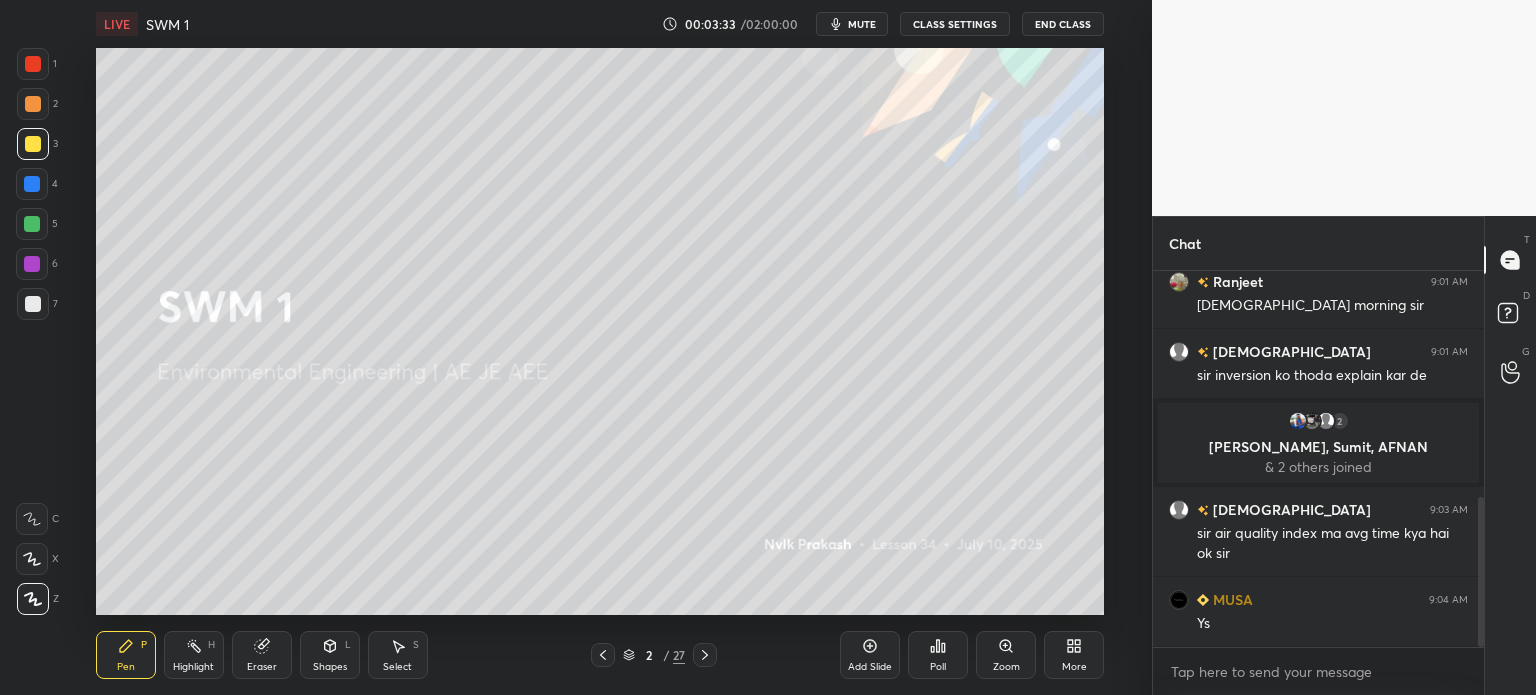 scroll, scrollTop: 612, scrollLeft: 0, axis: vertical 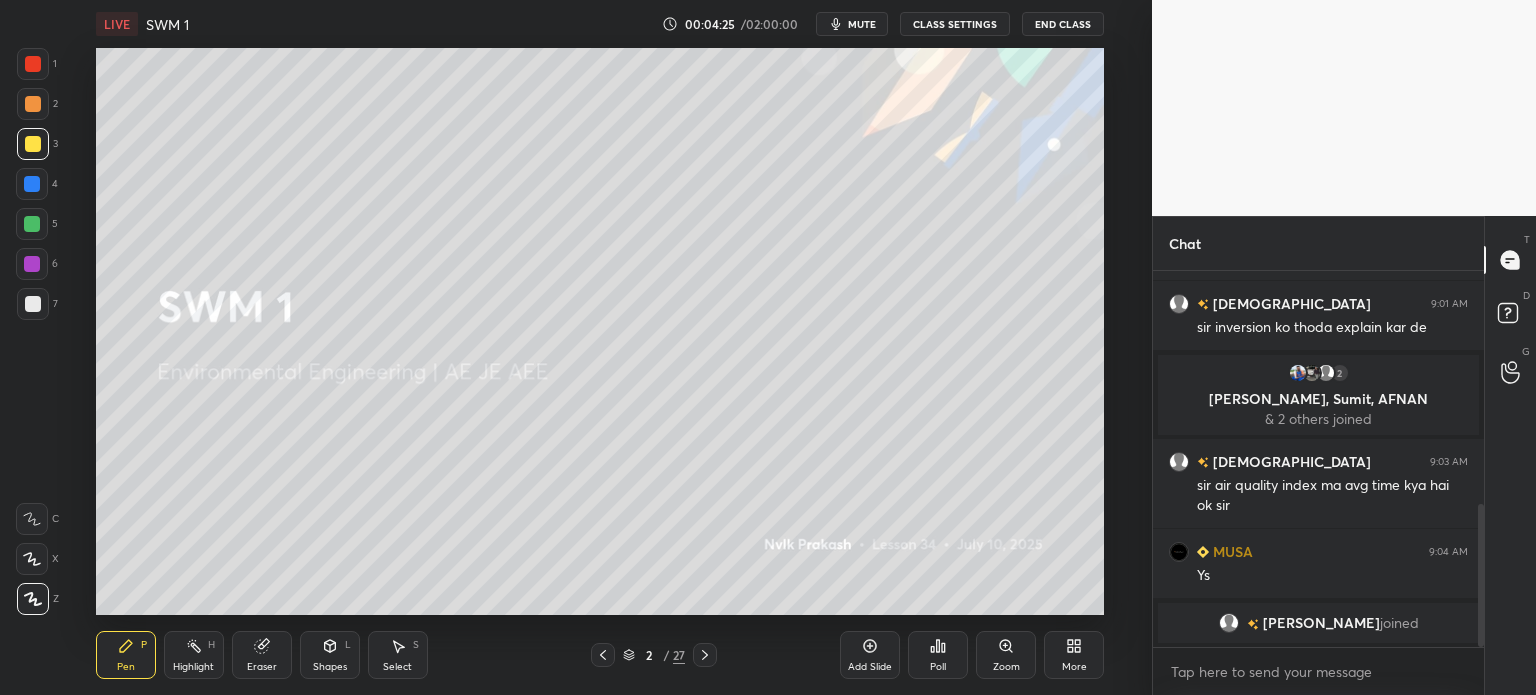 click on "Eraser" at bounding box center (262, 667) 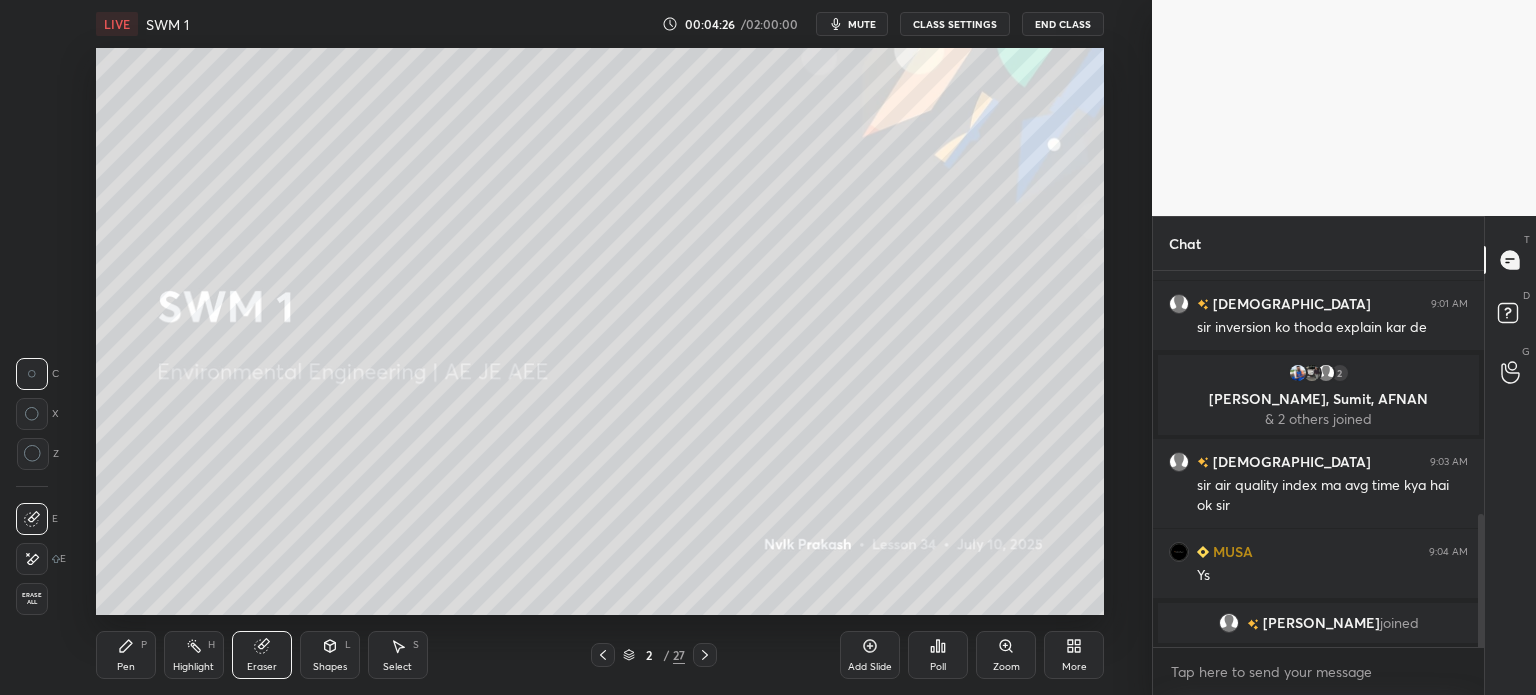 scroll, scrollTop: 682, scrollLeft: 0, axis: vertical 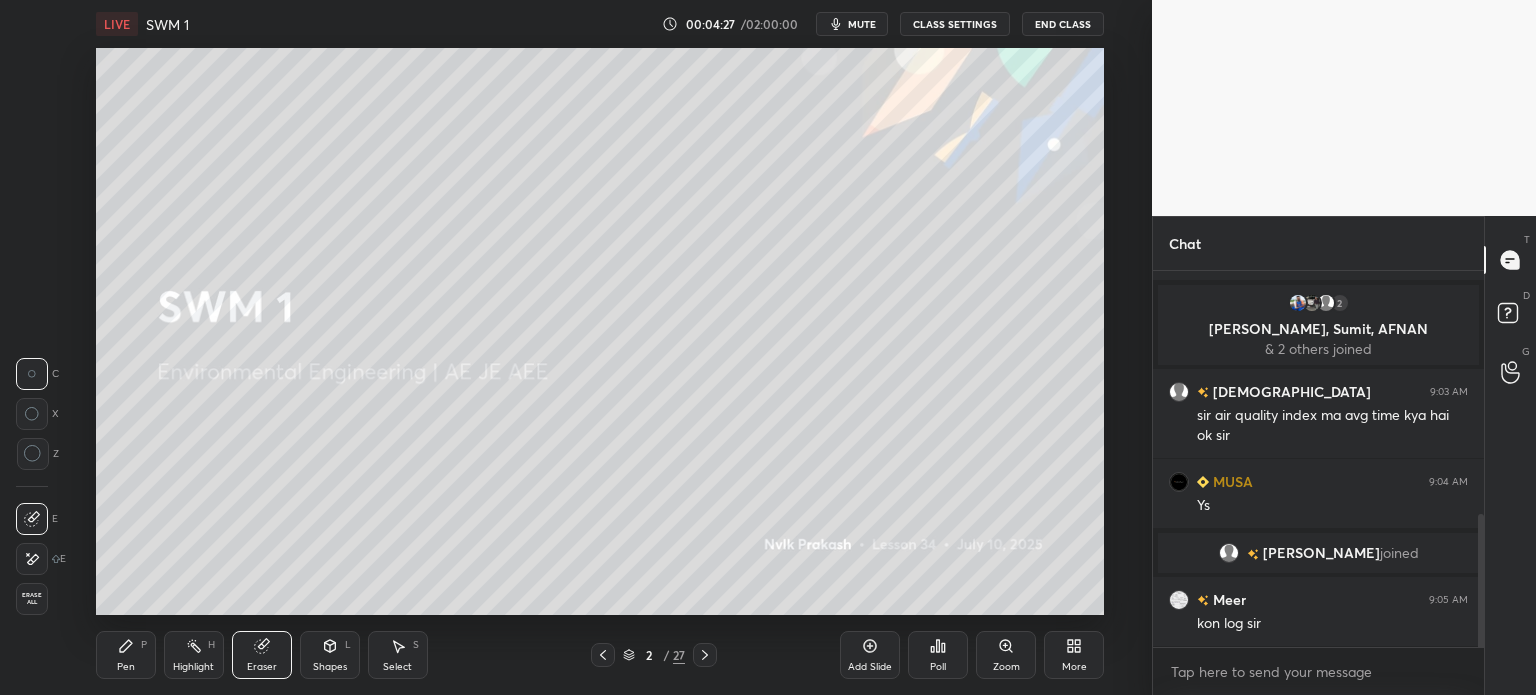 click on "Pen P" at bounding box center (126, 655) 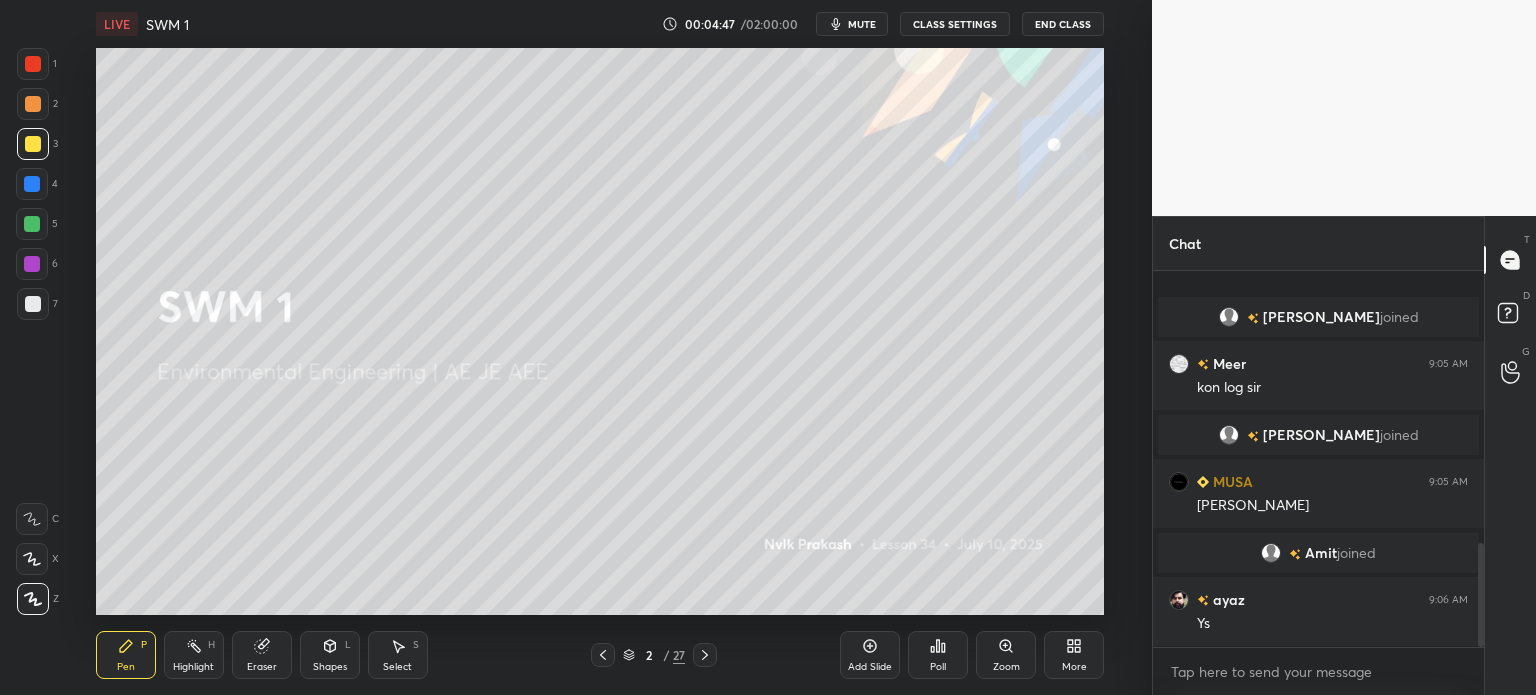 scroll, scrollTop: 988, scrollLeft: 0, axis: vertical 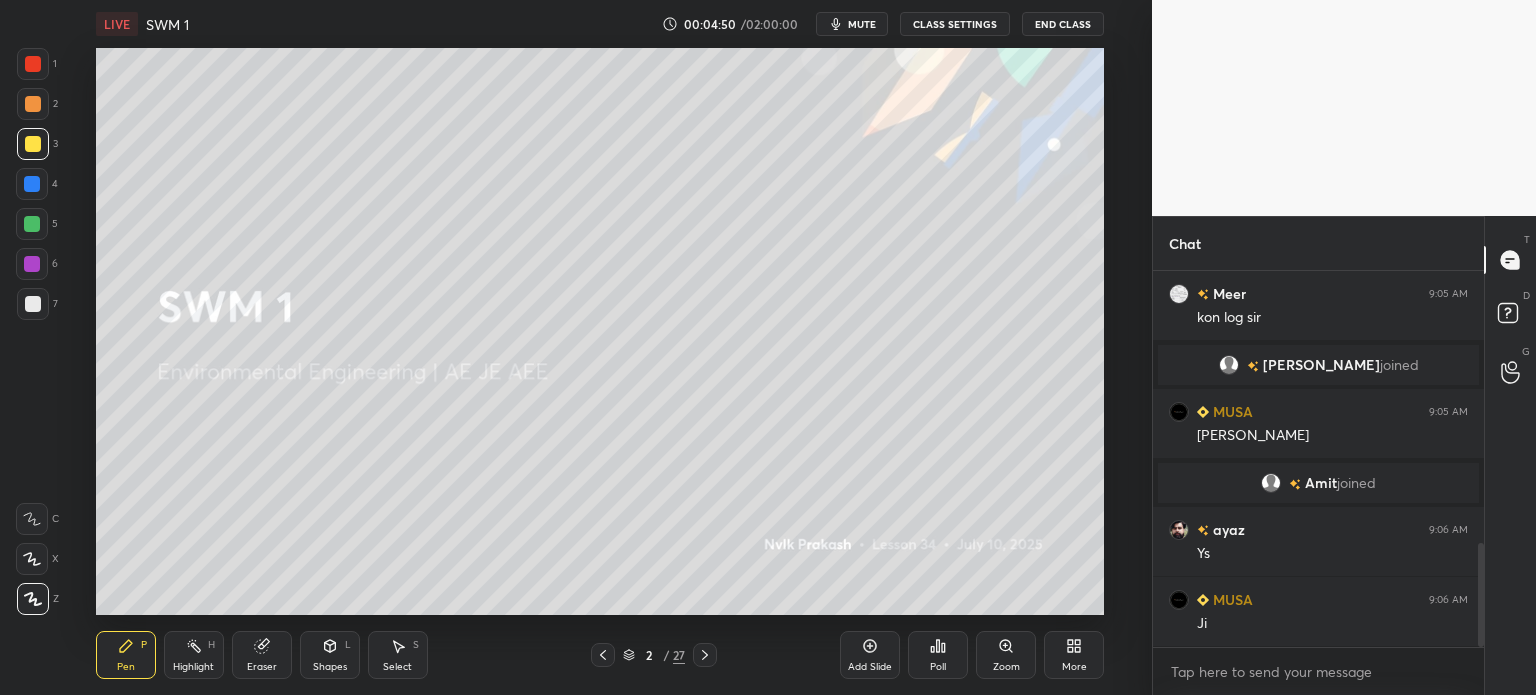 click at bounding box center [33, 304] 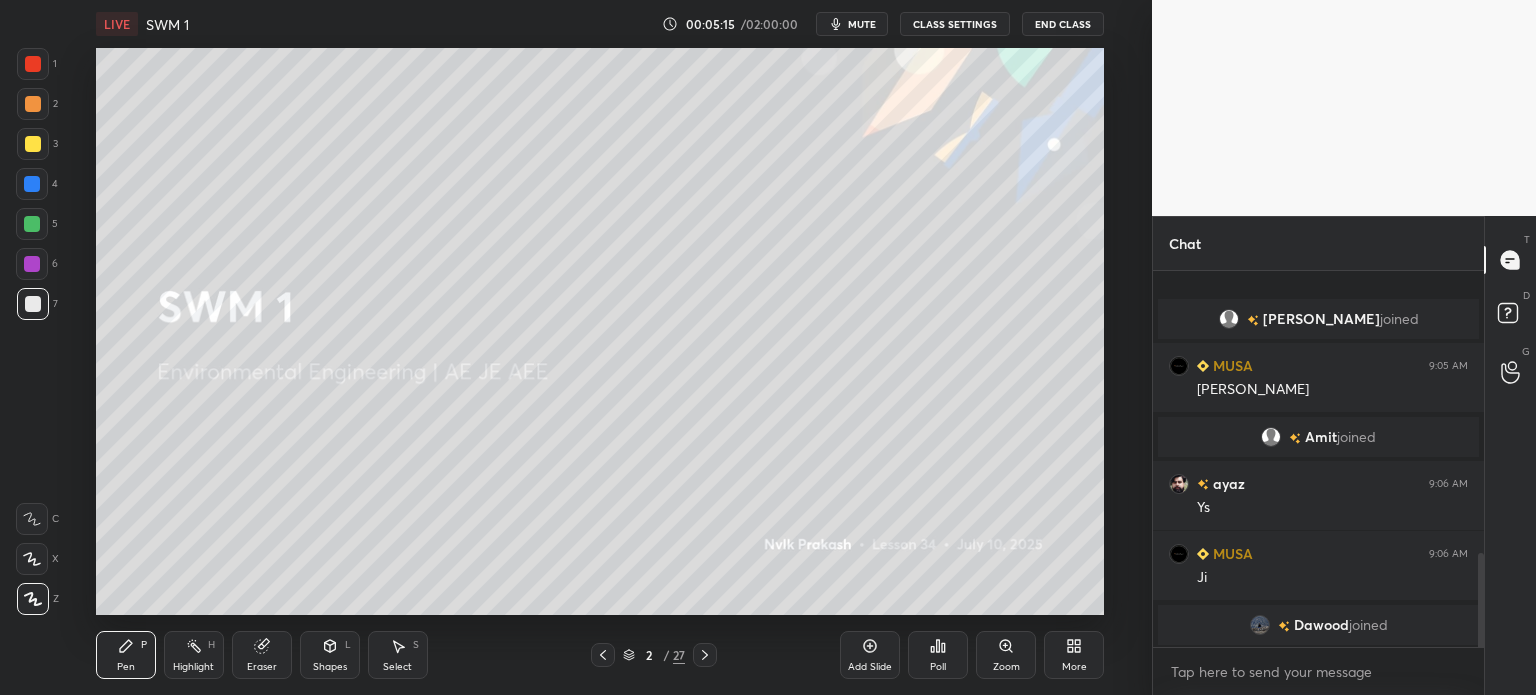 scroll, scrollTop: 1126, scrollLeft: 0, axis: vertical 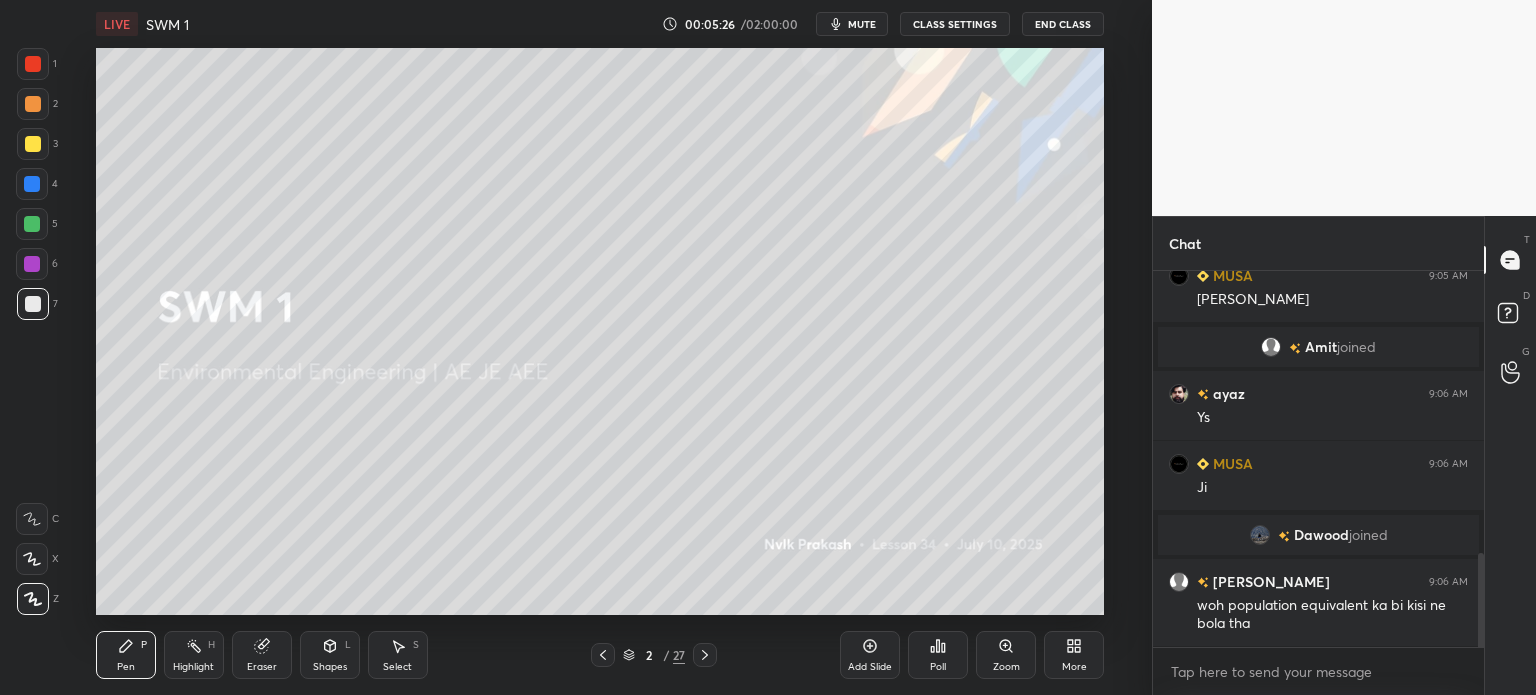 click on "Add Slide" at bounding box center (870, 655) 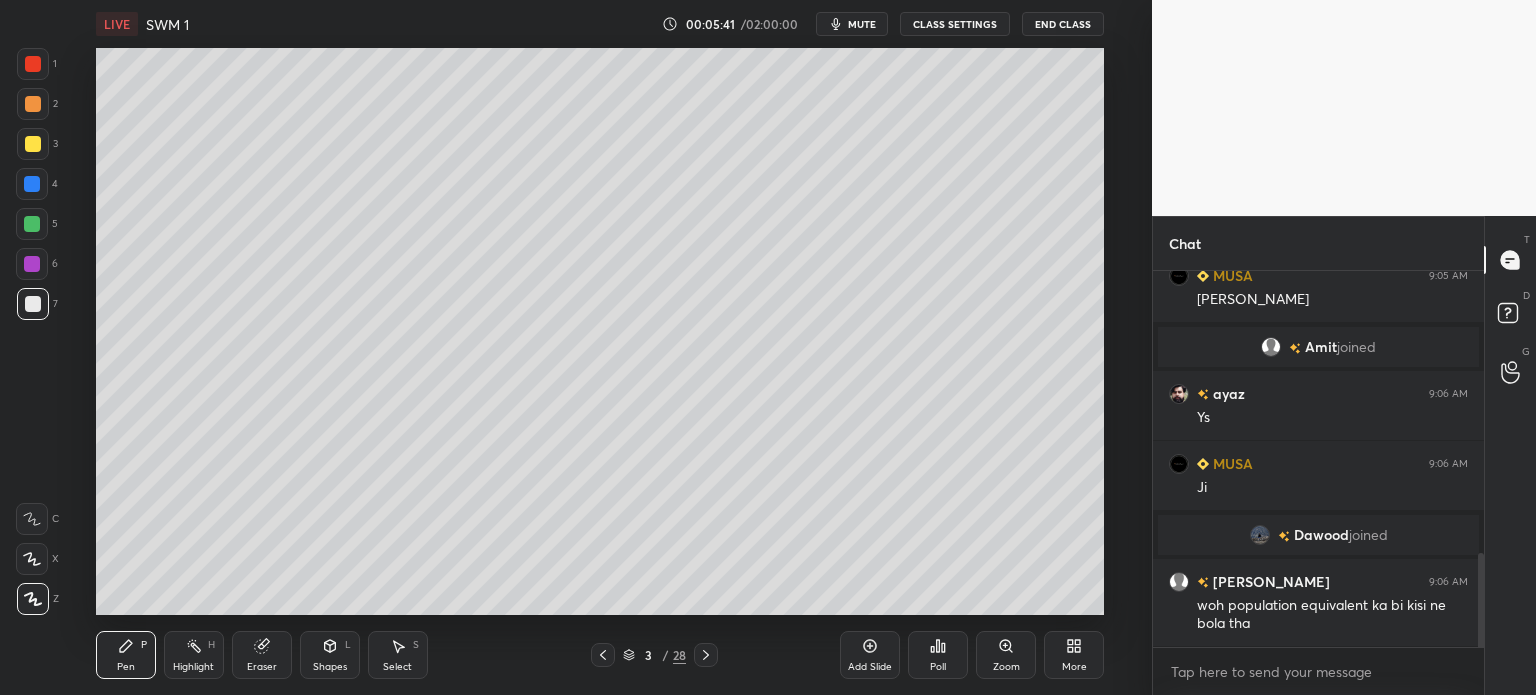 click on "Eraser" at bounding box center [262, 655] 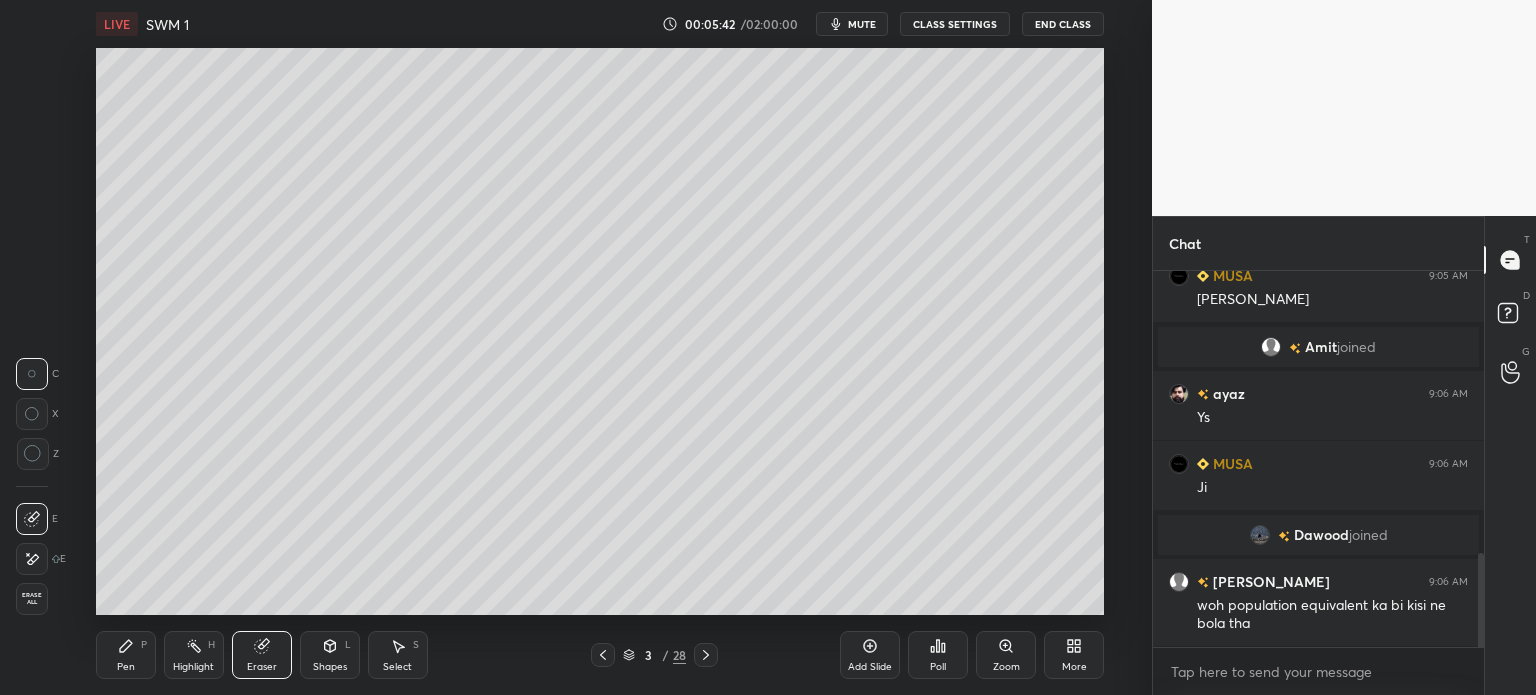 click on "Pen P" at bounding box center [126, 655] 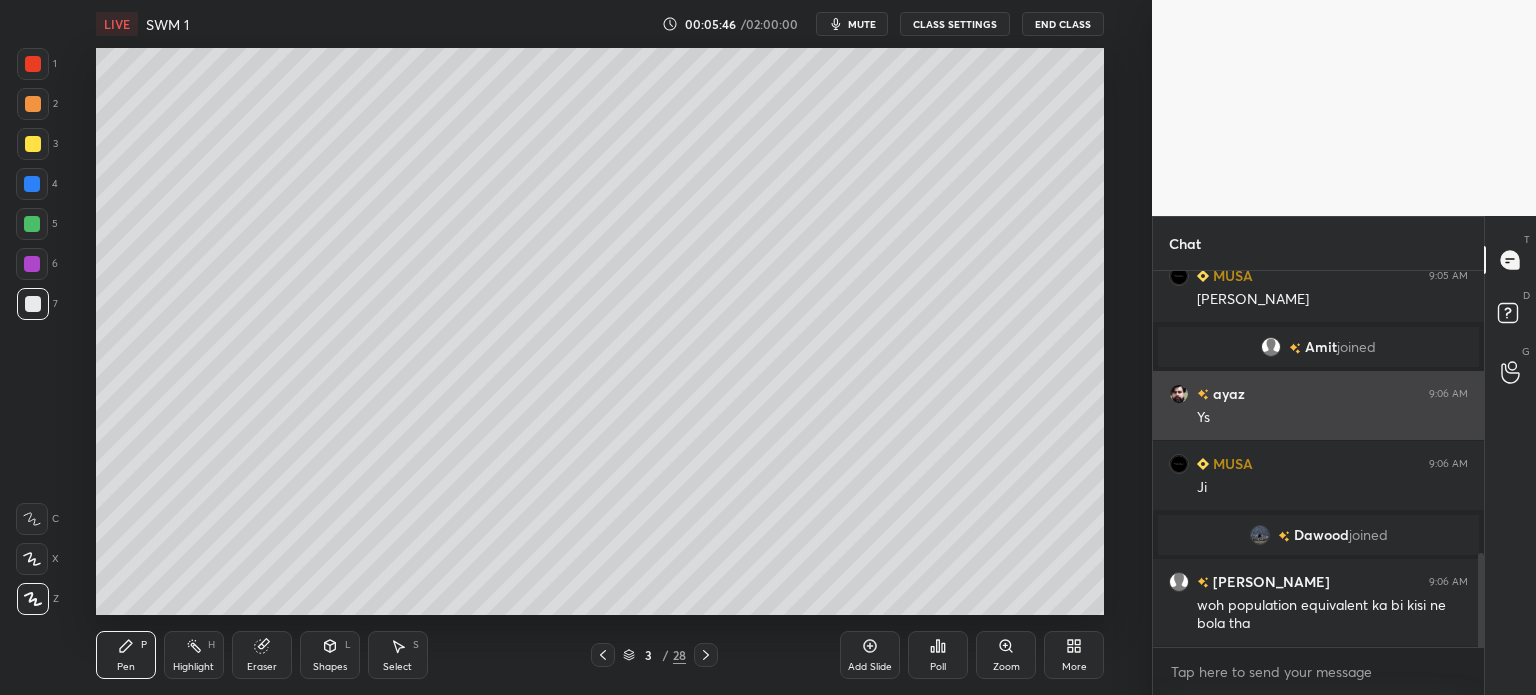 scroll, scrollTop: 1196, scrollLeft: 0, axis: vertical 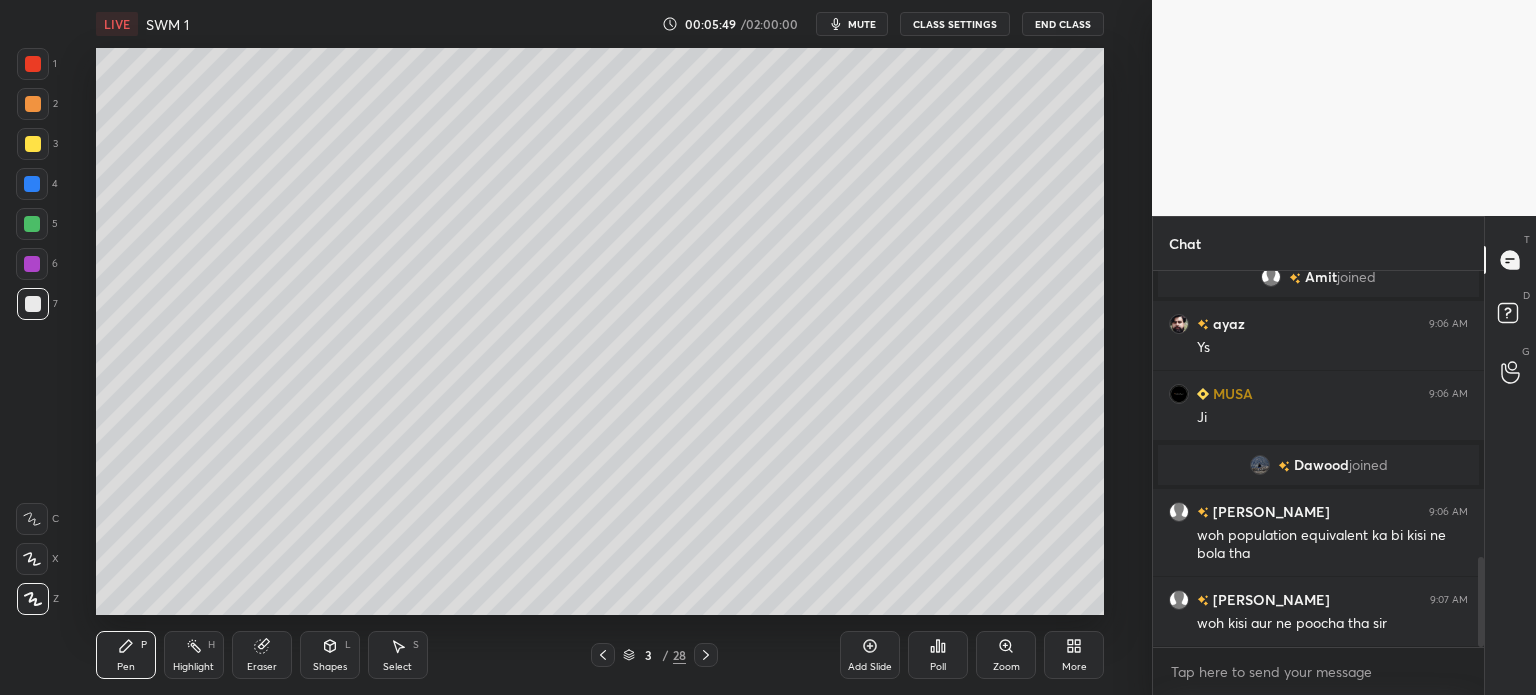 click at bounding box center [33, 144] 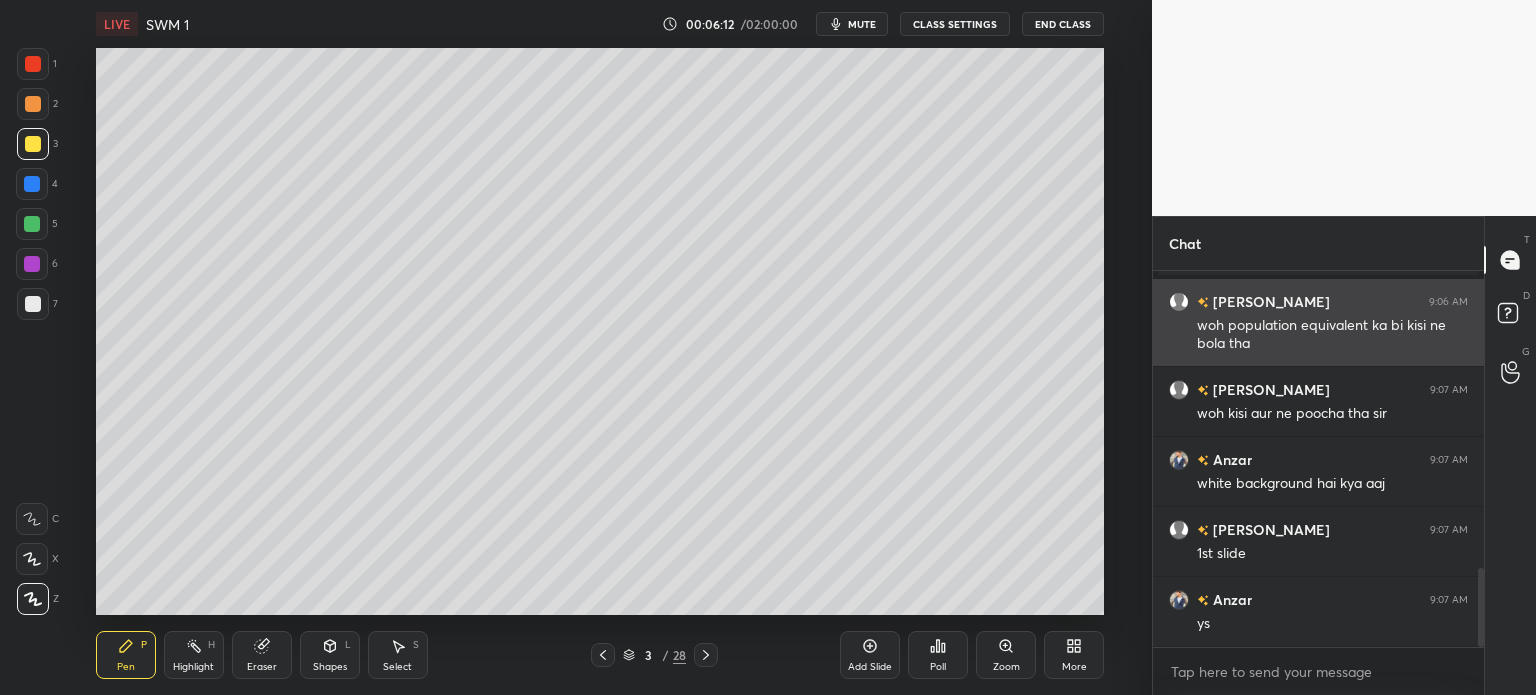 scroll, scrollTop: 1476, scrollLeft: 0, axis: vertical 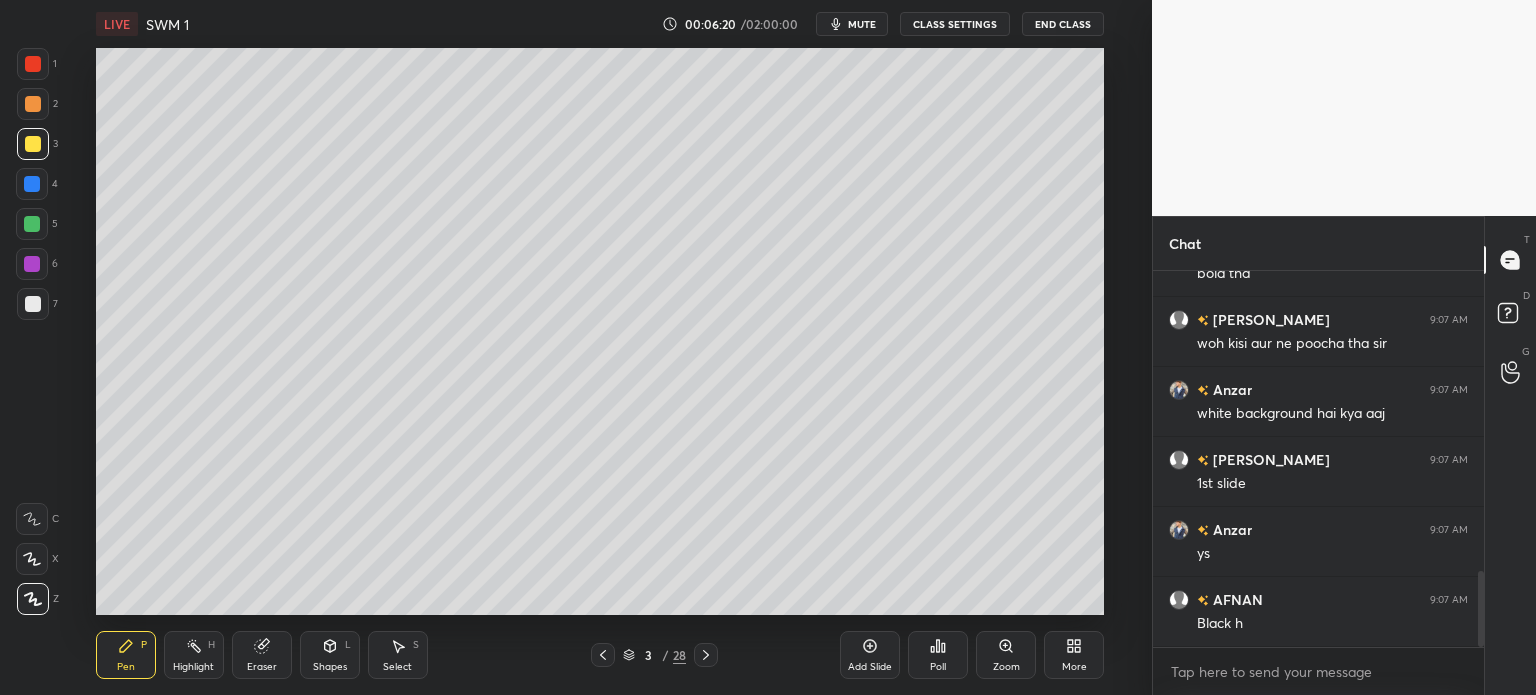 click at bounding box center (33, 304) 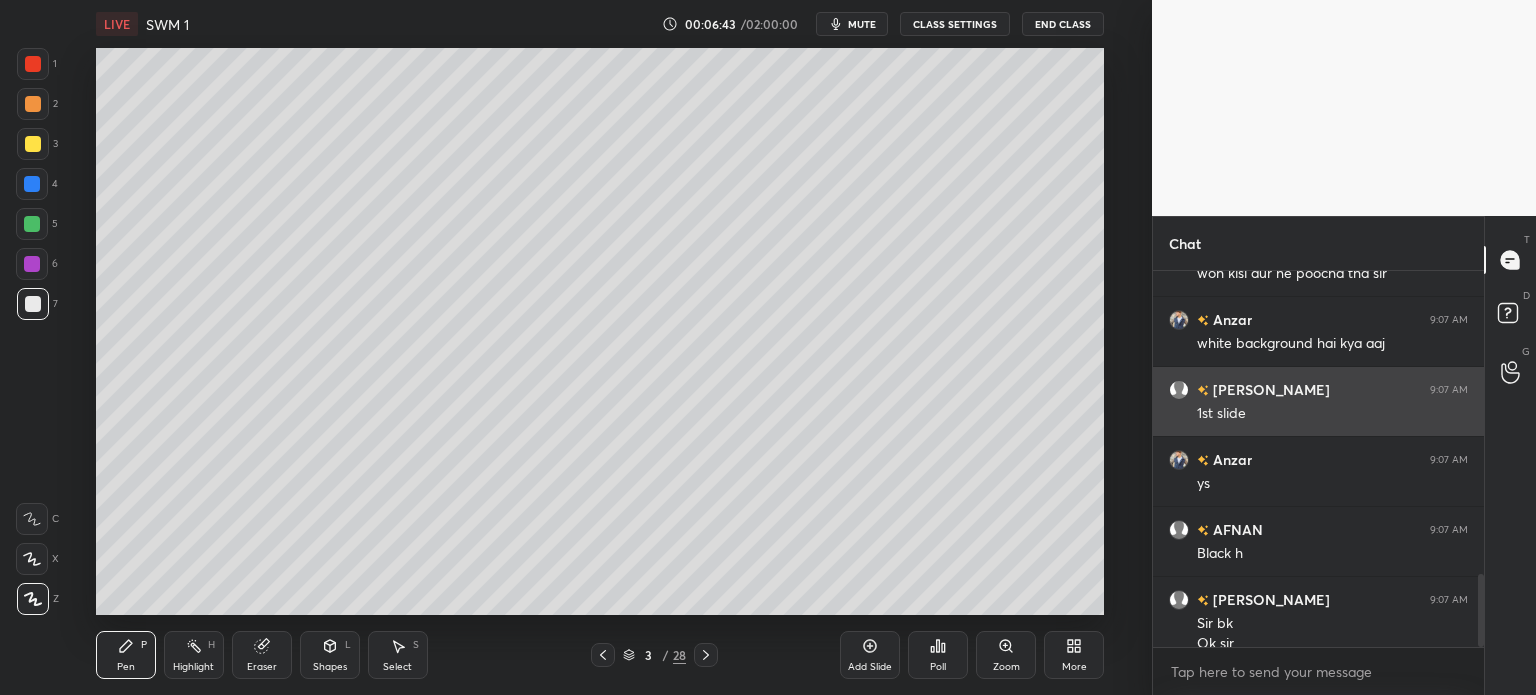 scroll, scrollTop: 1566, scrollLeft: 0, axis: vertical 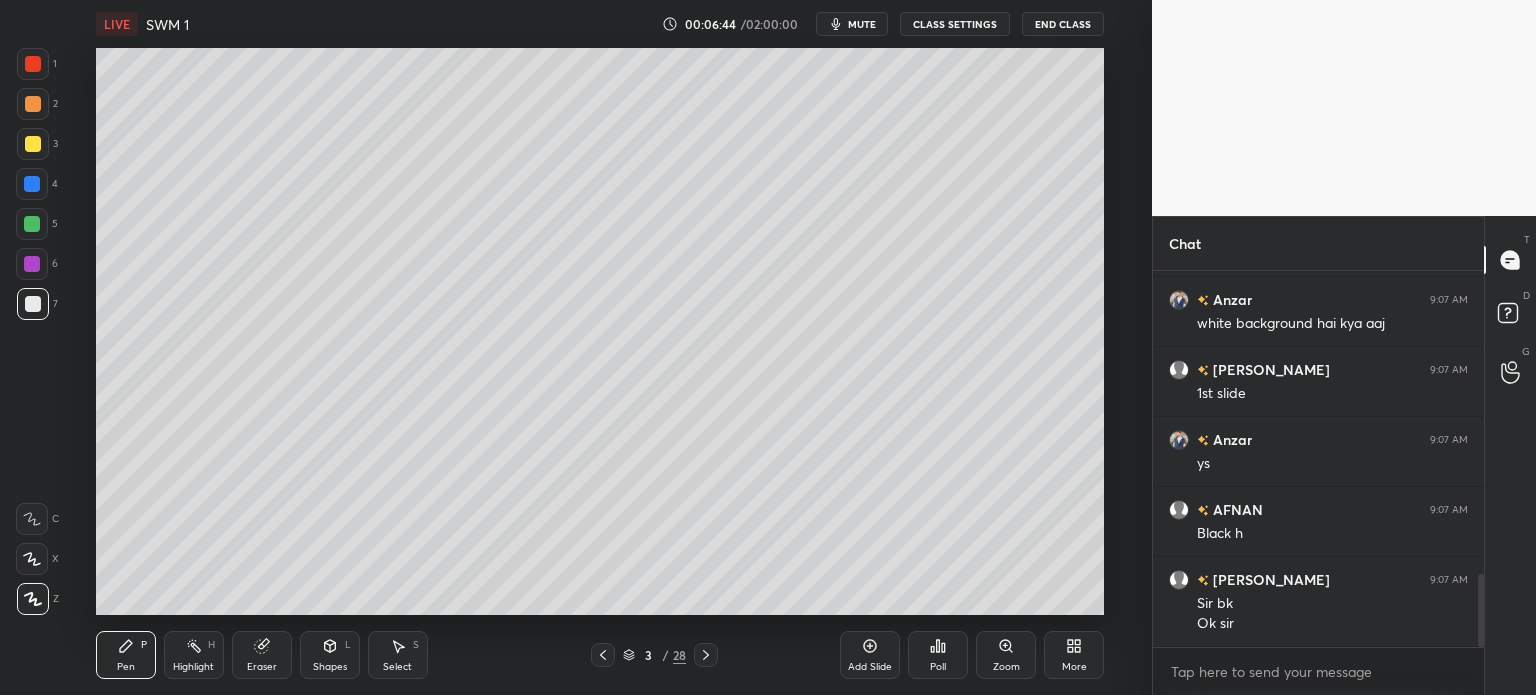 click at bounding box center (33, 144) 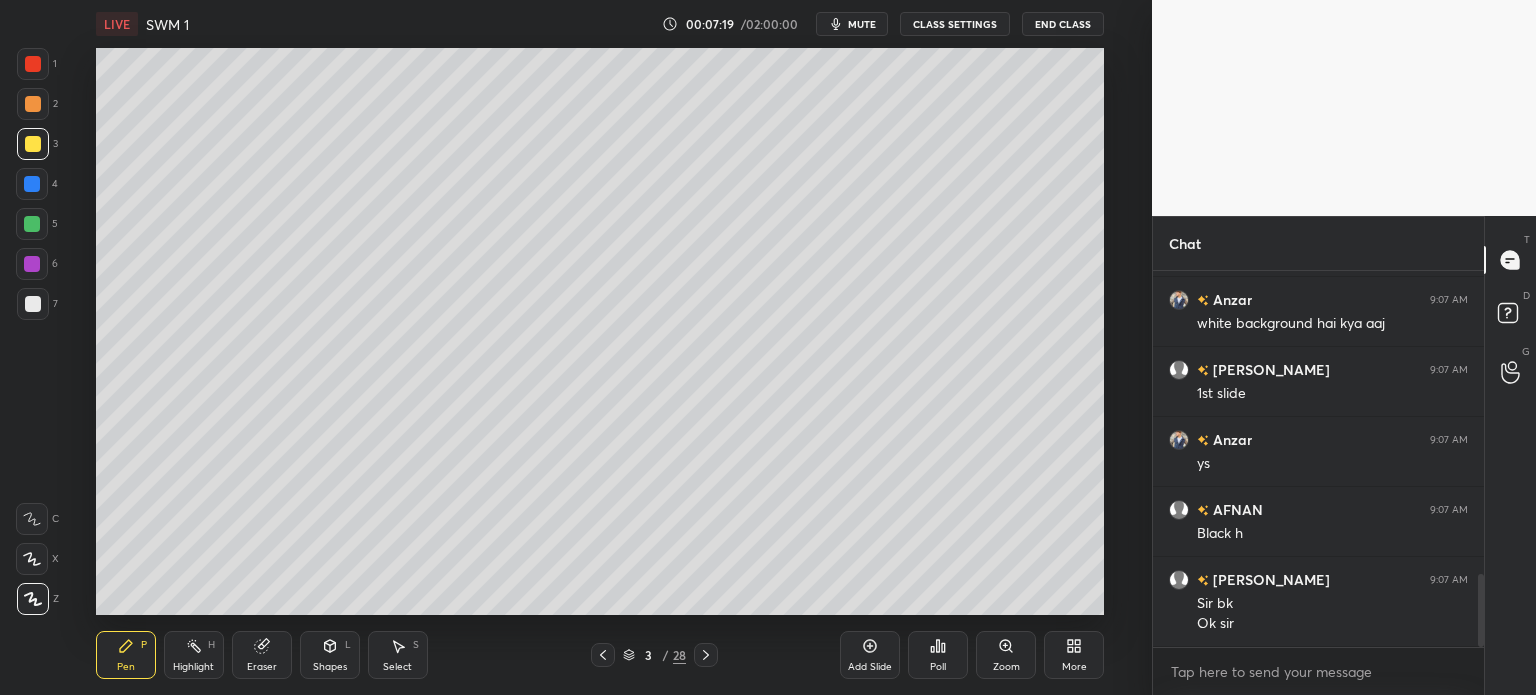 click at bounding box center (33, 304) 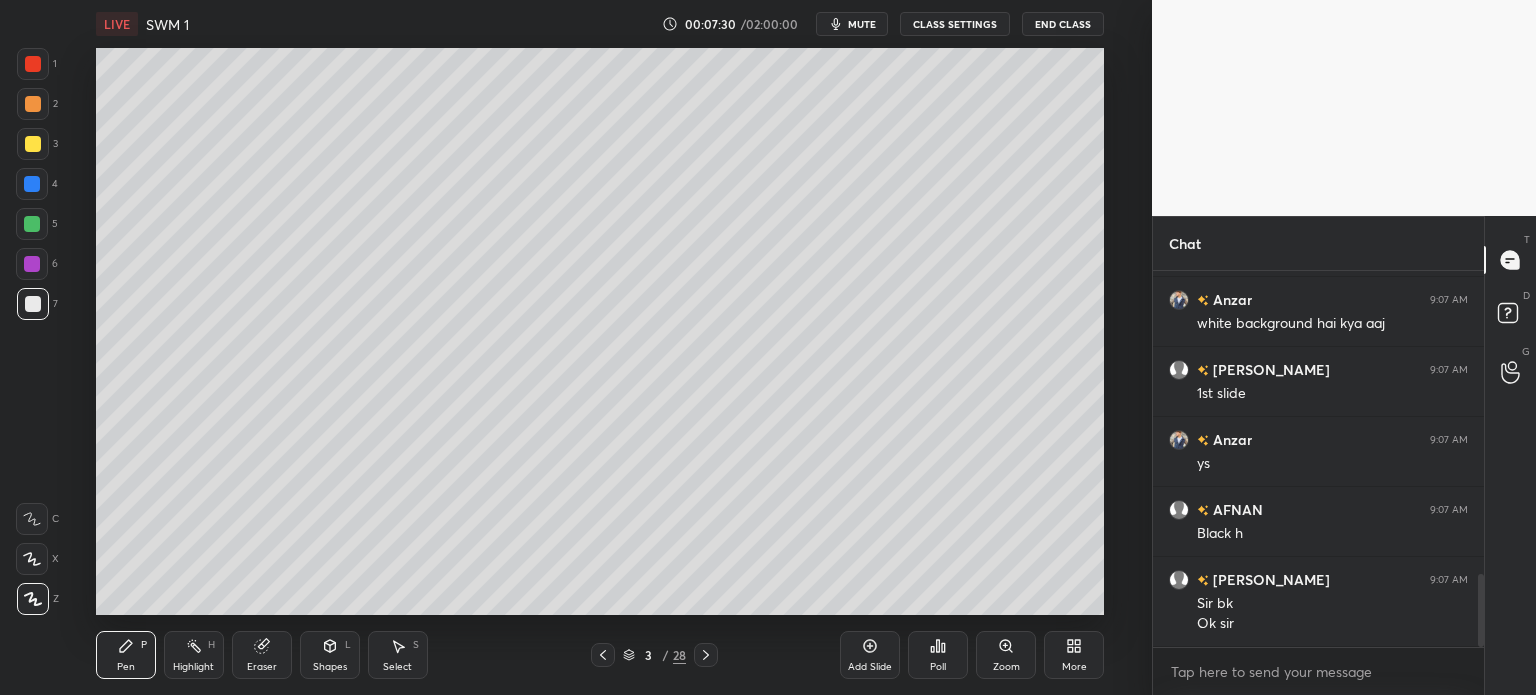 click at bounding box center (32, 184) 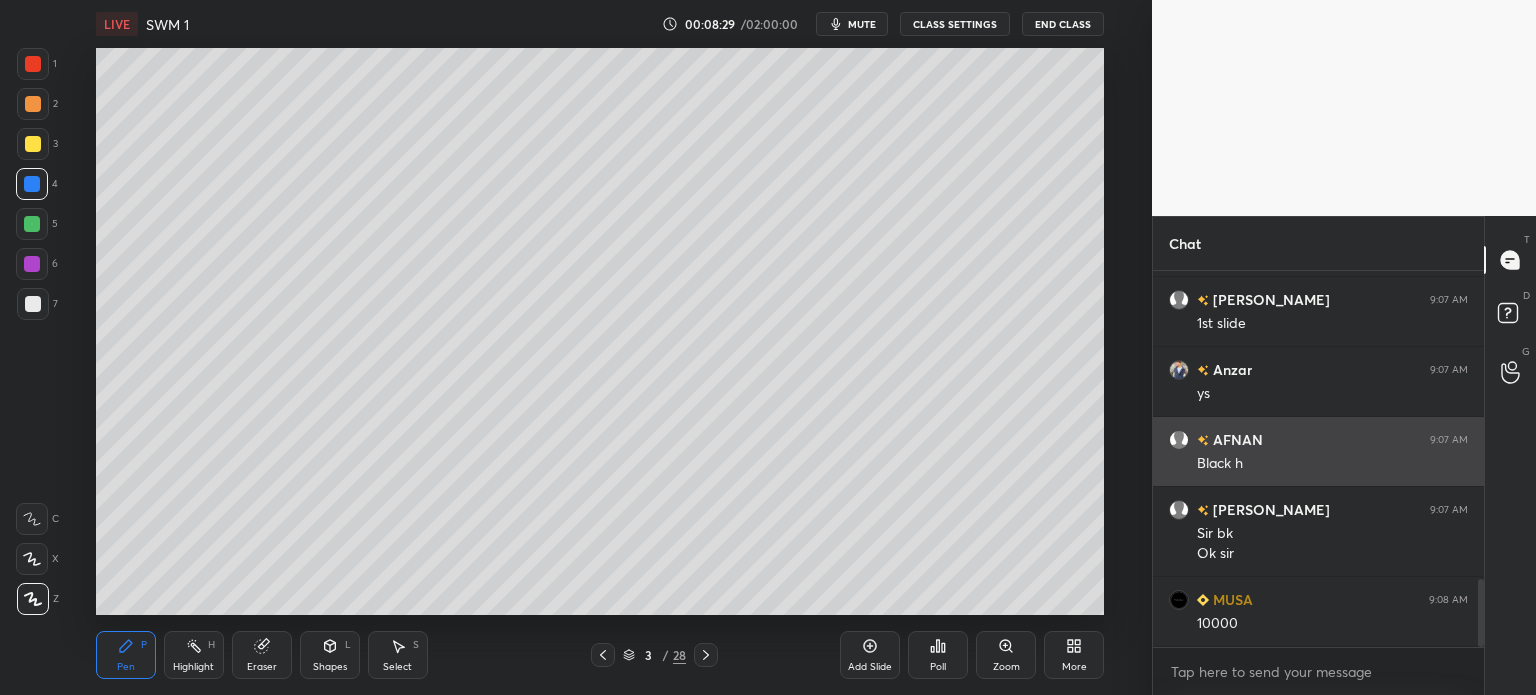 scroll, scrollTop: 1706, scrollLeft: 0, axis: vertical 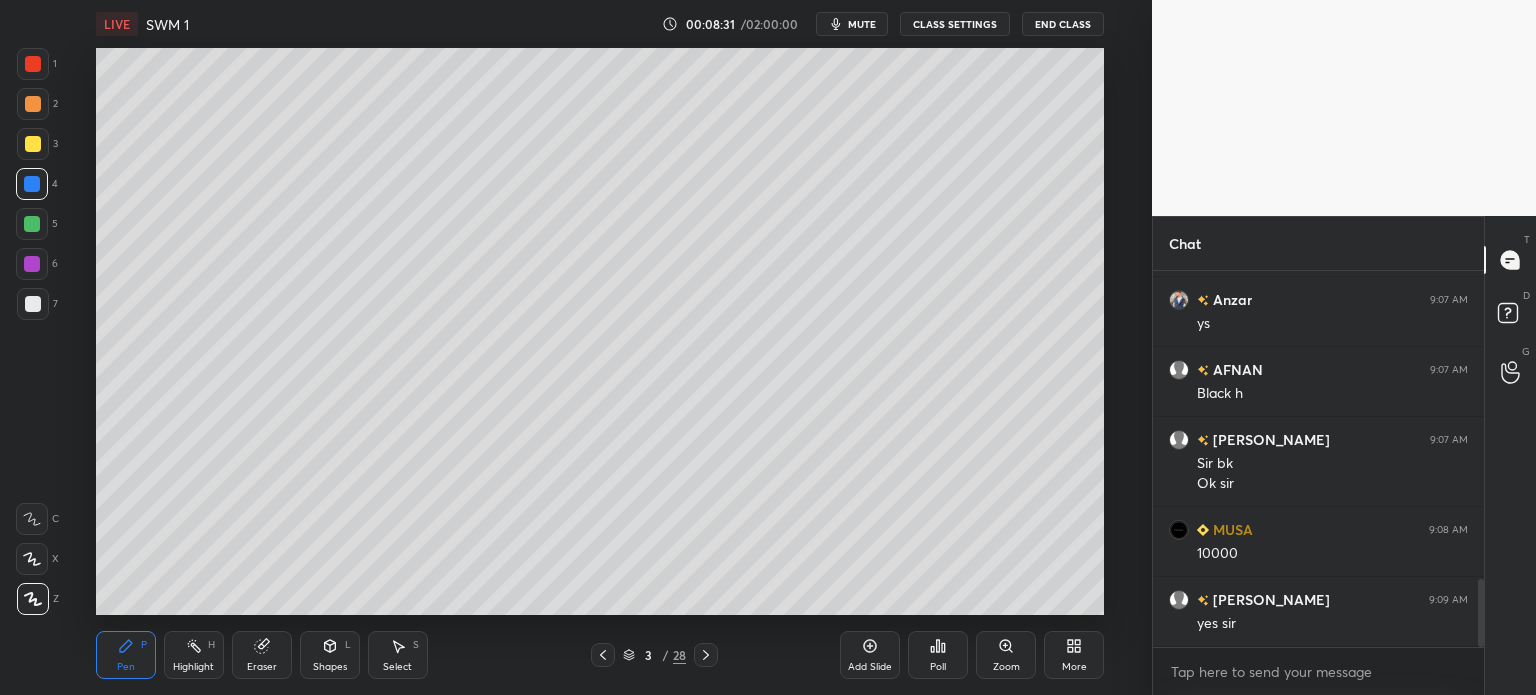 click 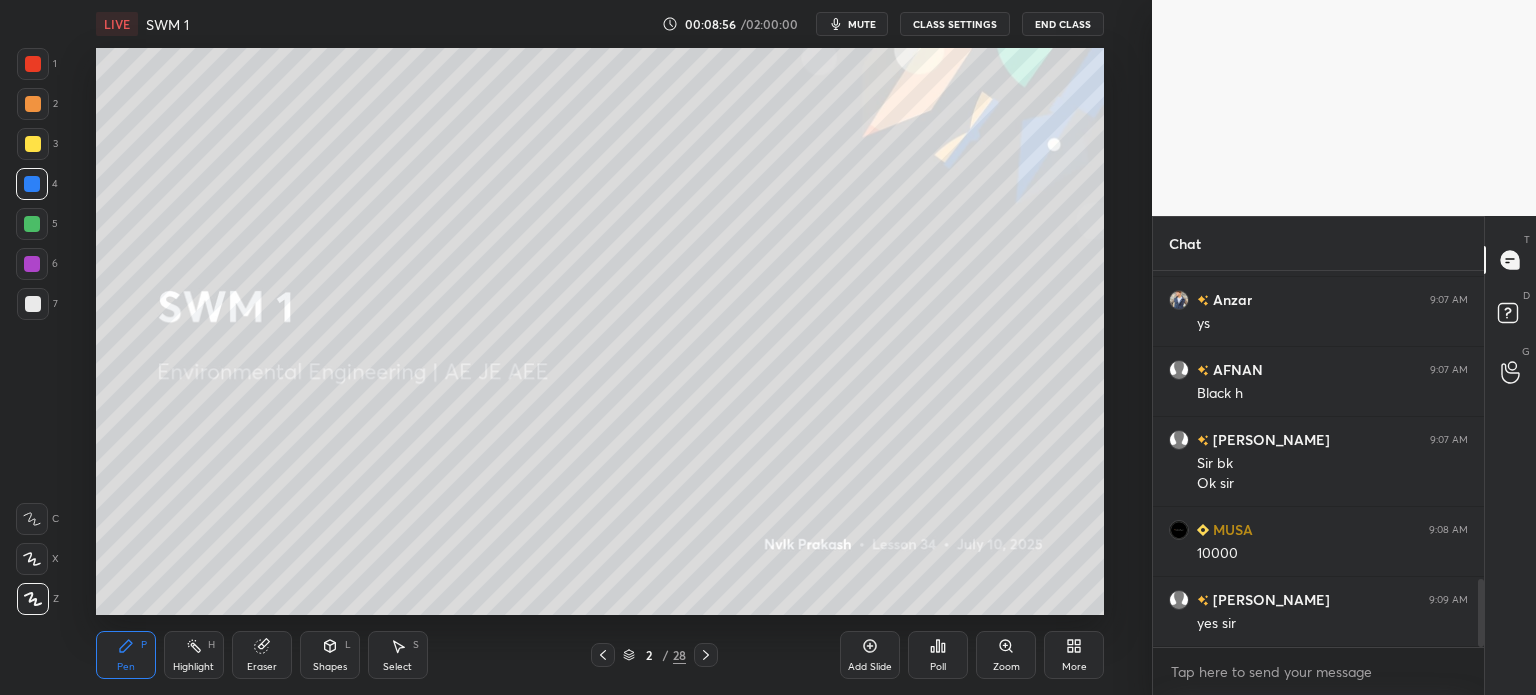click 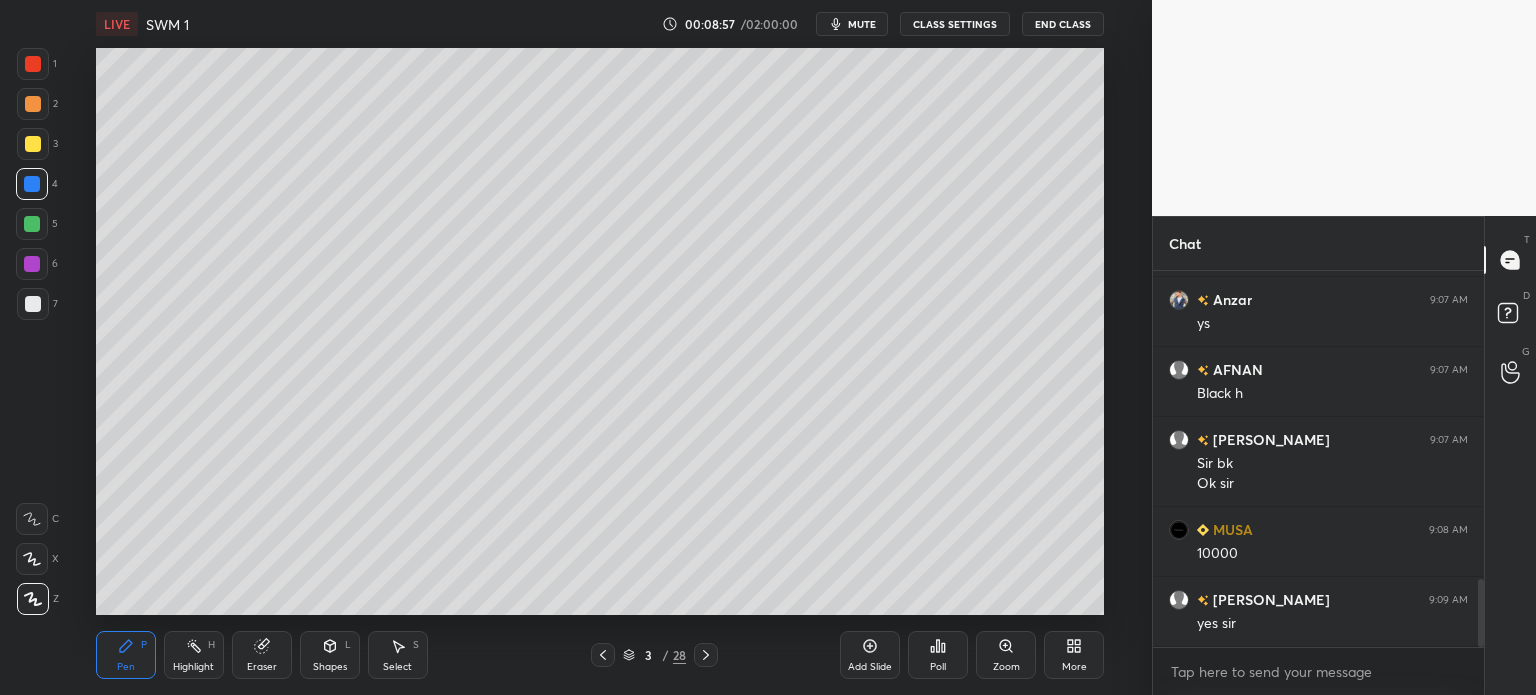 click 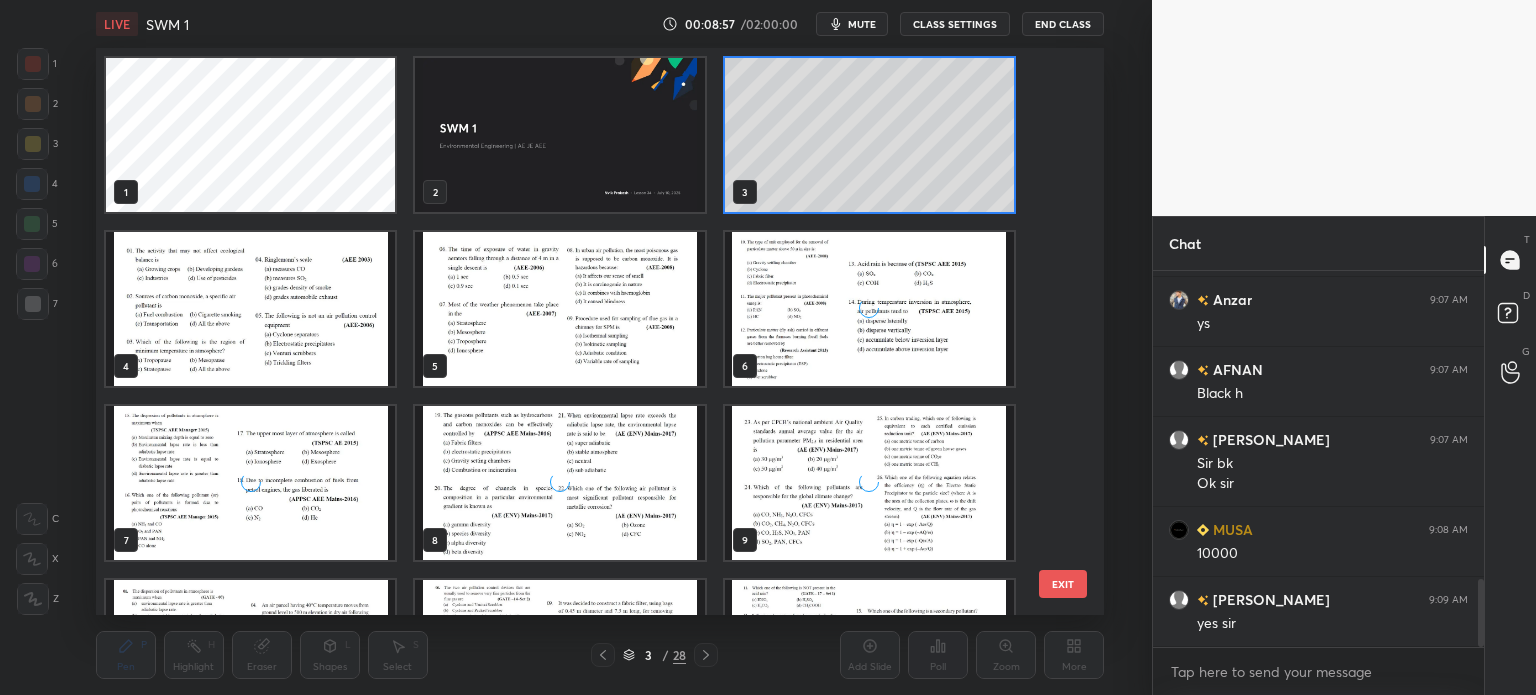 scroll, scrollTop: 6, scrollLeft: 10, axis: both 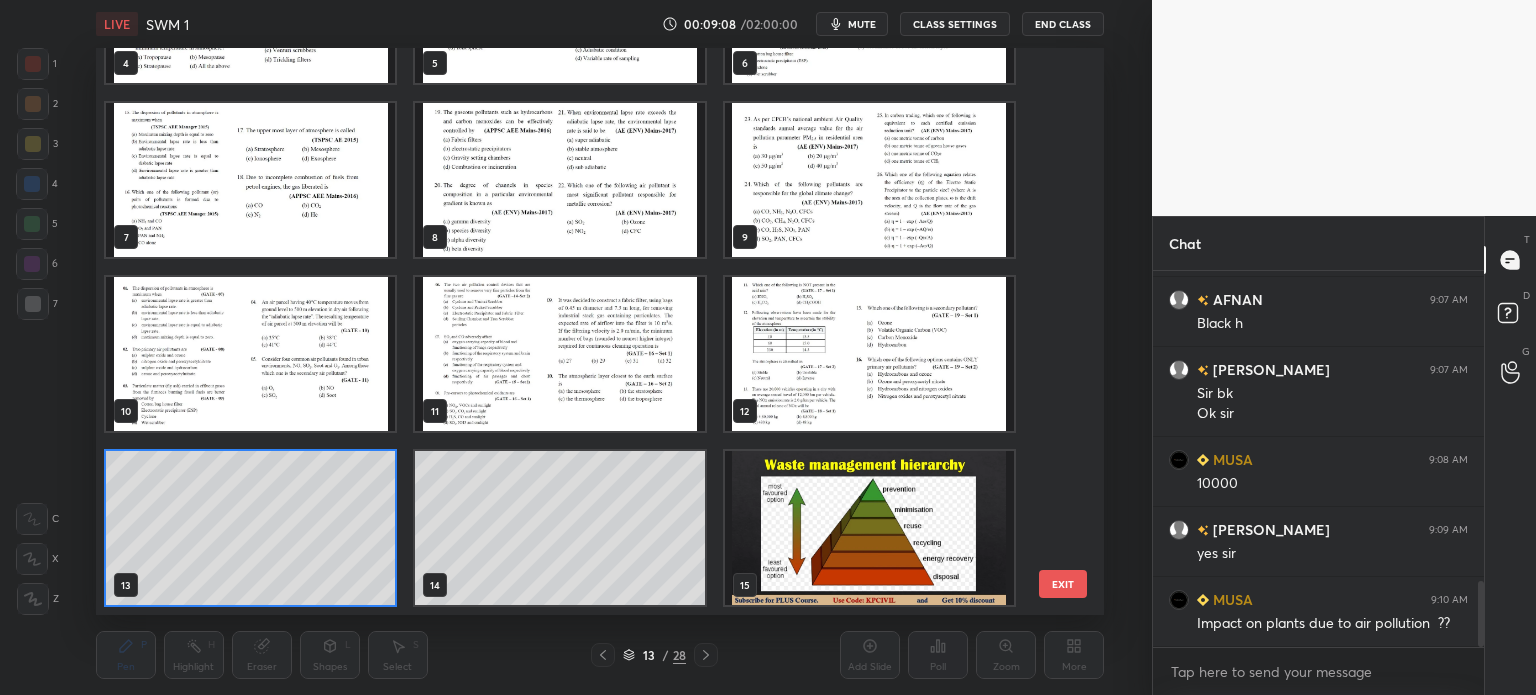 click on "4 5 6 7 8 9 10 11 12 13 14 15 16 17 18 19 20 21" at bounding box center [582, 331] 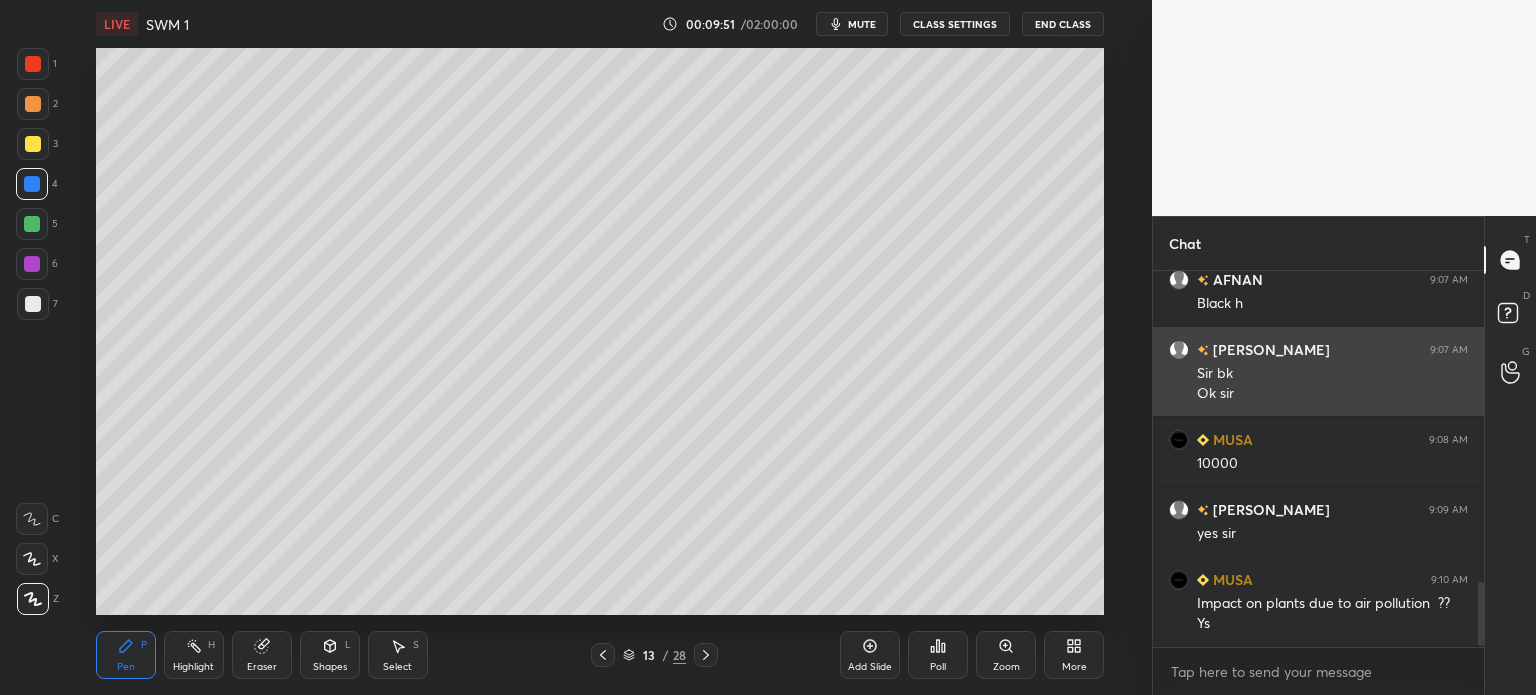 scroll, scrollTop: 1866, scrollLeft: 0, axis: vertical 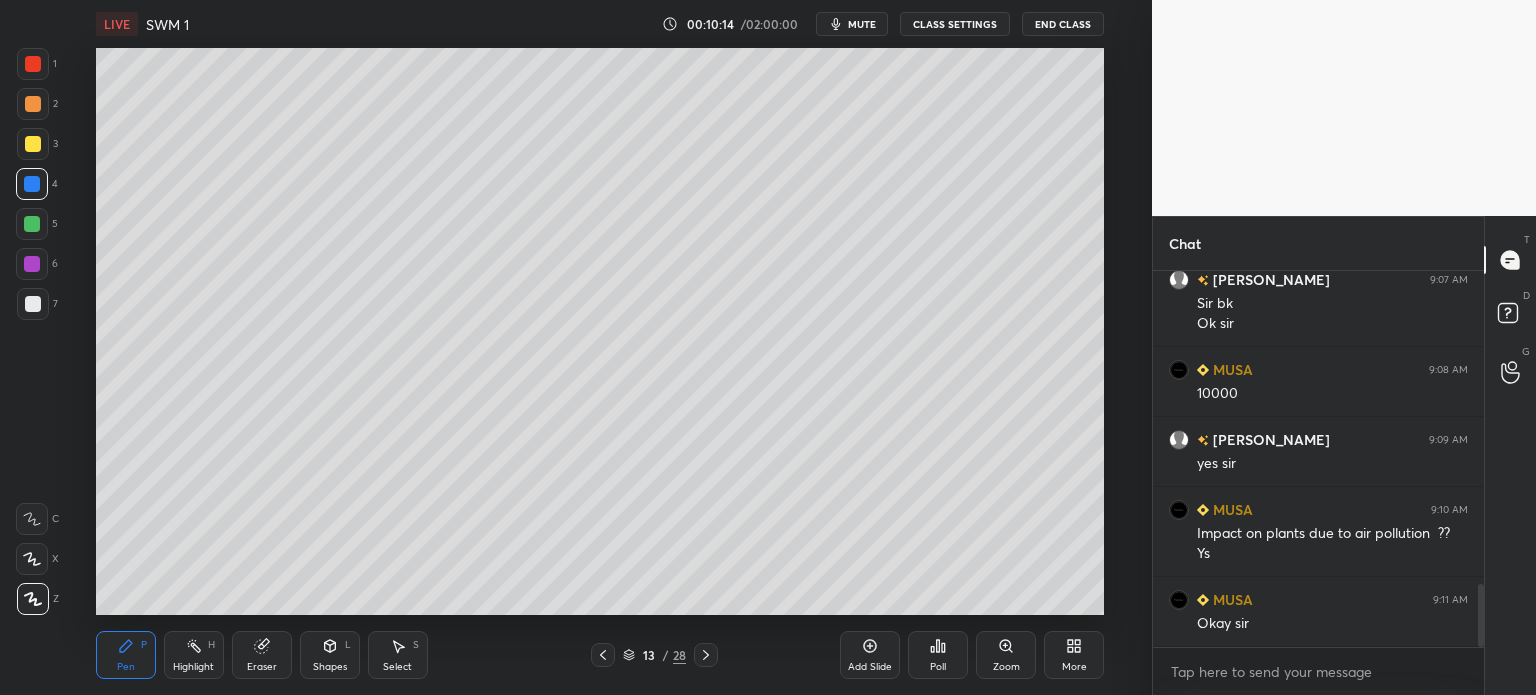 click 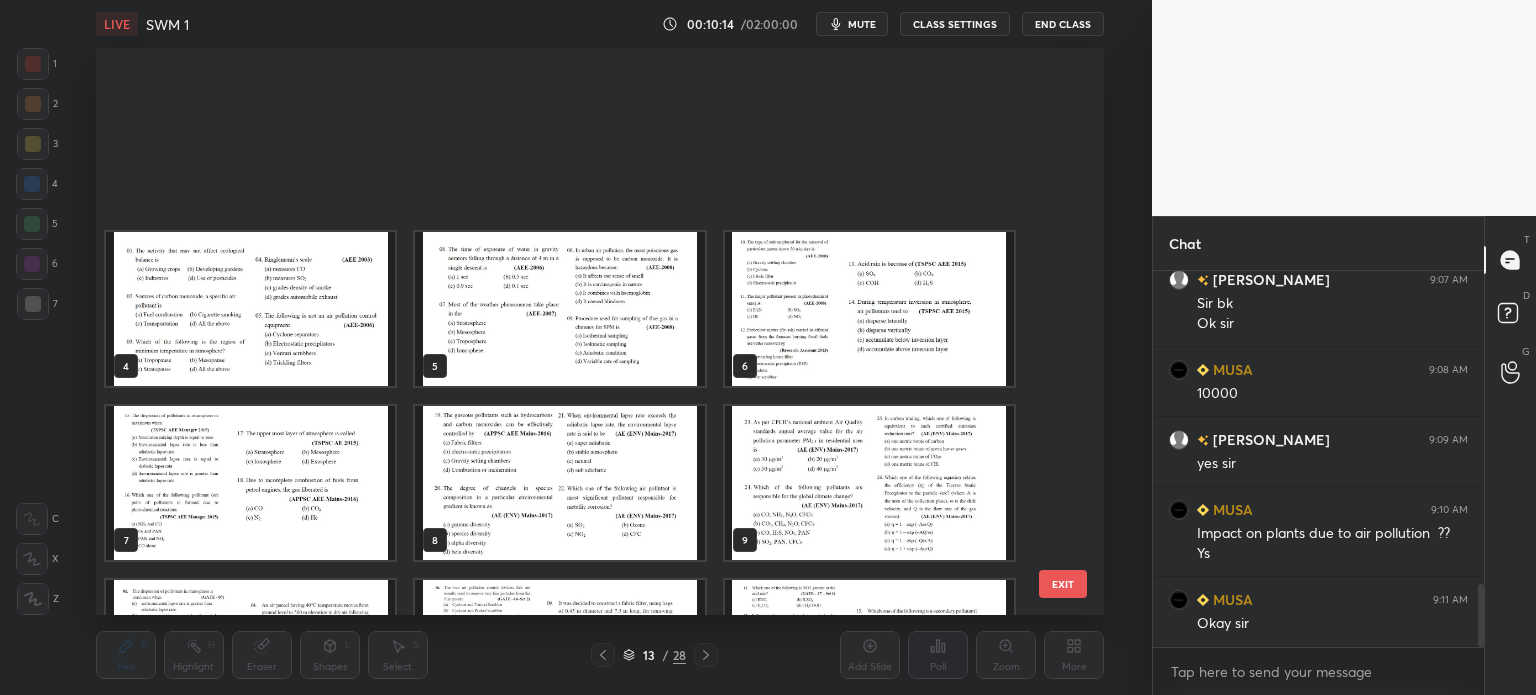 scroll, scrollTop: 303, scrollLeft: 0, axis: vertical 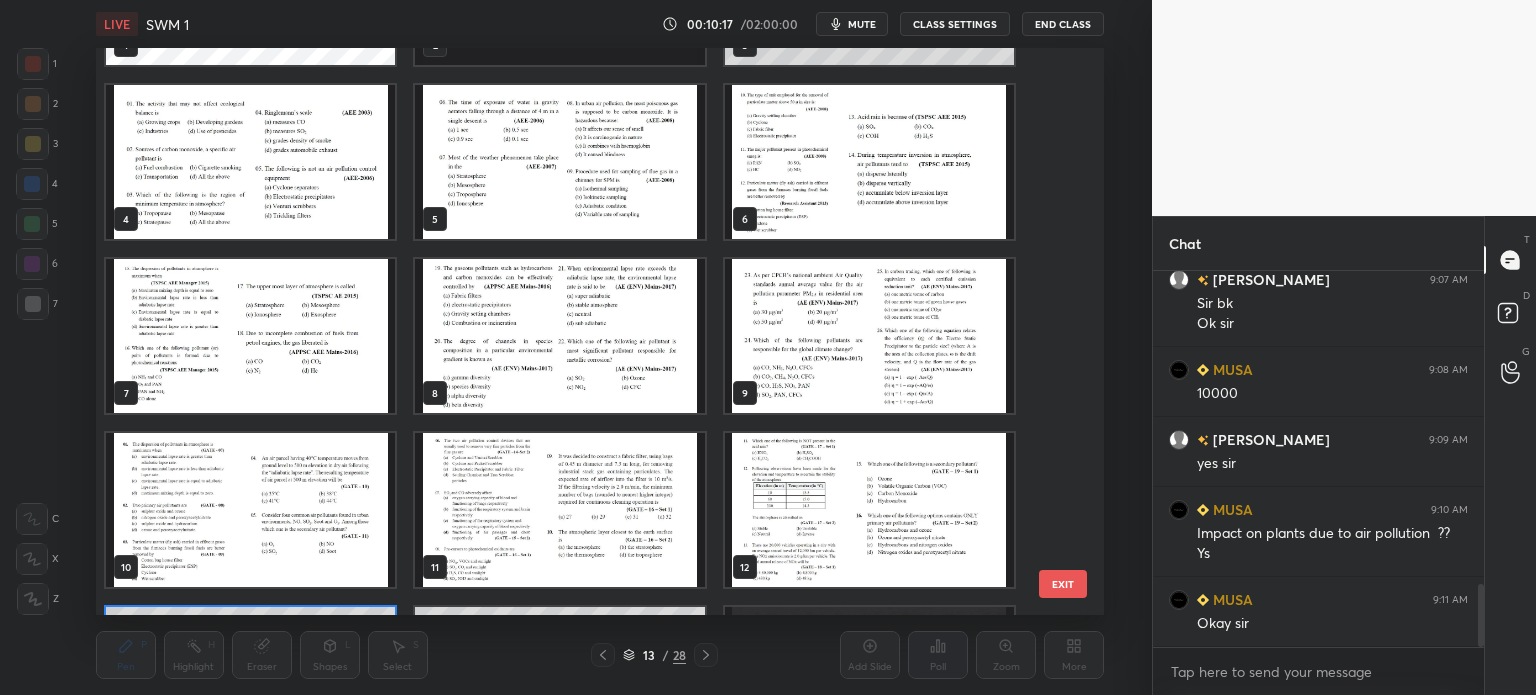 click at bounding box center (868, 510) 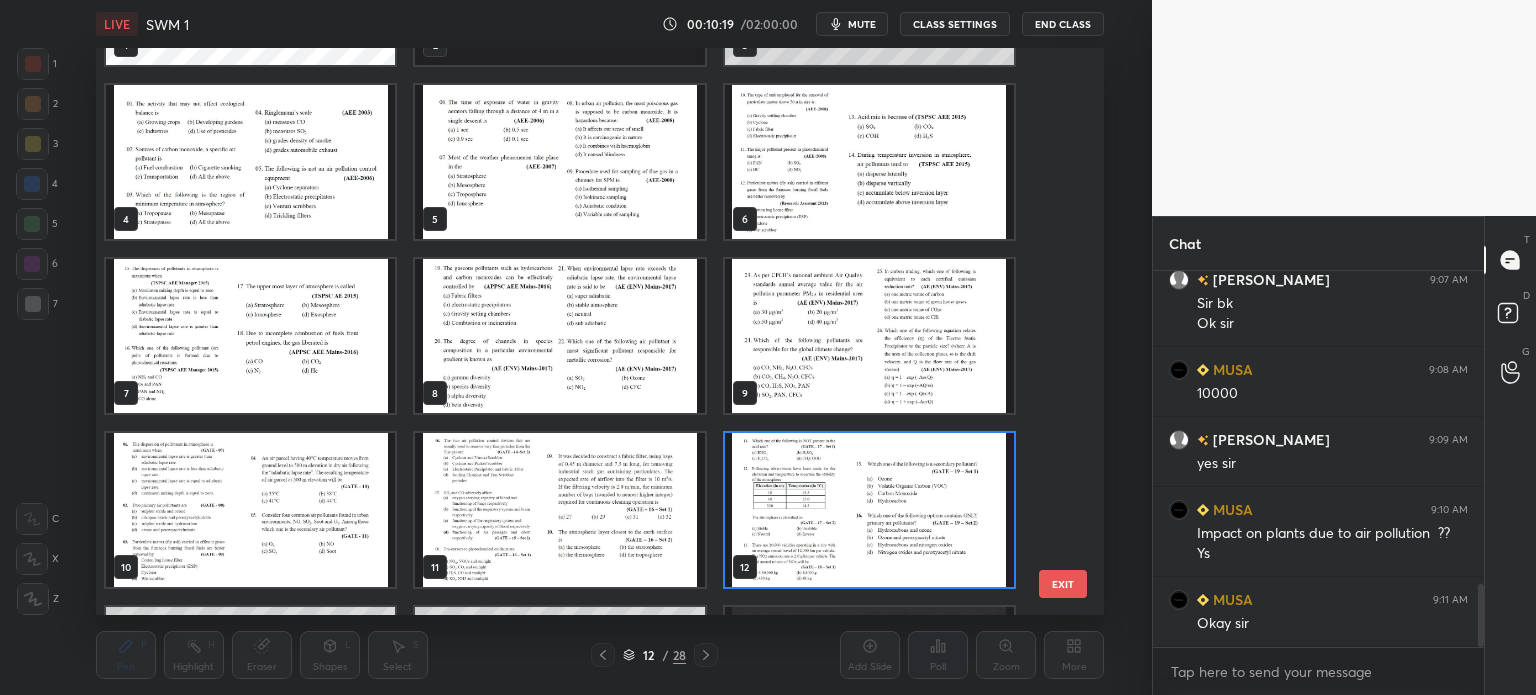 click at bounding box center [868, 510] 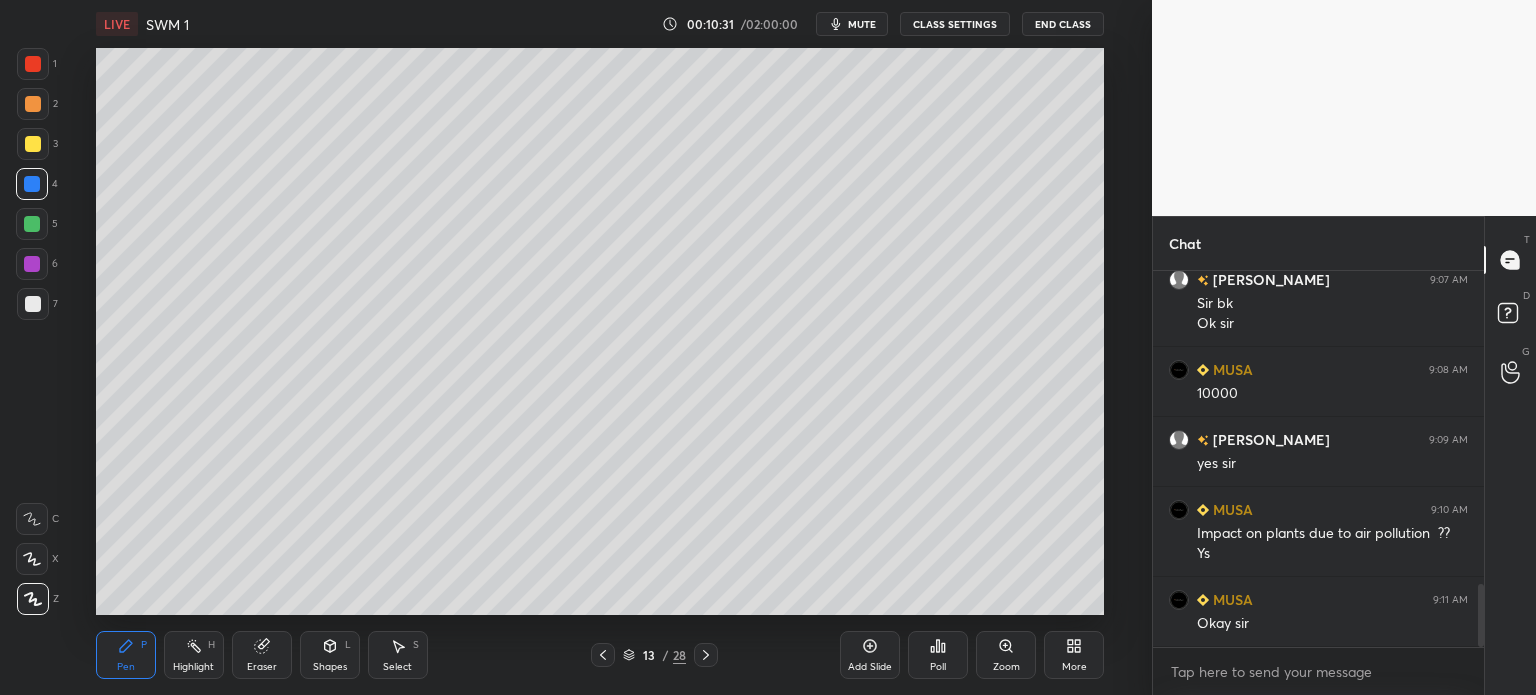 click at bounding box center [33, 144] 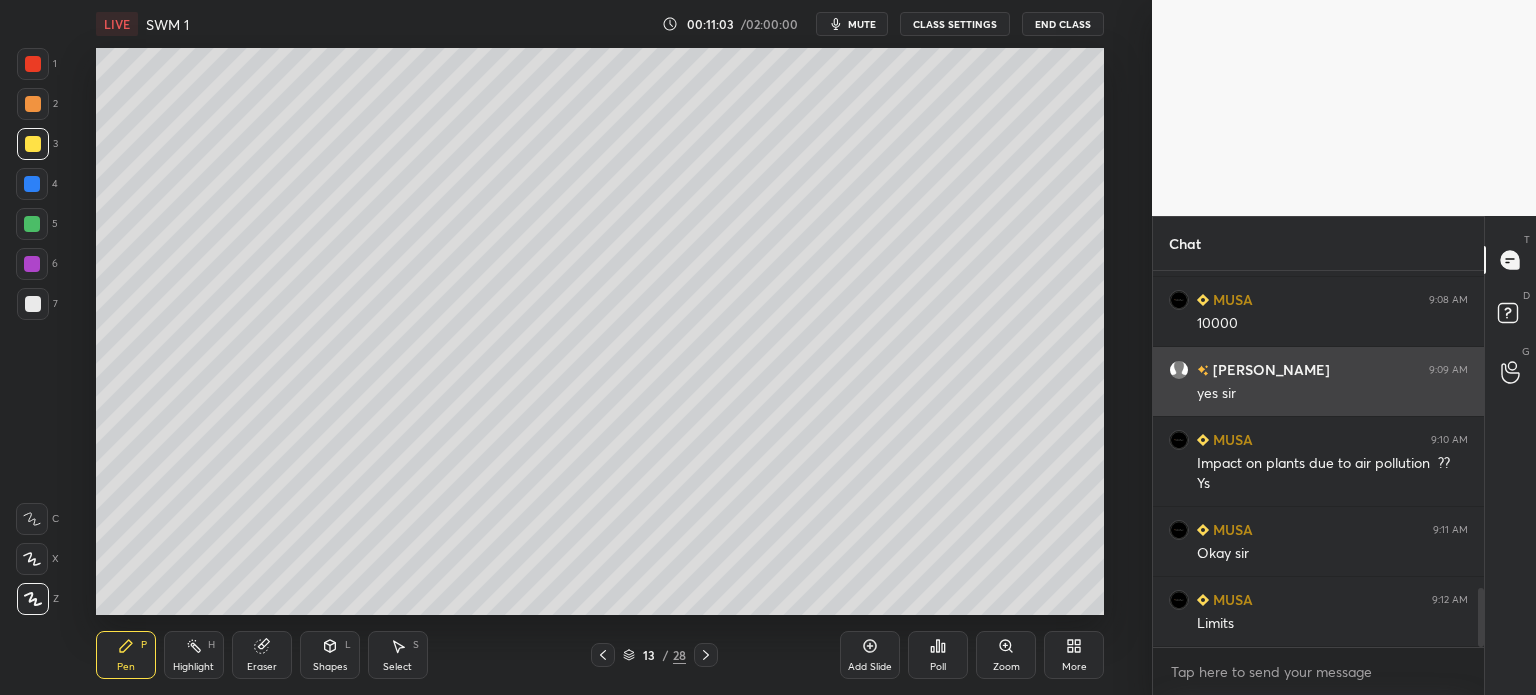 scroll, scrollTop: 2006, scrollLeft: 0, axis: vertical 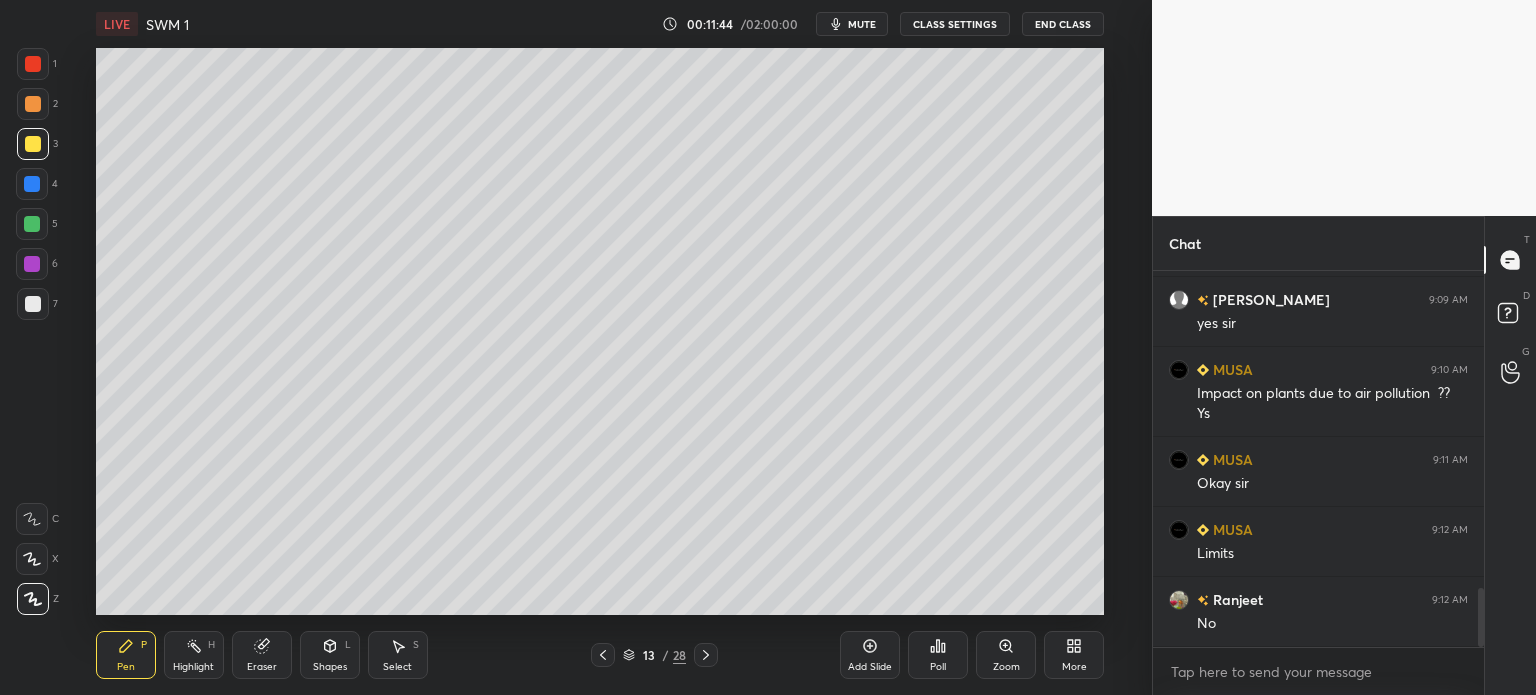 click on "Select S" at bounding box center (398, 655) 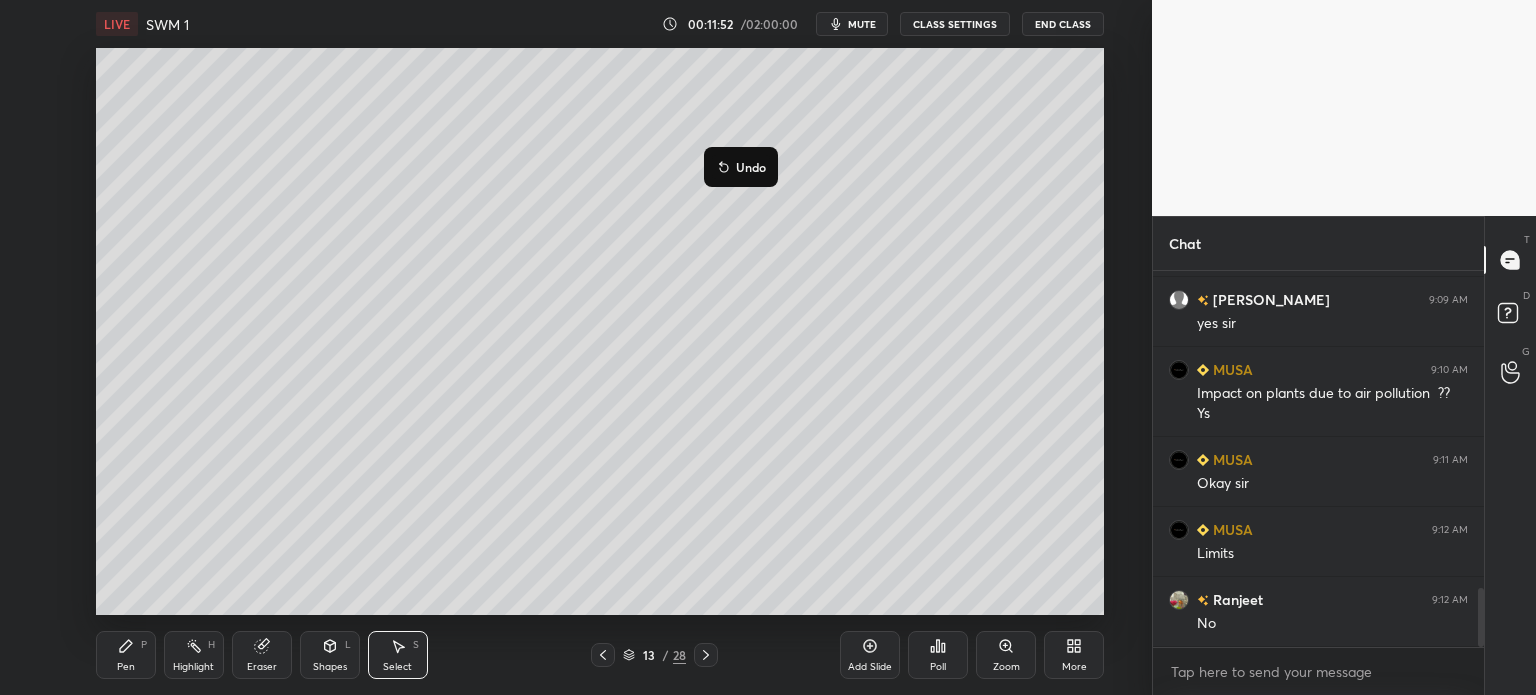 click on "0 ° Undo Copy Duplicate Duplicate to new slide Delete" at bounding box center [600, 331] 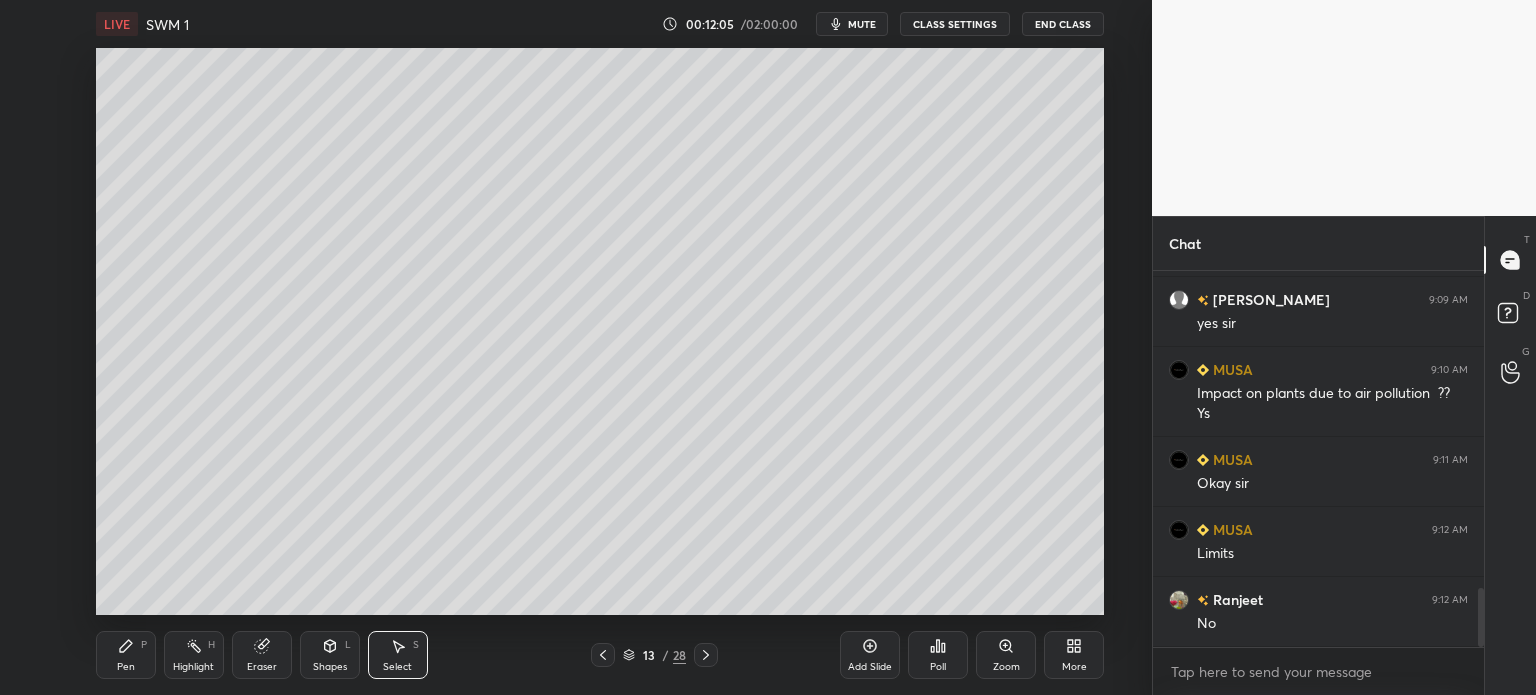 click on "Pen" at bounding box center [126, 667] 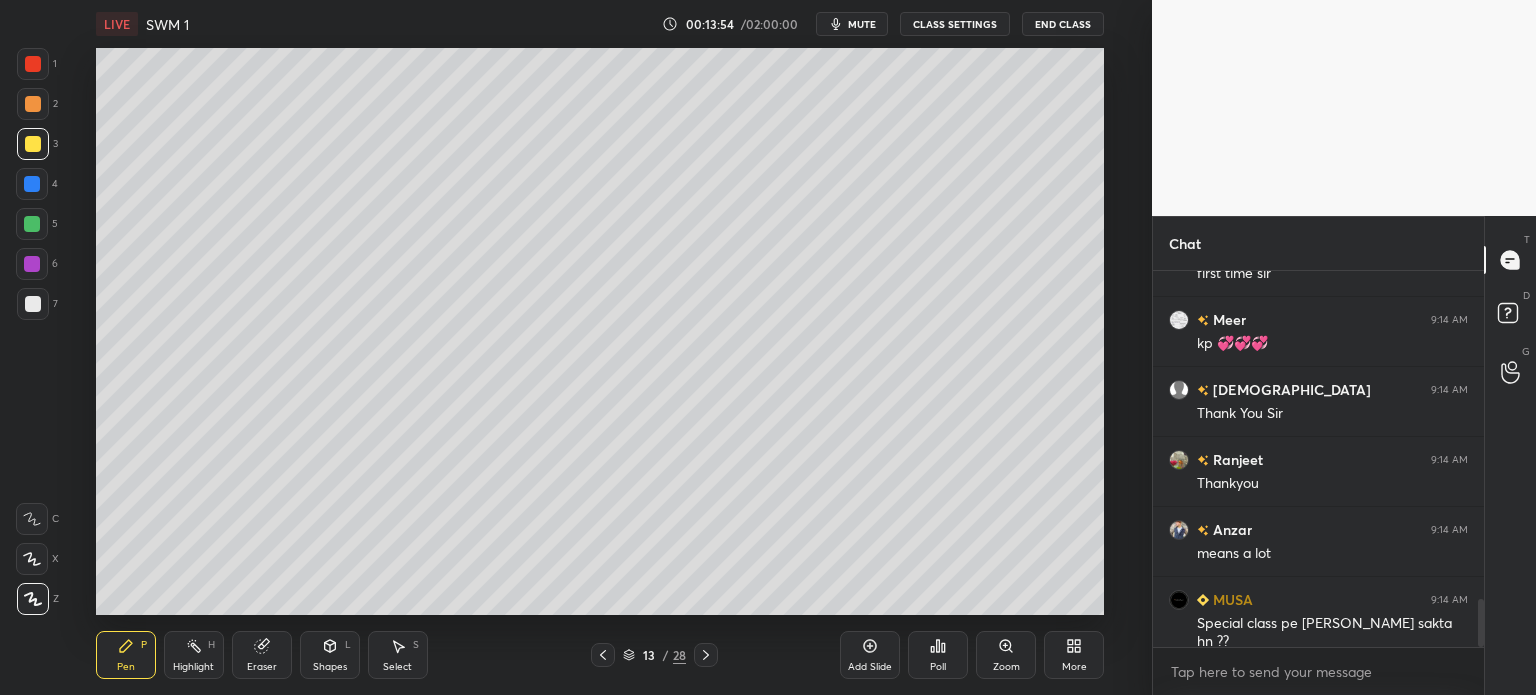 scroll, scrollTop: 2586, scrollLeft: 0, axis: vertical 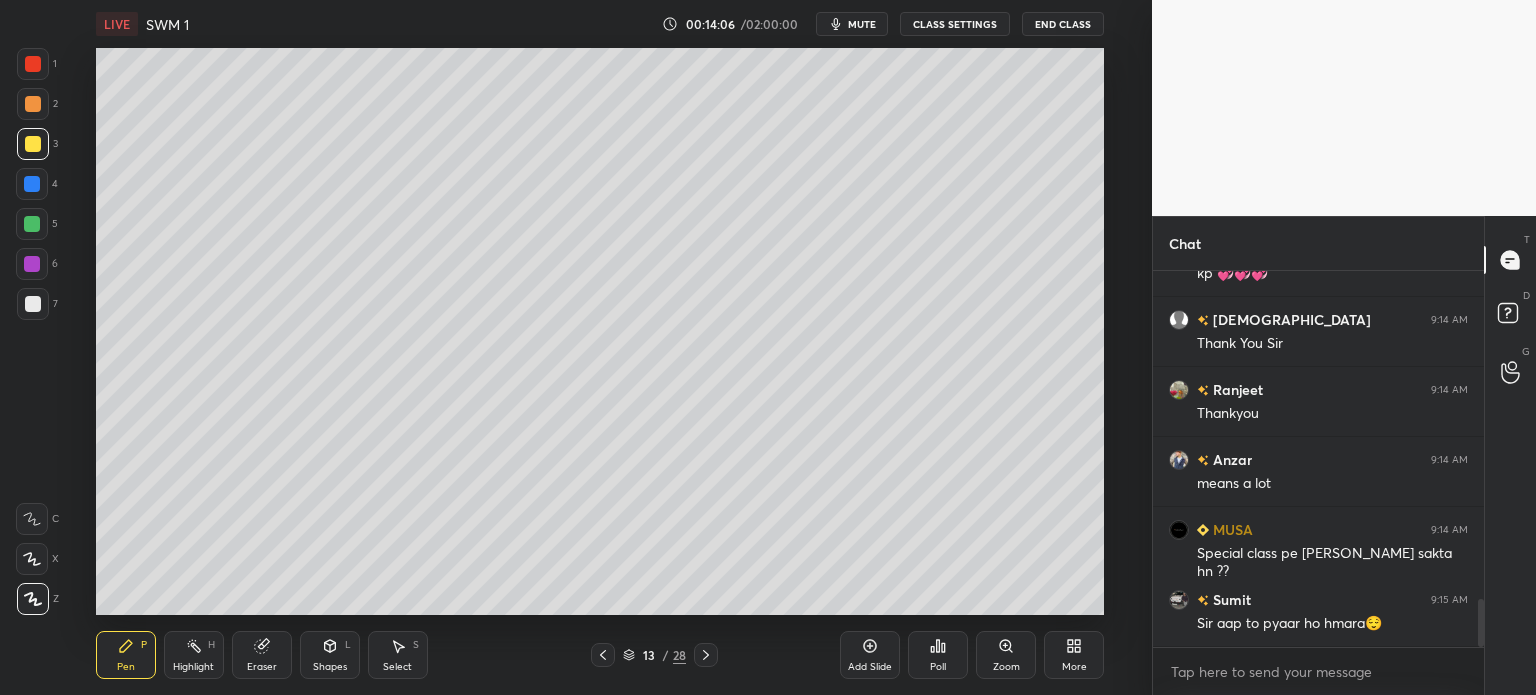 click at bounding box center (576, 347) 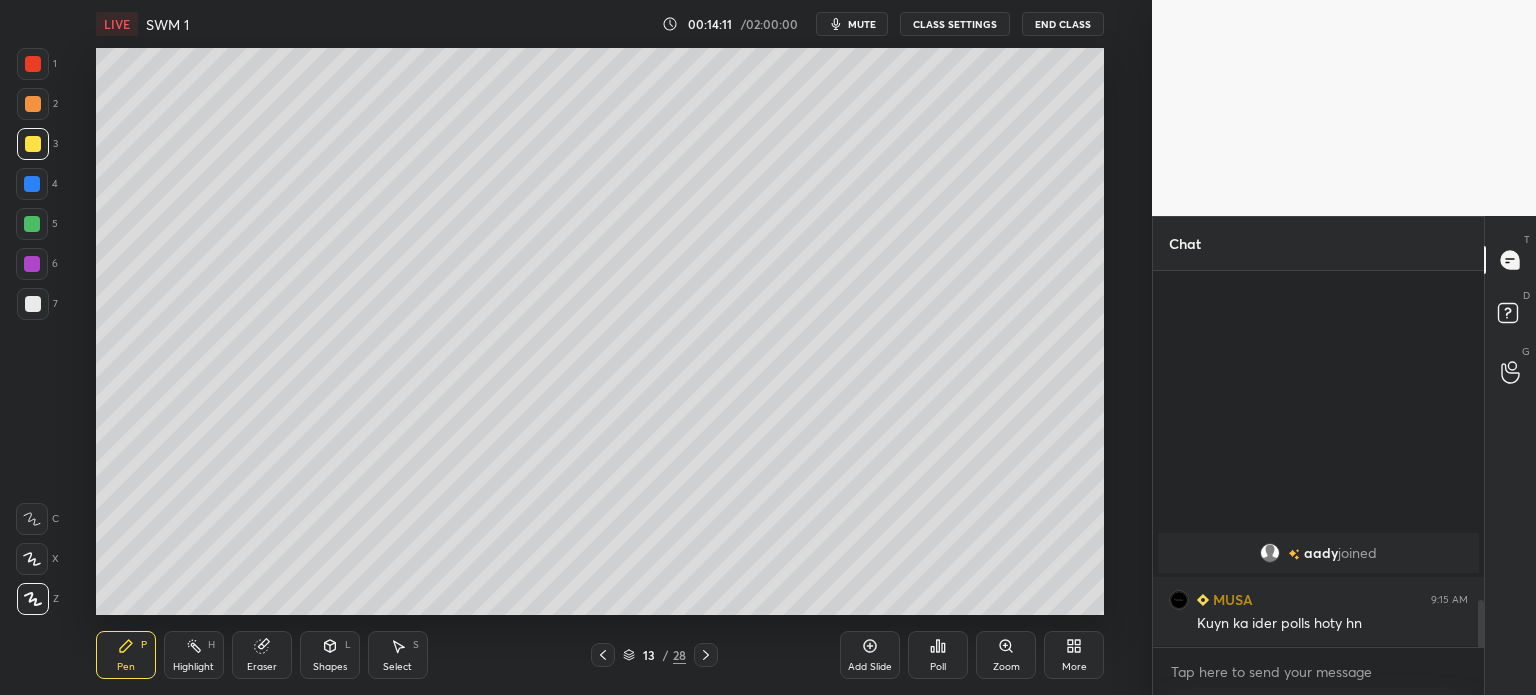 scroll, scrollTop: 2262, scrollLeft: 0, axis: vertical 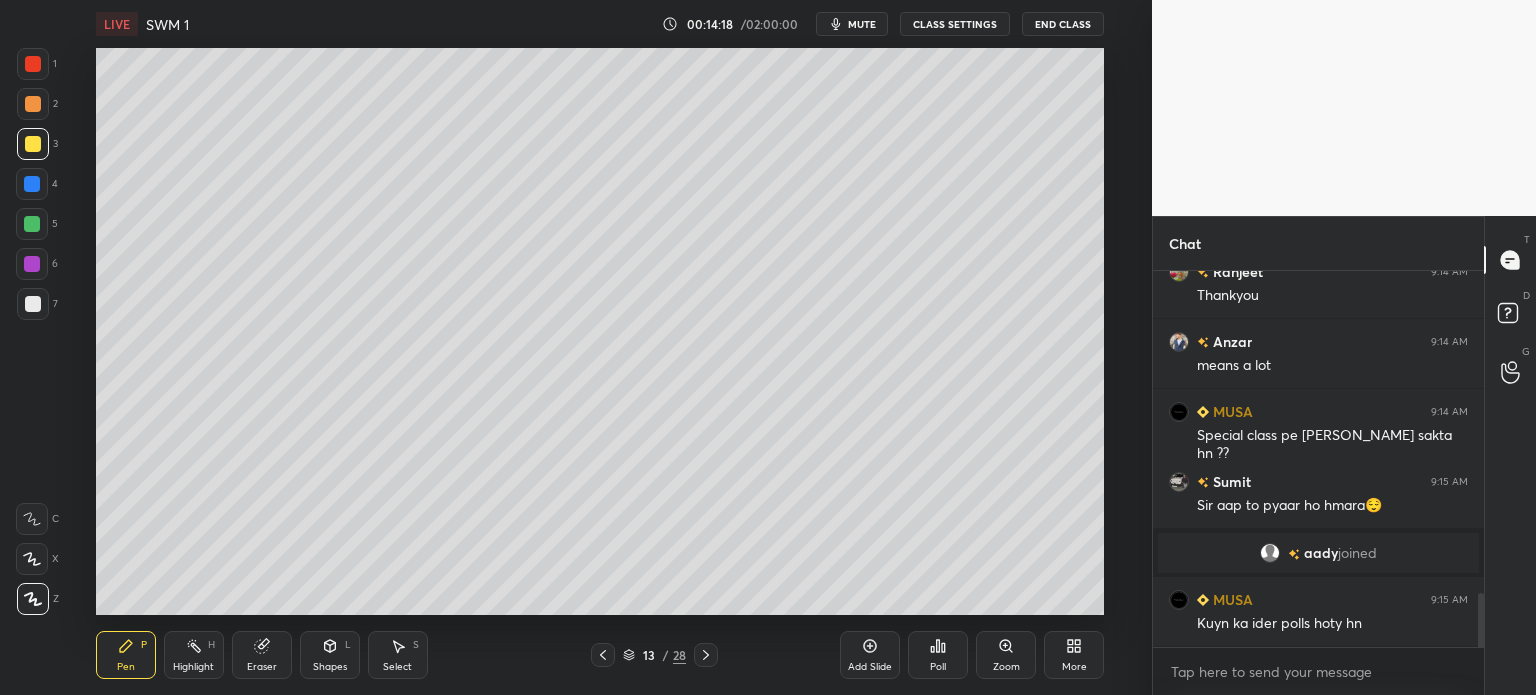 click at bounding box center [33, 304] 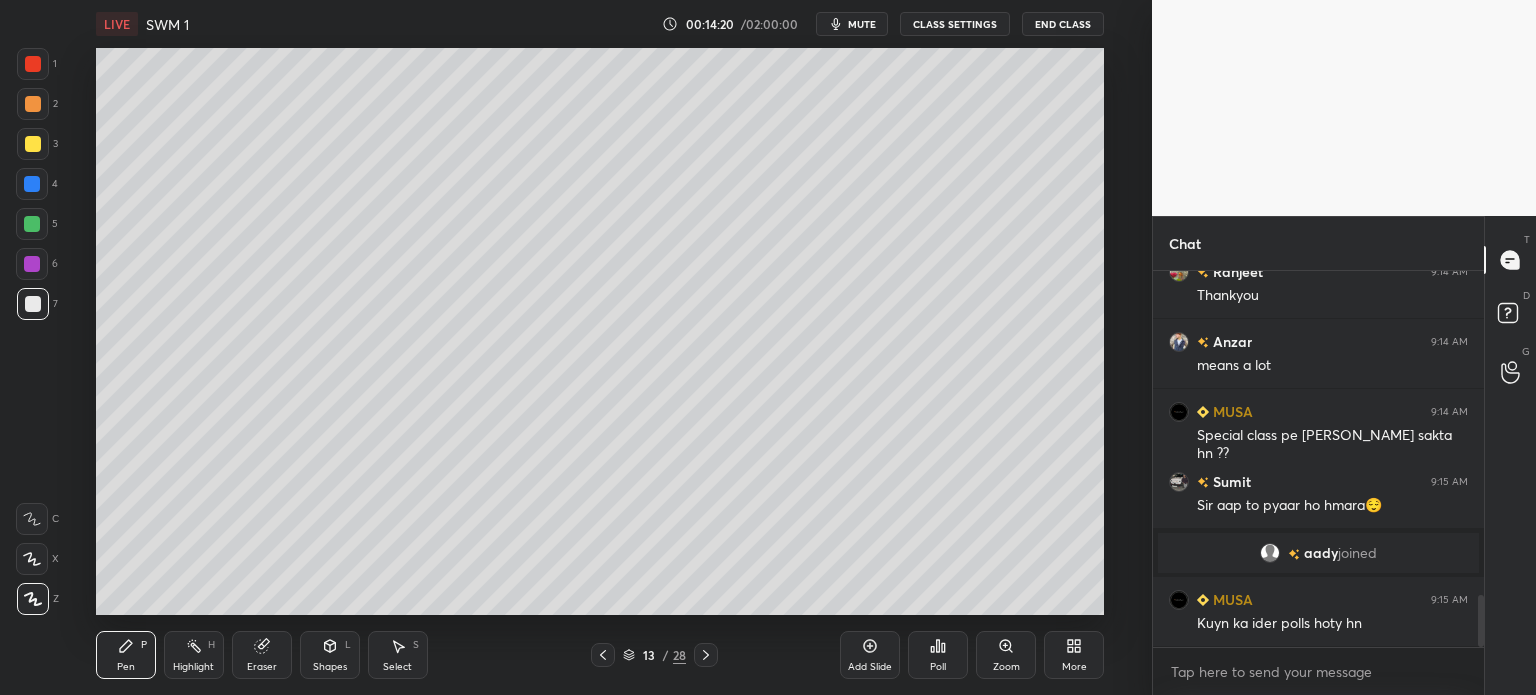 scroll, scrollTop: 2332, scrollLeft: 0, axis: vertical 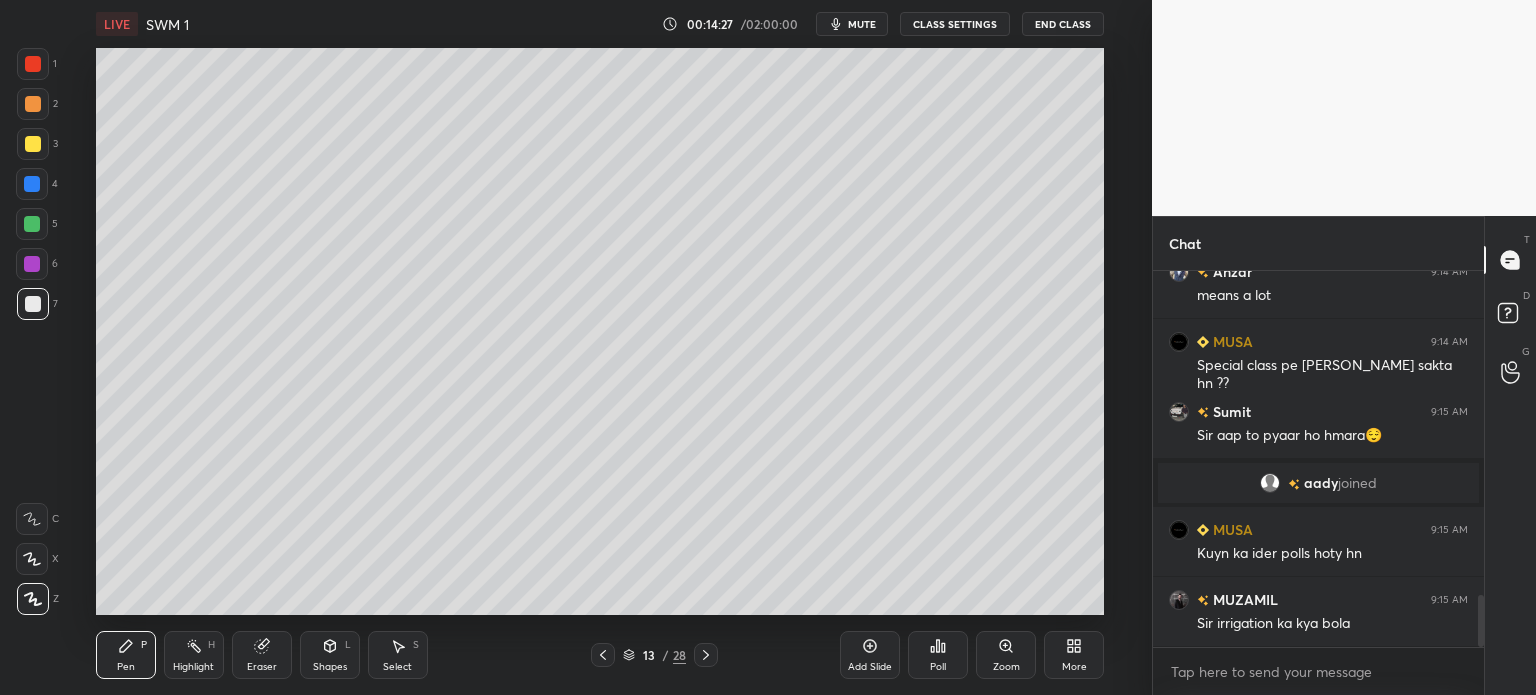 click at bounding box center (33, 144) 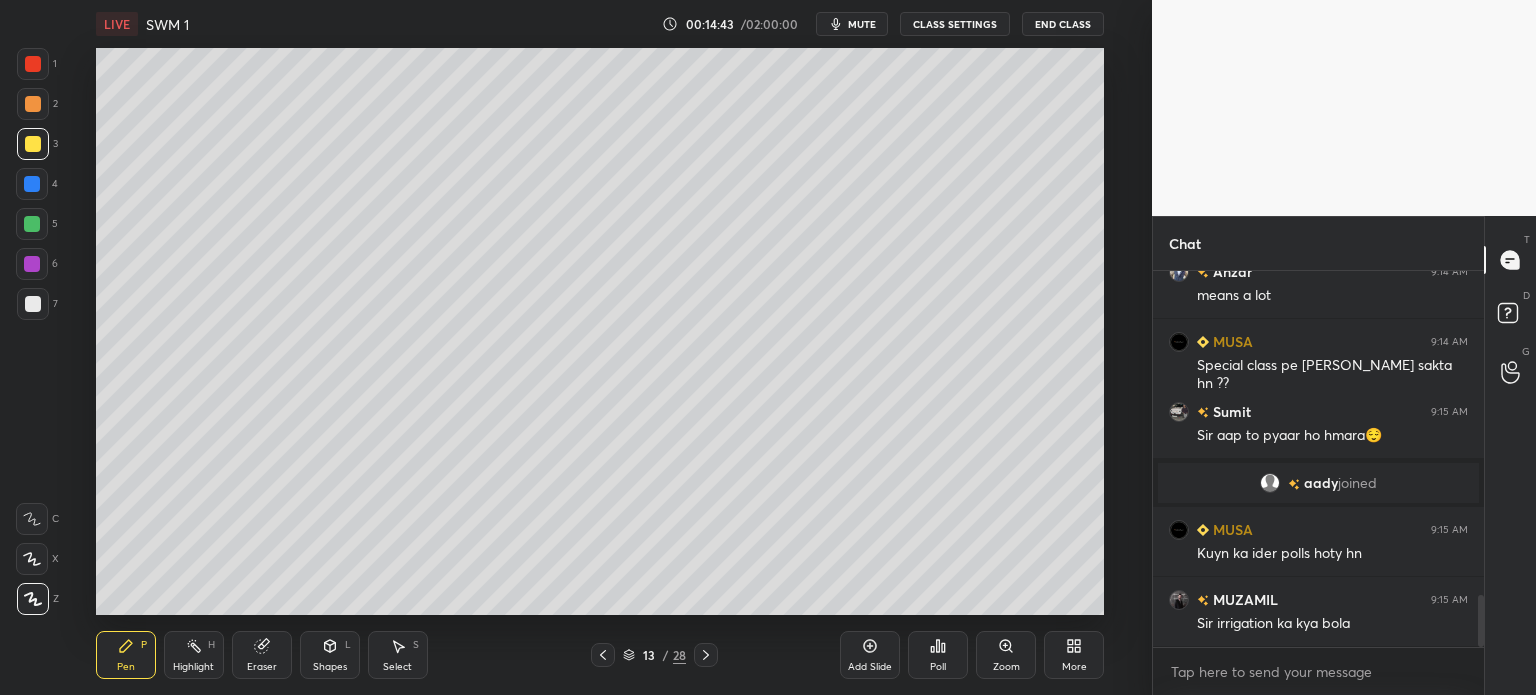 click at bounding box center (33, 304) 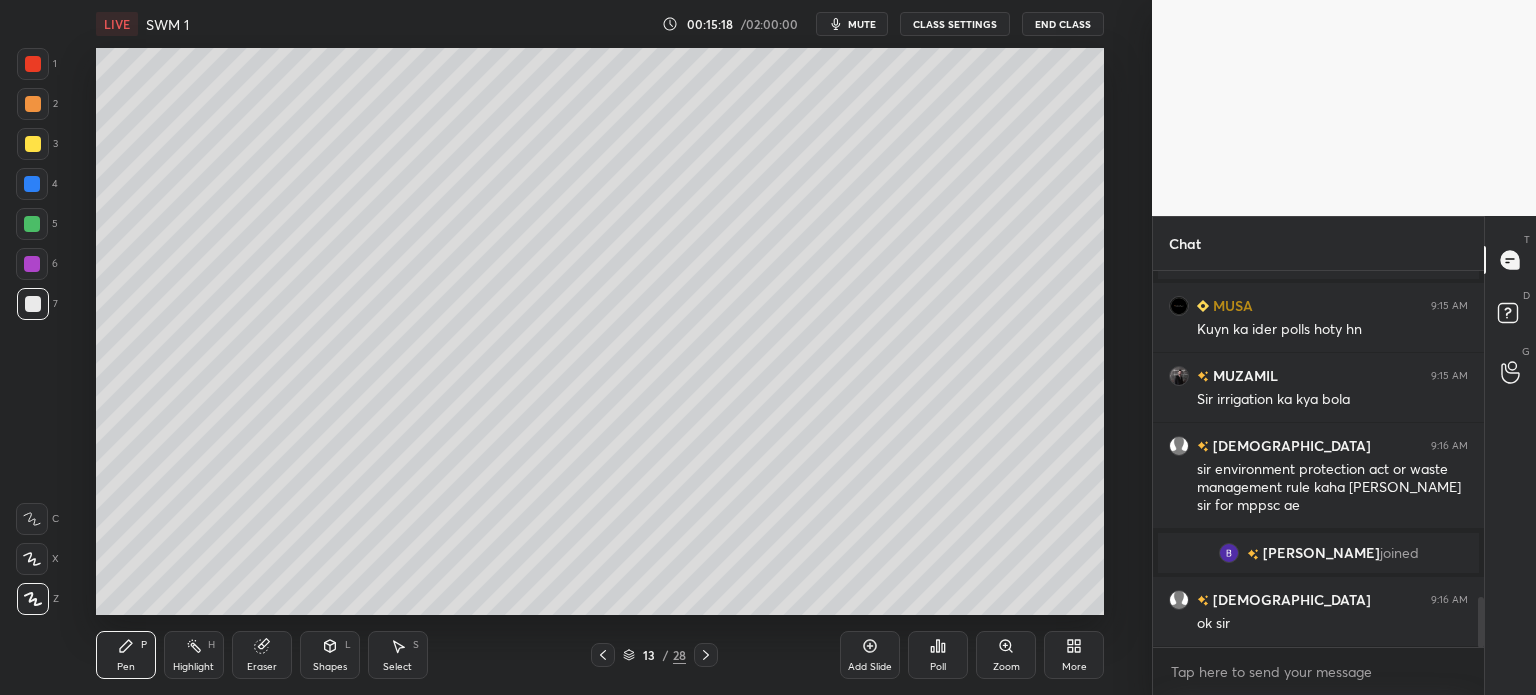 scroll, scrollTop: 2436, scrollLeft: 0, axis: vertical 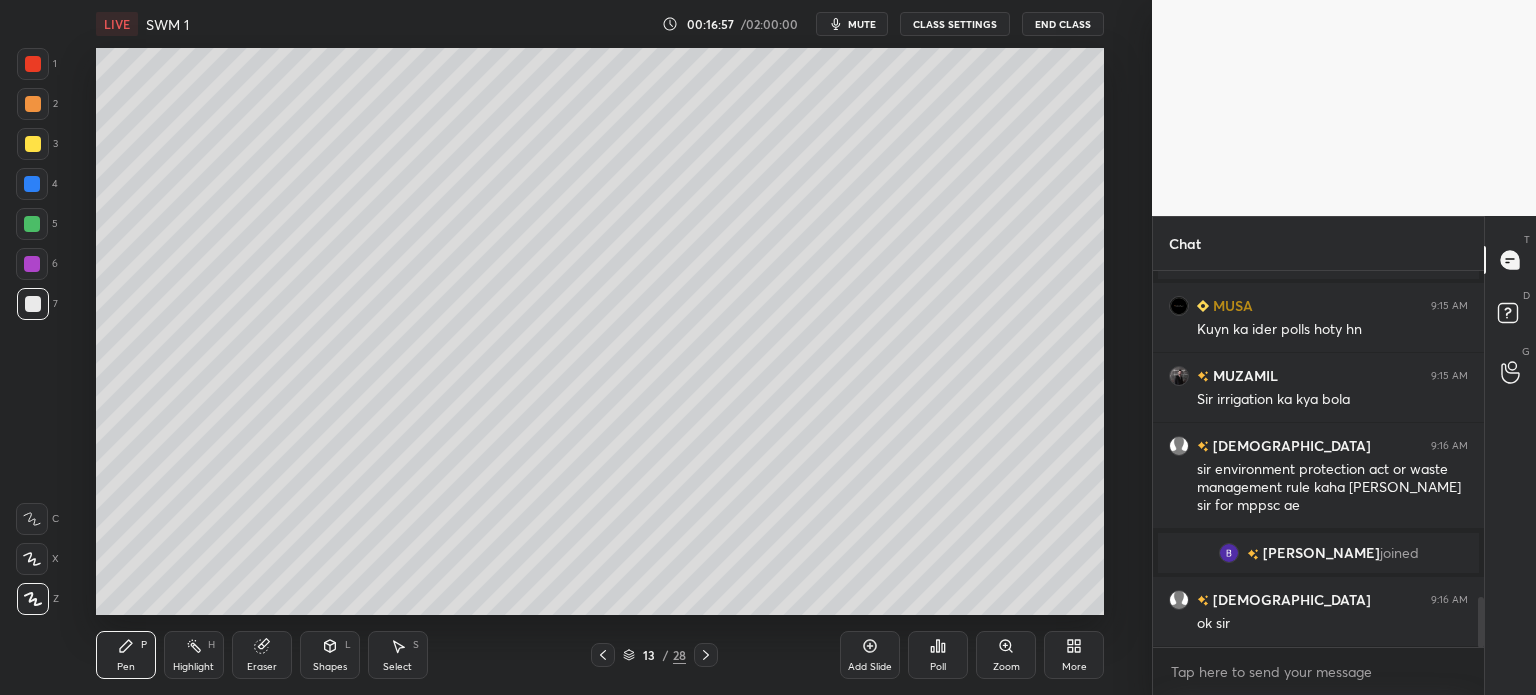 click at bounding box center (33, 104) 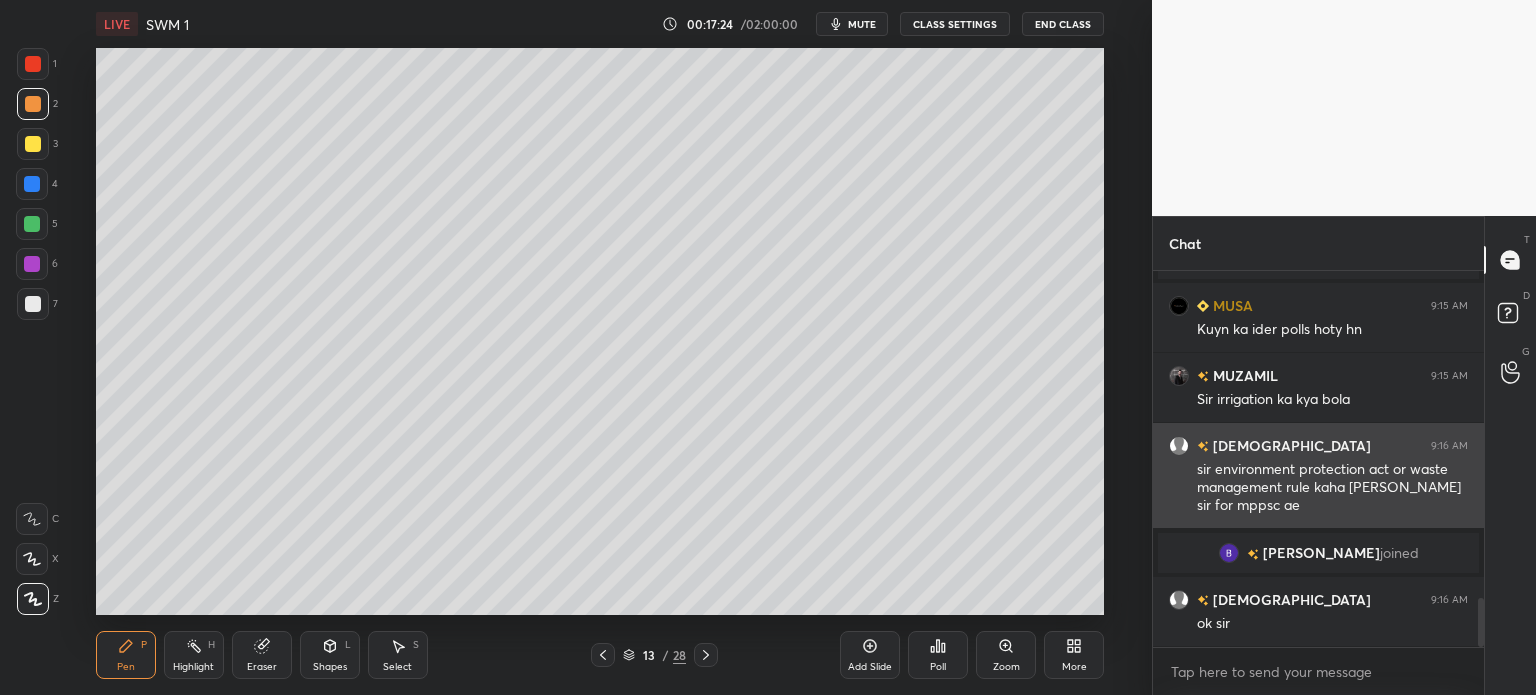 scroll, scrollTop: 2484, scrollLeft: 0, axis: vertical 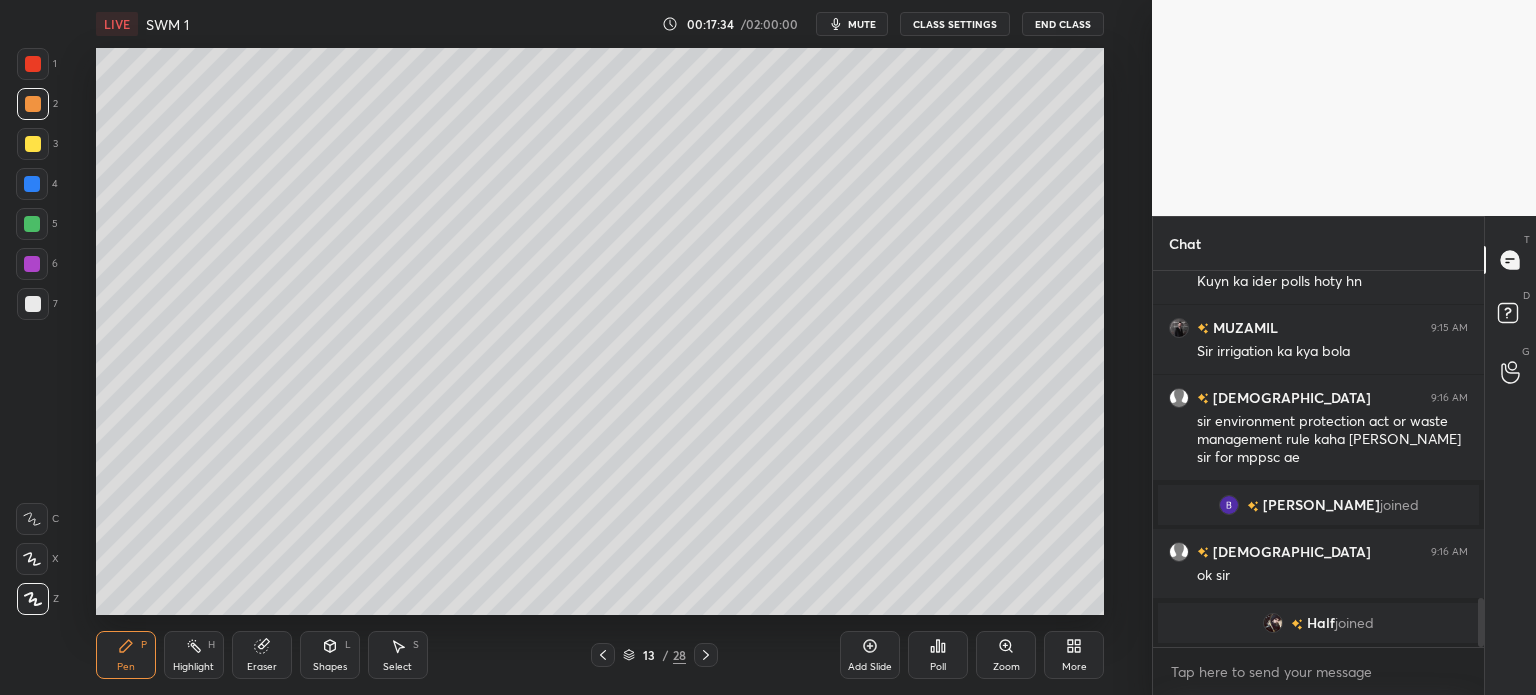 click at bounding box center [33, 304] 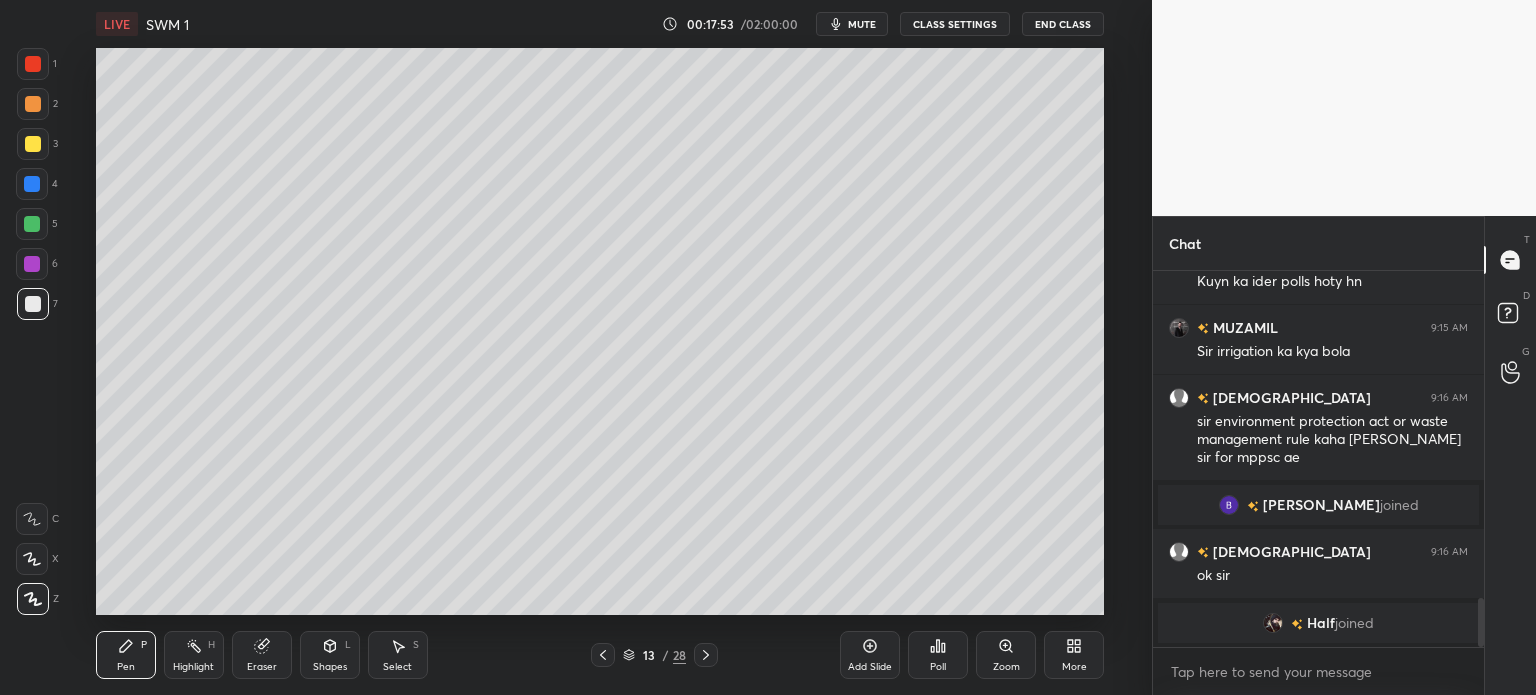 click at bounding box center (33, 144) 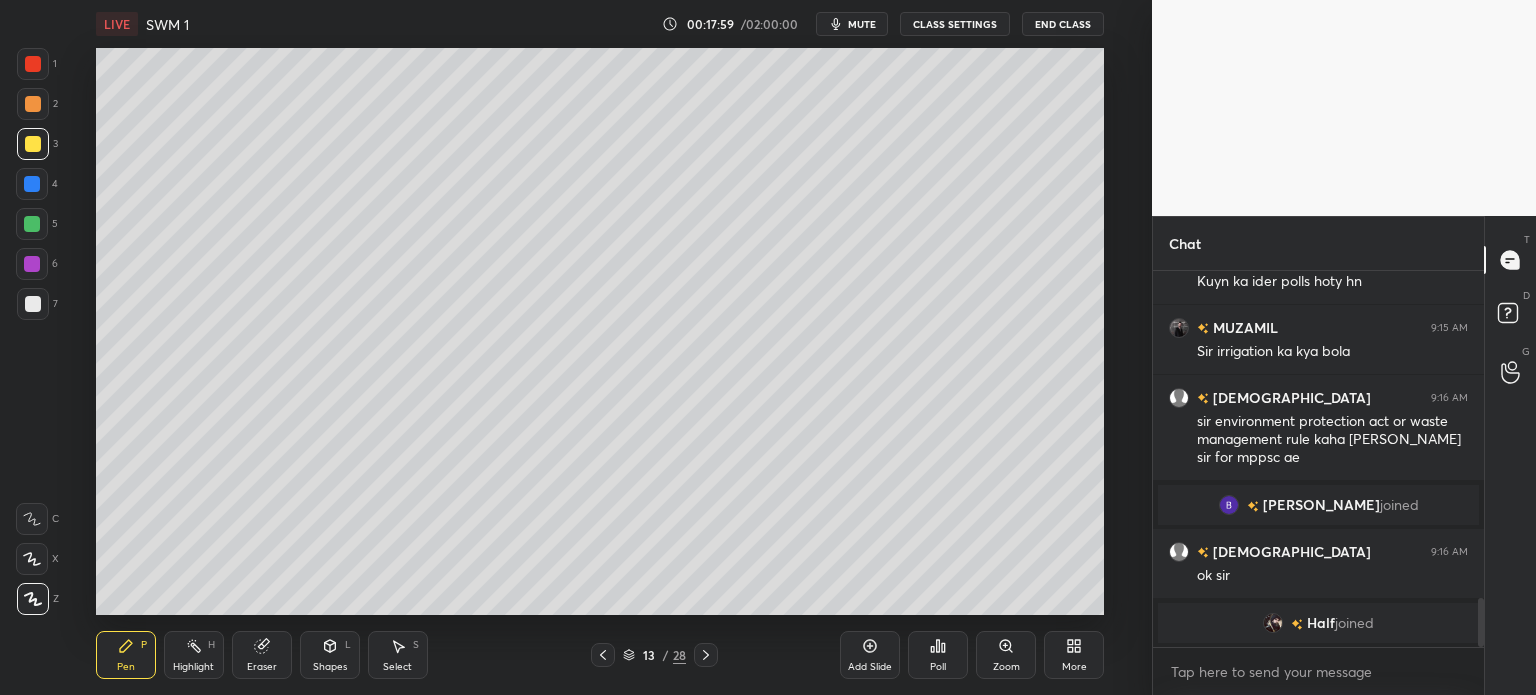 click on "Eraser" at bounding box center [262, 667] 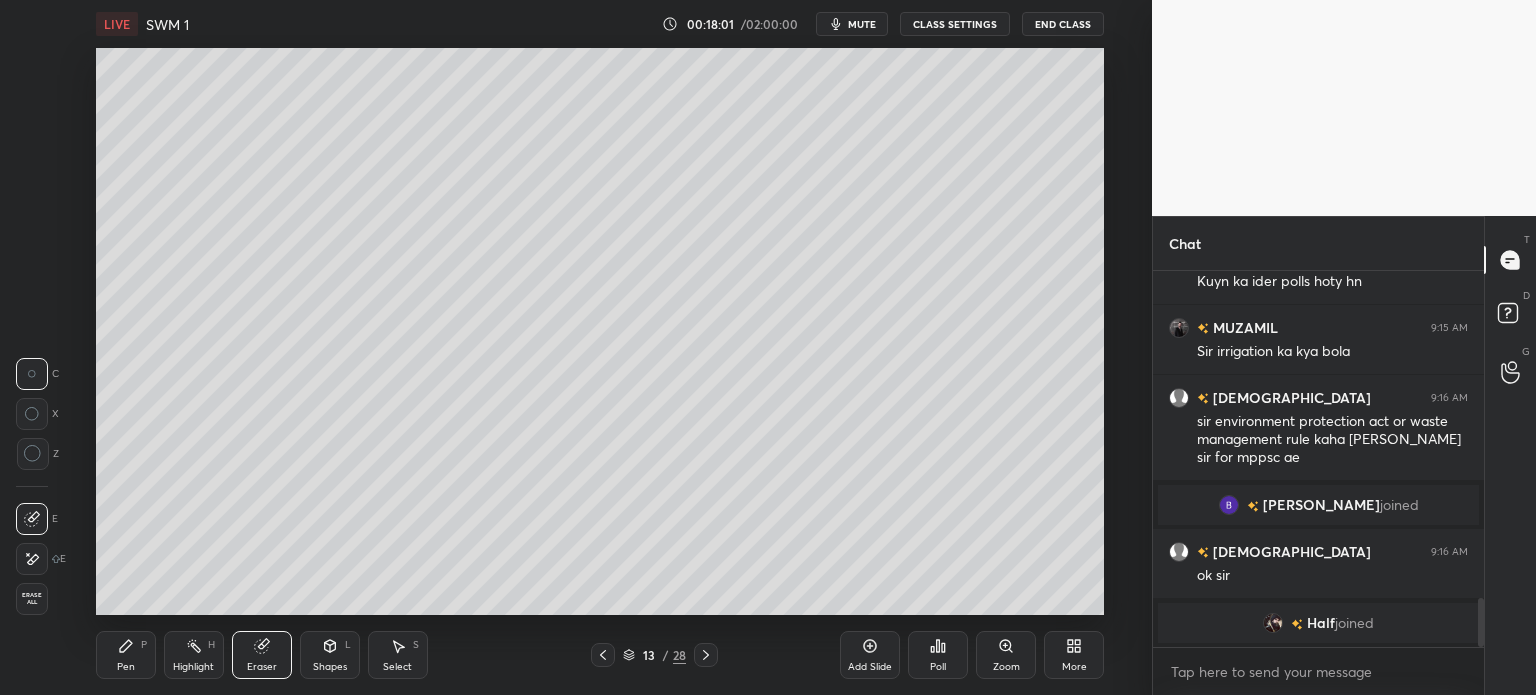 click on "Pen" at bounding box center [126, 667] 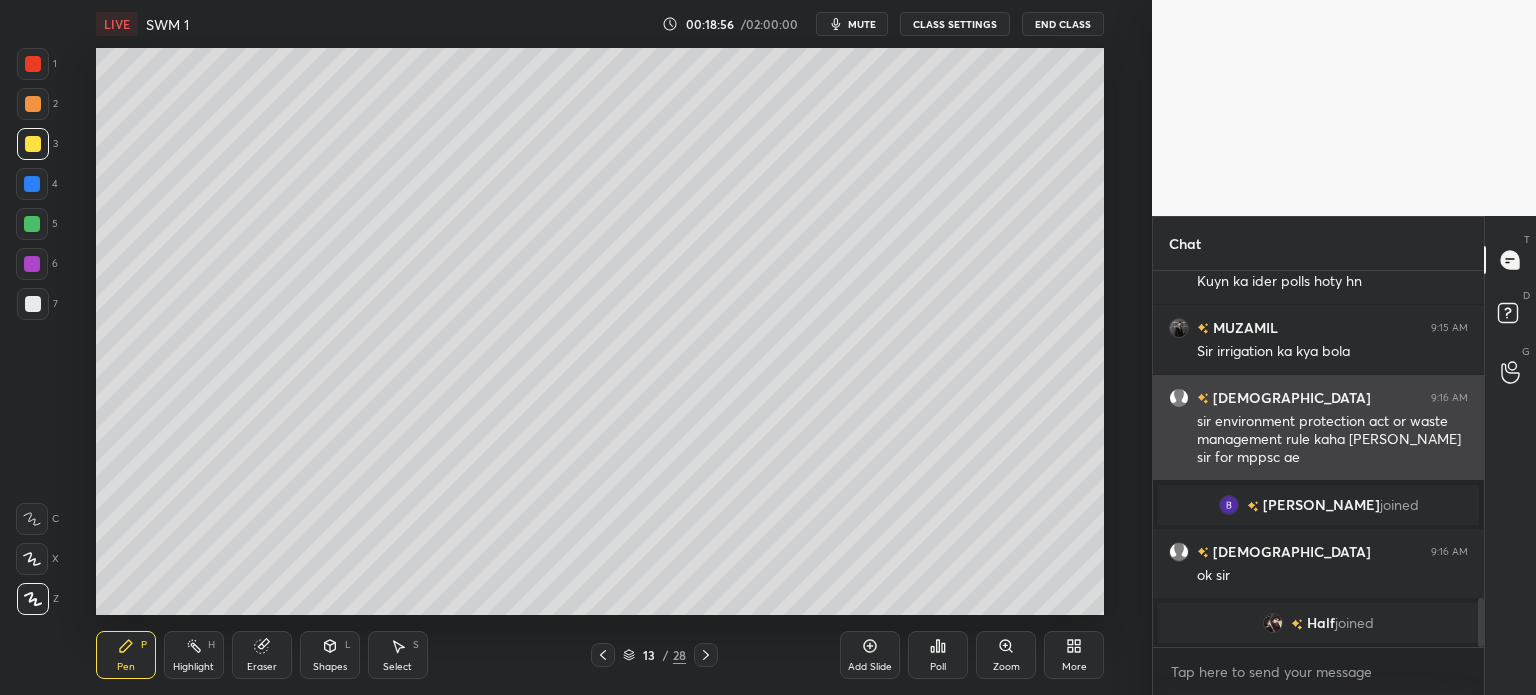 scroll, scrollTop: 2508, scrollLeft: 0, axis: vertical 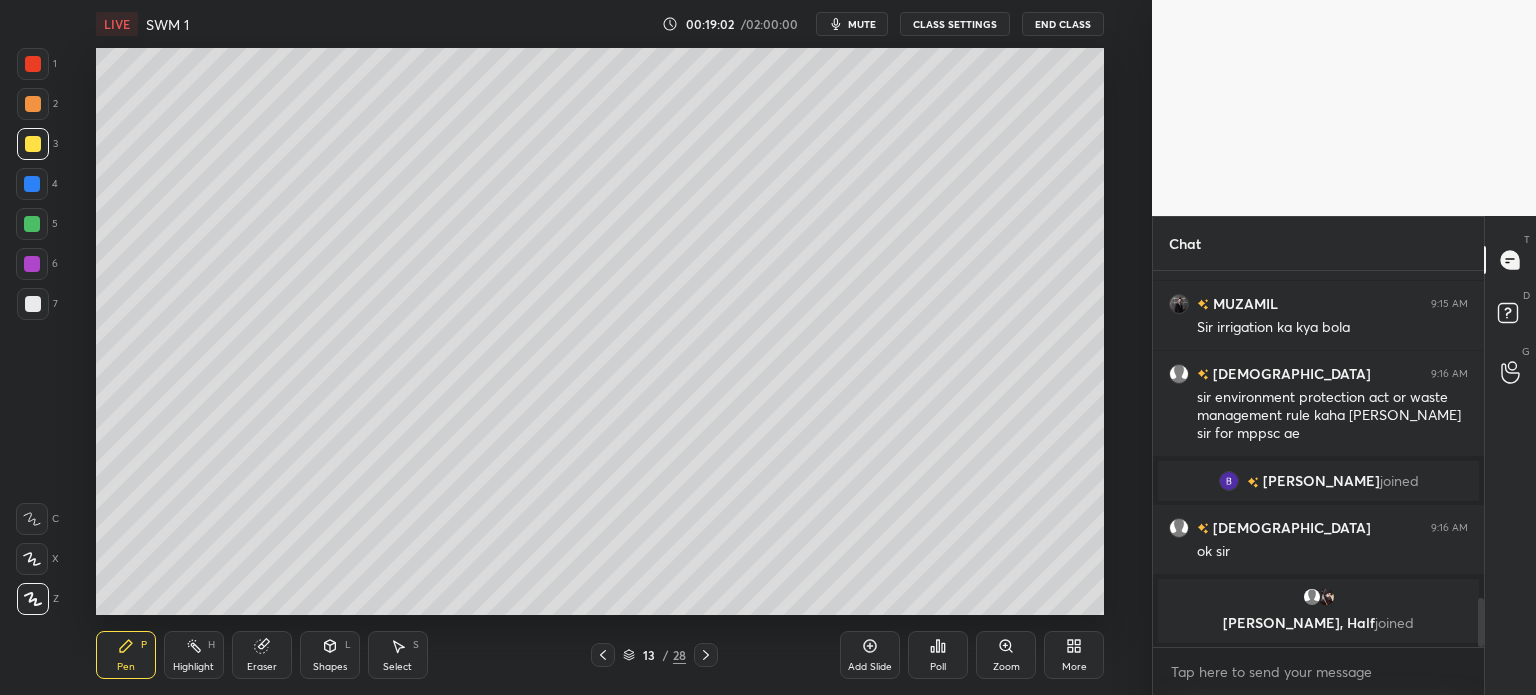 click at bounding box center [33, 304] 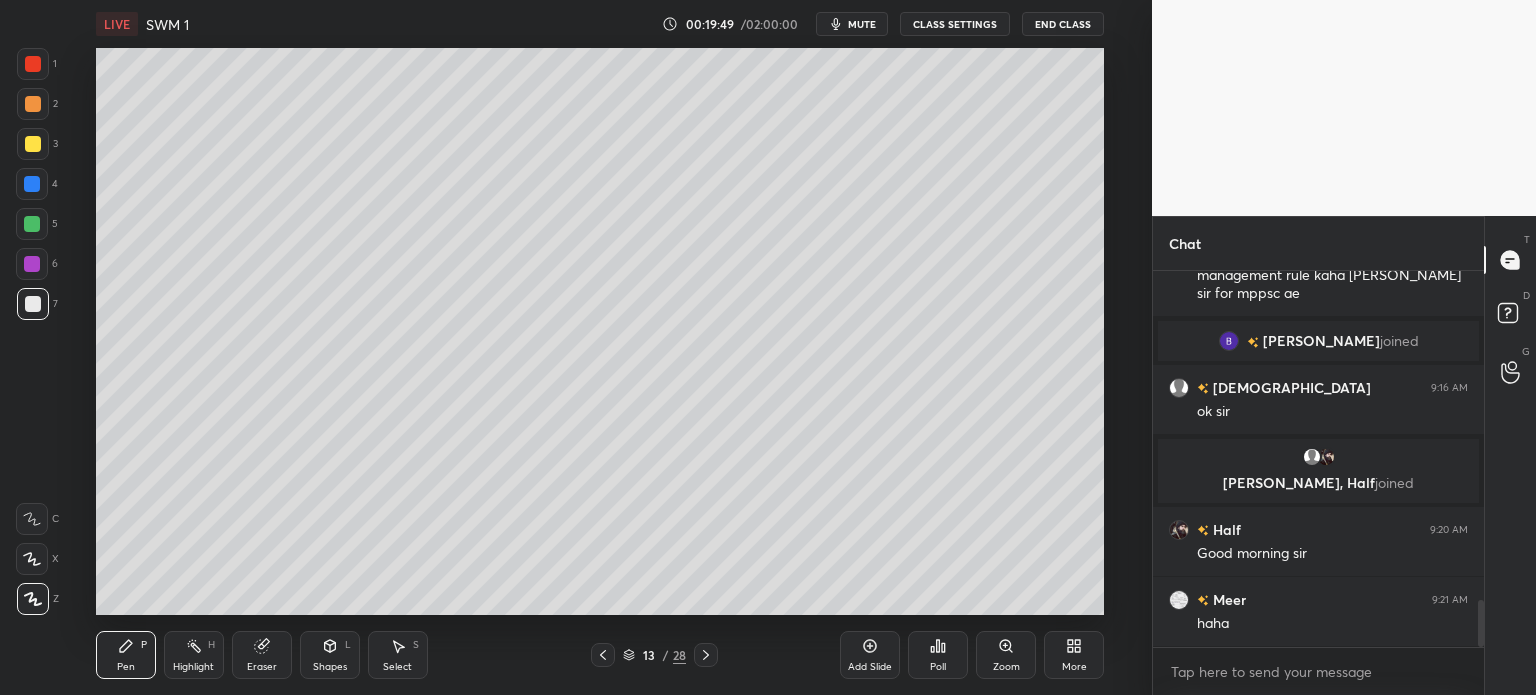 scroll, scrollTop: 2658, scrollLeft: 0, axis: vertical 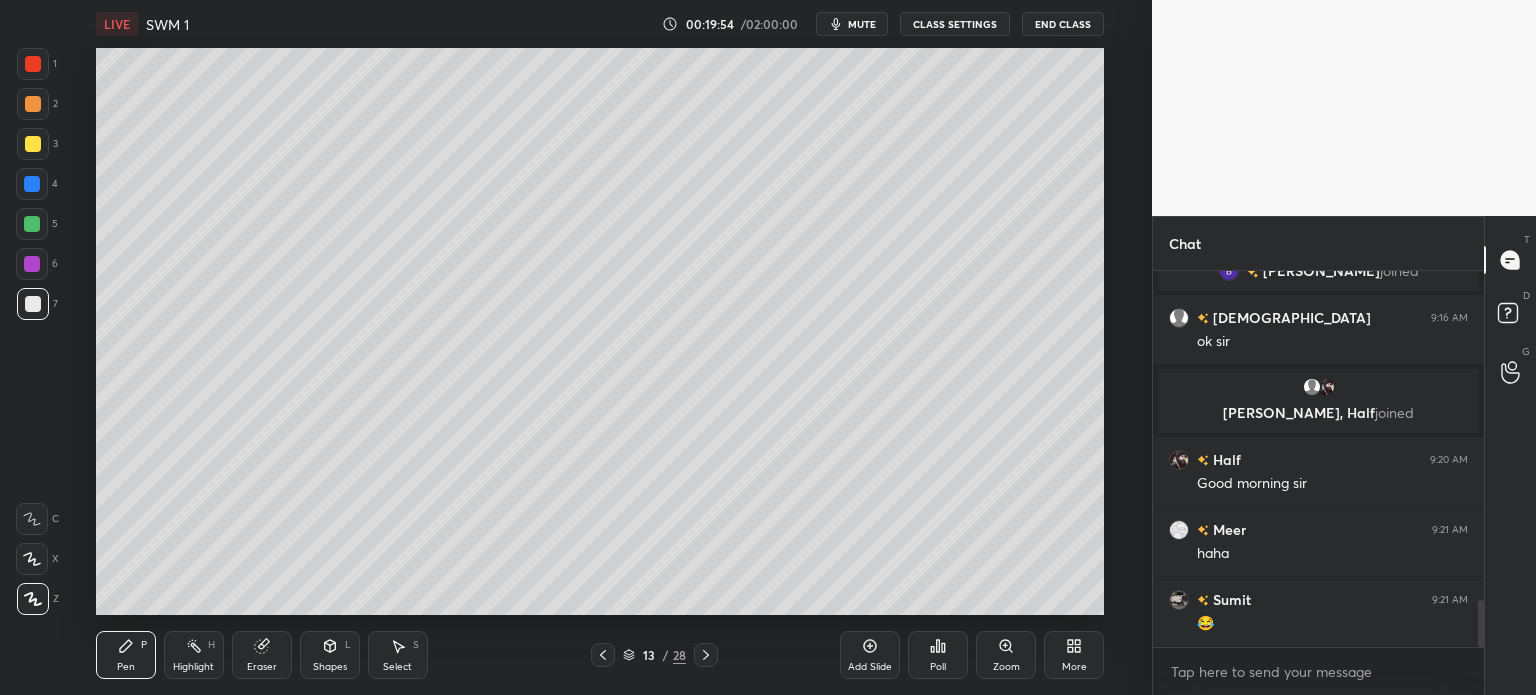 click on "Highlight" at bounding box center [193, 667] 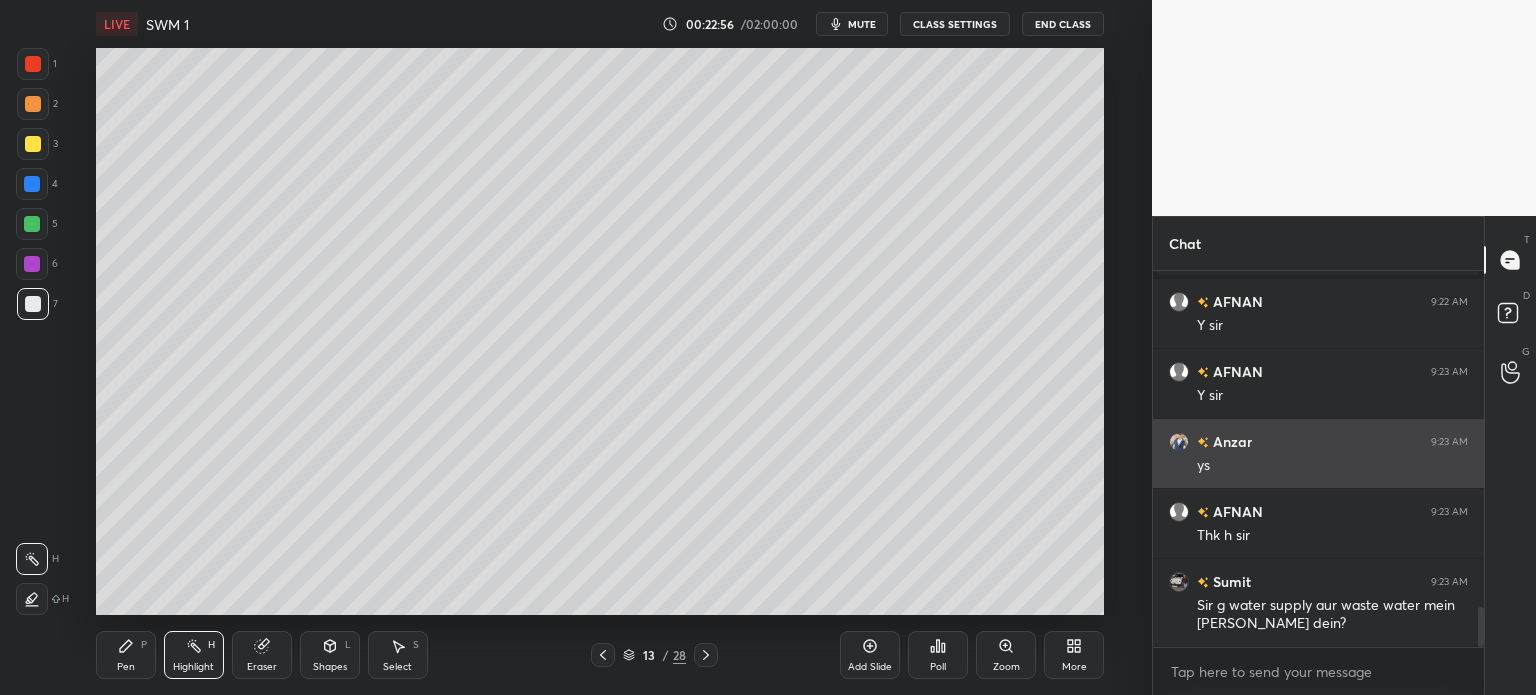 scroll, scrollTop: 3192, scrollLeft: 0, axis: vertical 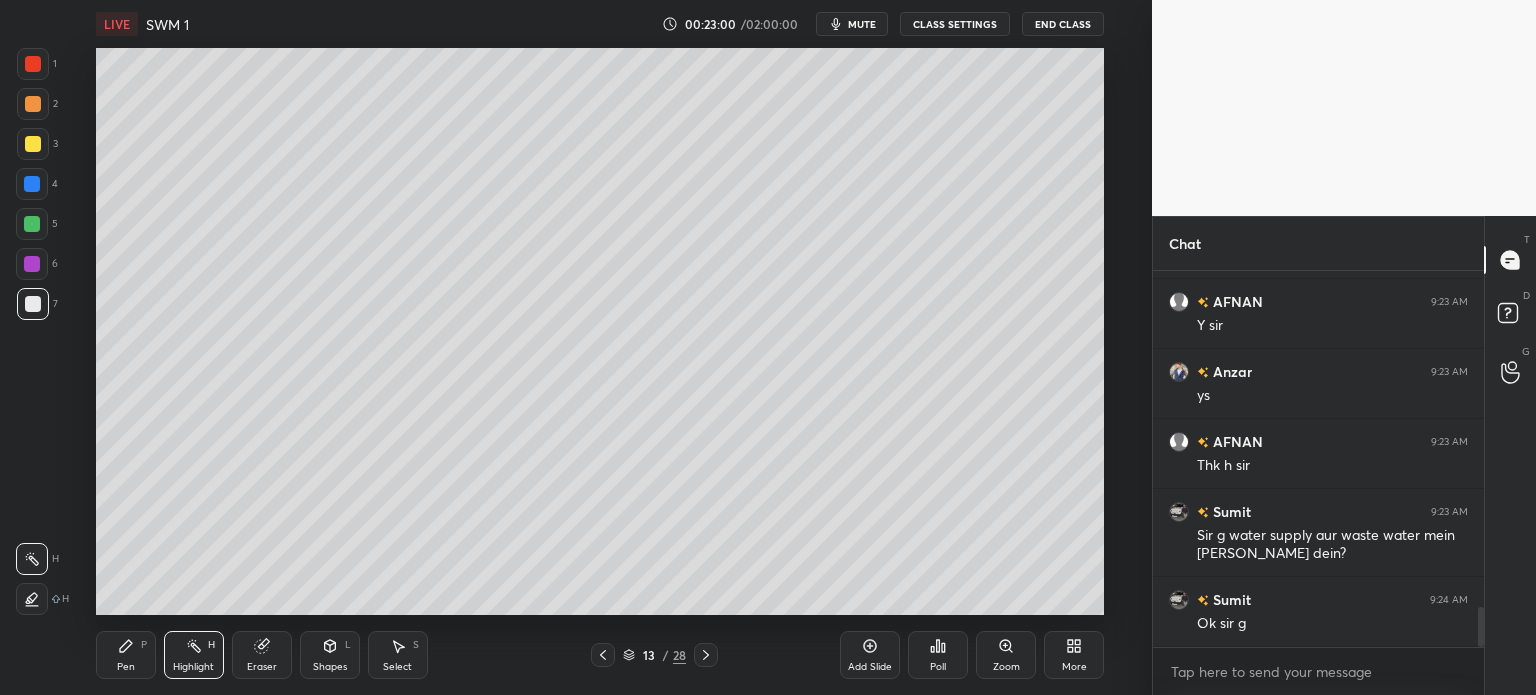 click on "Pen P" at bounding box center [126, 655] 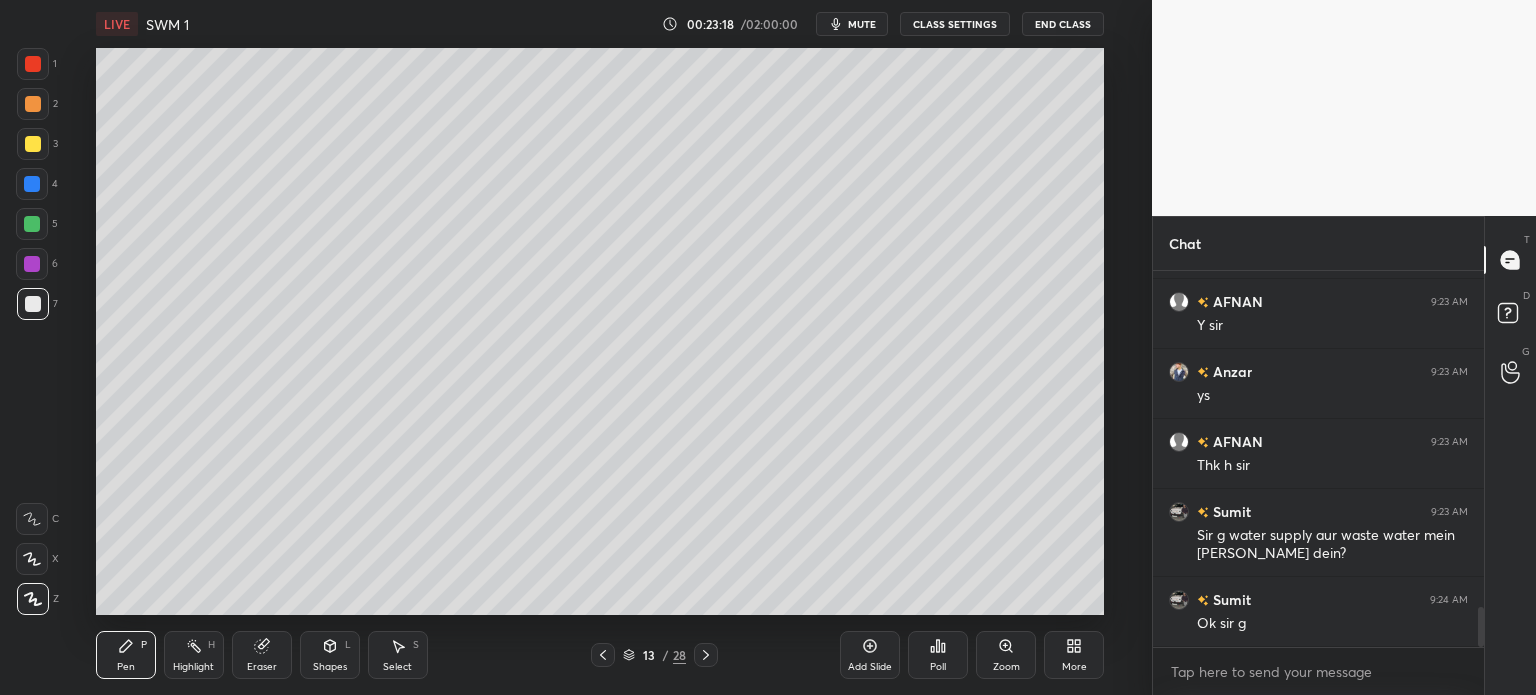 click at bounding box center [33, 144] 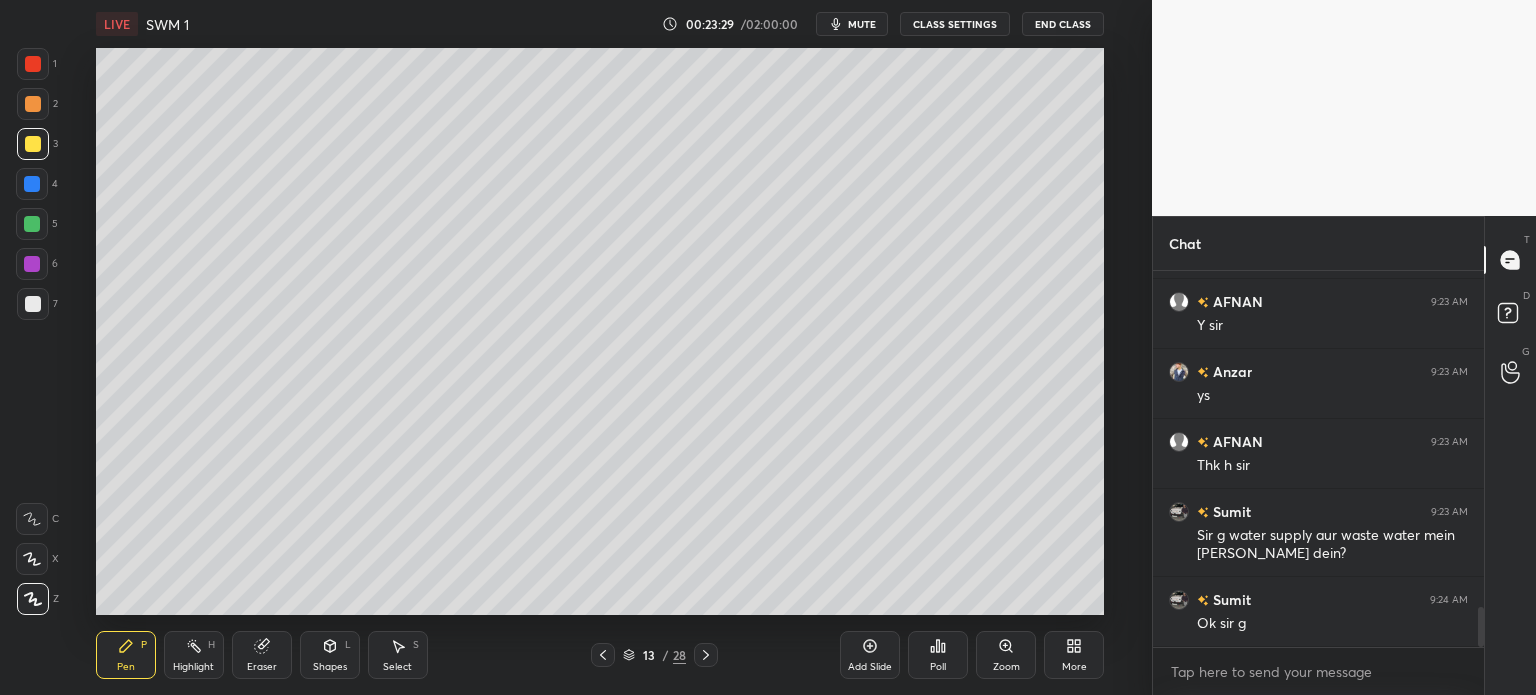 click at bounding box center [33, 304] 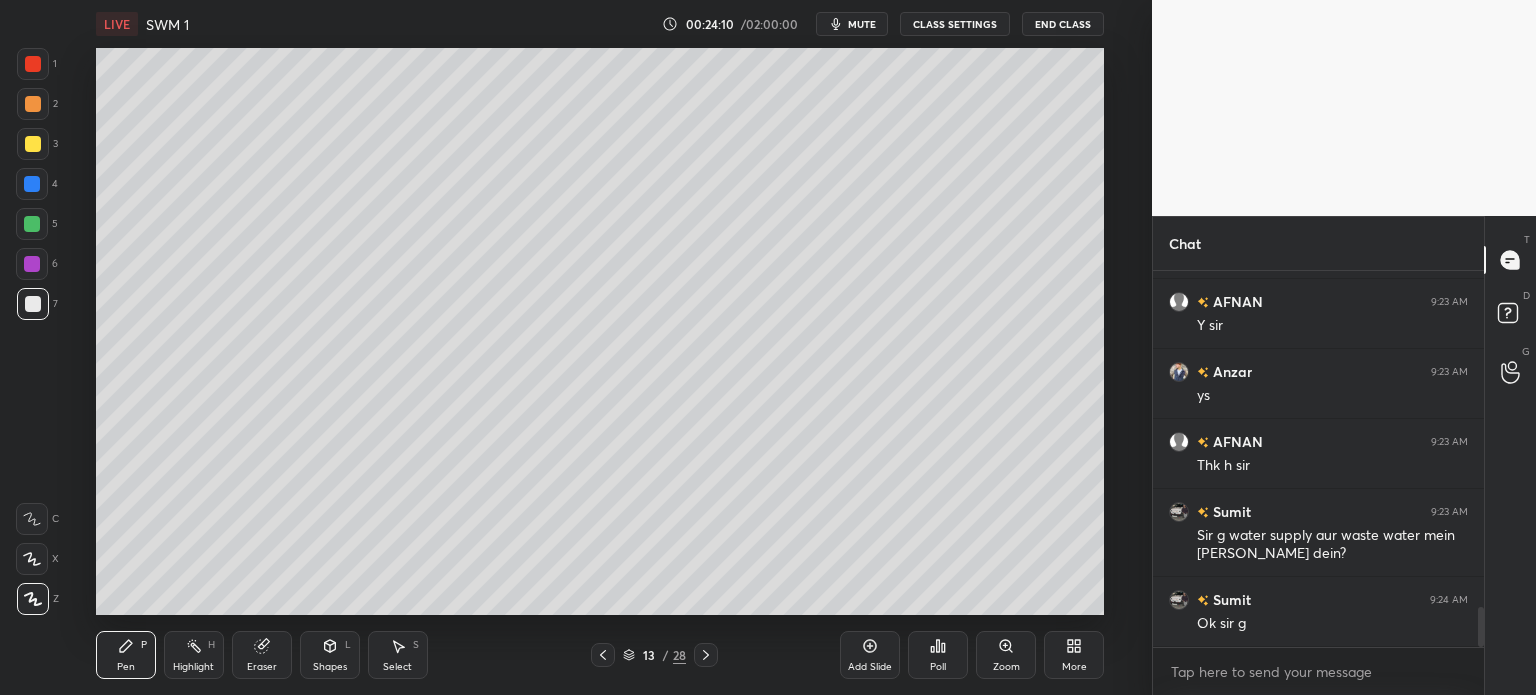 click 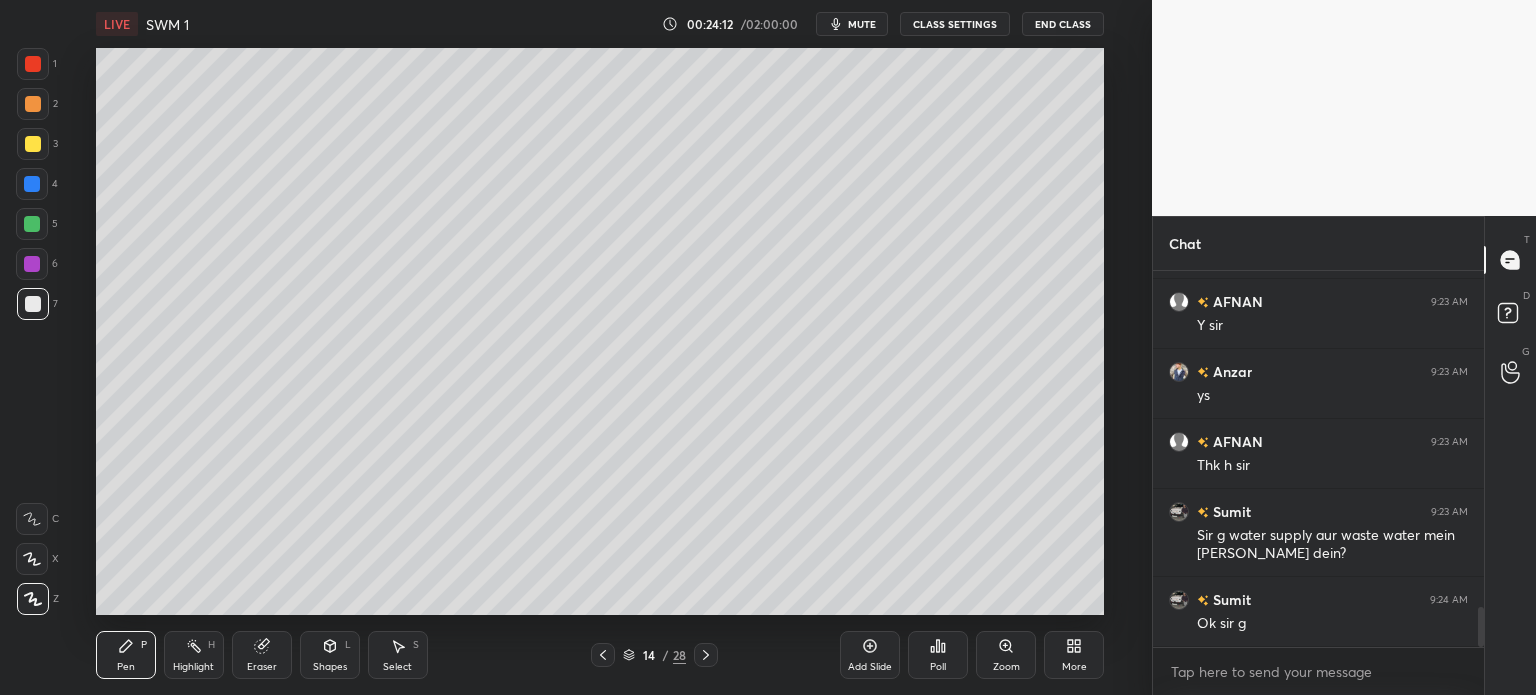 click at bounding box center [33, 144] 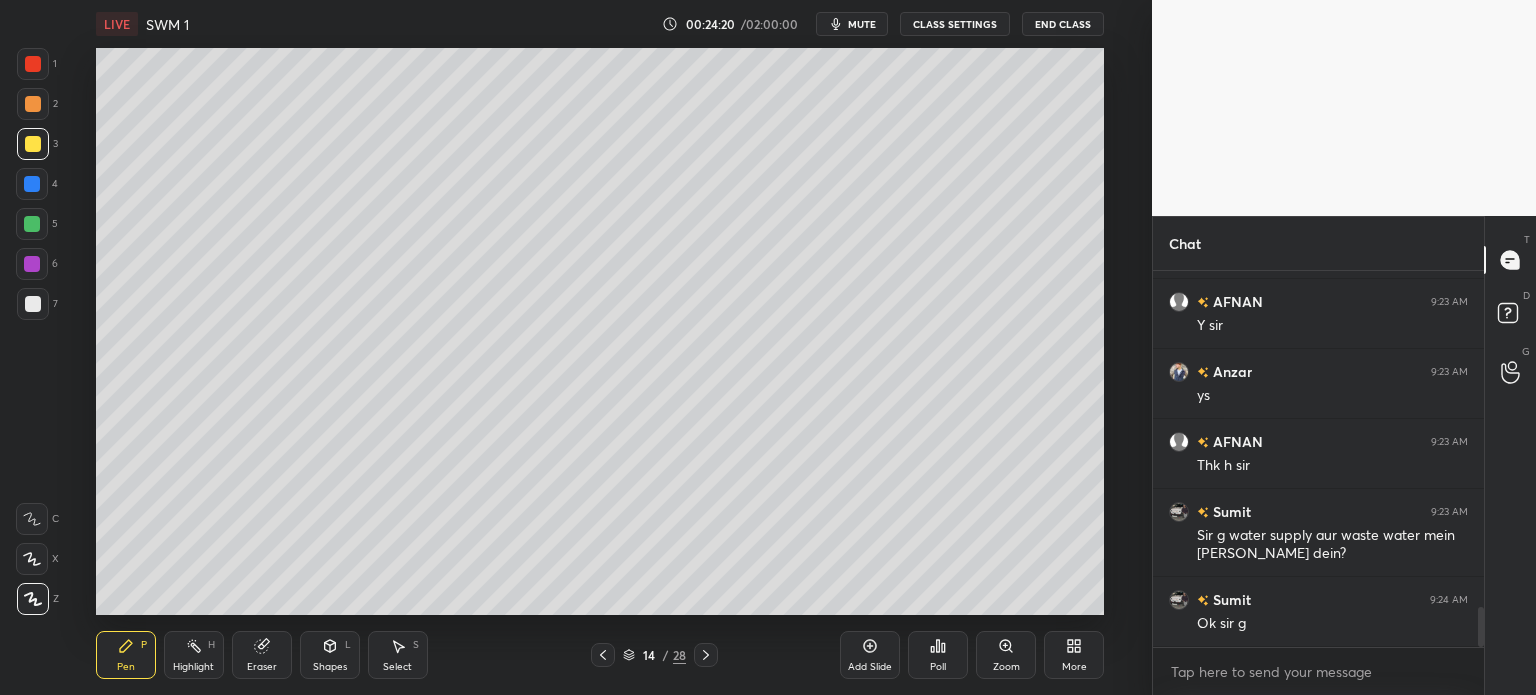 click at bounding box center (33, 304) 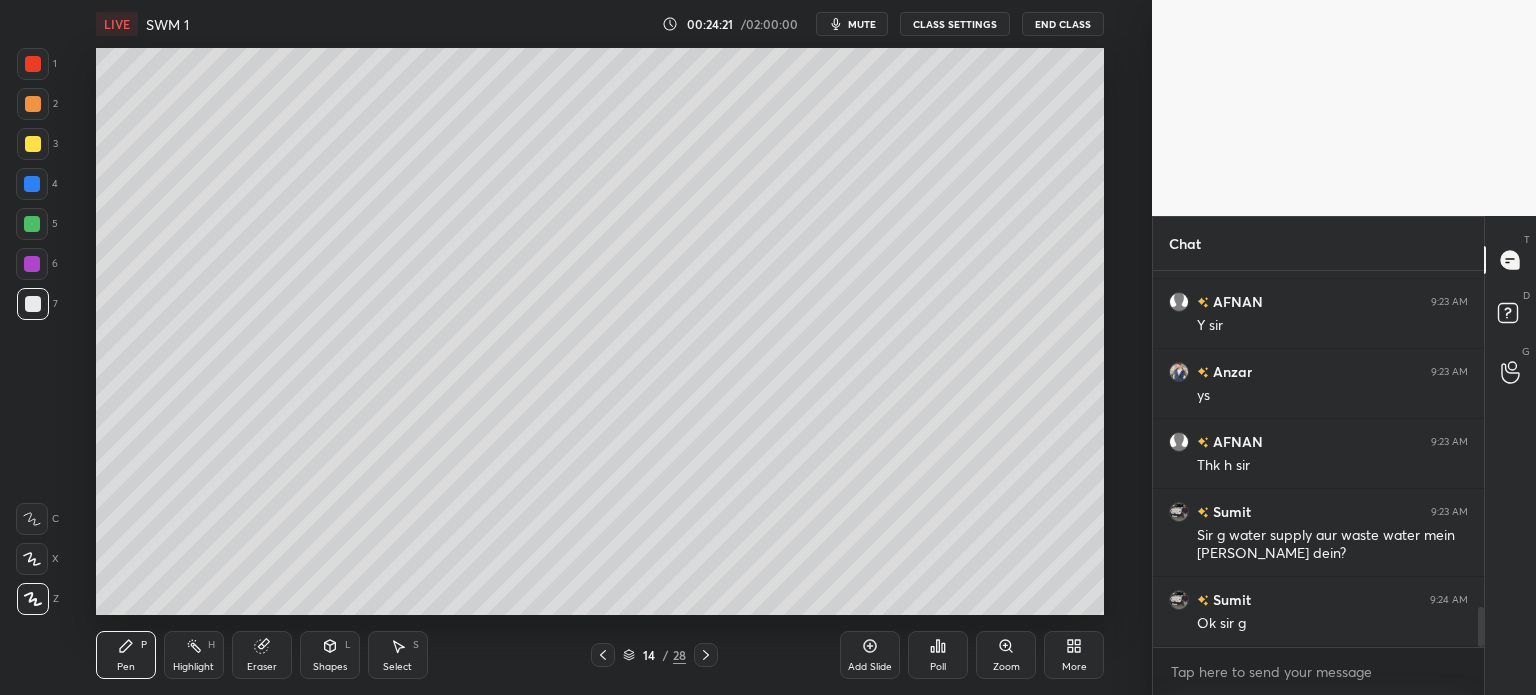 scroll, scrollTop: 3240, scrollLeft: 0, axis: vertical 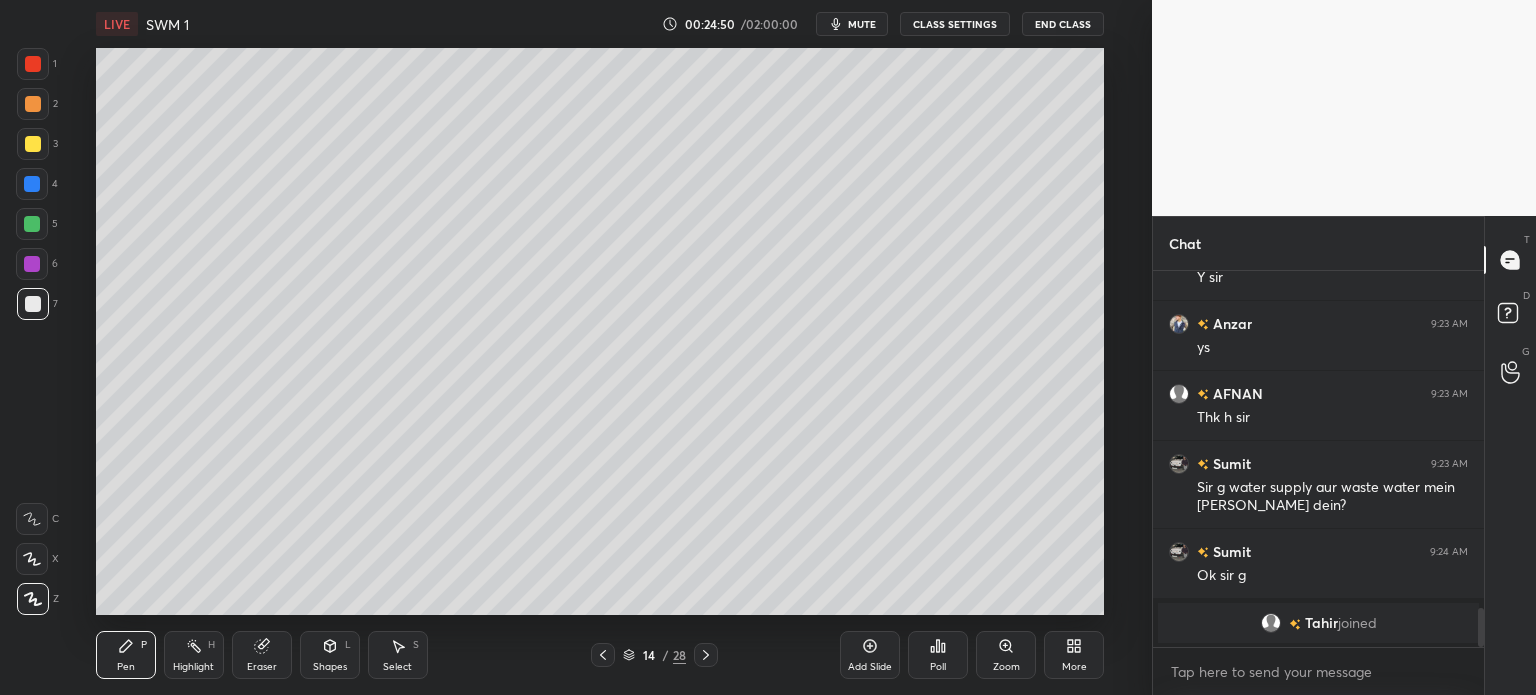 click at bounding box center [33, 144] 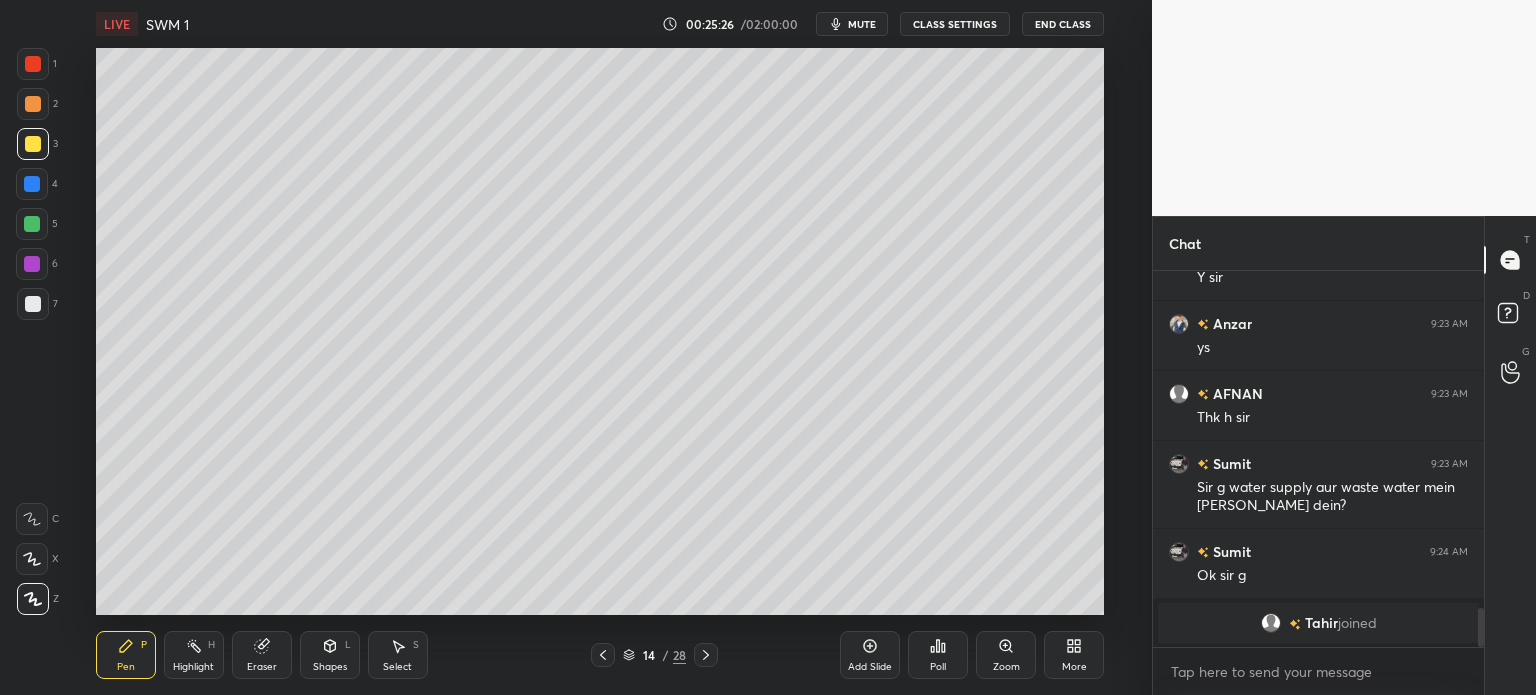 click on "Select" at bounding box center [397, 667] 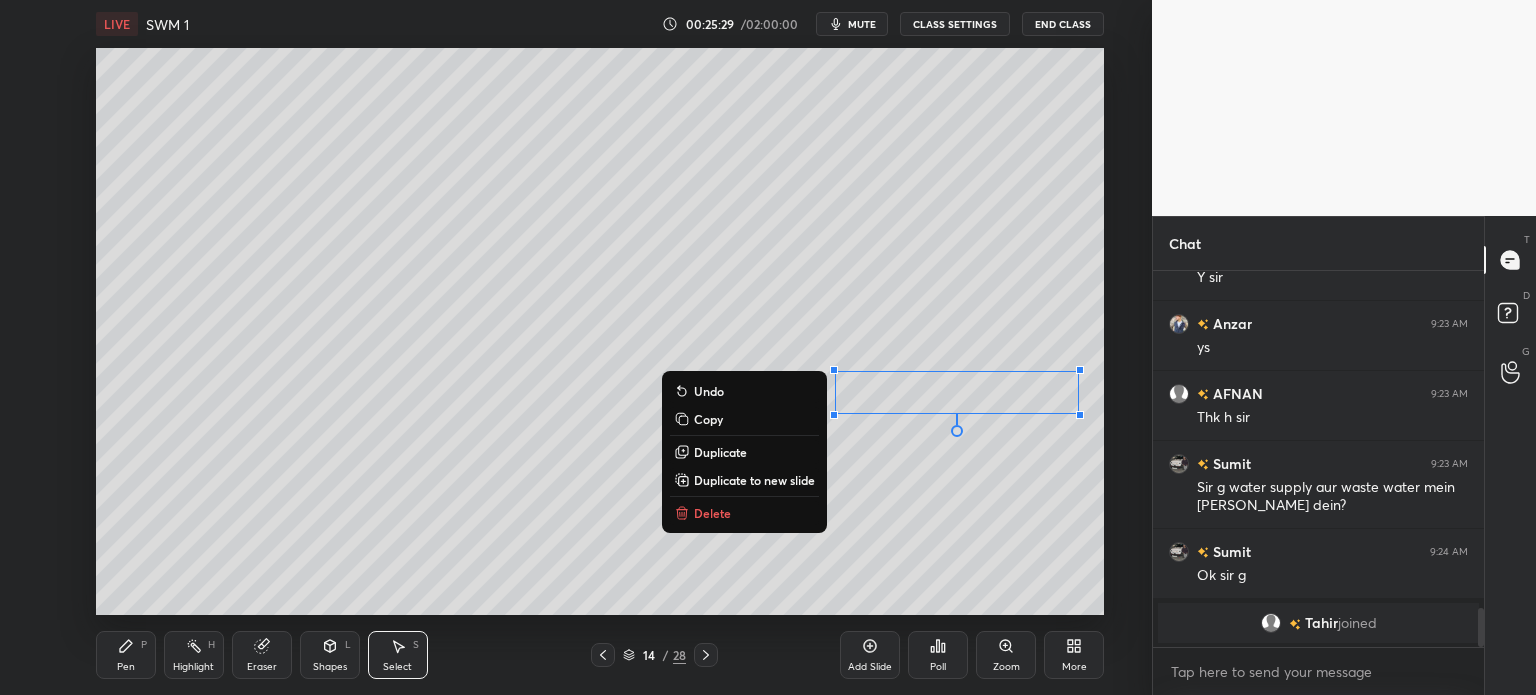 click on "Pen" at bounding box center [126, 667] 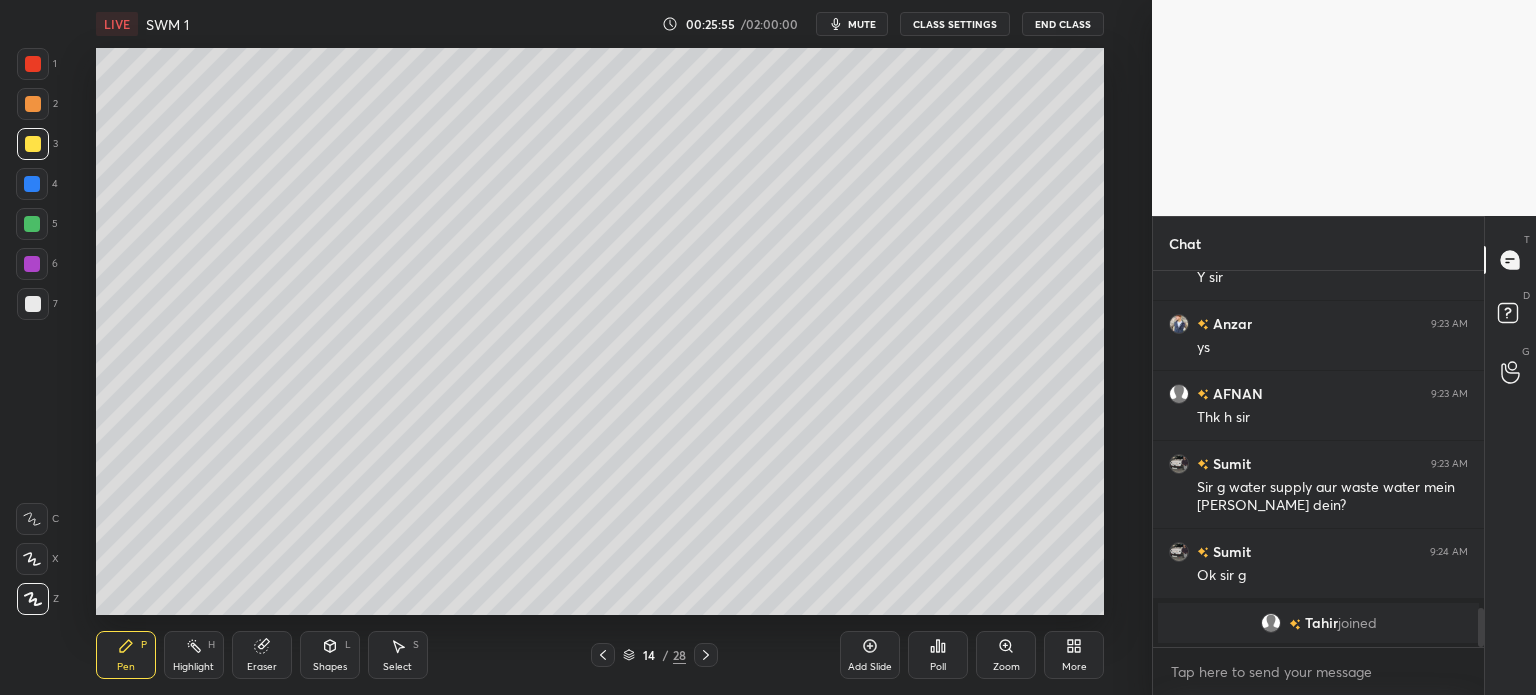 click at bounding box center (33, 304) 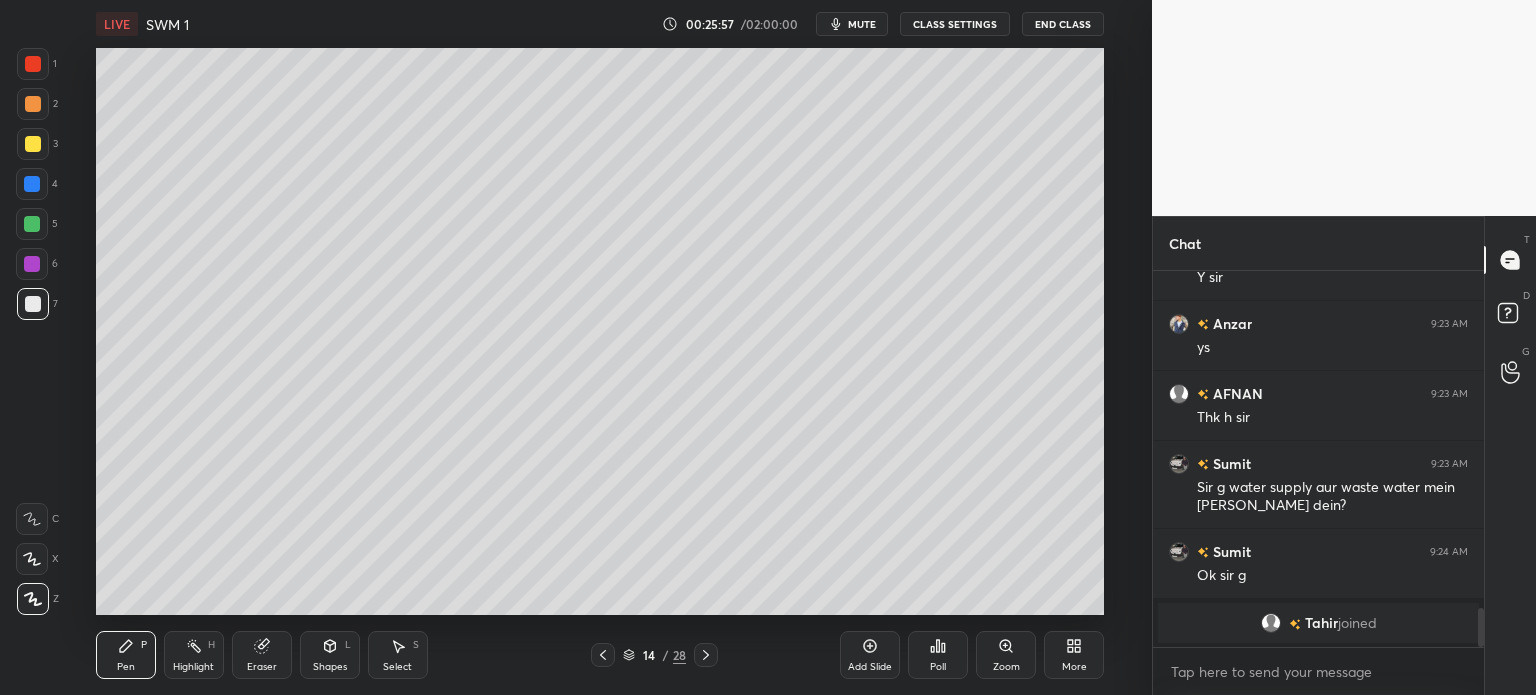 click on "Add Slide Poll Zoom More" at bounding box center [972, 655] 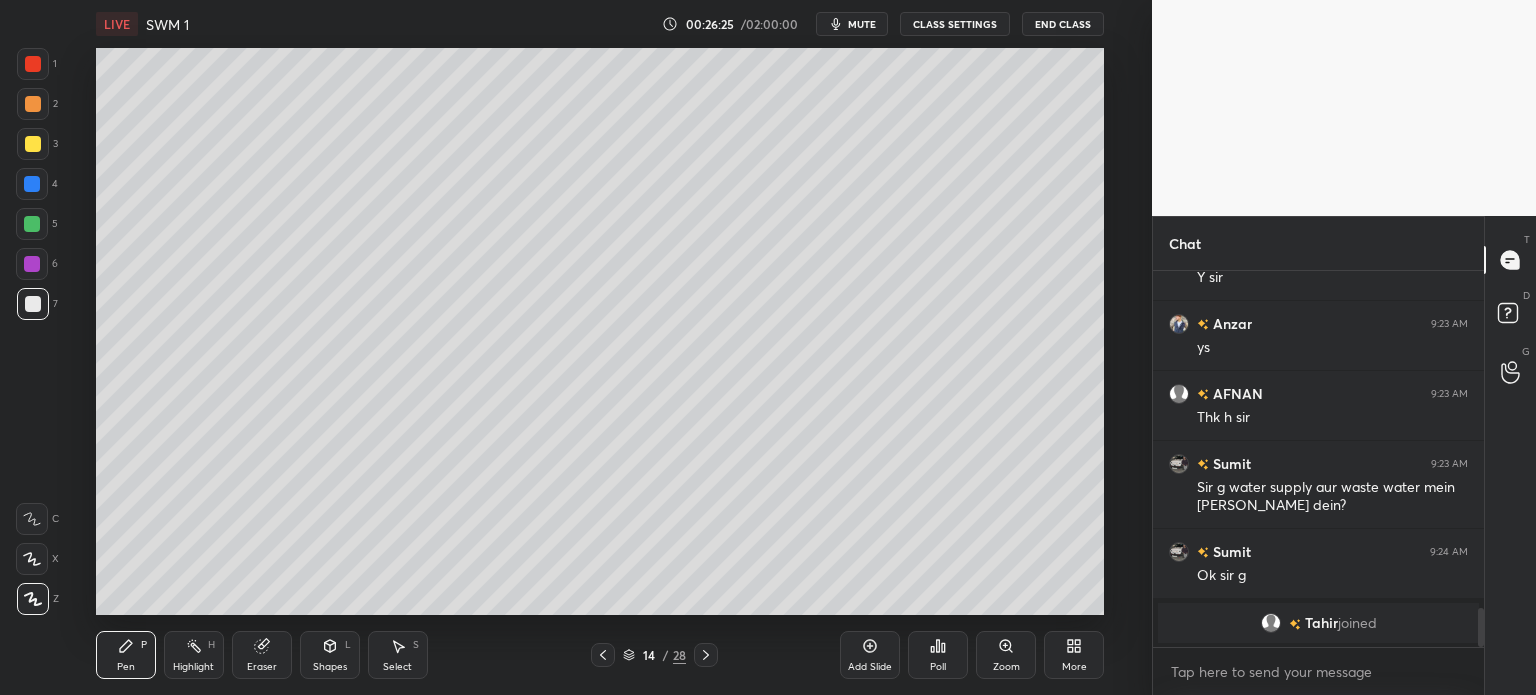 click at bounding box center (33, 144) 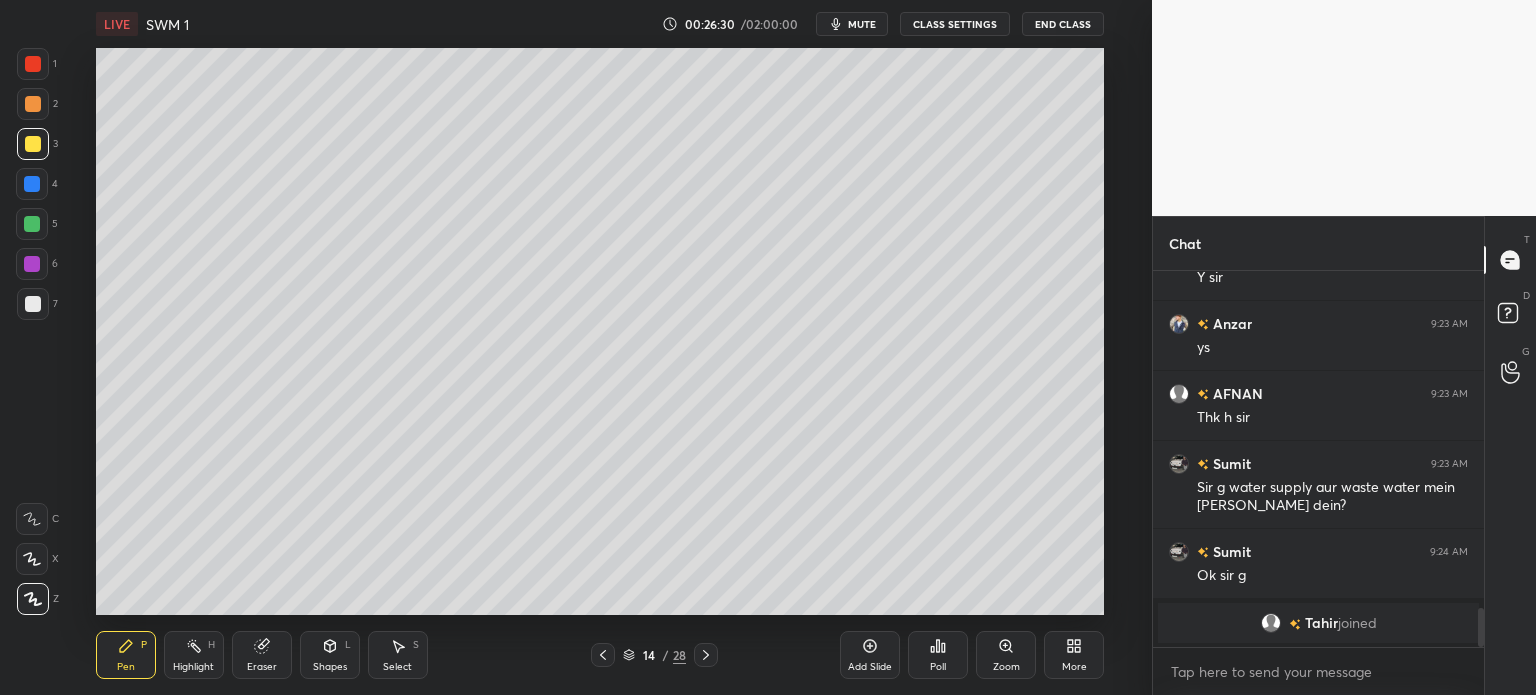click at bounding box center (32, 184) 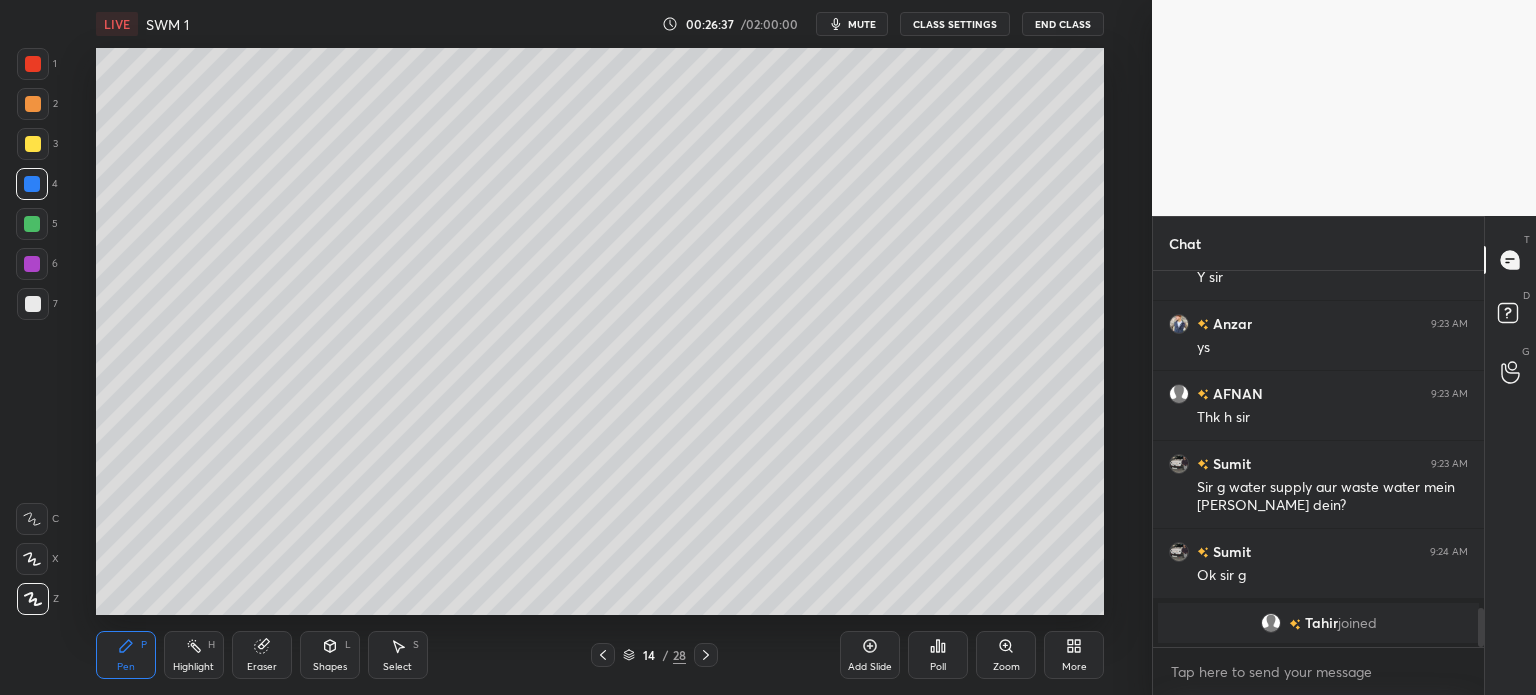 click at bounding box center (33, 304) 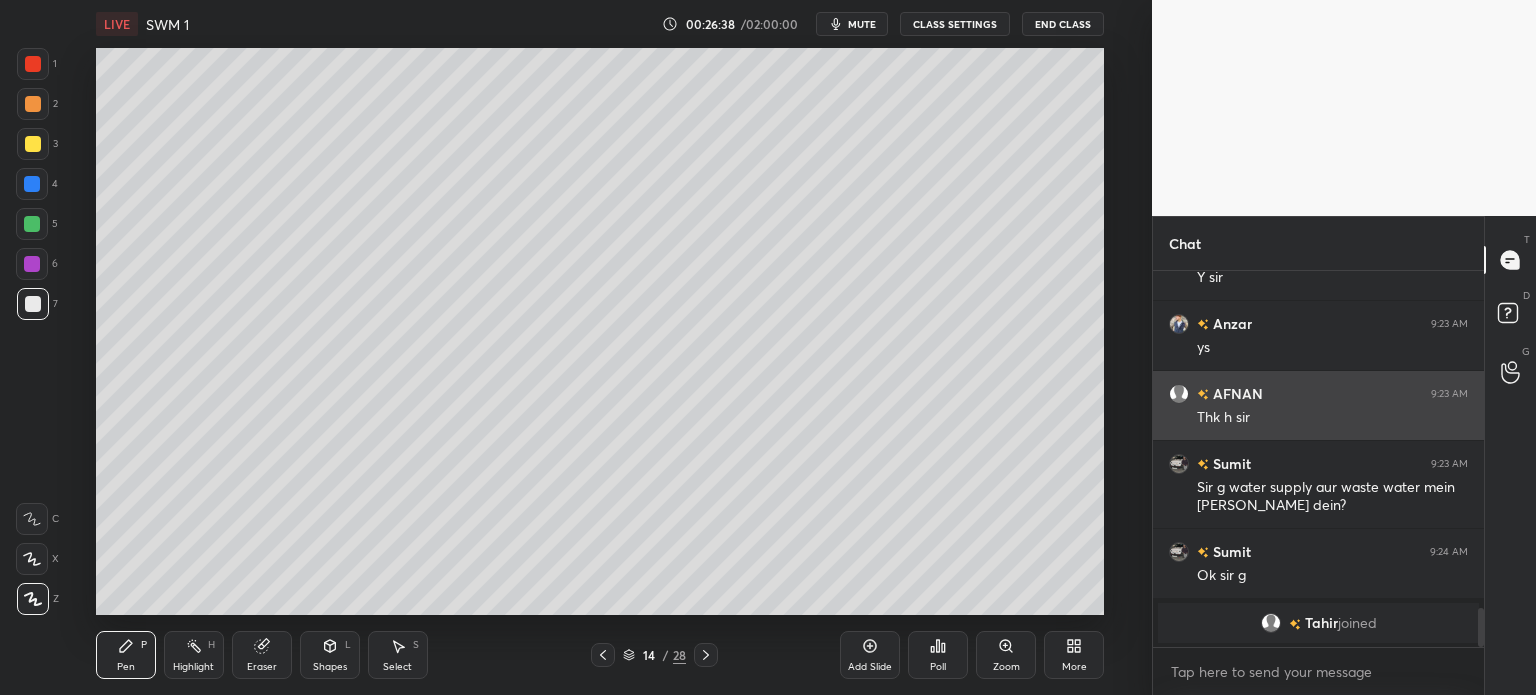 scroll, scrollTop: 3264, scrollLeft: 0, axis: vertical 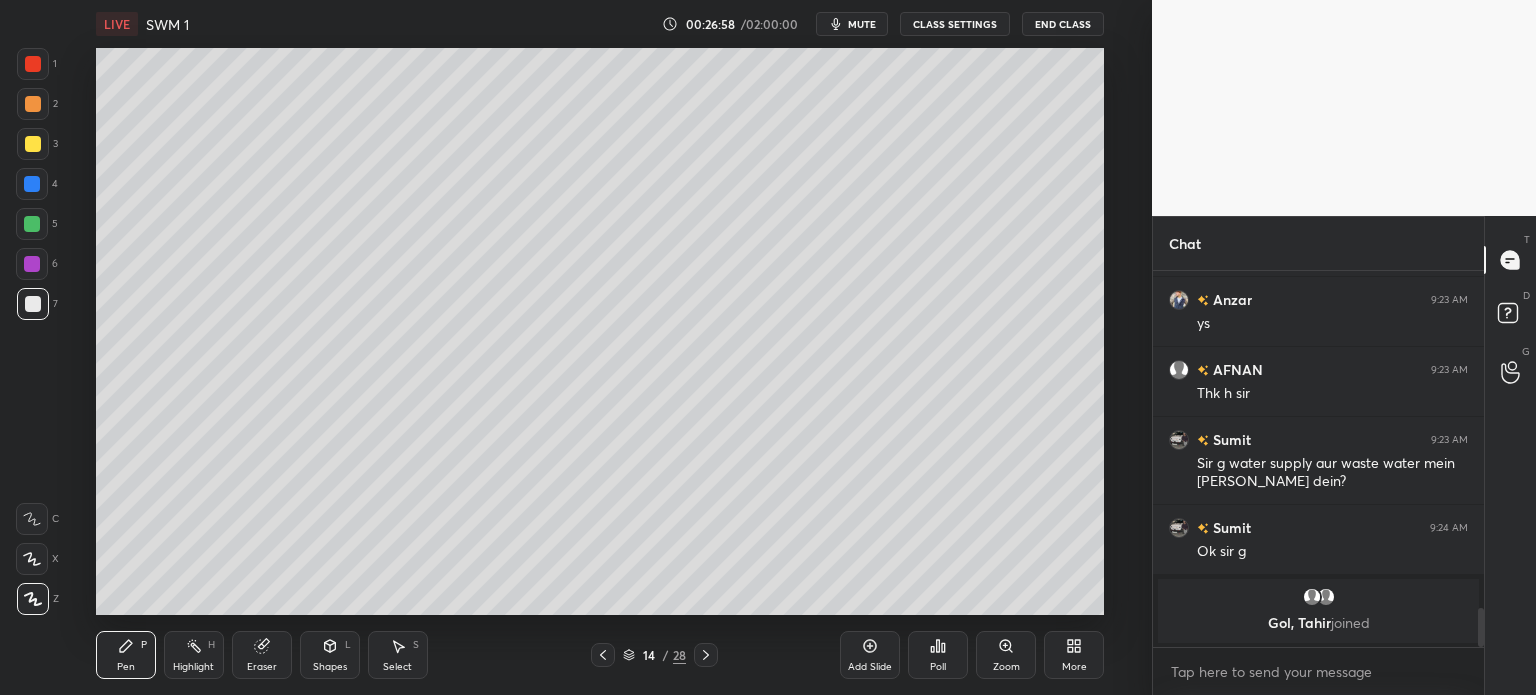 click at bounding box center [33, 144] 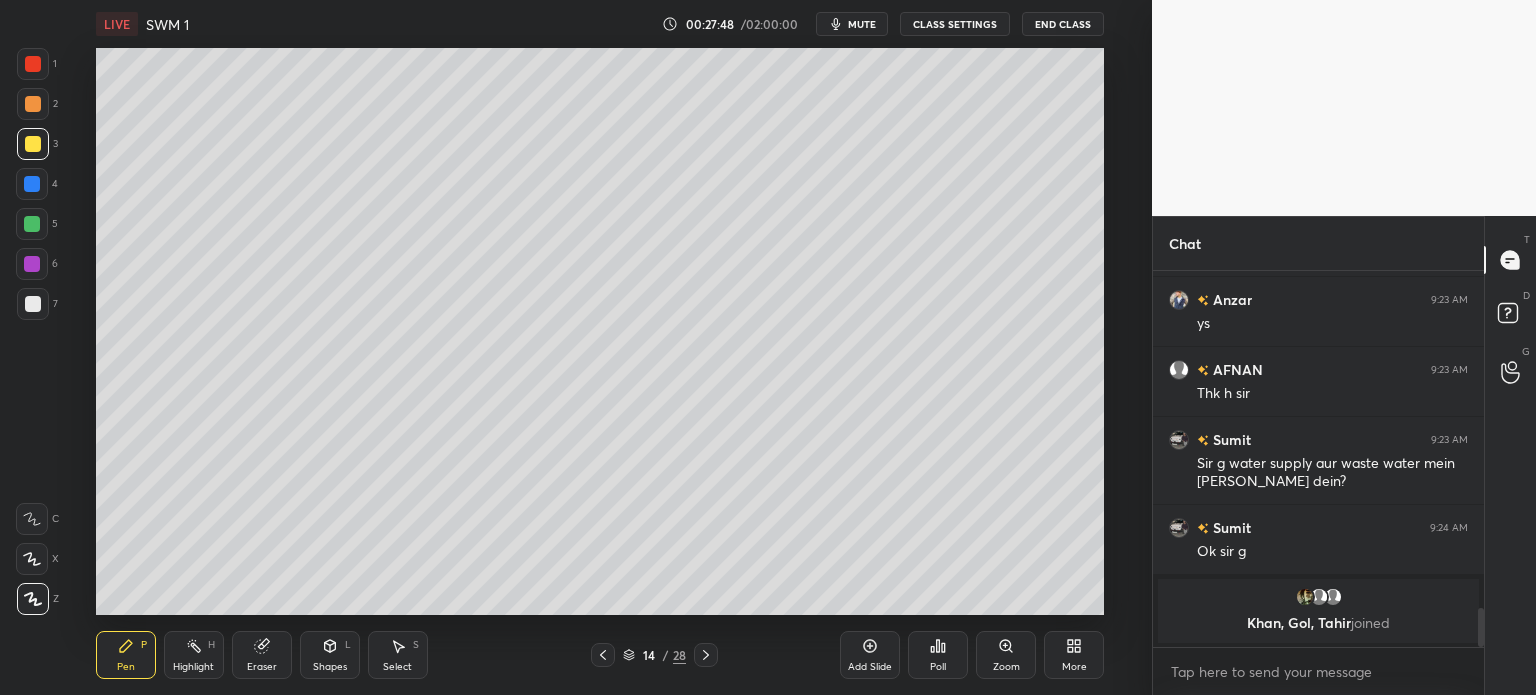click at bounding box center [33, 304] 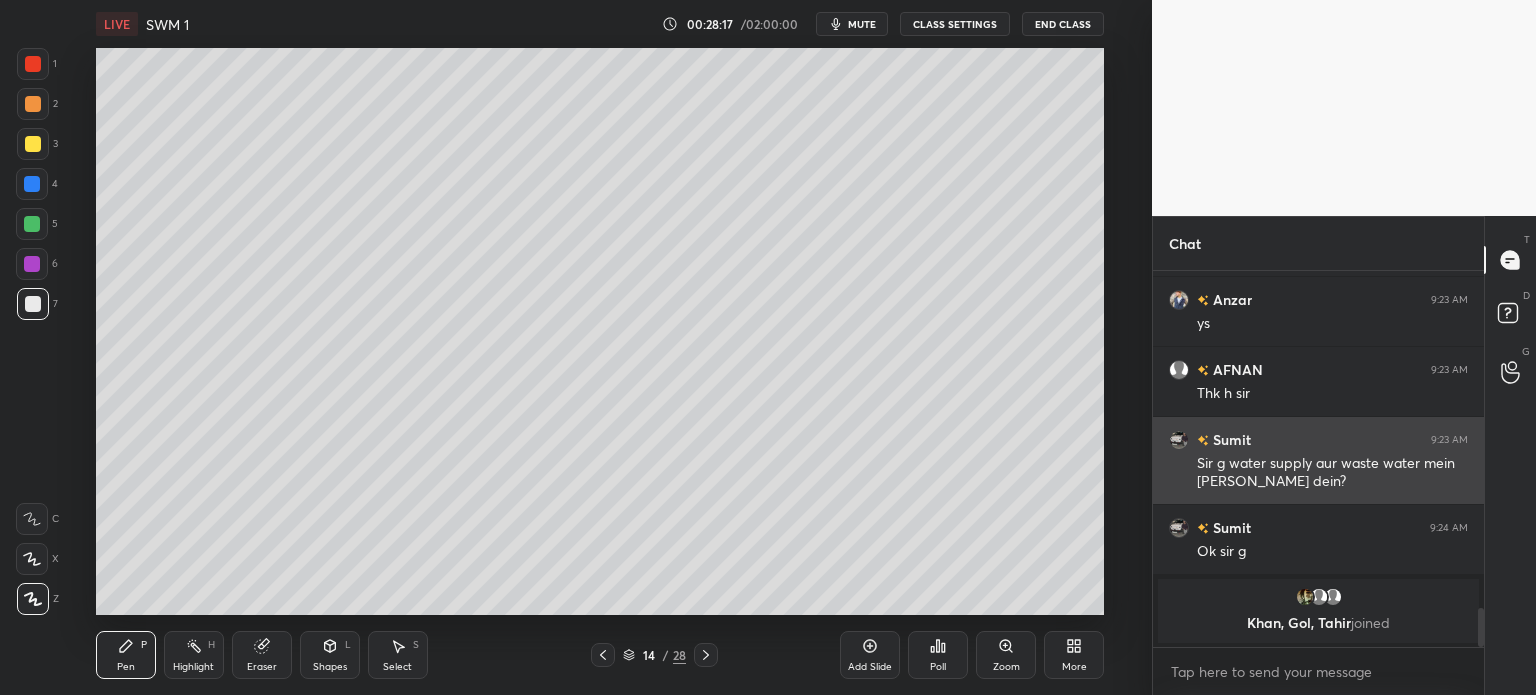 scroll, scrollTop: 3280, scrollLeft: 0, axis: vertical 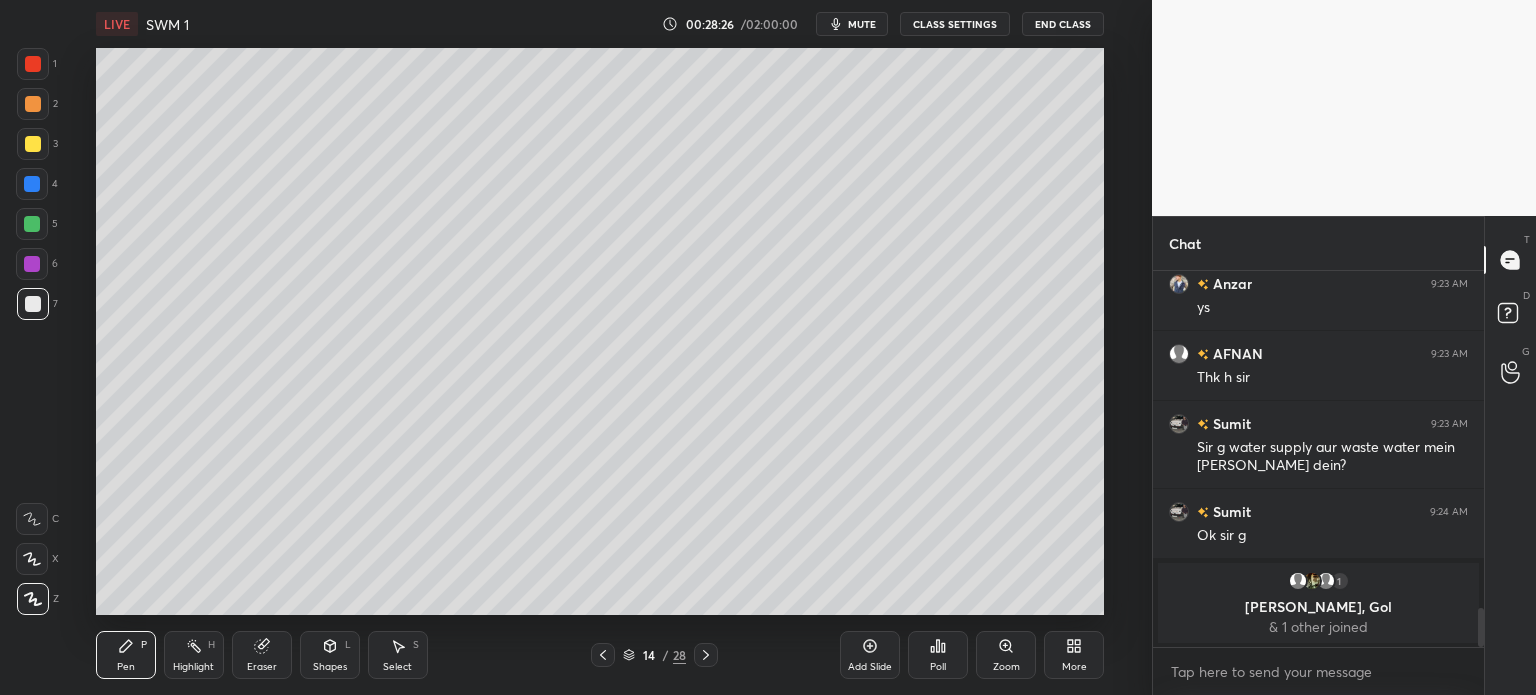 click on "Pen P Highlight H Eraser Shapes L Select S 14 / 28 Add Slide Poll Zoom More" at bounding box center (600, 655) 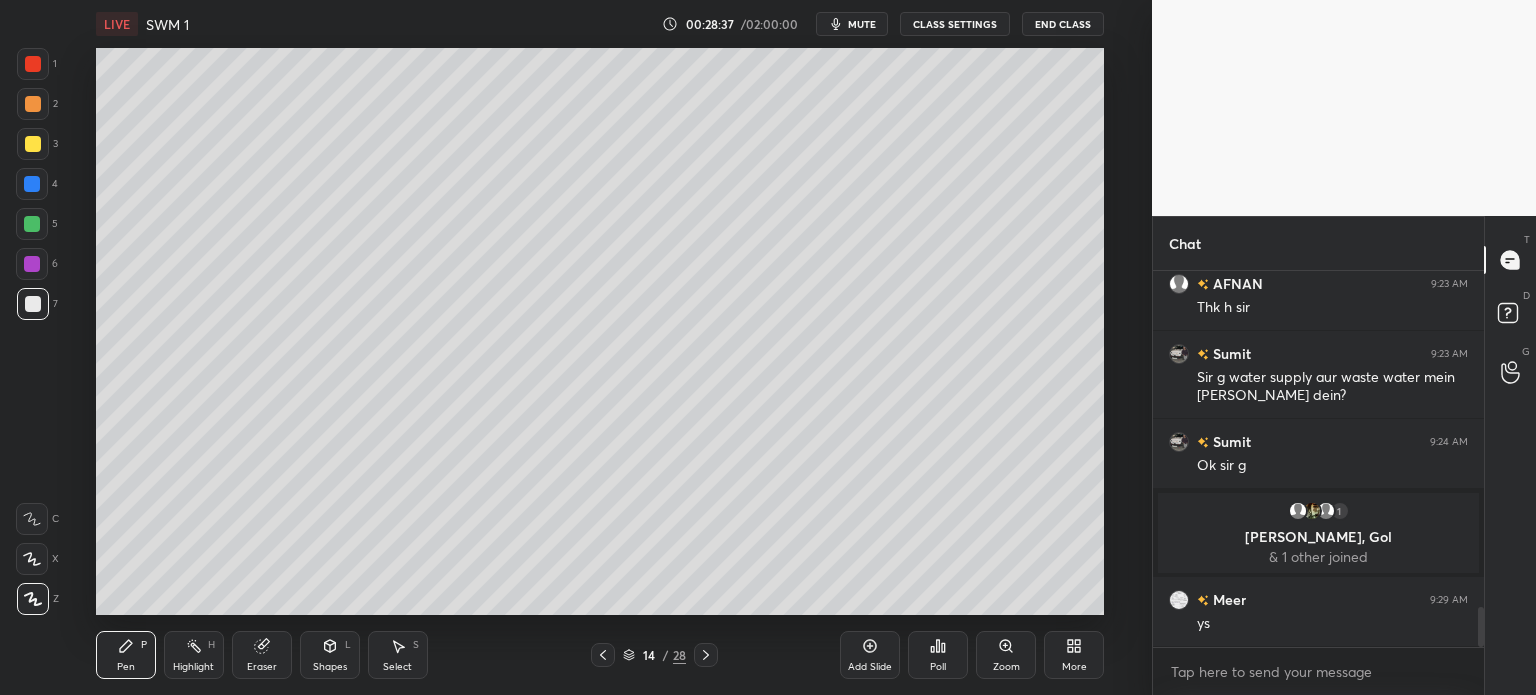 scroll, scrollTop: 3196, scrollLeft: 0, axis: vertical 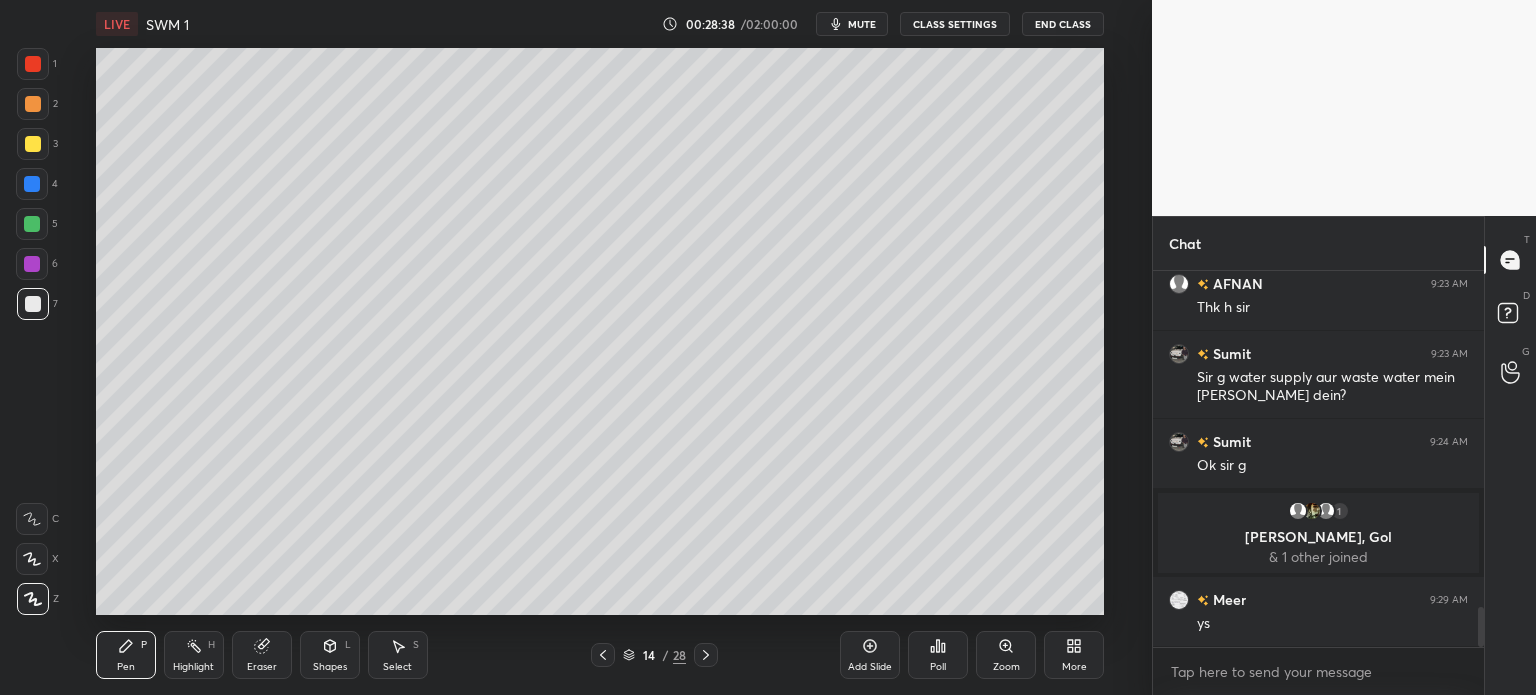click on "Select S" at bounding box center [398, 655] 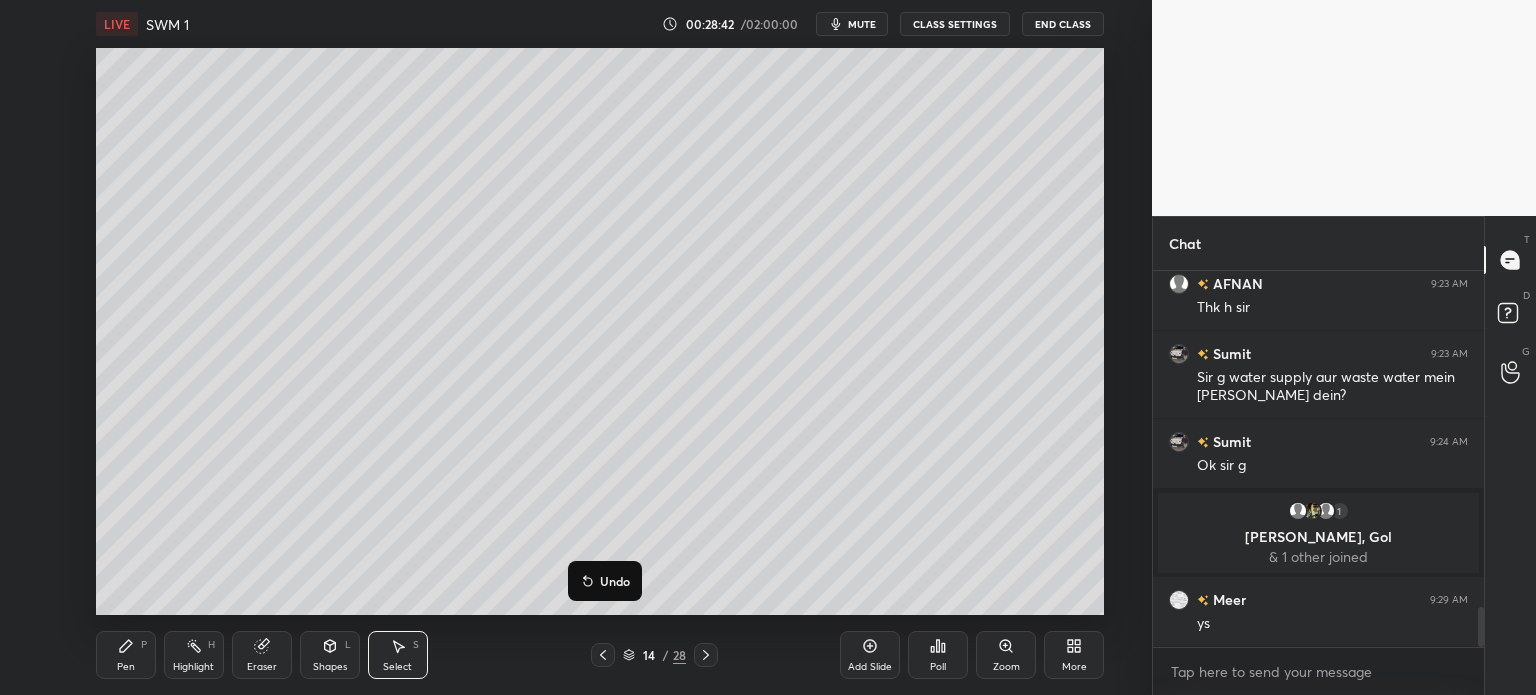 click on "Pen" at bounding box center [126, 667] 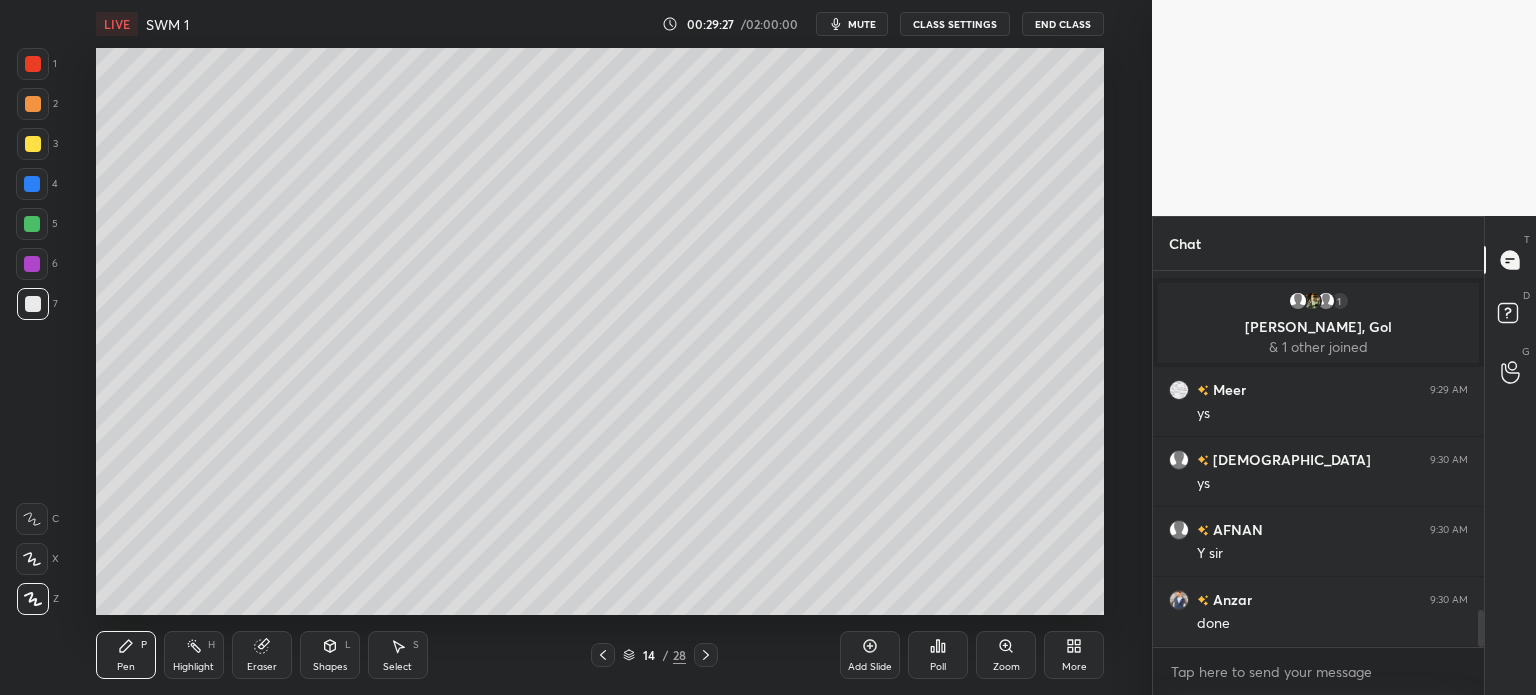 scroll, scrollTop: 3476, scrollLeft: 0, axis: vertical 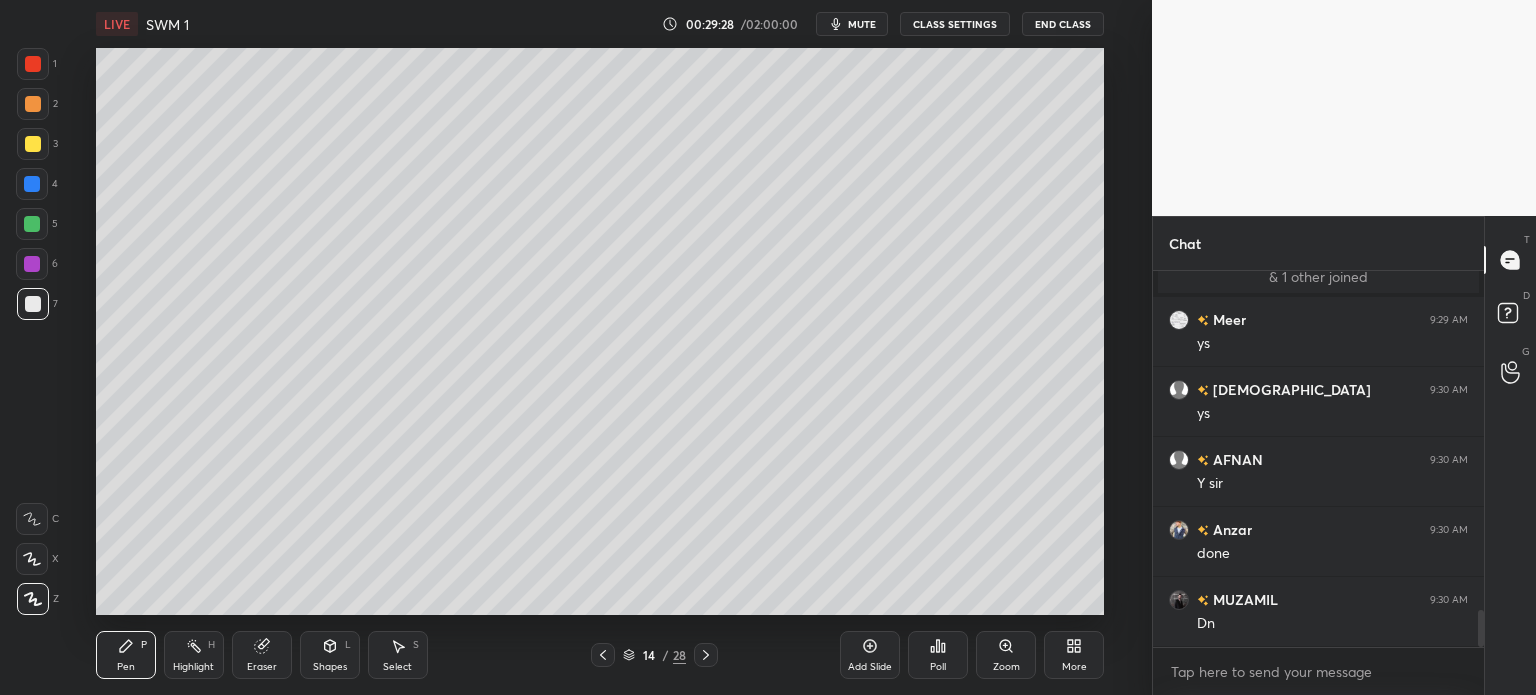click 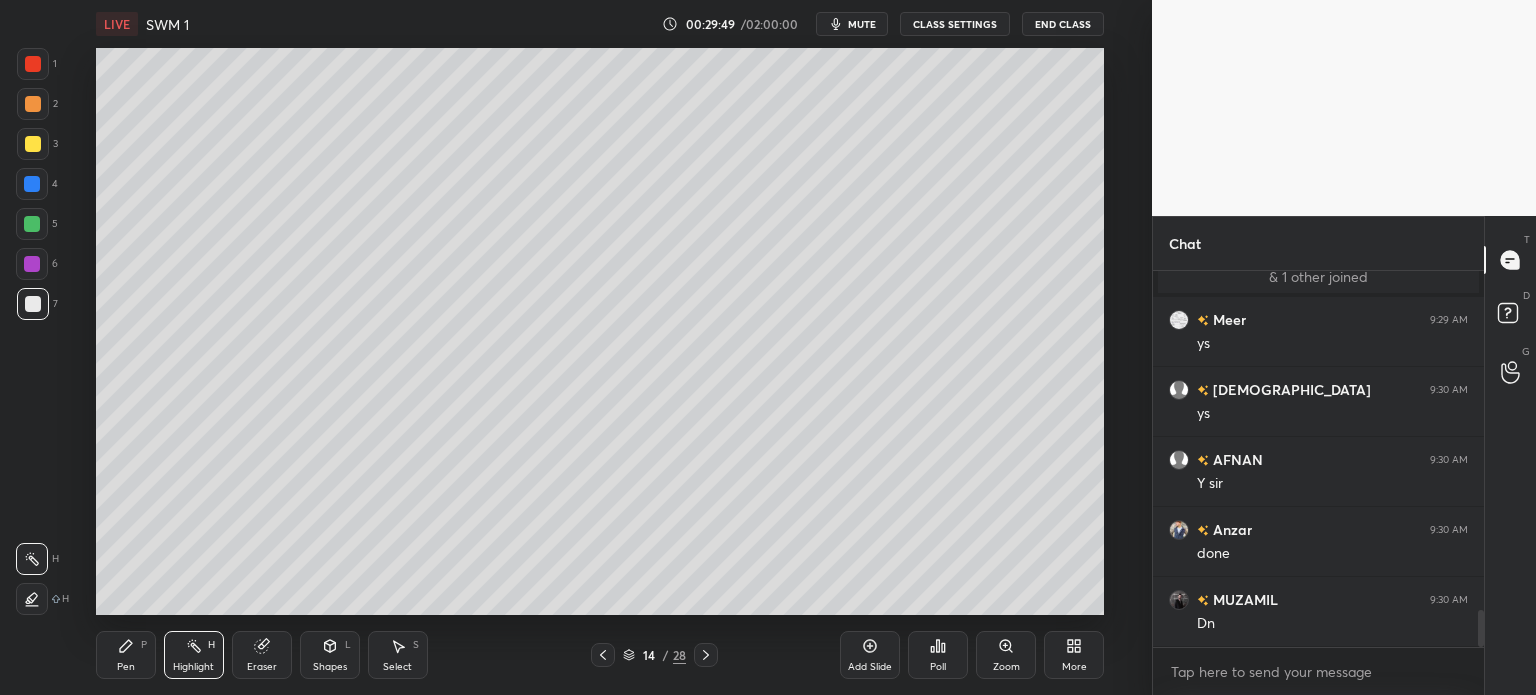 click 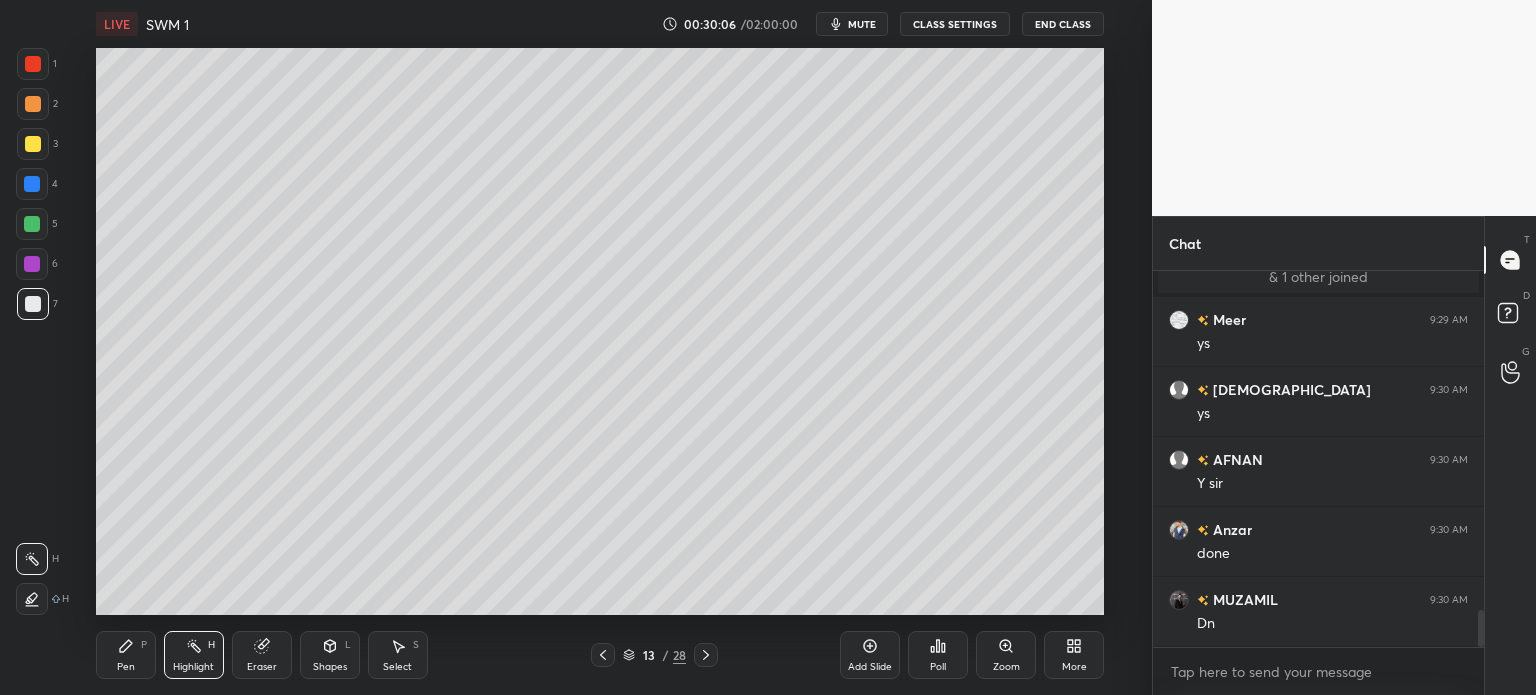 click on "Select" at bounding box center (397, 667) 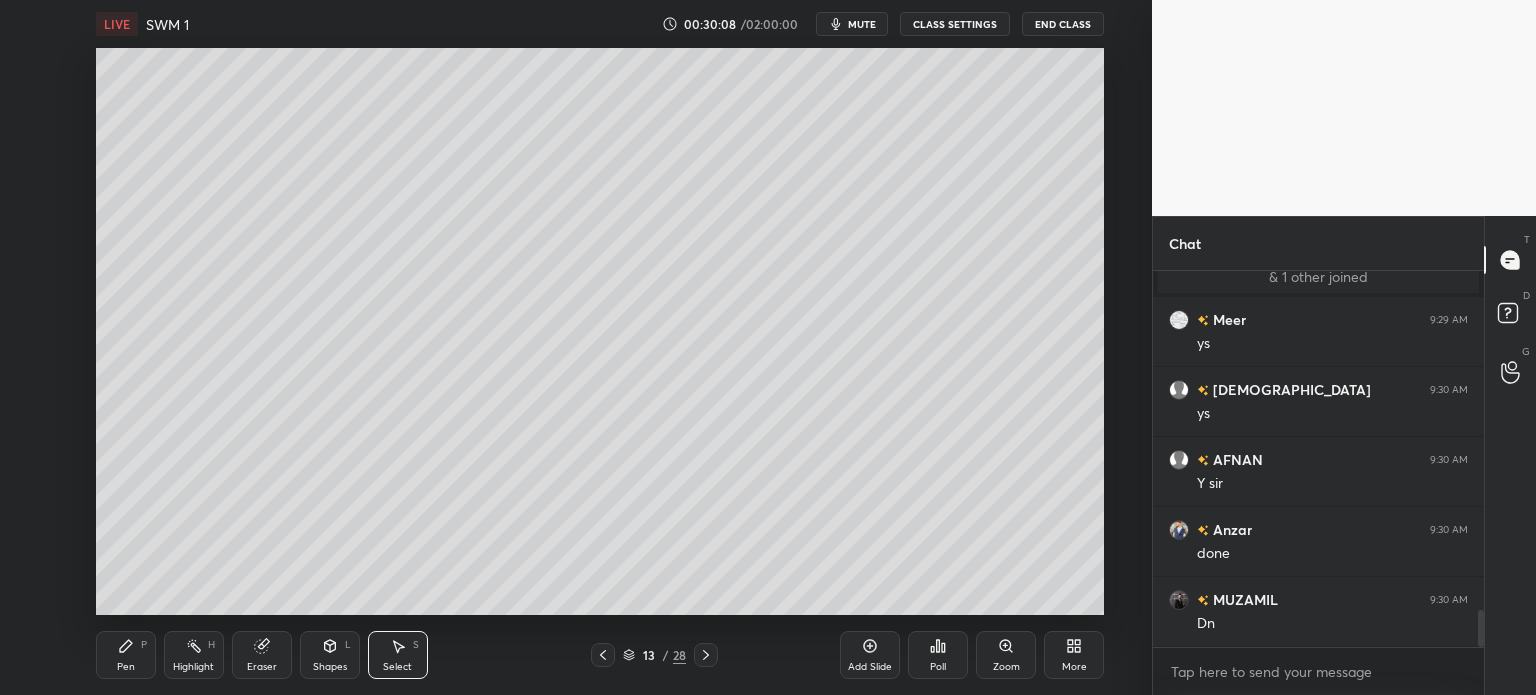 click 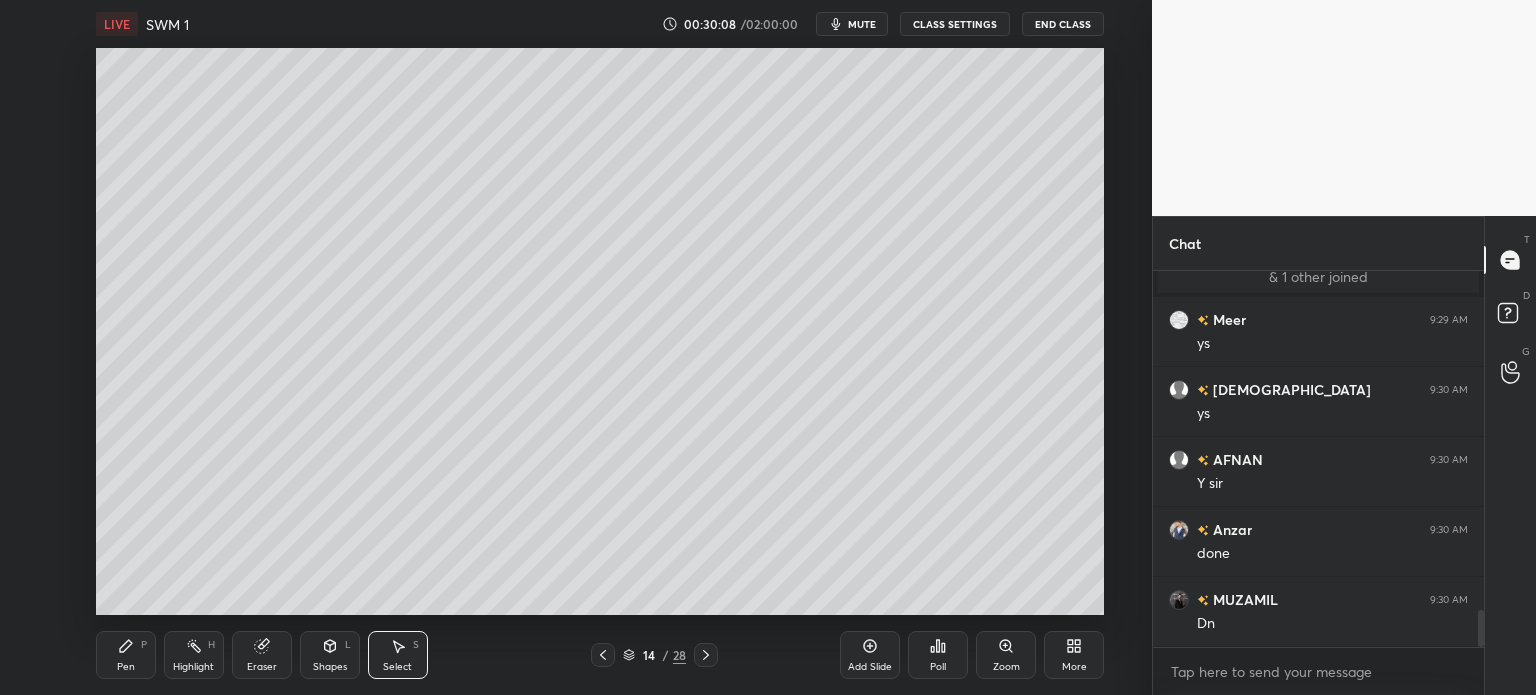 click at bounding box center [706, 655] 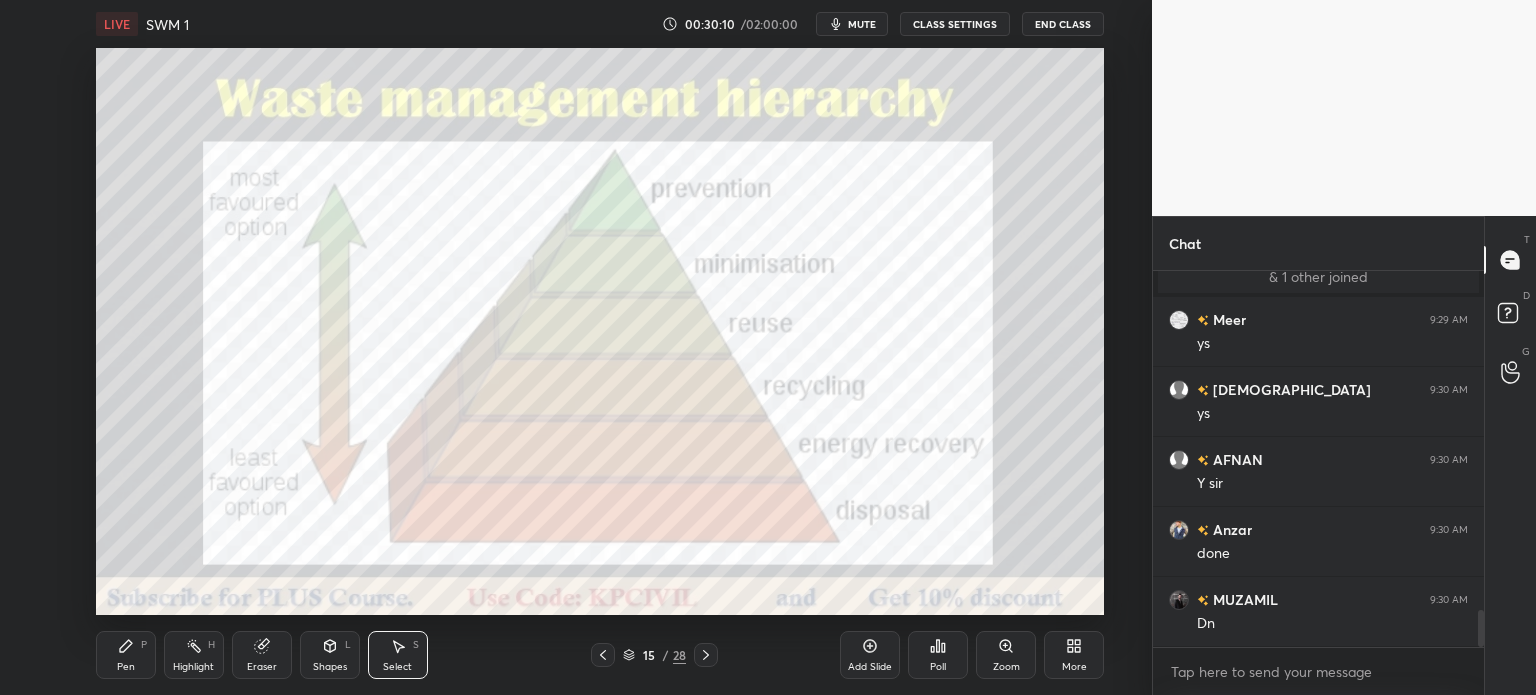 click 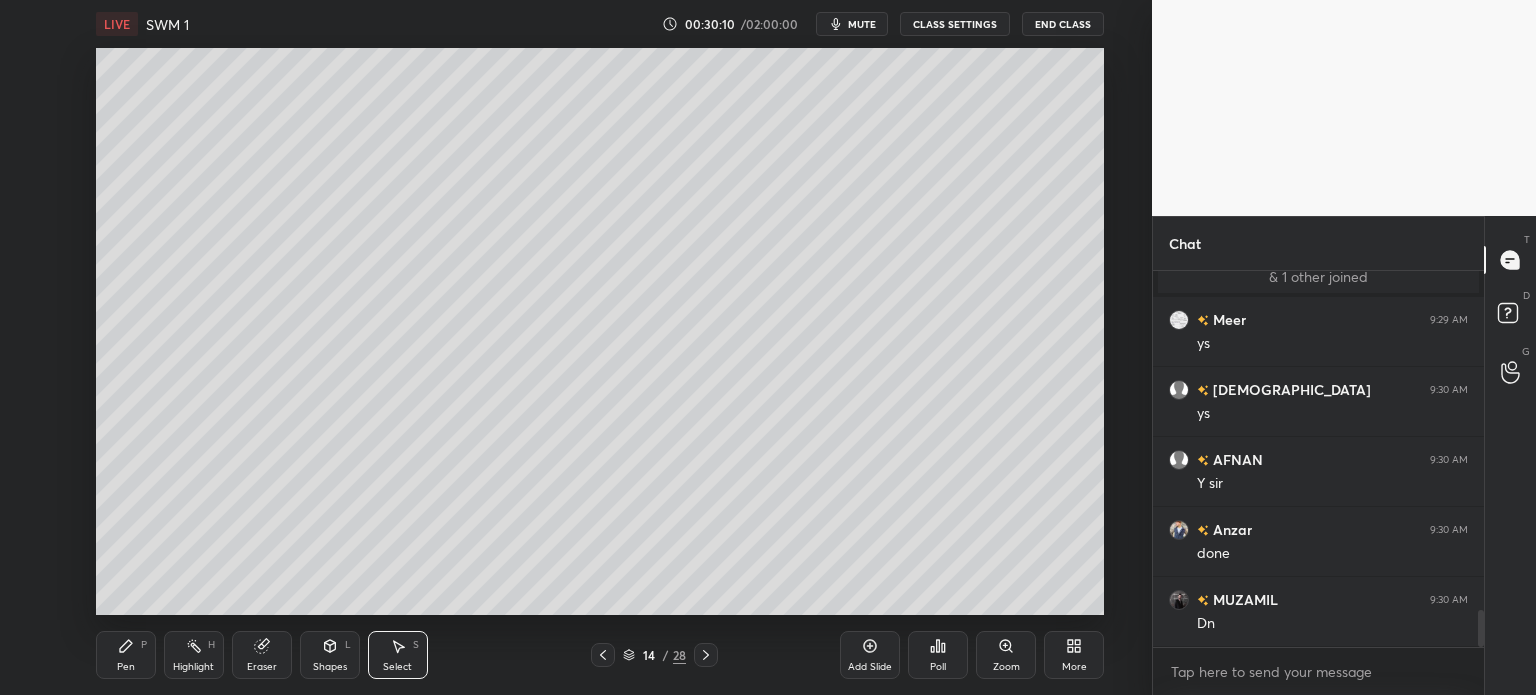click on "Add Slide" at bounding box center [870, 667] 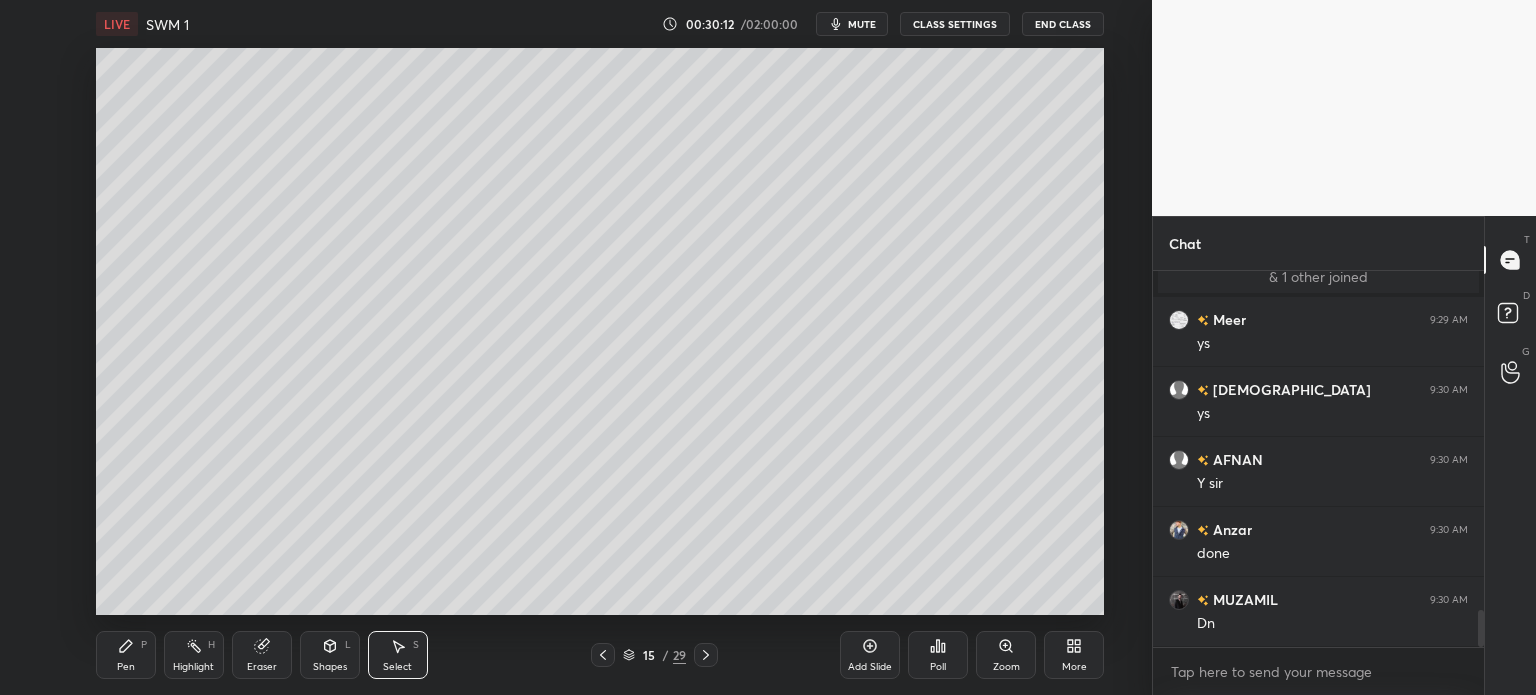 click on "Pen" at bounding box center [126, 667] 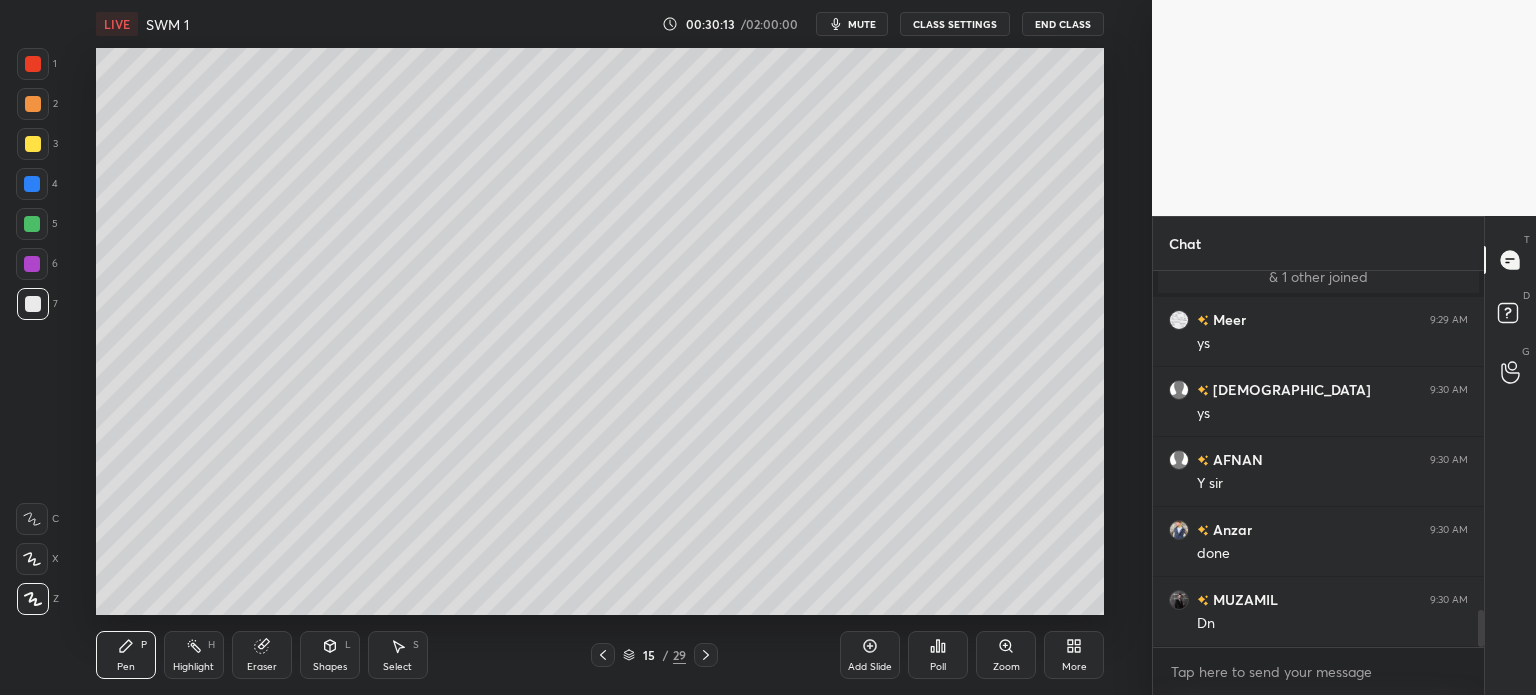 click at bounding box center (33, 144) 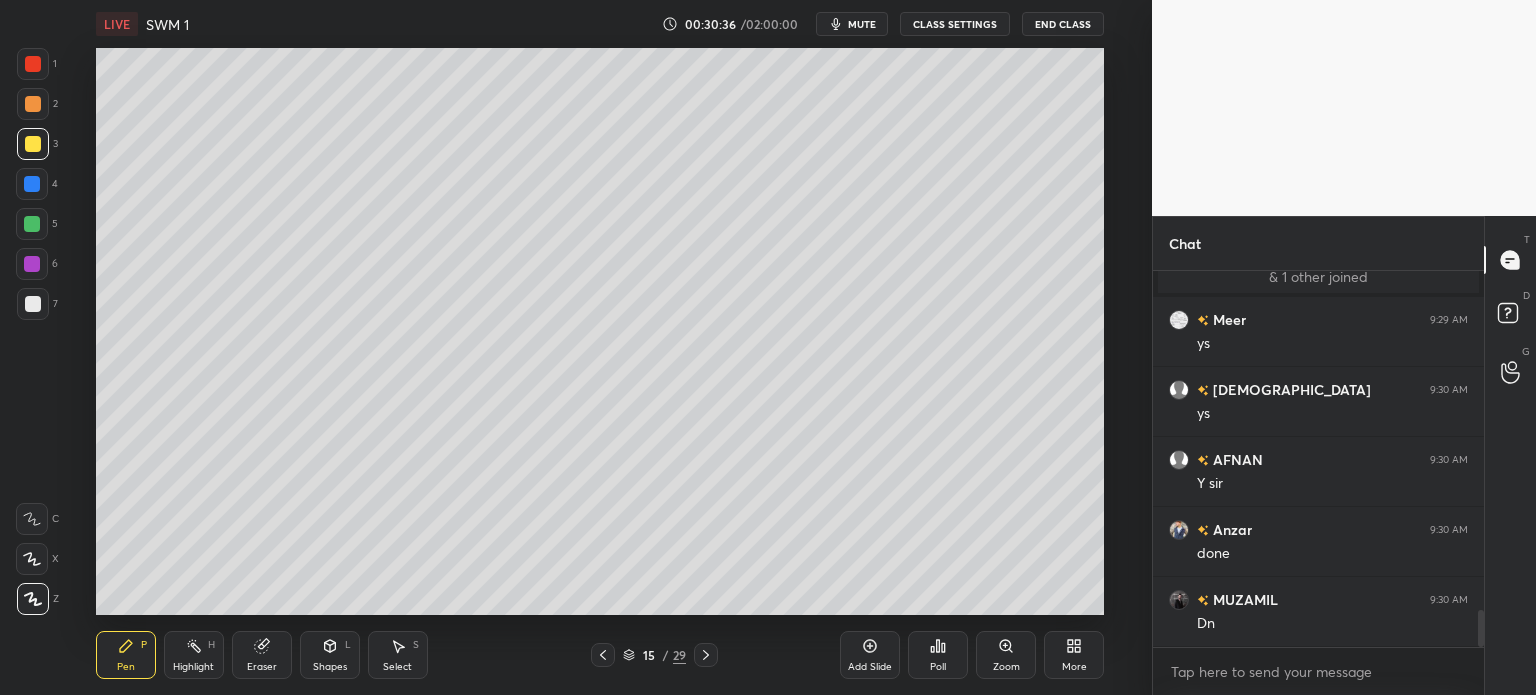 click at bounding box center (33, 304) 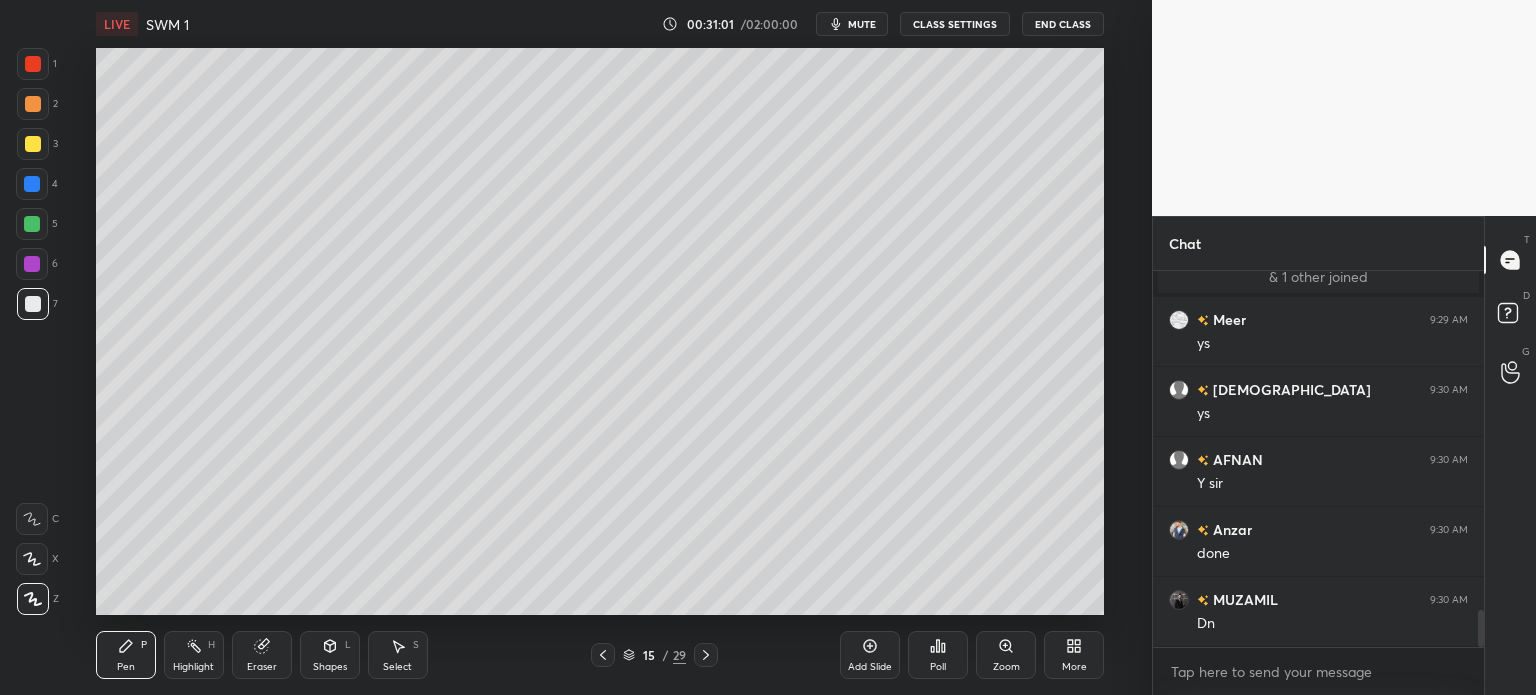 click at bounding box center (33, 144) 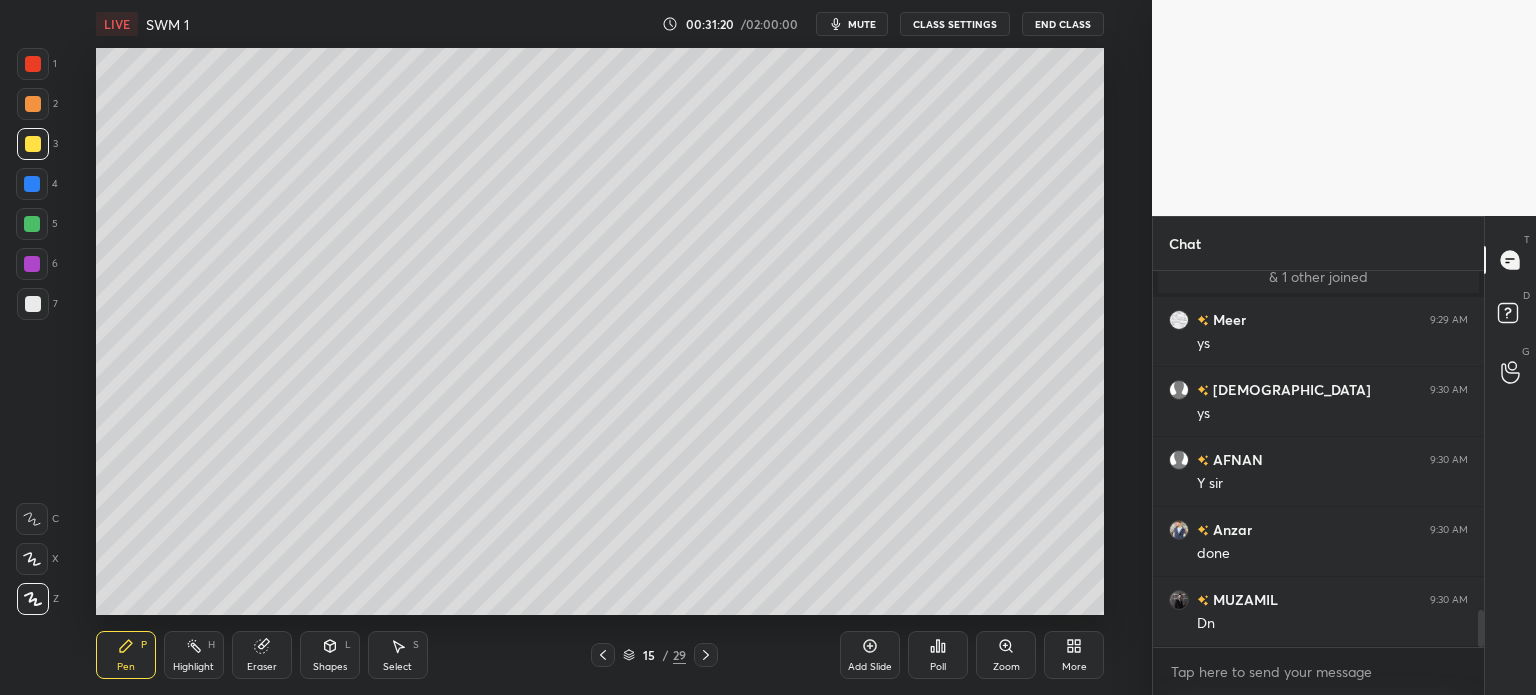 click on "Select S" at bounding box center (398, 655) 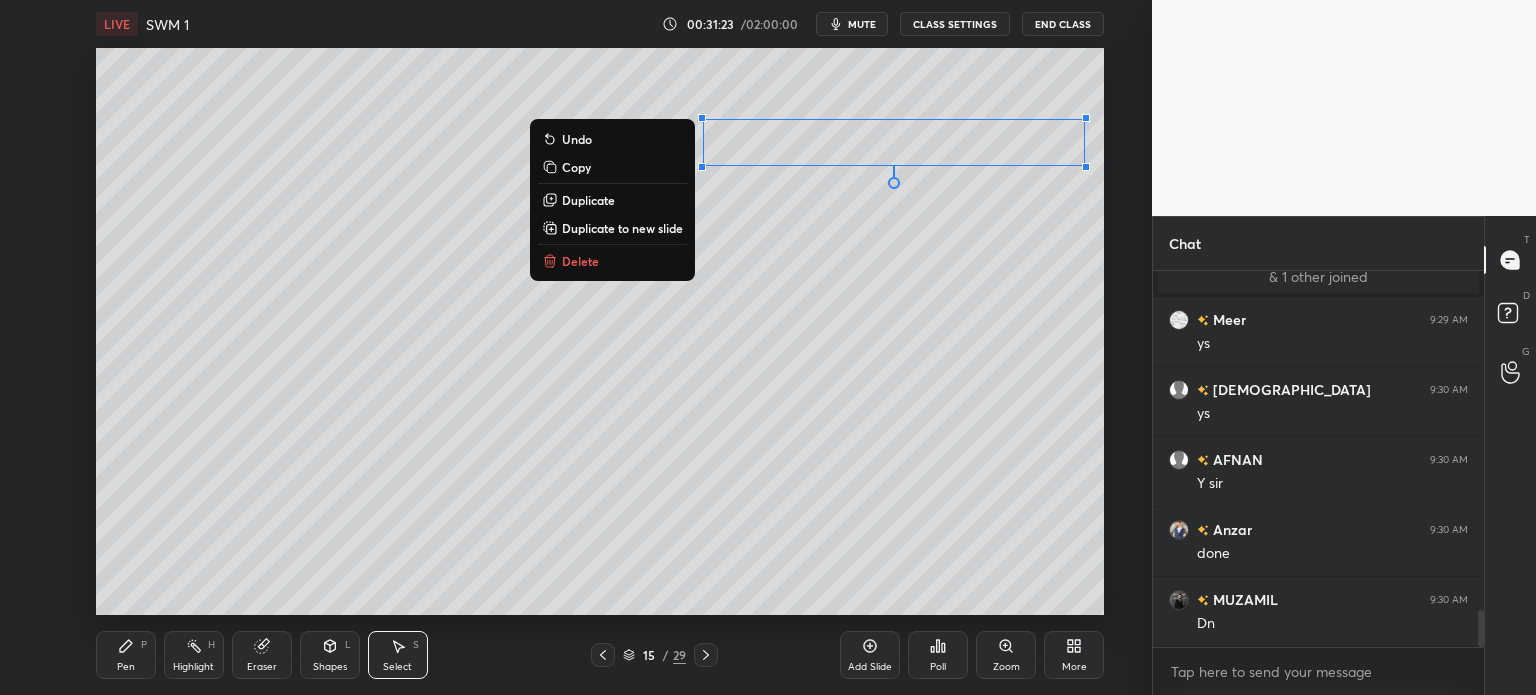 click on "Pen P" at bounding box center [126, 655] 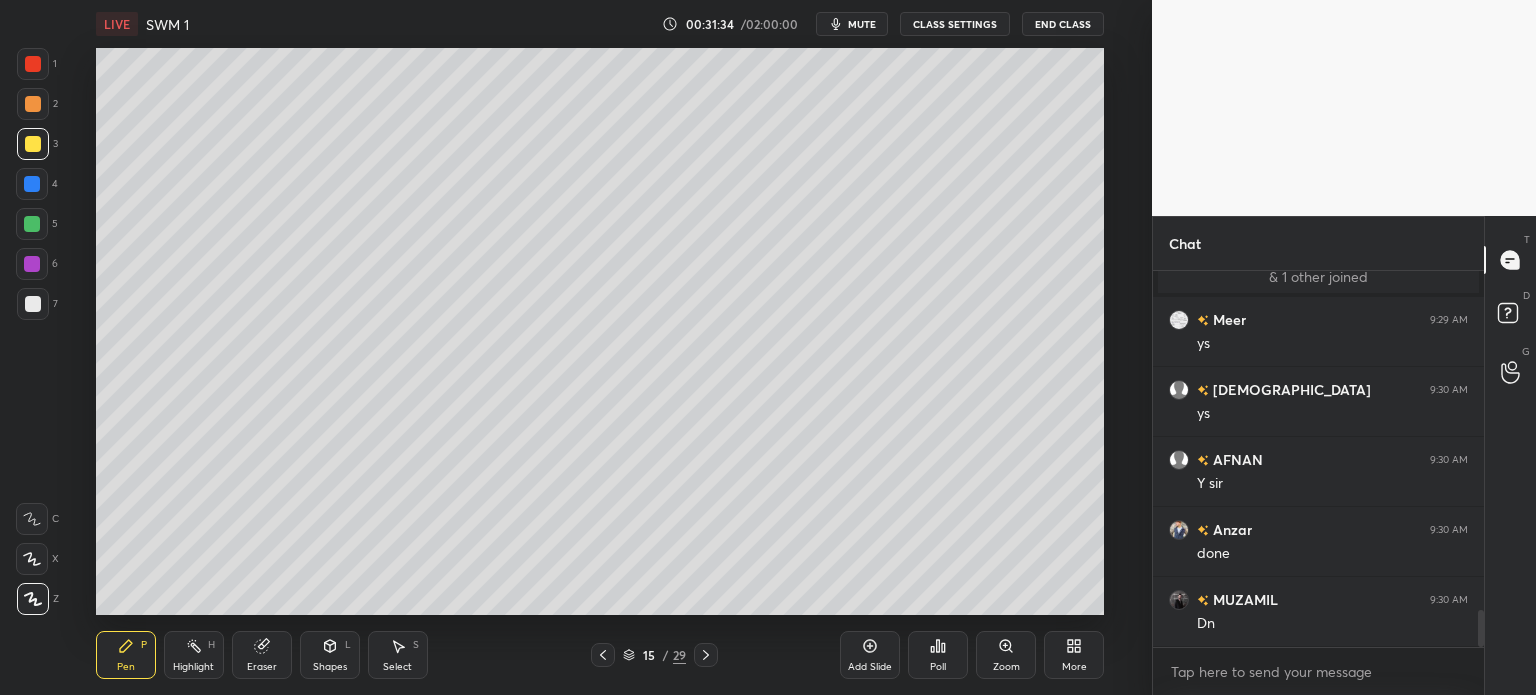 click at bounding box center (33, 304) 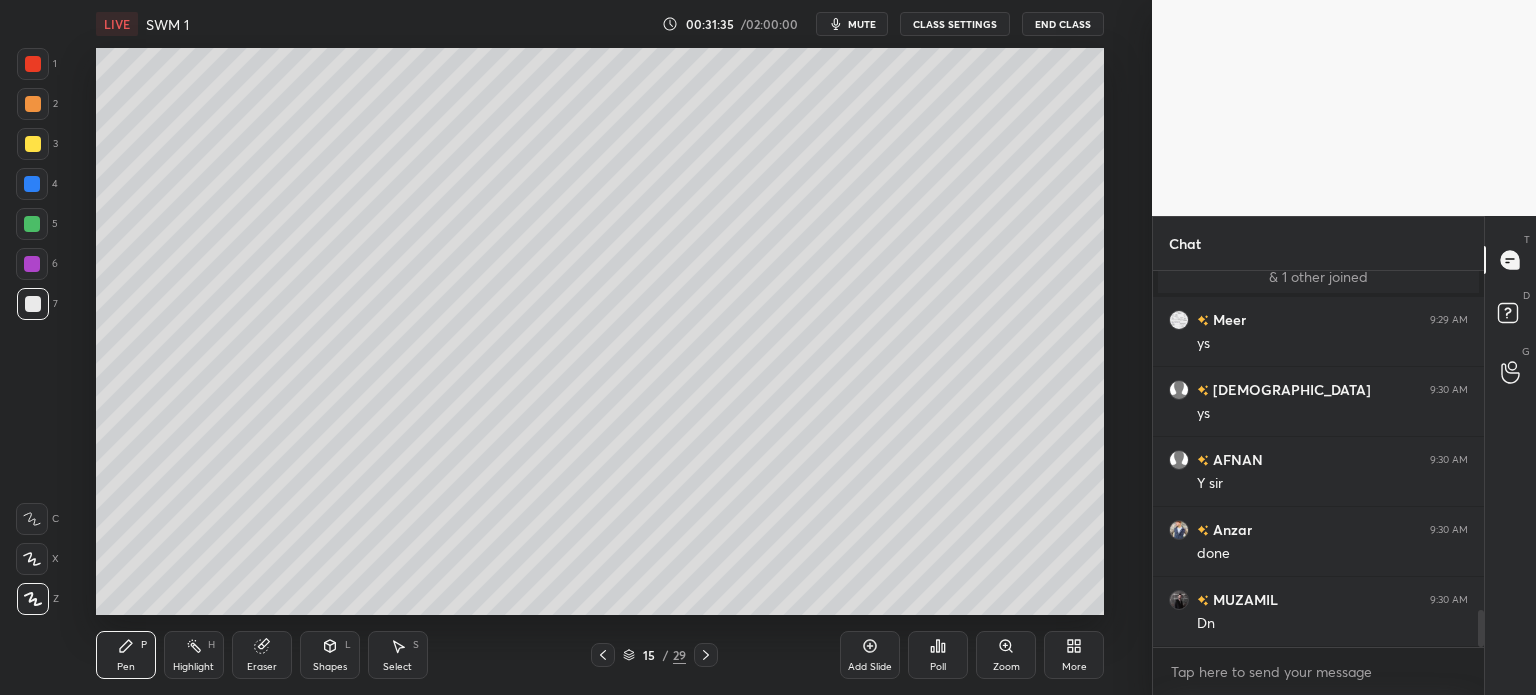 click at bounding box center (33, 104) 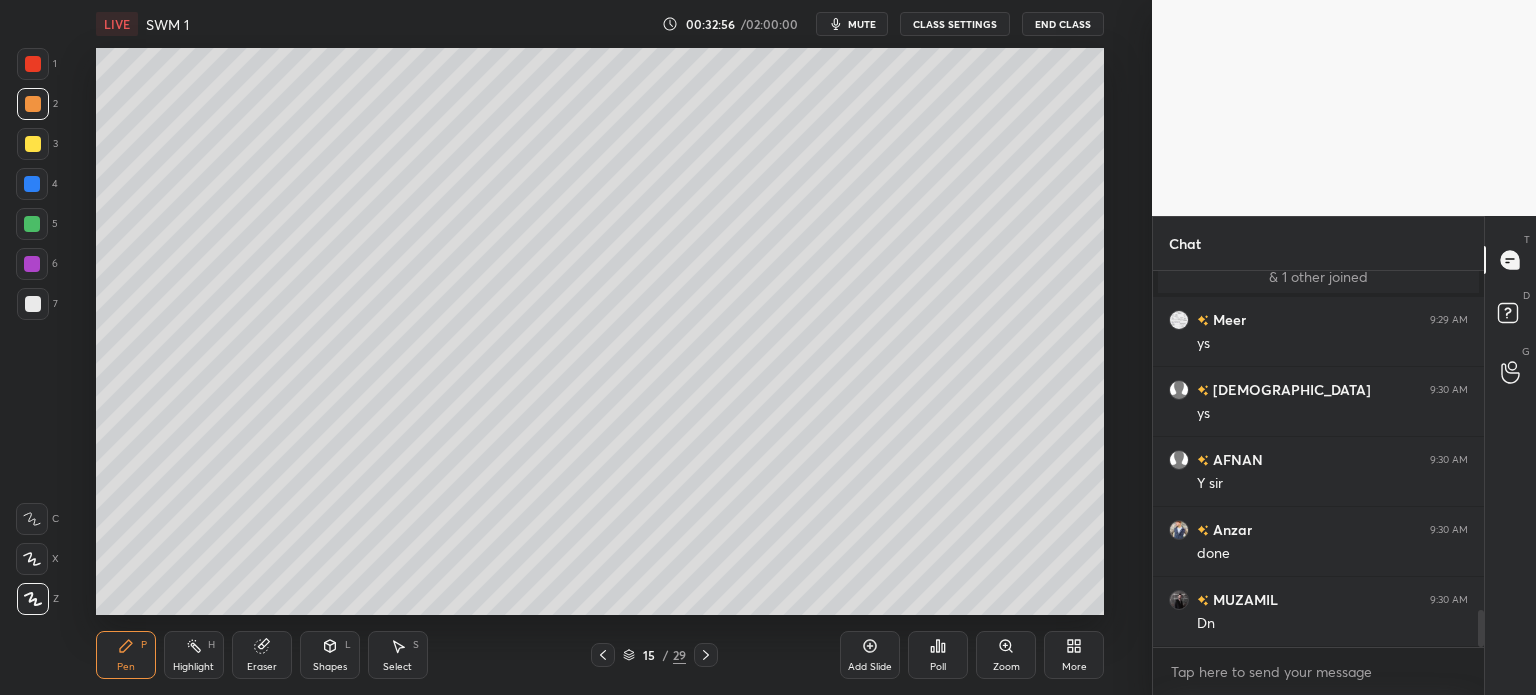 click 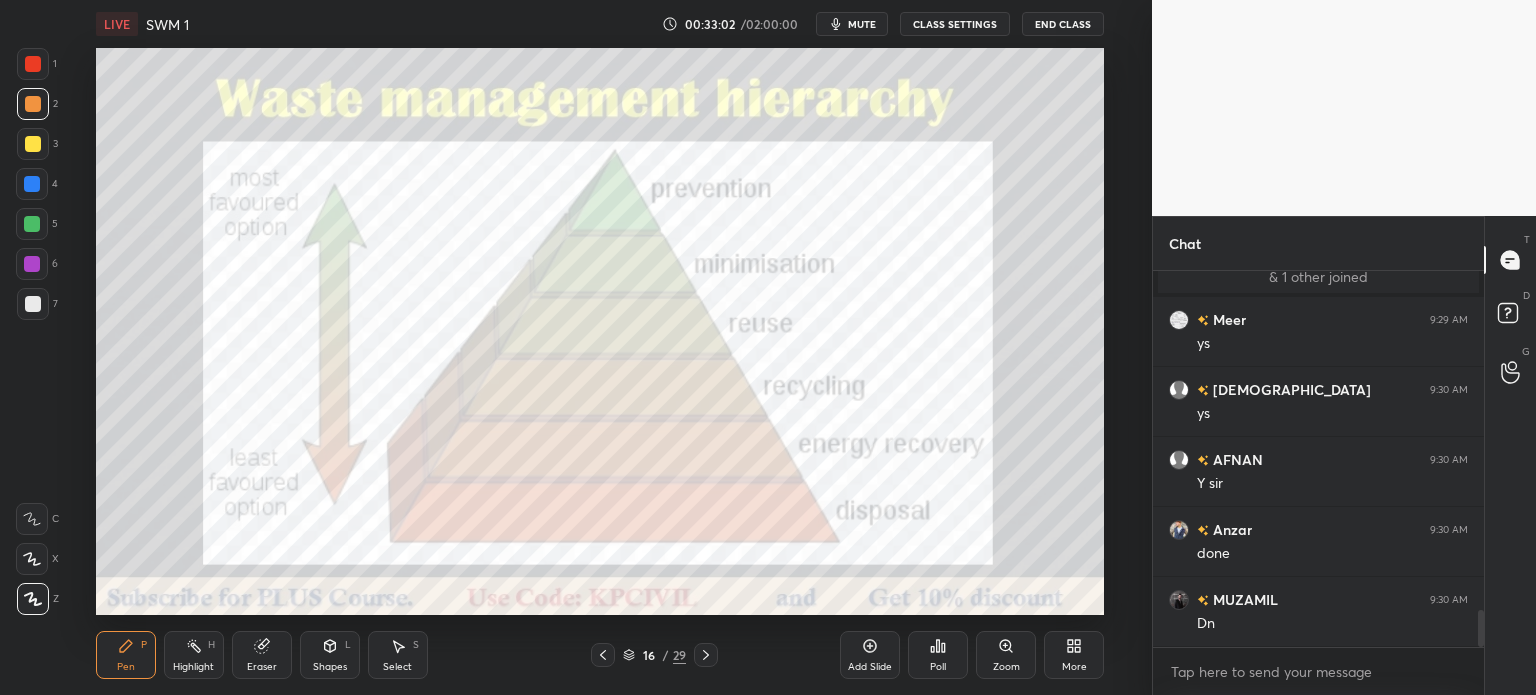 click at bounding box center [33, 64] 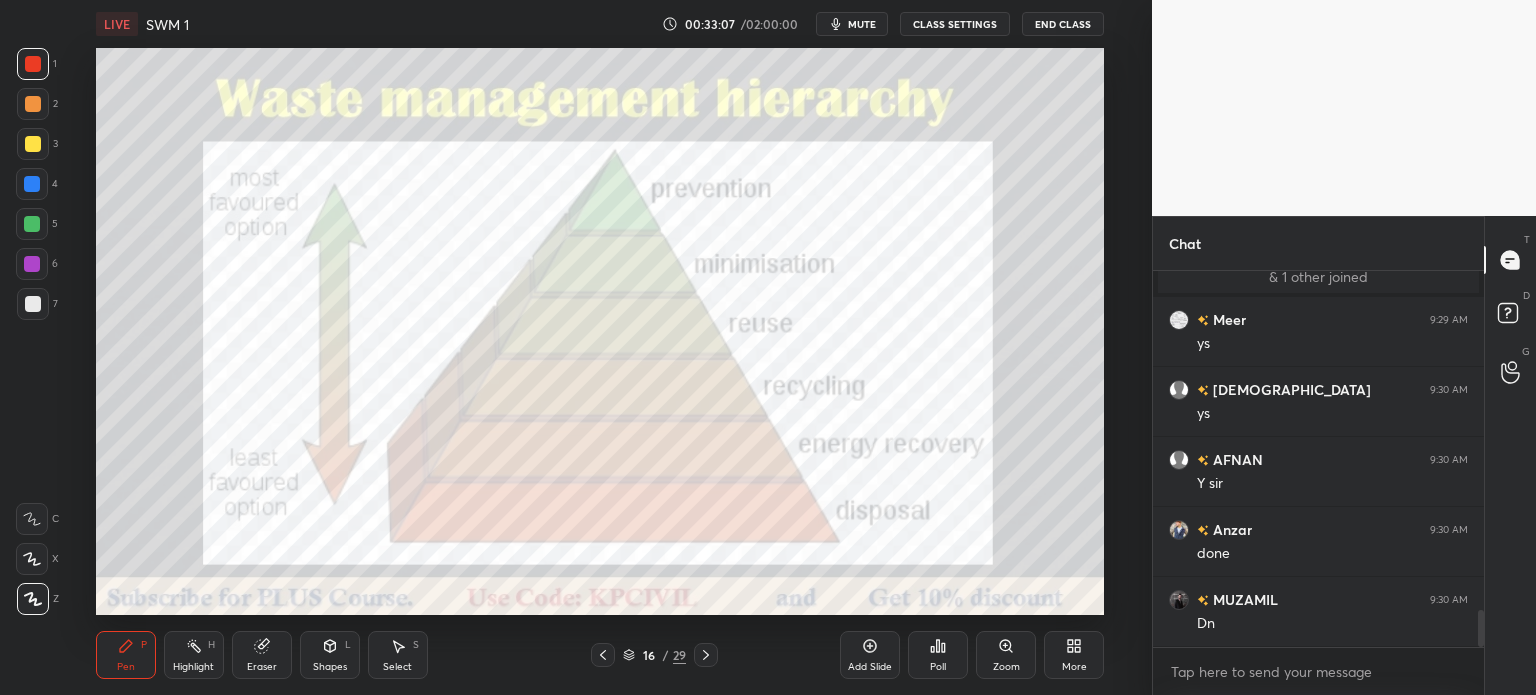 click at bounding box center (33, 144) 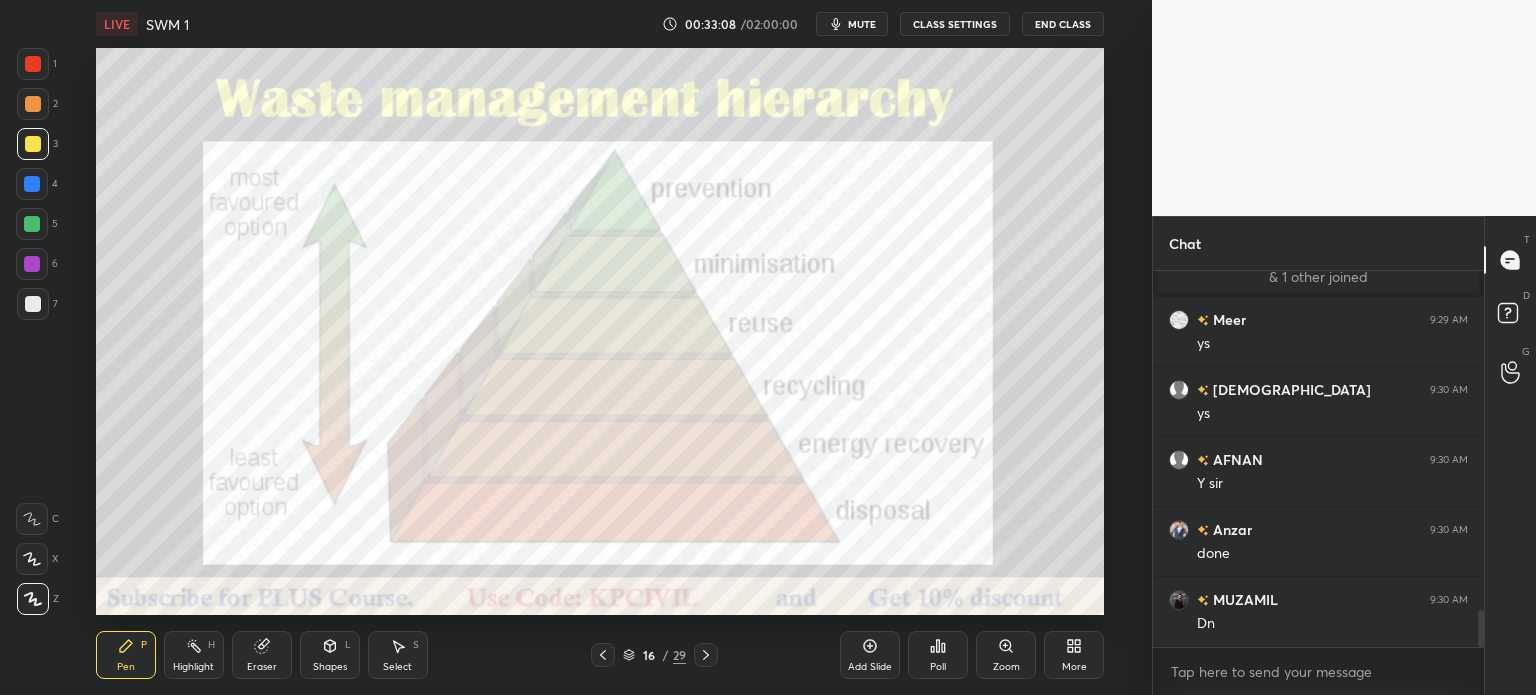 click at bounding box center (603, 655) 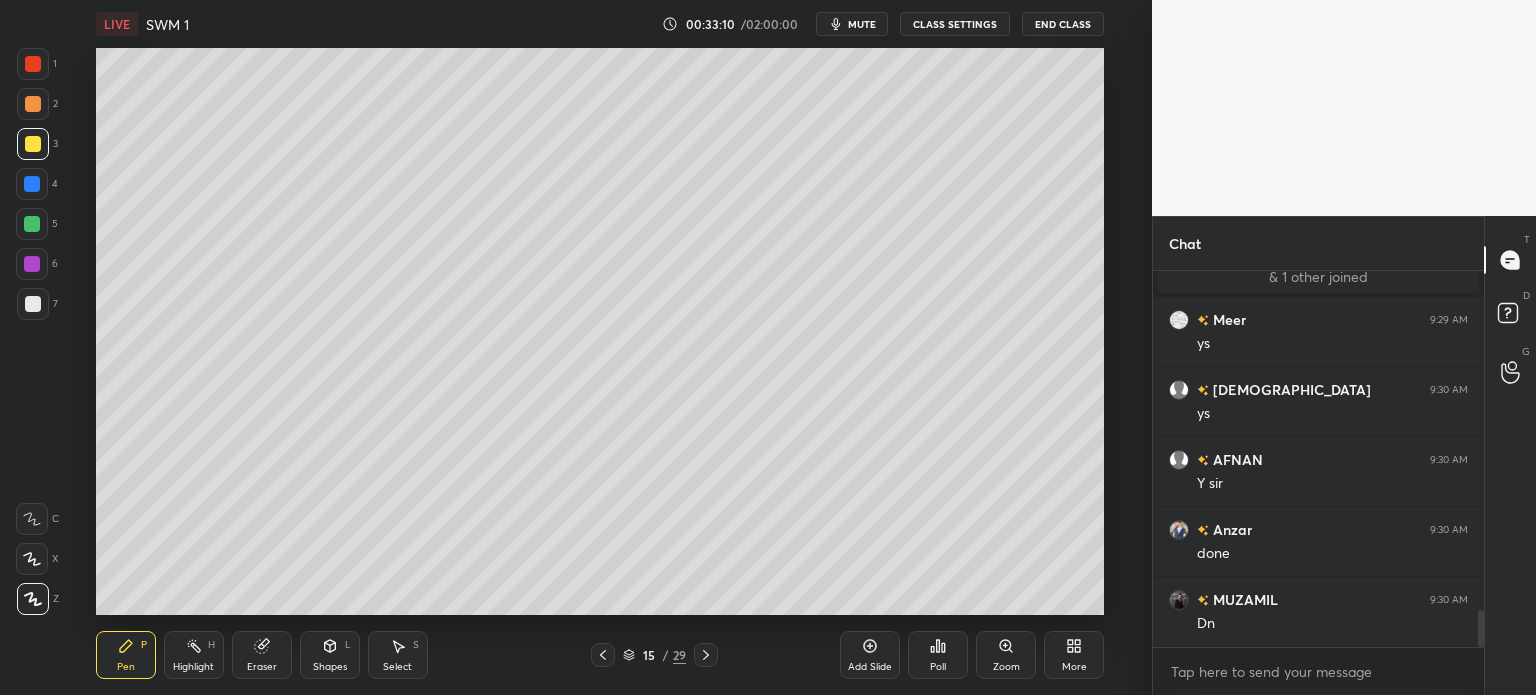 click at bounding box center (32, 184) 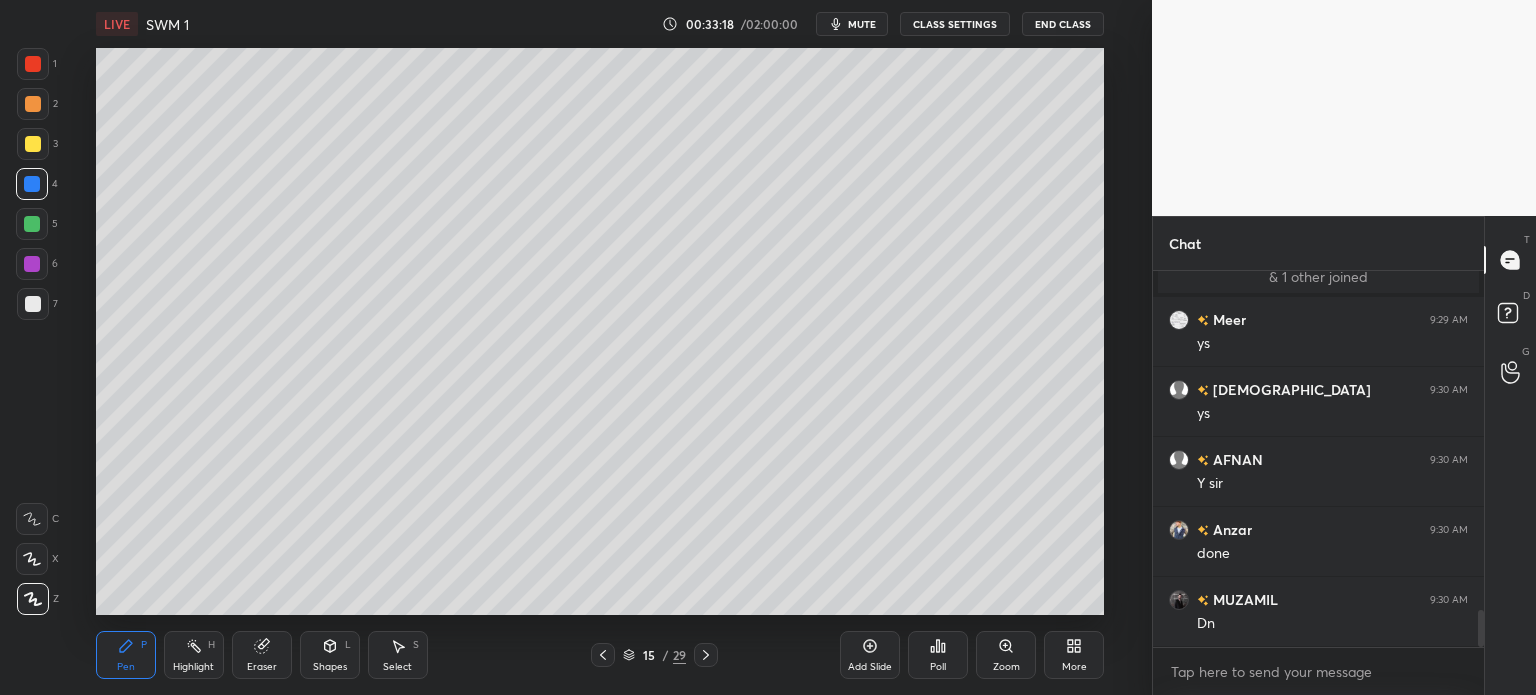 click on "Select S" at bounding box center [398, 655] 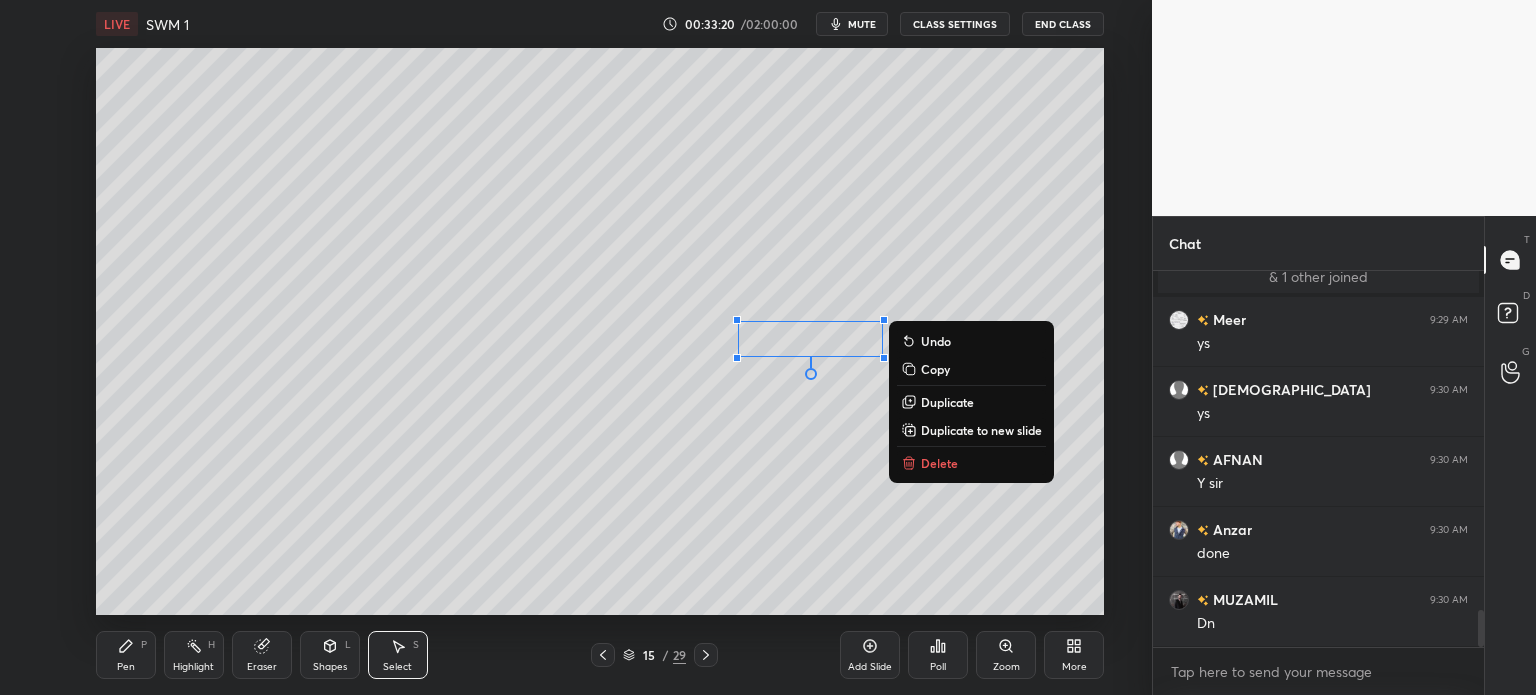 click on "Duplicate" at bounding box center [947, 402] 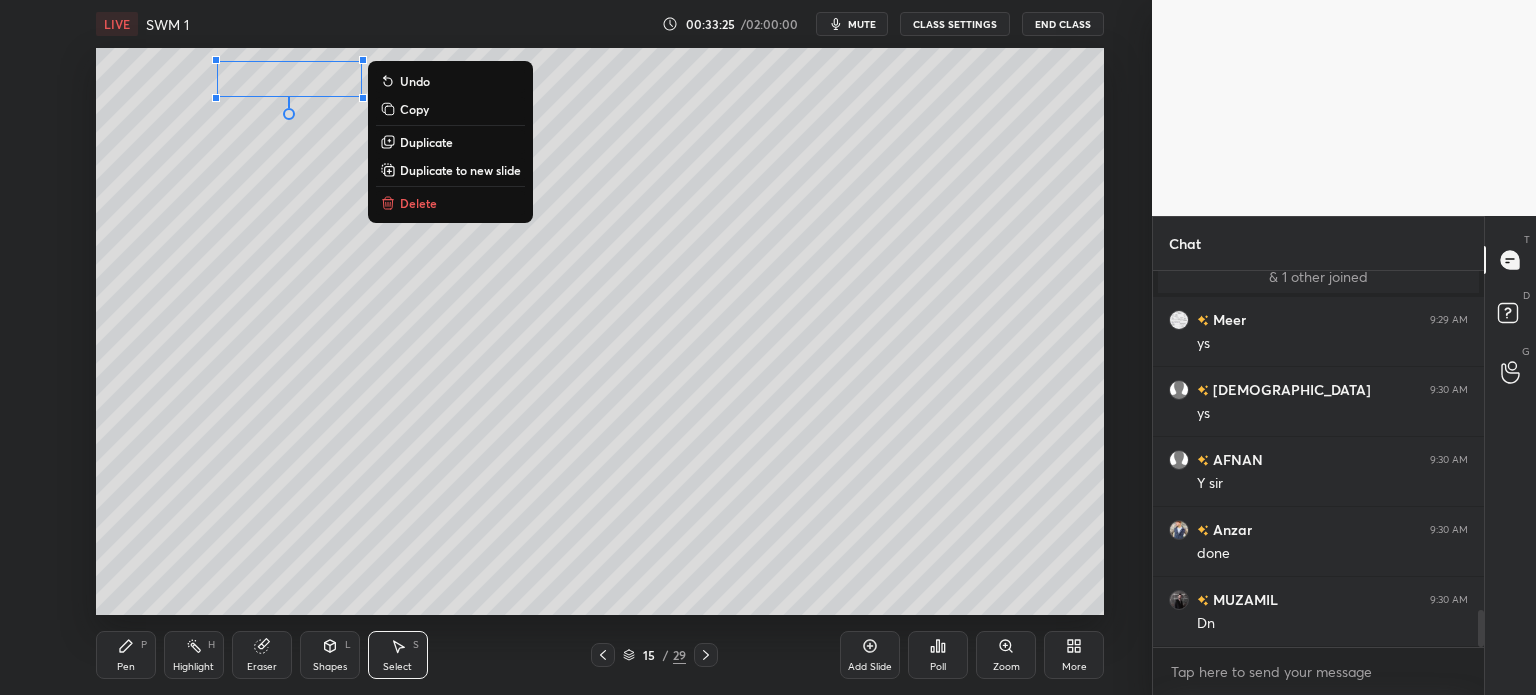 click on "0 ° Undo Copy Duplicate Duplicate to new slide Delete" at bounding box center [600, 331] 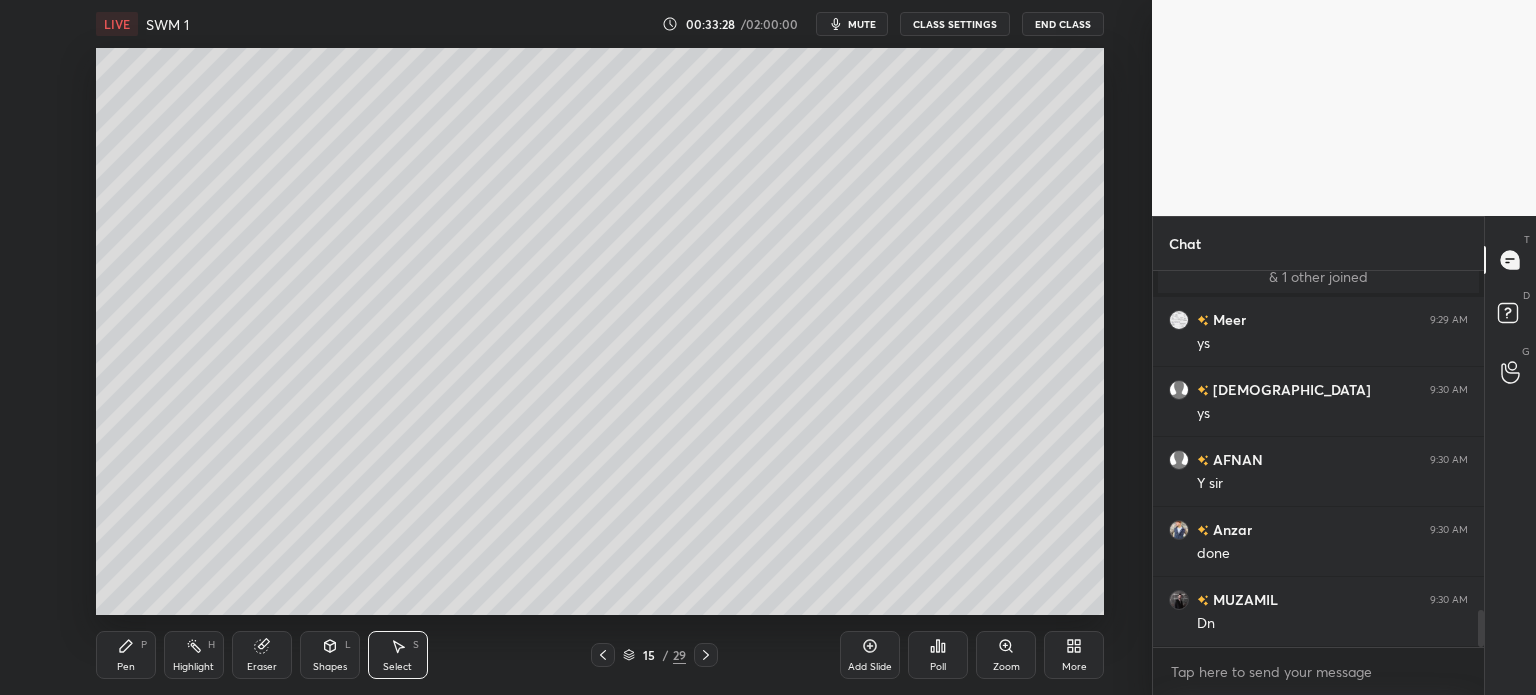 click at bounding box center [706, 655] 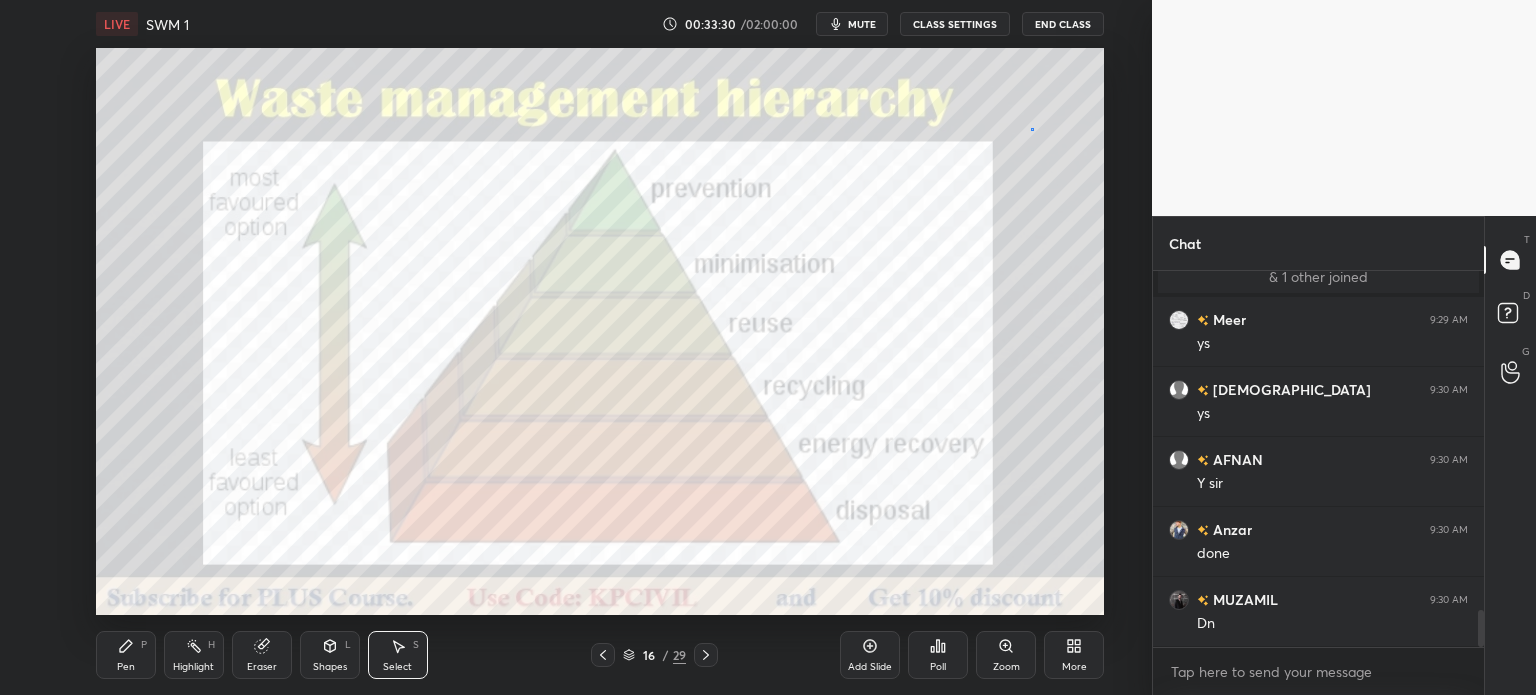 click on "0 ° Undo Copy Duplicate Duplicate to new slide Delete" at bounding box center [600, 331] 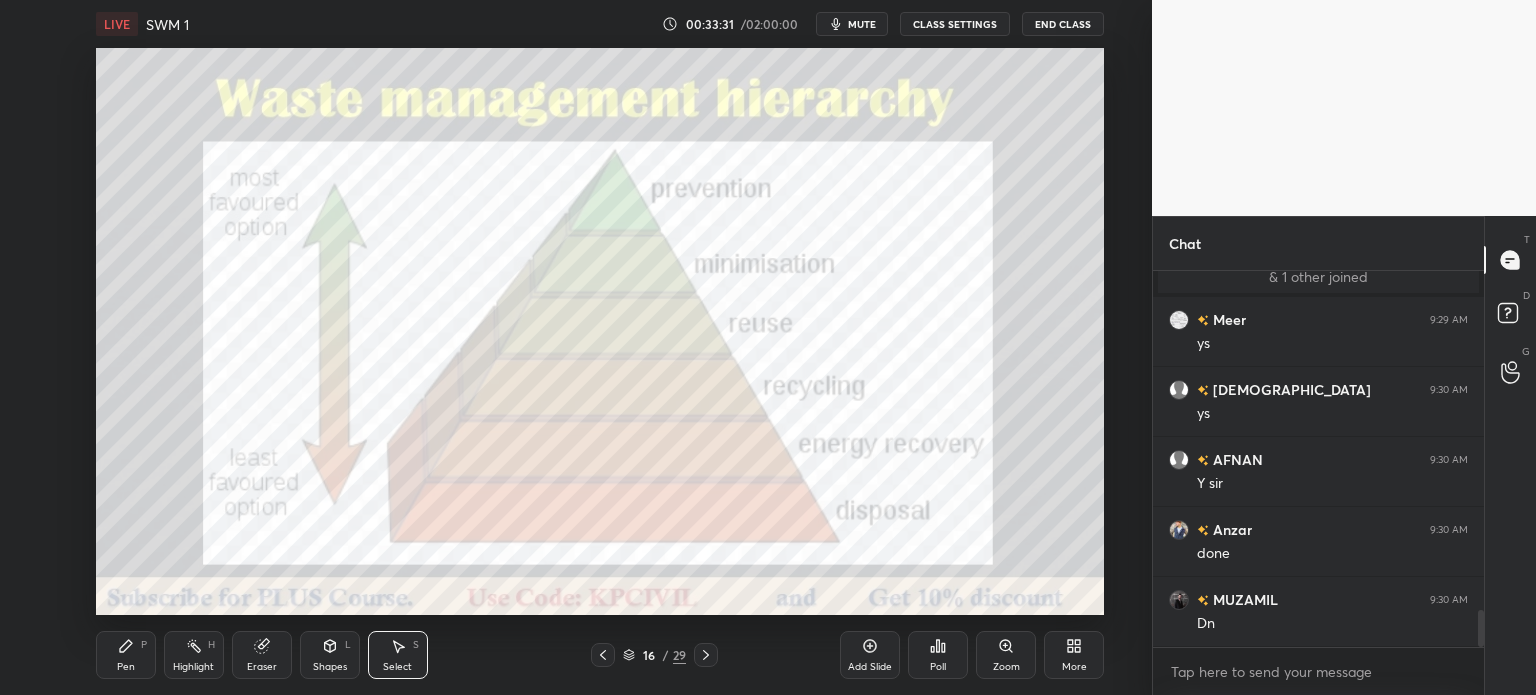 click on "Pen" at bounding box center (126, 667) 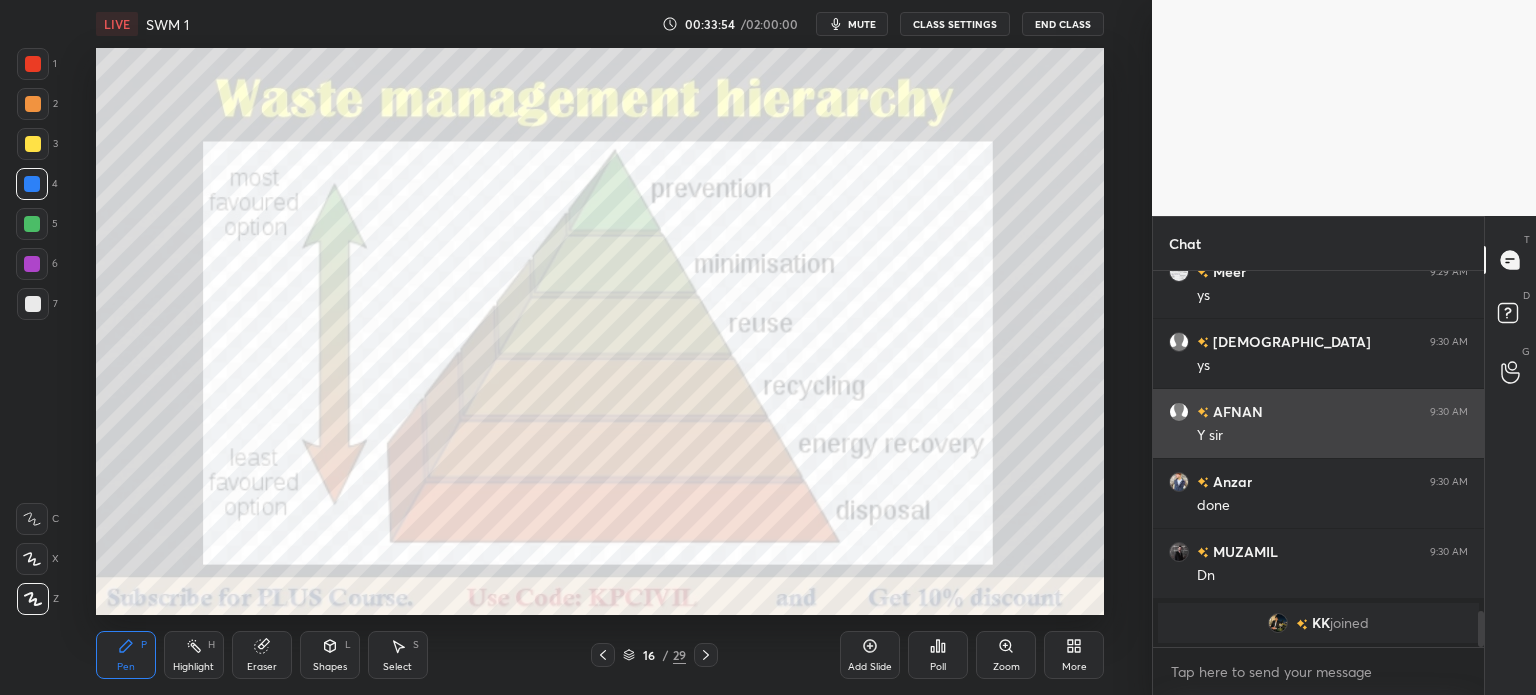 scroll, scrollTop: 3514, scrollLeft: 0, axis: vertical 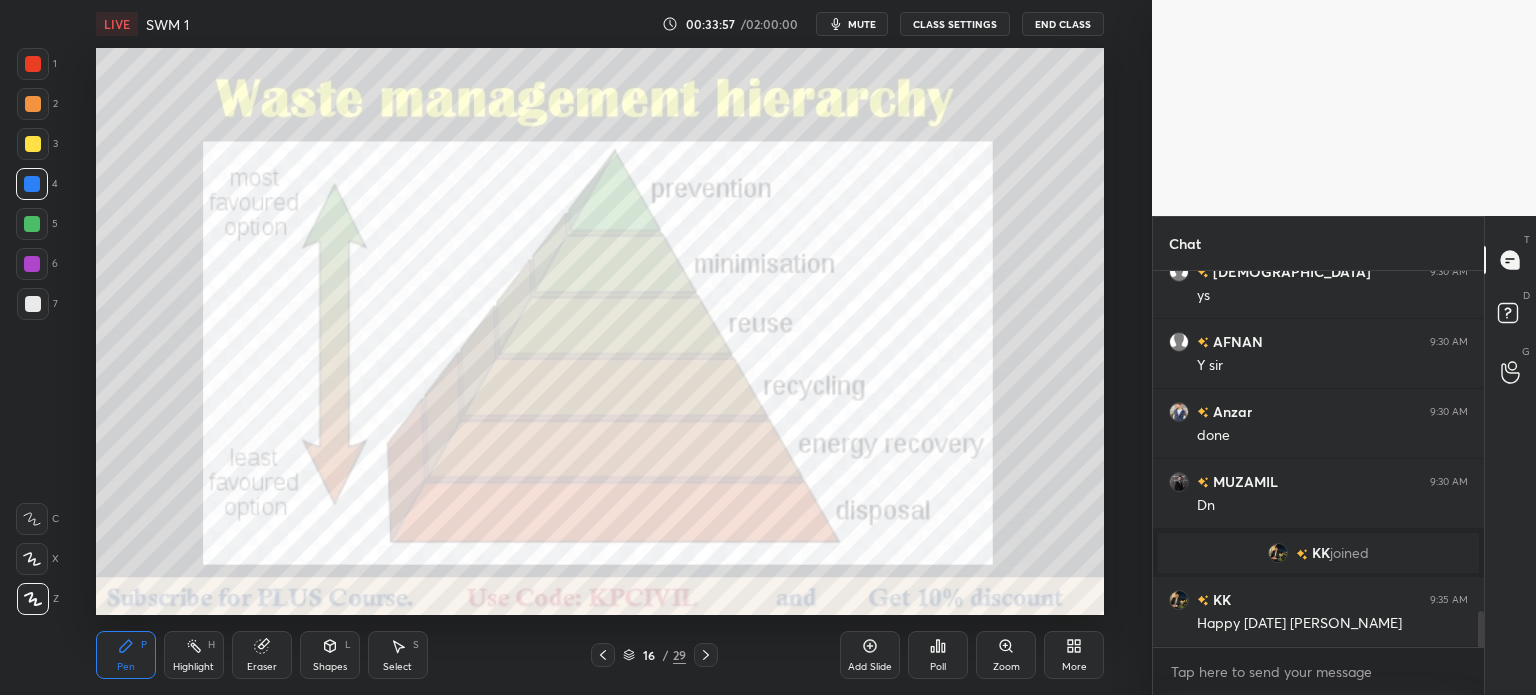 click on "Select" at bounding box center (397, 667) 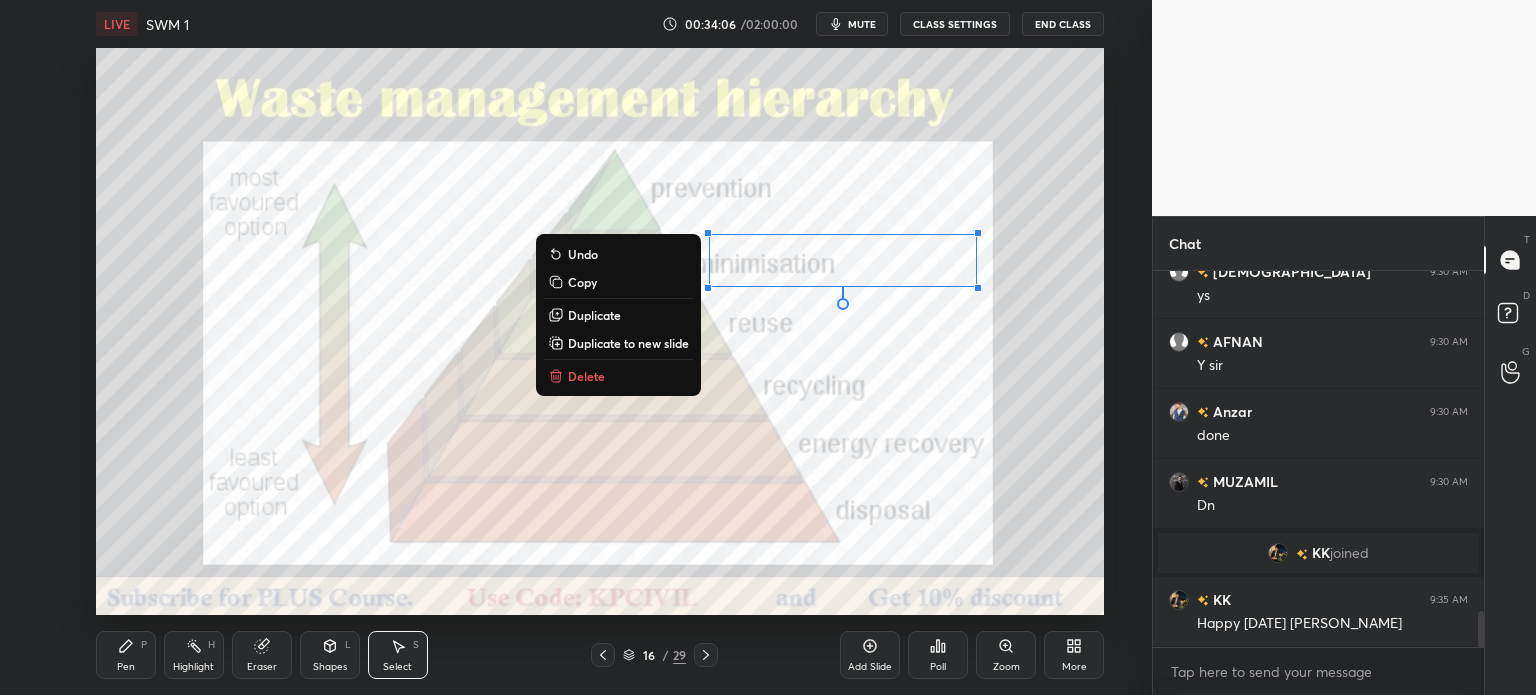 click on "Highlight" at bounding box center [193, 667] 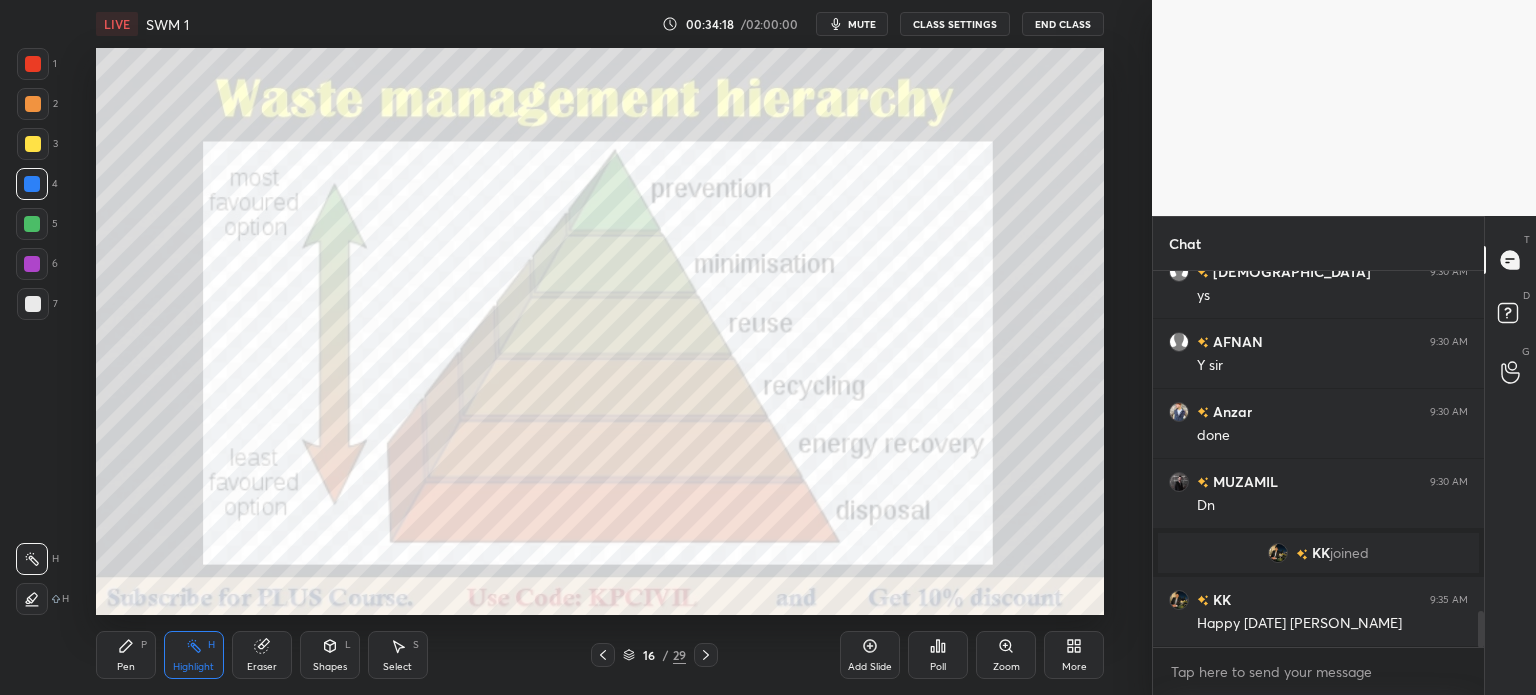 click on "Pen" at bounding box center [126, 667] 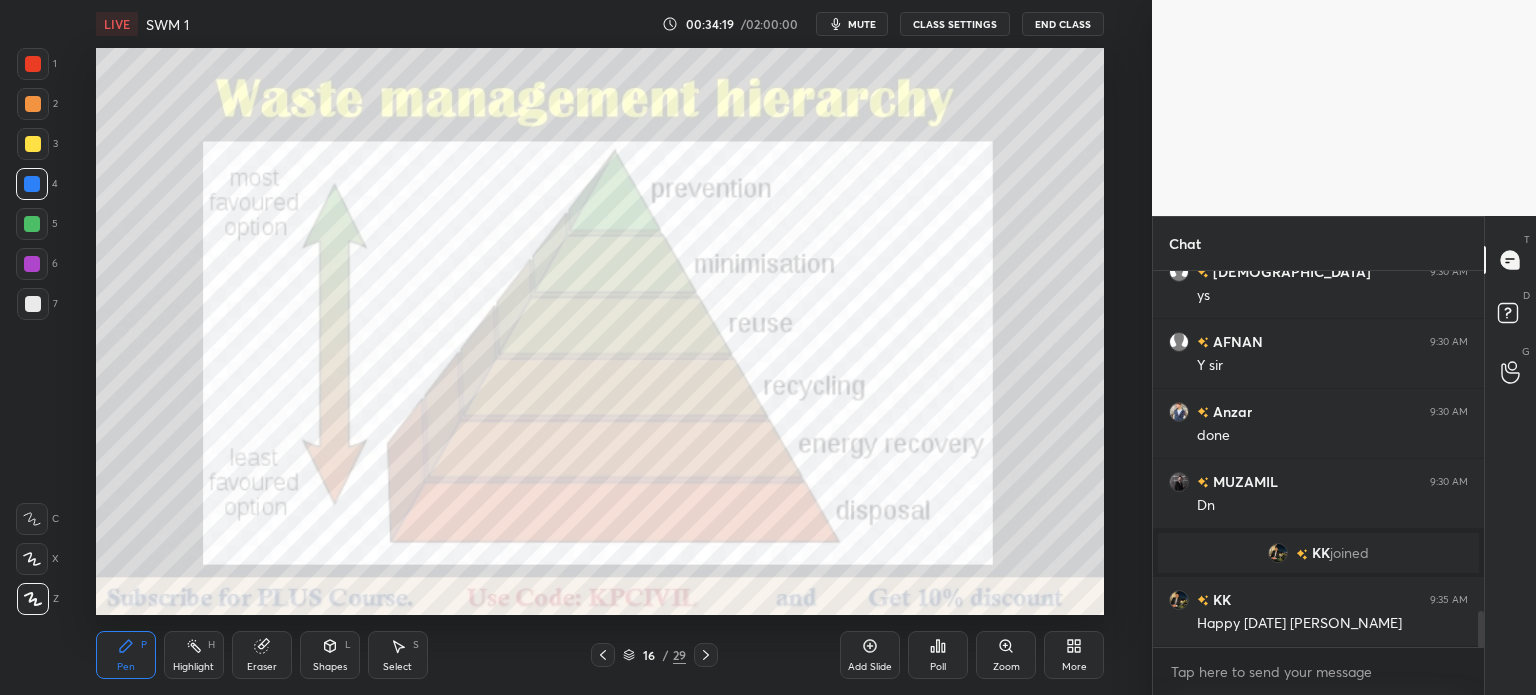click at bounding box center [33, 64] 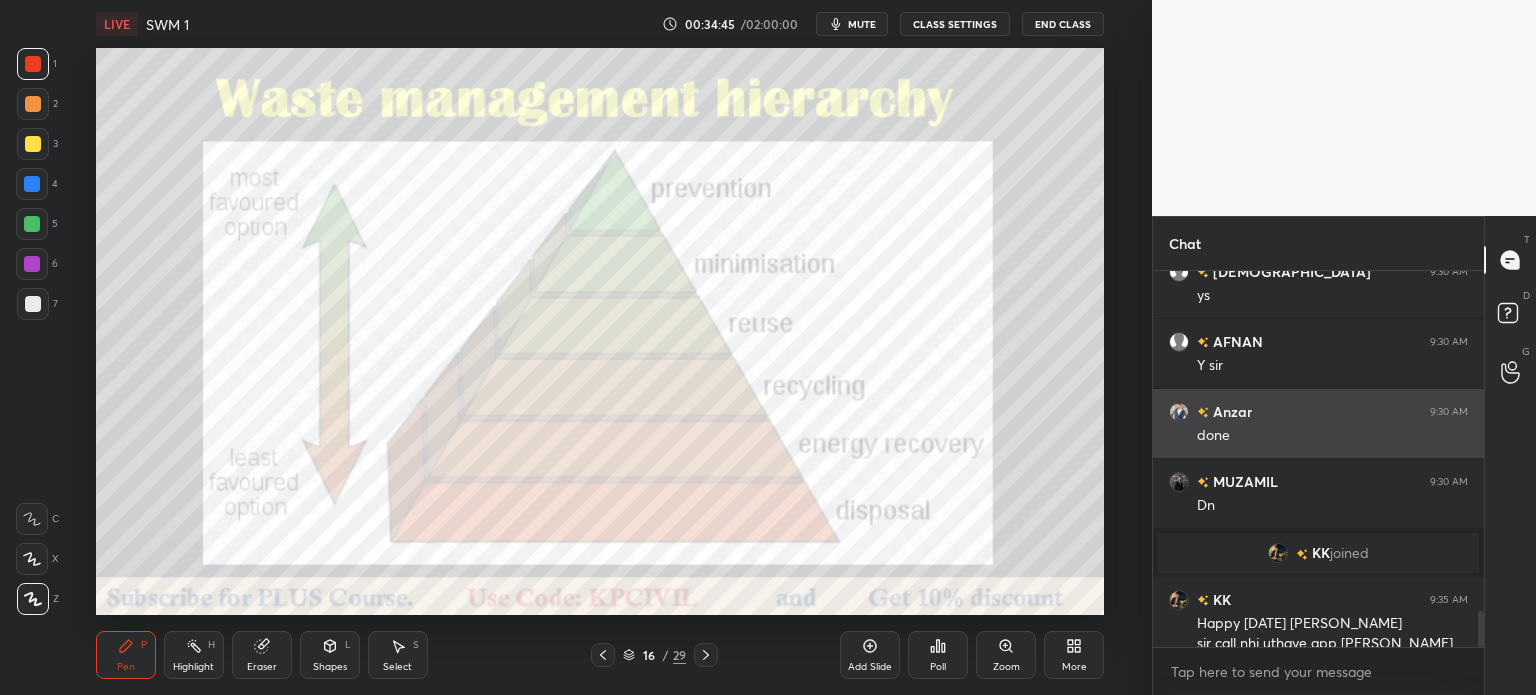 scroll, scrollTop: 3534, scrollLeft: 0, axis: vertical 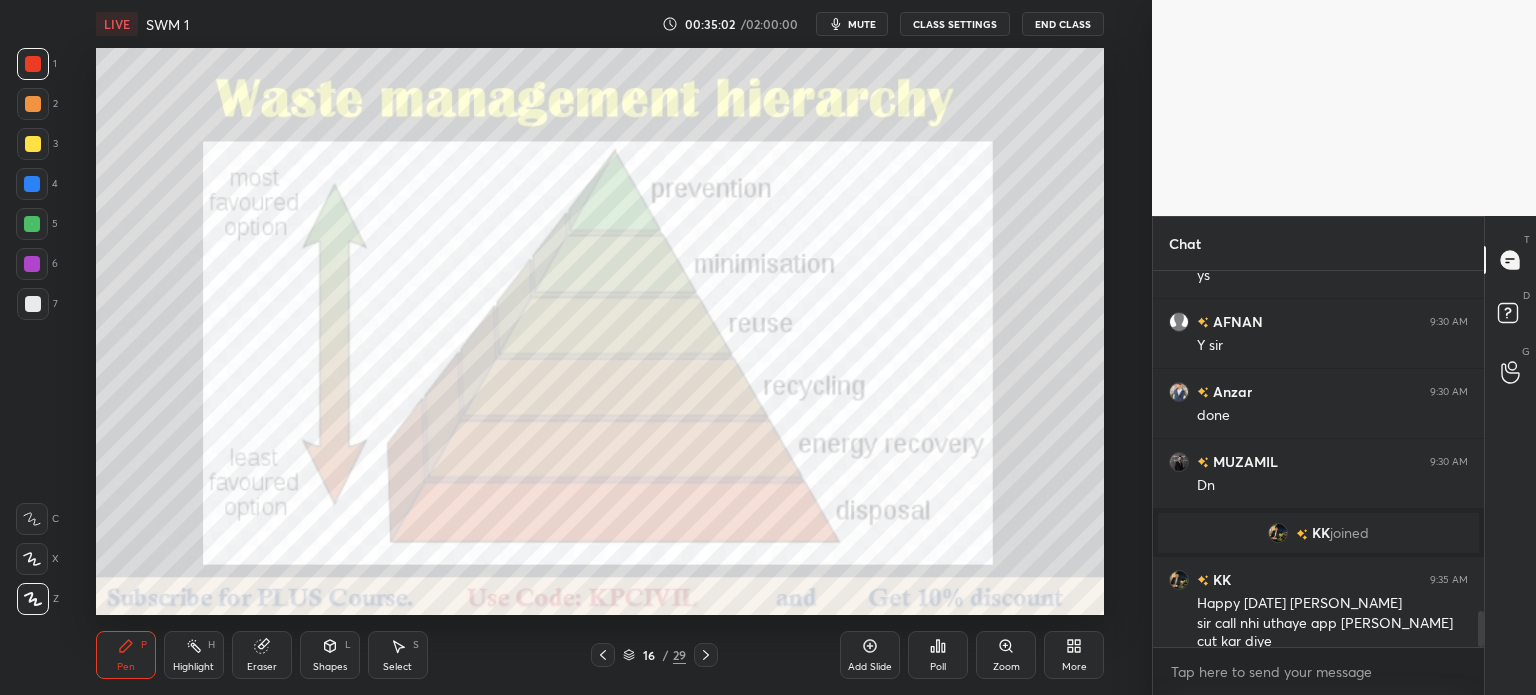 click at bounding box center [33, 104] 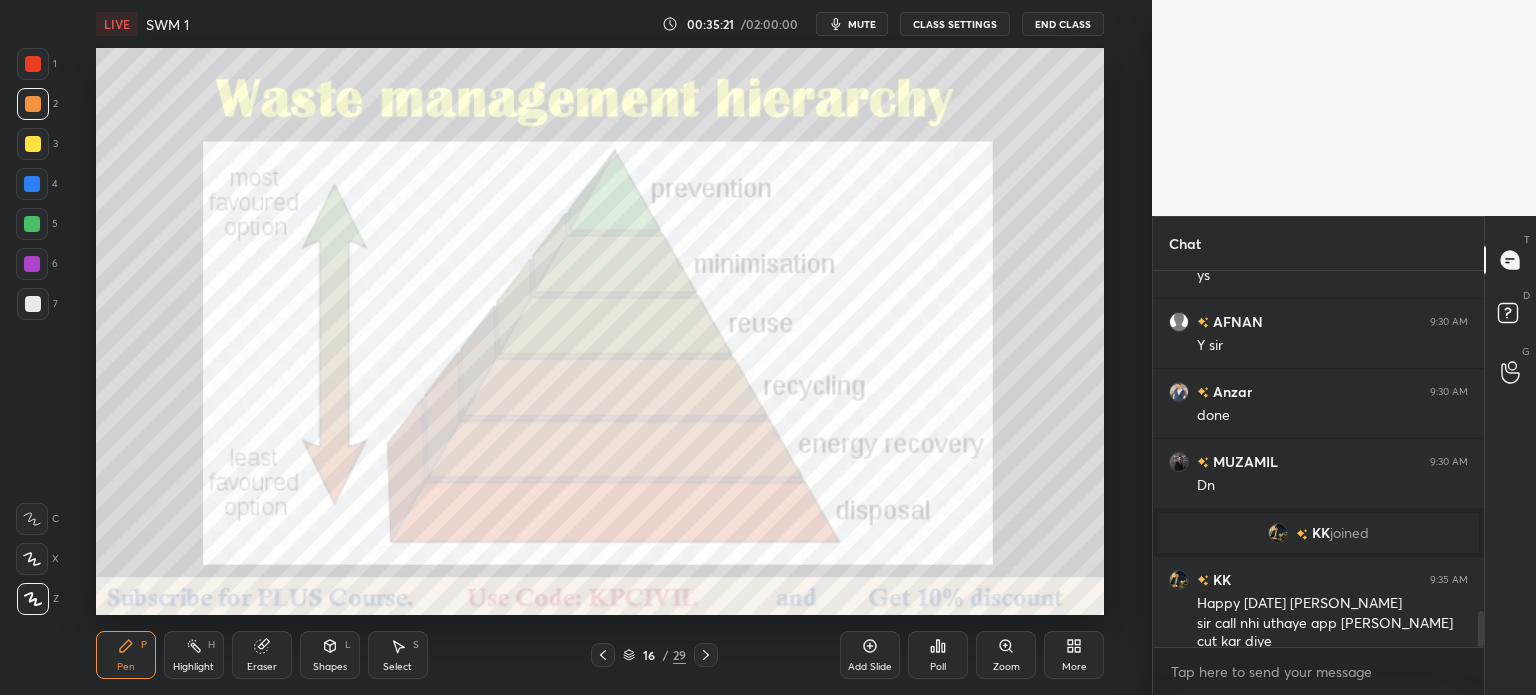 click 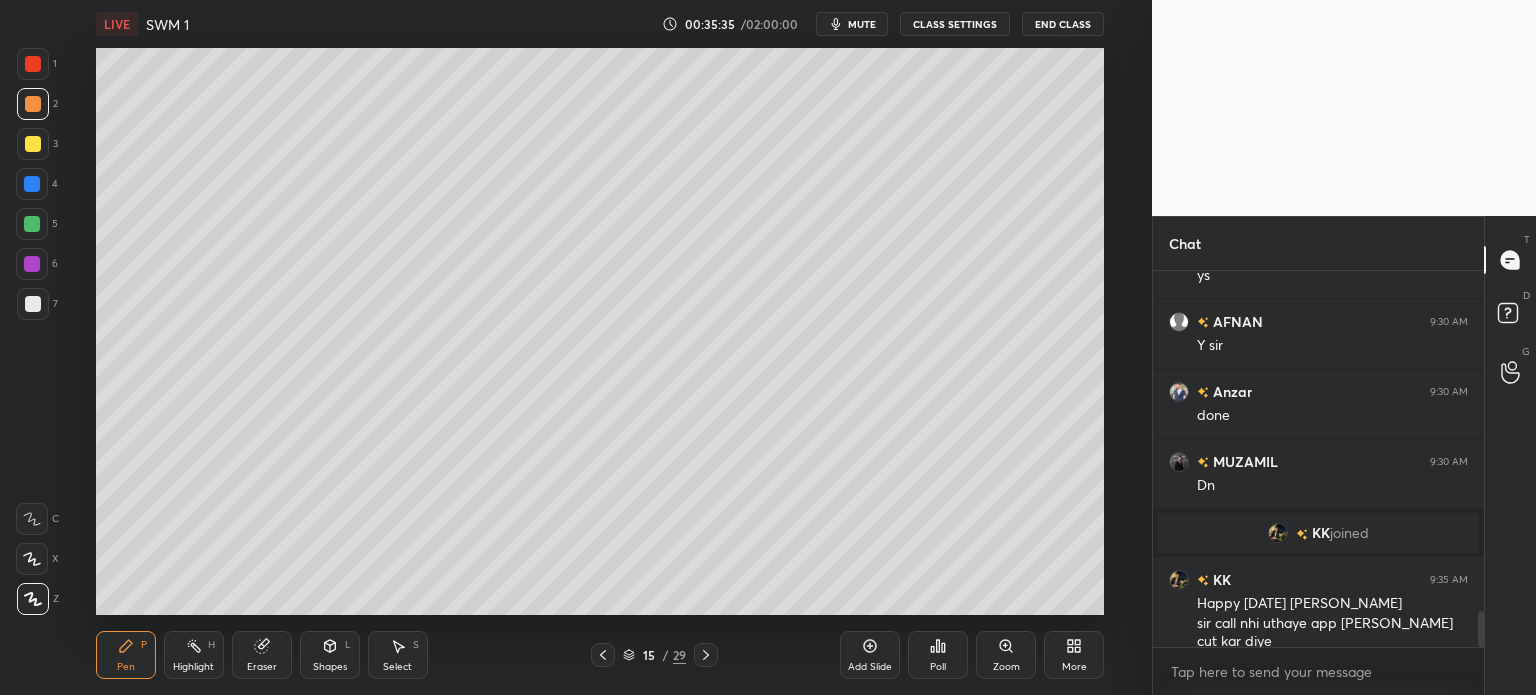 click at bounding box center (33, 304) 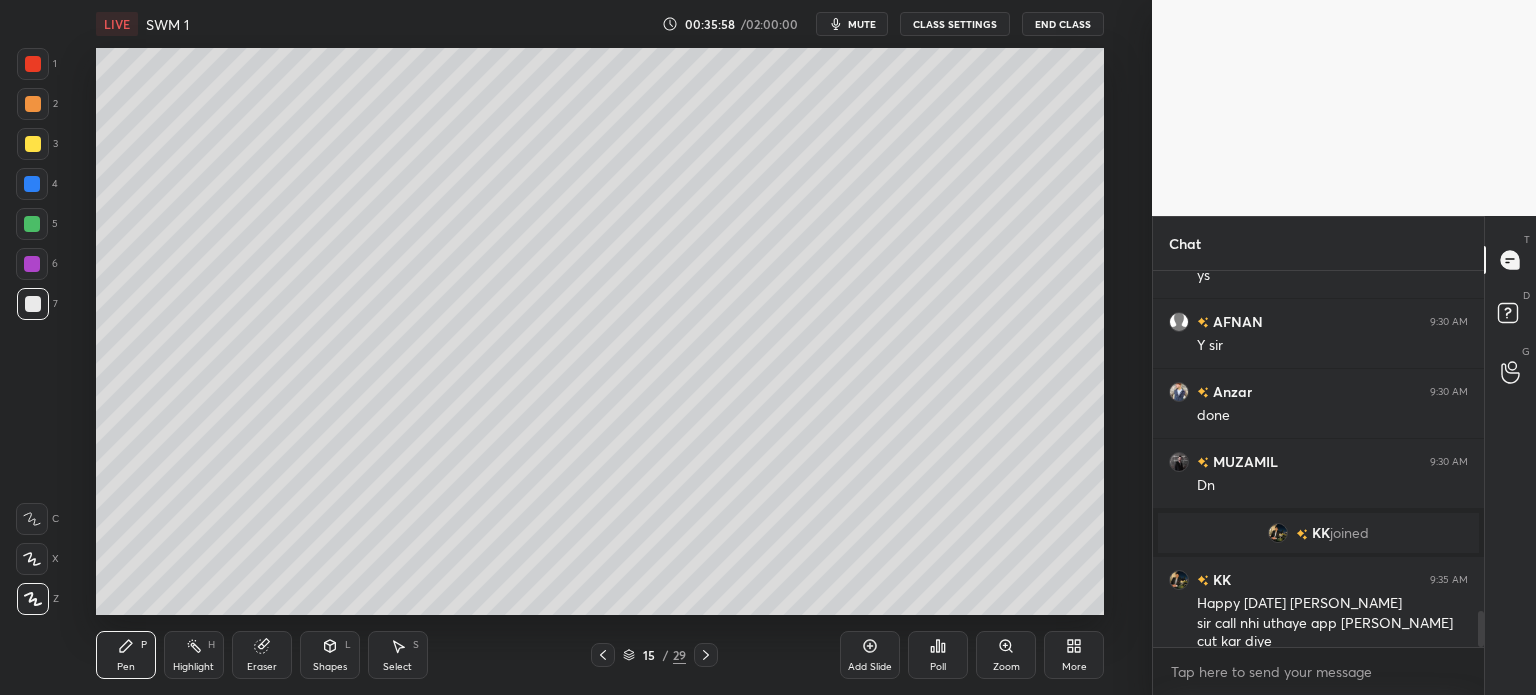 click 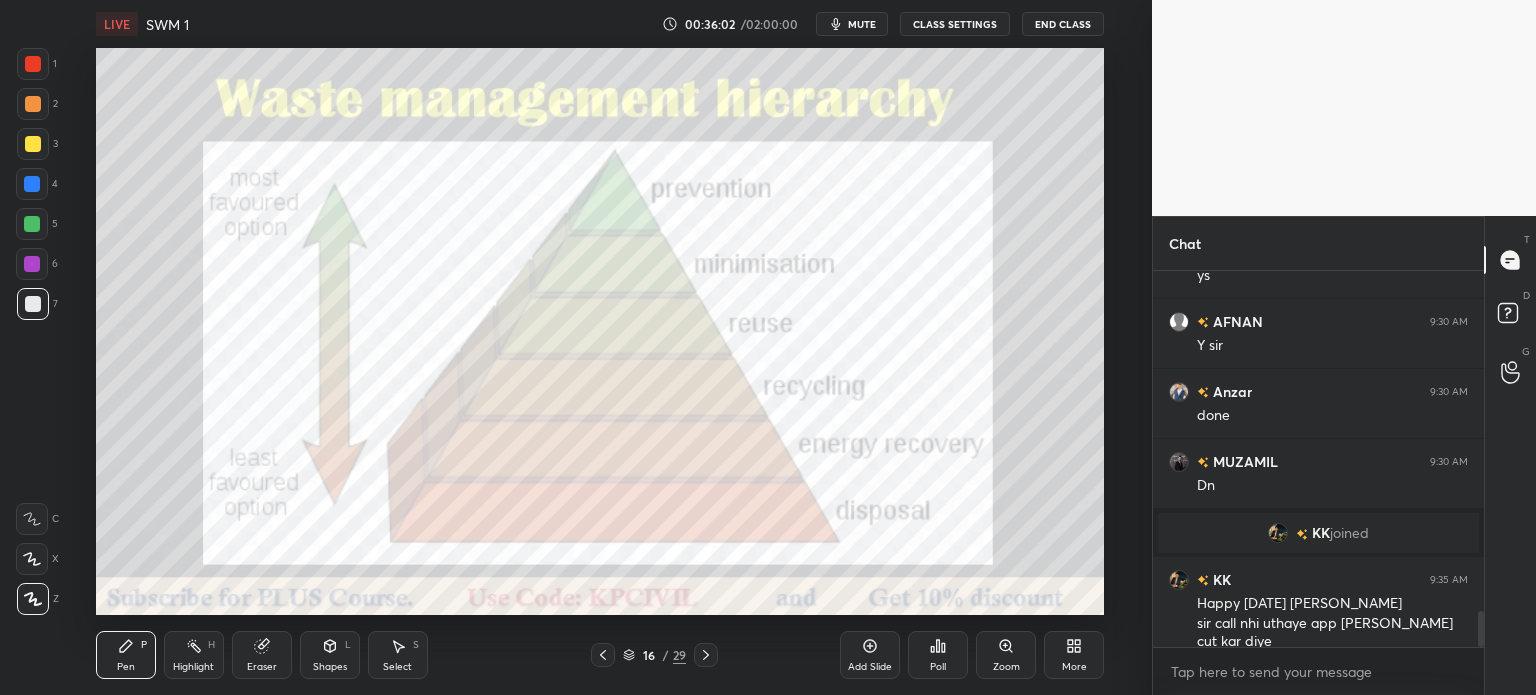 click 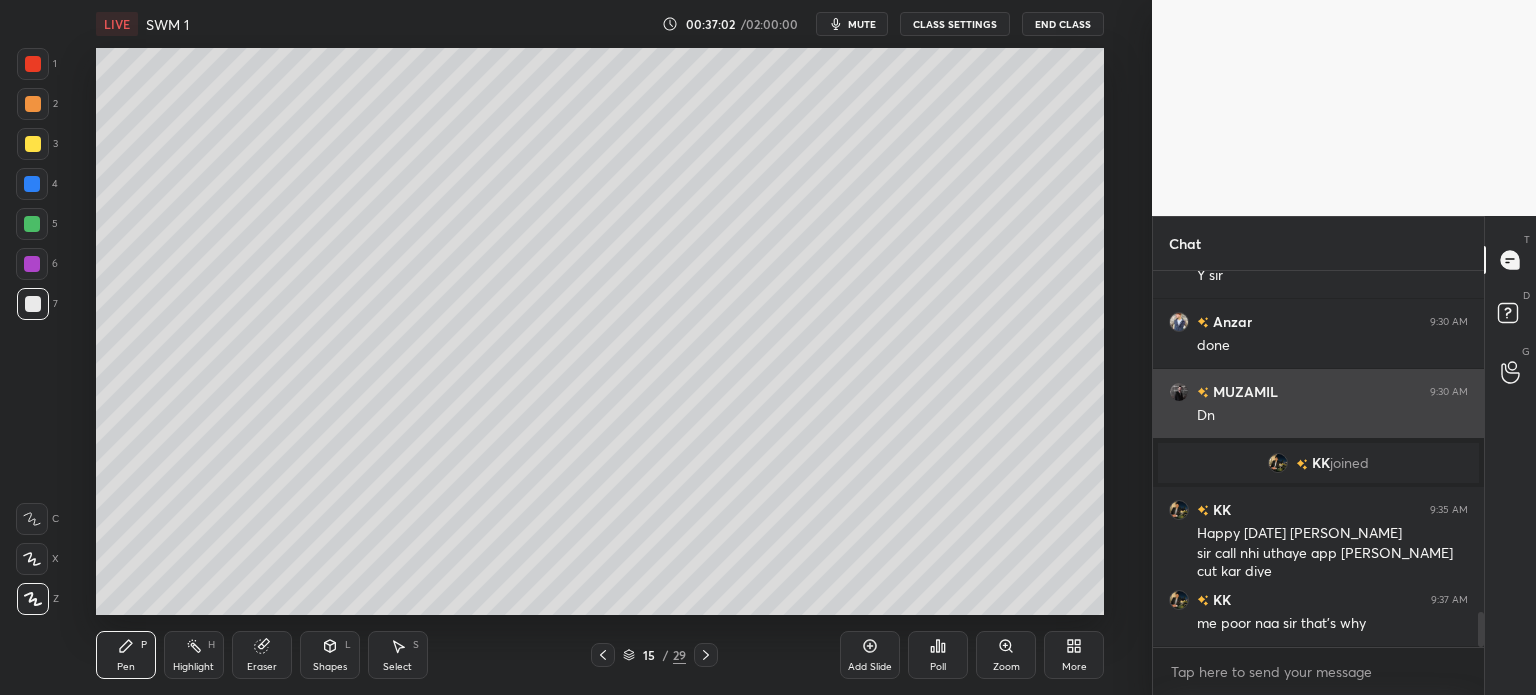 scroll, scrollTop: 3674, scrollLeft: 0, axis: vertical 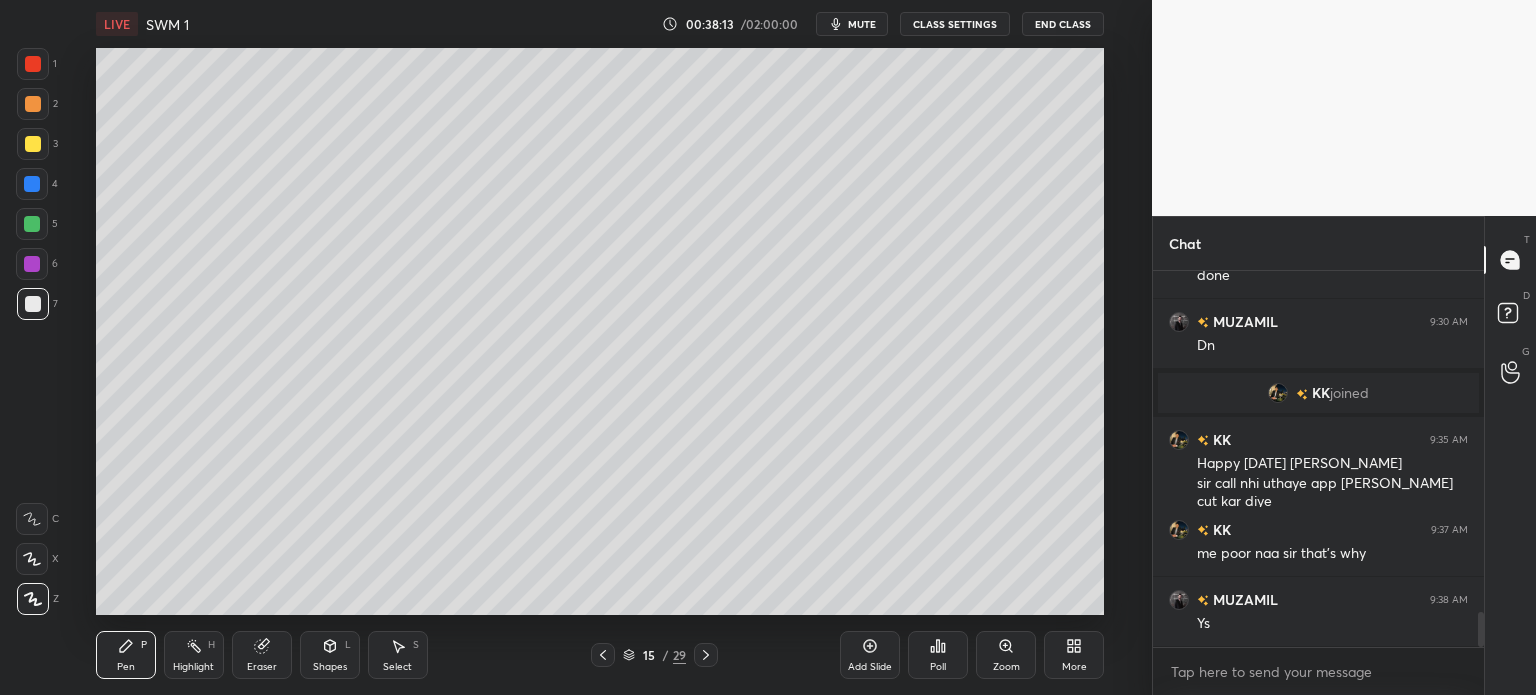 click 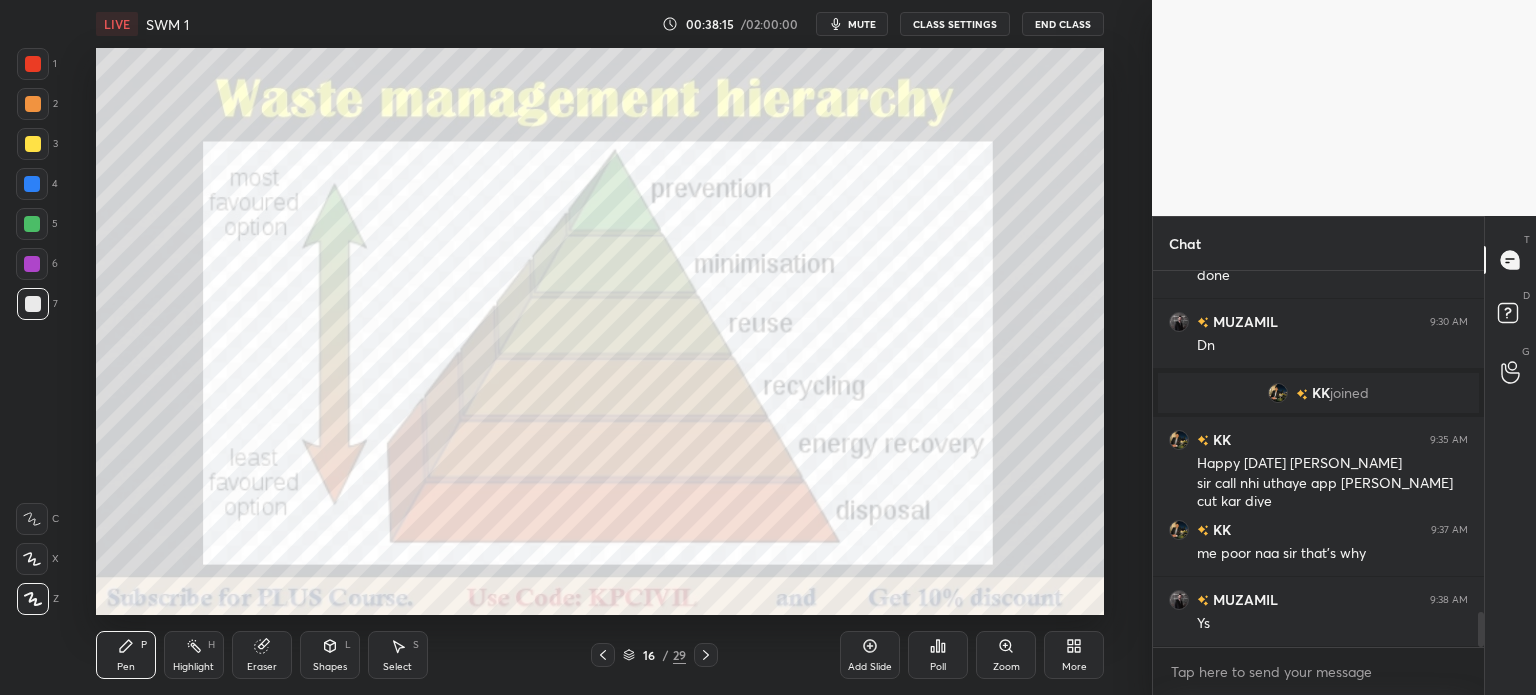 click 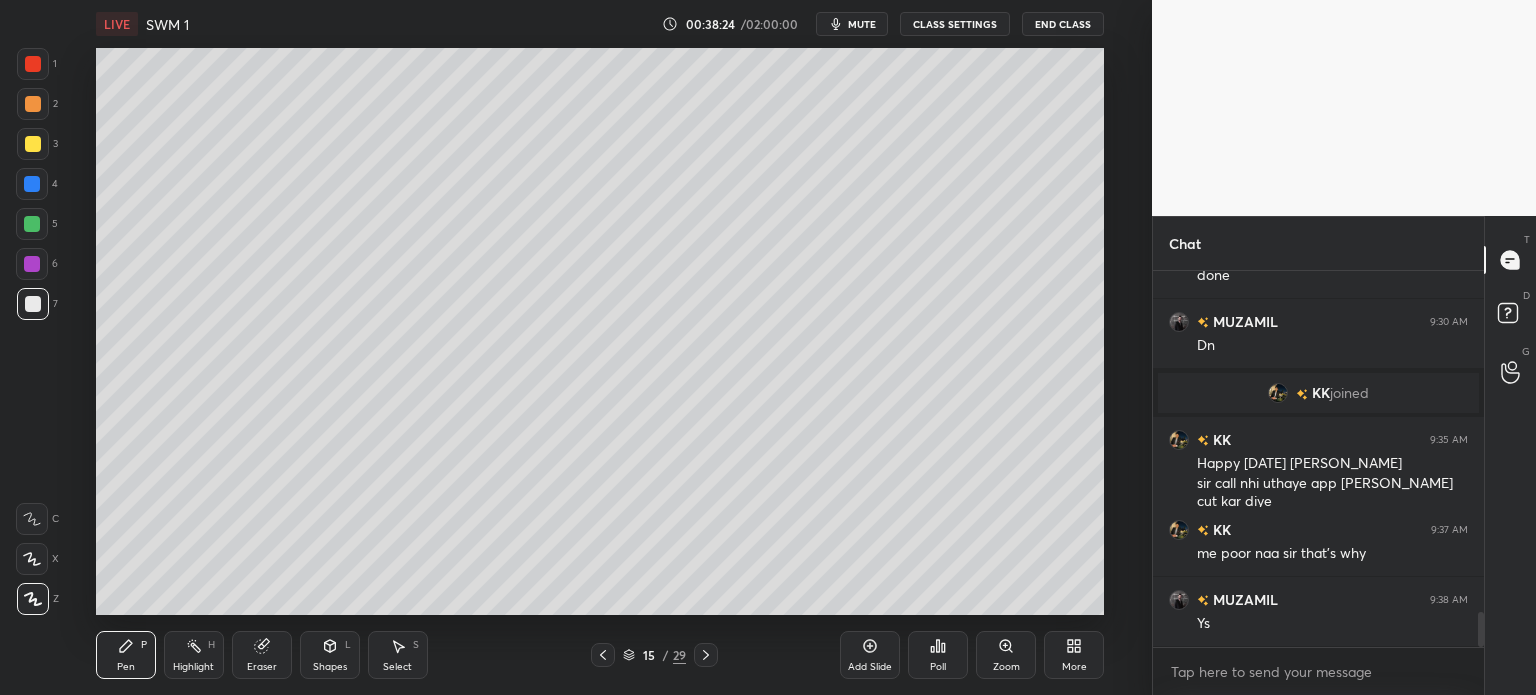 click on "Select" at bounding box center (397, 667) 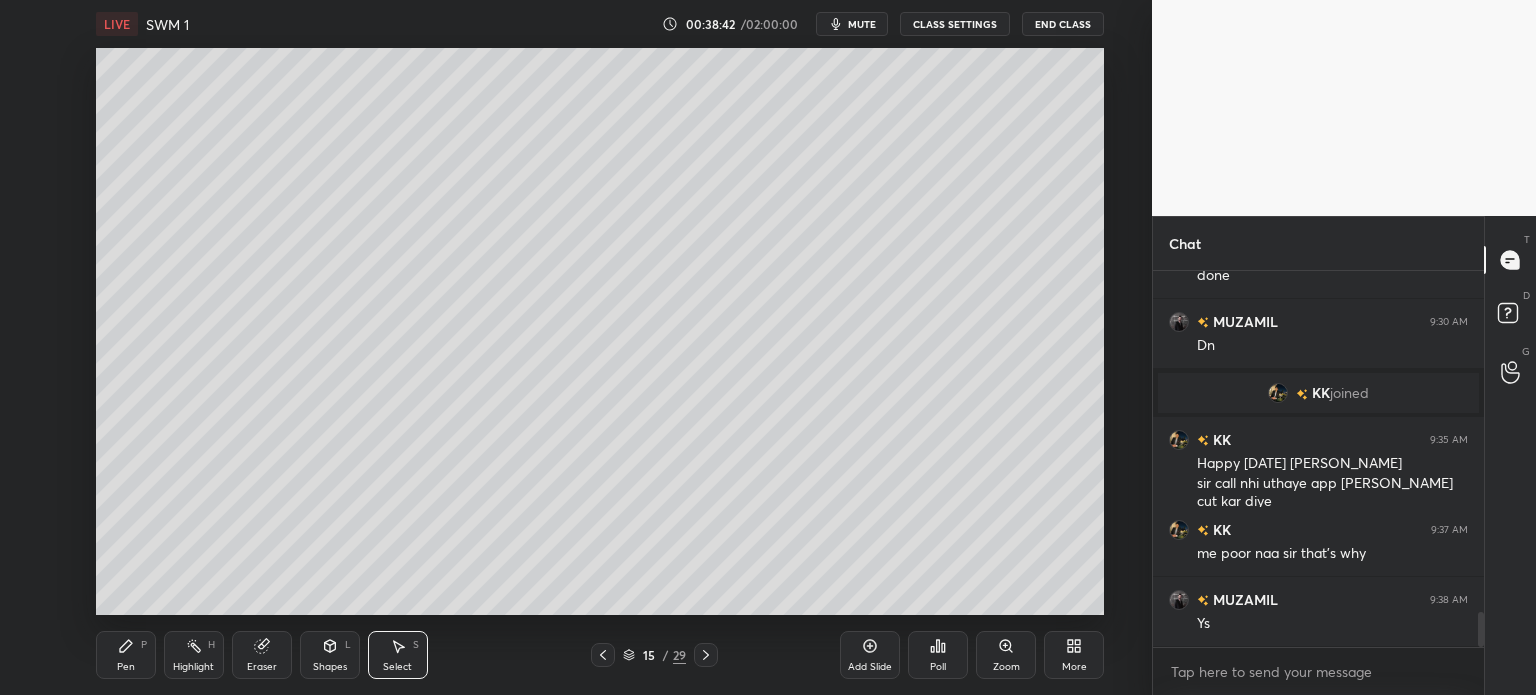click 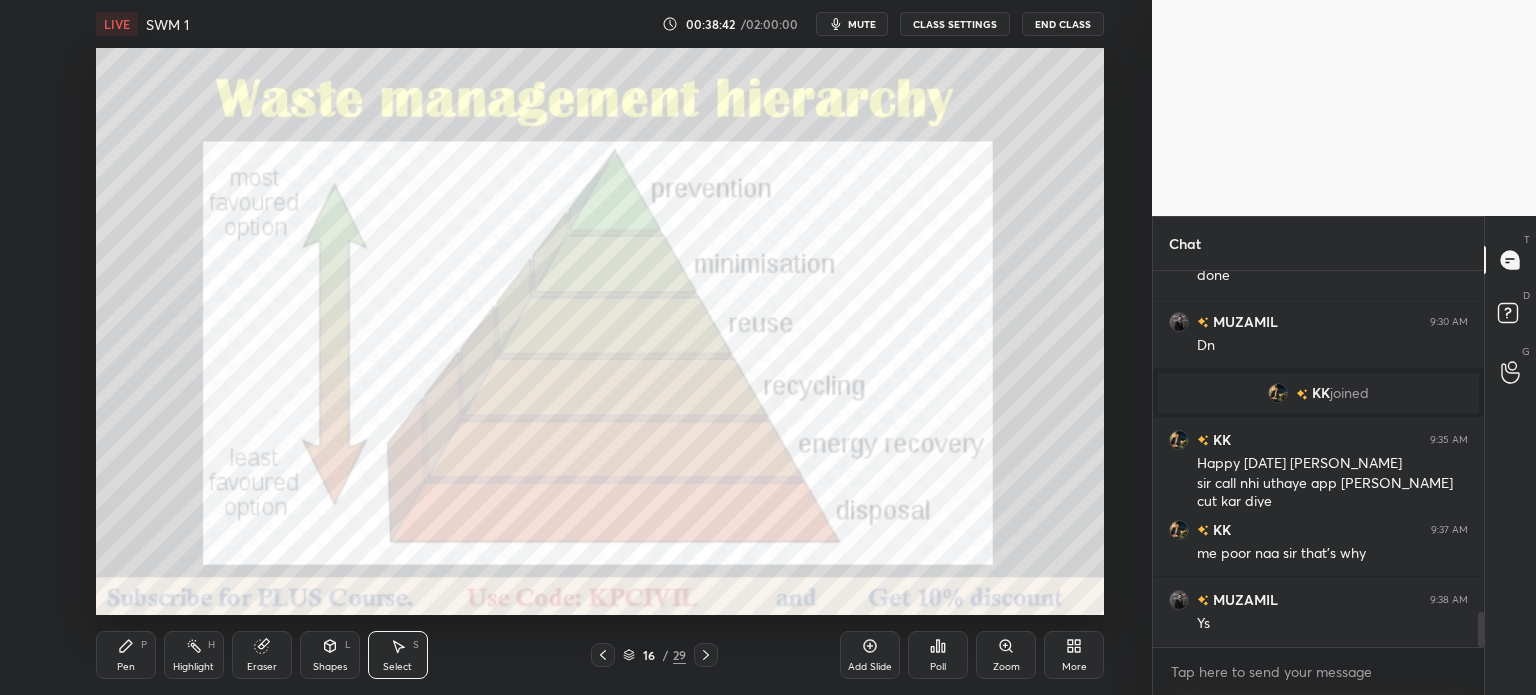 click 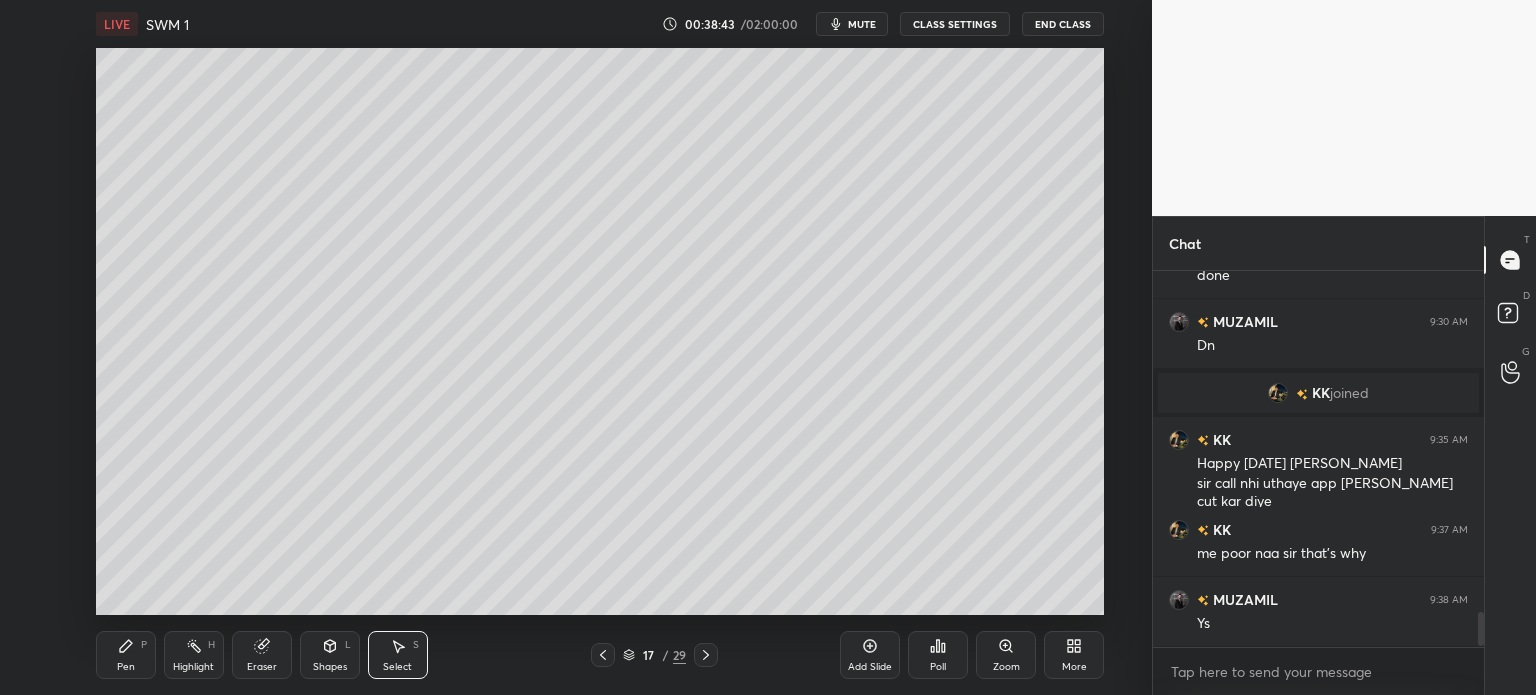 scroll, scrollTop: 3744, scrollLeft: 0, axis: vertical 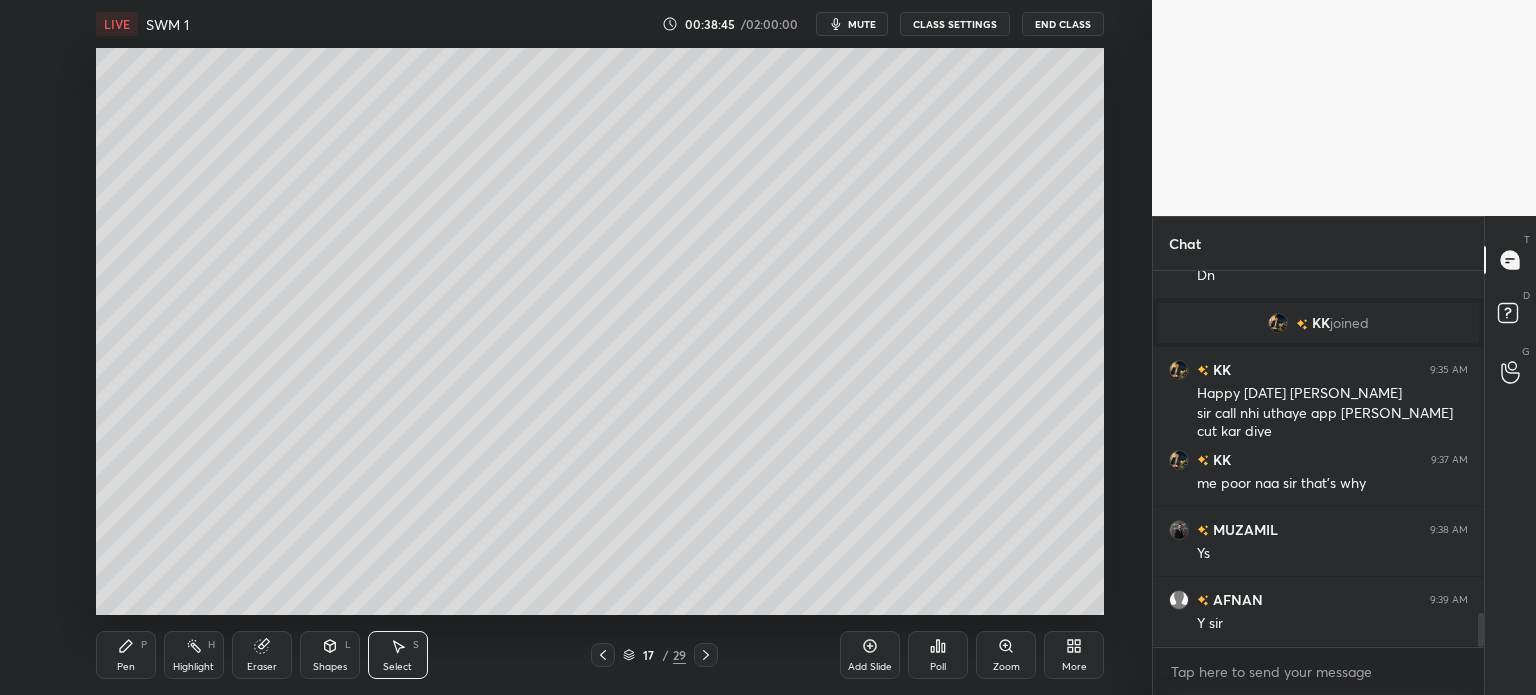 click on "Pen" at bounding box center [126, 667] 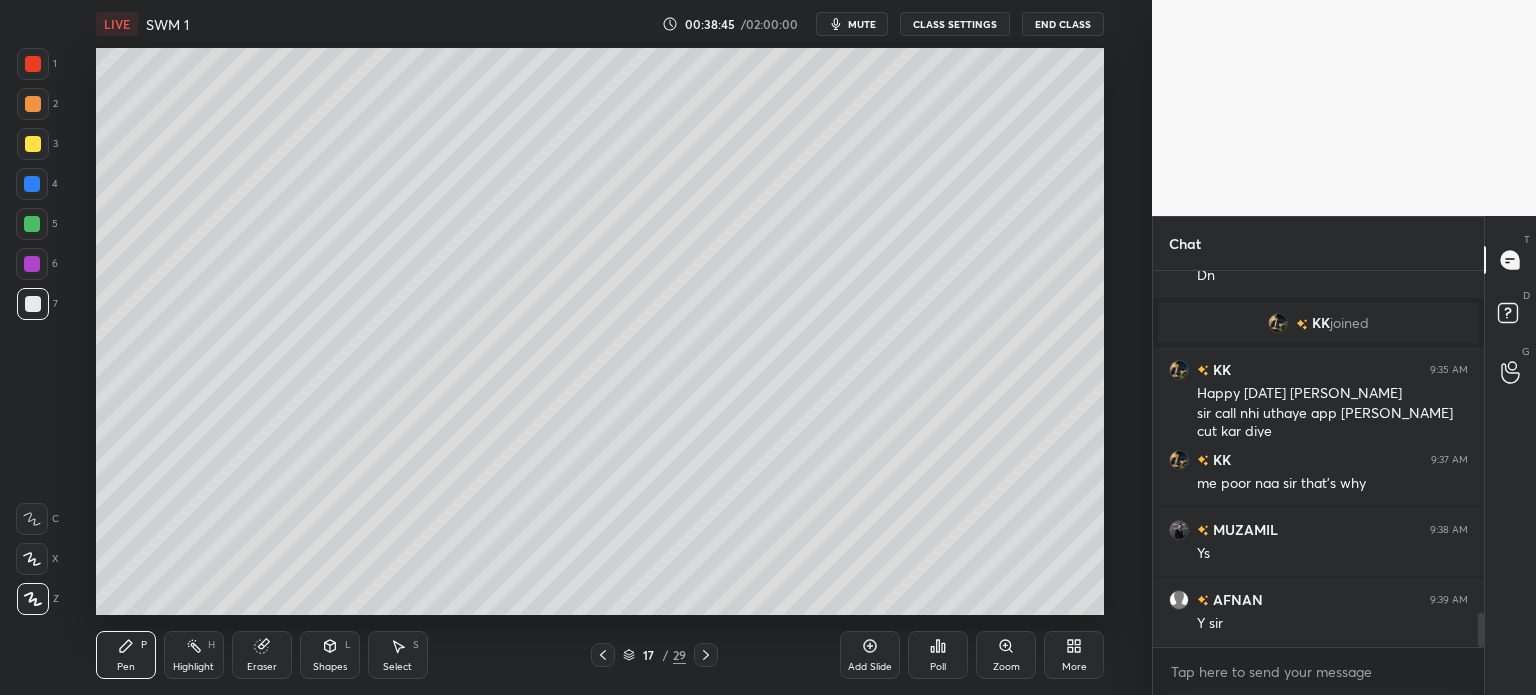 click at bounding box center (33, 144) 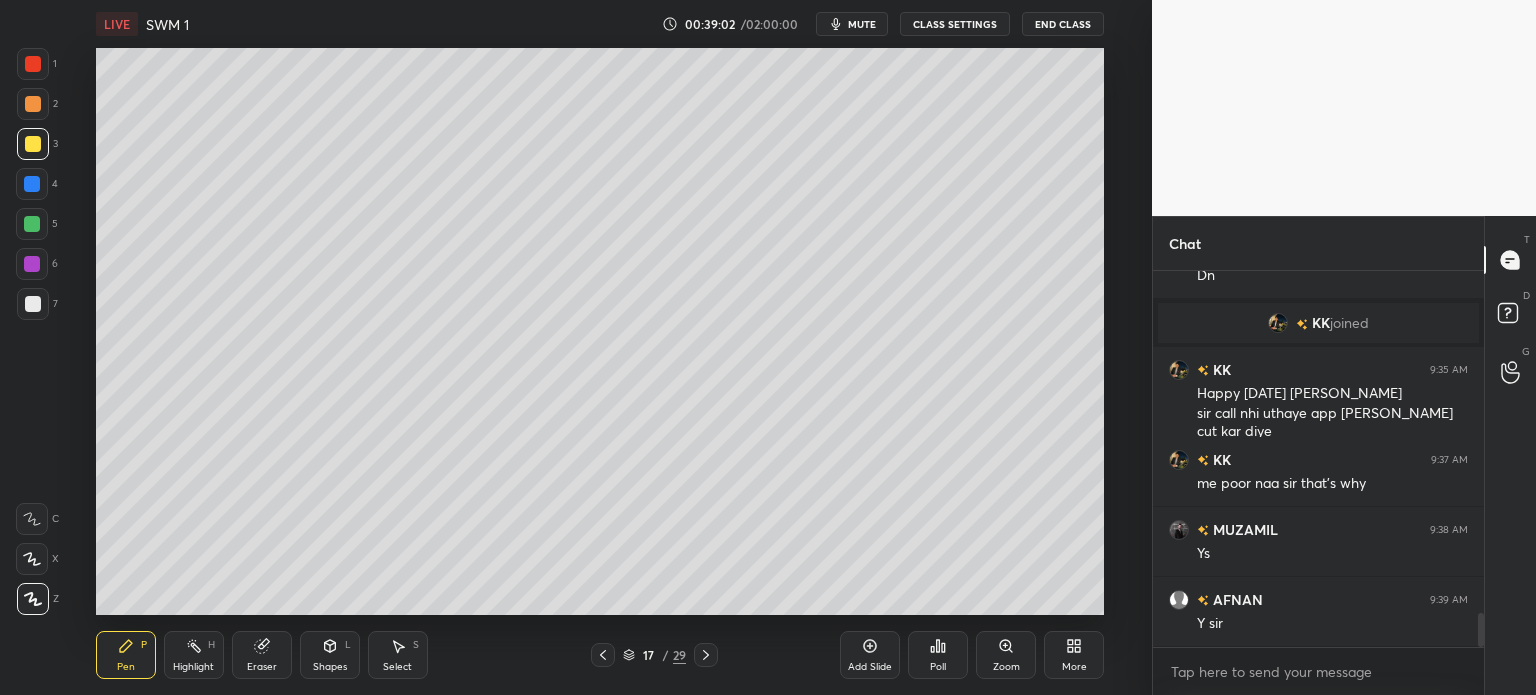 click at bounding box center [32, 184] 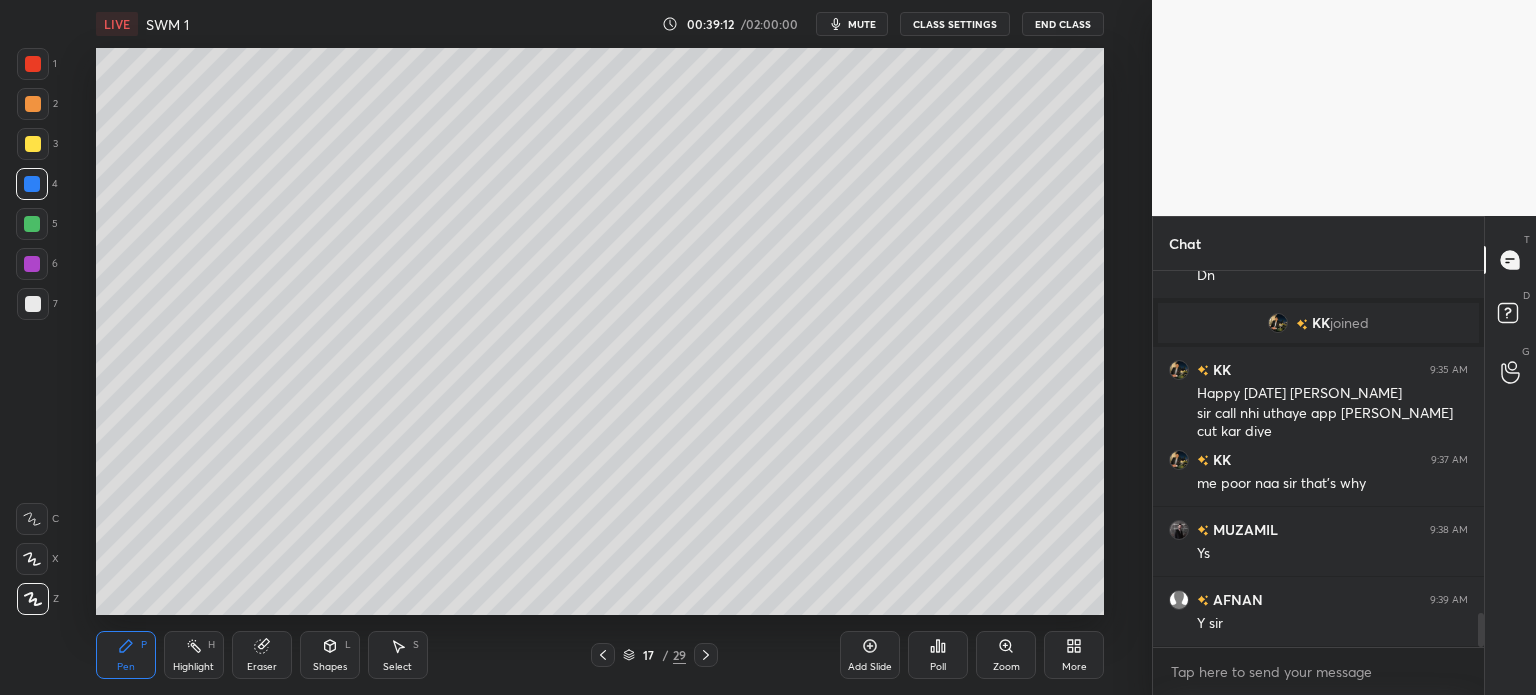 click at bounding box center [33, 304] 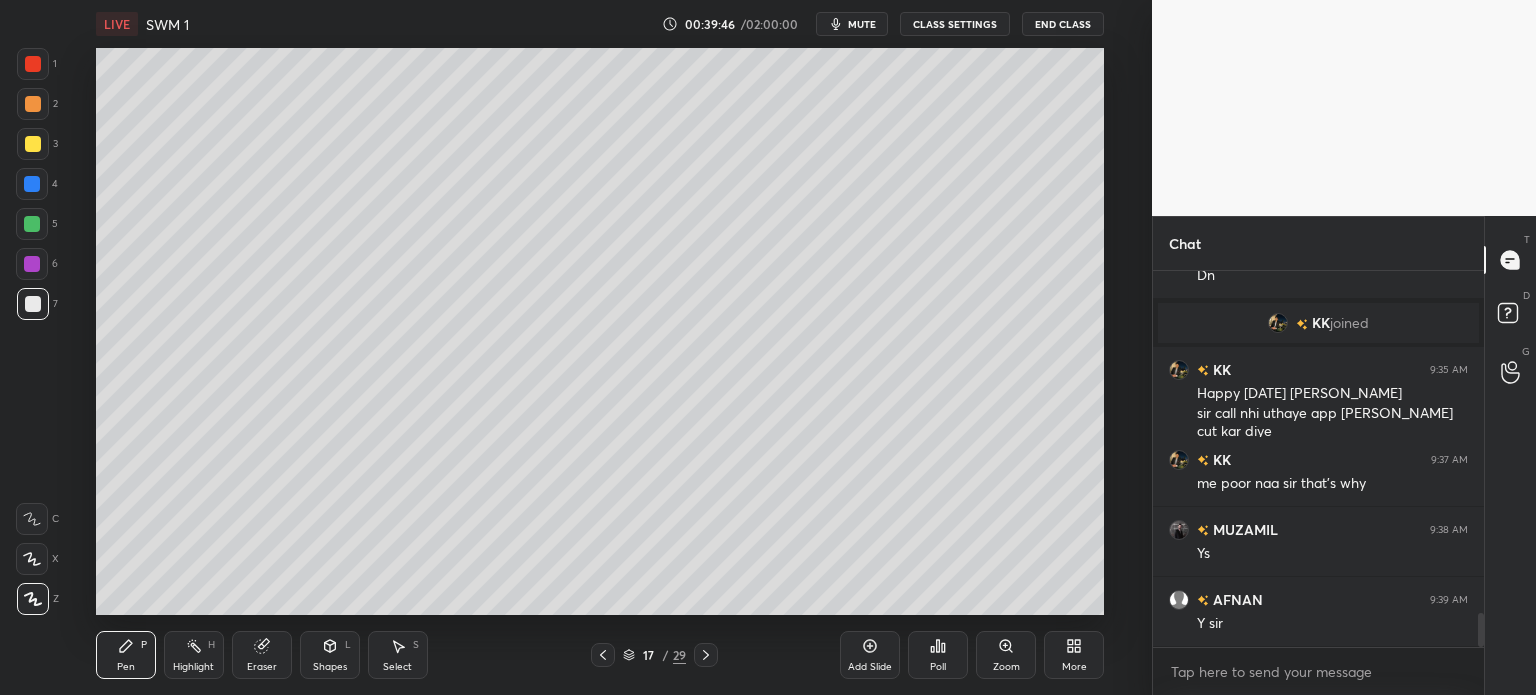 click at bounding box center [33, 104] 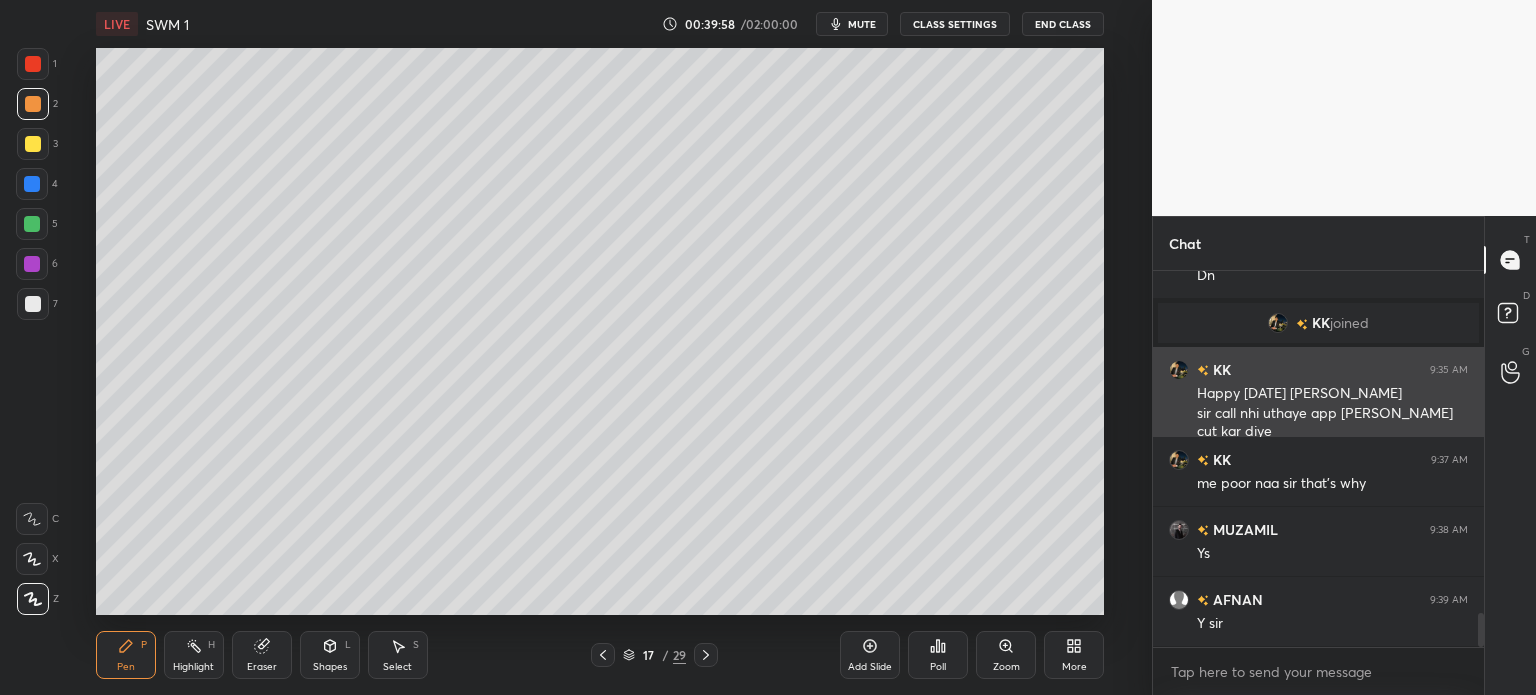 scroll, scrollTop: 3814, scrollLeft: 0, axis: vertical 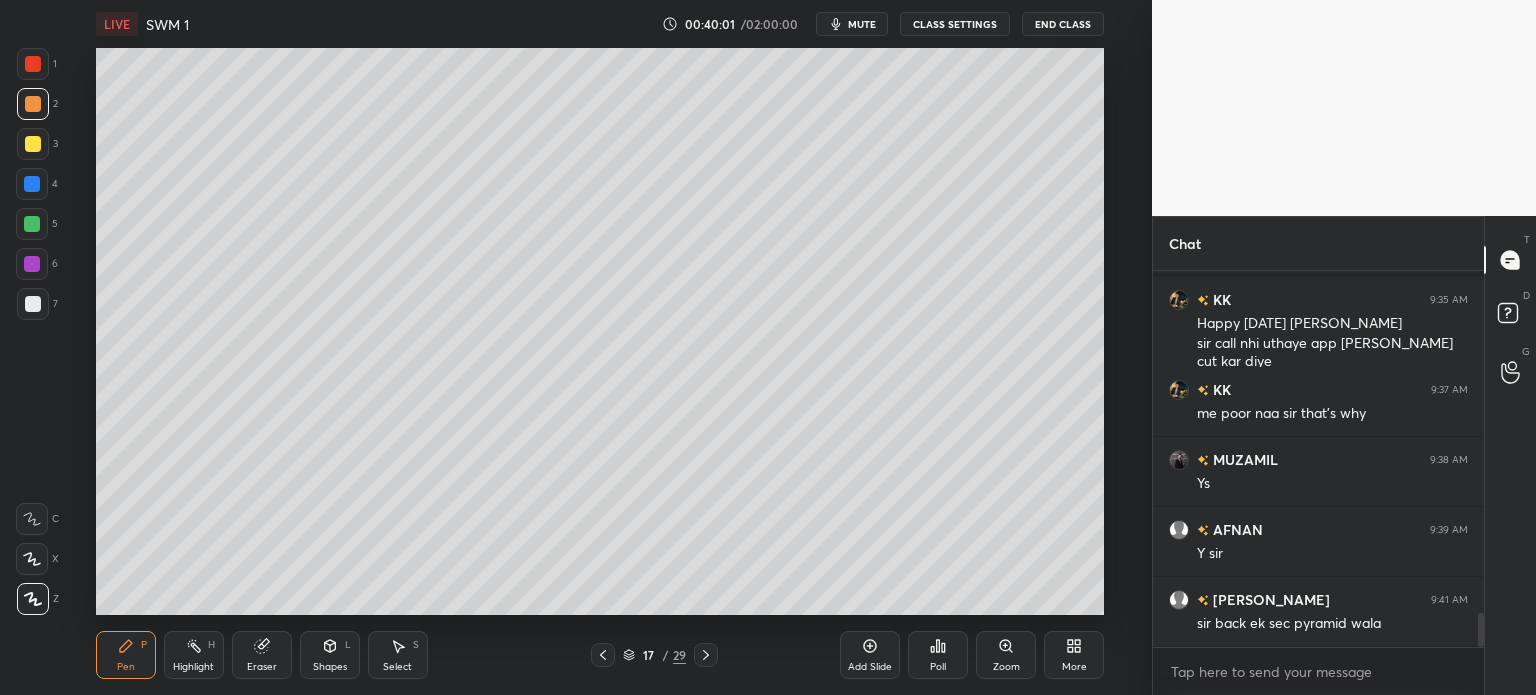 click 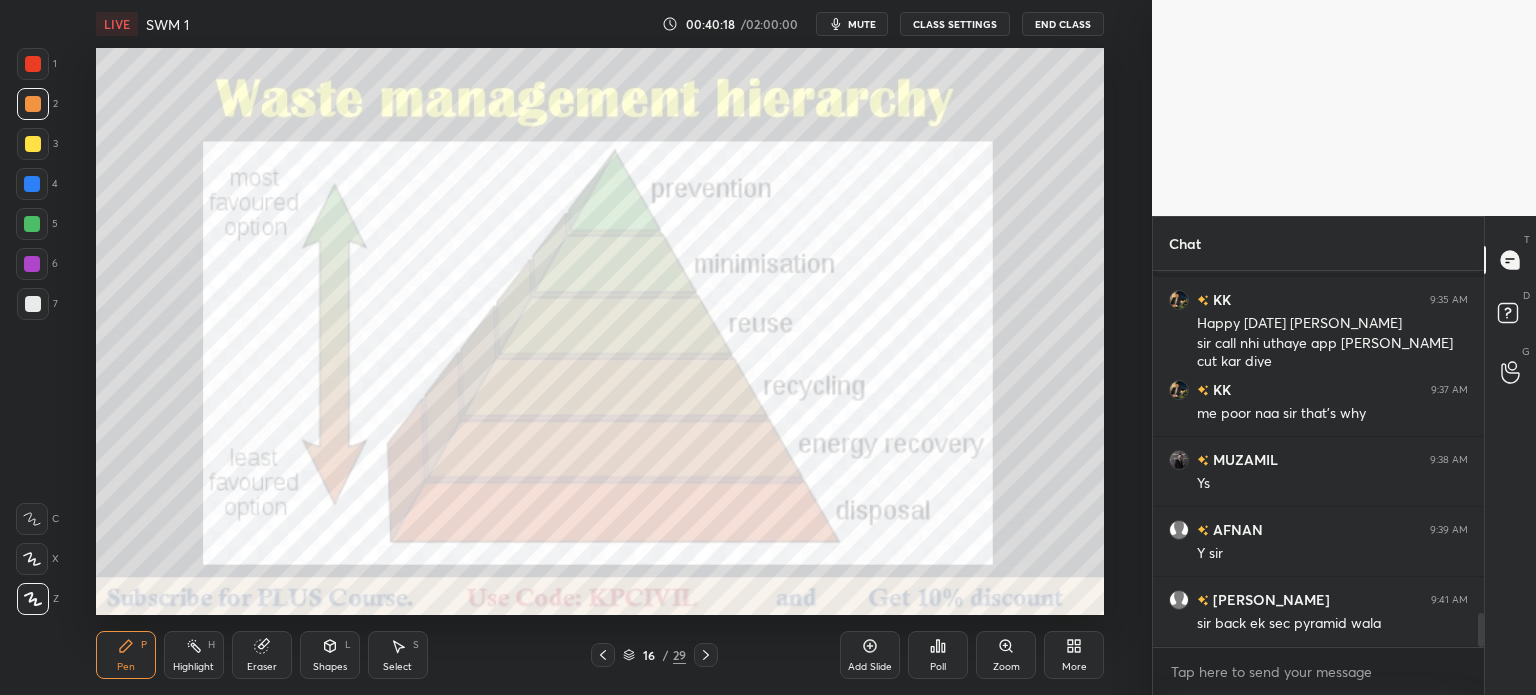 scroll, scrollTop: 3834, scrollLeft: 0, axis: vertical 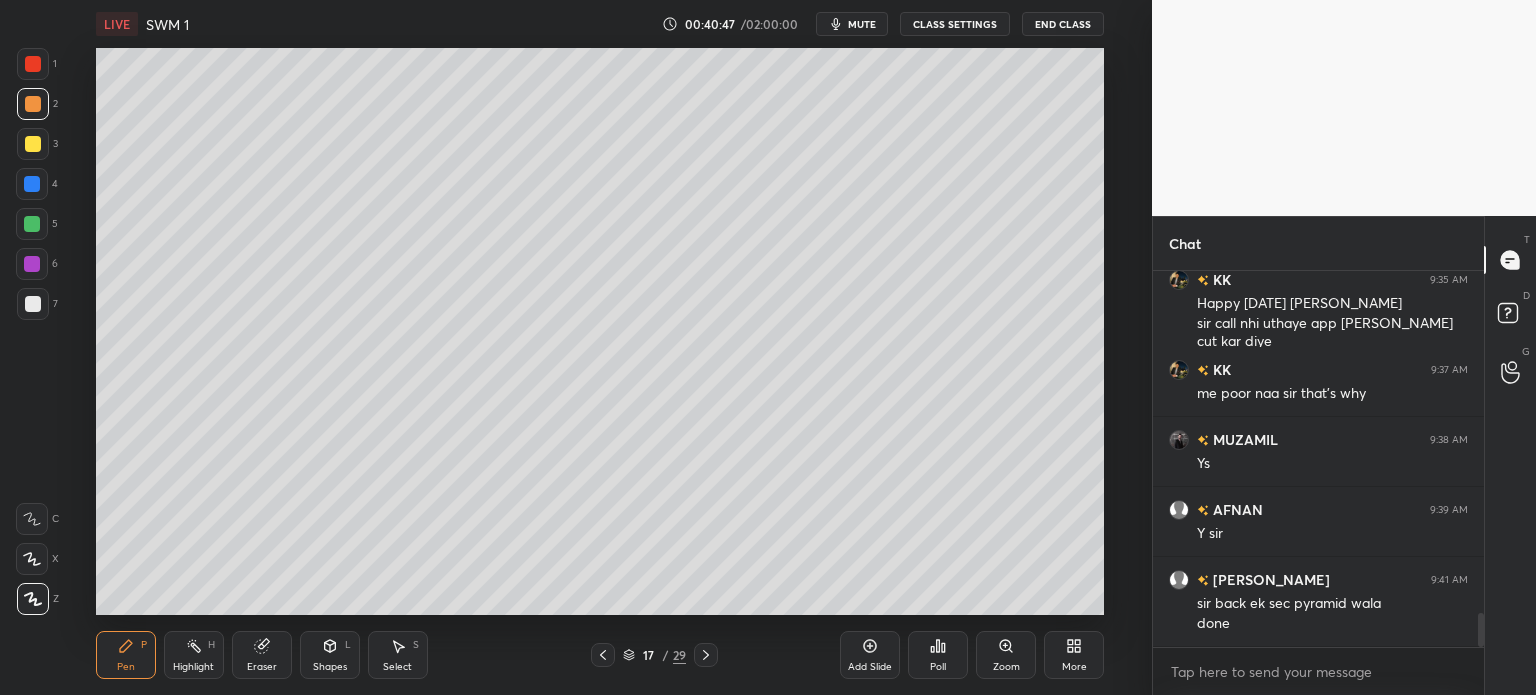 click at bounding box center (33, 304) 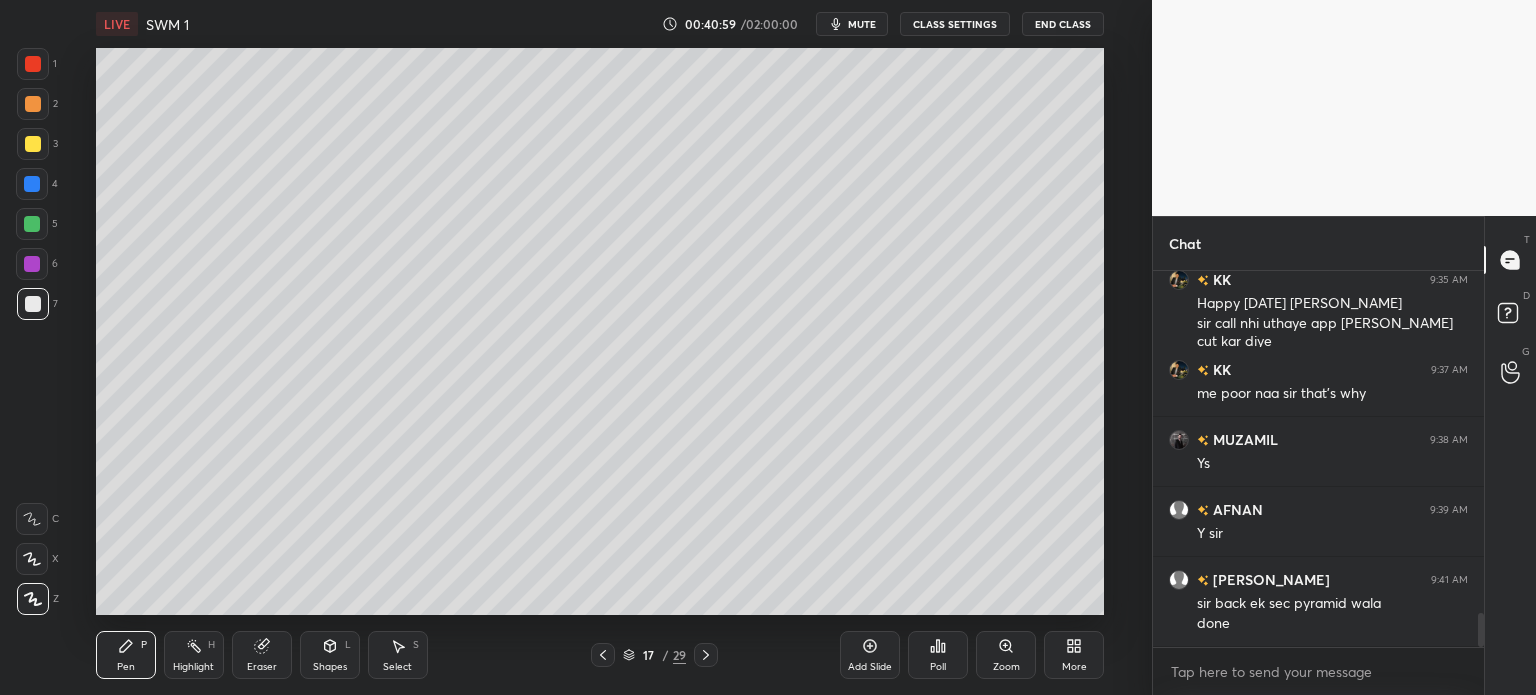 click at bounding box center (33, 144) 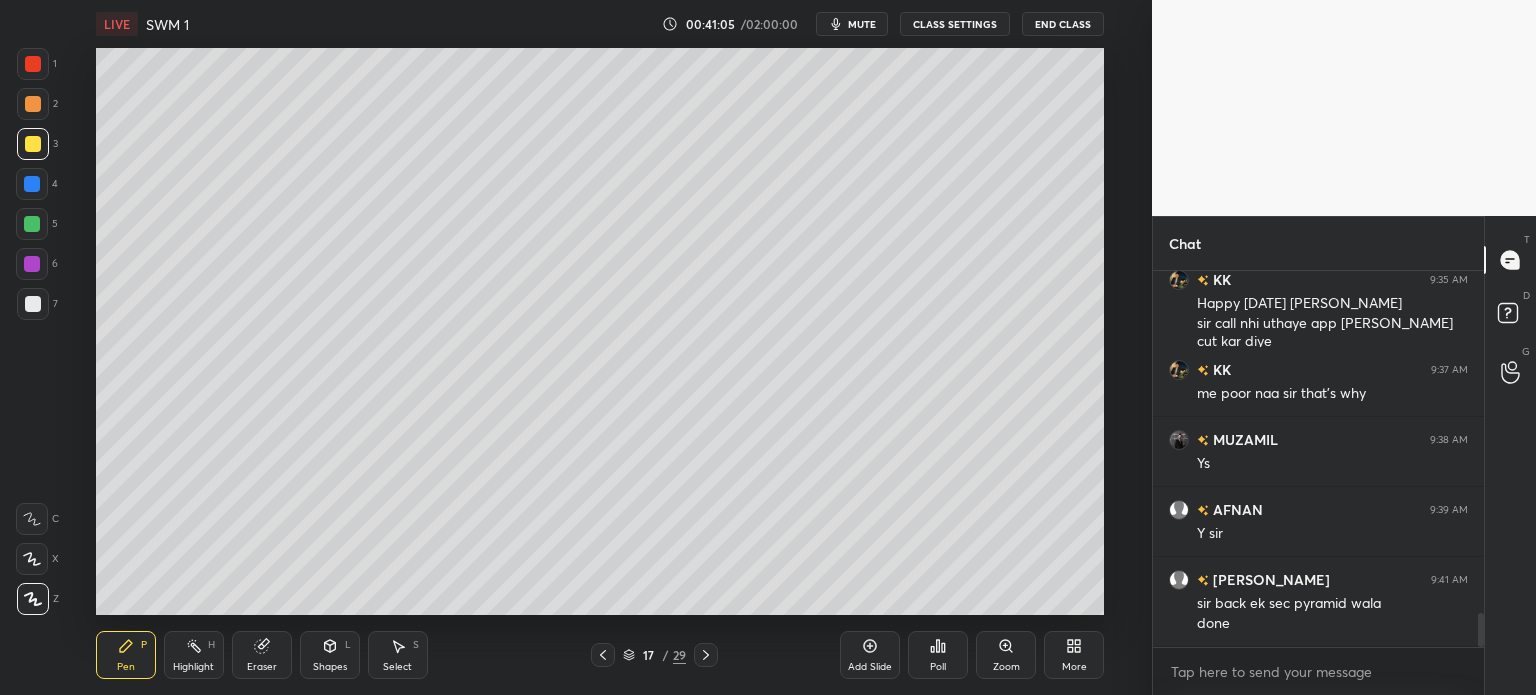 click at bounding box center [33, 304] 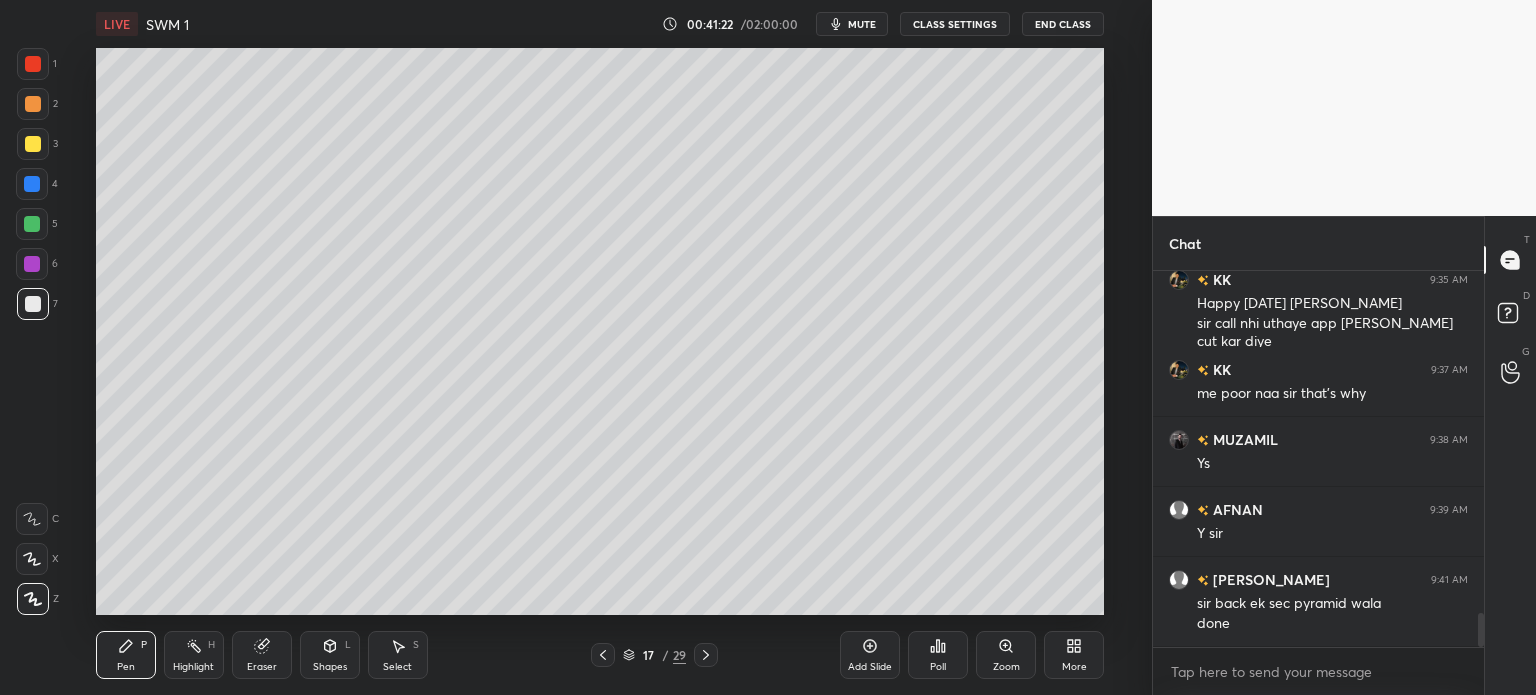 click at bounding box center (33, 144) 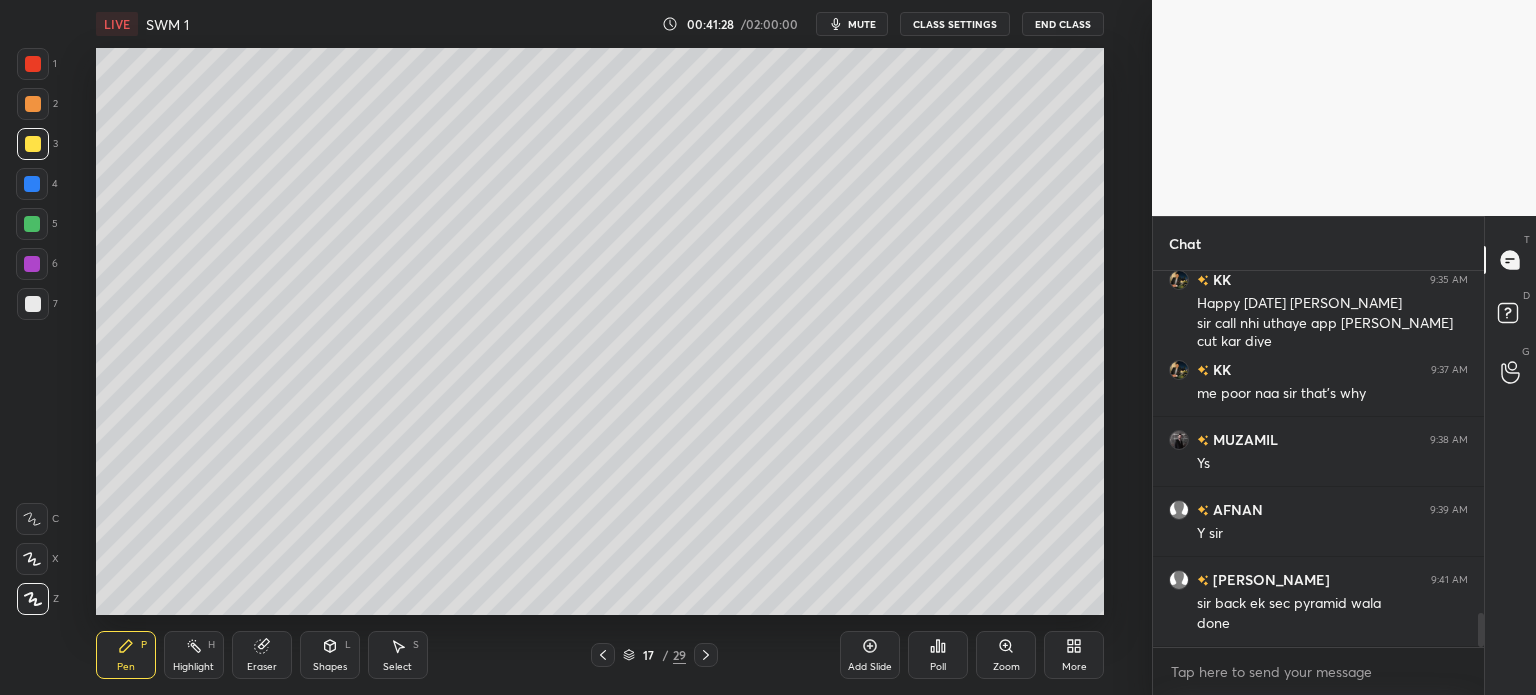 click at bounding box center [33, 304] 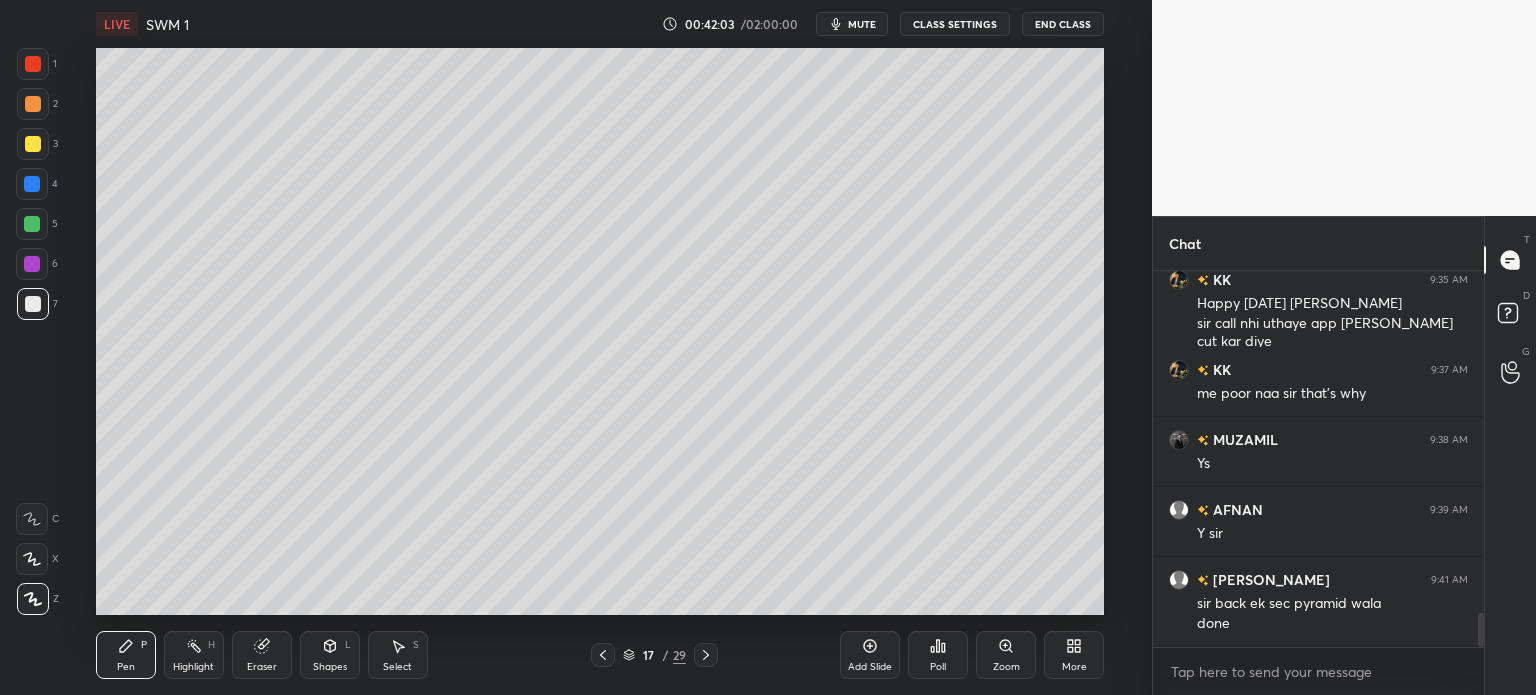 click at bounding box center (33, 144) 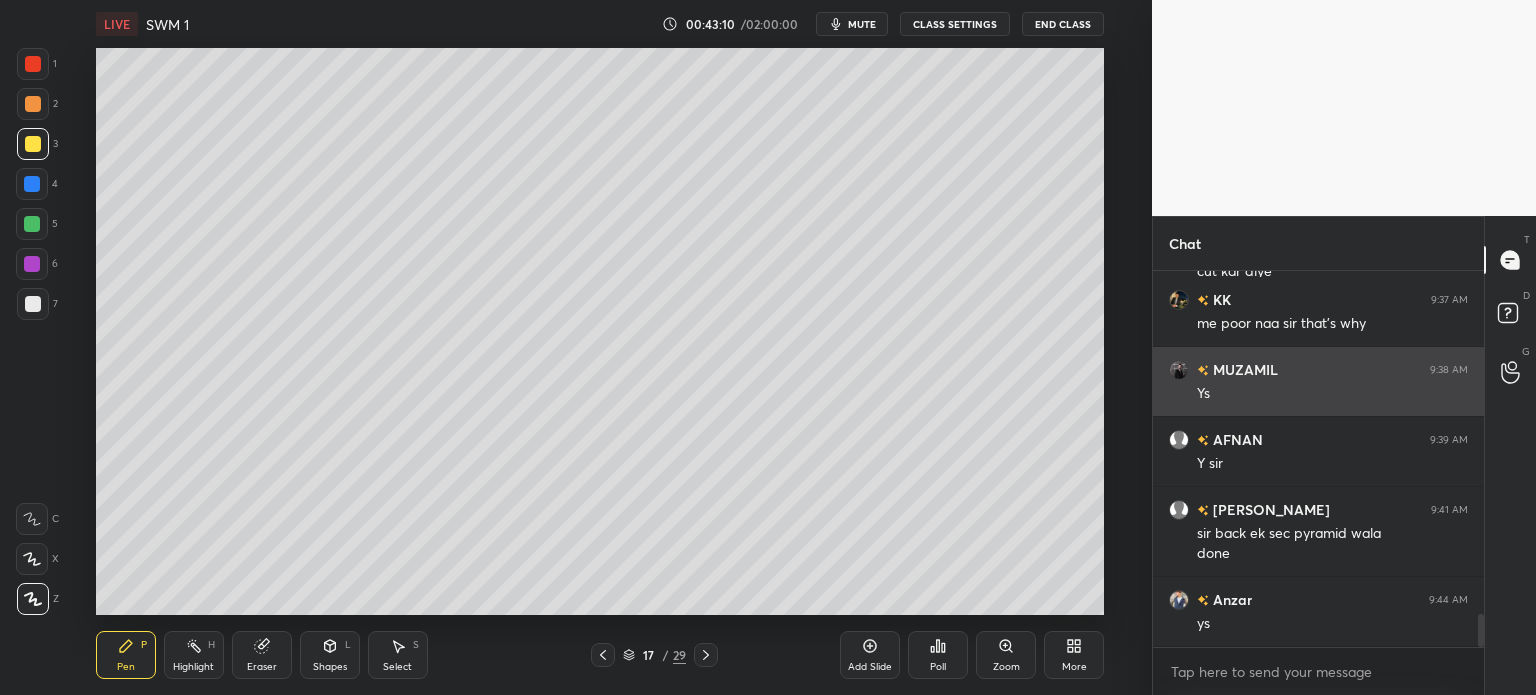 scroll, scrollTop: 3974, scrollLeft: 0, axis: vertical 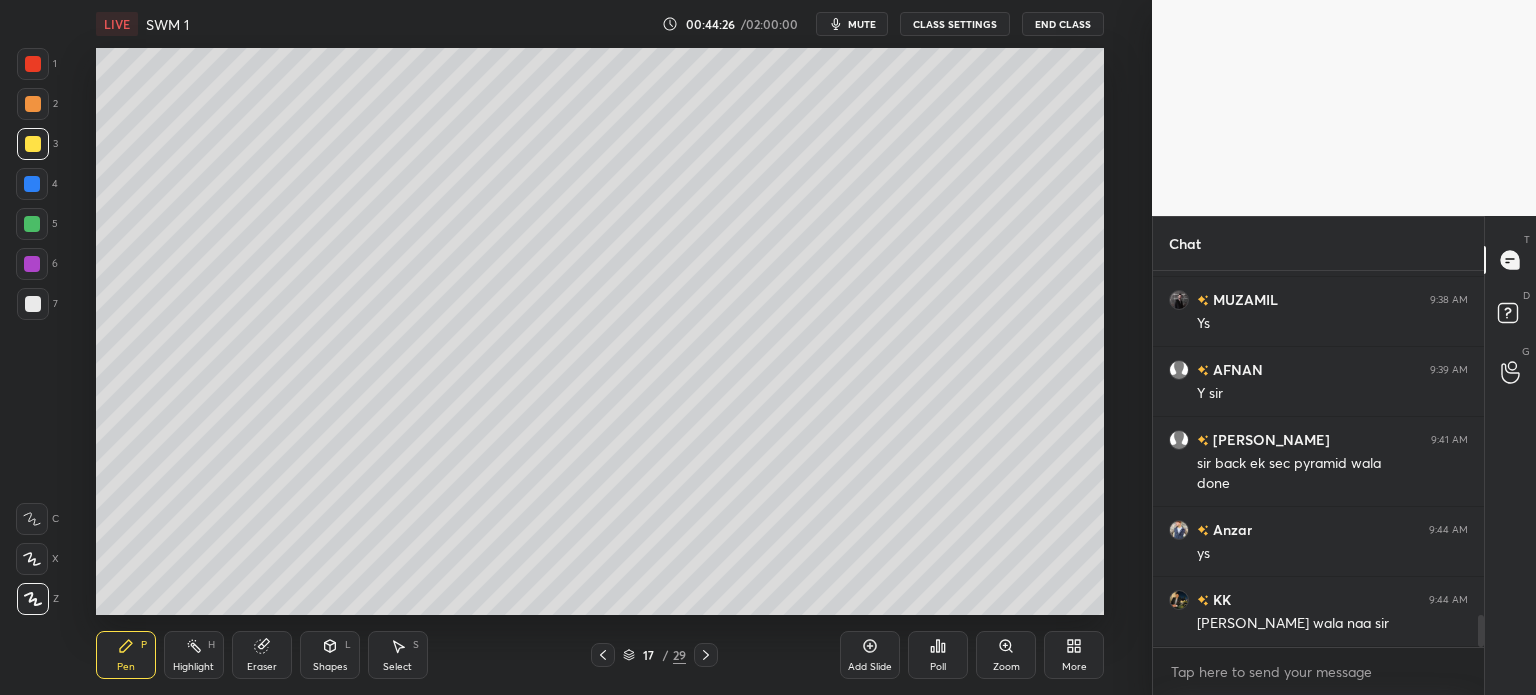 click 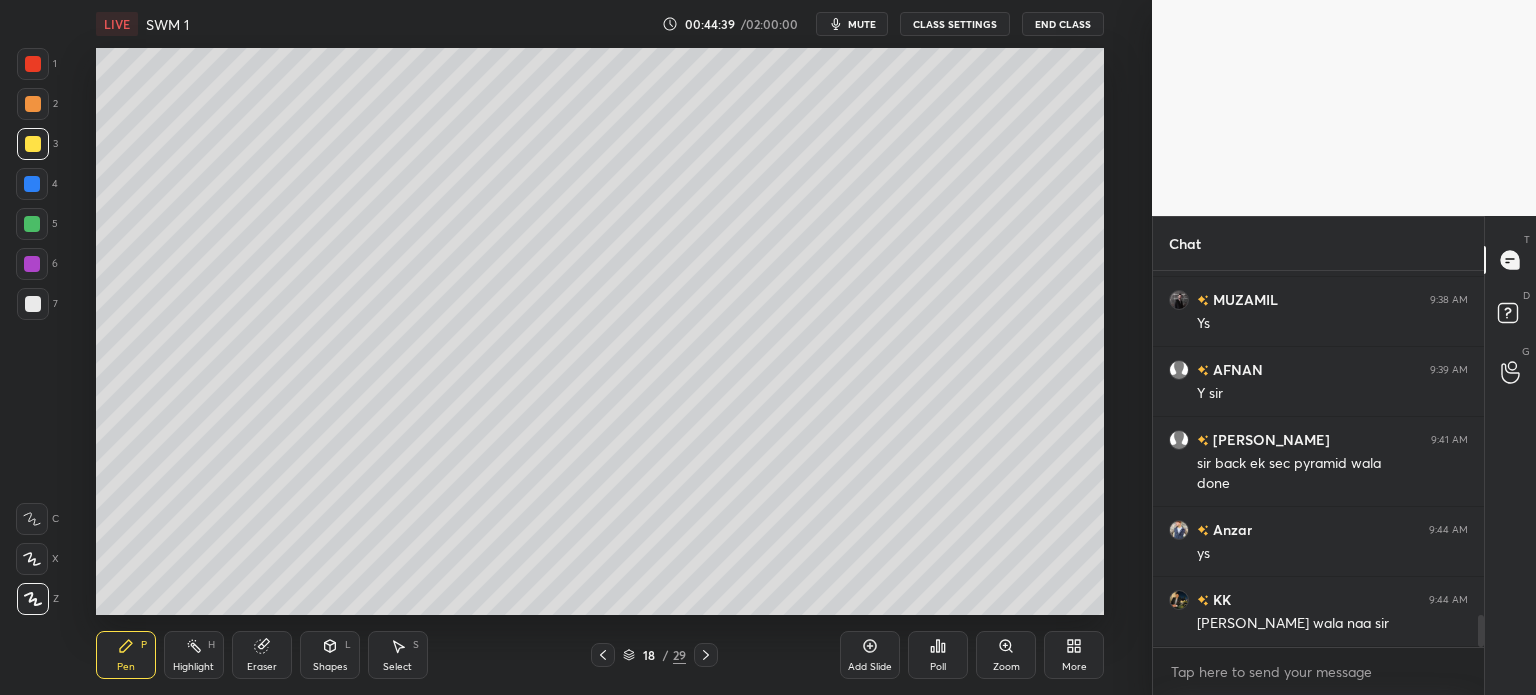 click at bounding box center [33, 304] 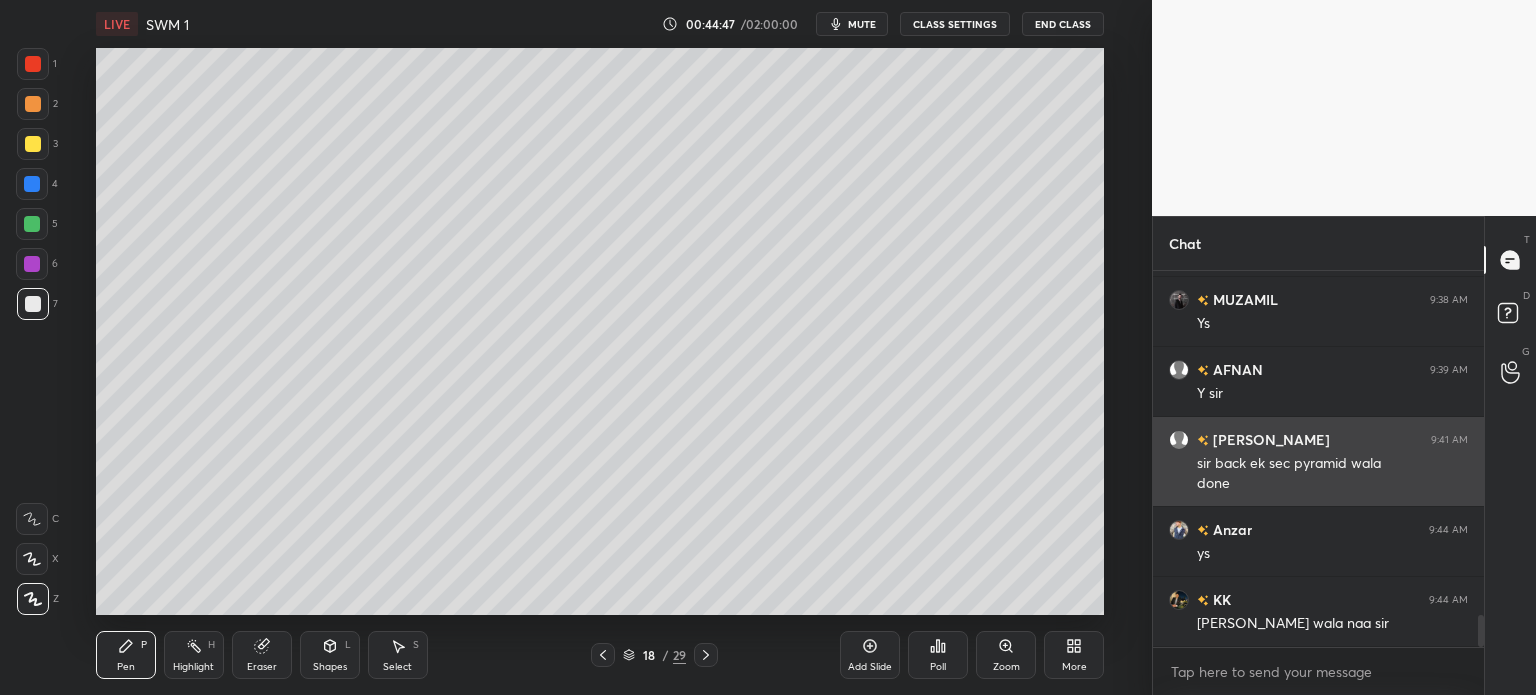 scroll, scrollTop: 4022, scrollLeft: 0, axis: vertical 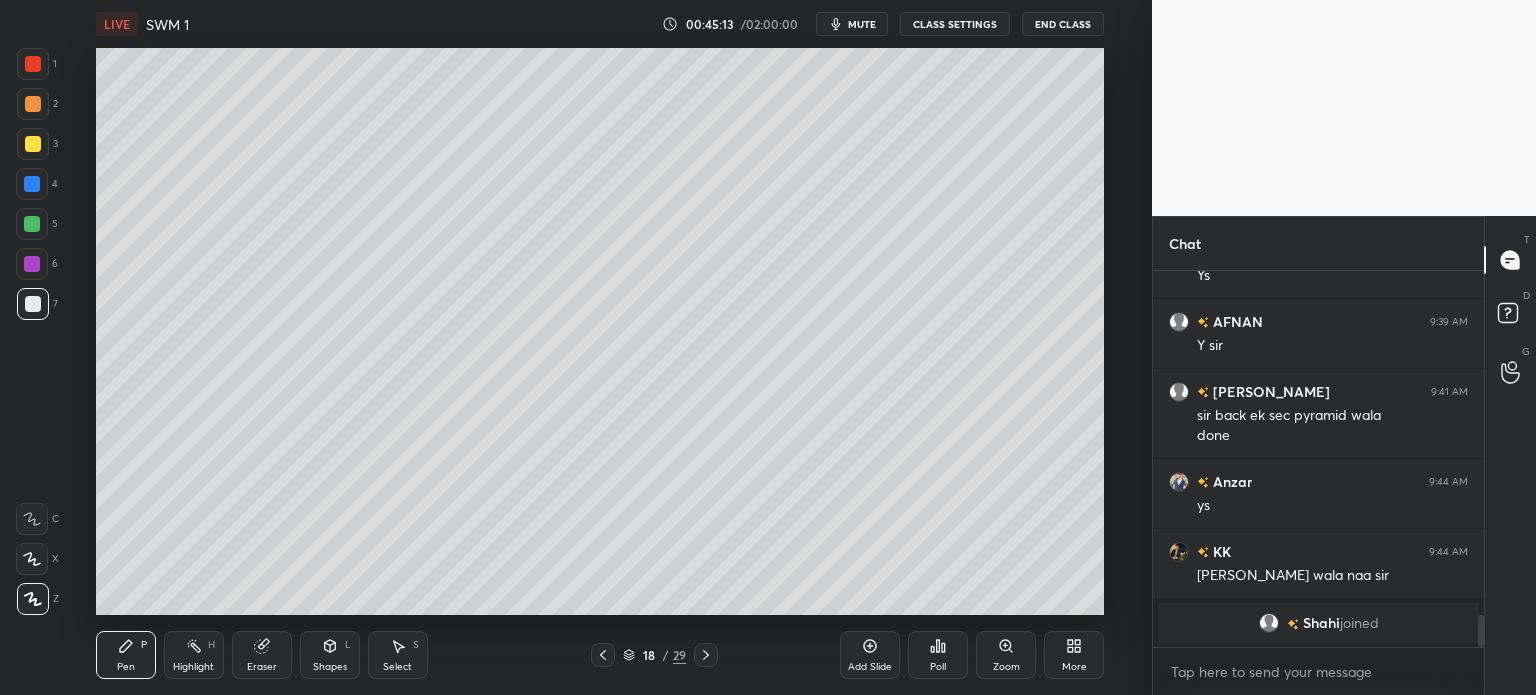 click at bounding box center [33, 144] 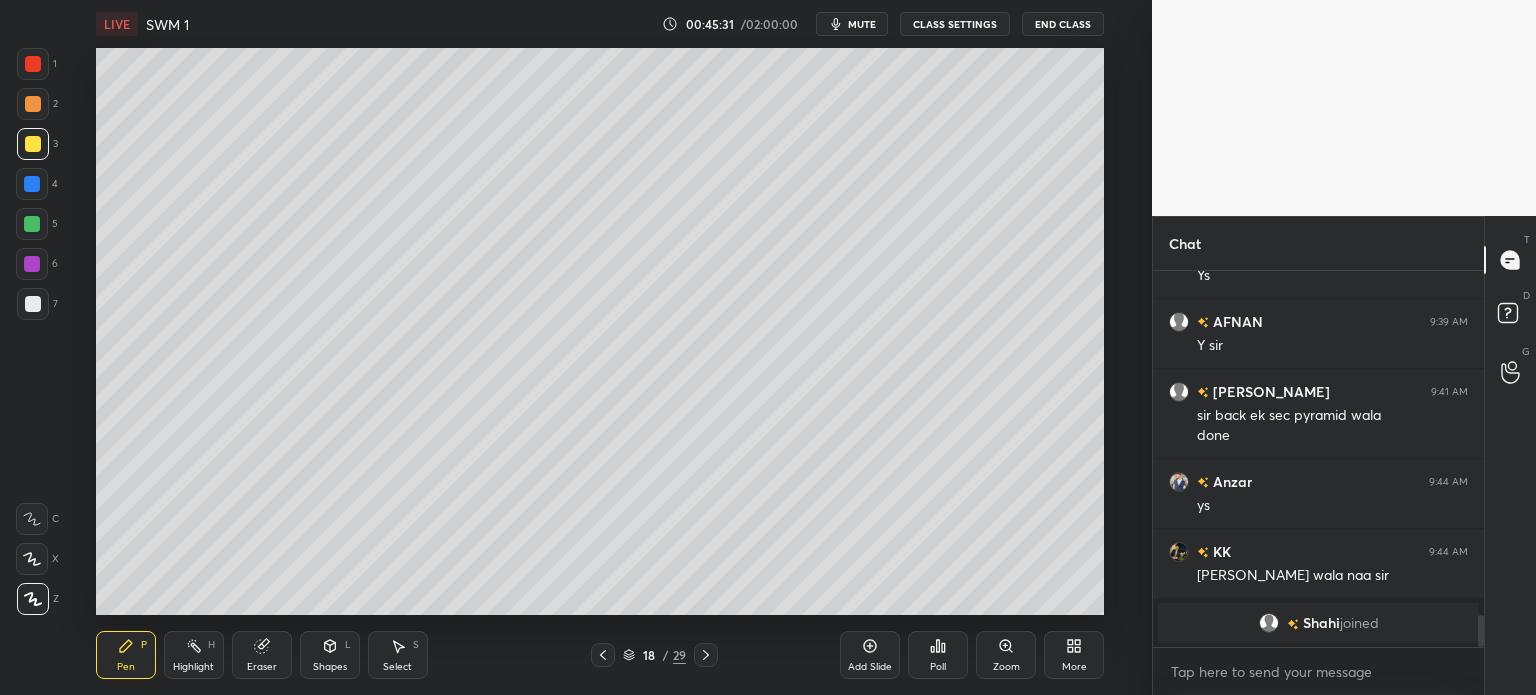 click at bounding box center (32, 184) 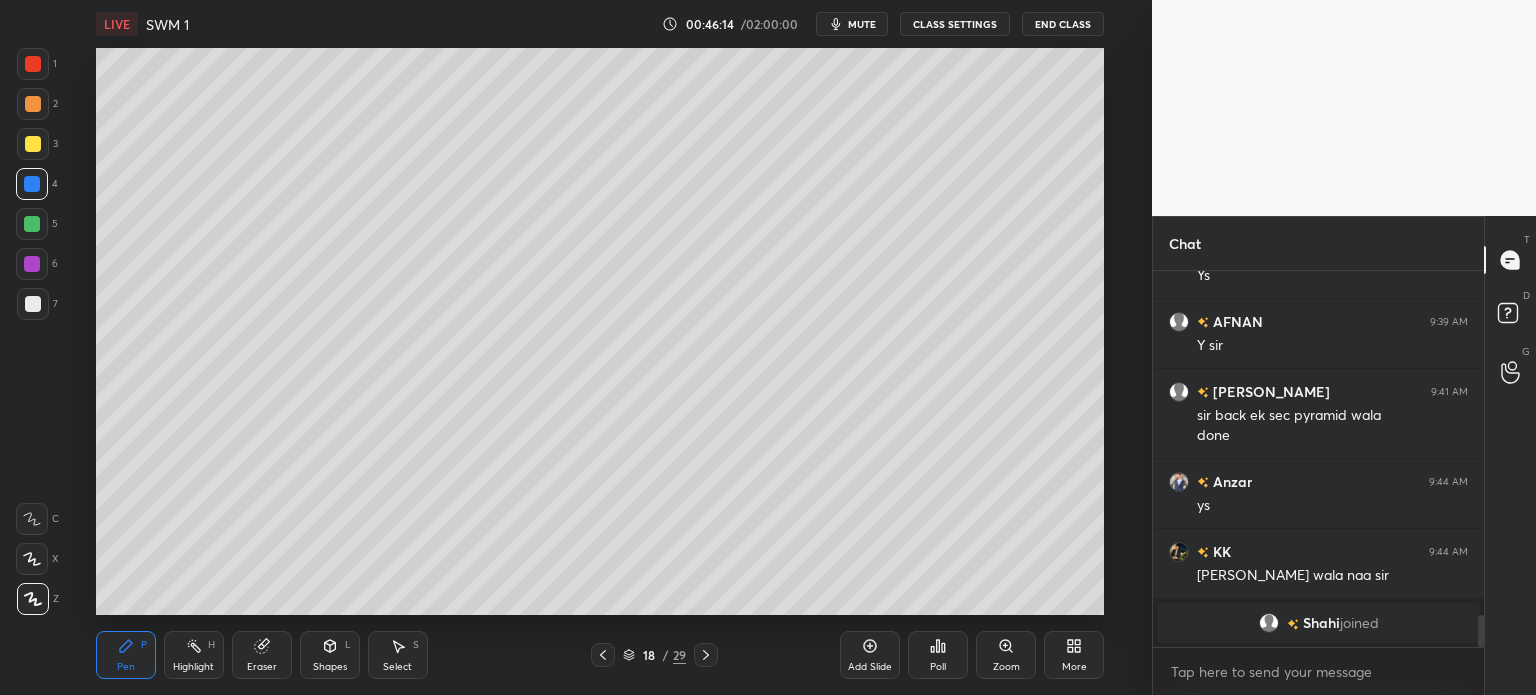 click at bounding box center (33, 304) 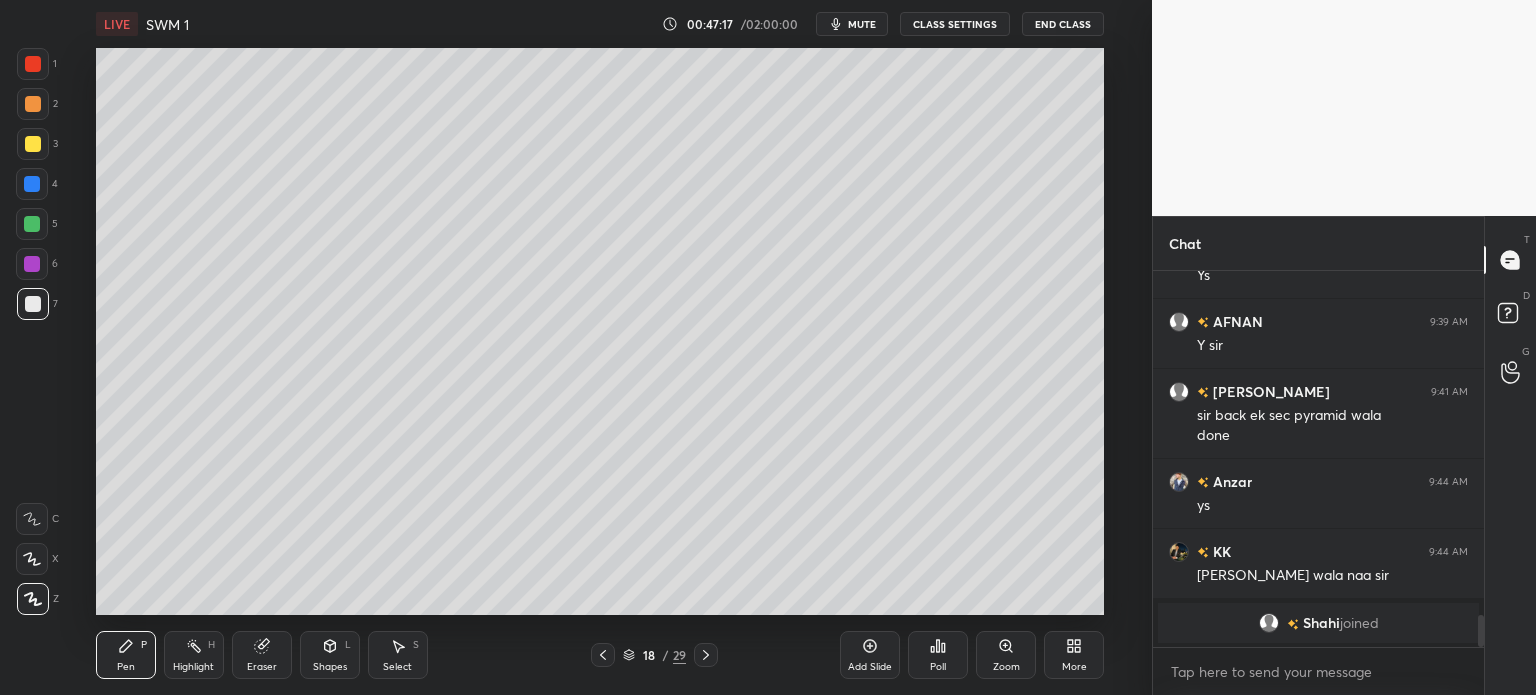 click at bounding box center (33, 104) 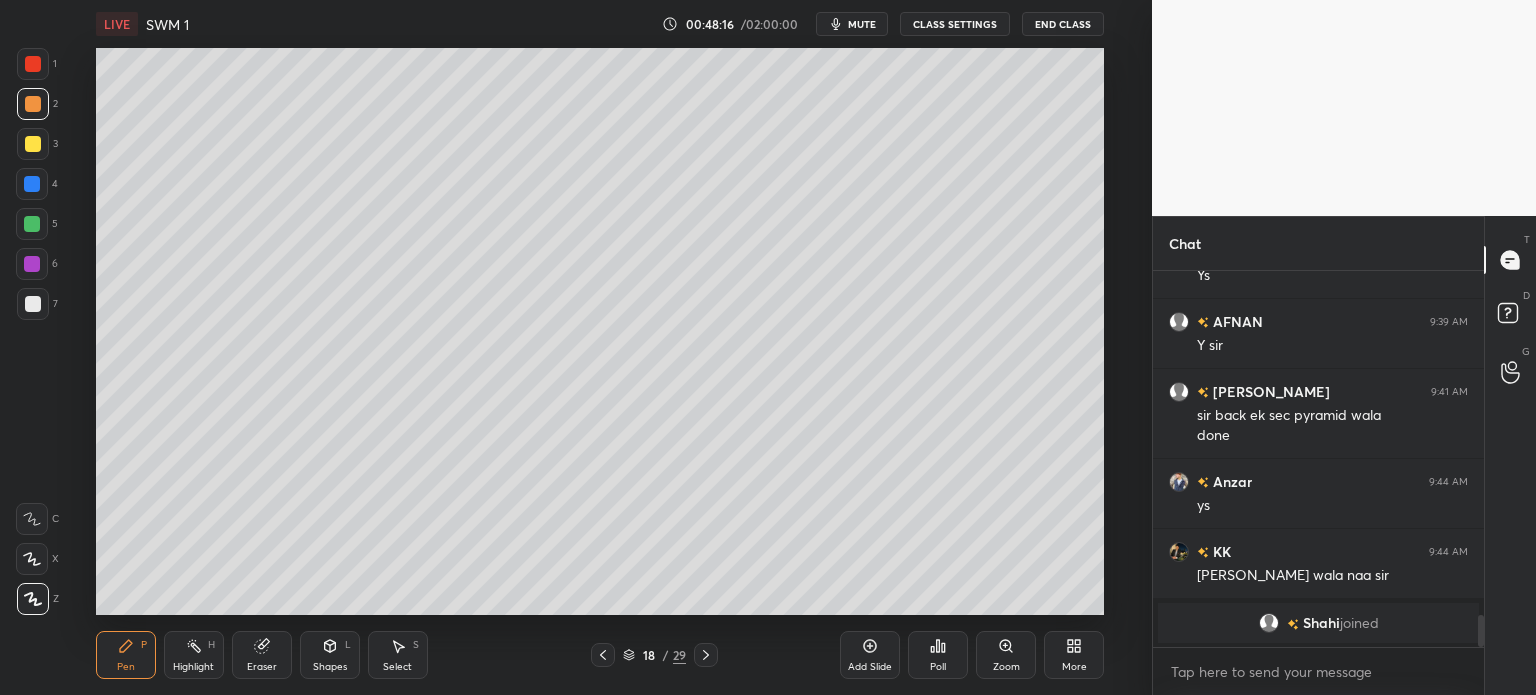 click at bounding box center [33, 304] 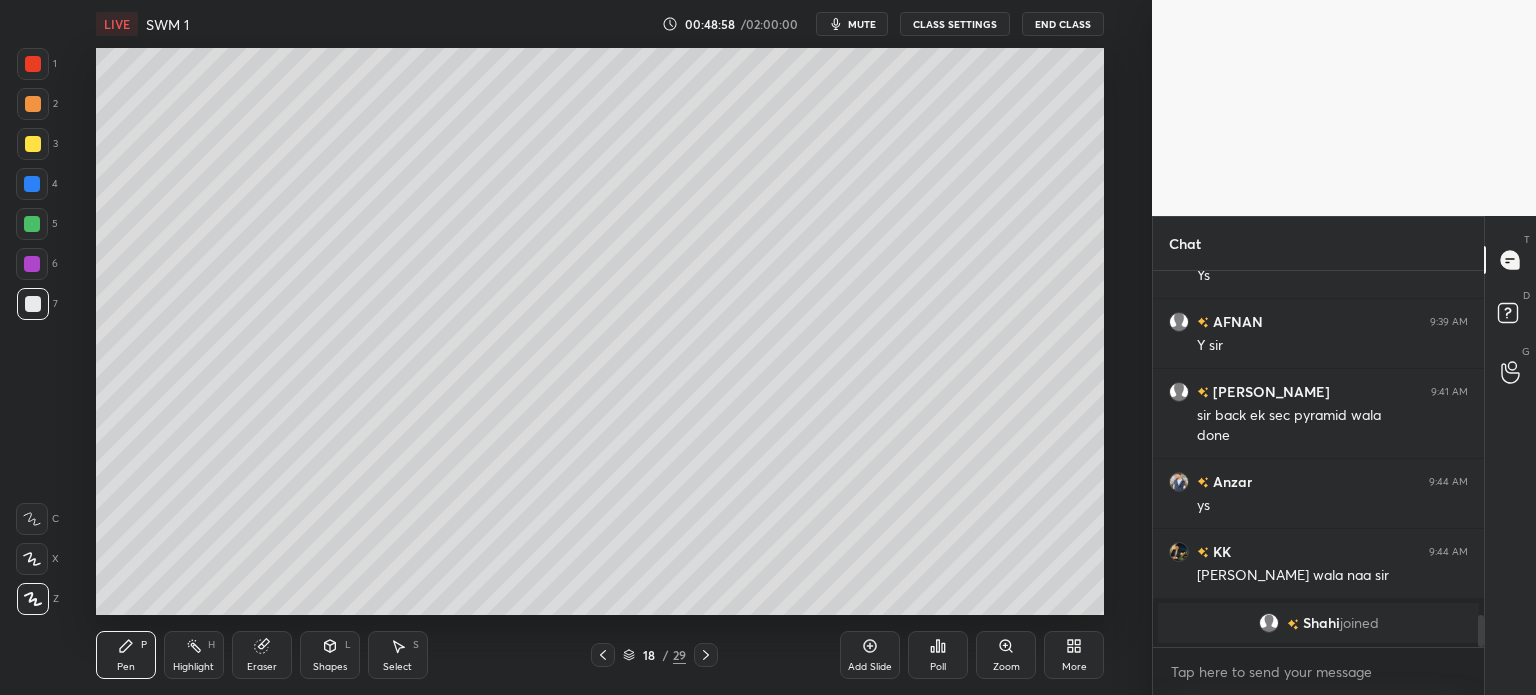 click at bounding box center [33, 144] 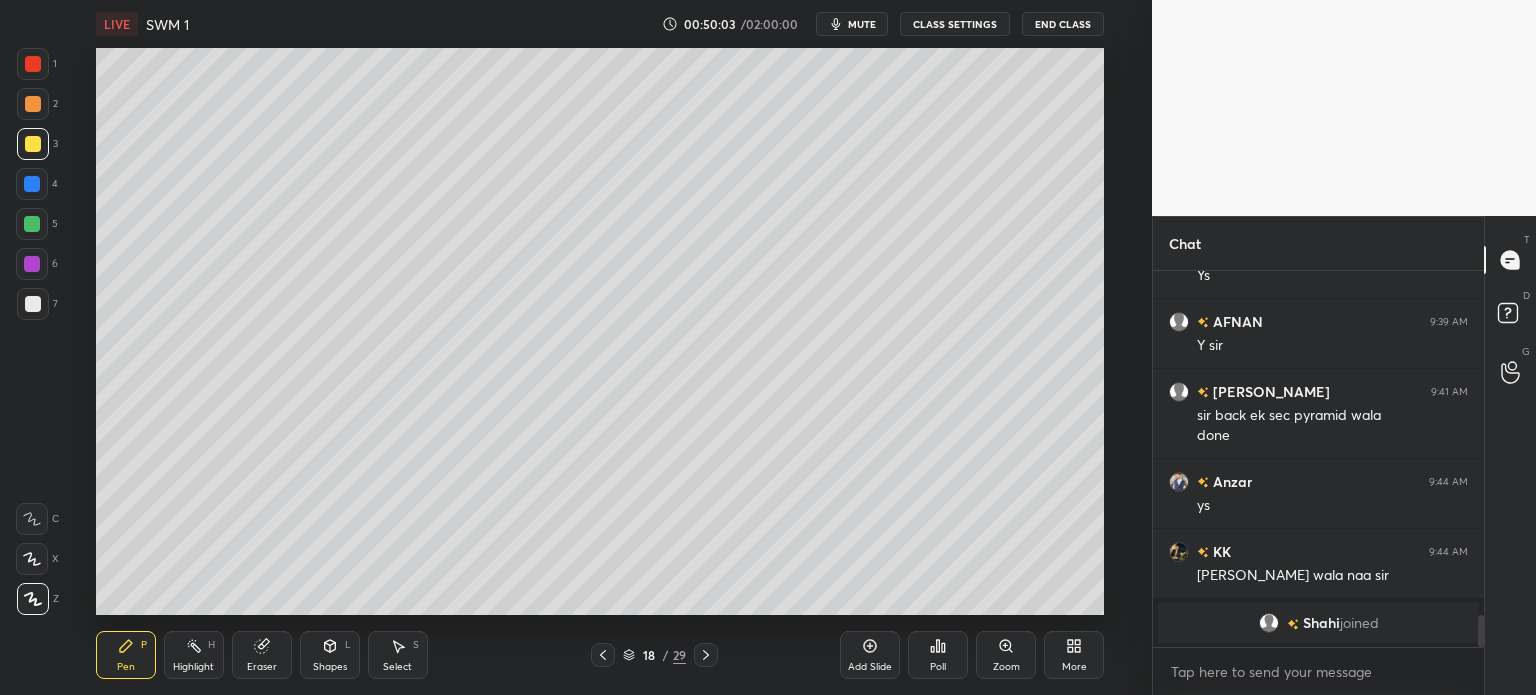 click 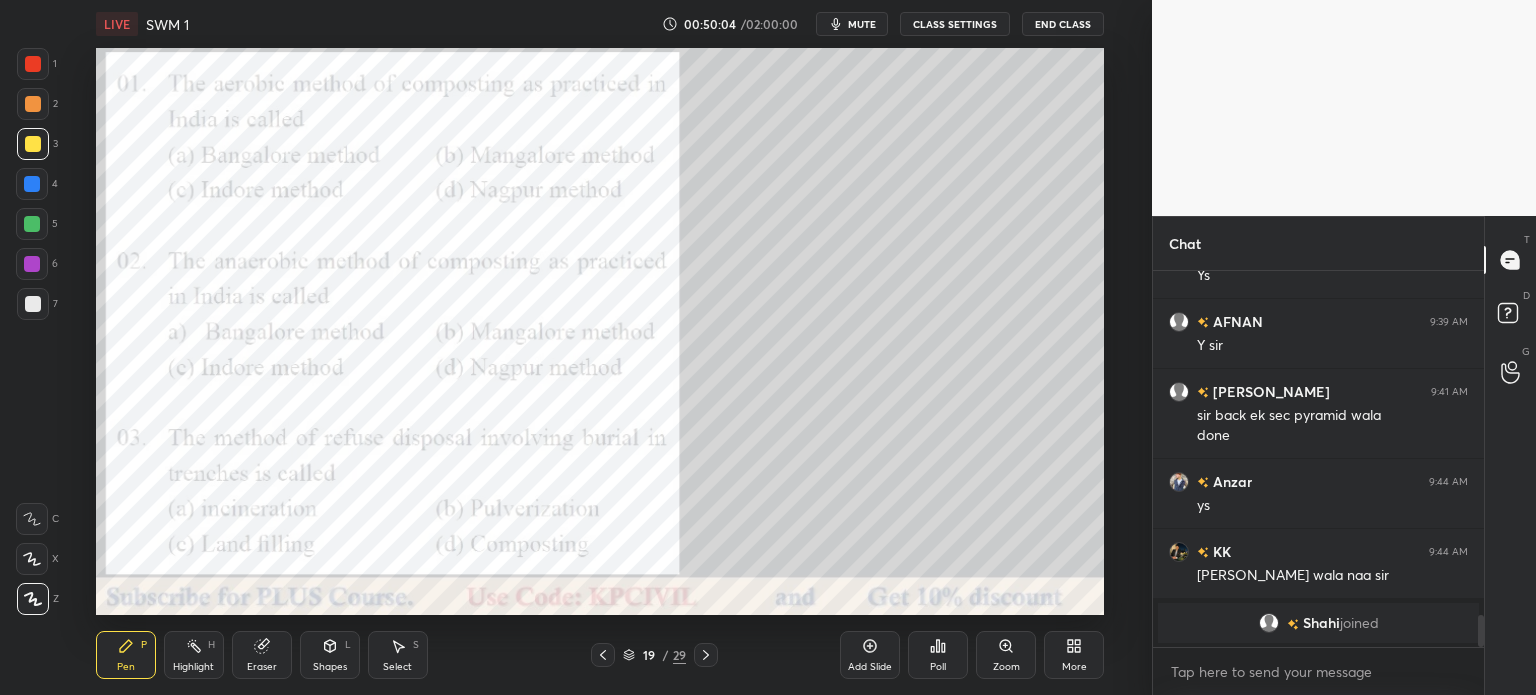 click at bounding box center [603, 655] 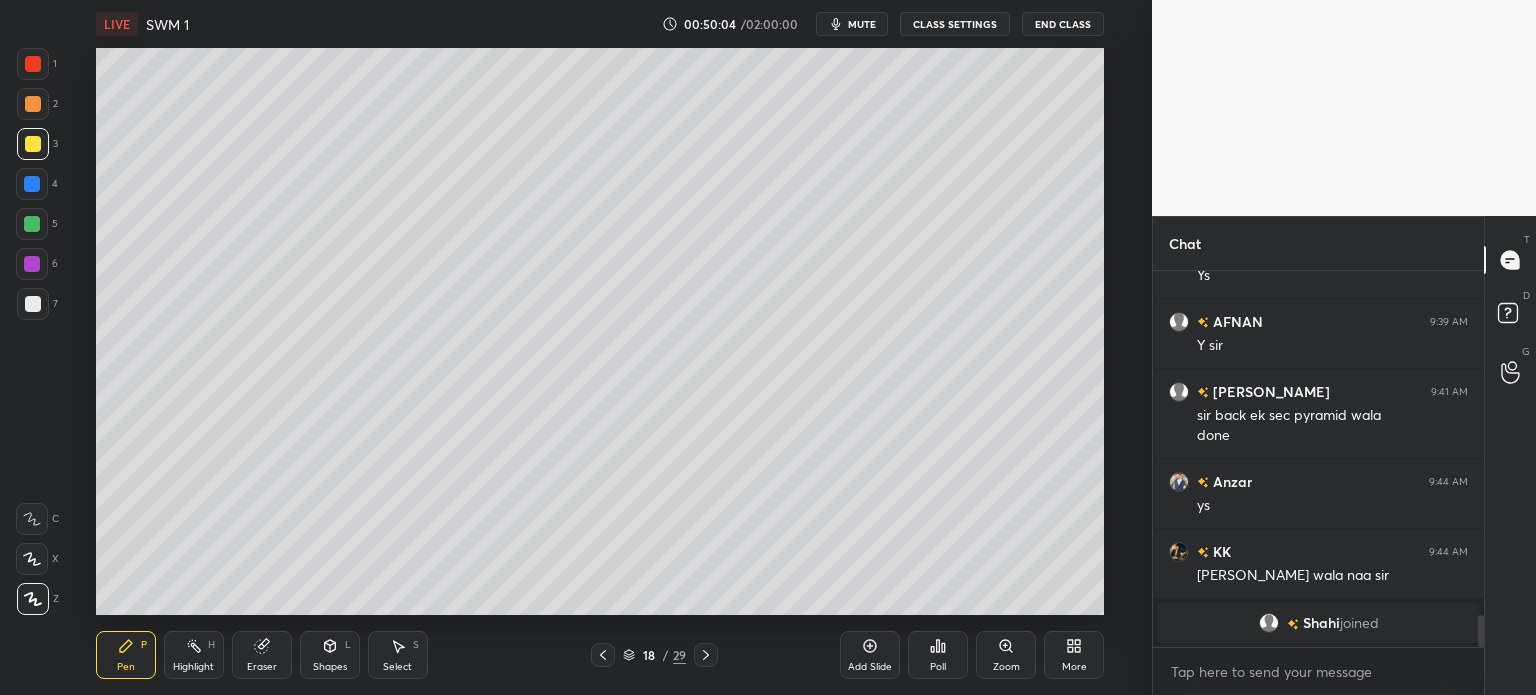 click on "Add Slide" at bounding box center [870, 655] 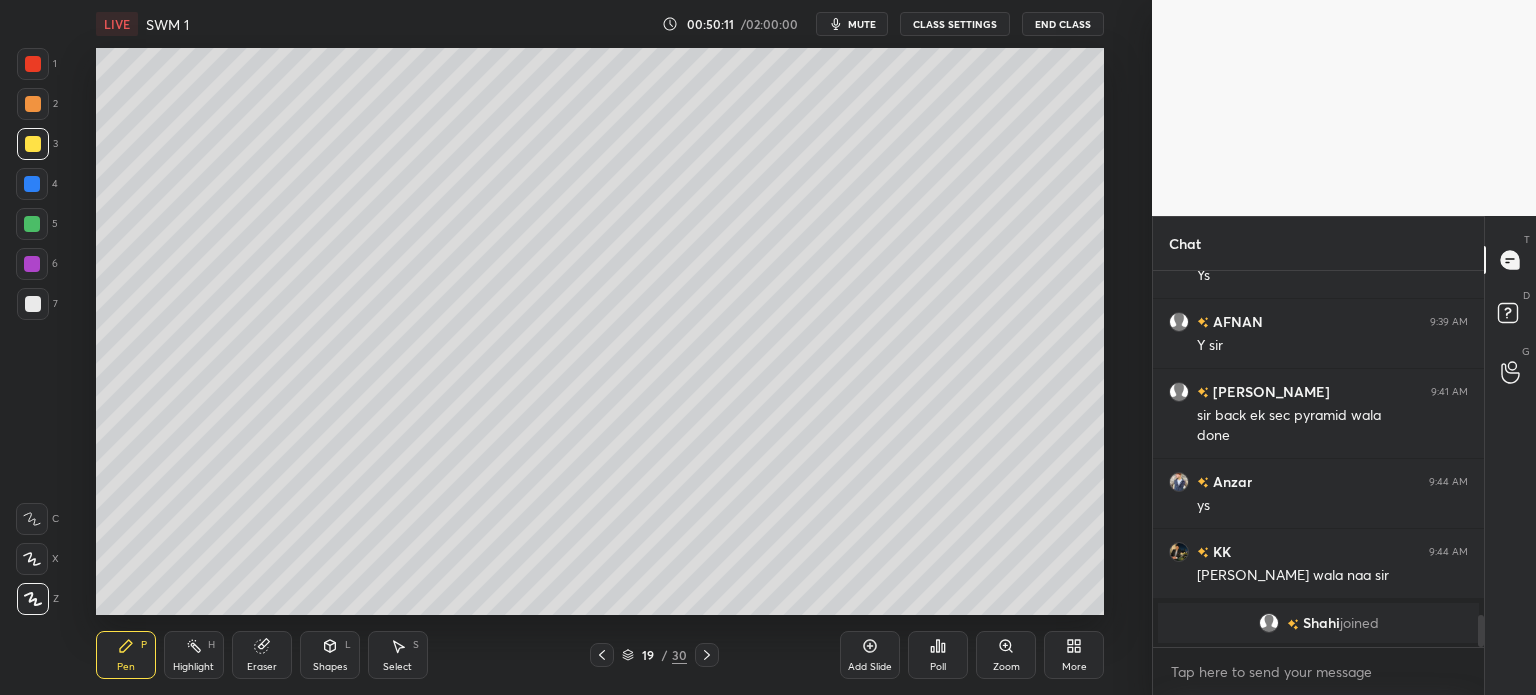 click at bounding box center [33, 304] 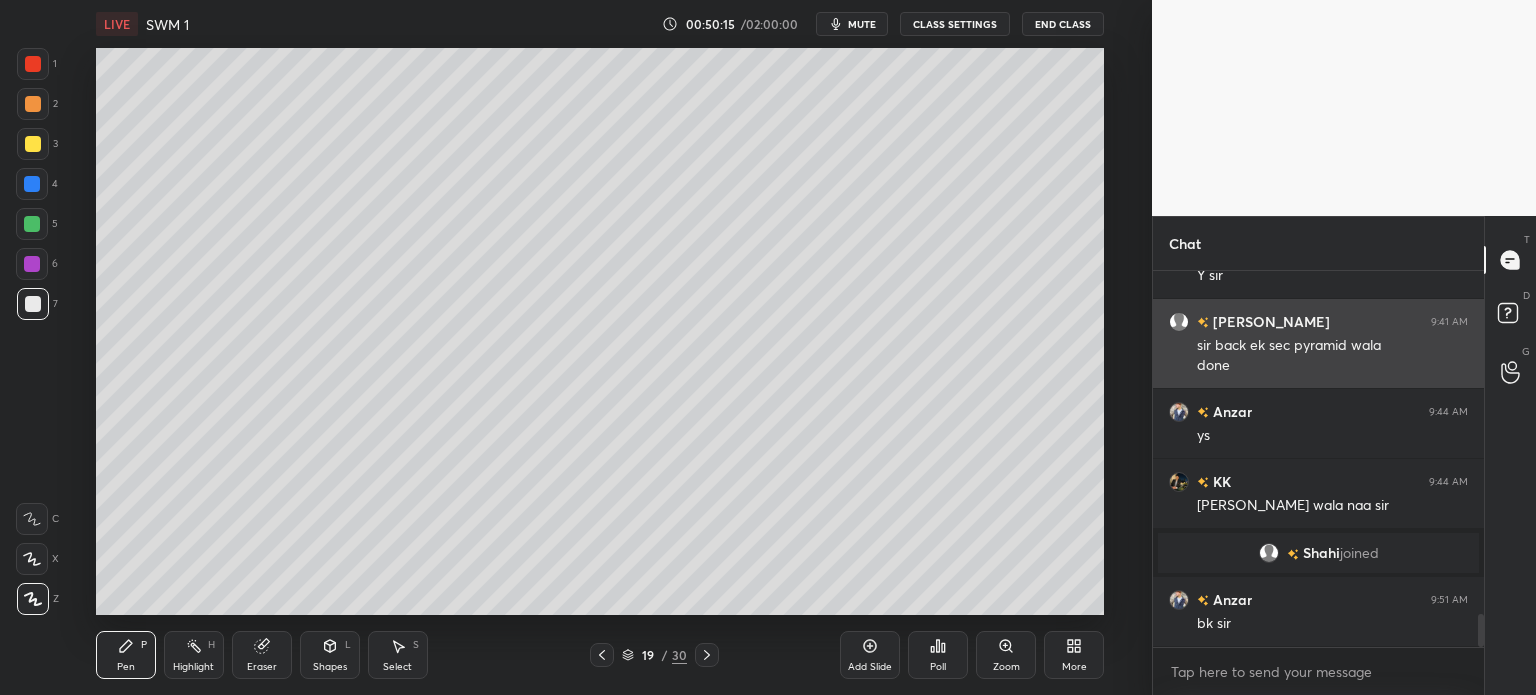 scroll, scrollTop: 3878, scrollLeft: 0, axis: vertical 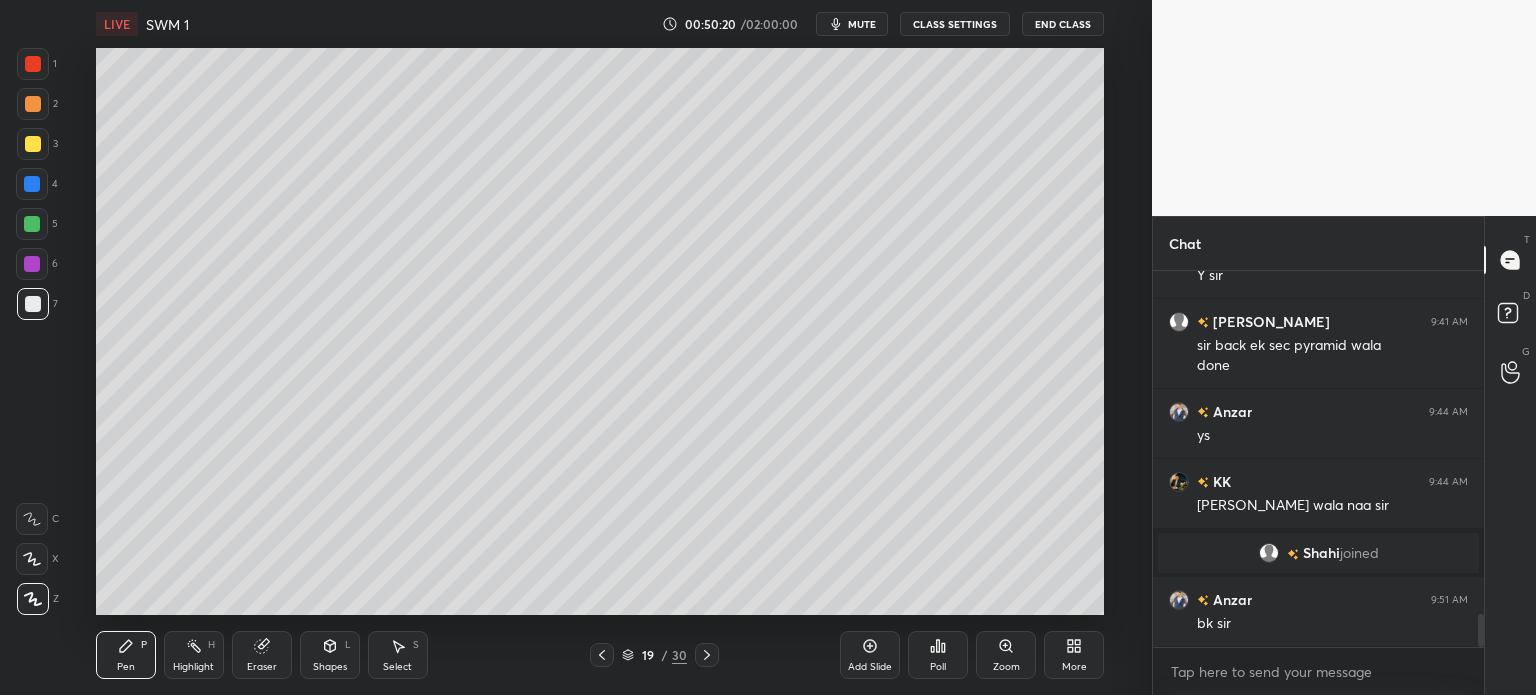 click 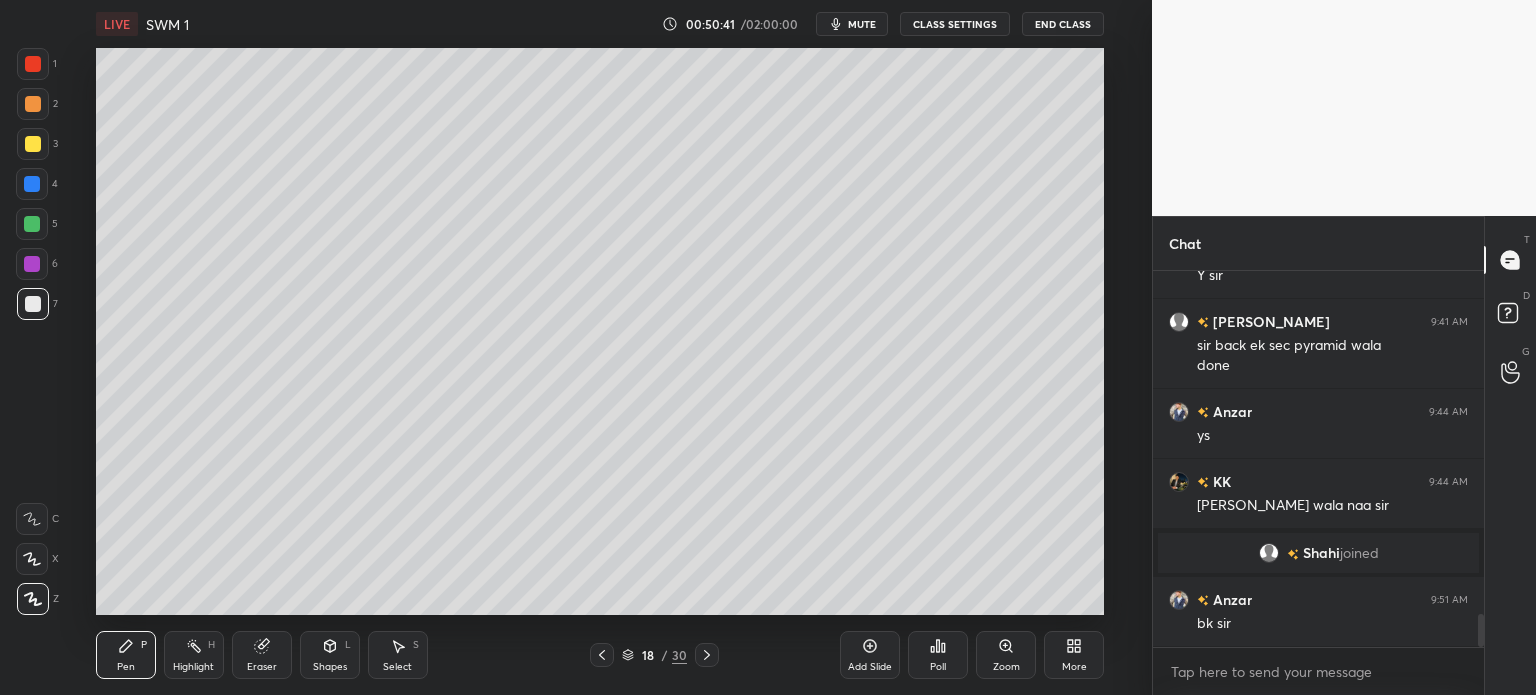scroll, scrollTop: 3898, scrollLeft: 0, axis: vertical 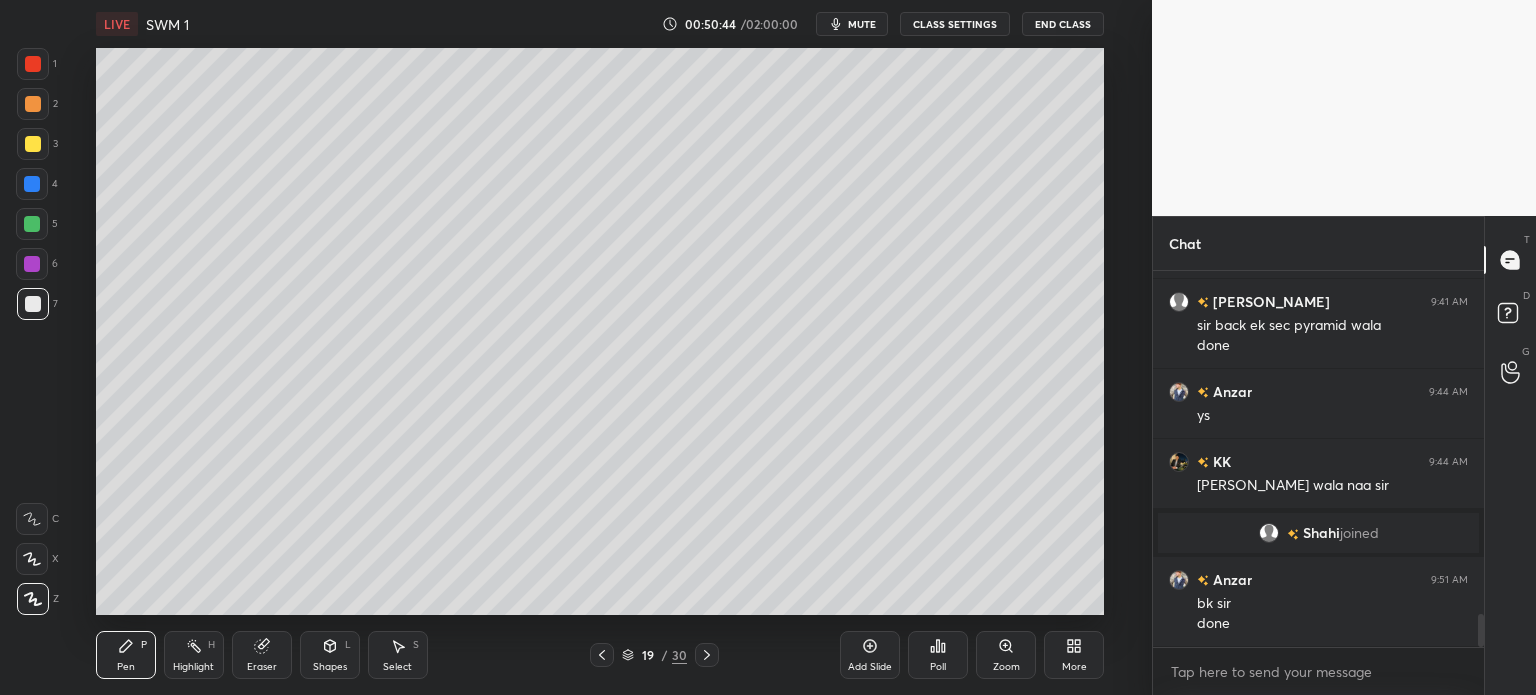 click at bounding box center (33, 144) 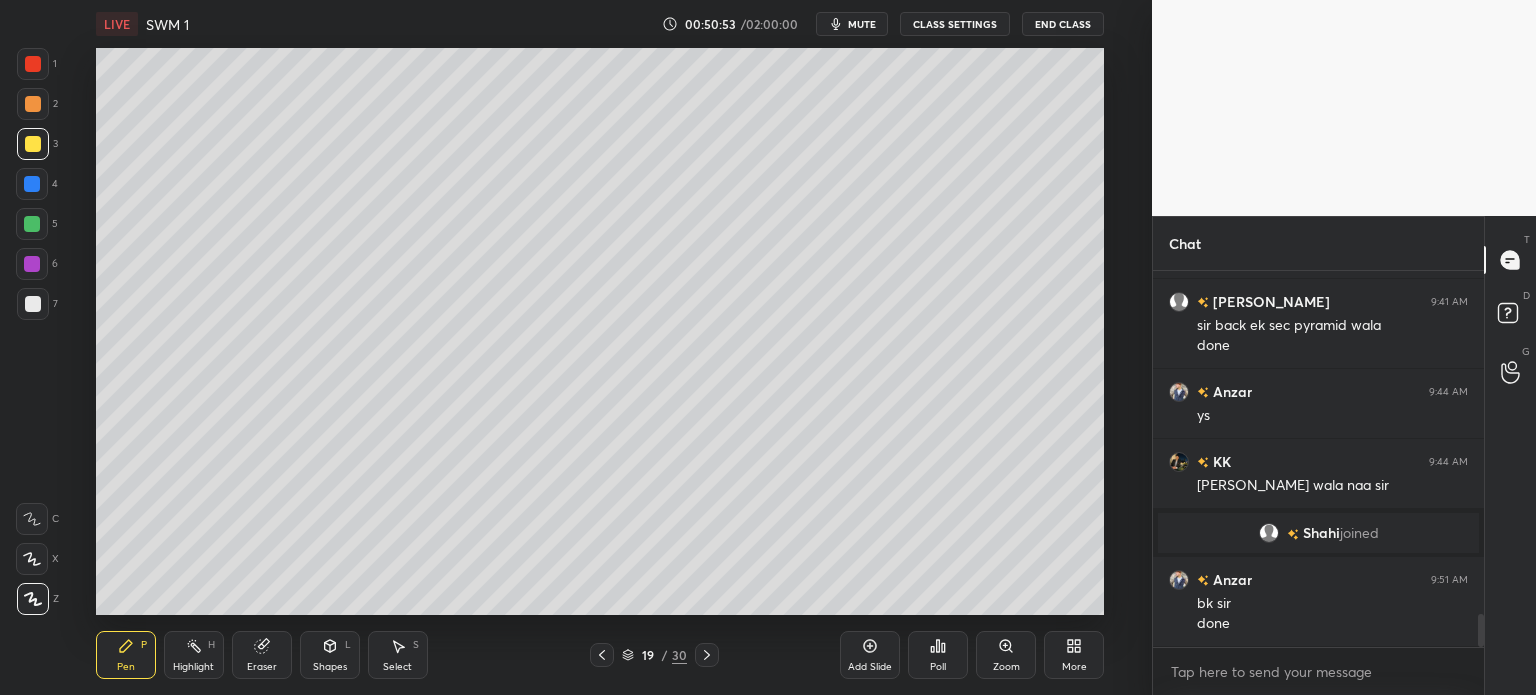 click at bounding box center (33, 304) 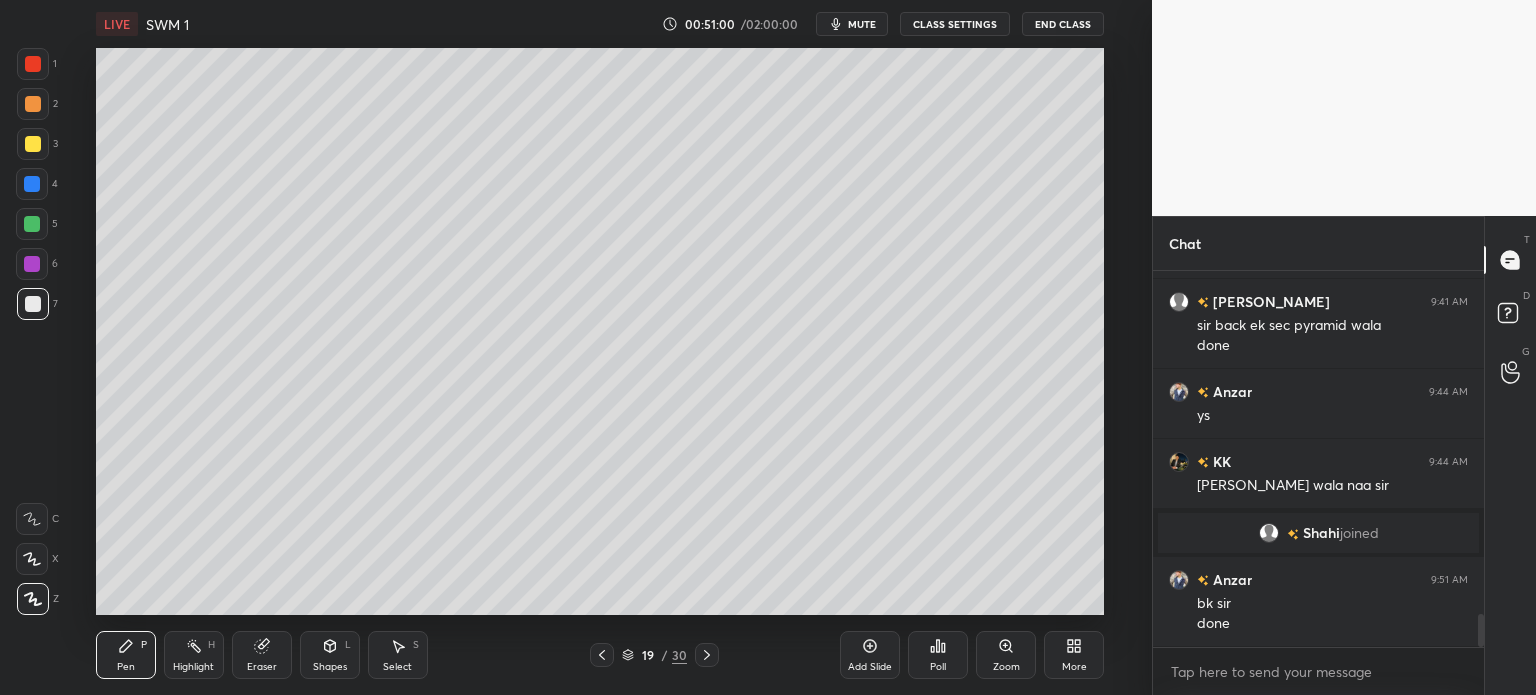 click at bounding box center (33, 104) 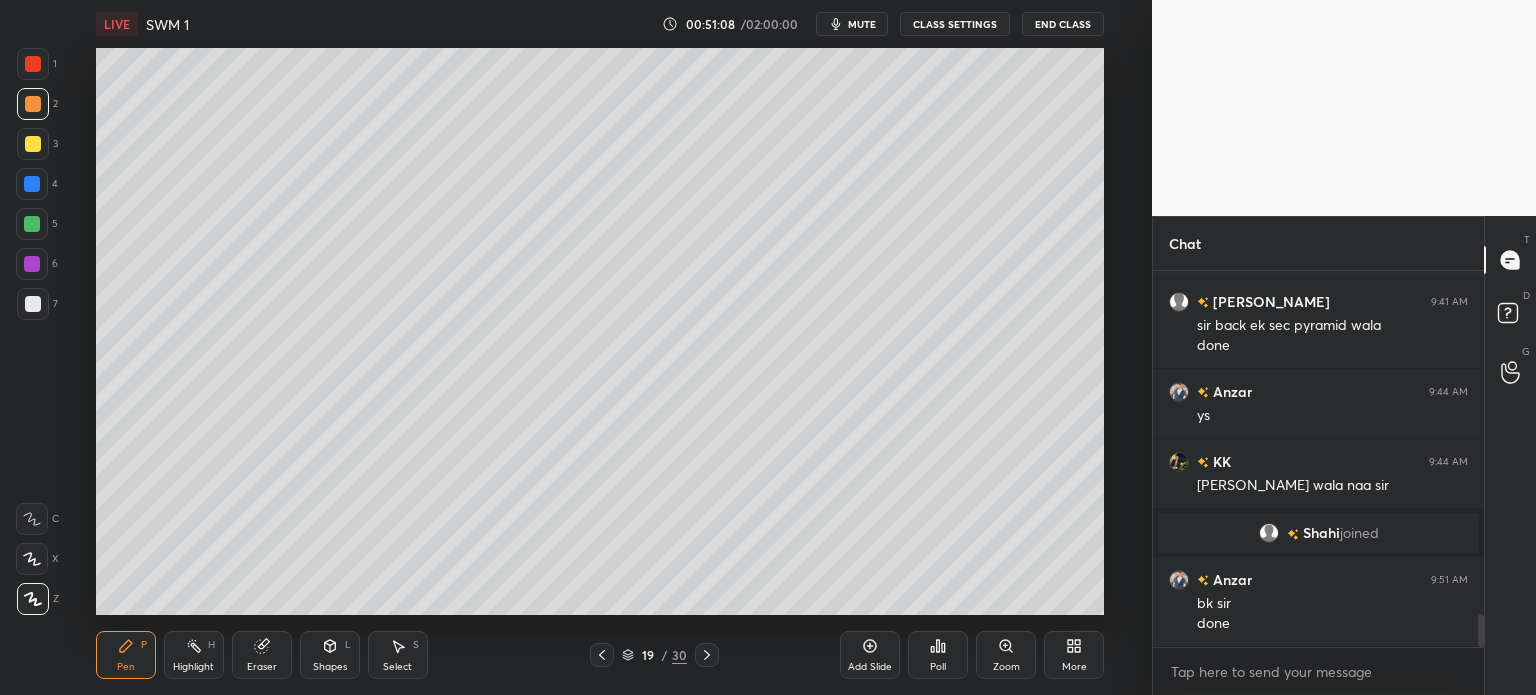 click at bounding box center (33, 304) 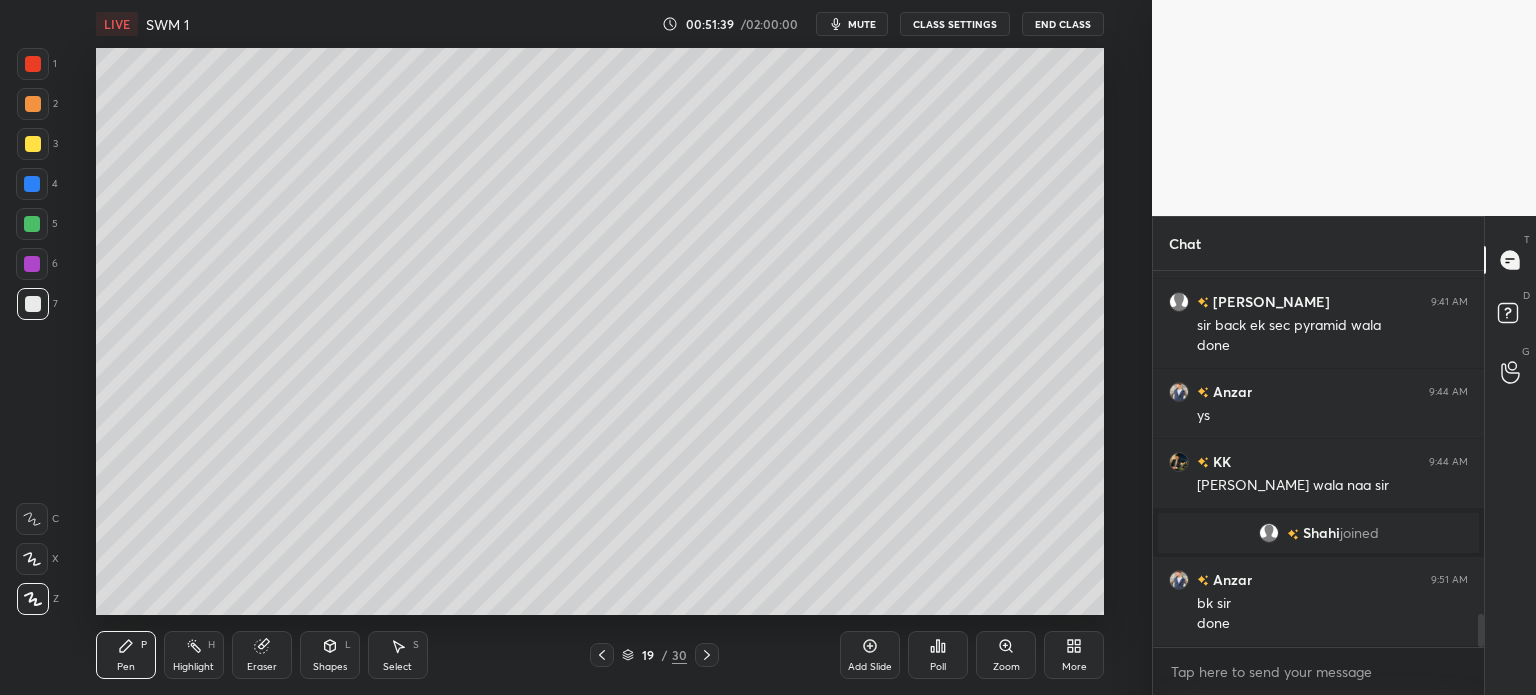 click at bounding box center [33, 144] 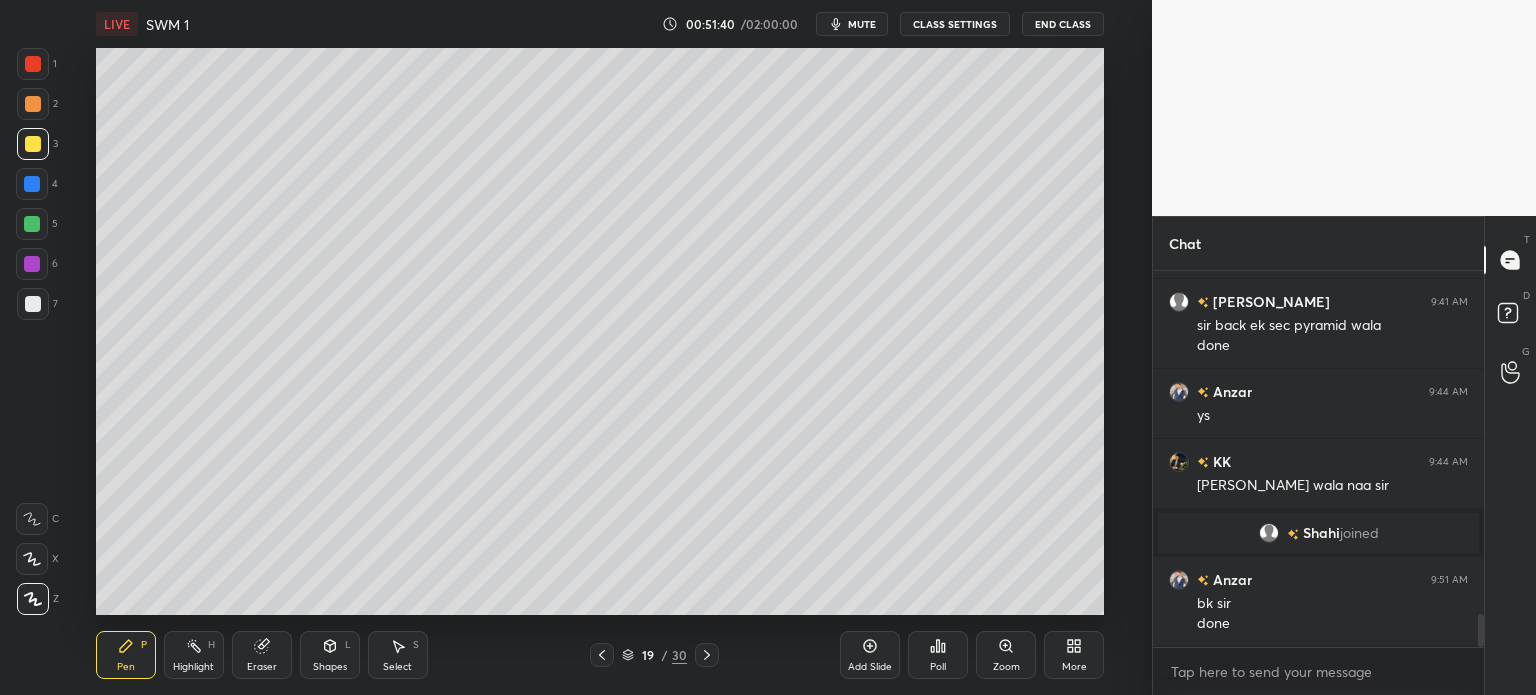 click on "Select" at bounding box center [397, 667] 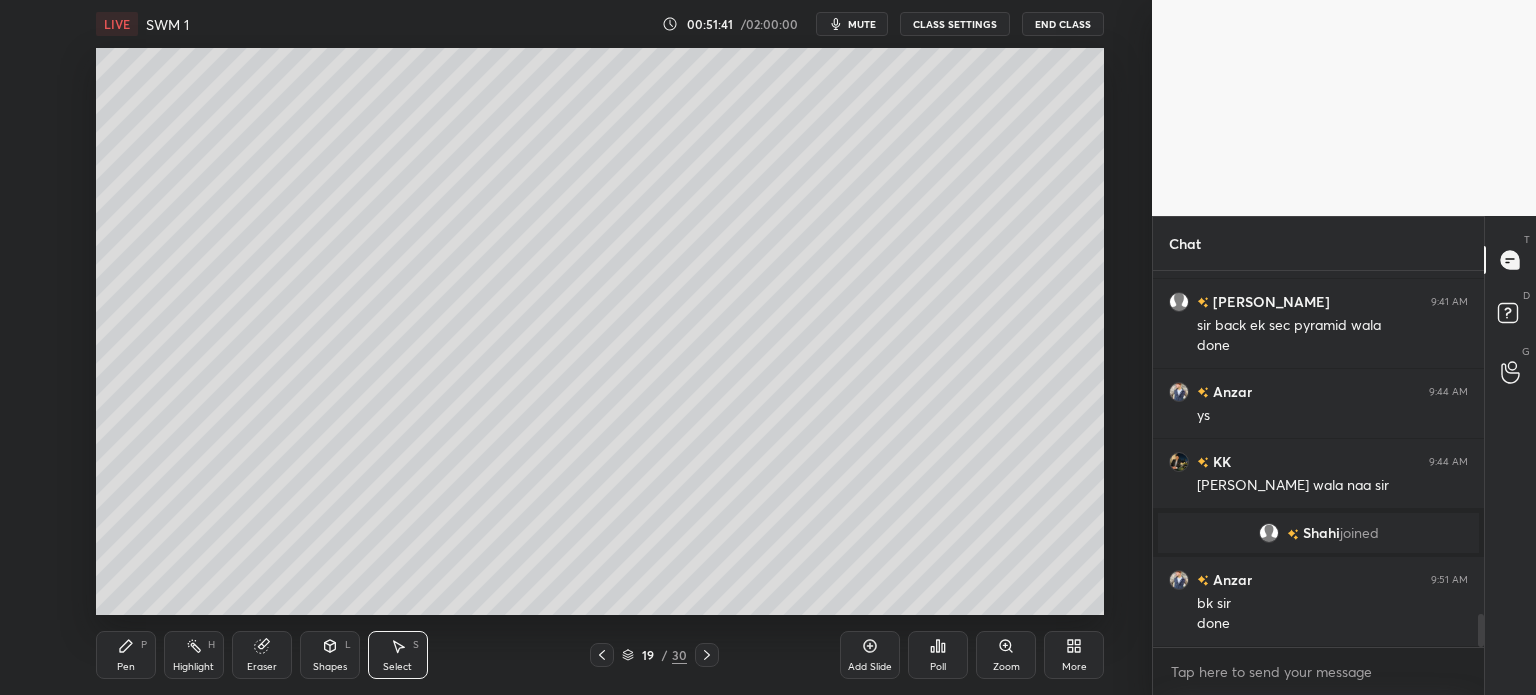 click on "Pen P" at bounding box center [126, 655] 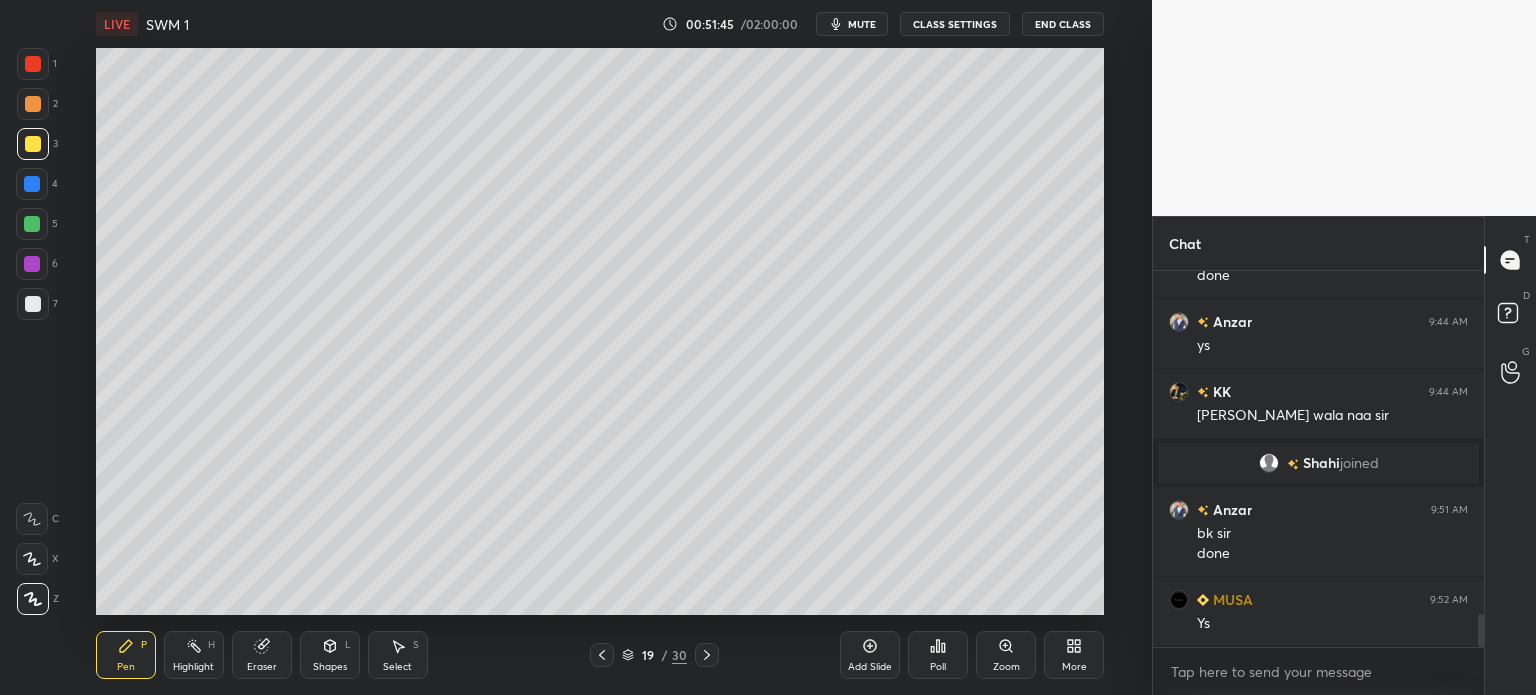 scroll, scrollTop: 4038, scrollLeft: 0, axis: vertical 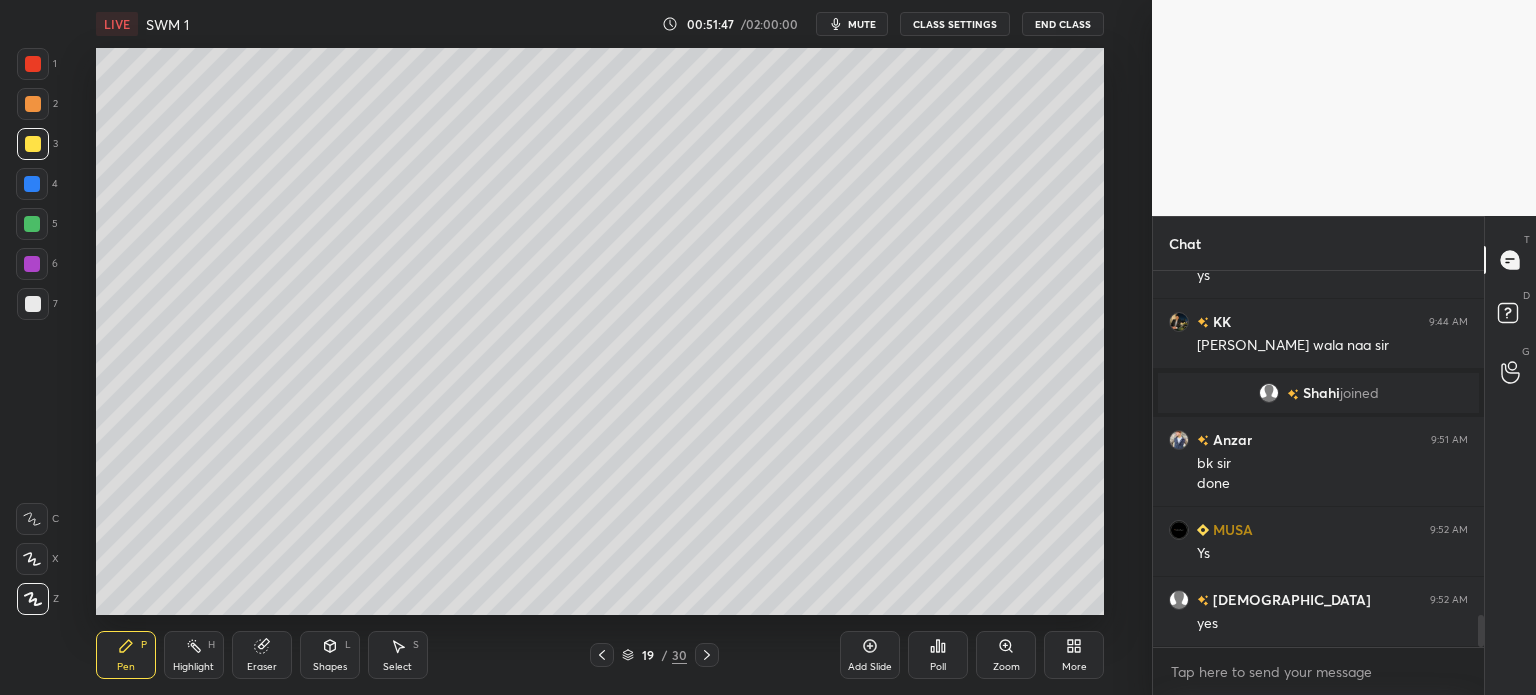 click at bounding box center (33, 144) 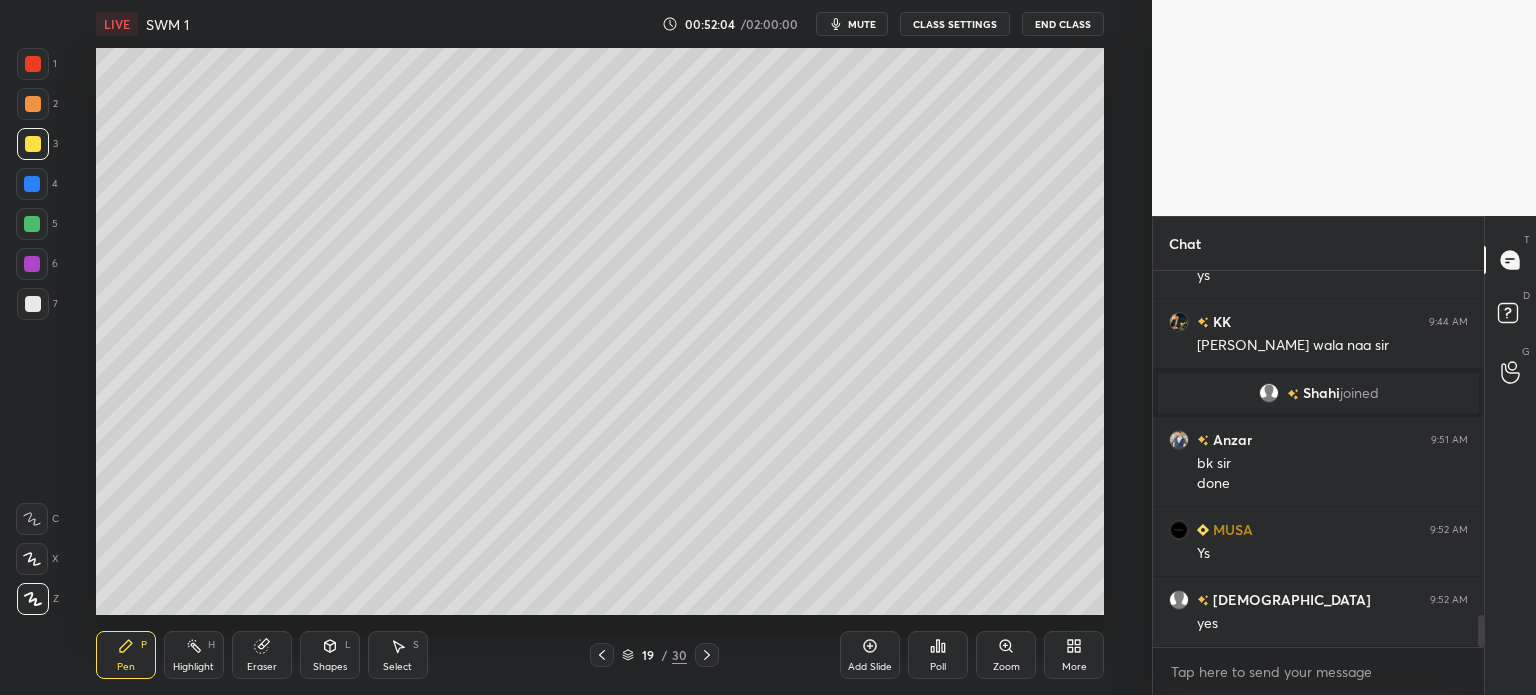 click at bounding box center (33, 304) 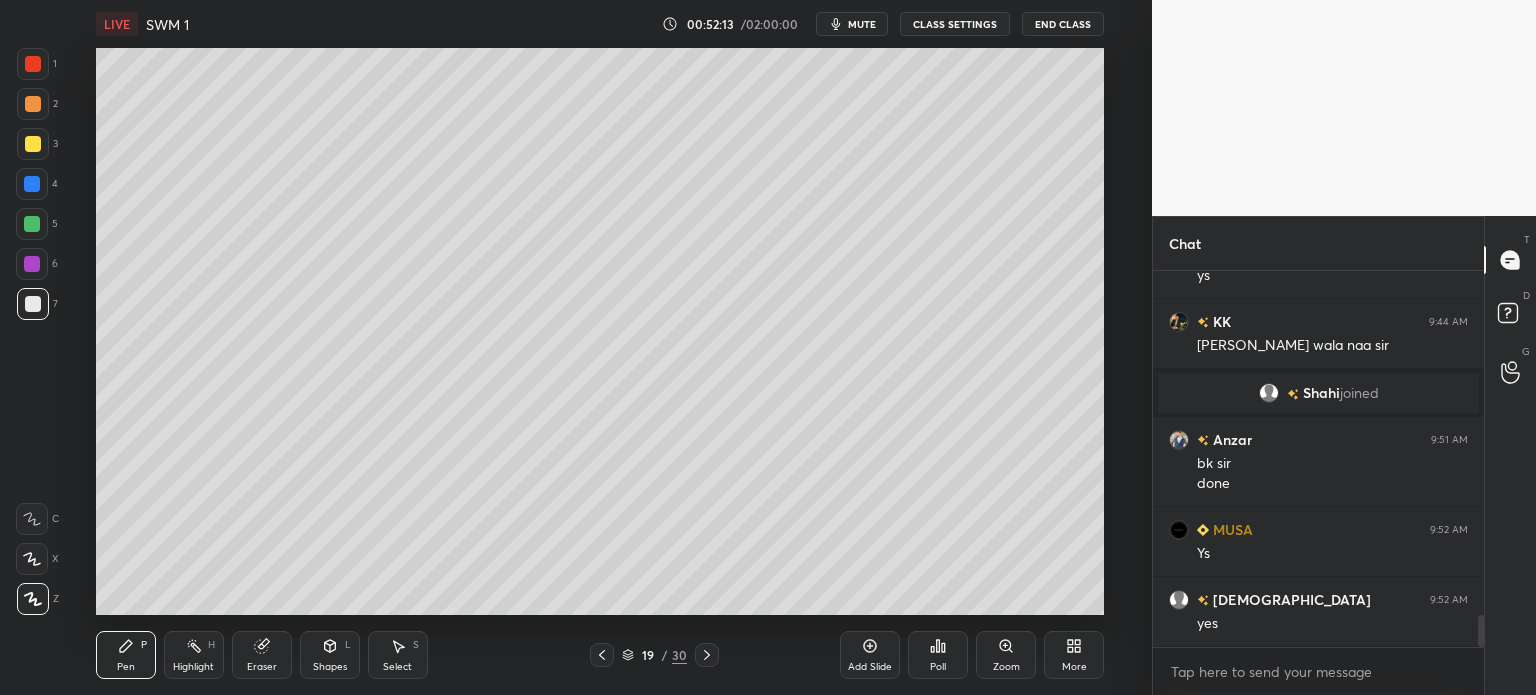 click at bounding box center [33, 104] 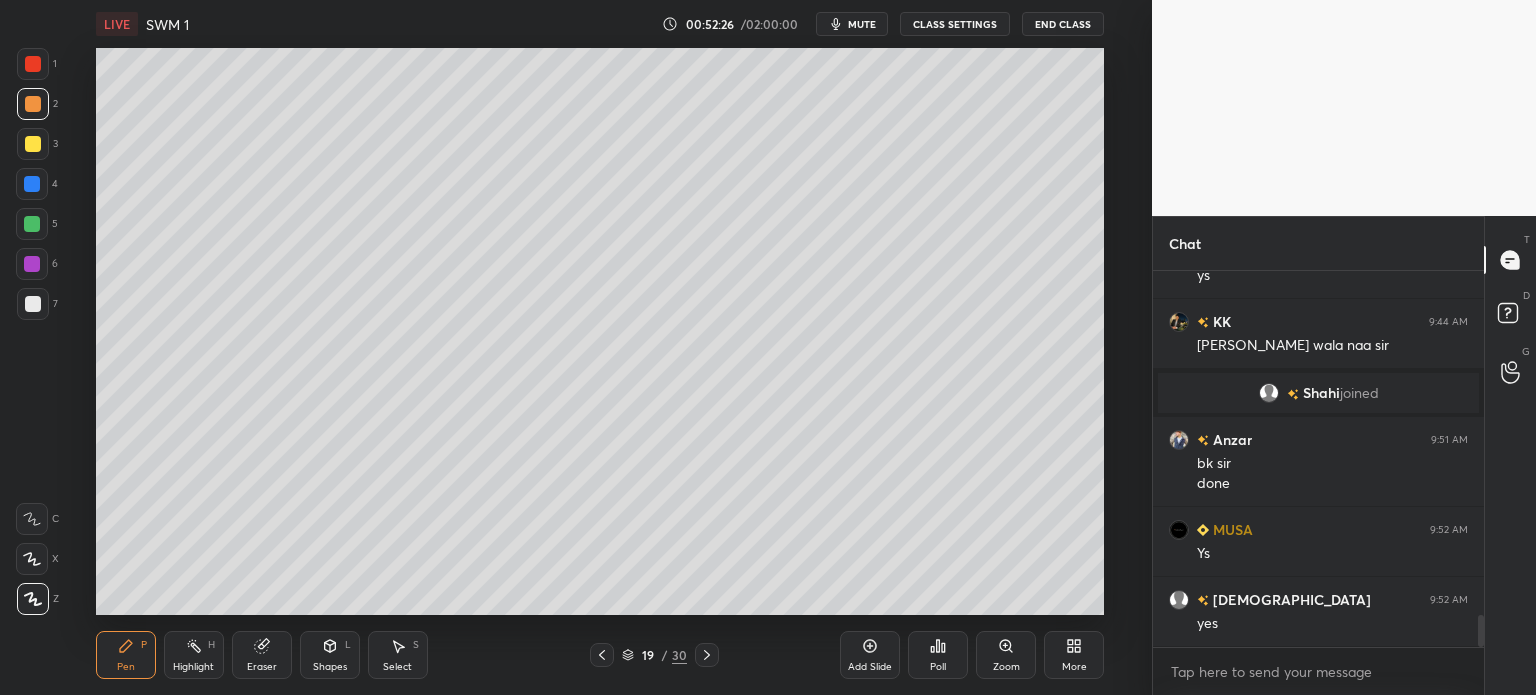 click at bounding box center (33, 304) 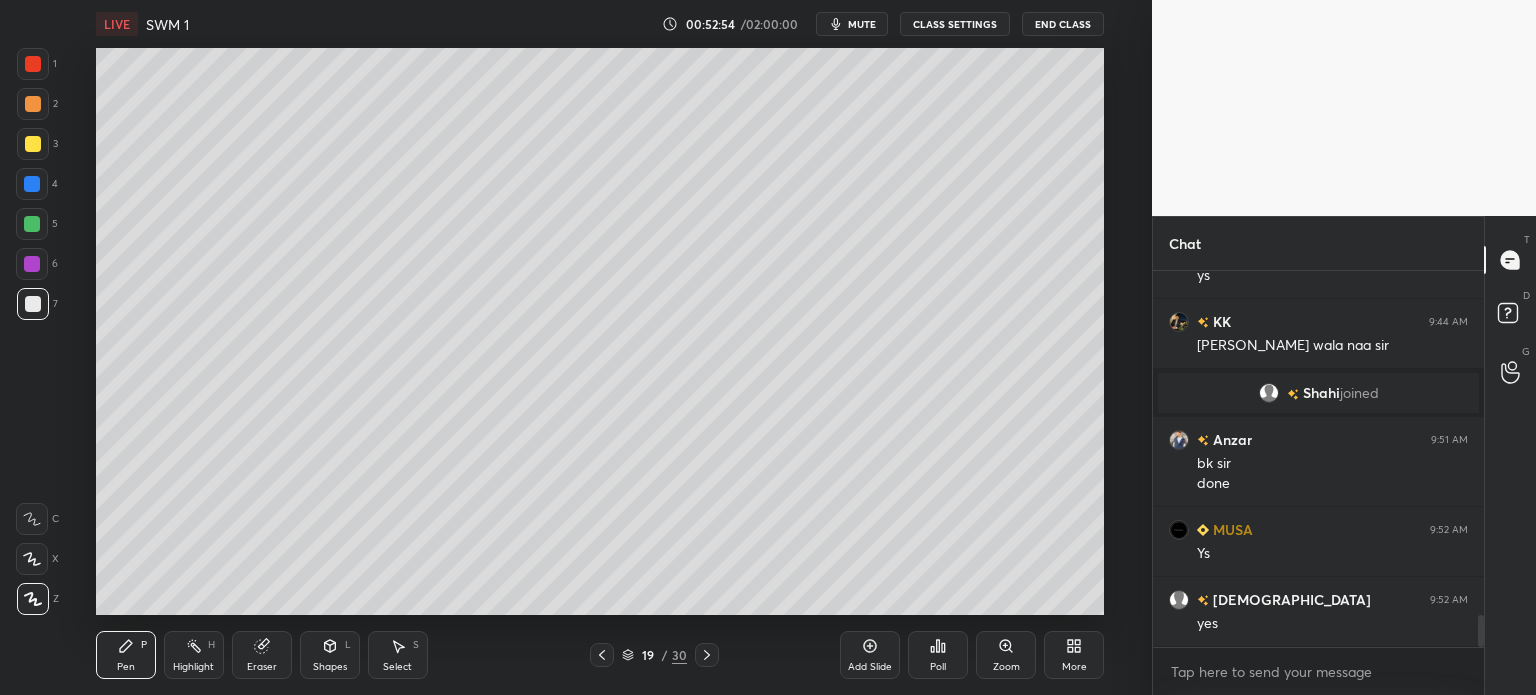 click at bounding box center (33, 144) 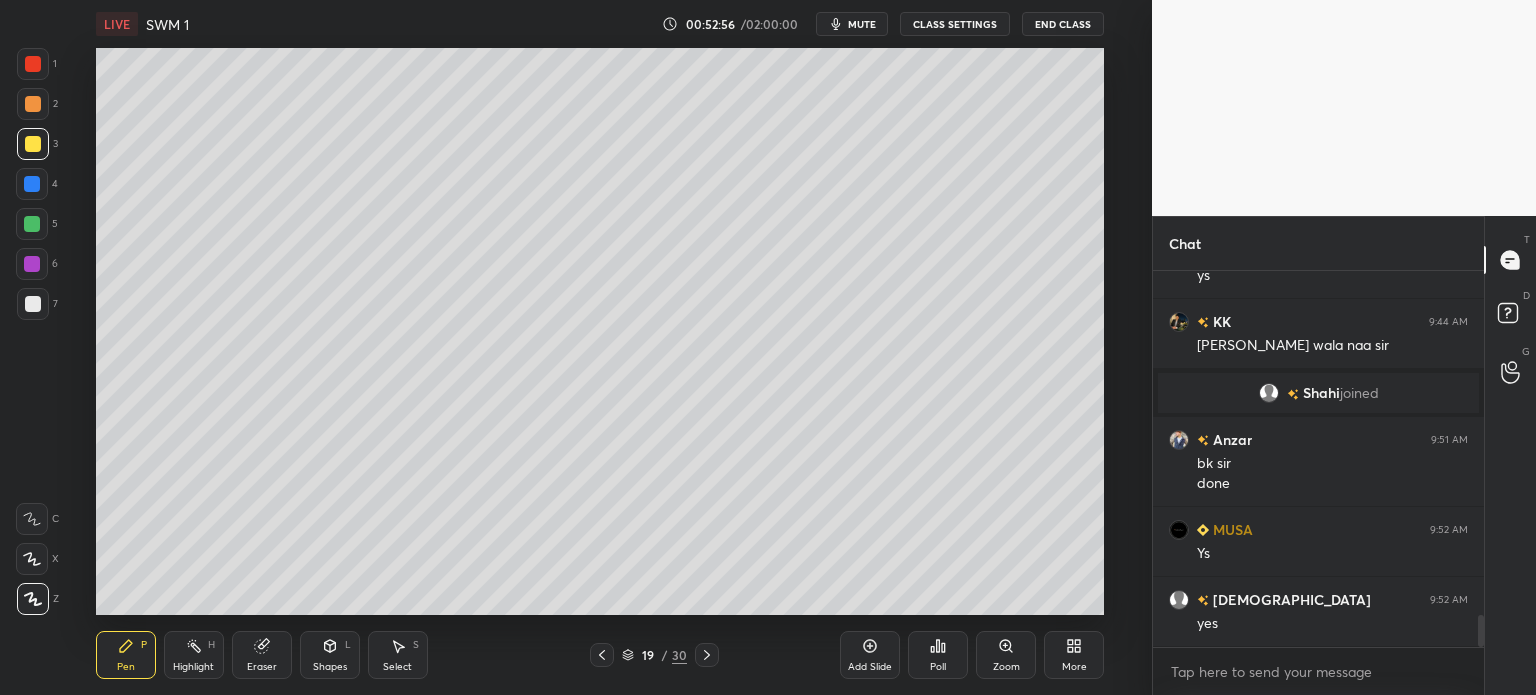 click on "Eraser" at bounding box center (262, 667) 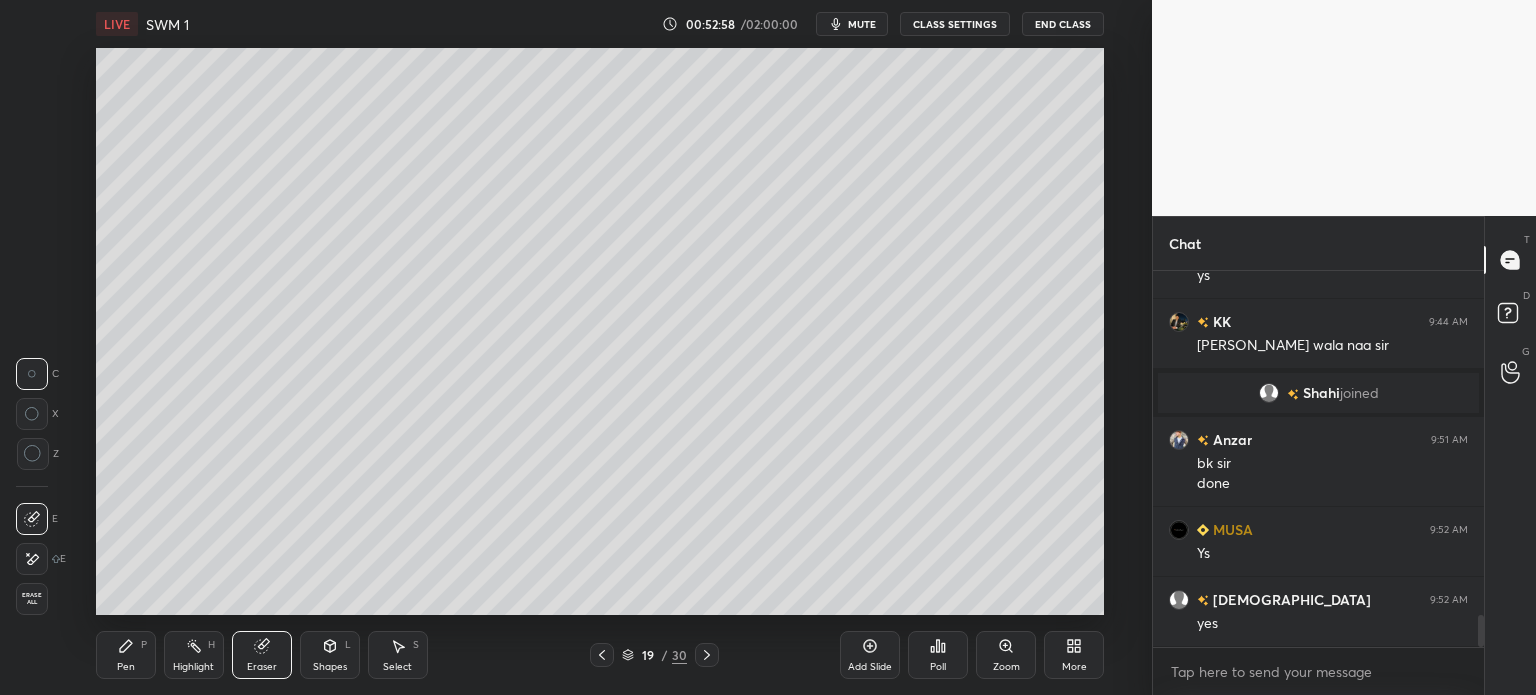 click on "Pen" at bounding box center [126, 667] 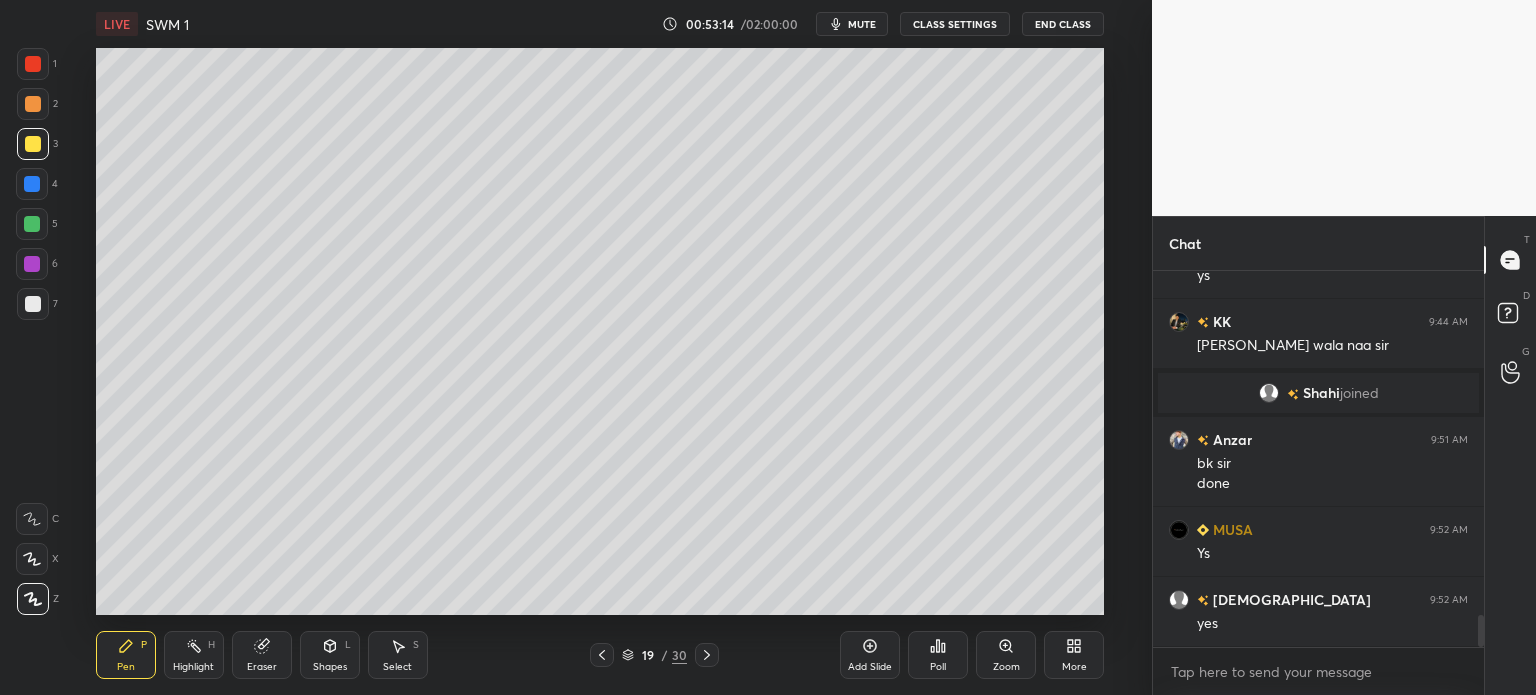 click at bounding box center (33, 304) 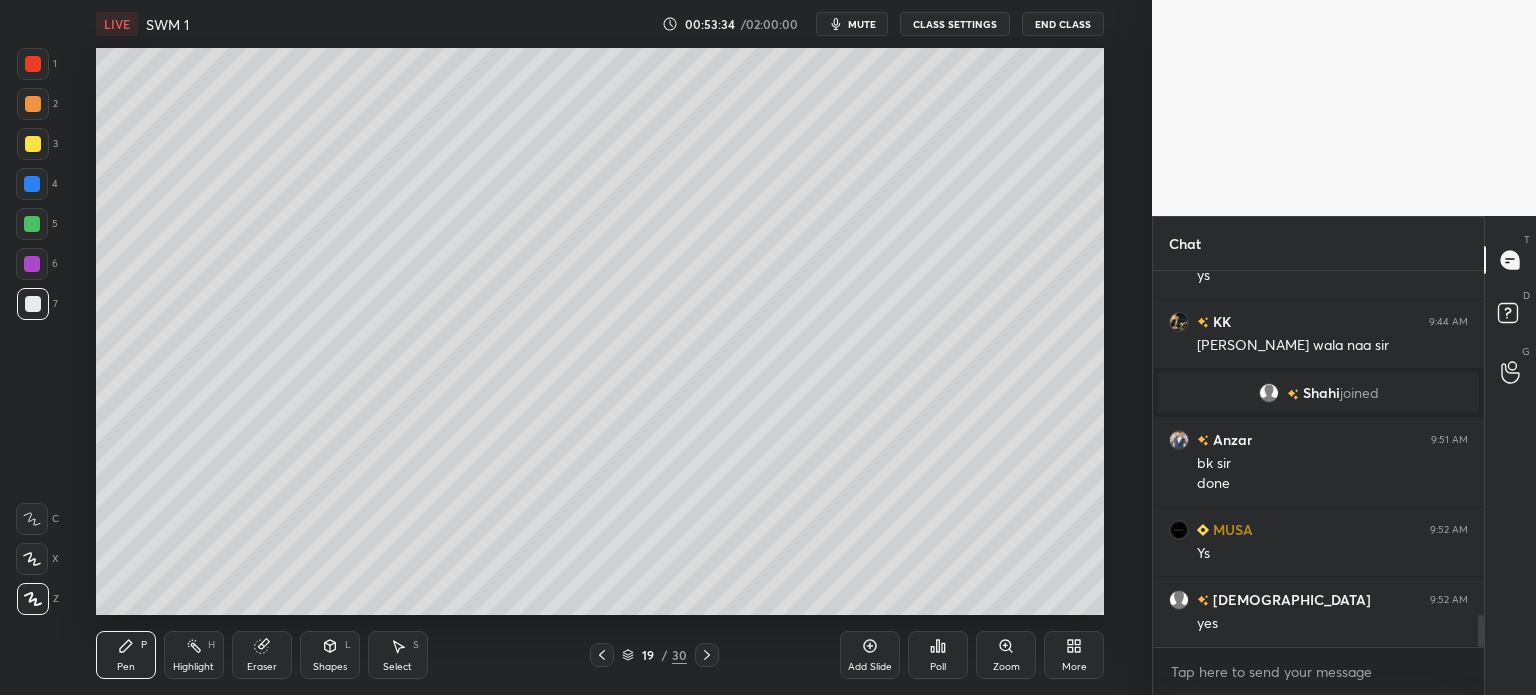 click at bounding box center (33, 144) 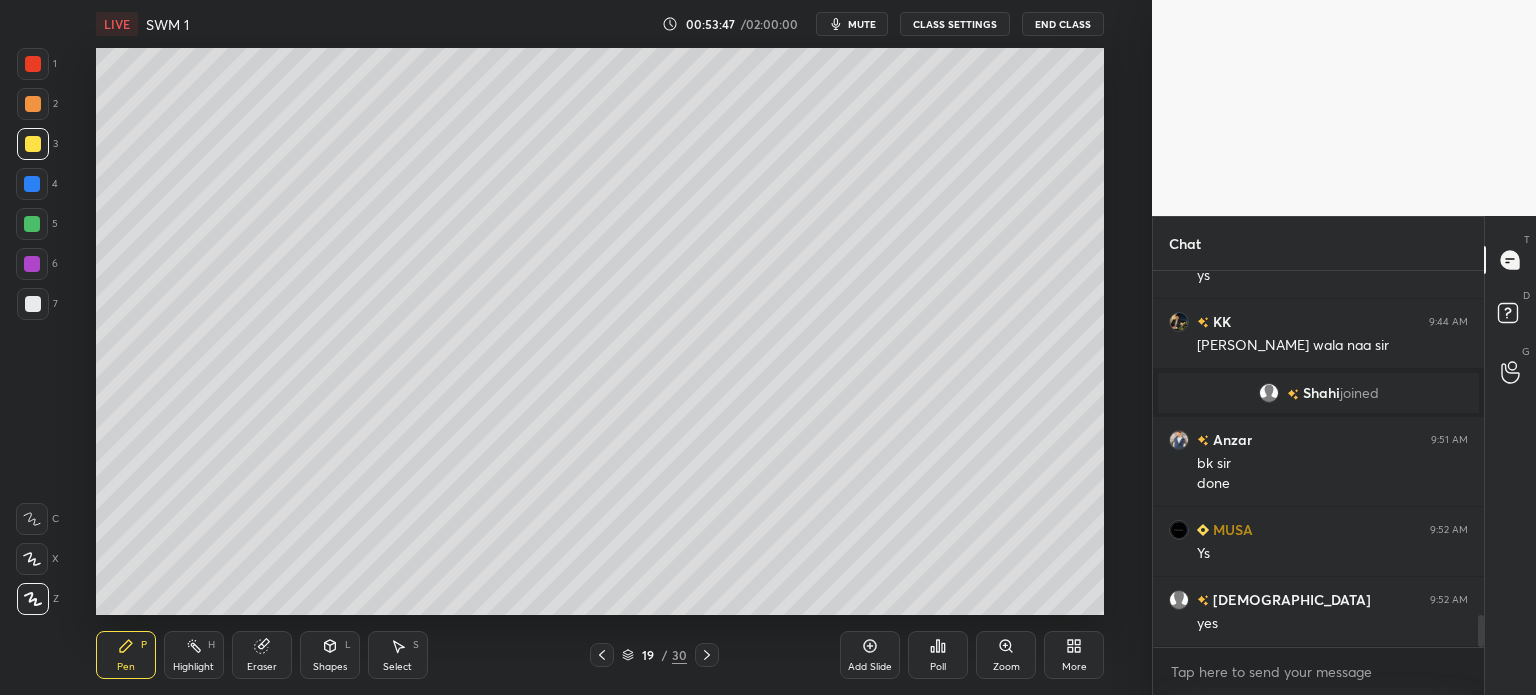 scroll, scrollTop: 4086, scrollLeft: 0, axis: vertical 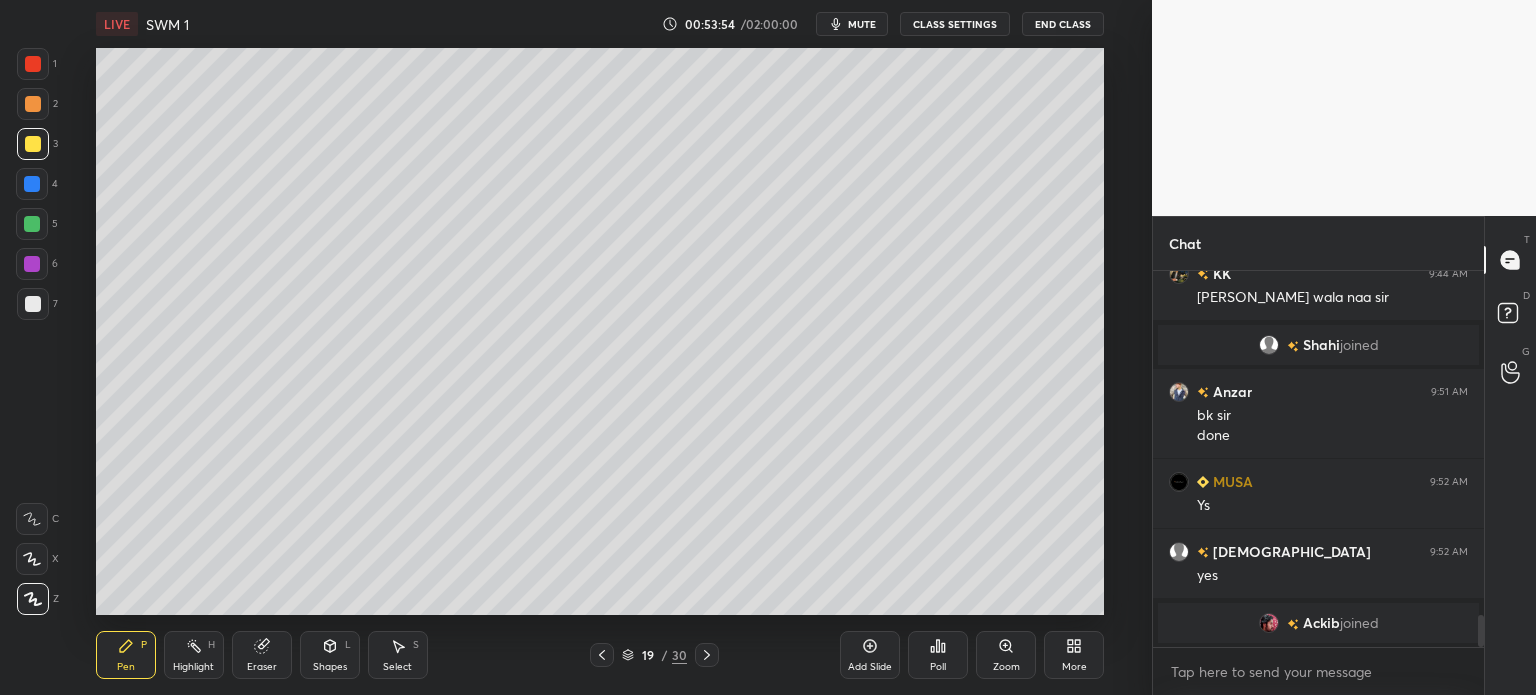click 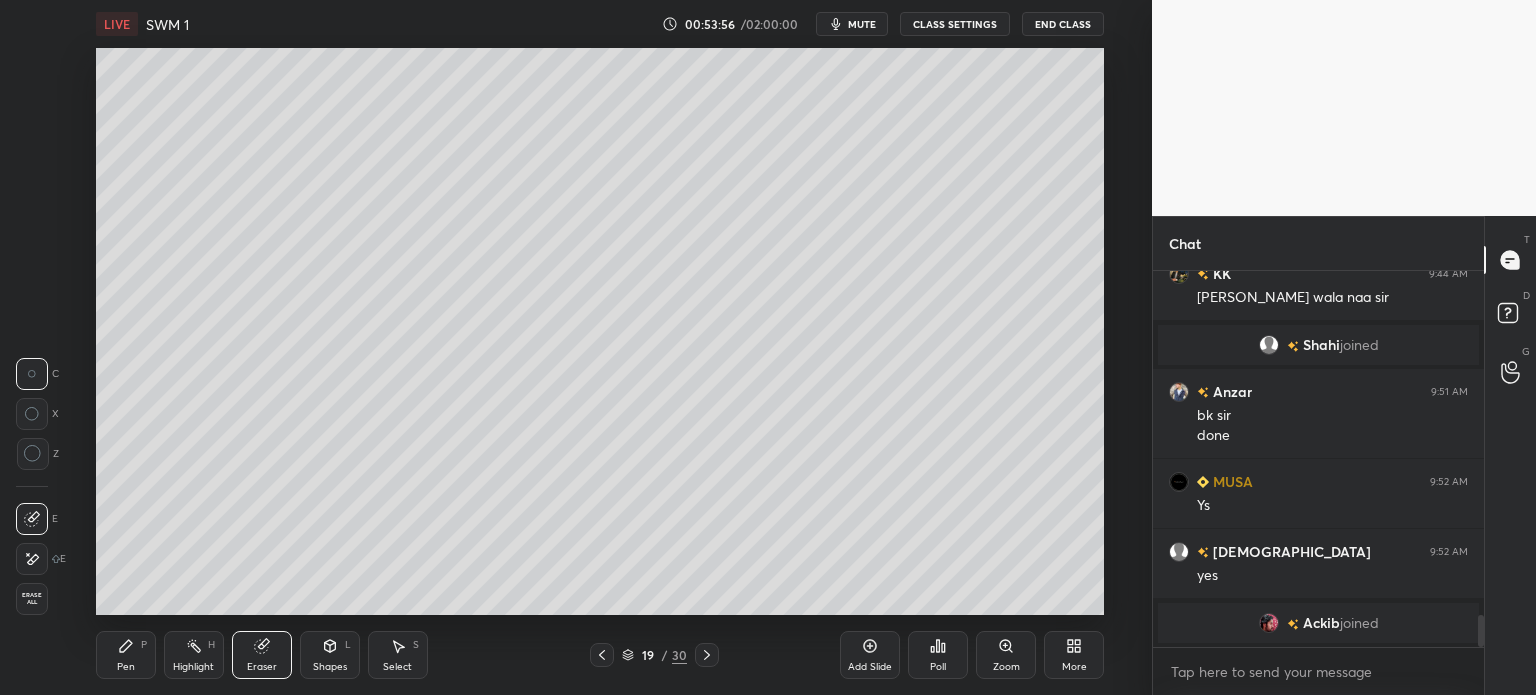 click on "Pen P" at bounding box center [126, 655] 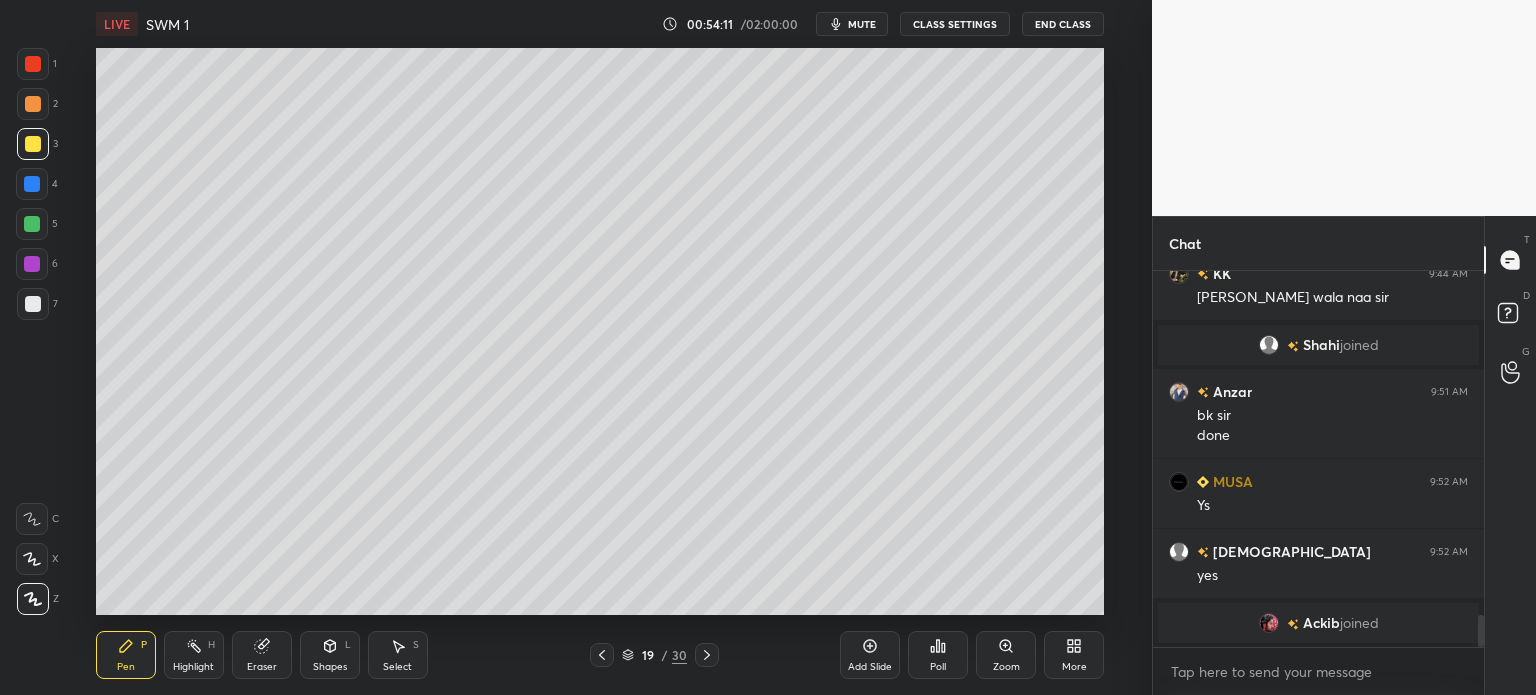 click at bounding box center (33, 304) 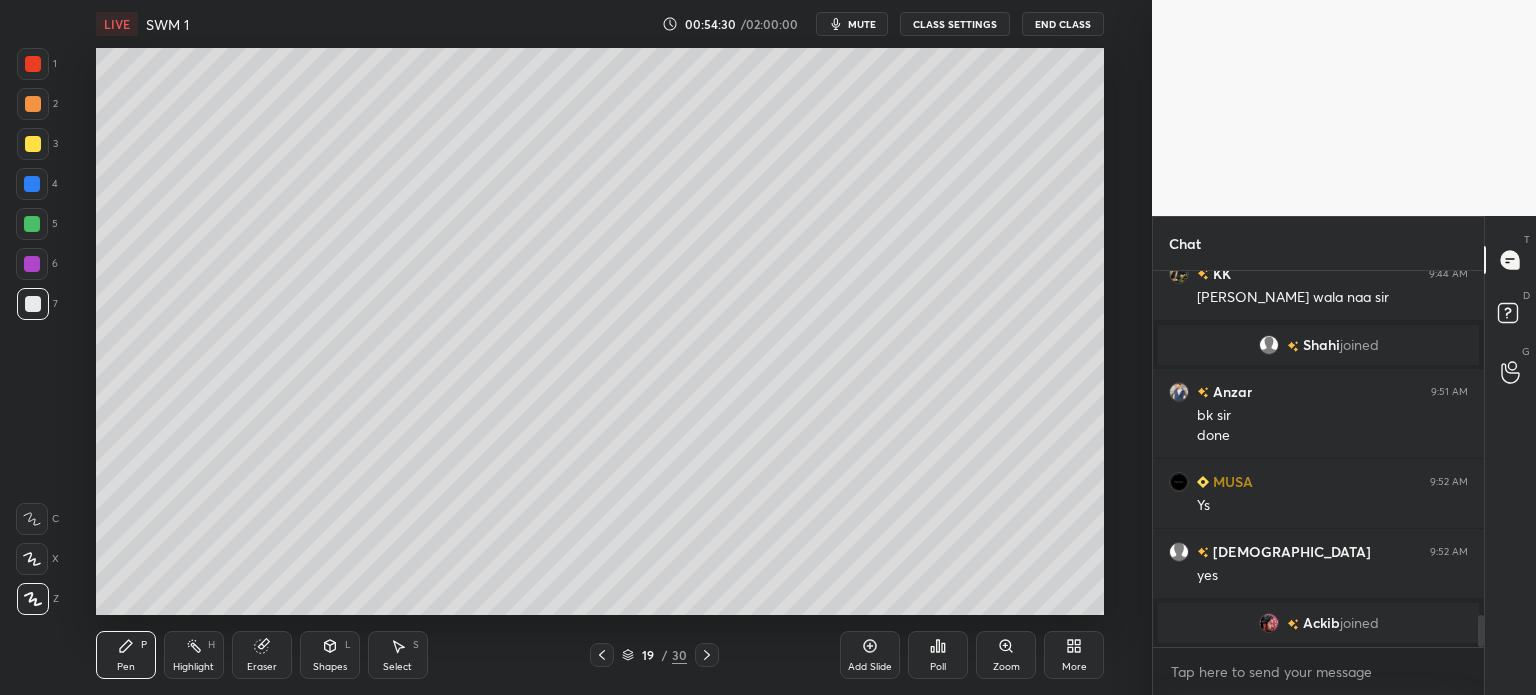 click at bounding box center [33, 144] 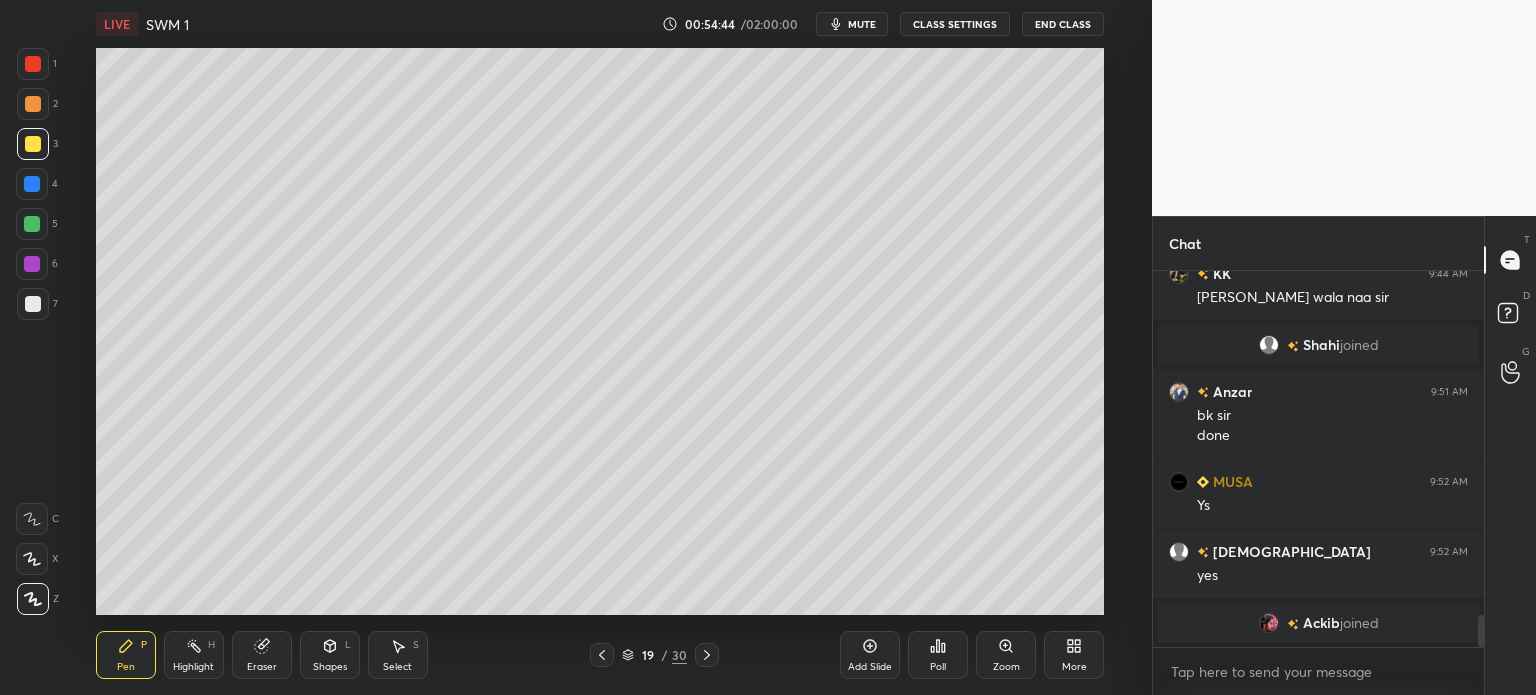 click at bounding box center (32, 184) 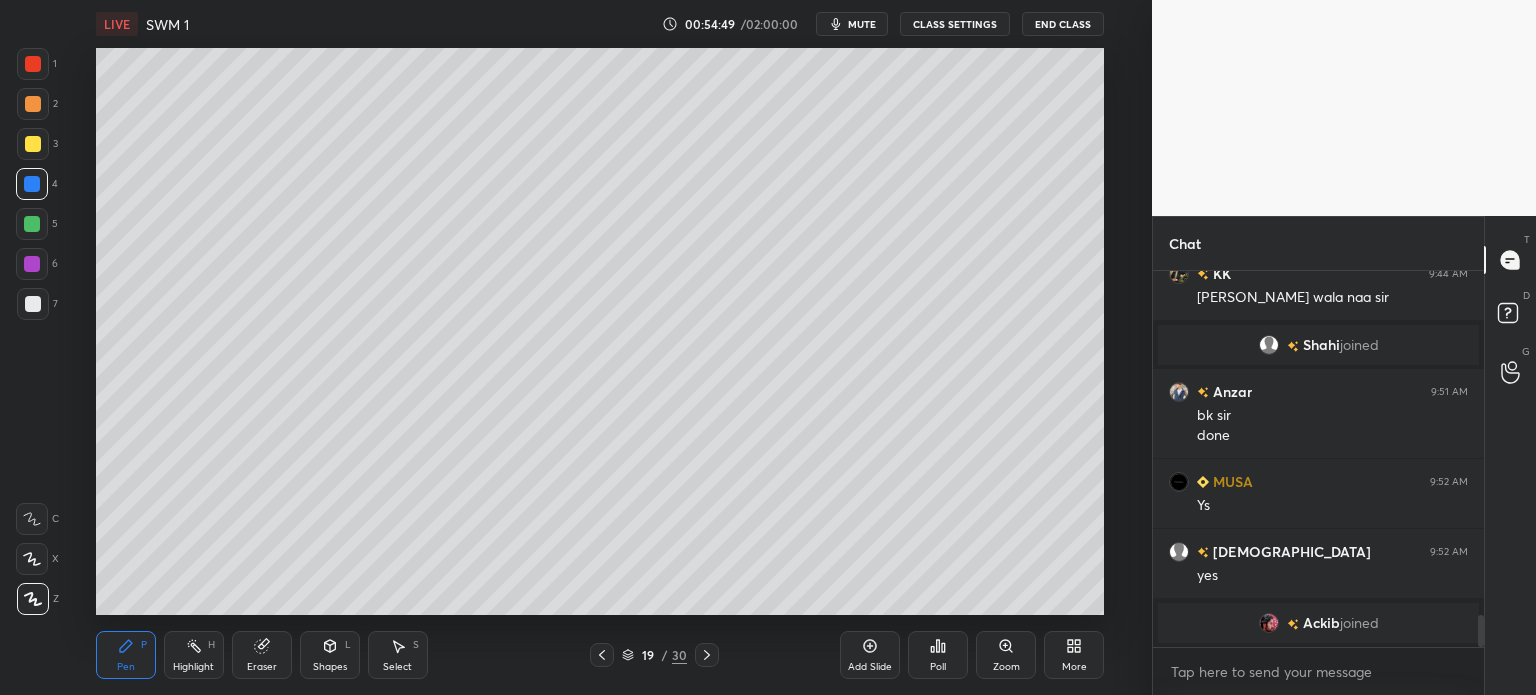 click at bounding box center (33, 304) 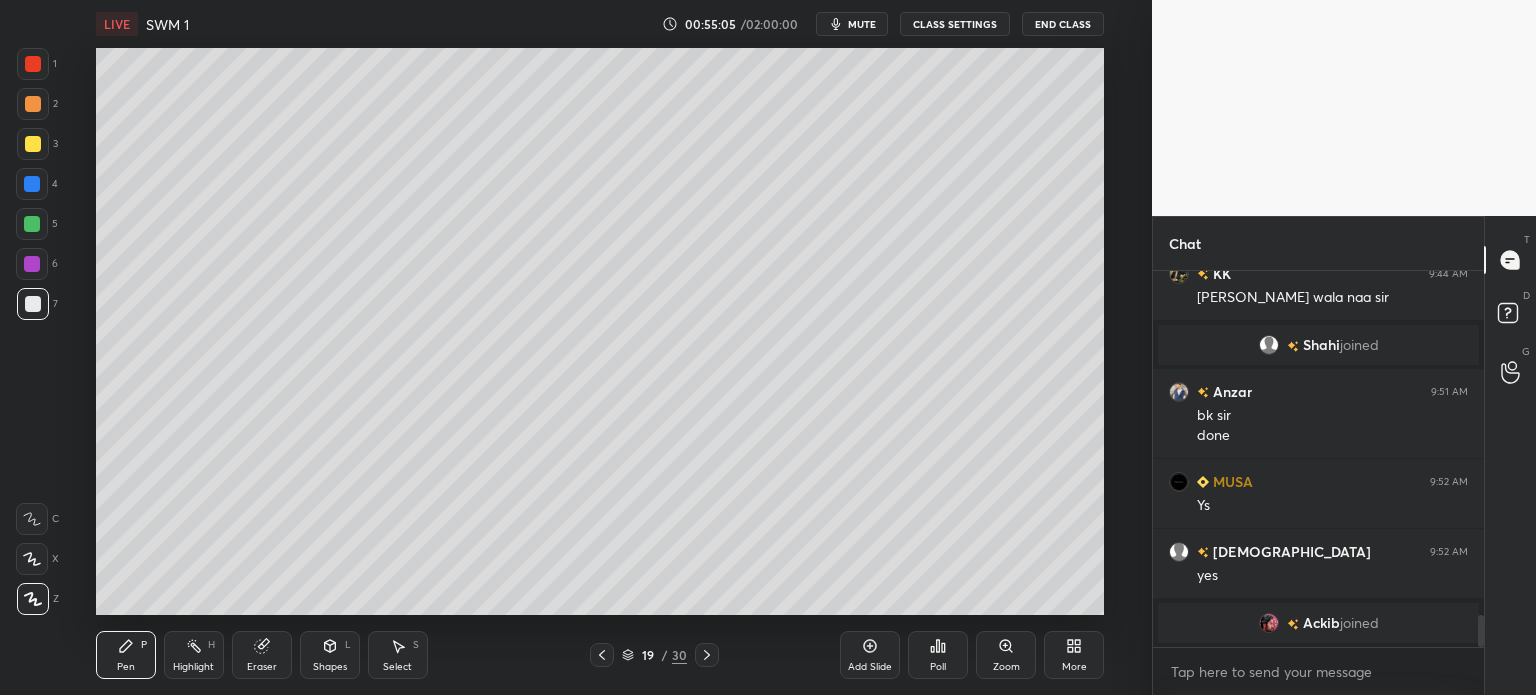 click at bounding box center (33, 104) 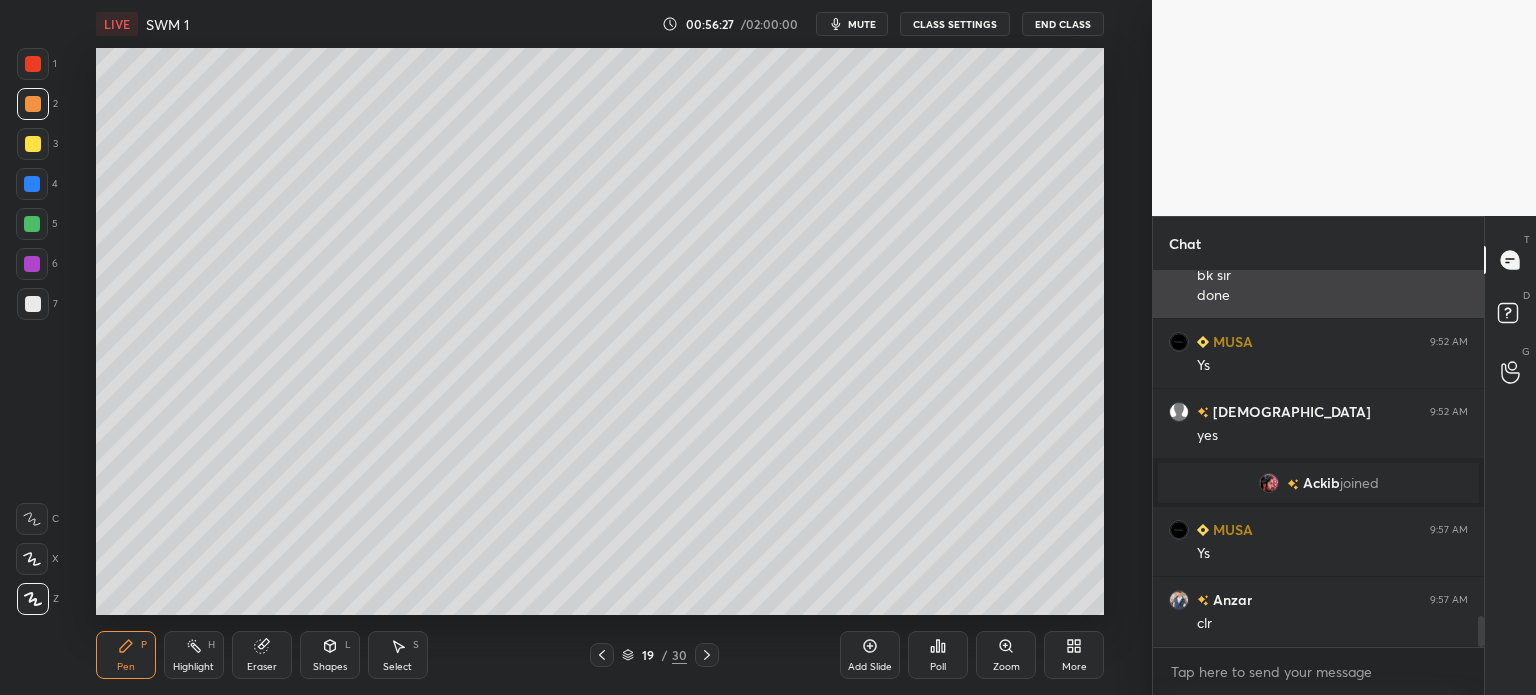 scroll, scrollTop: 4198, scrollLeft: 0, axis: vertical 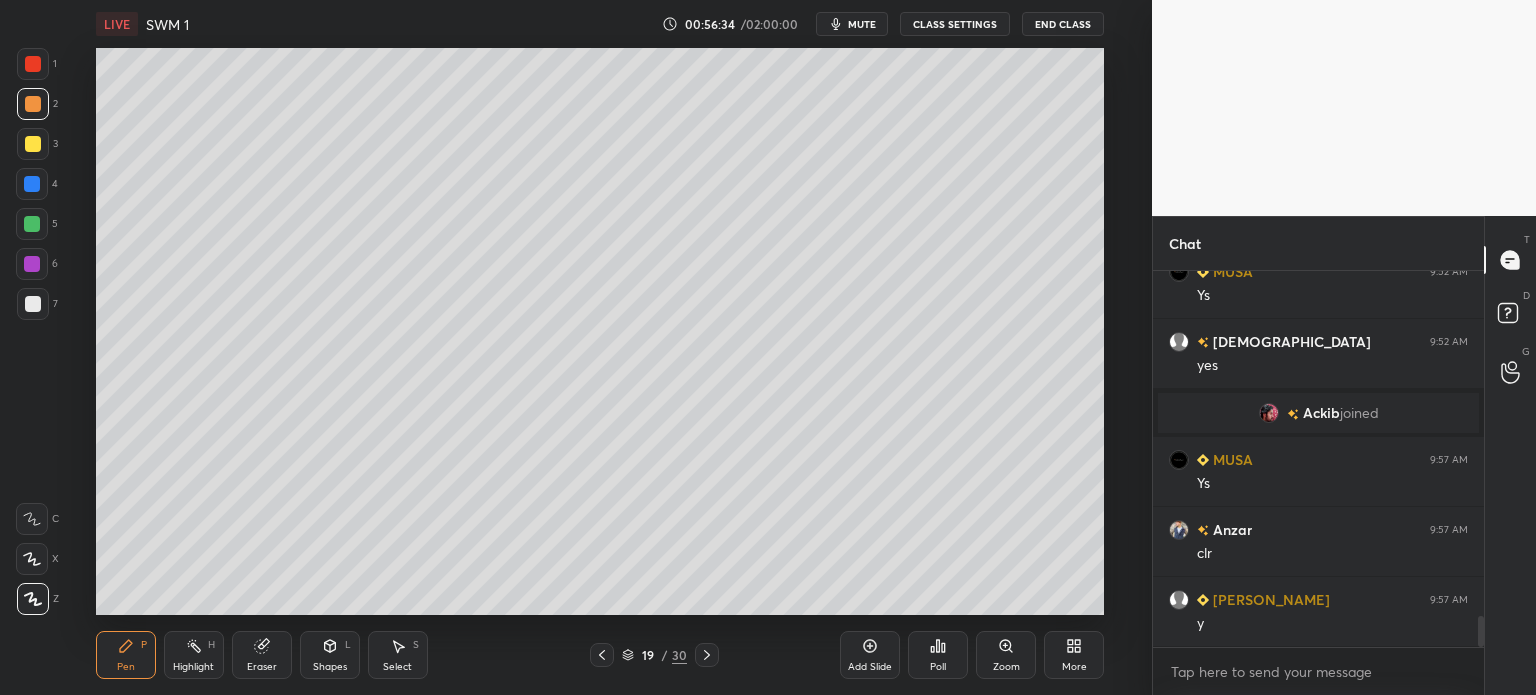 click on "Add Slide" at bounding box center (870, 655) 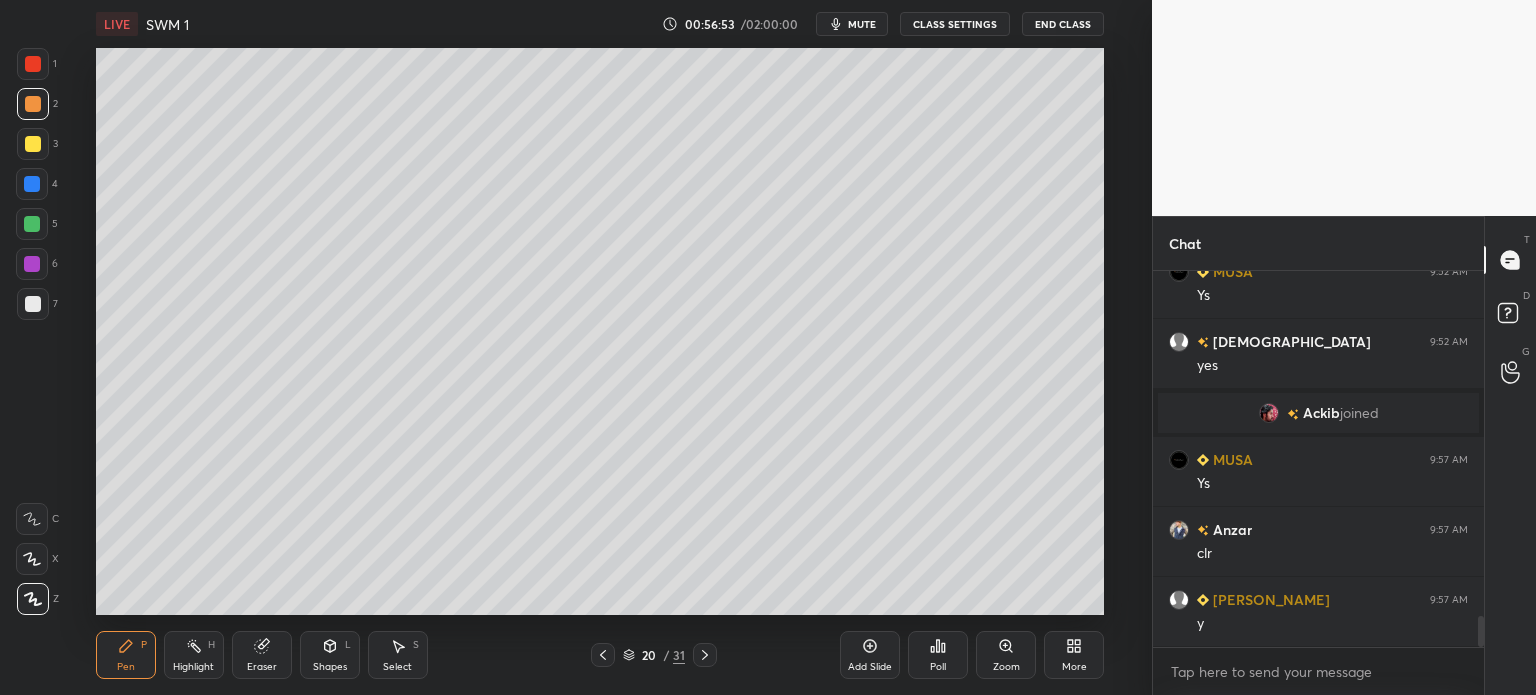 click at bounding box center (33, 304) 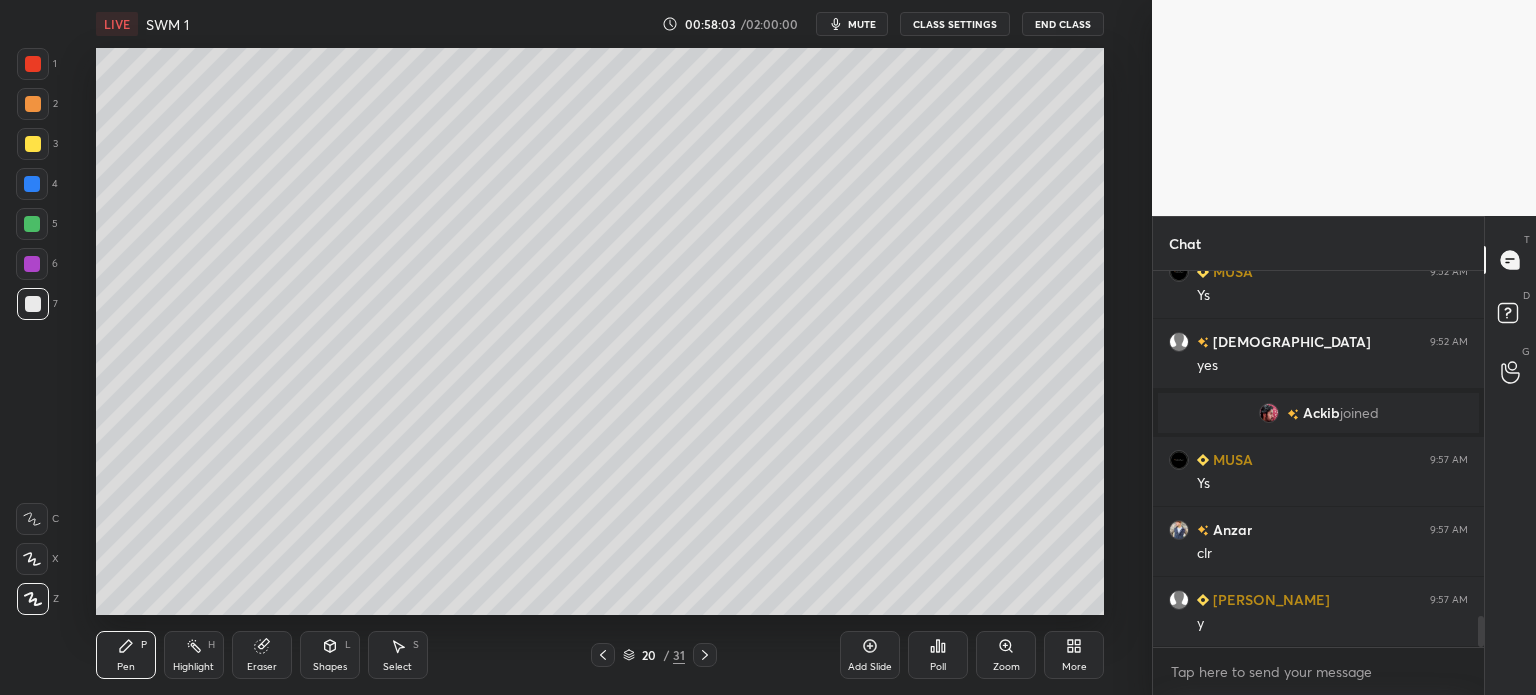 click at bounding box center (33, 144) 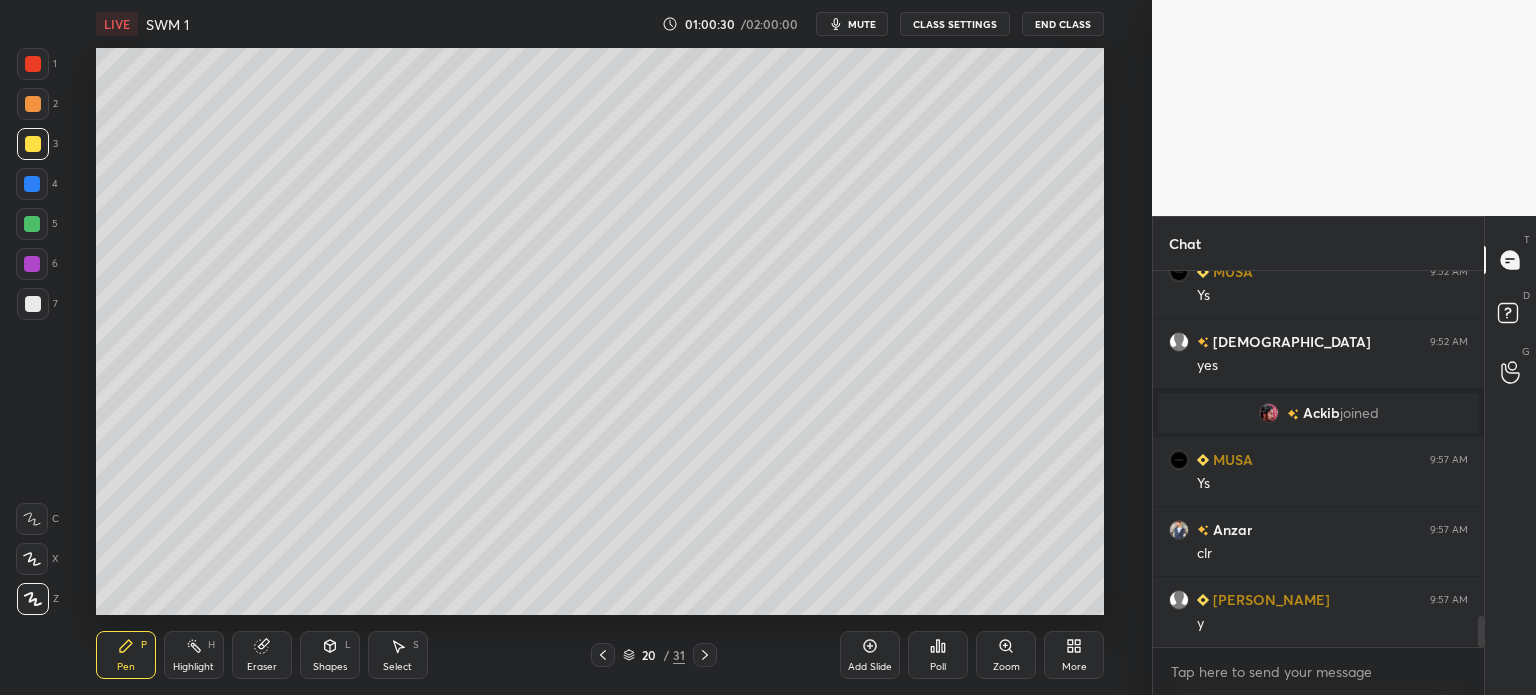 scroll, scrollTop: 4268, scrollLeft: 0, axis: vertical 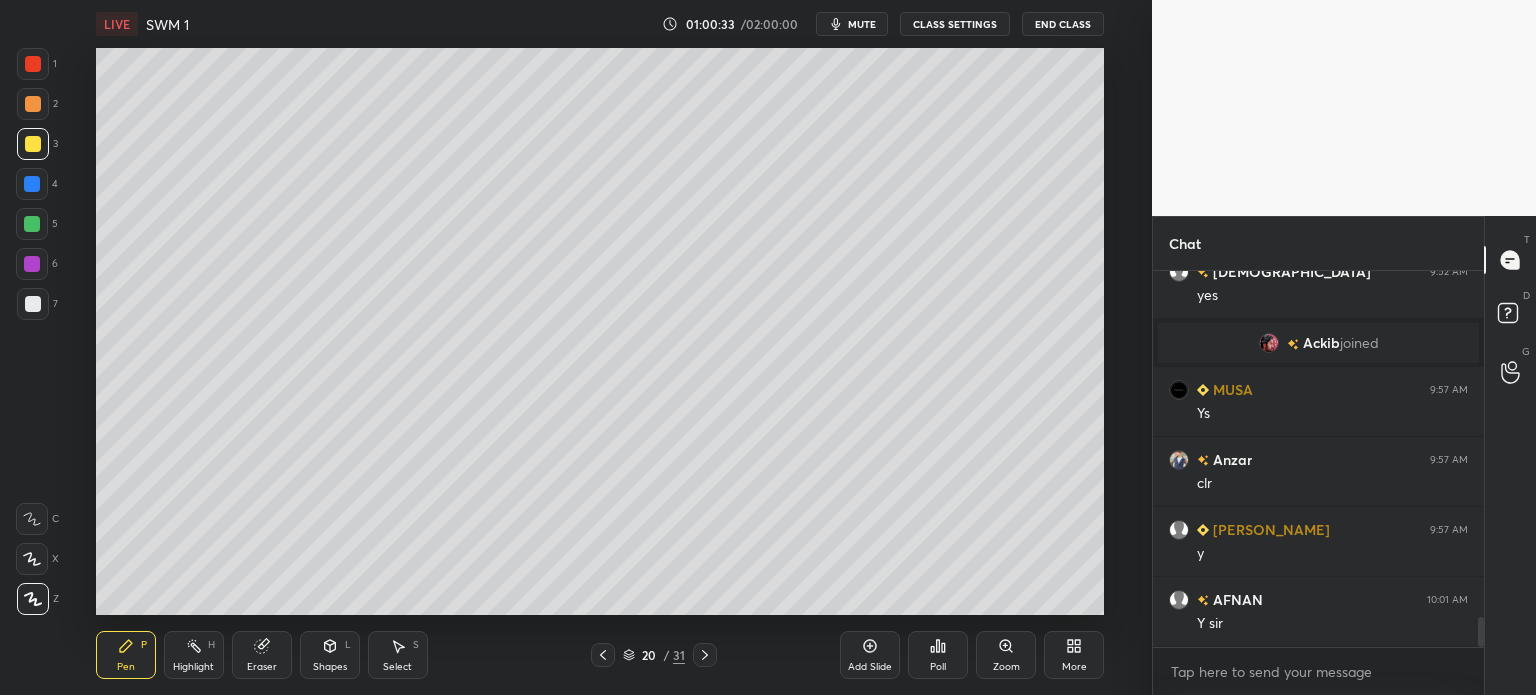 click 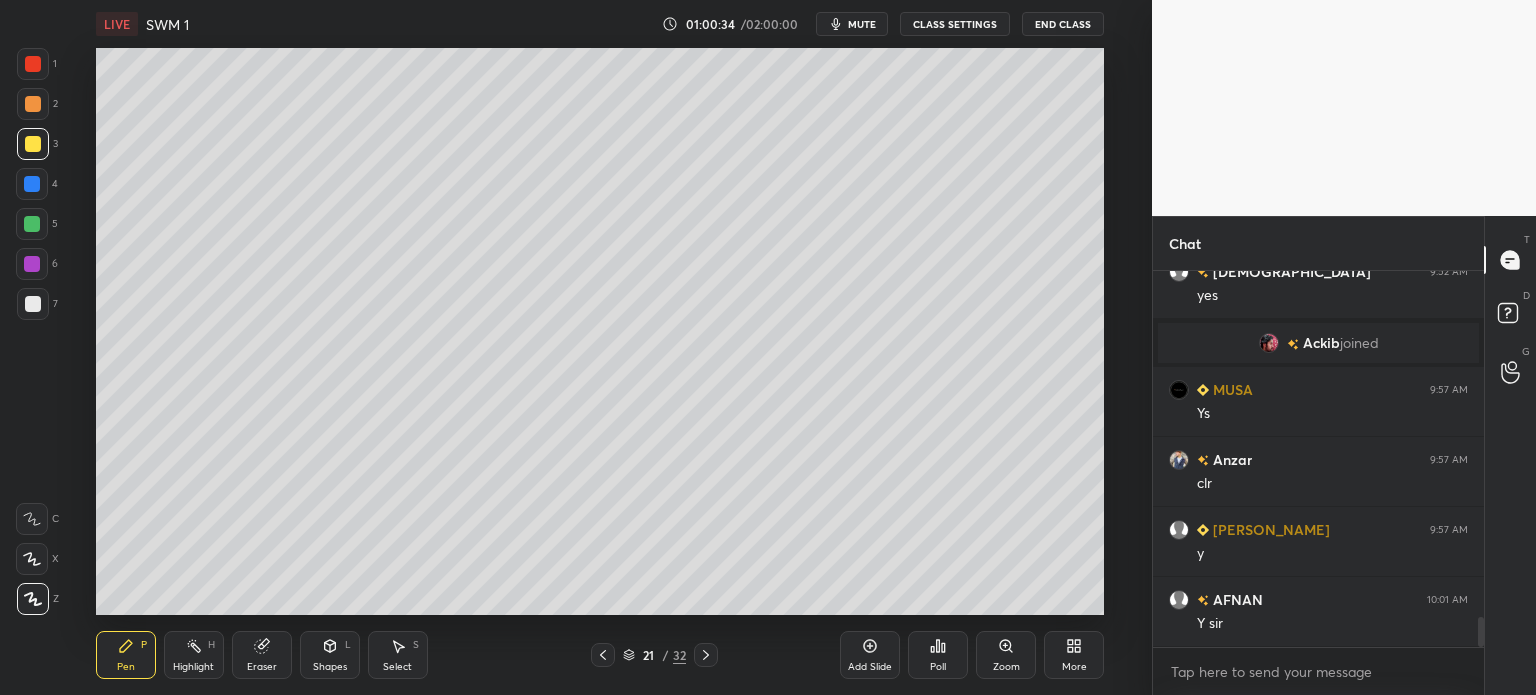 click at bounding box center [33, 304] 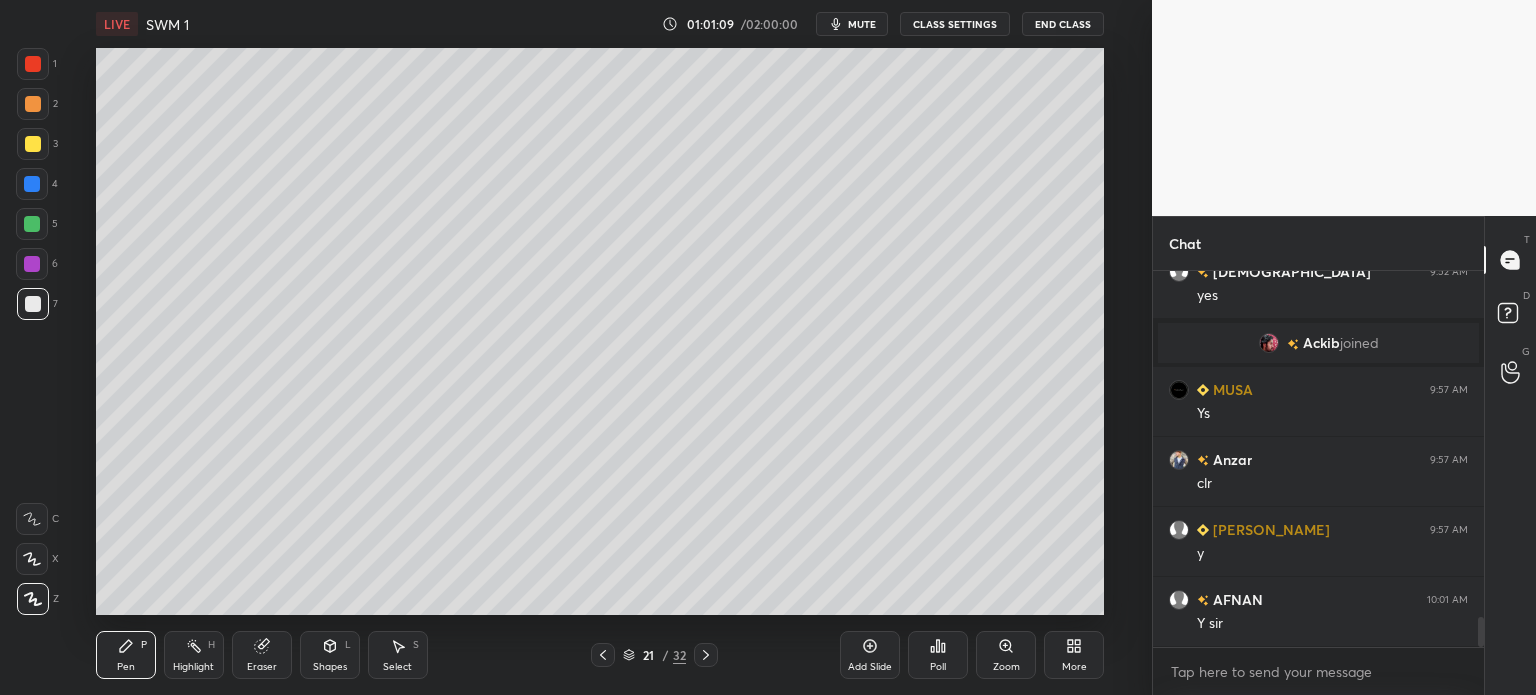 click at bounding box center [33, 144] 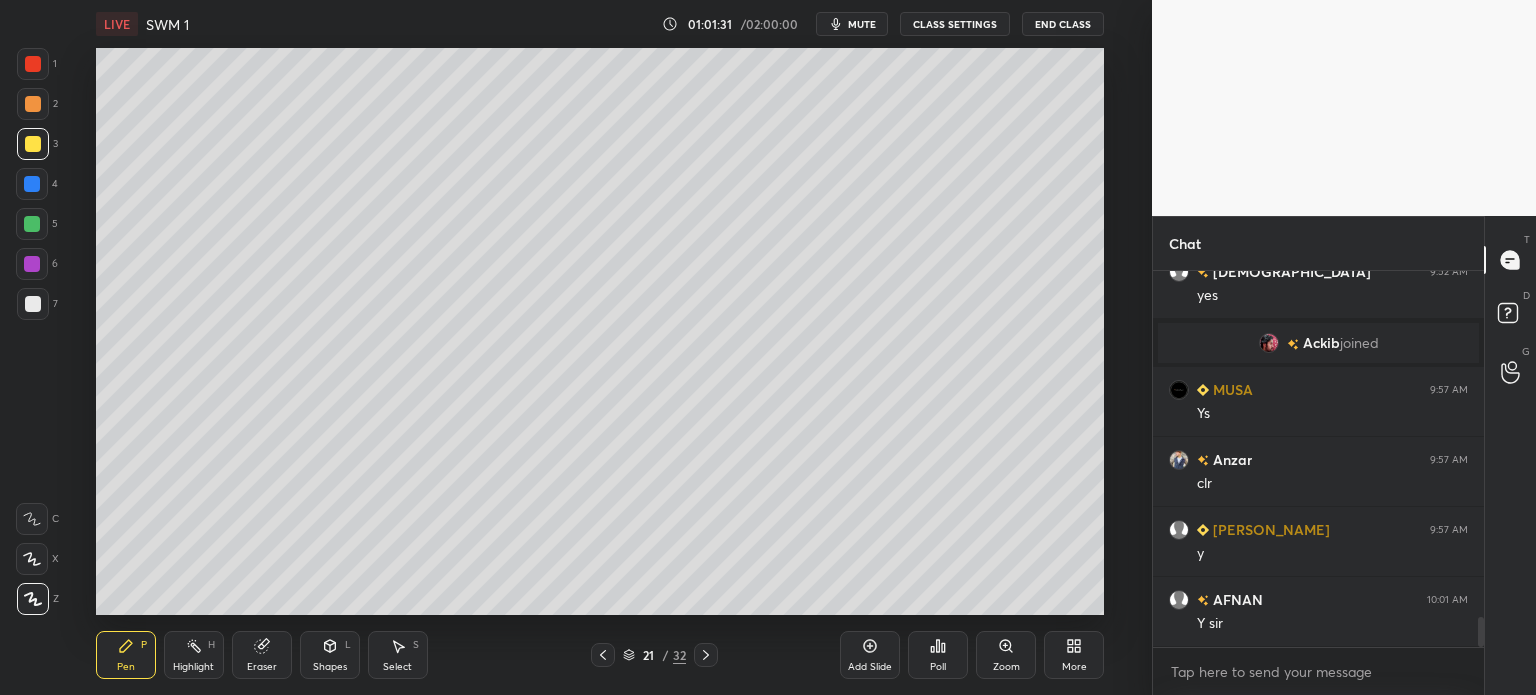 click at bounding box center (33, 104) 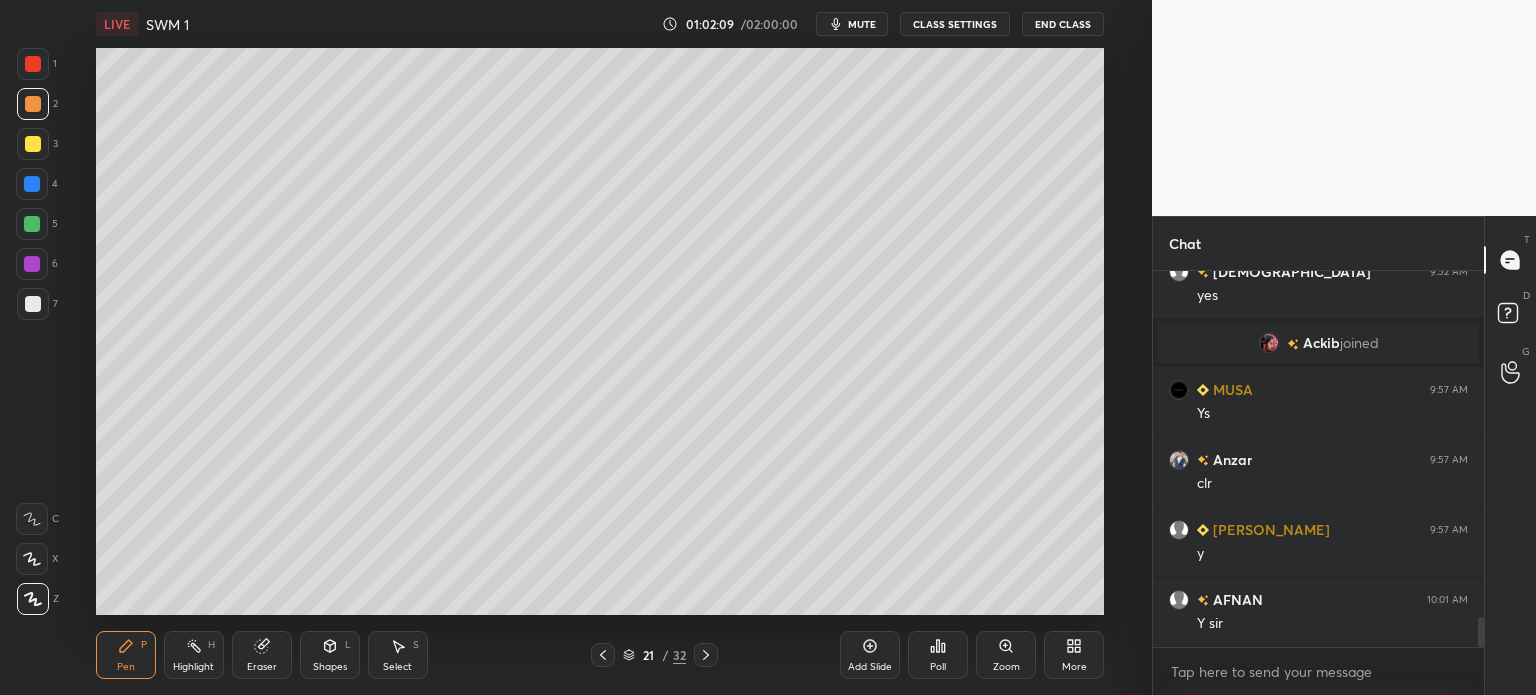 click at bounding box center (33, 304) 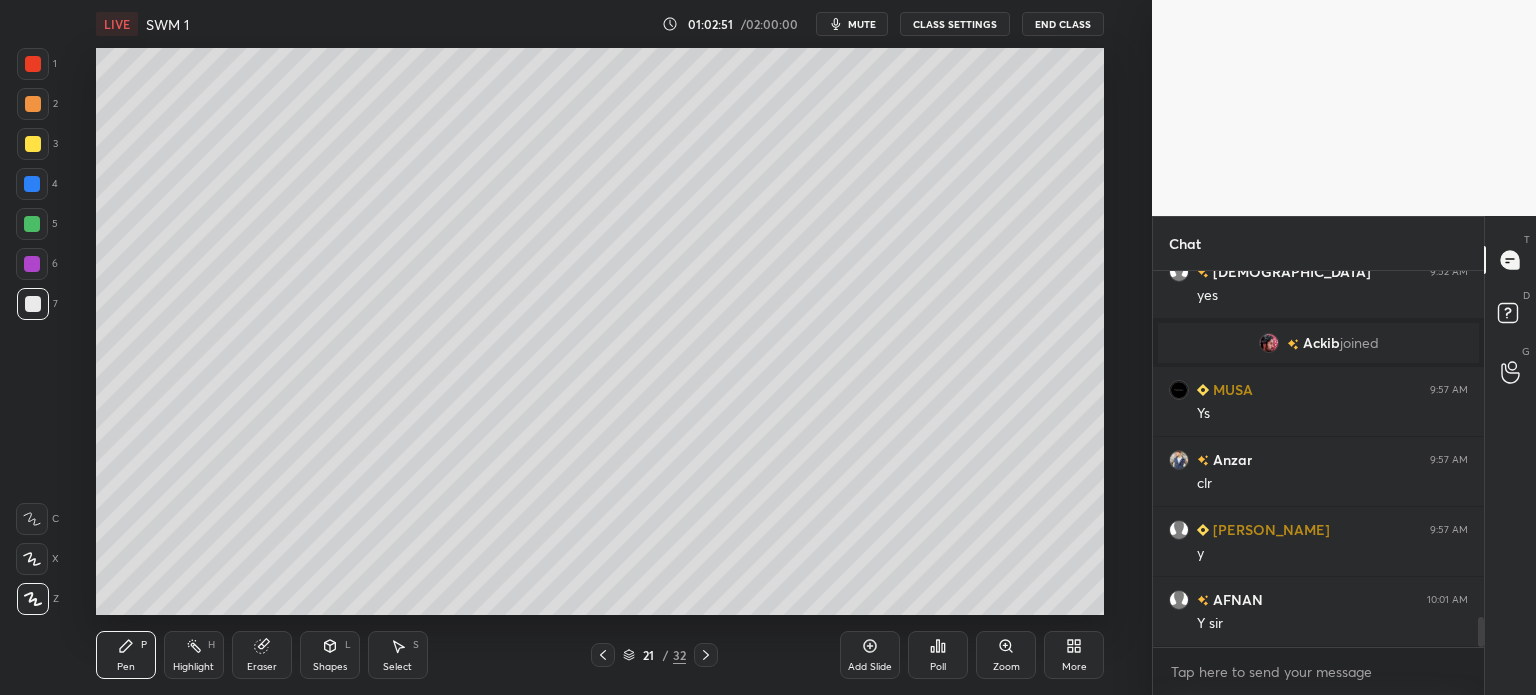 click 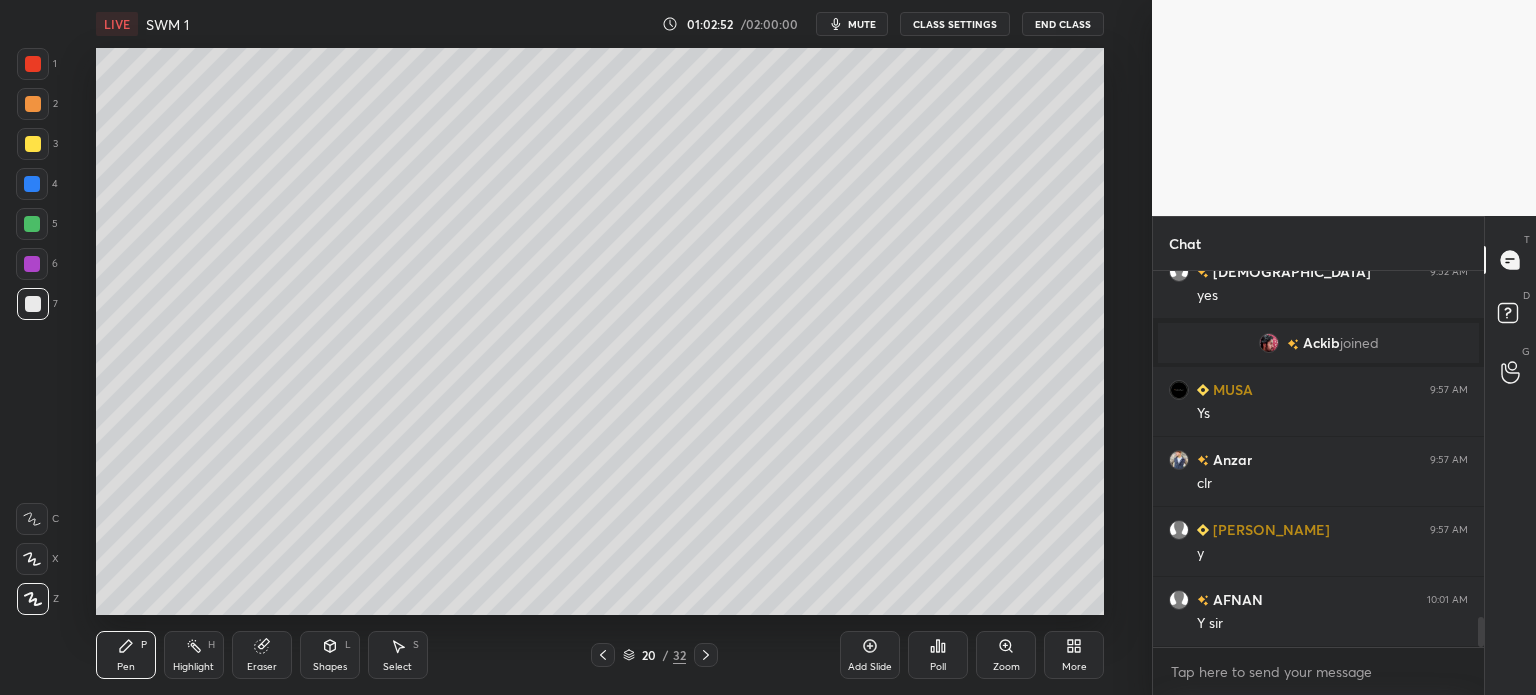 click 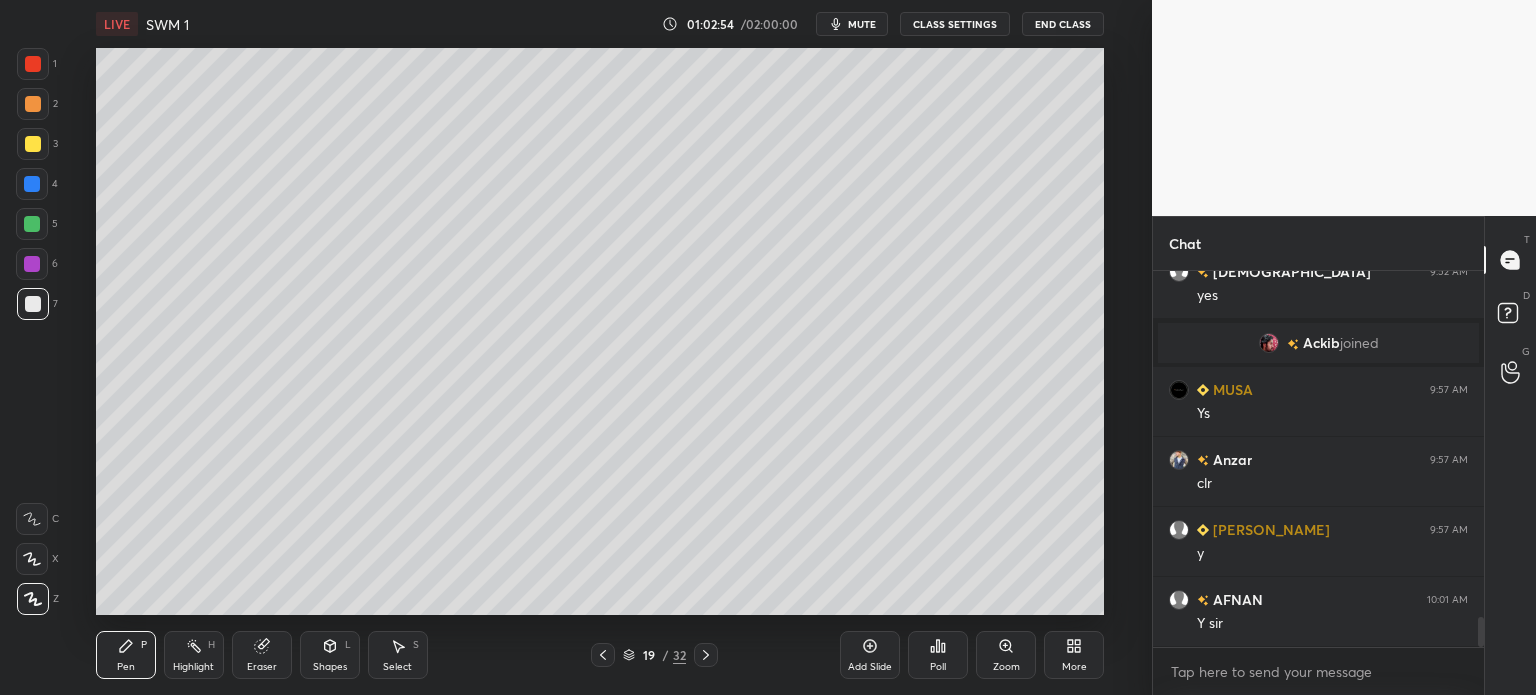 click 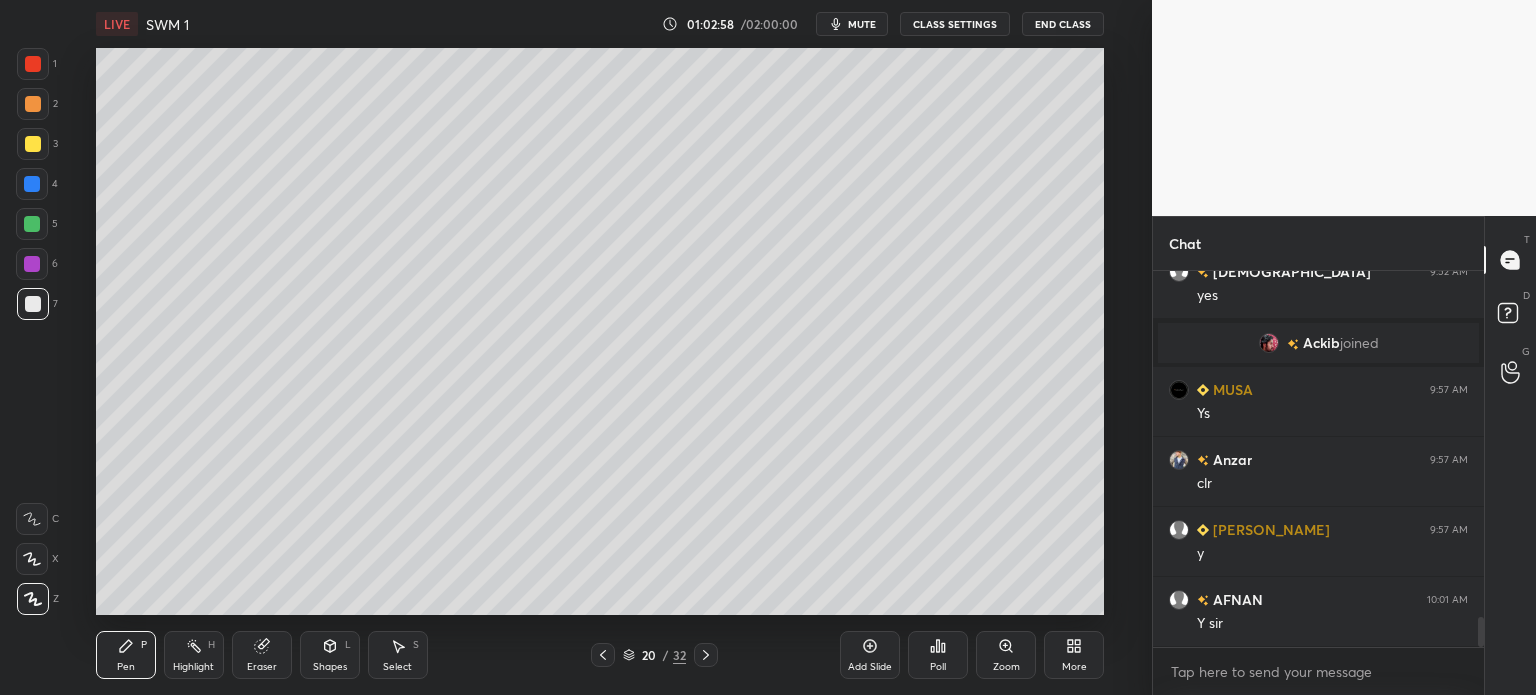 click 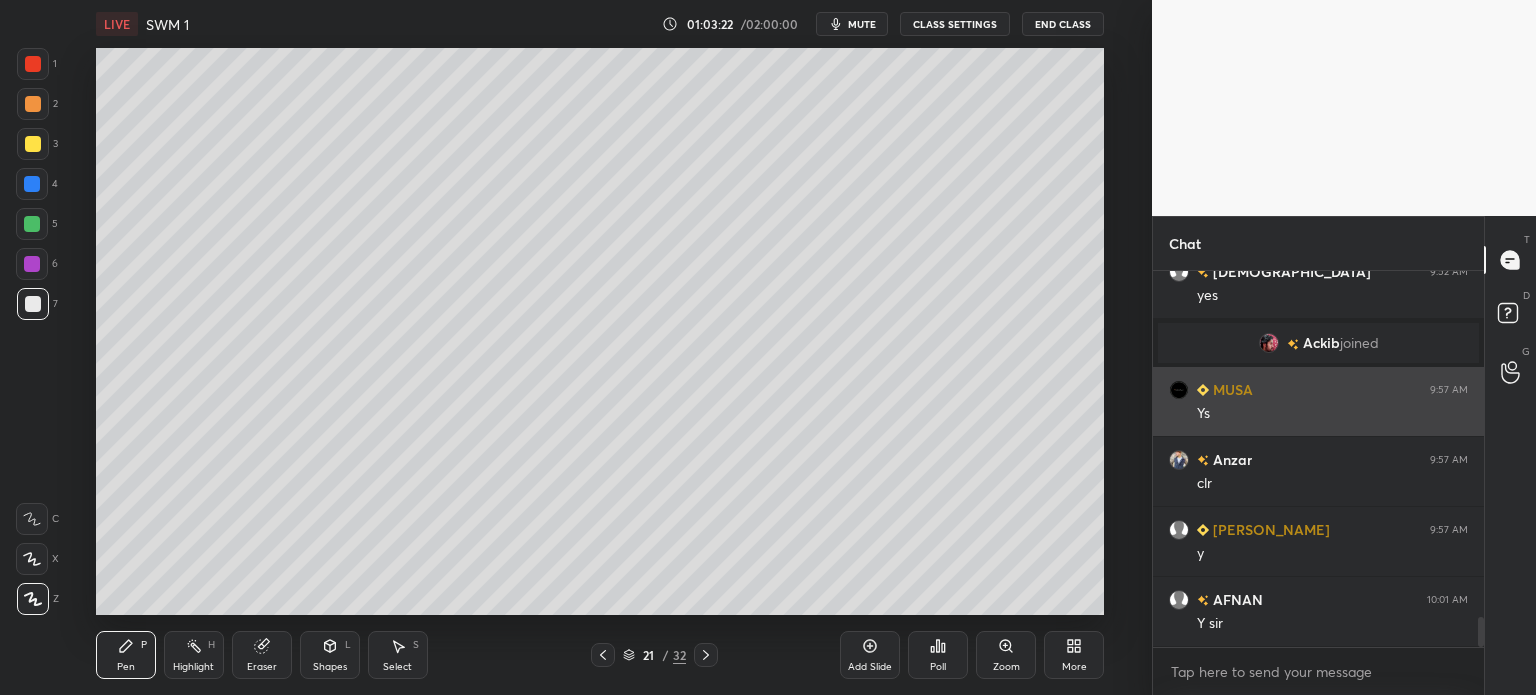 scroll, scrollTop: 4338, scrollLeft: 0, axis: vertical 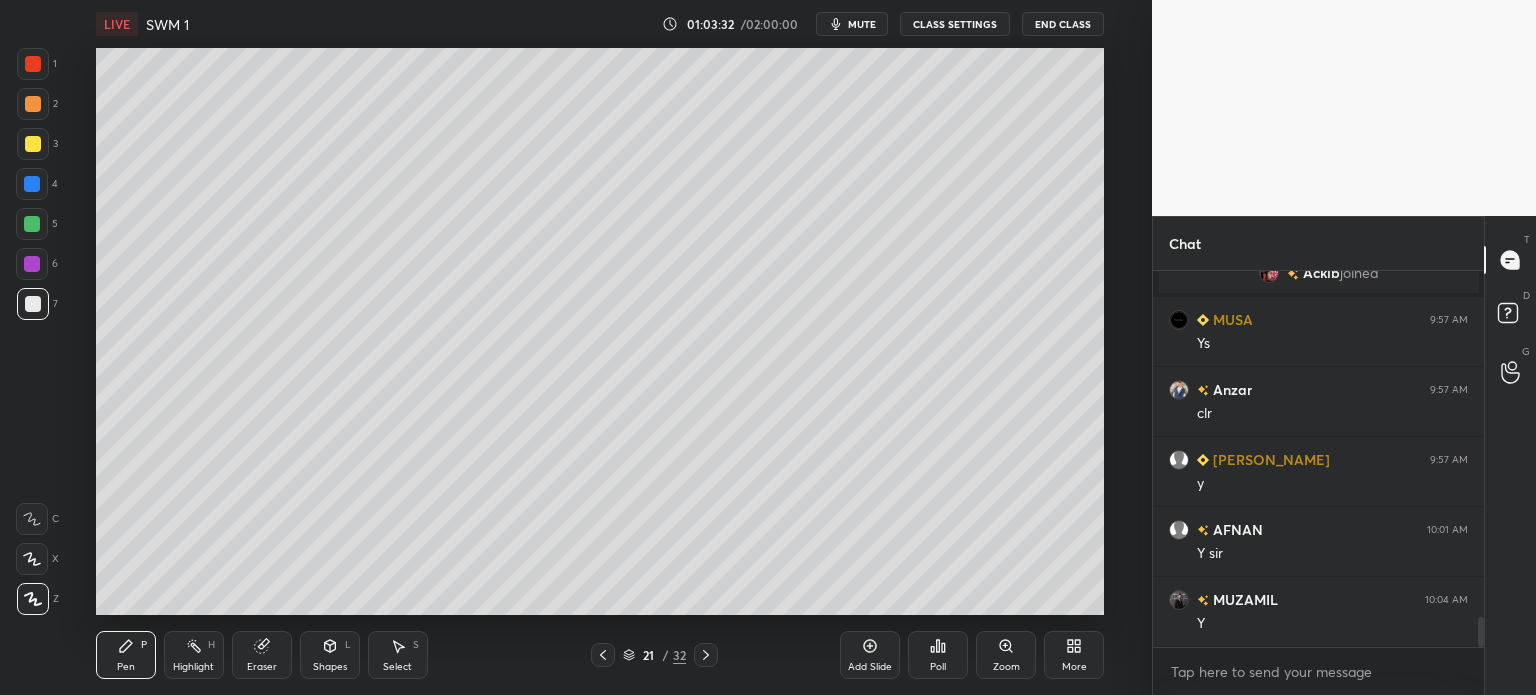 click on "Add Slide" at bounding box center [870, 667] 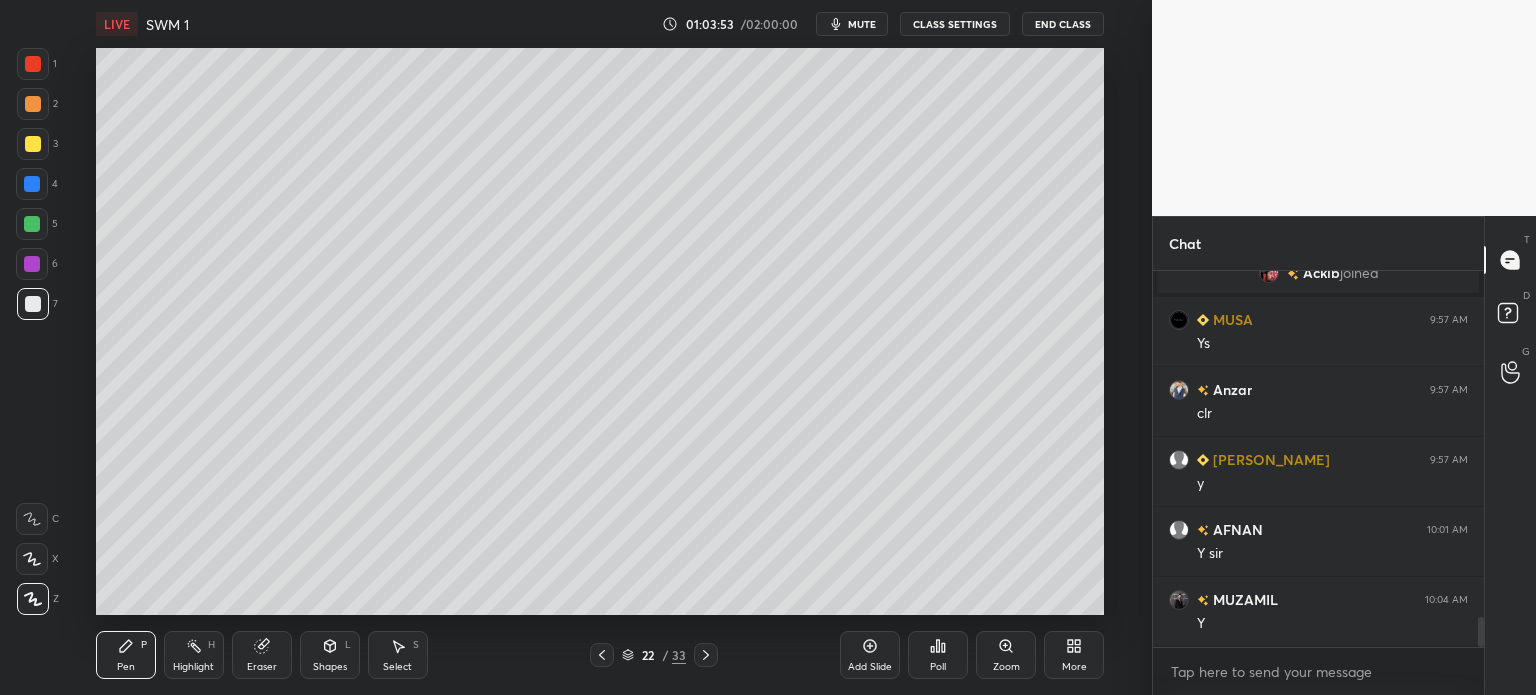 click at bounding box center (32, 184) 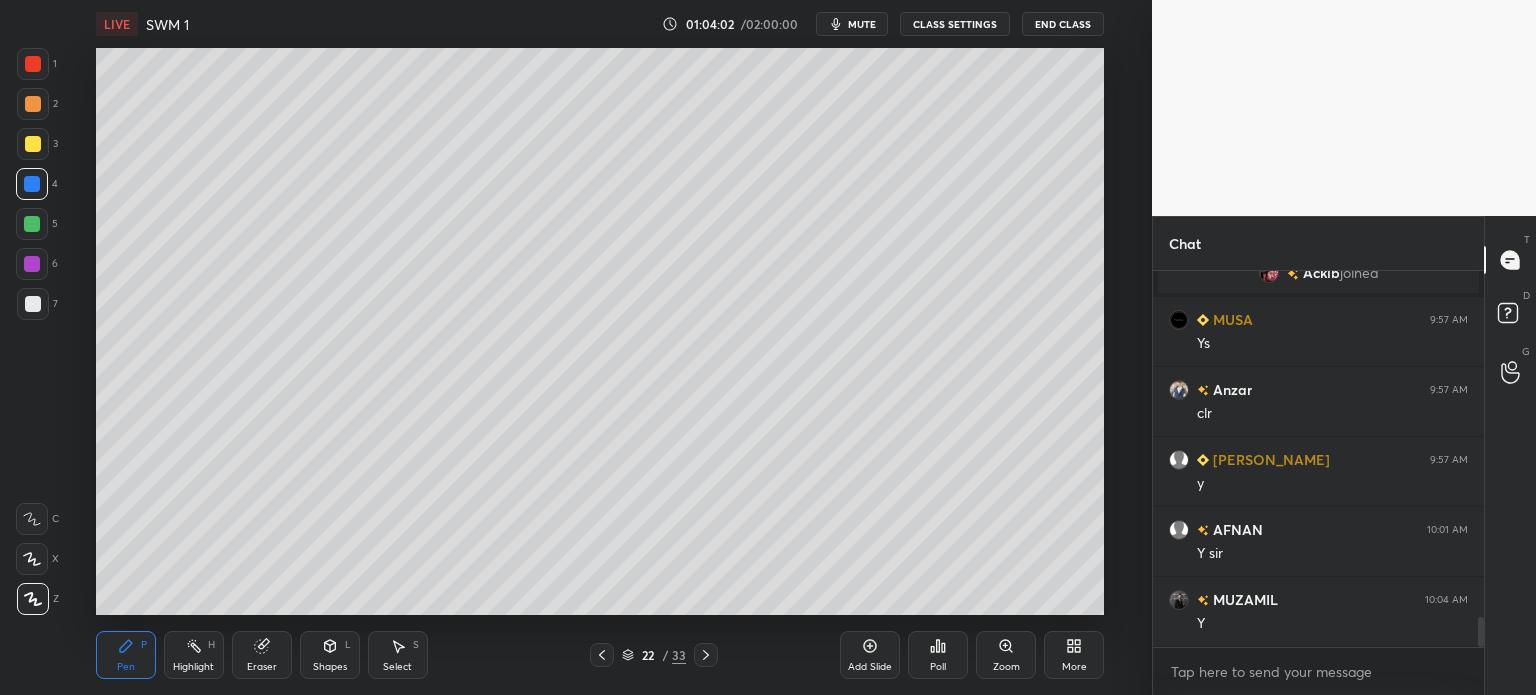 click at bounding box center (33, 104) 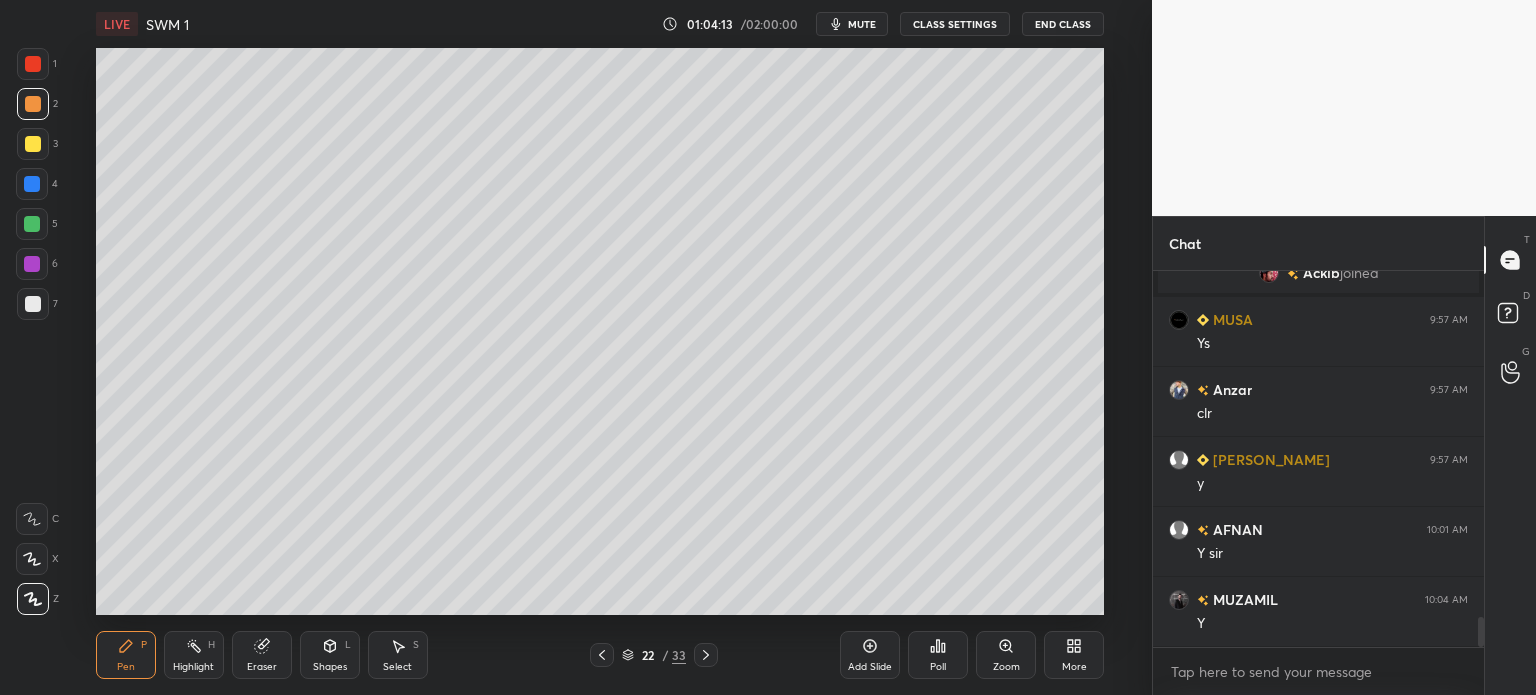 click at bounding box center (33, 304) 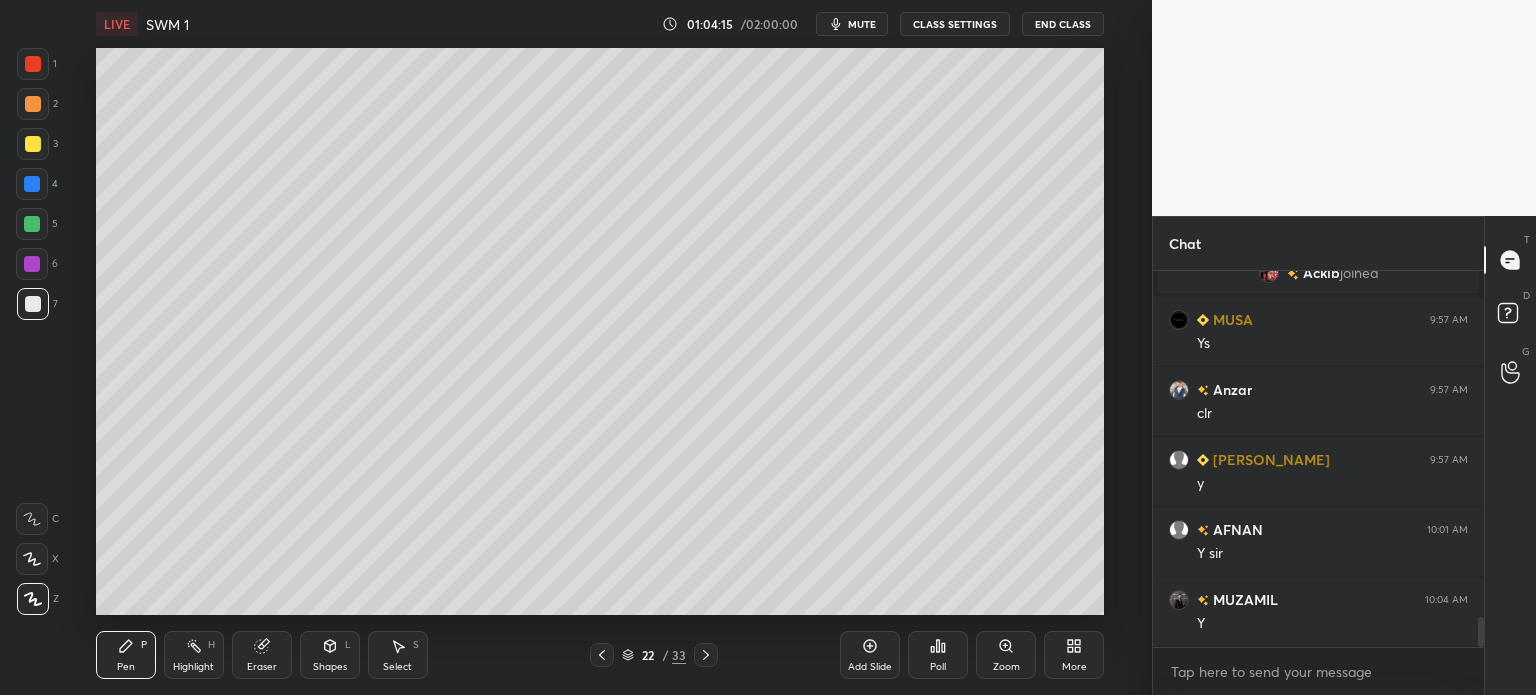 click on "Eraser" at bounding box center (262, 655) 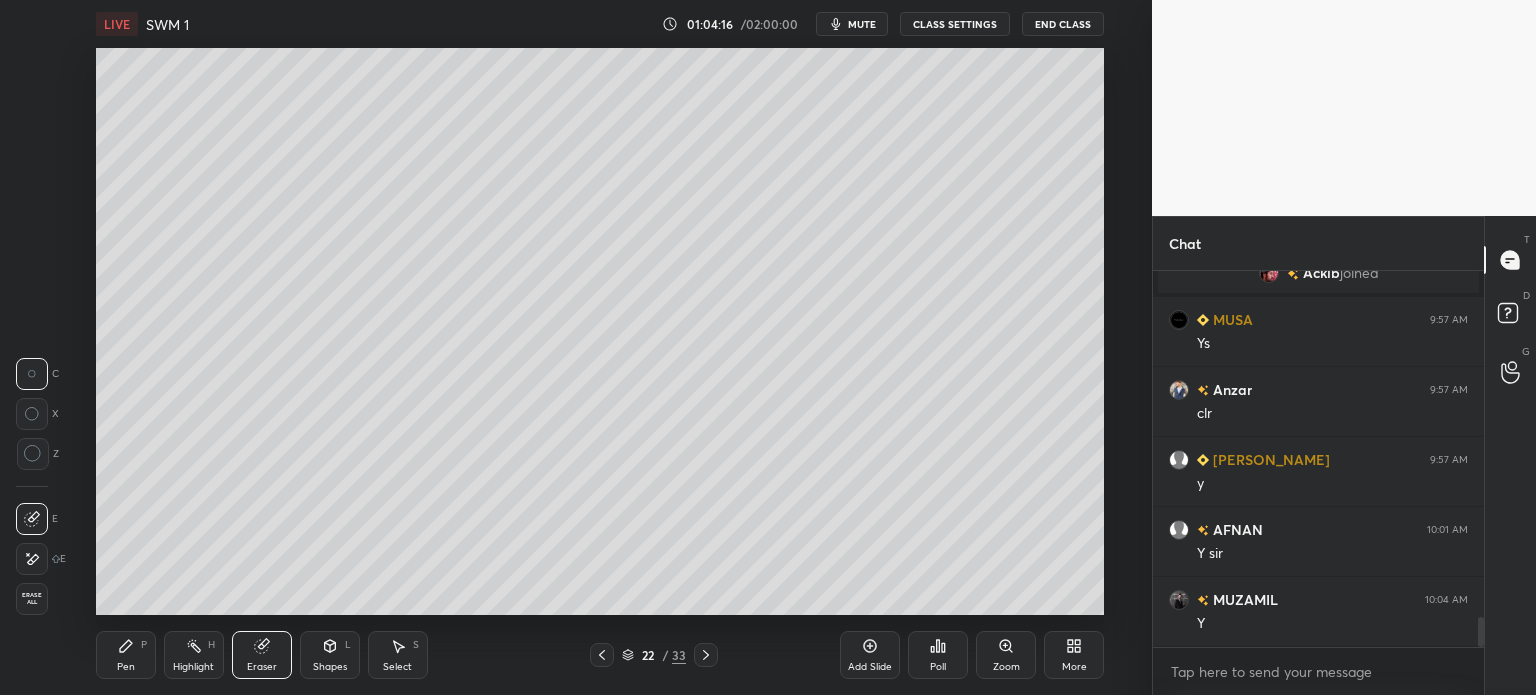 click on "Pen P" at bounding box center (126, 655) 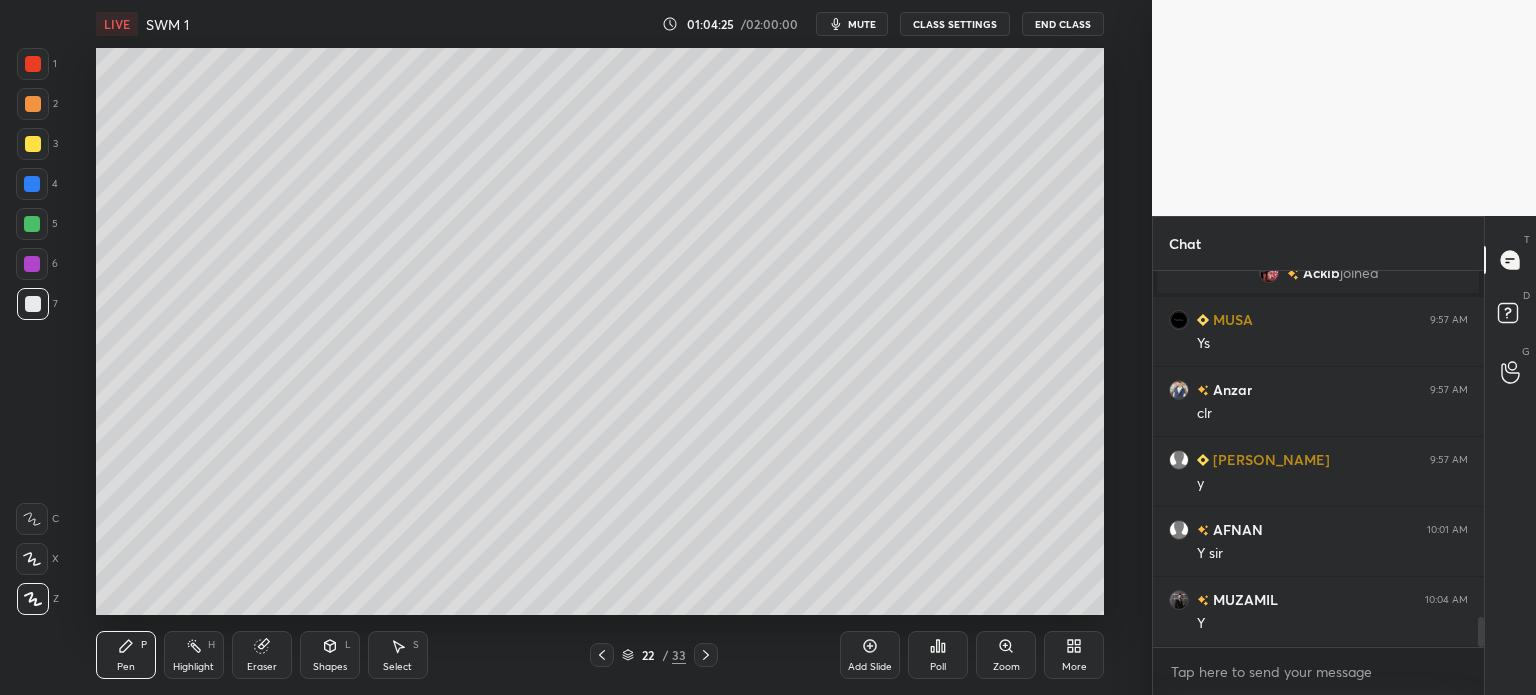 click at bounding box center [33, 144] 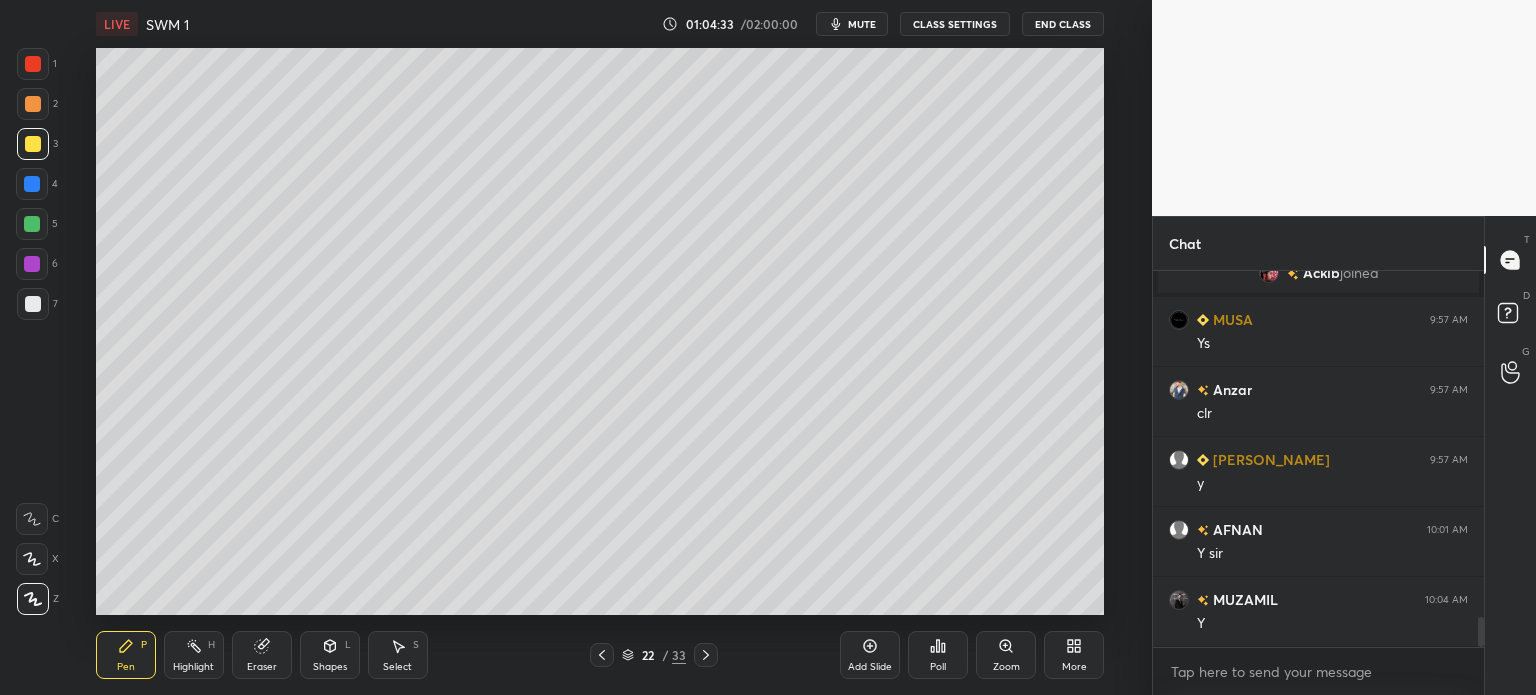 click at bounding box center (32, 184) 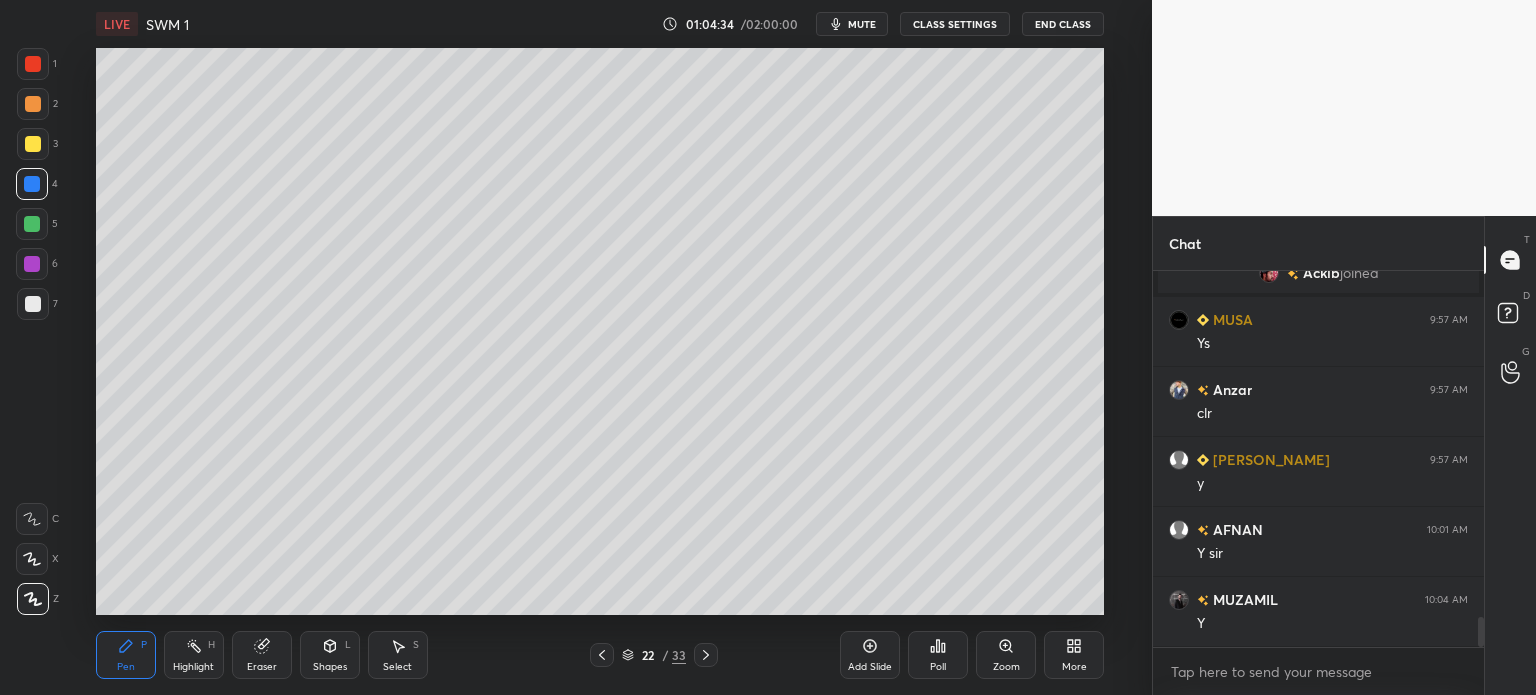 click on "Select S" at bounding box center [398, 655] 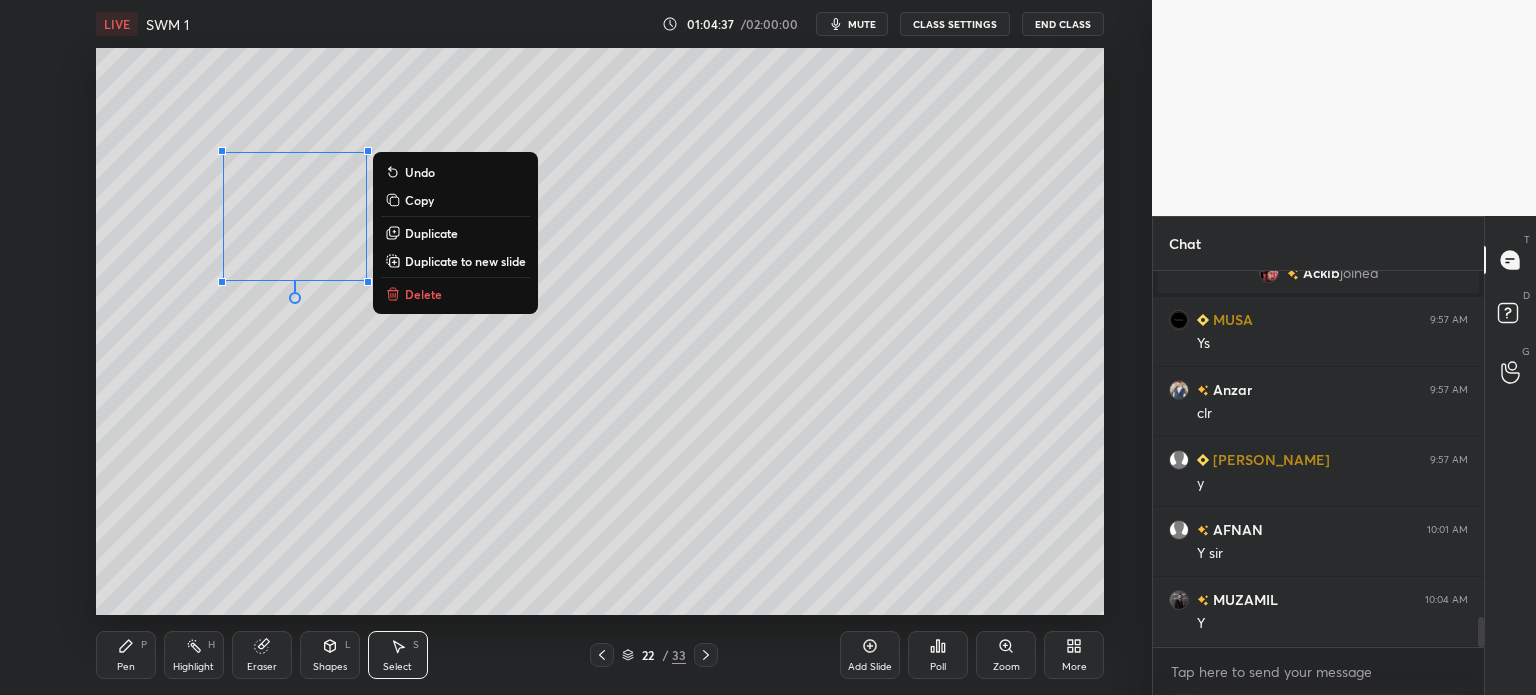click on "Duplicate" at bounding box center [431, 233] 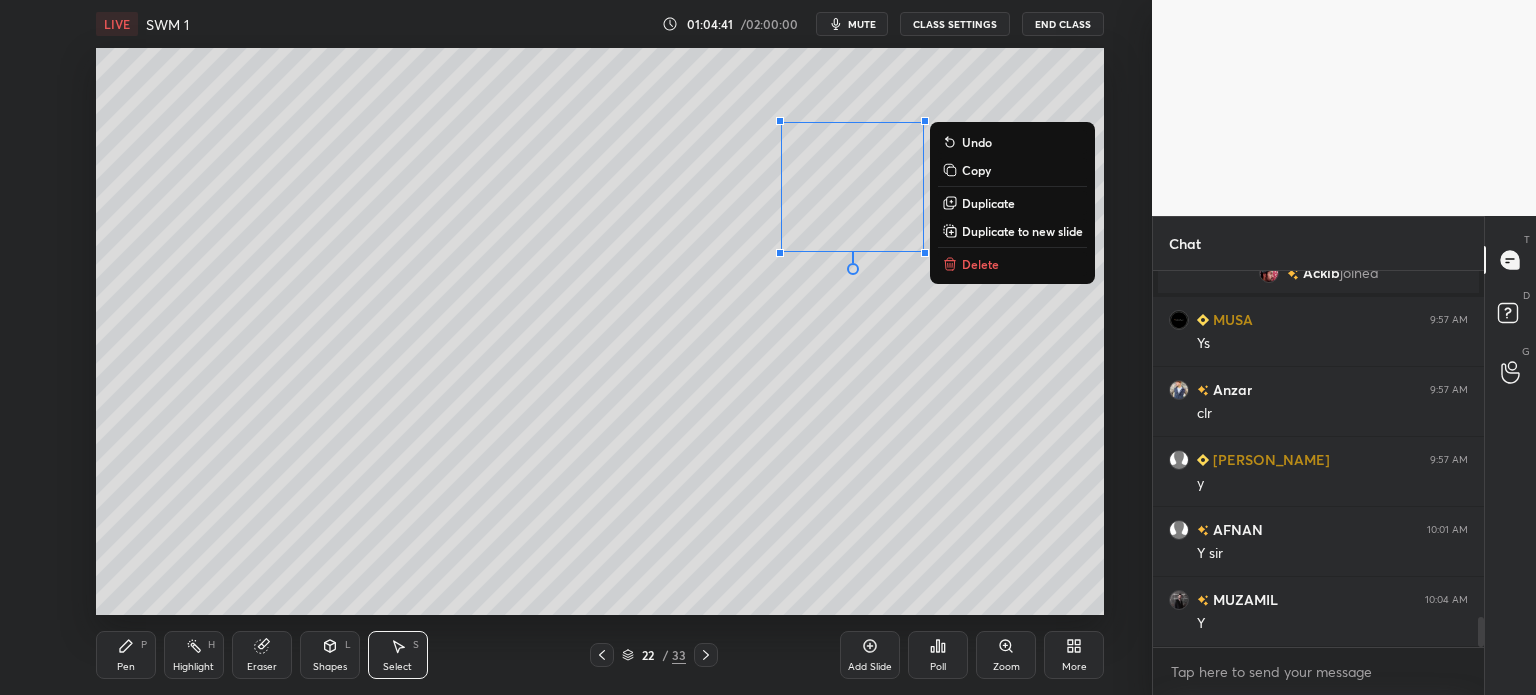 click on "Pen" at bounding box center [126, 667] 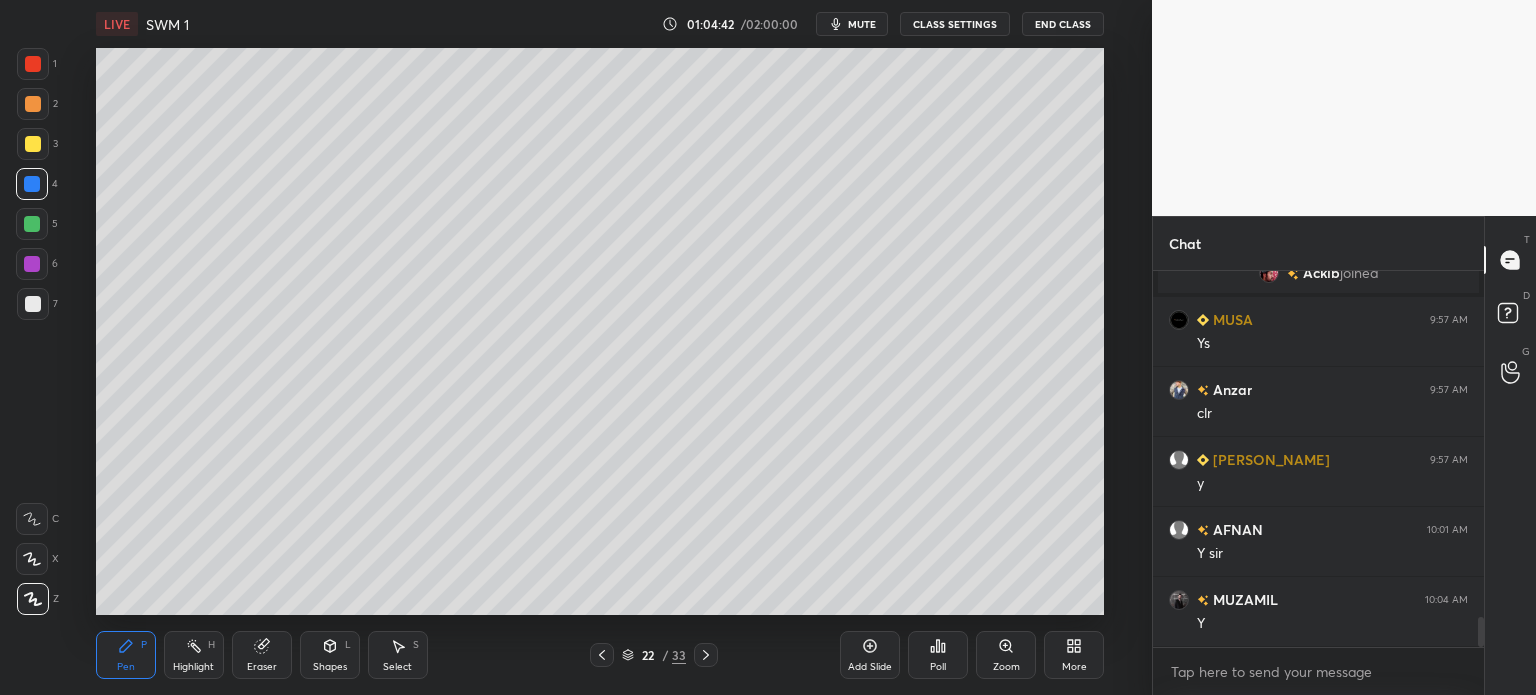click at bounding box center (33, 104) 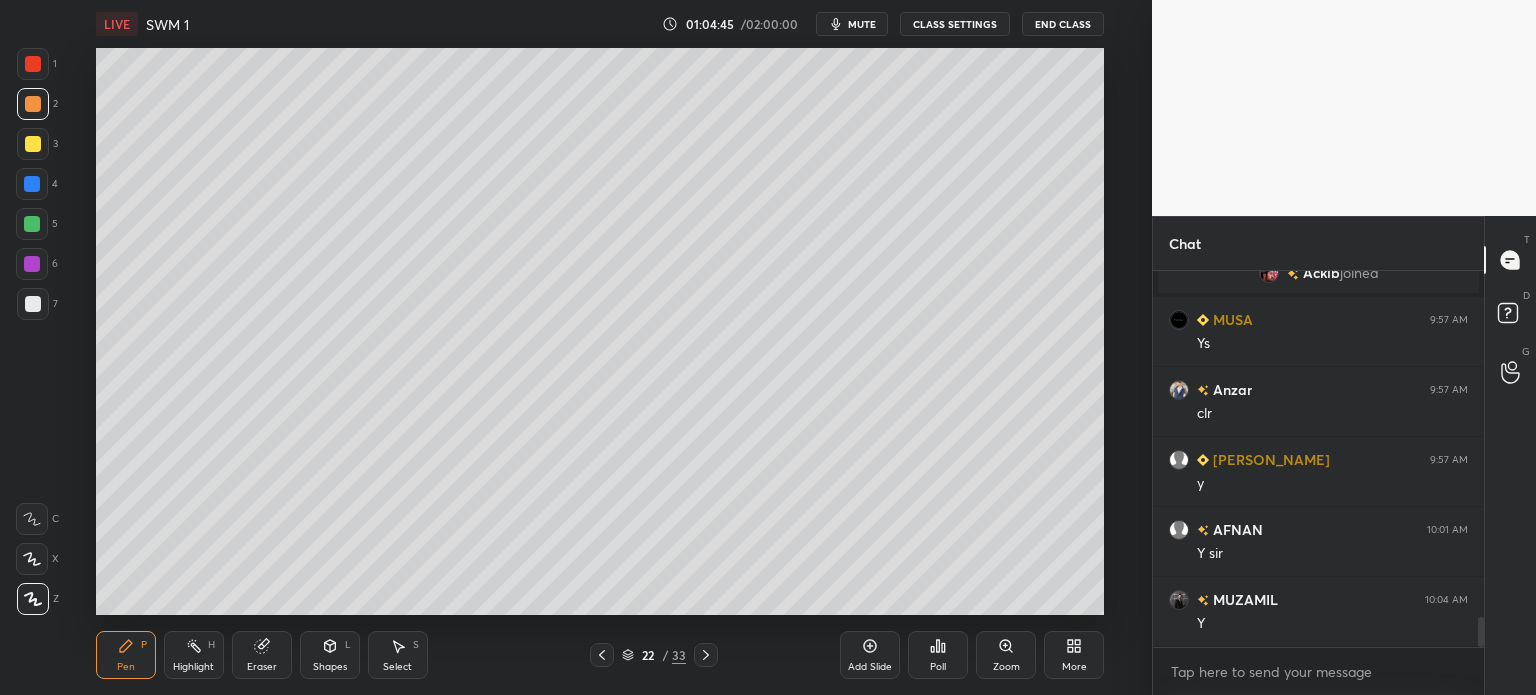 click on "Pen P" at bounding box center (126, 655) 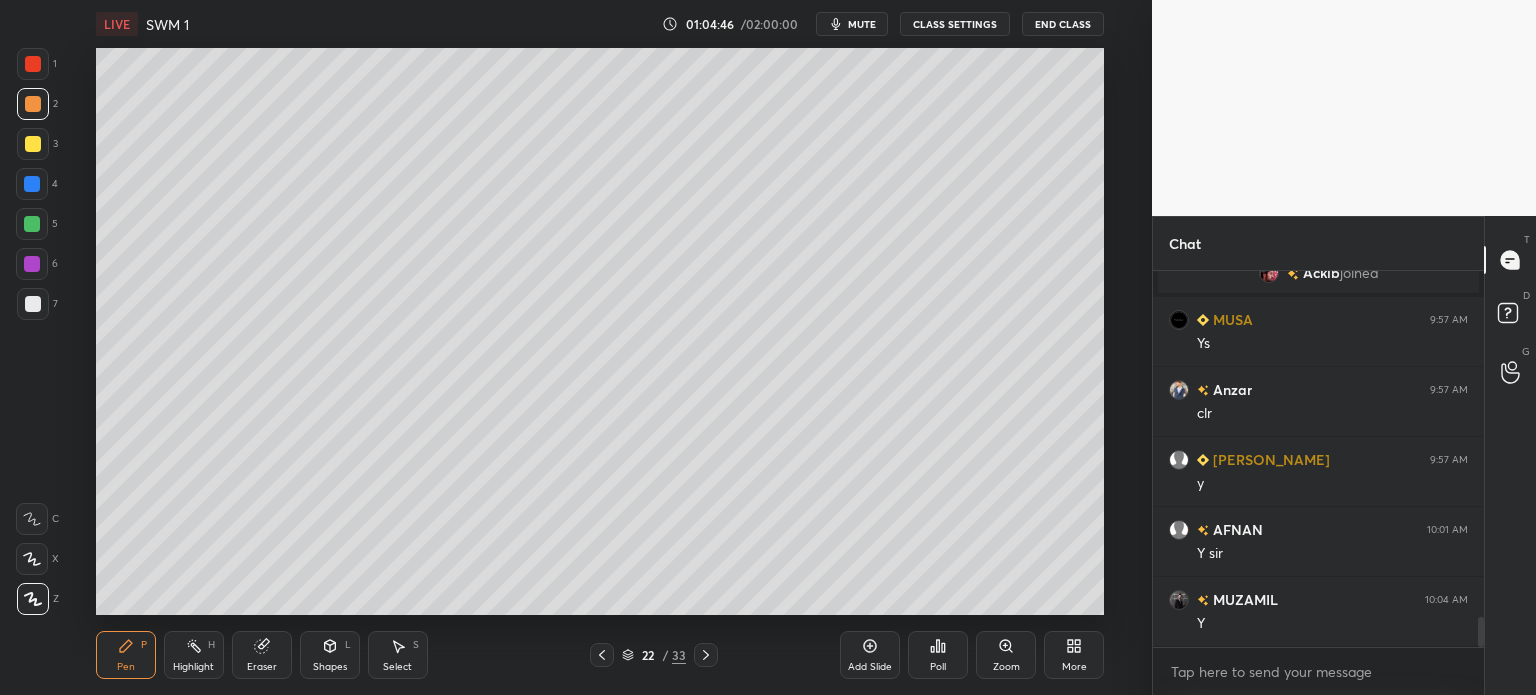 click at bounding box center (32, 184) 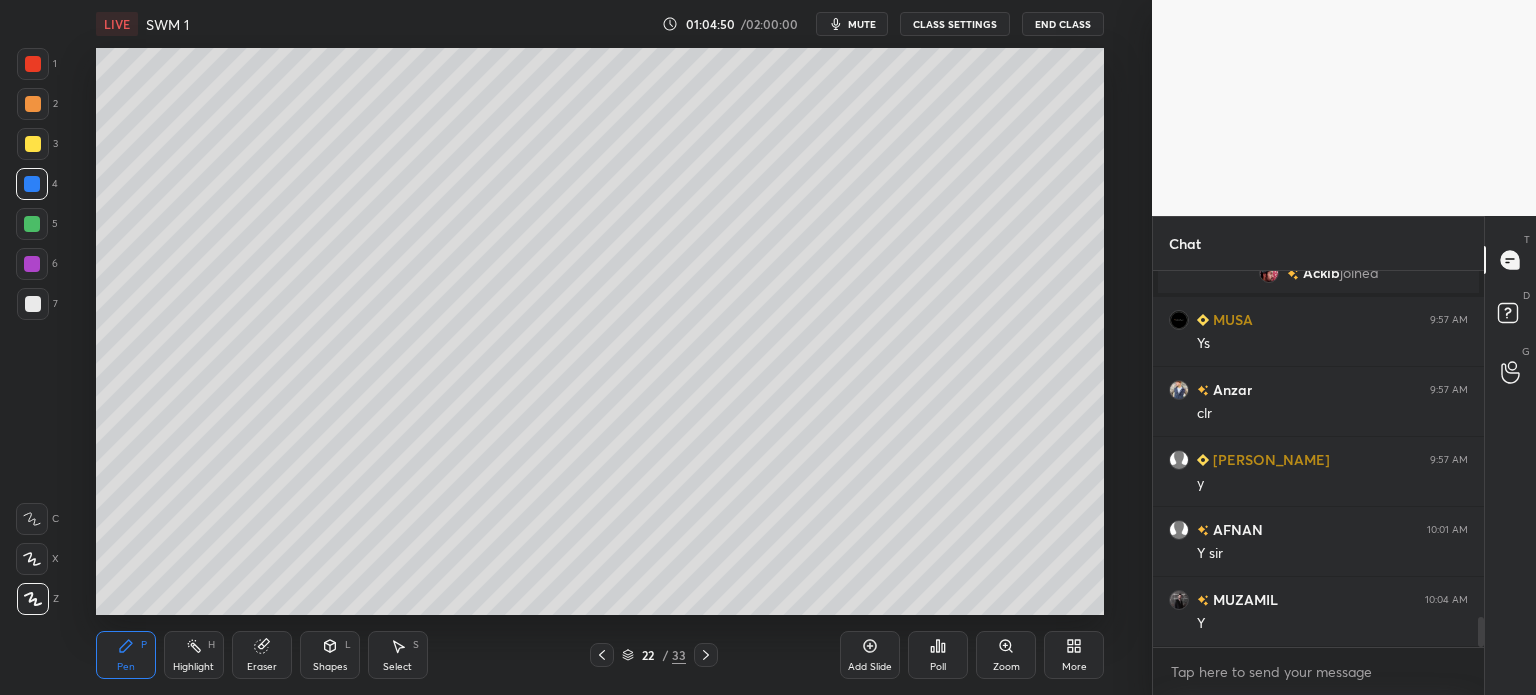 click at bounding box center [33, 104] 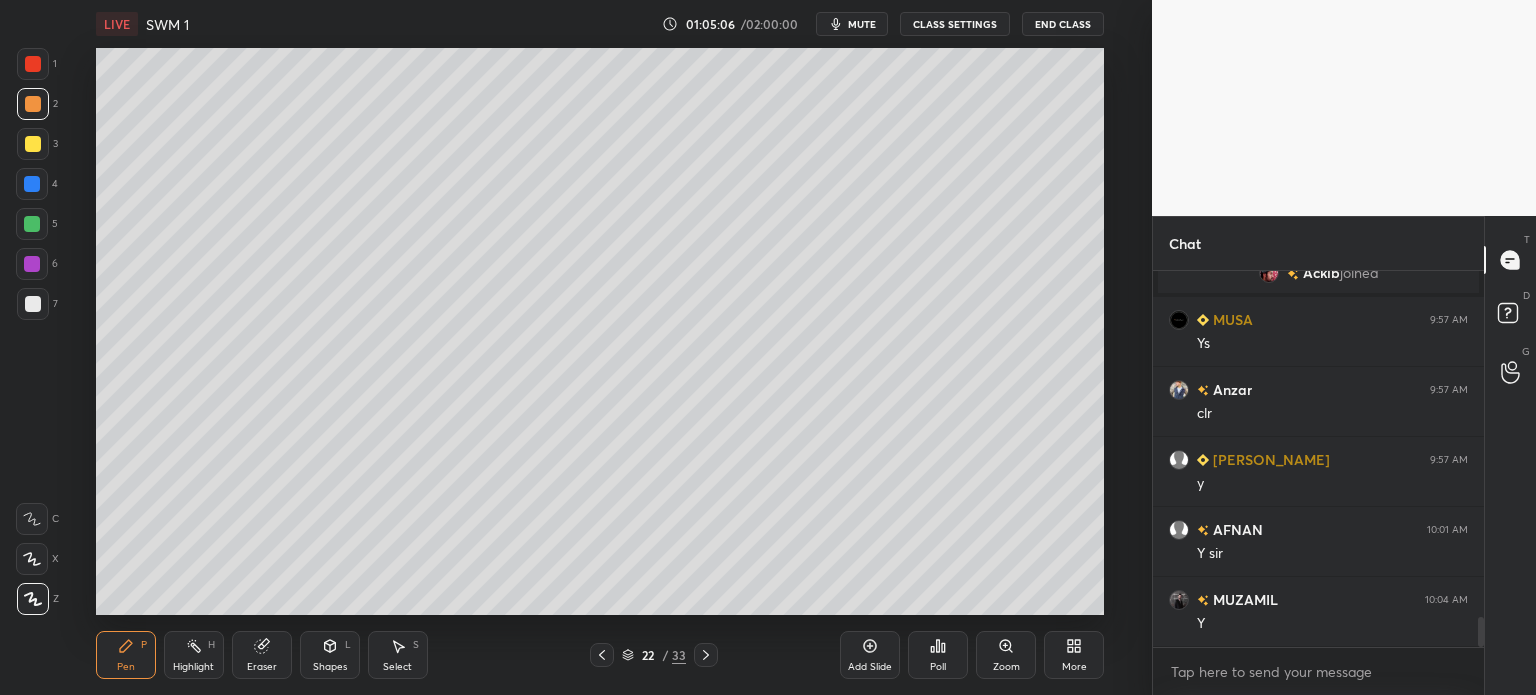 click at bounding box center [33, 304] 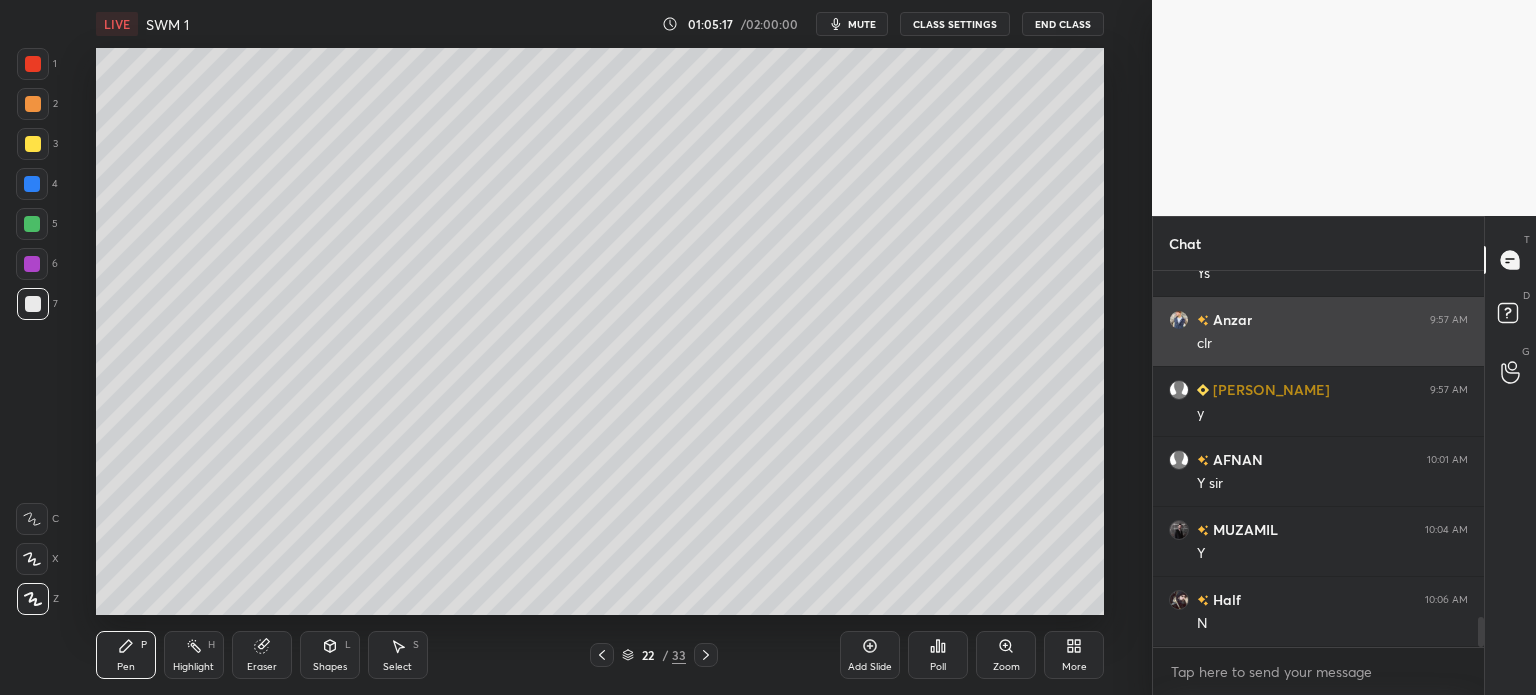 scroll, scrollTop: 4478, scrollLeft: 0, axis: vertical 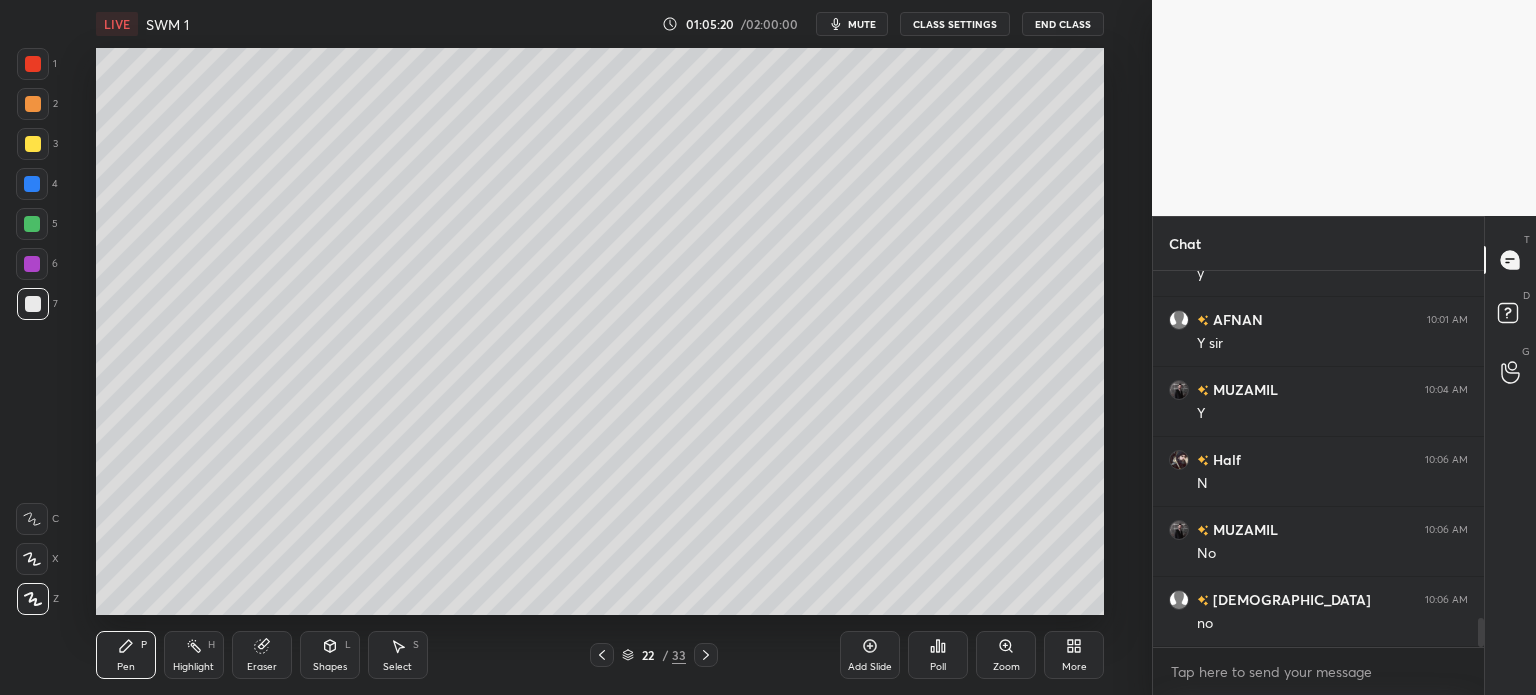 click at bounding box center [33, 144] 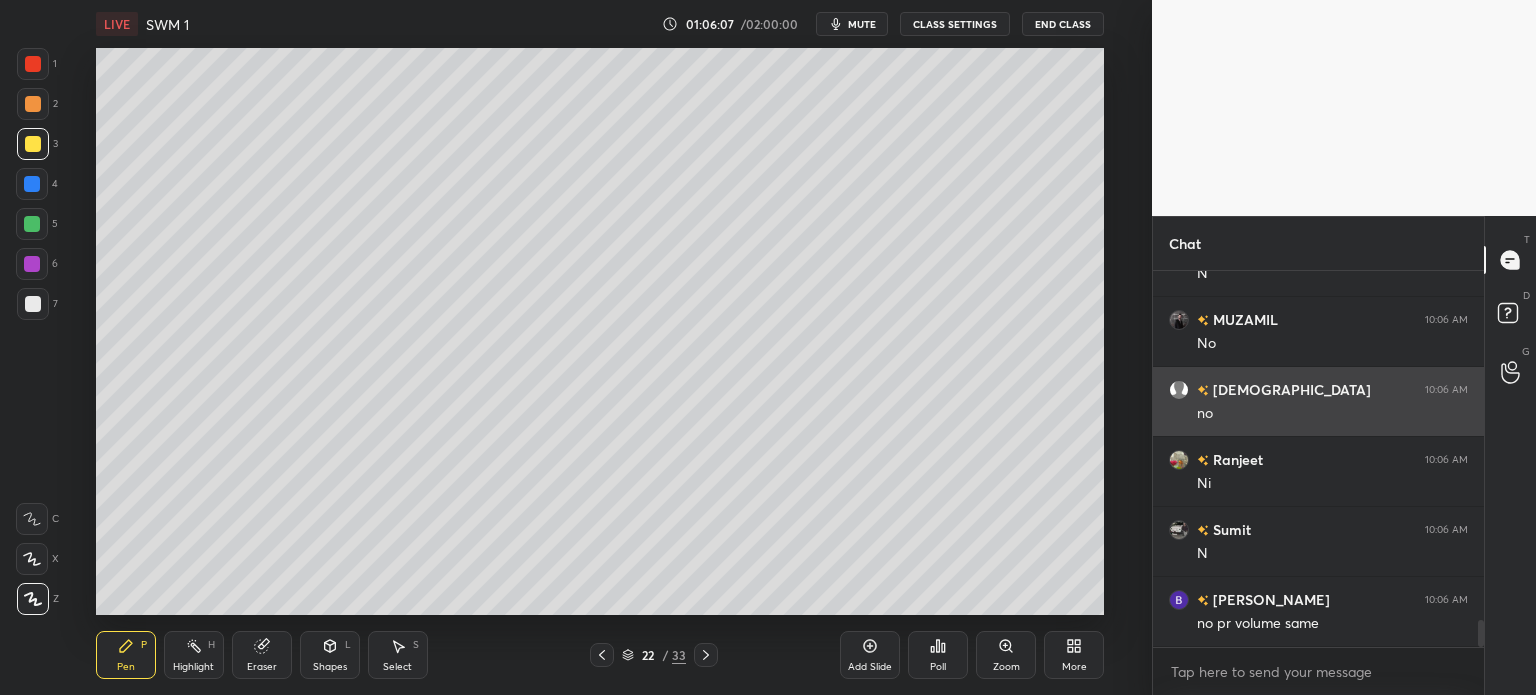 scroll, scrollTop: 4828, scrollLeft: 0, axis: vertical 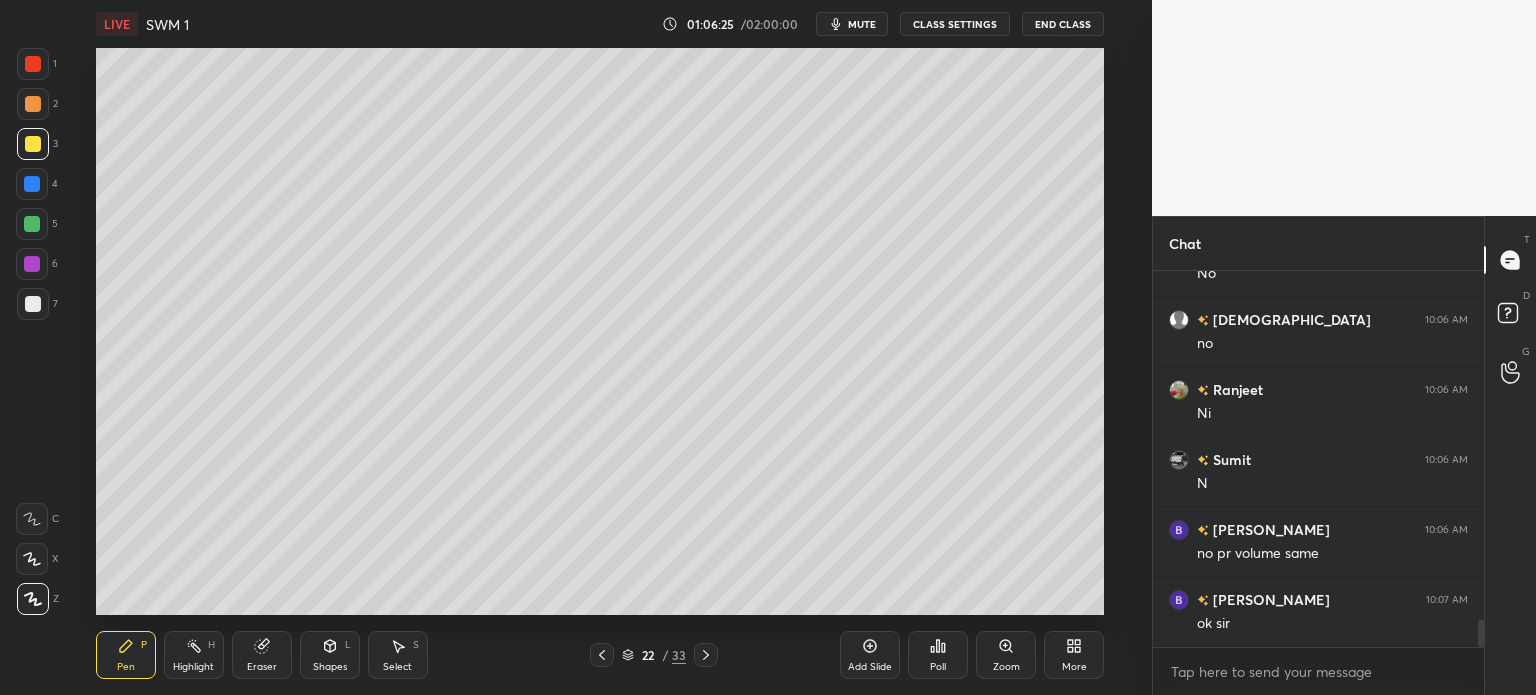 click at bounding box center (33, 304) 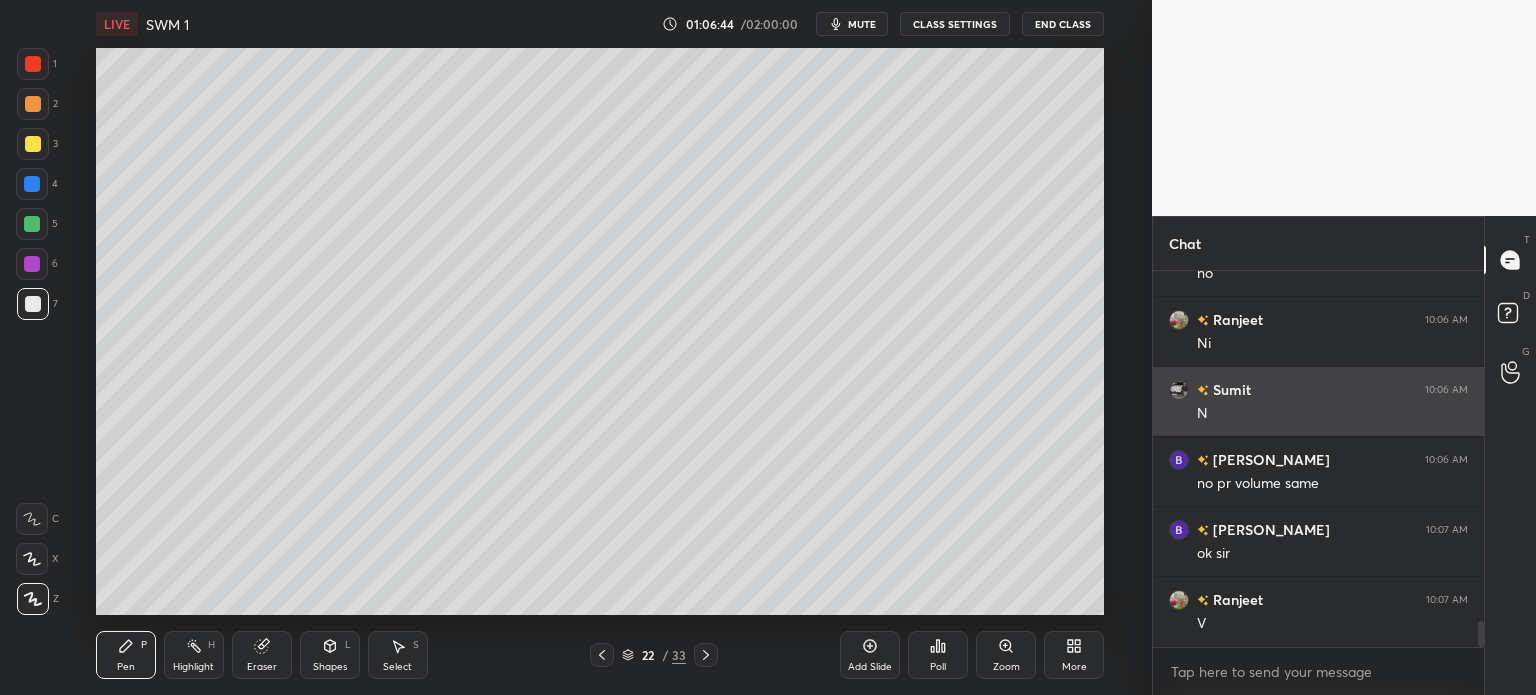 scroll, scrollTop: 4968, scrollLeft: 0, axis: vertical 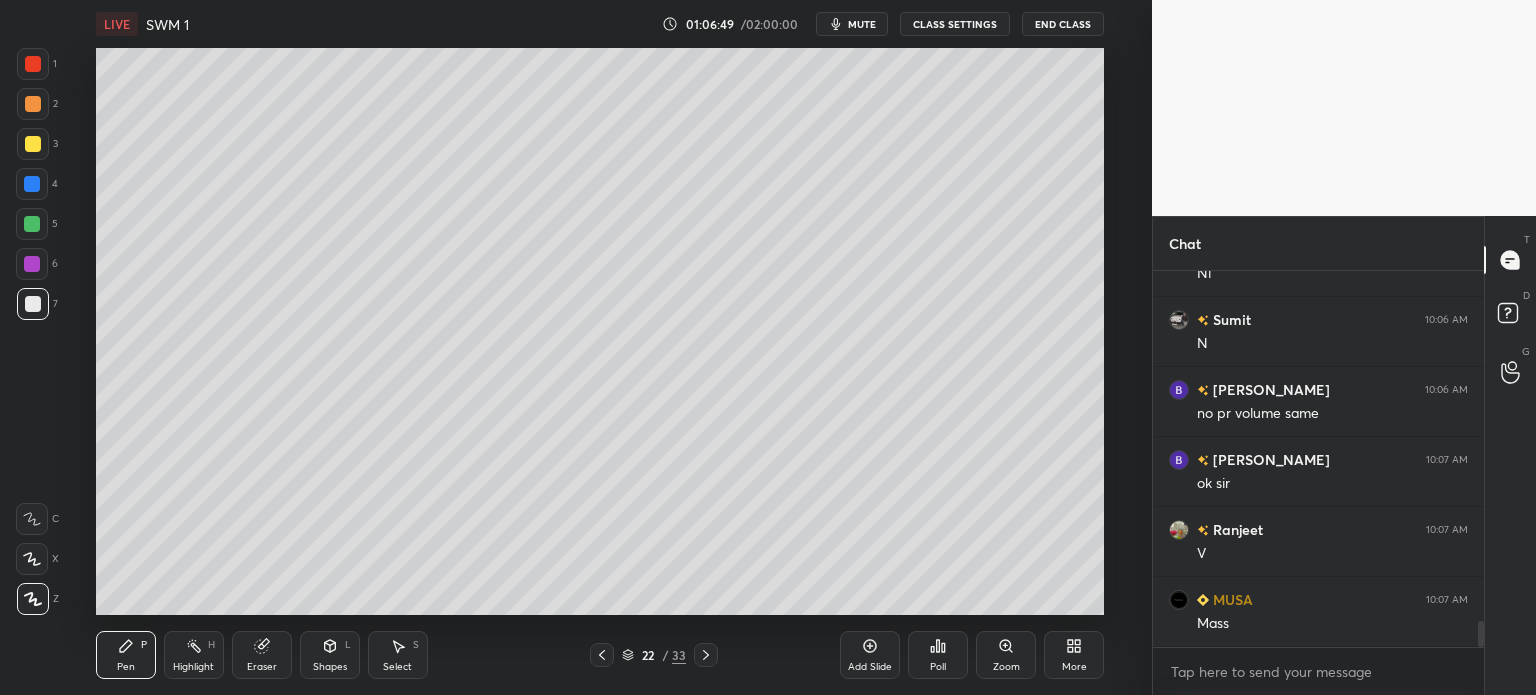 click 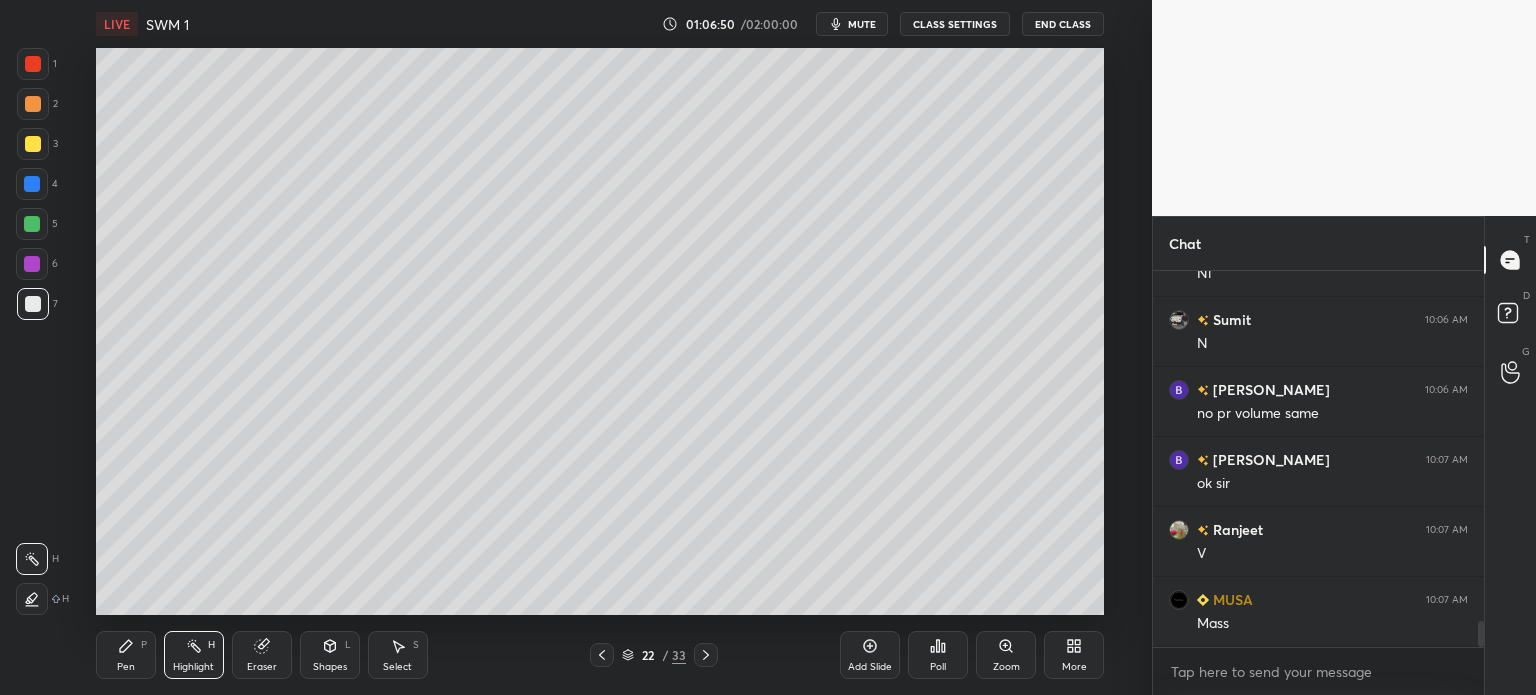 scroll, scrollTop: 5038, scrollLeft: 0, axis: vertical 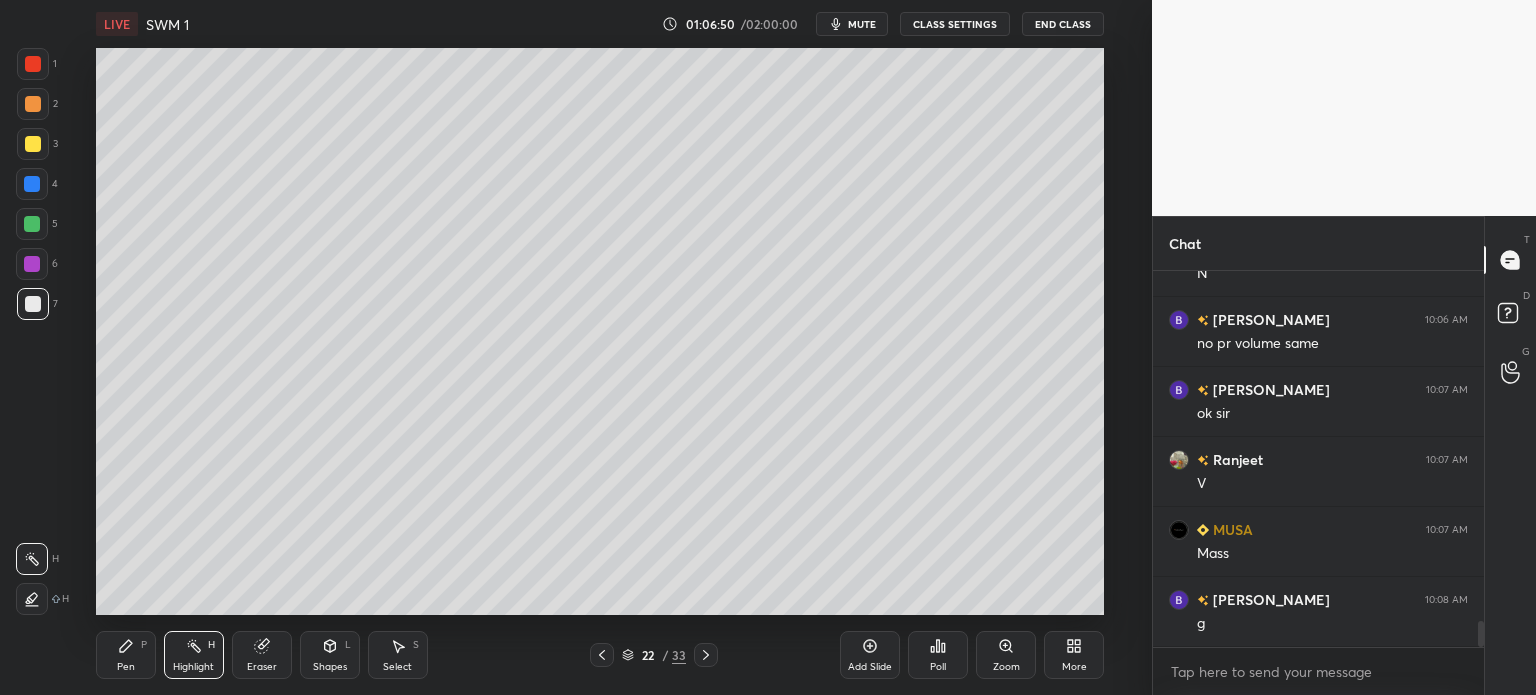 click at bounding box center [32, 184] 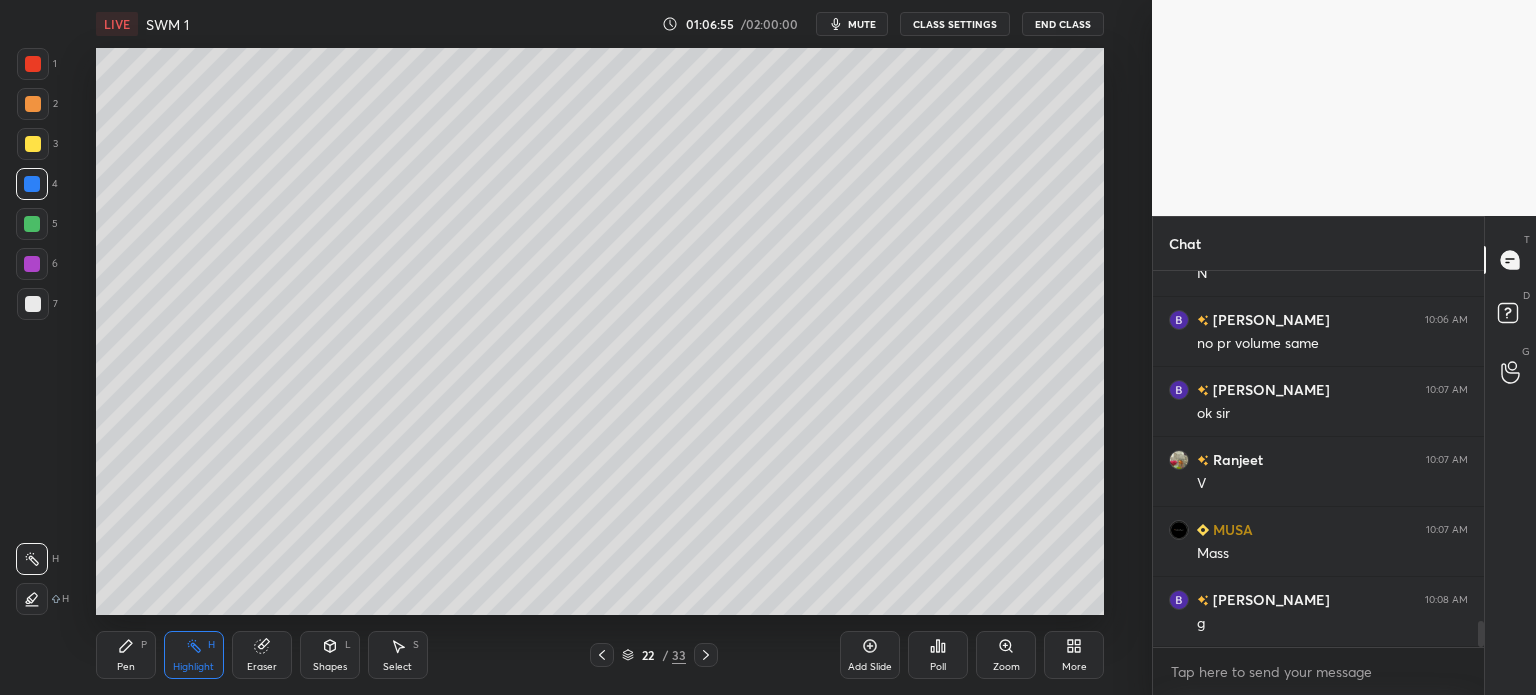 click on "Eraser" at bounding box center (262, 667) 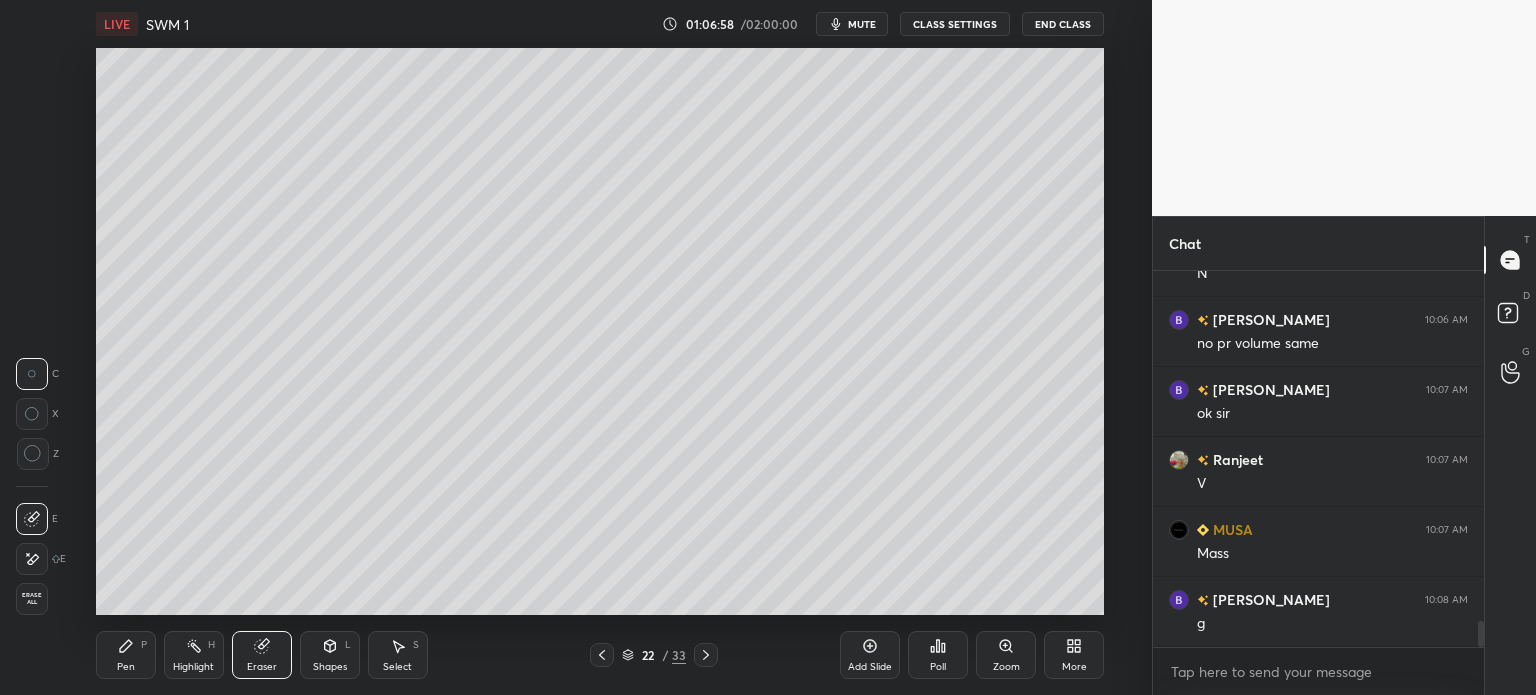 click on "Pen" at bounding box center (126, 667) 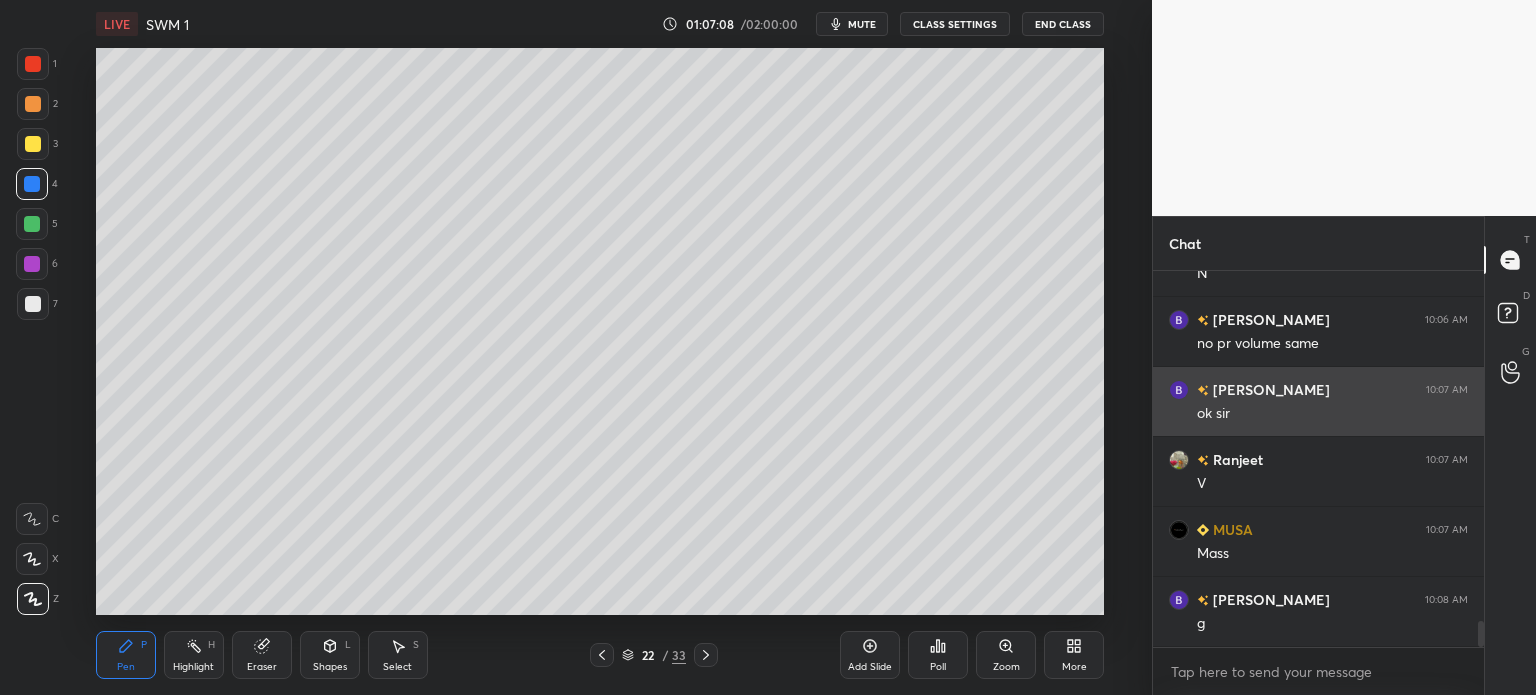 scroll, scrollTop: 5058, scrollLeft: 0, axis: vertical 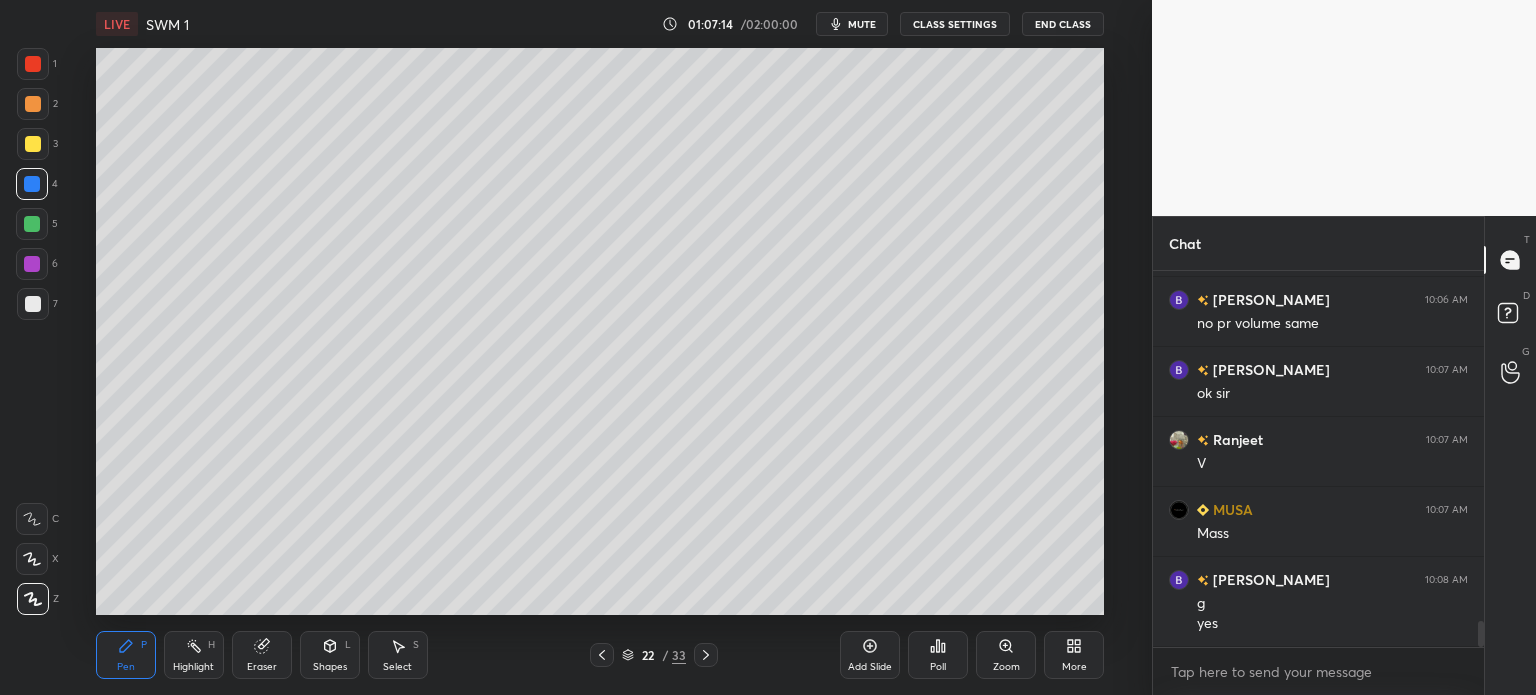click at bounding box center (33, 304) 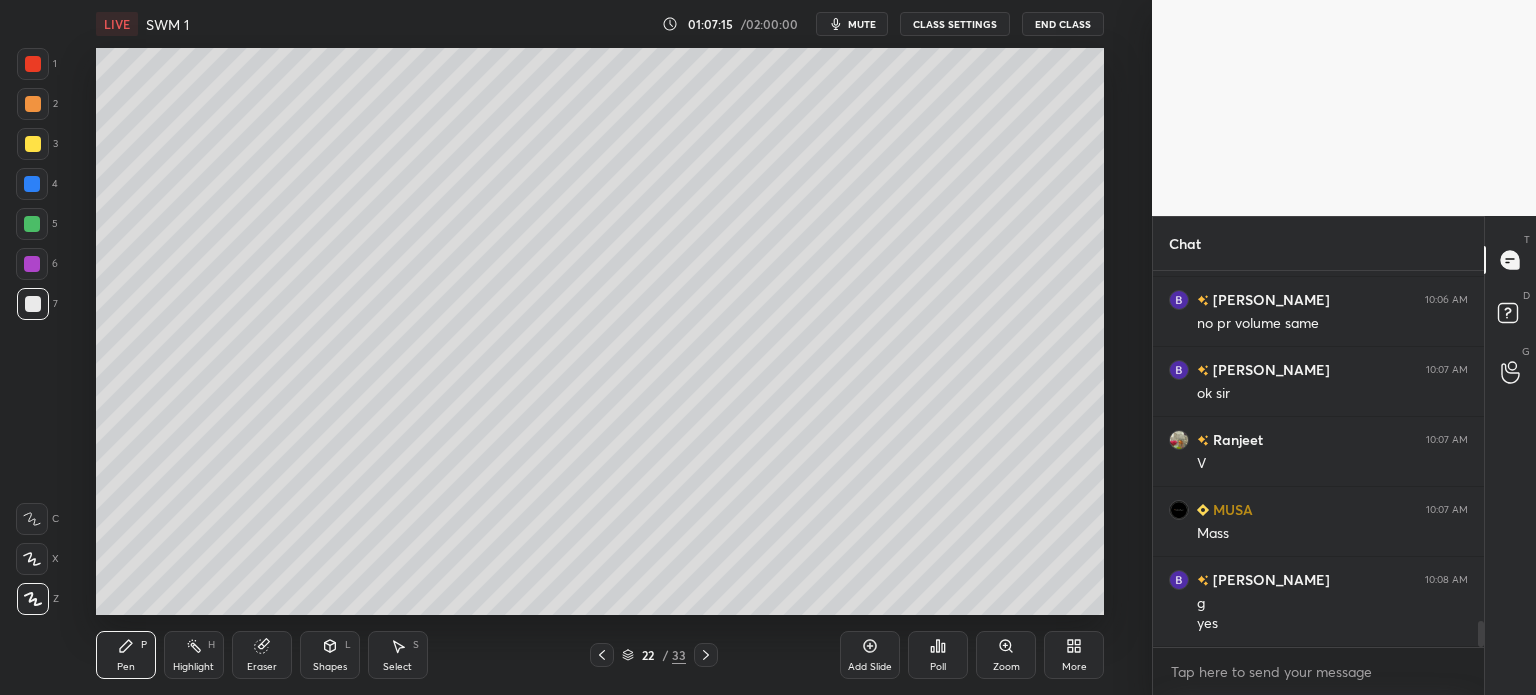 click at bounding box center [33, 144] 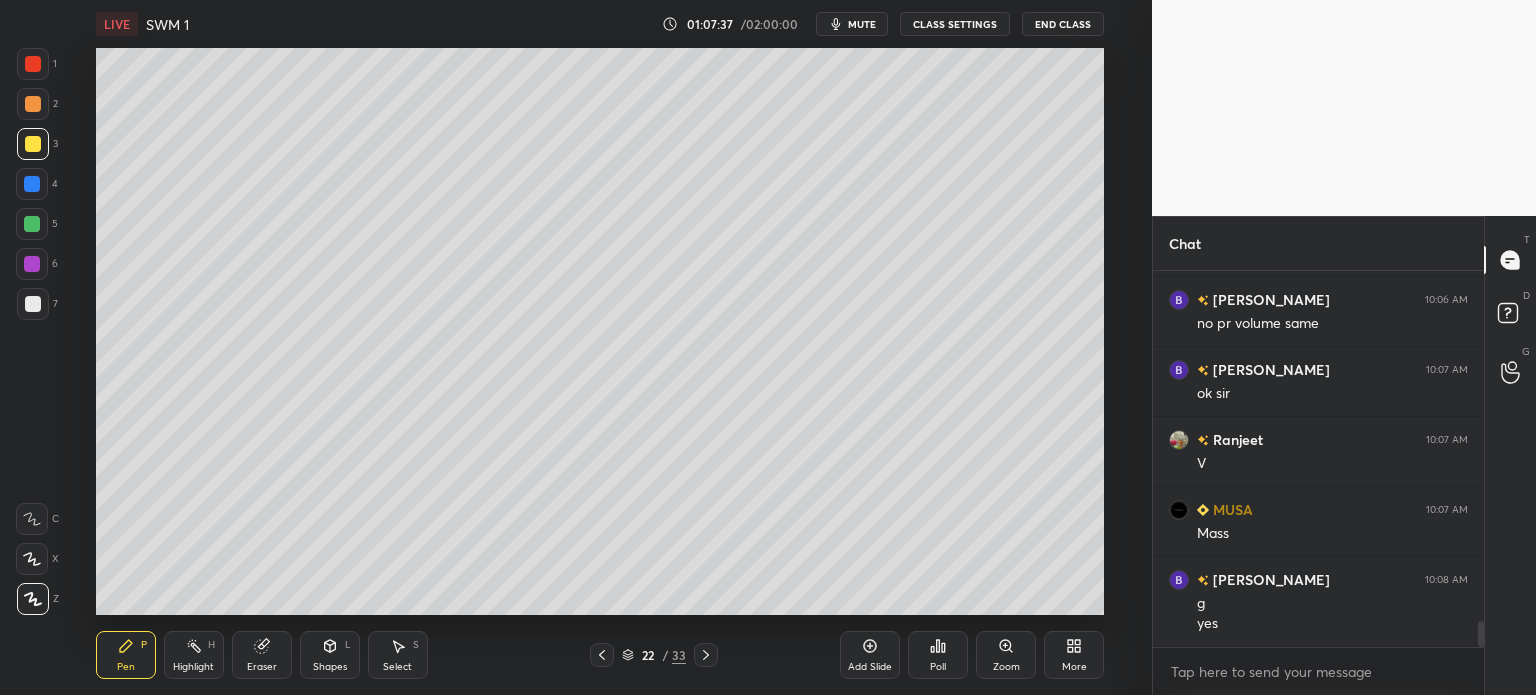 click on "Select S" at bounding box center (398, 655) 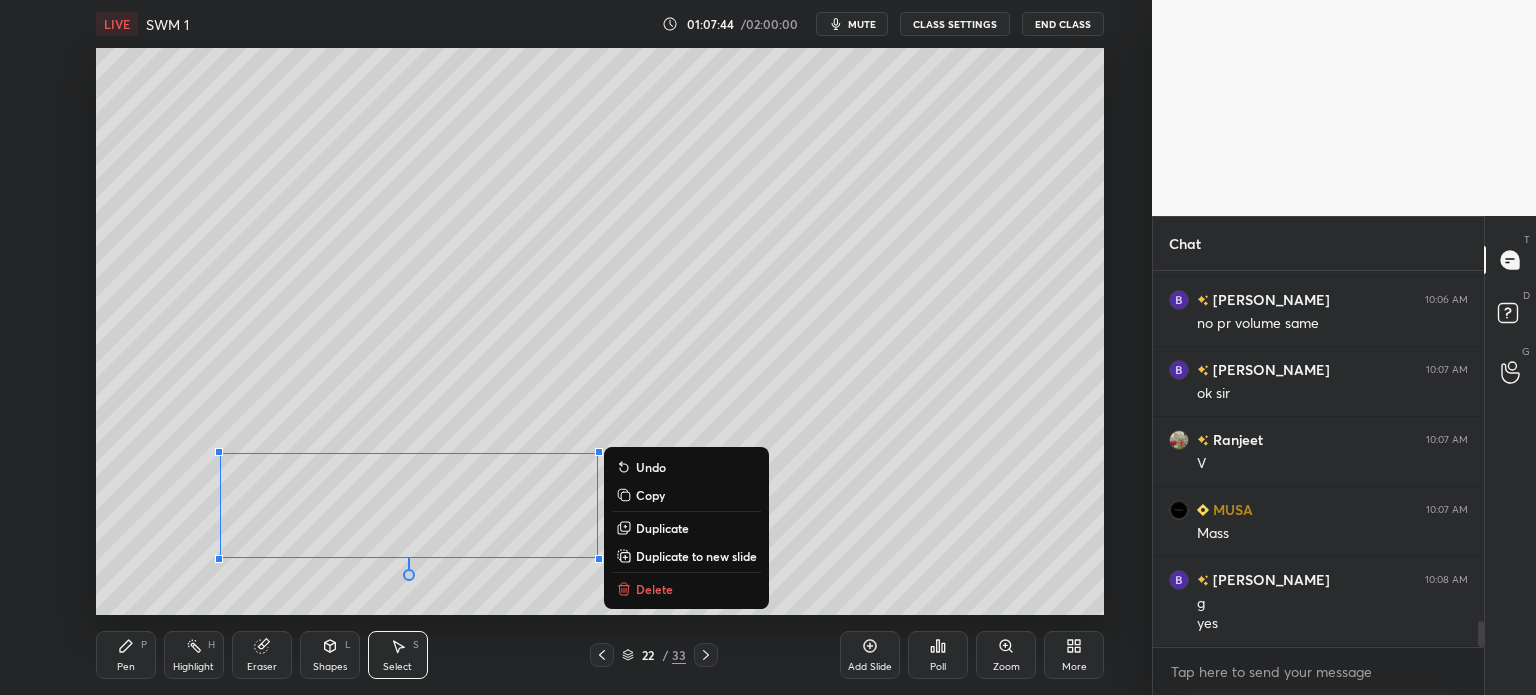 click on "0 ° Undo Copy Duplicate Duplicate to new slide Delete" at bounding box center (600, 331) 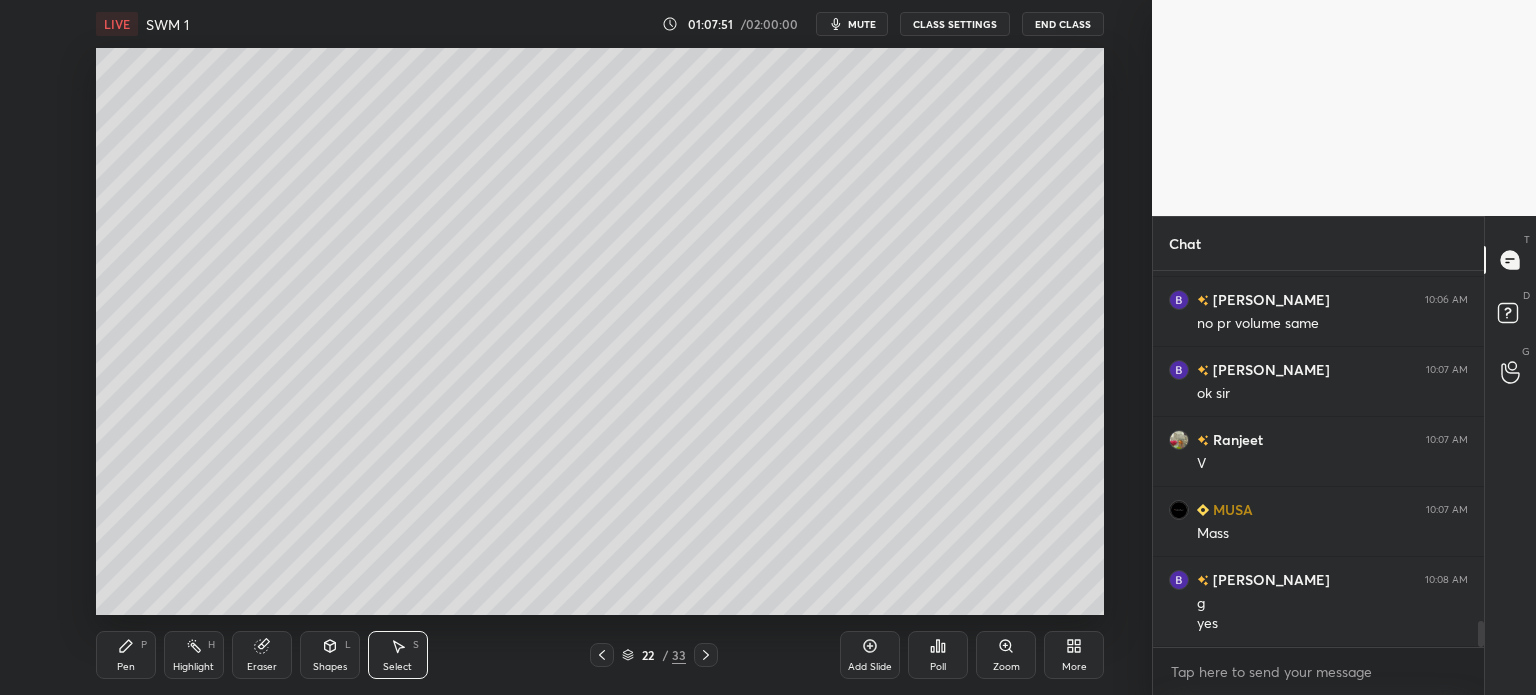 click on "Highlight H" at bounding box center (194, 655) 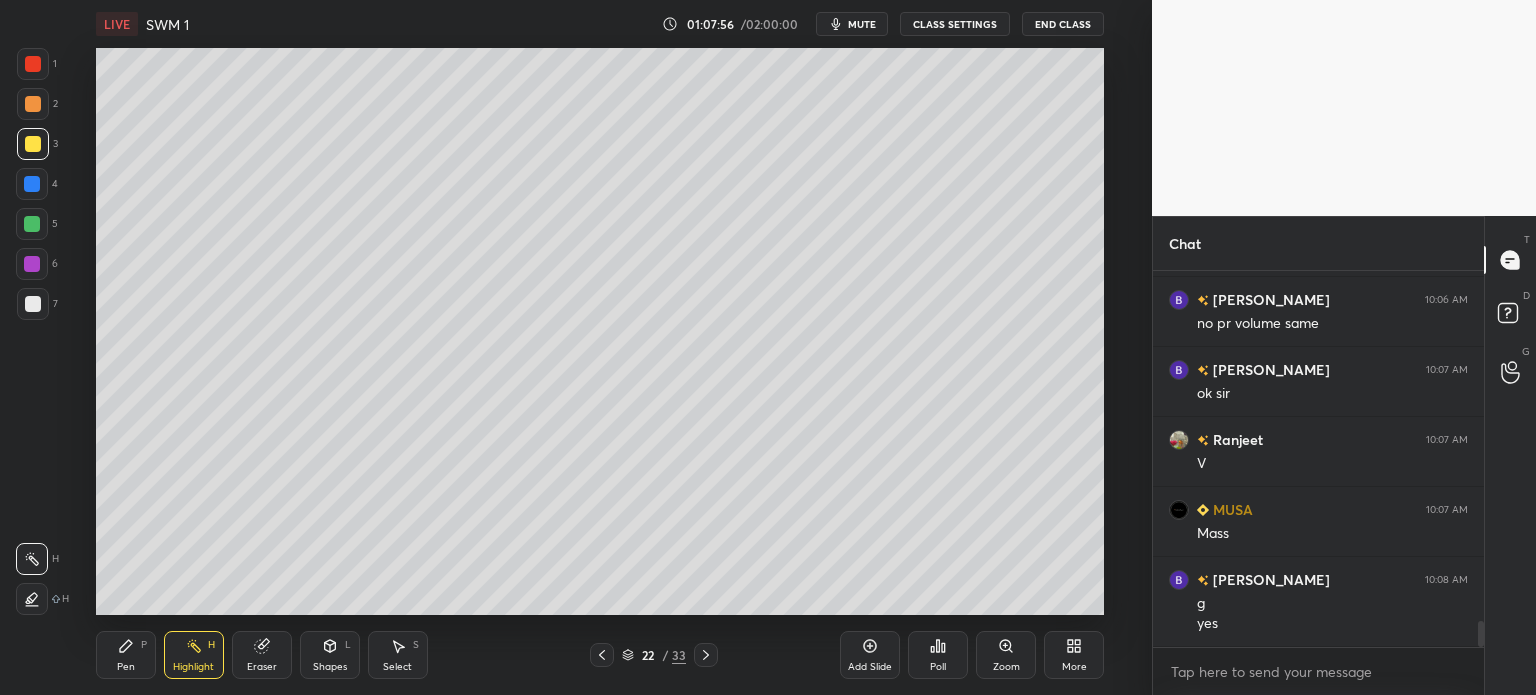 click on "Pen P" at bounding box center (126, 655) 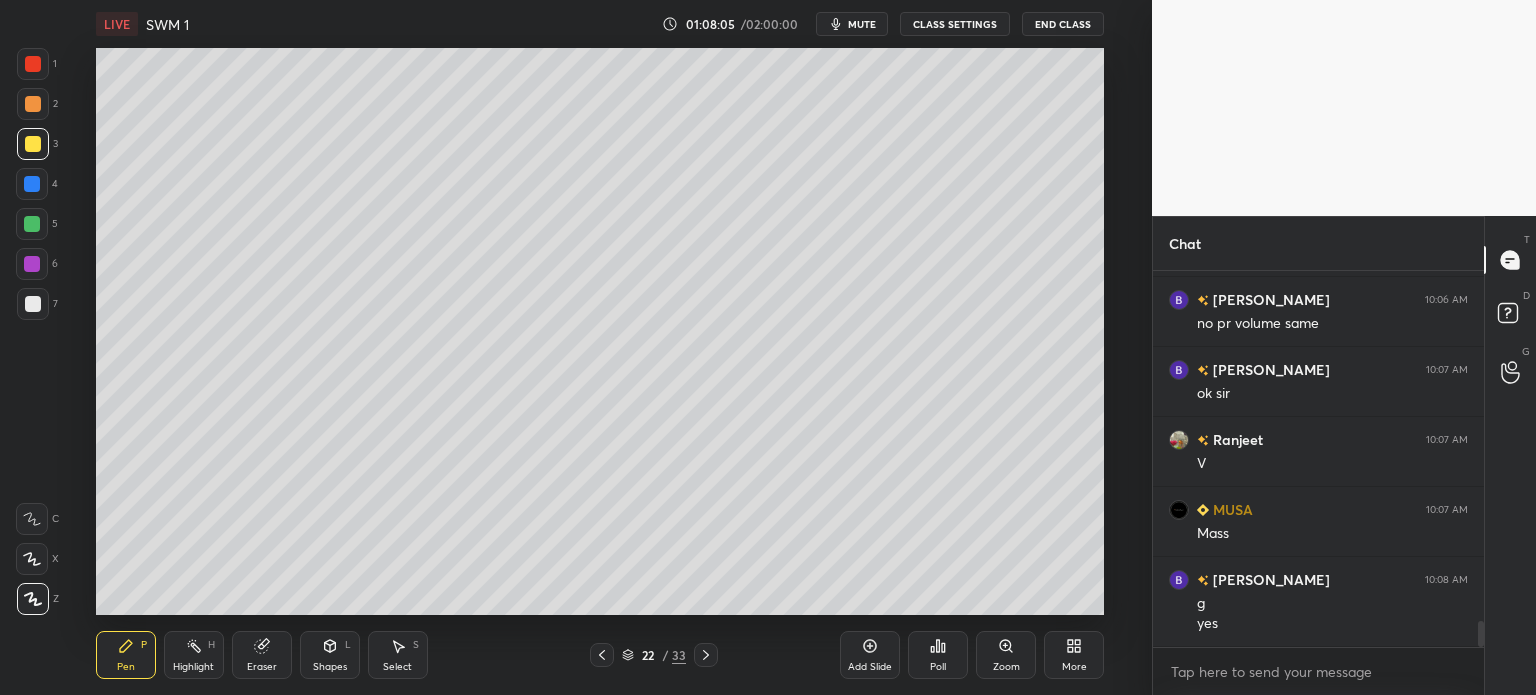 scroll, scrollTop: 330, scrollLeft: 325, axis: both 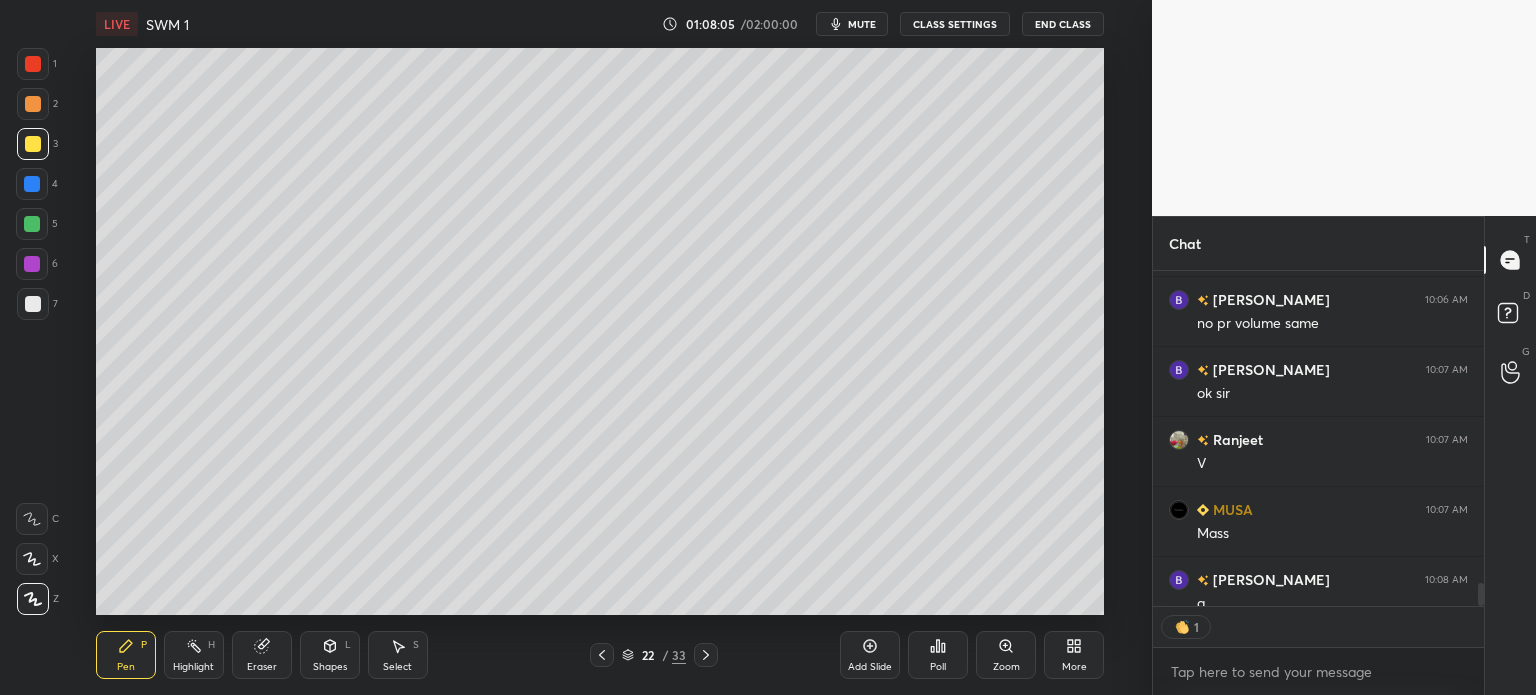 click on "Add Slide" at bounding box center [870, 655] 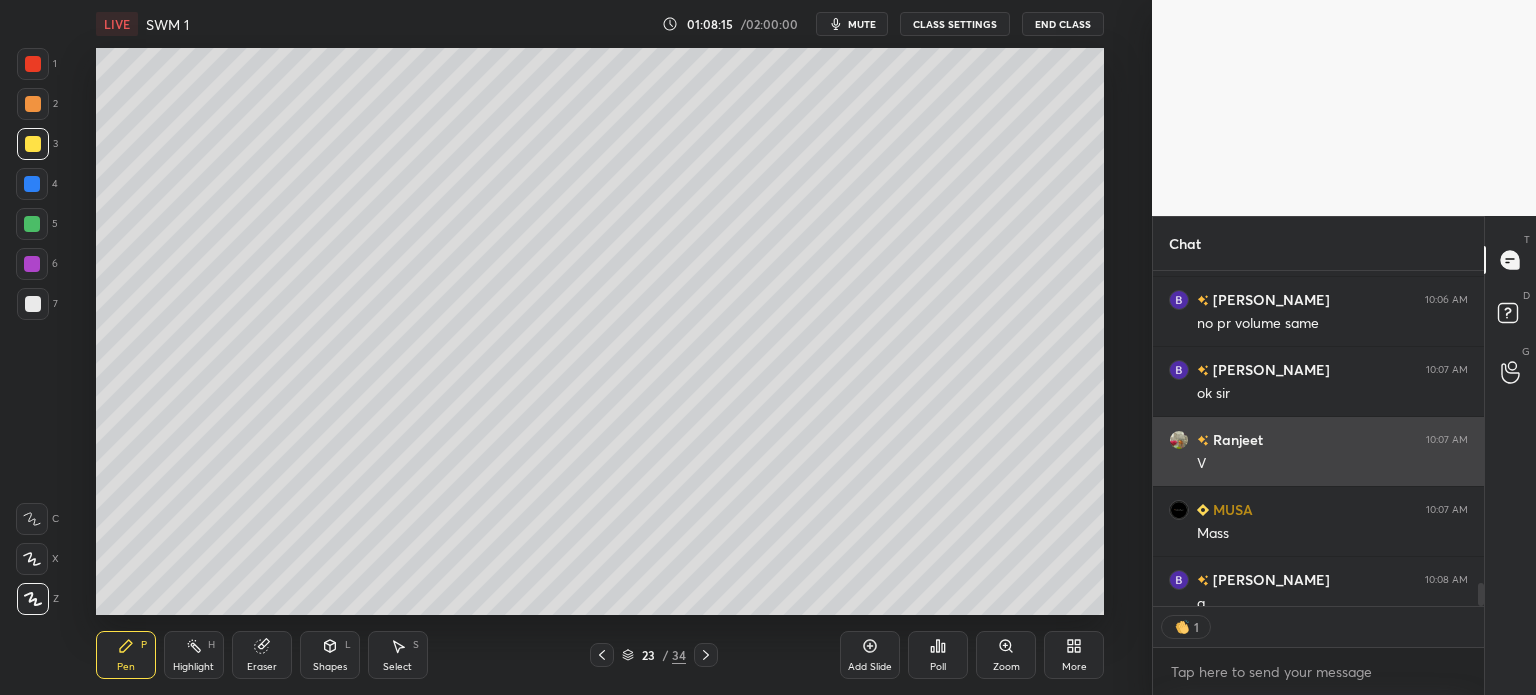 scroll, scrollTop: 5, scrollLeft: 6, axis: both 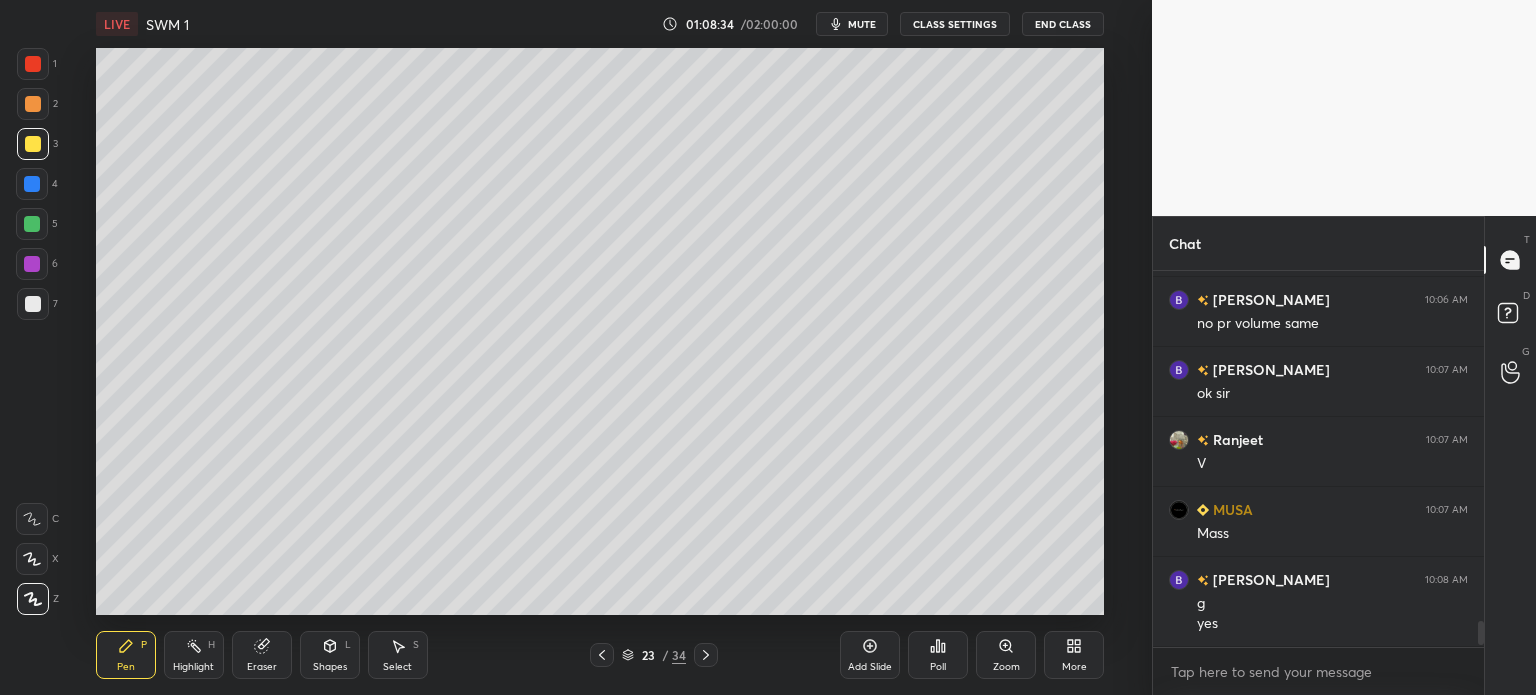 click at bounding box center (33, 304) 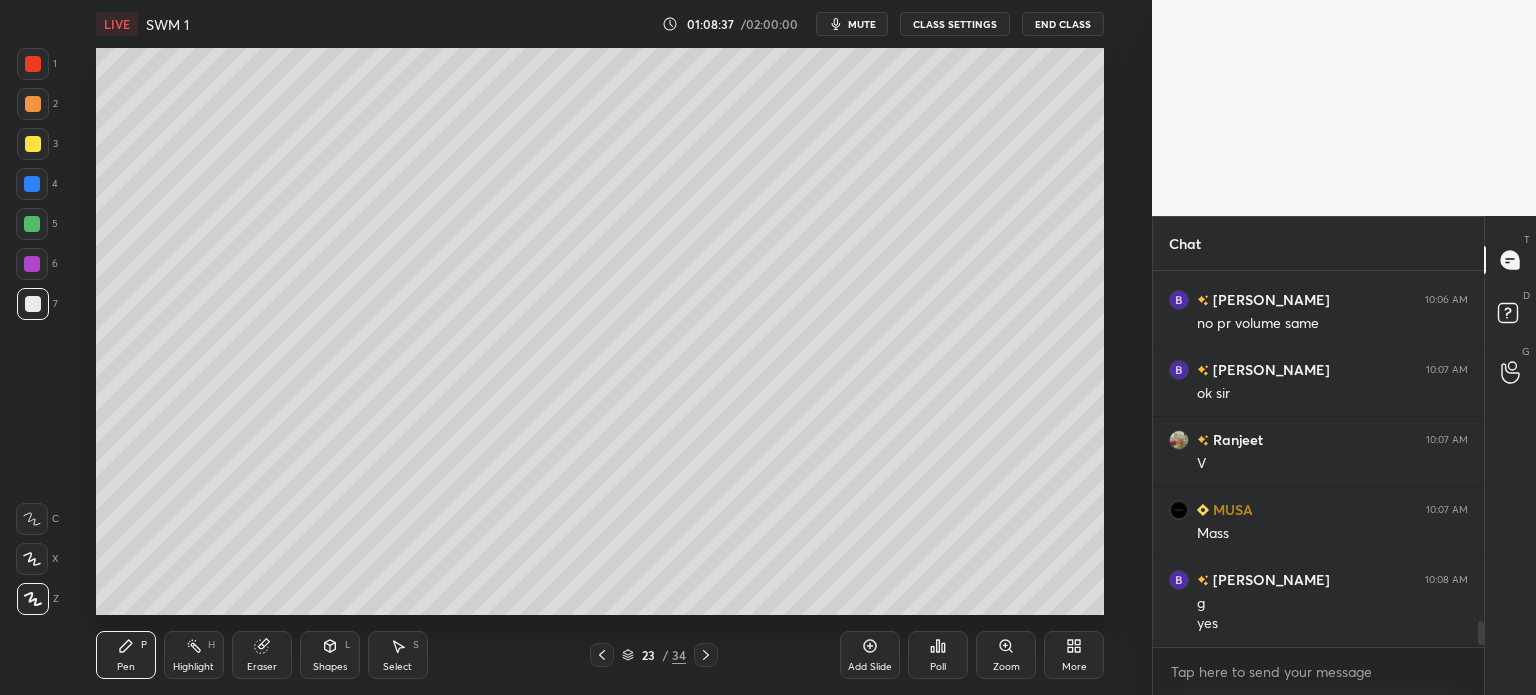 click 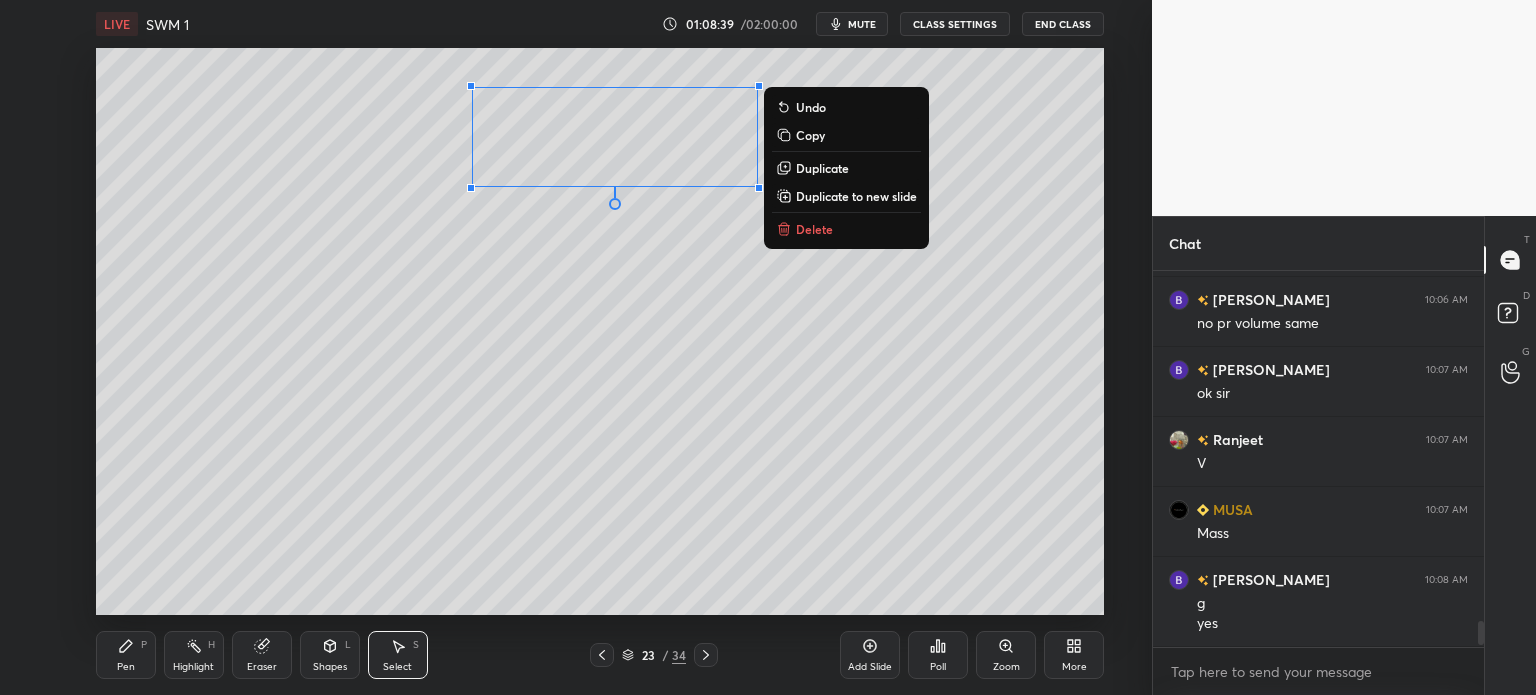click on "Duplicate" at bounding box center (822, 168) 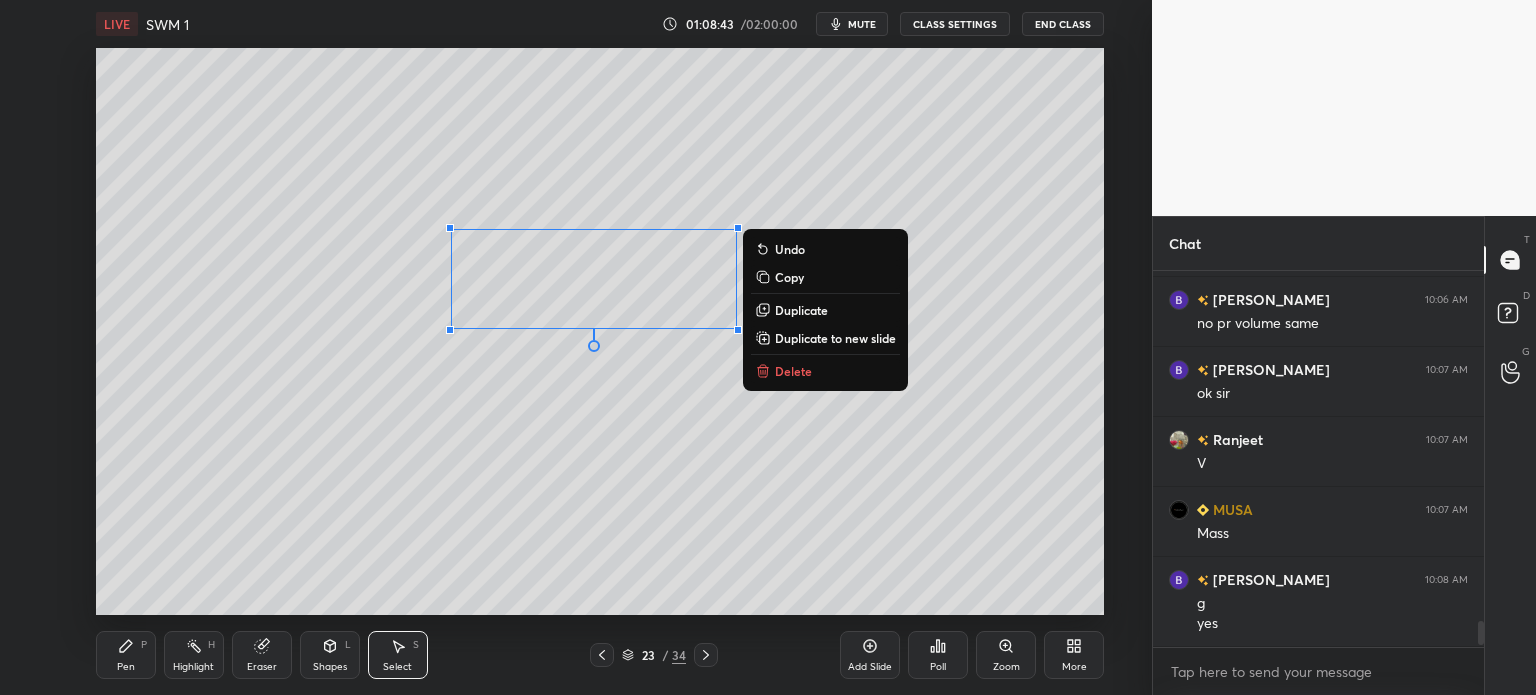 click on "Eraser" at bounding box center [262, 667] 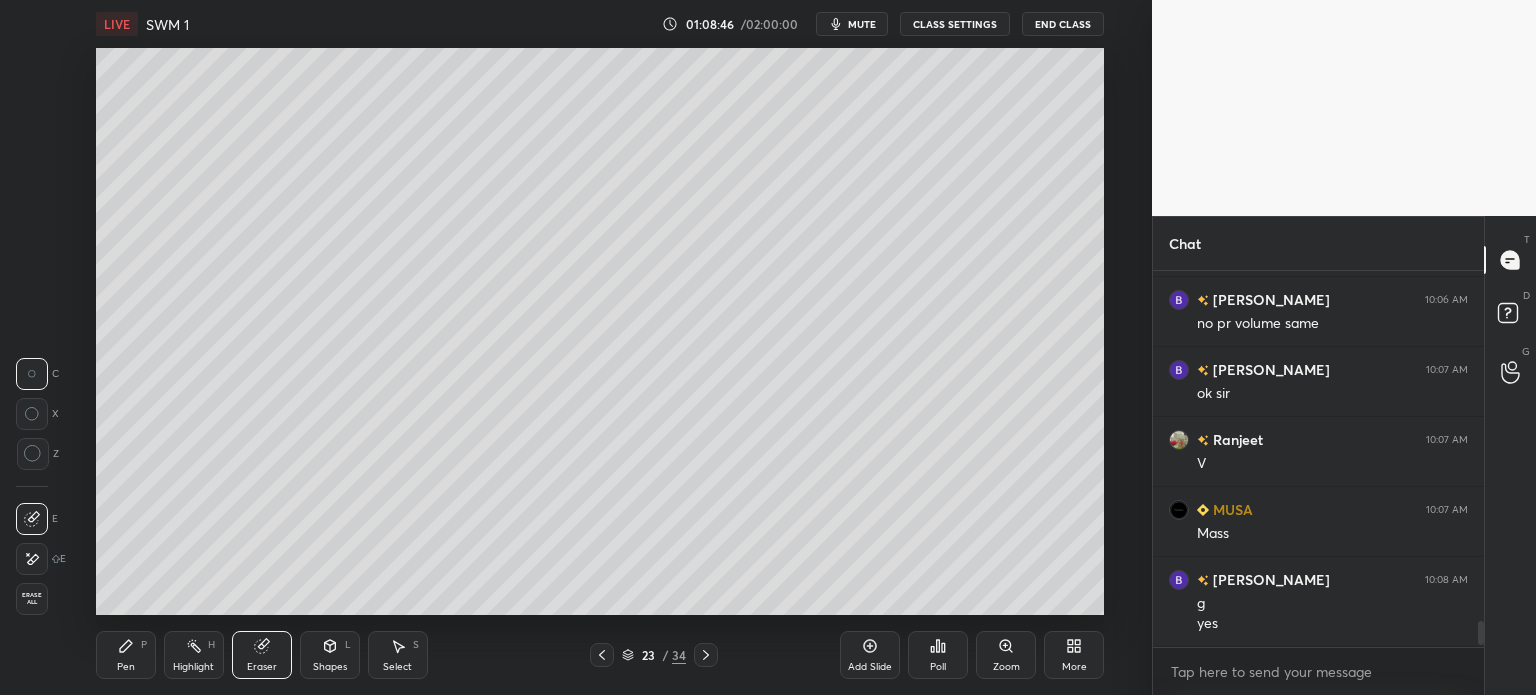 click on "Pen" at bounding box center [126, 667] 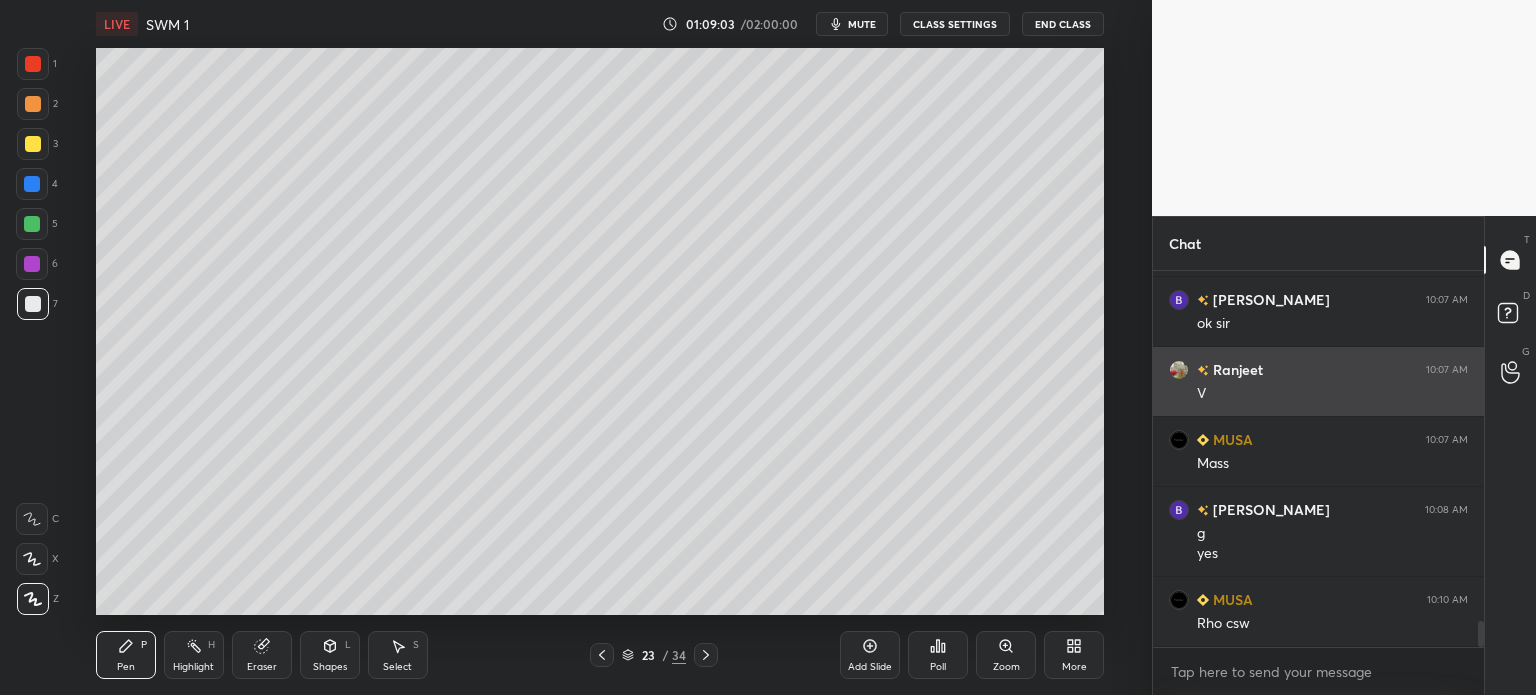 scroll, scrollTop: 5198, scrollLeft: 0, axis: vertical 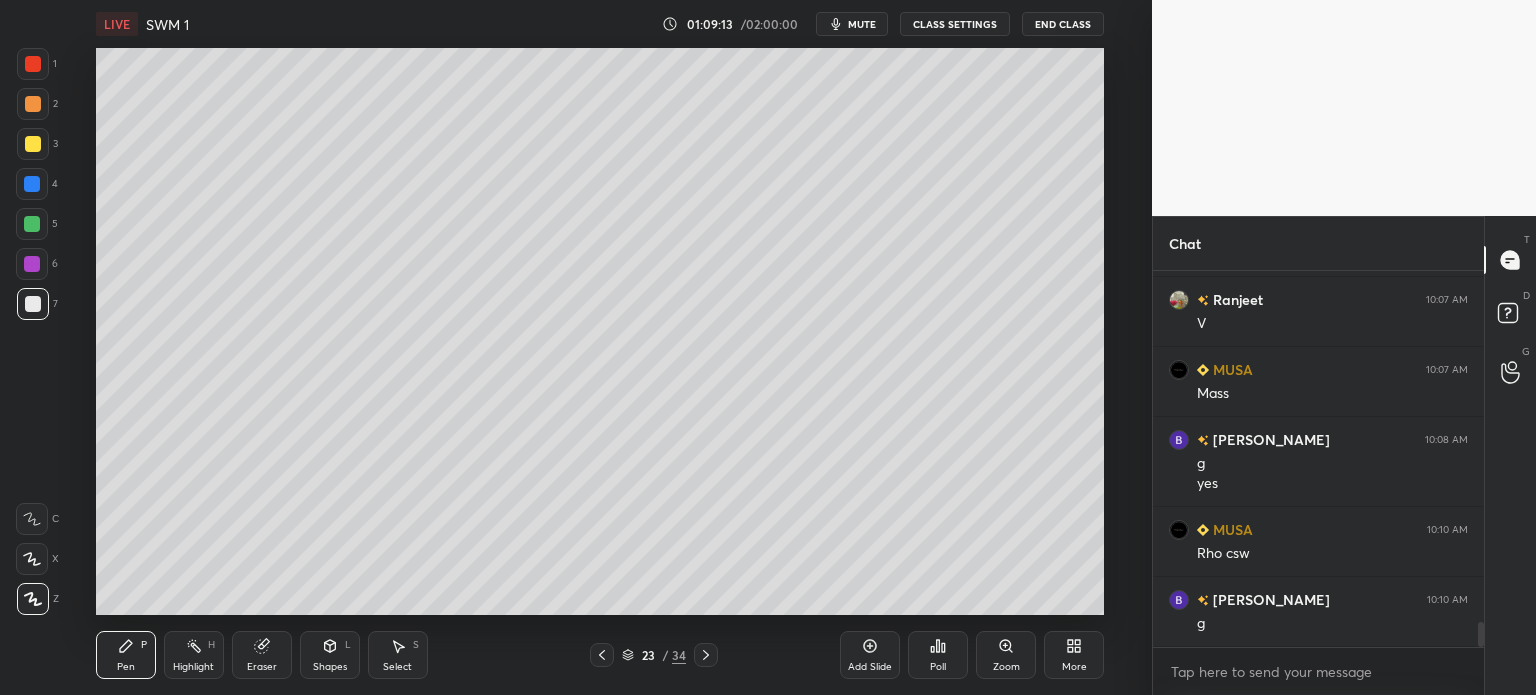click at bounding box center [33, 104] 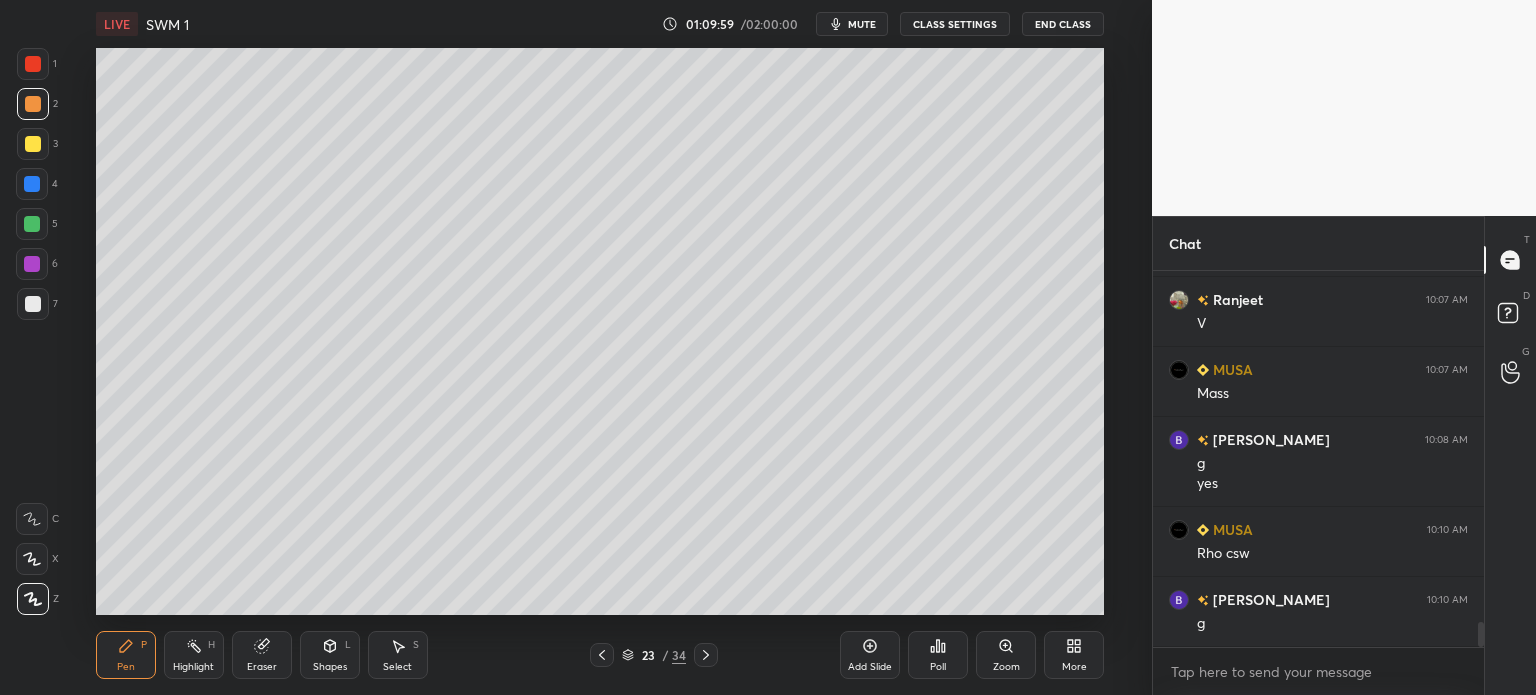 click 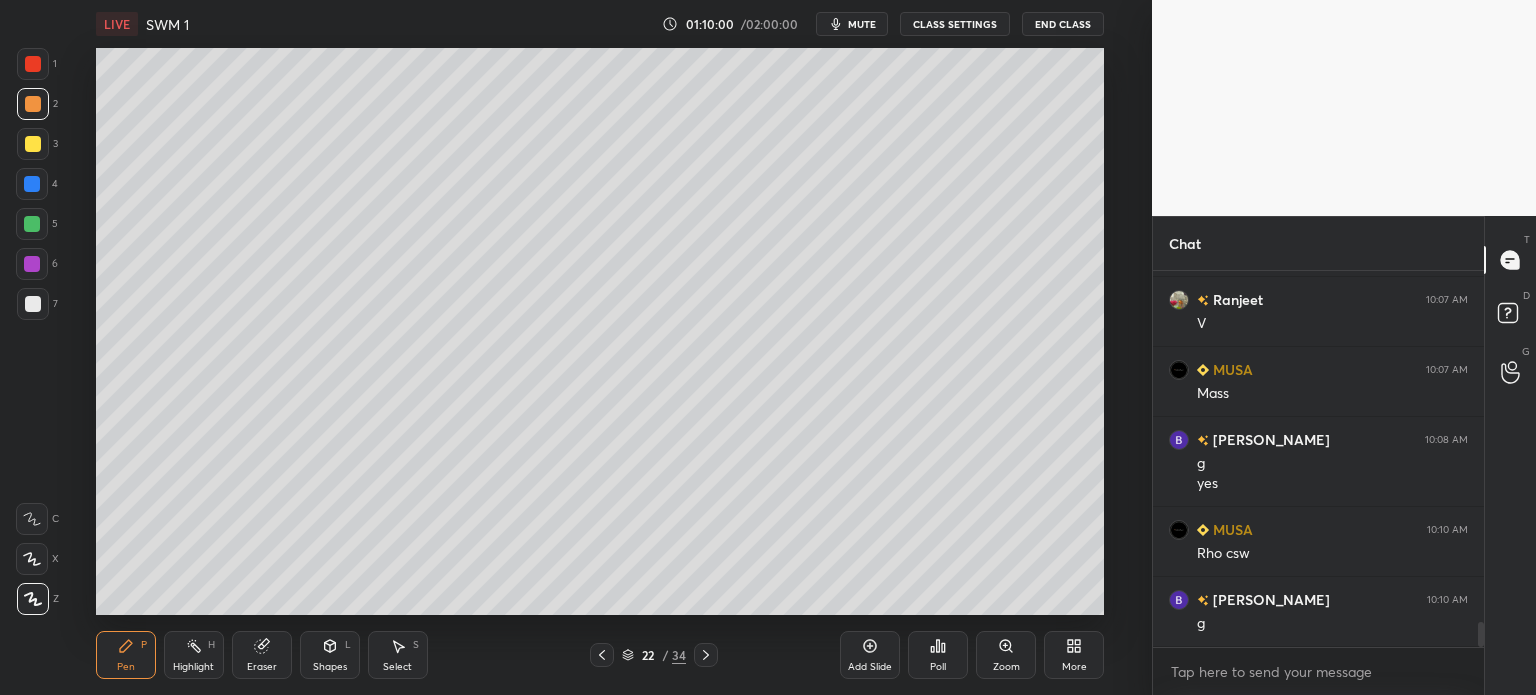 click on "Select" at bounding box center (397, 667) 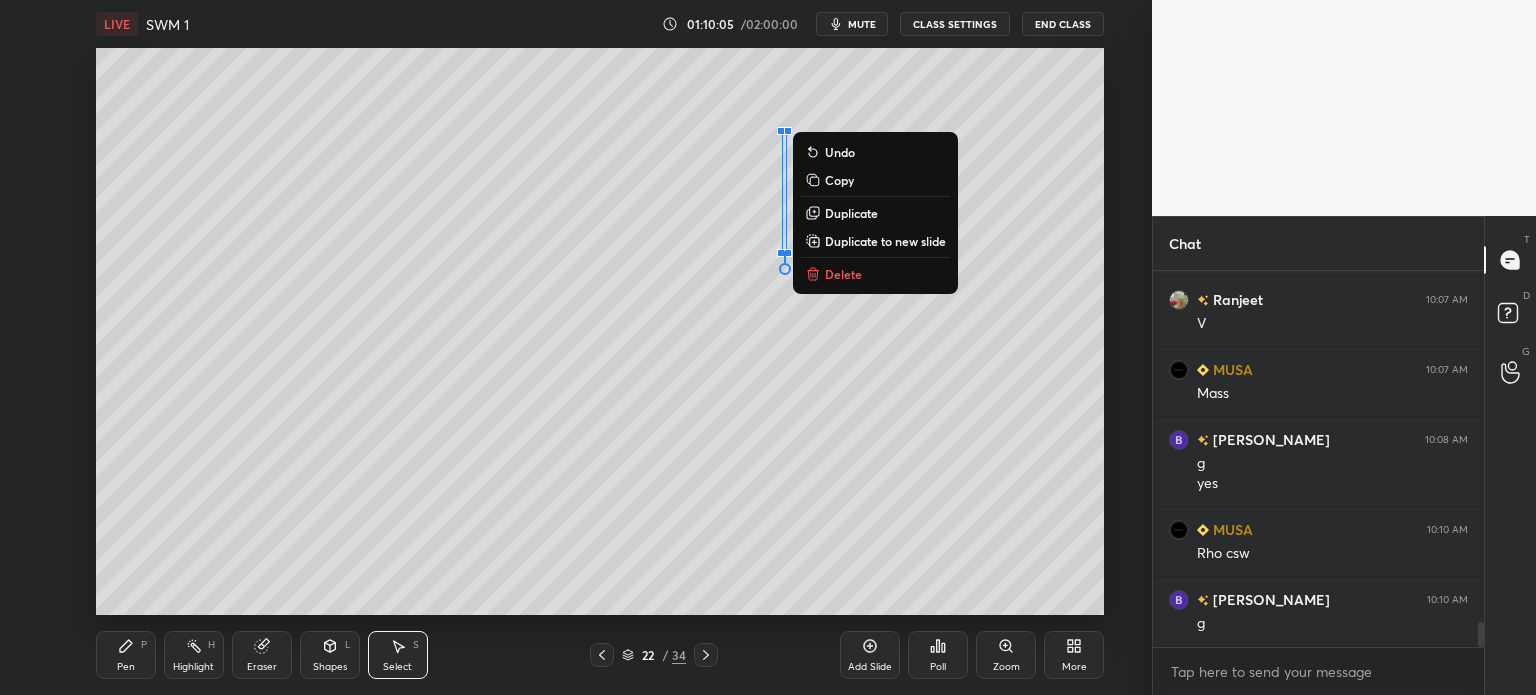 click 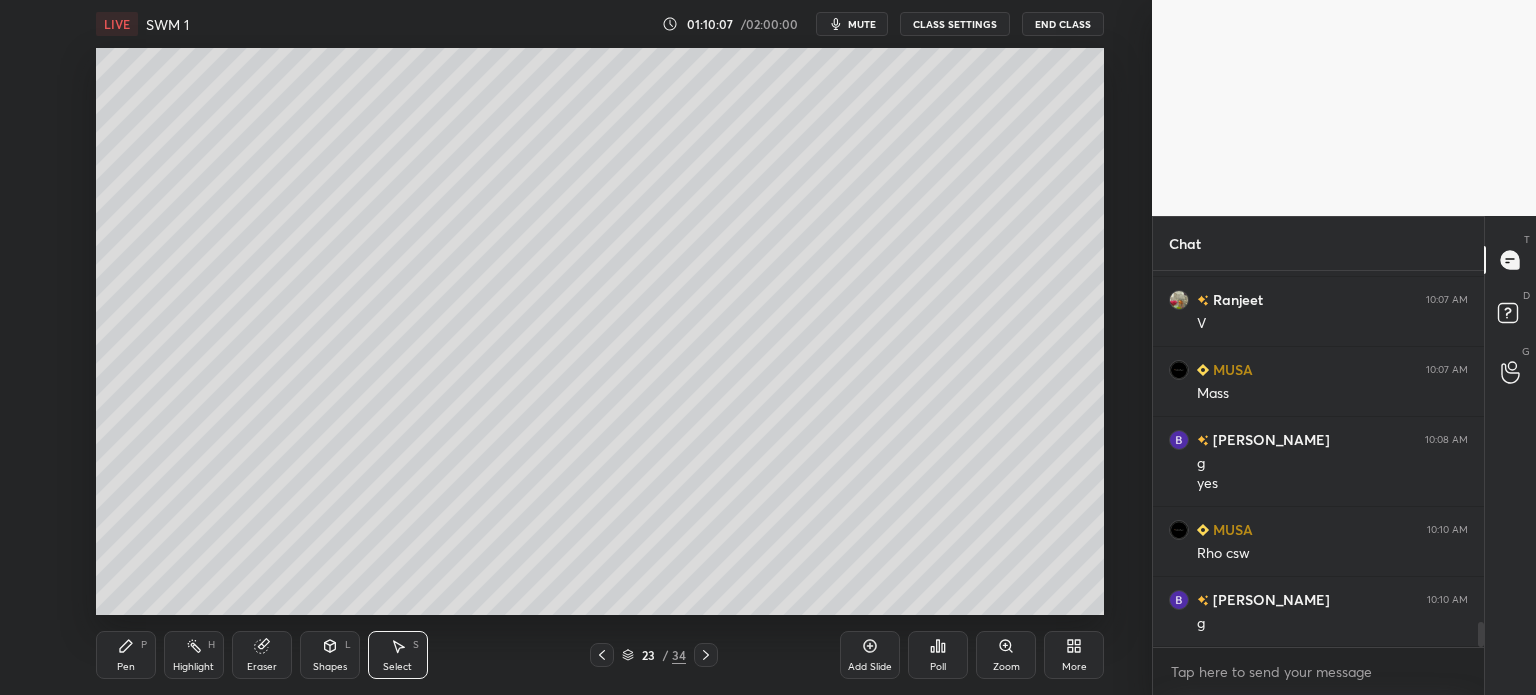 click on "Pen P" at bounding box center [126, 655] 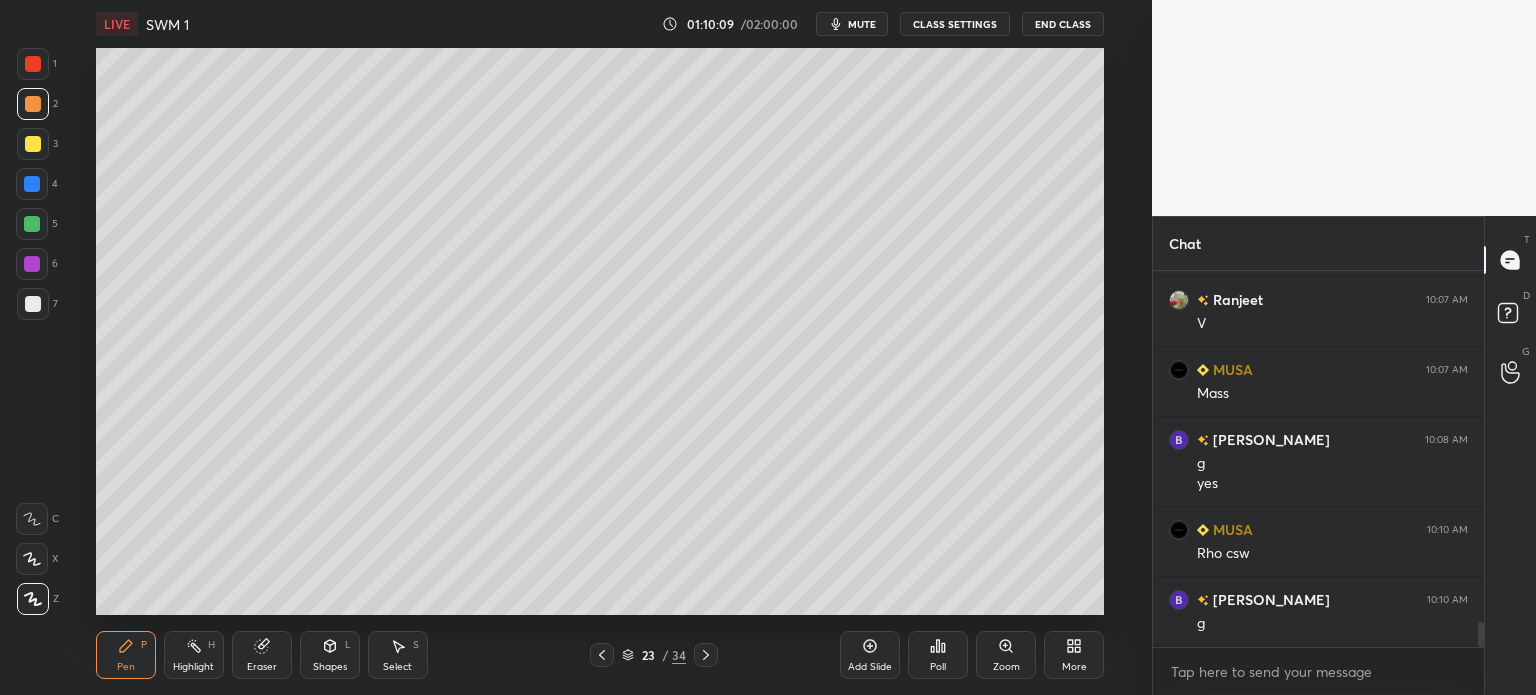 click on "4" at bounding box center [37, 188] 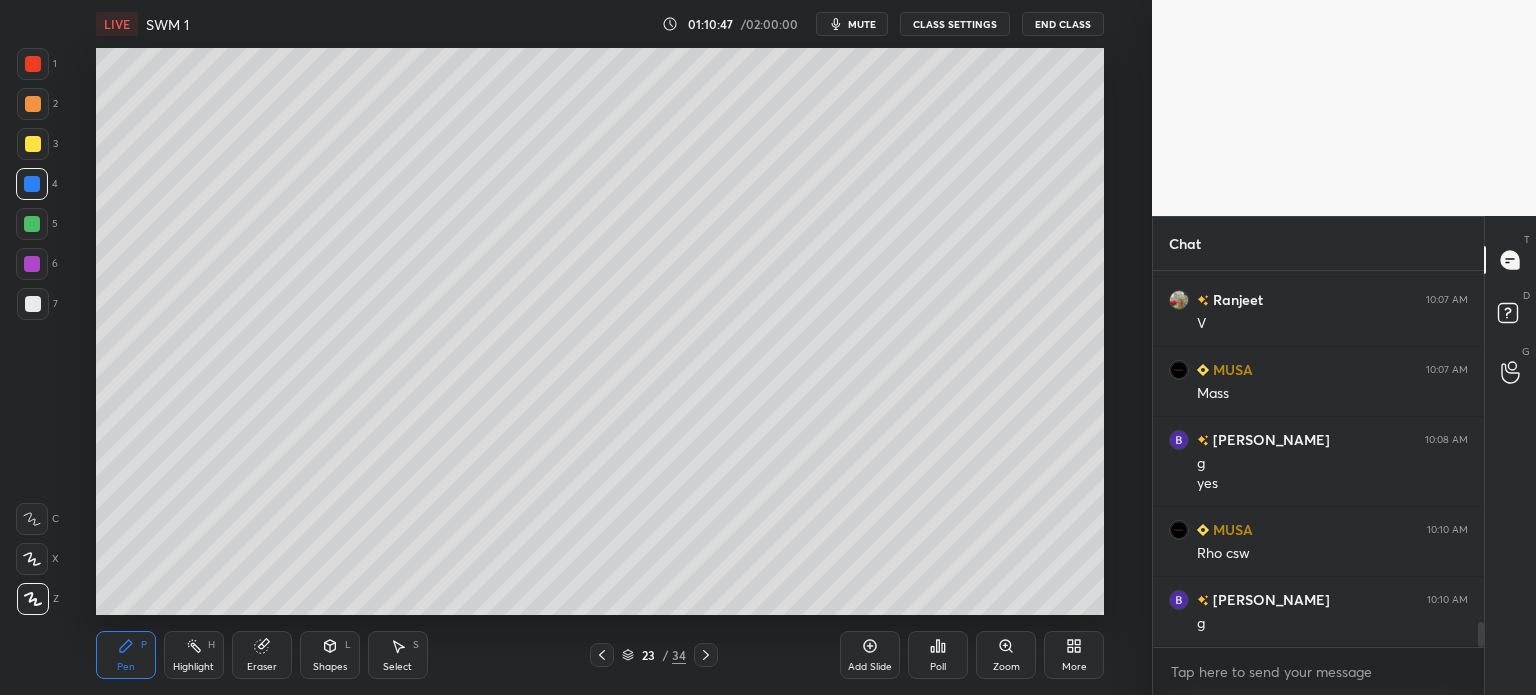 click at bounding box center (33, 304) 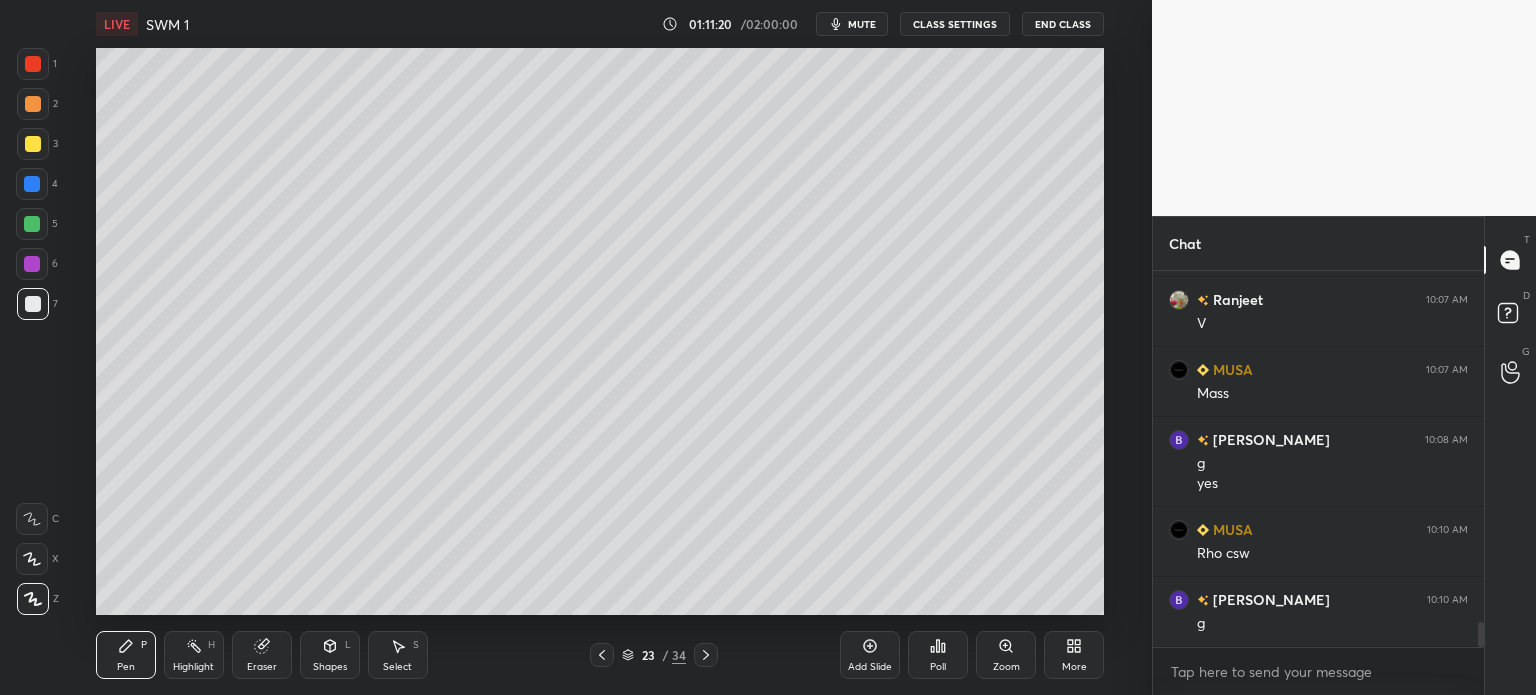 click at bounding box center [33, 144] 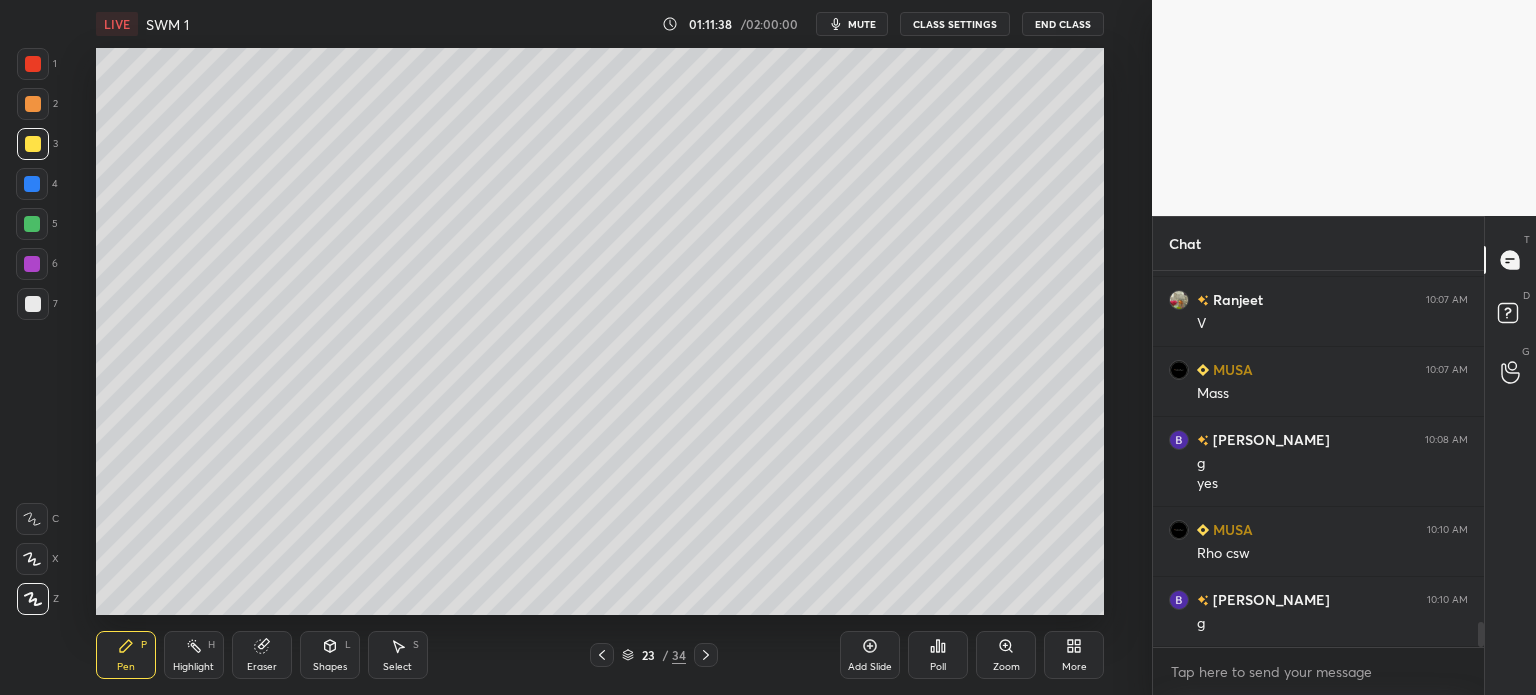click on "Eraser" at bounding box center [262, 667] 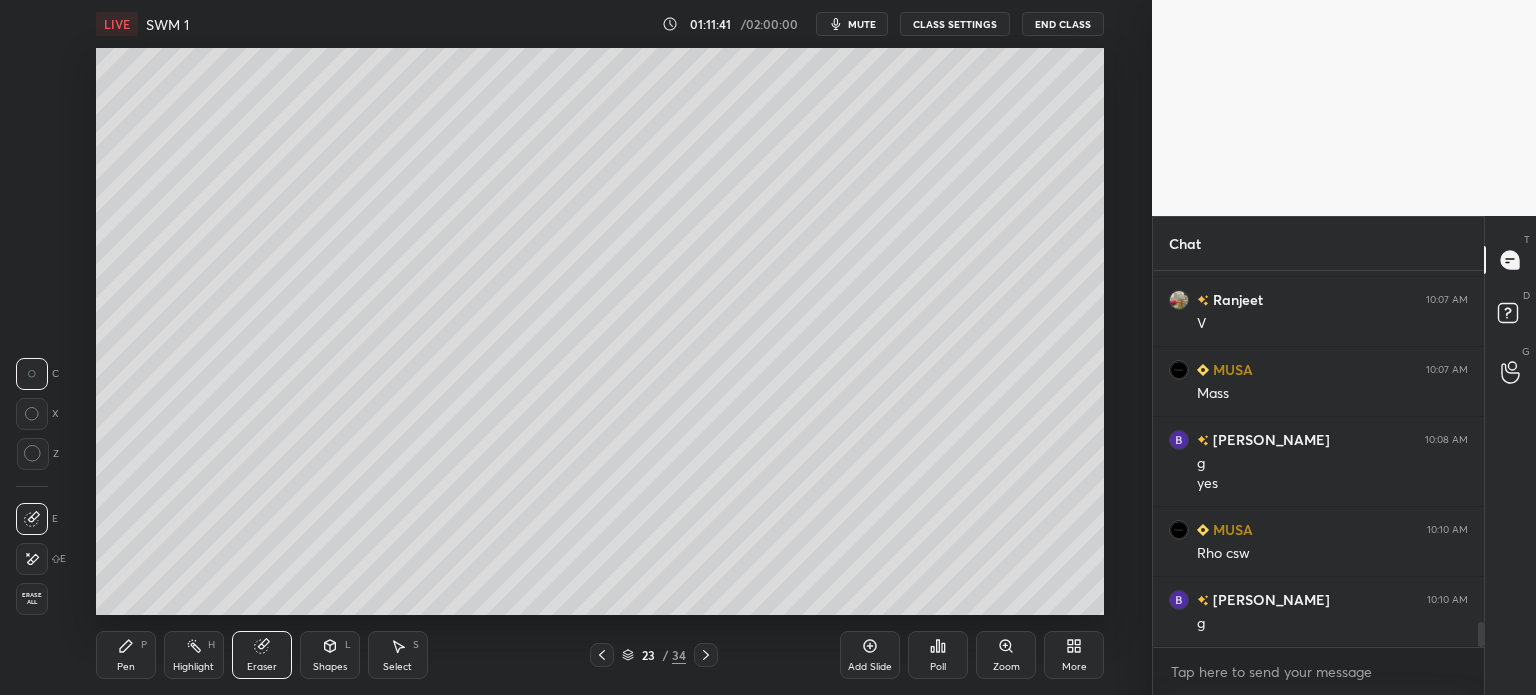 click on "Pen" at bounding box center [126, 667] 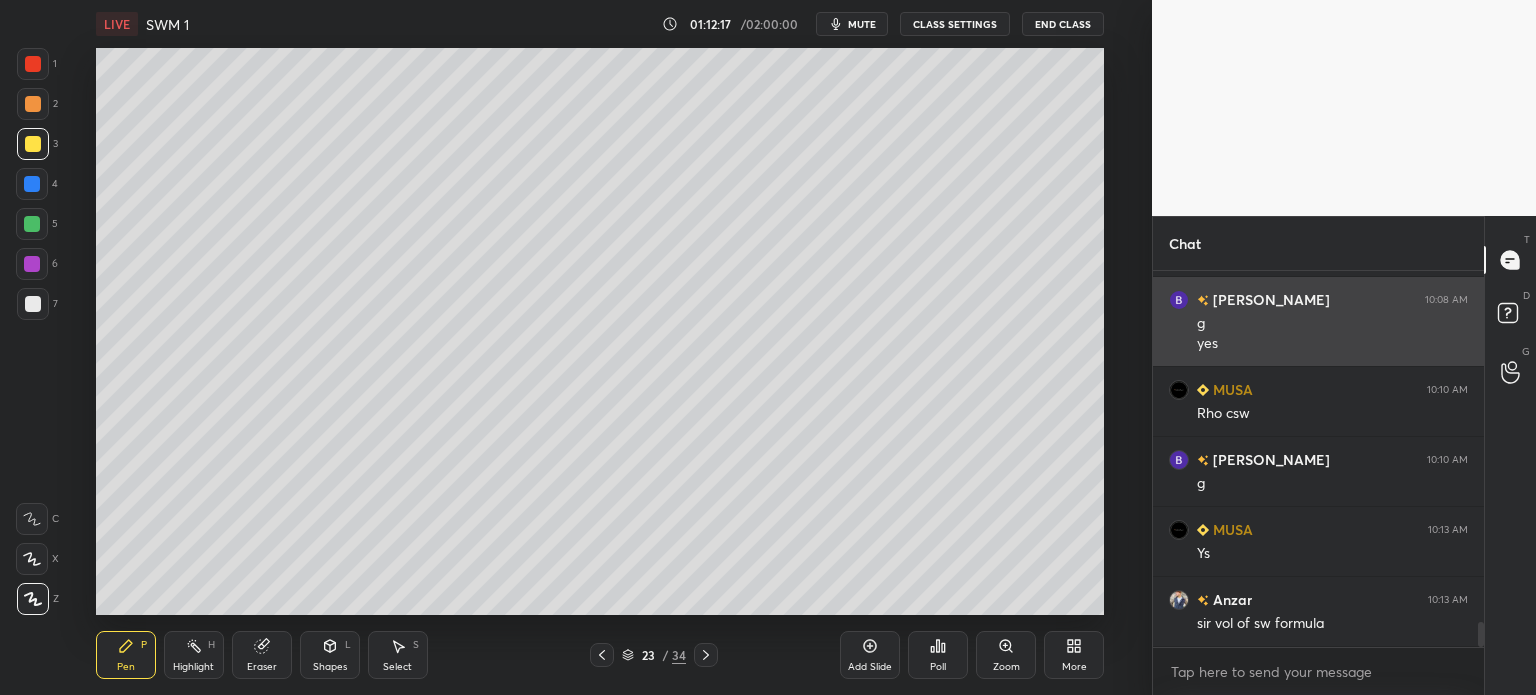 scroll, scrollTop: 5408, scrollLeft: 0, axis: vertical 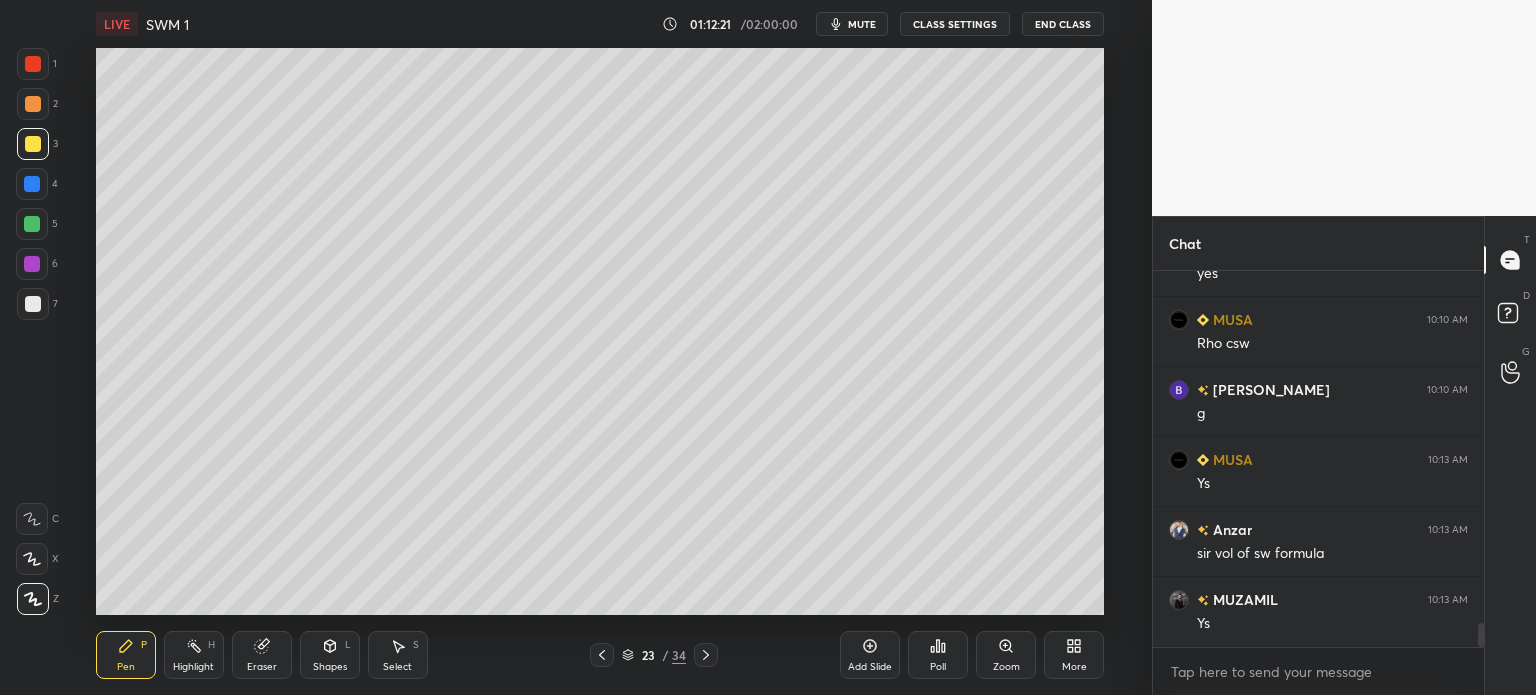 click 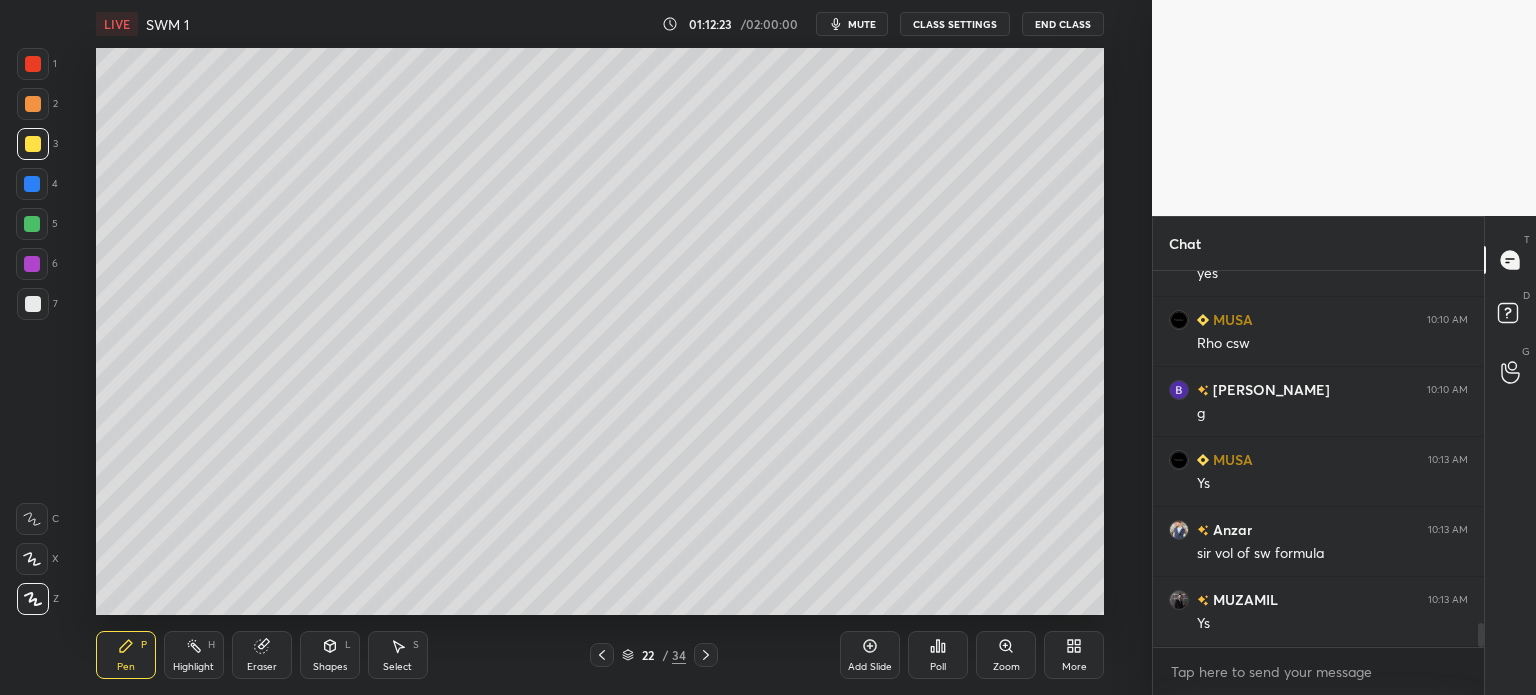 click 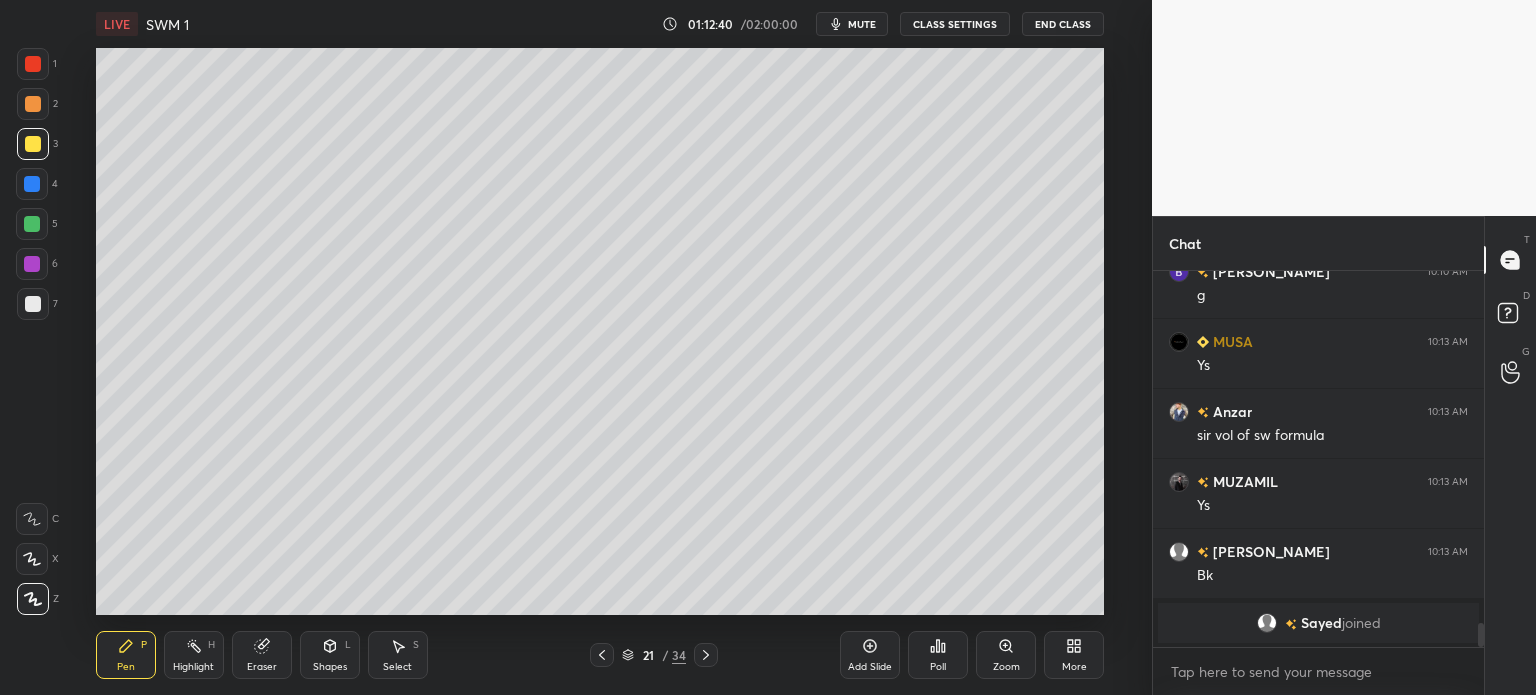 scroll, scrollTop: 5202, scrollLeft: 0, axis: vertical 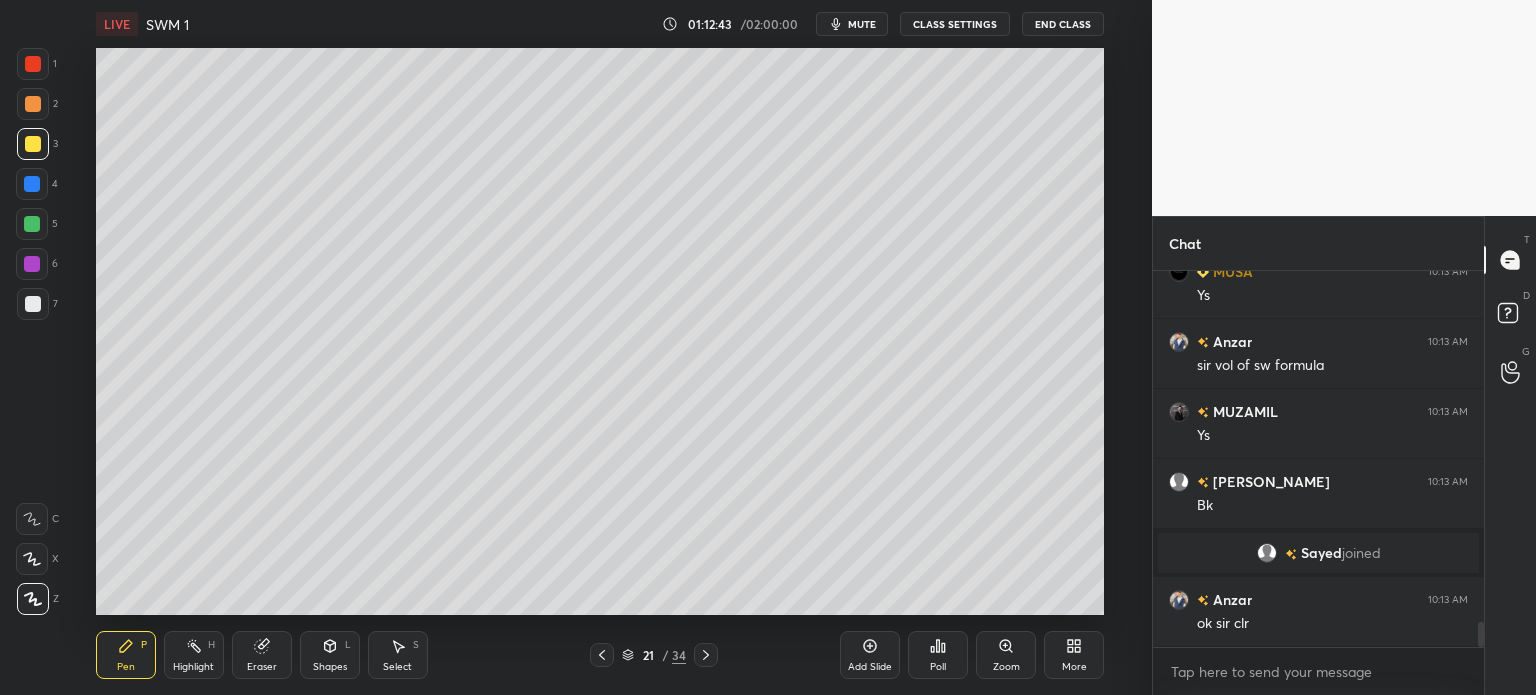 click 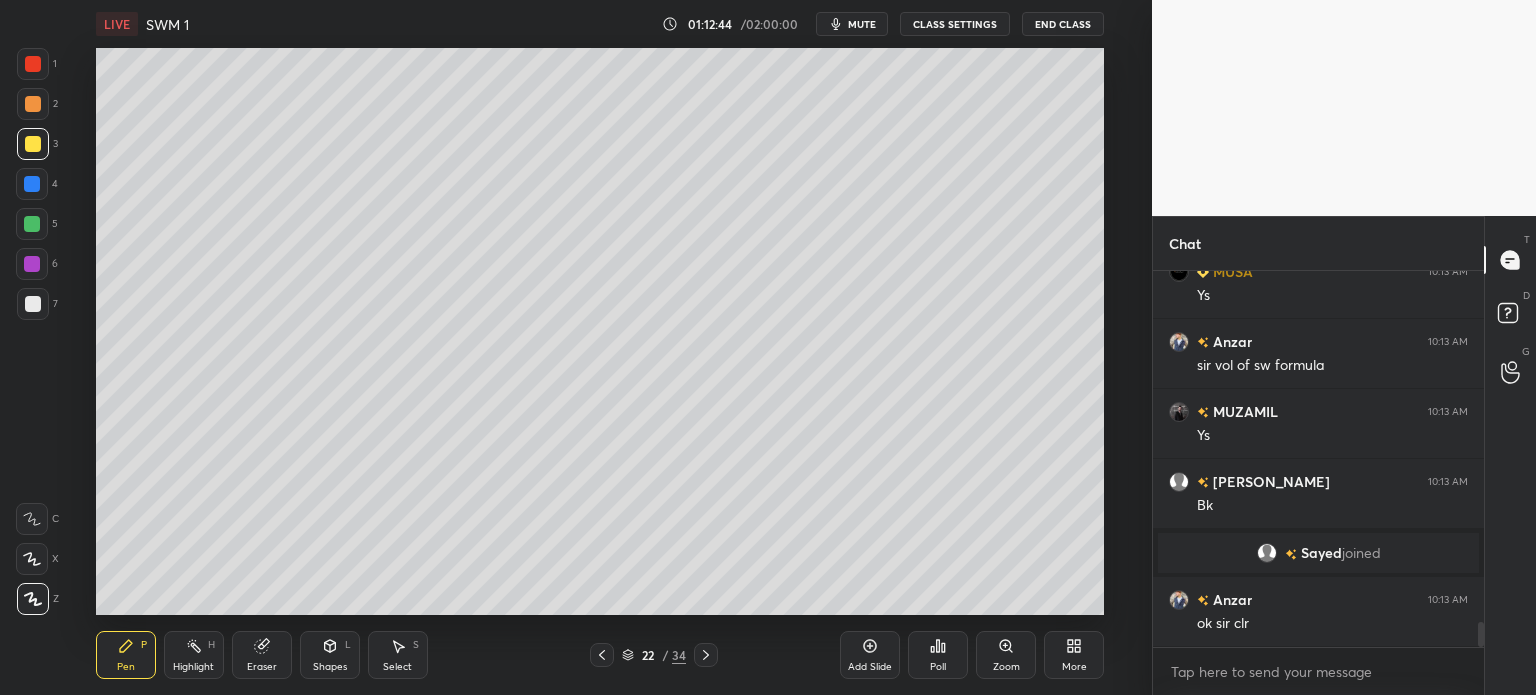 click 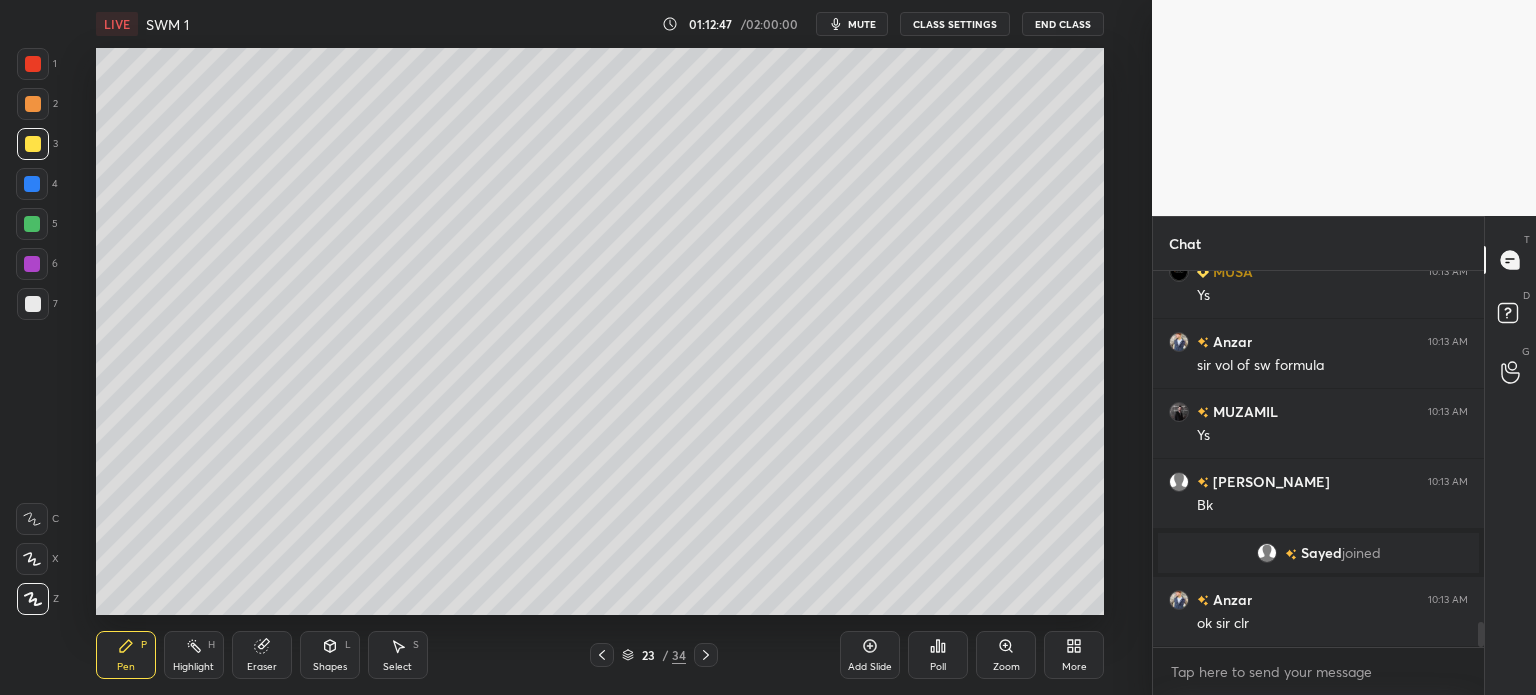 scroll, scrollTop: 5272, scrollLeft: 0, axis: vertical 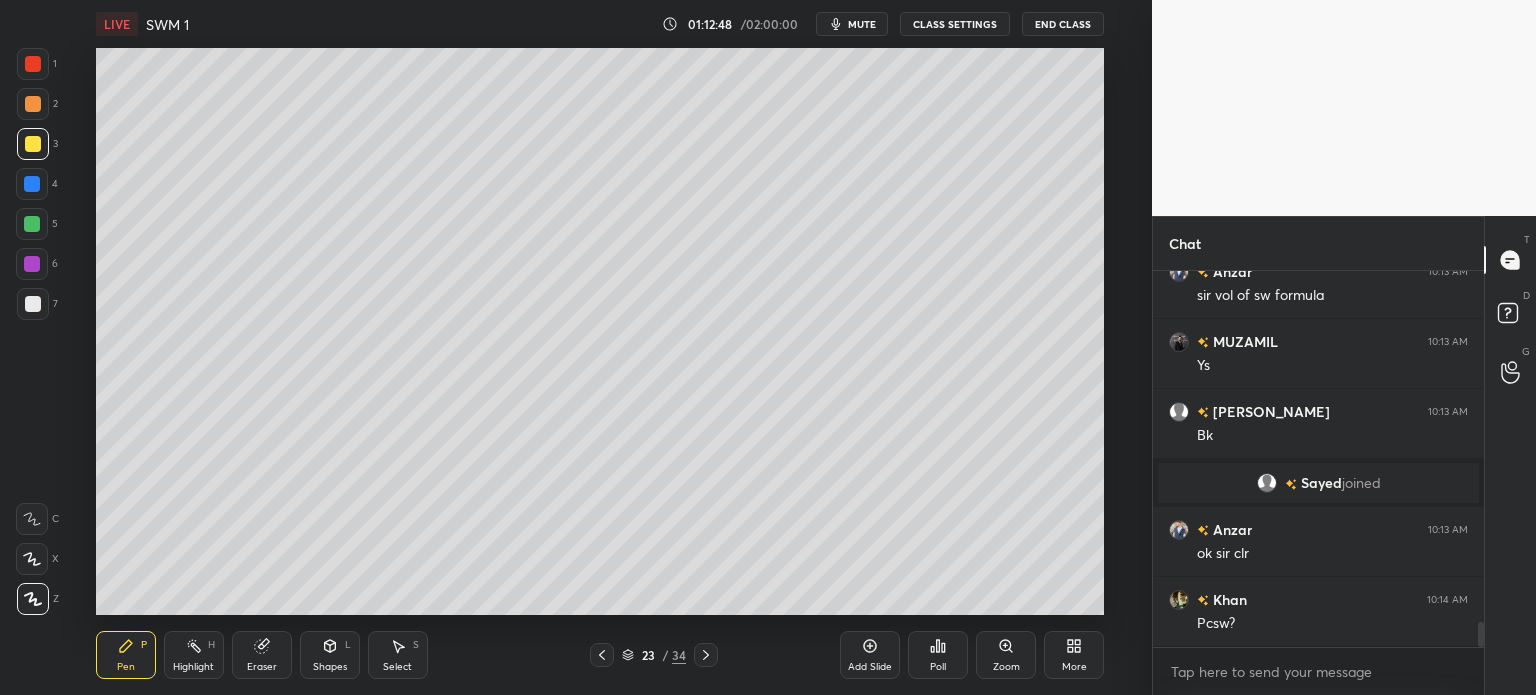 click on "Highlight H" at bounding box center [194, 655] 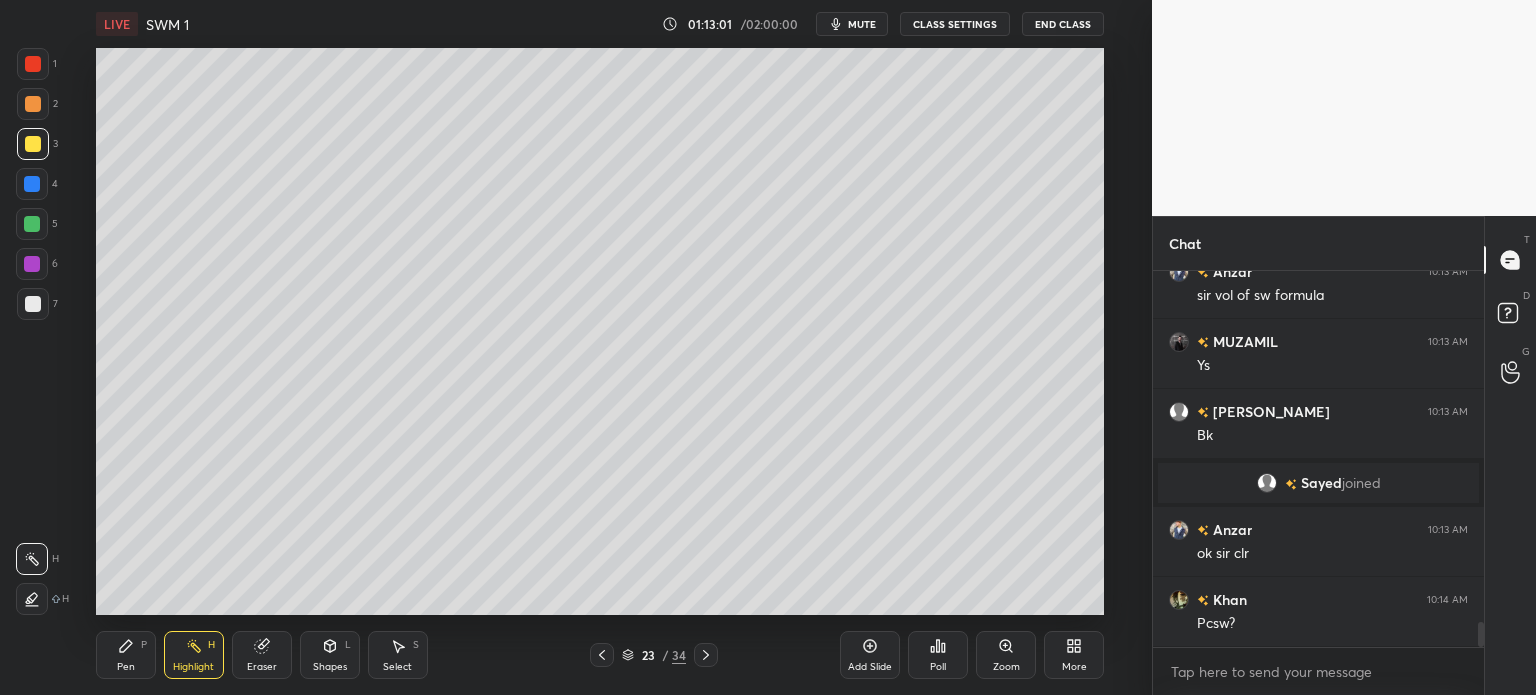 click at bounding box center (33, 104) 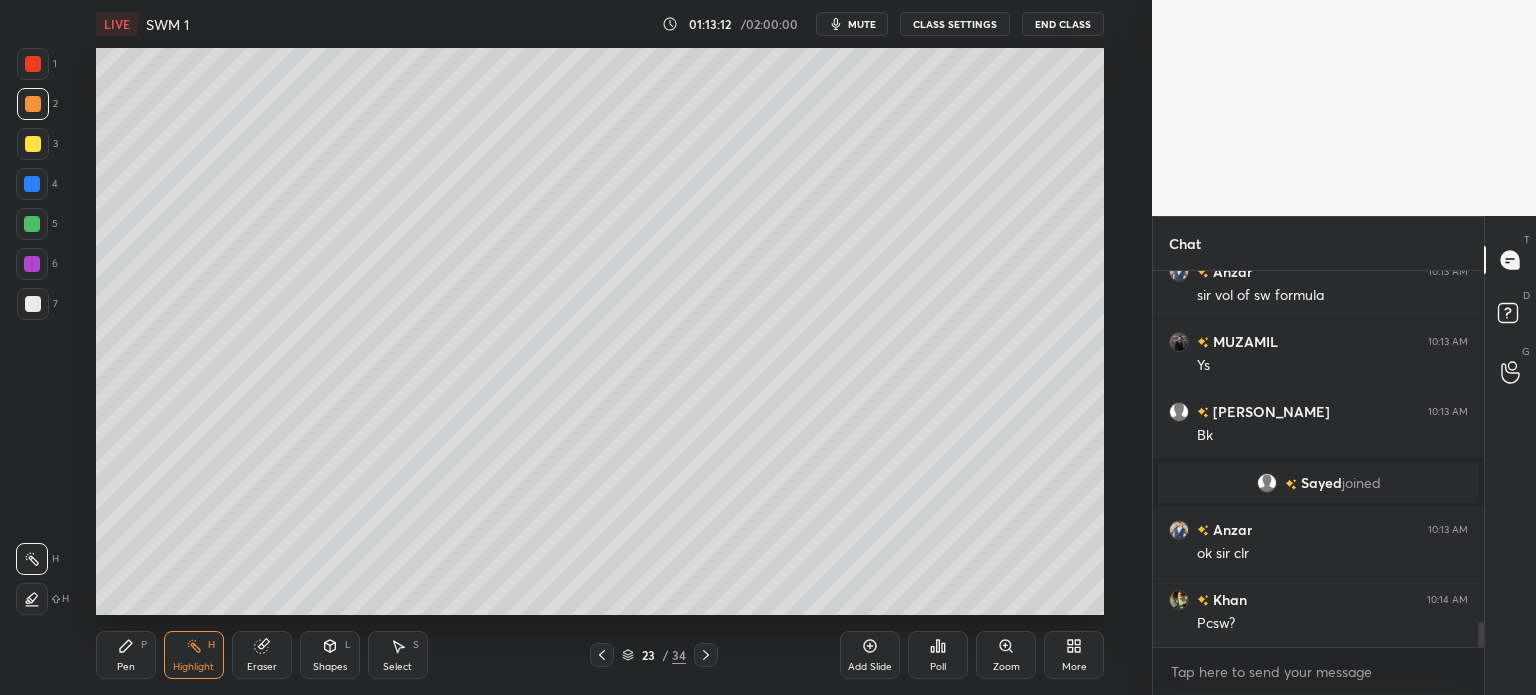 click at bounding box center [602, 655] 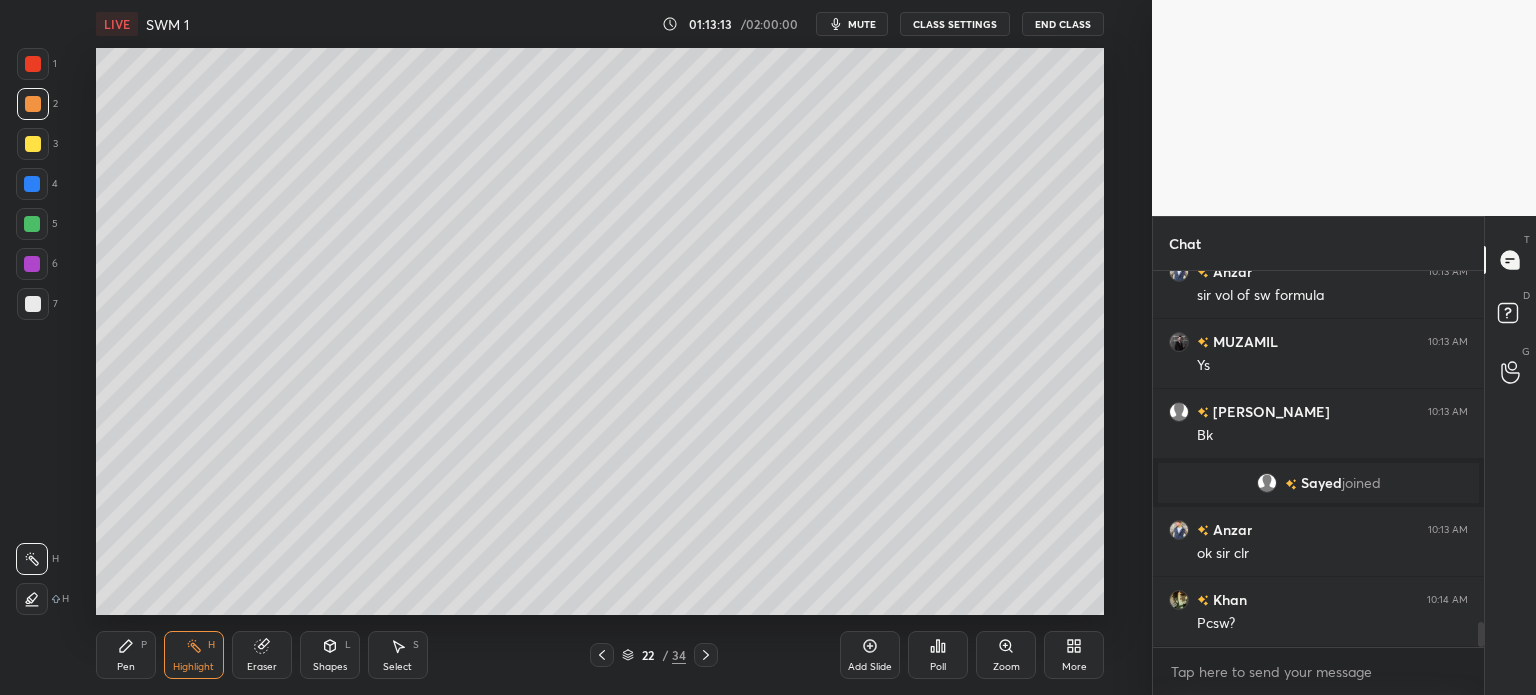 click at bounding box center (602, 655) 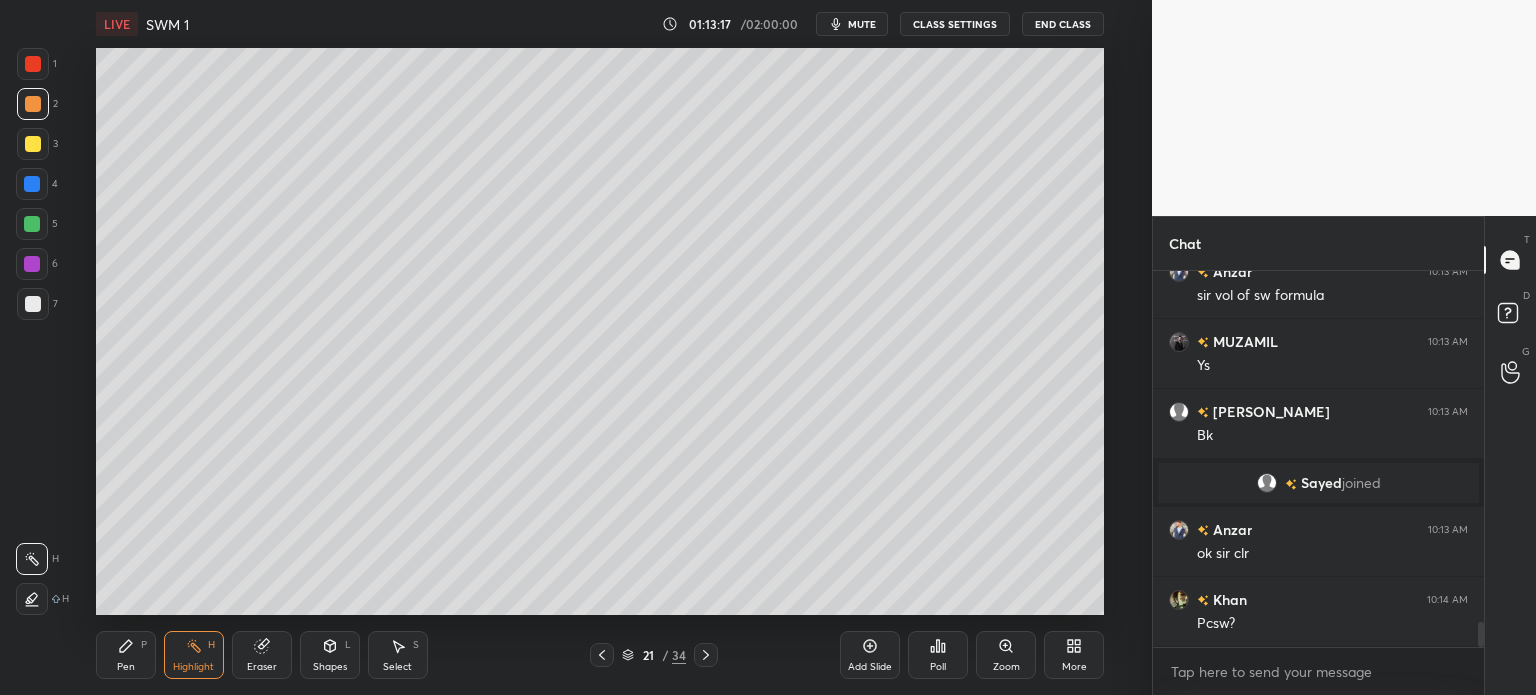 click on "Pen" at bounding box center (126, 667) 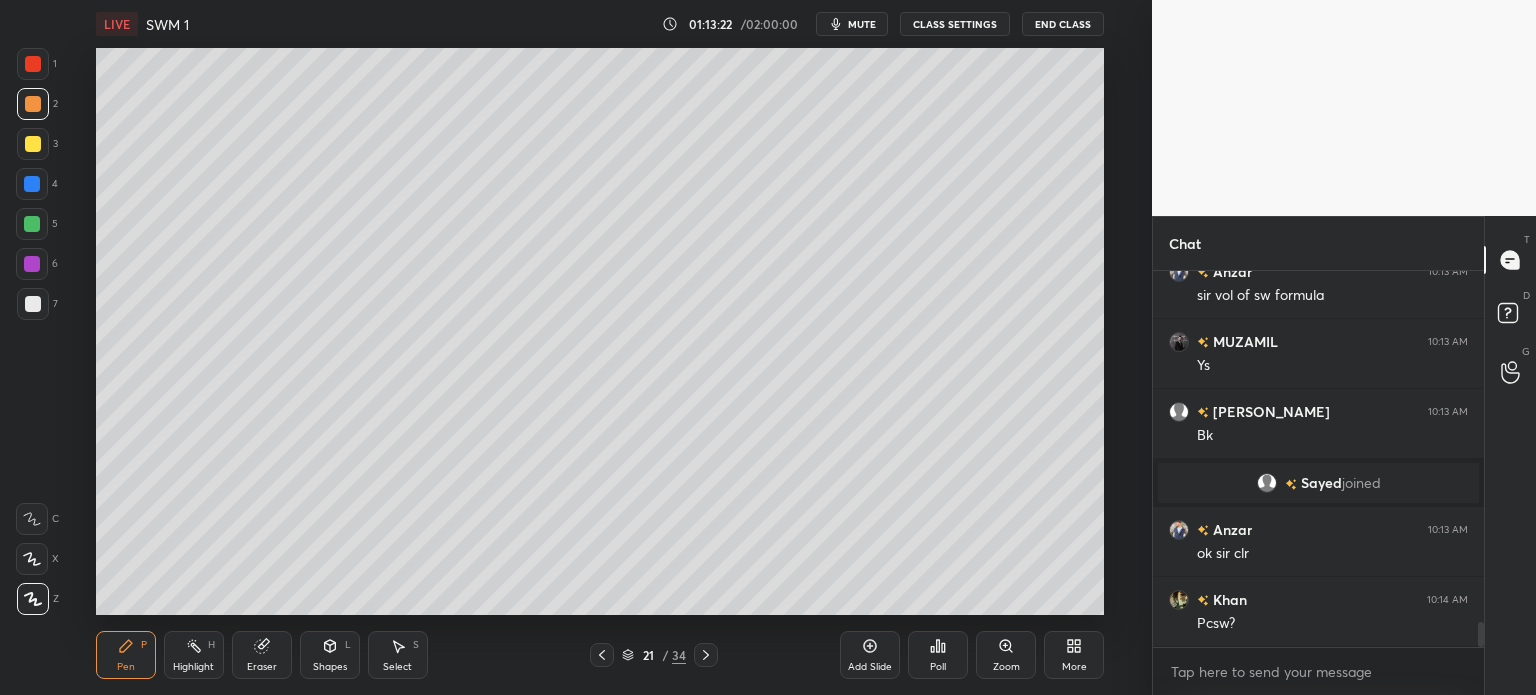 click at bounding box center [33, 304] 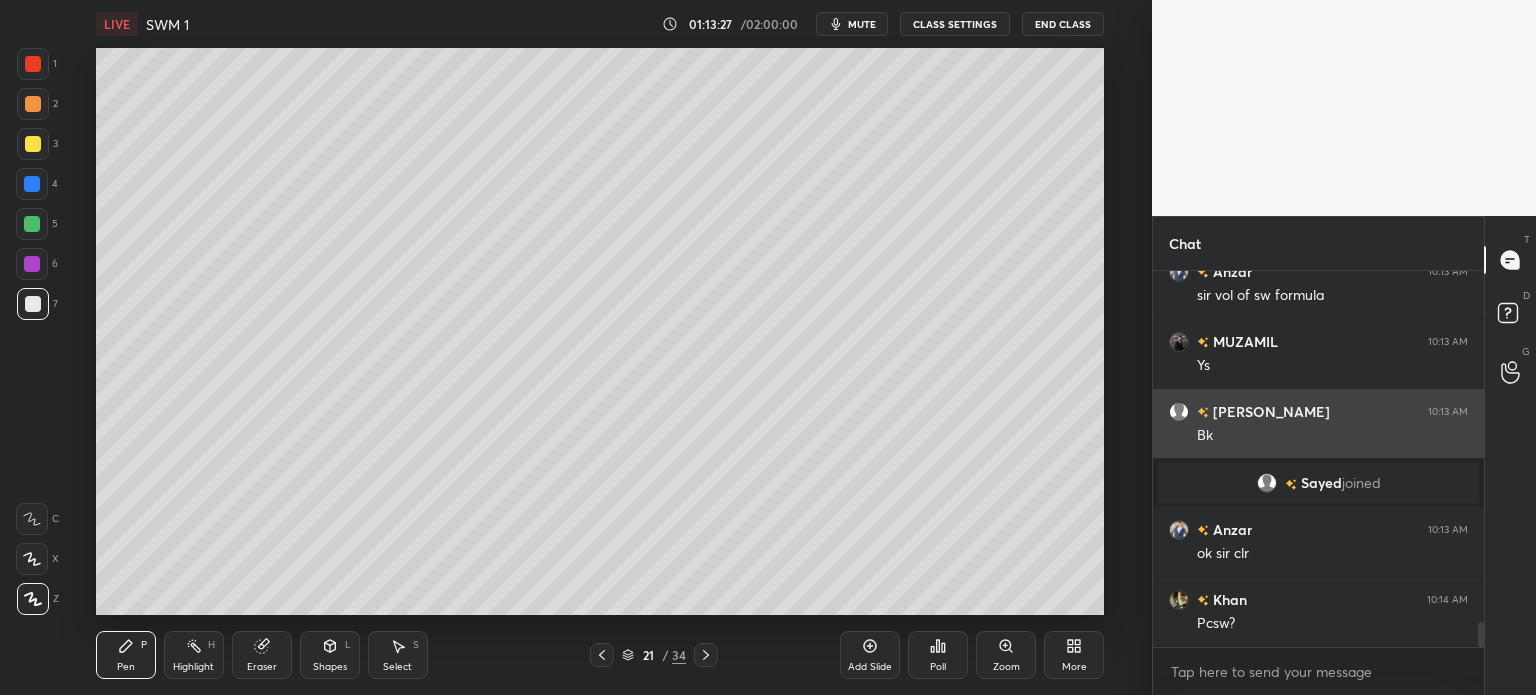 scroll, scrollTop: 5292, scrollLeft: 0, axis: vertical 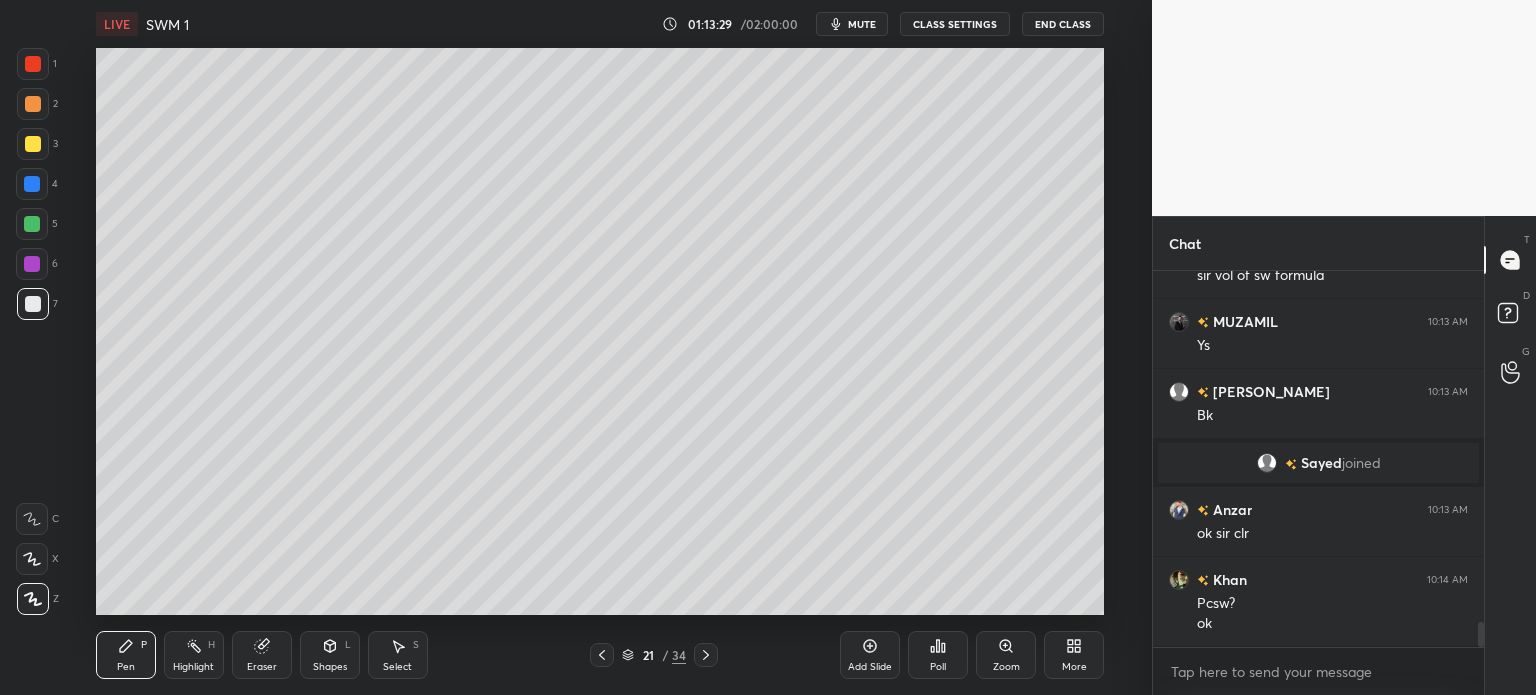 click at bounding box center (706, 655) 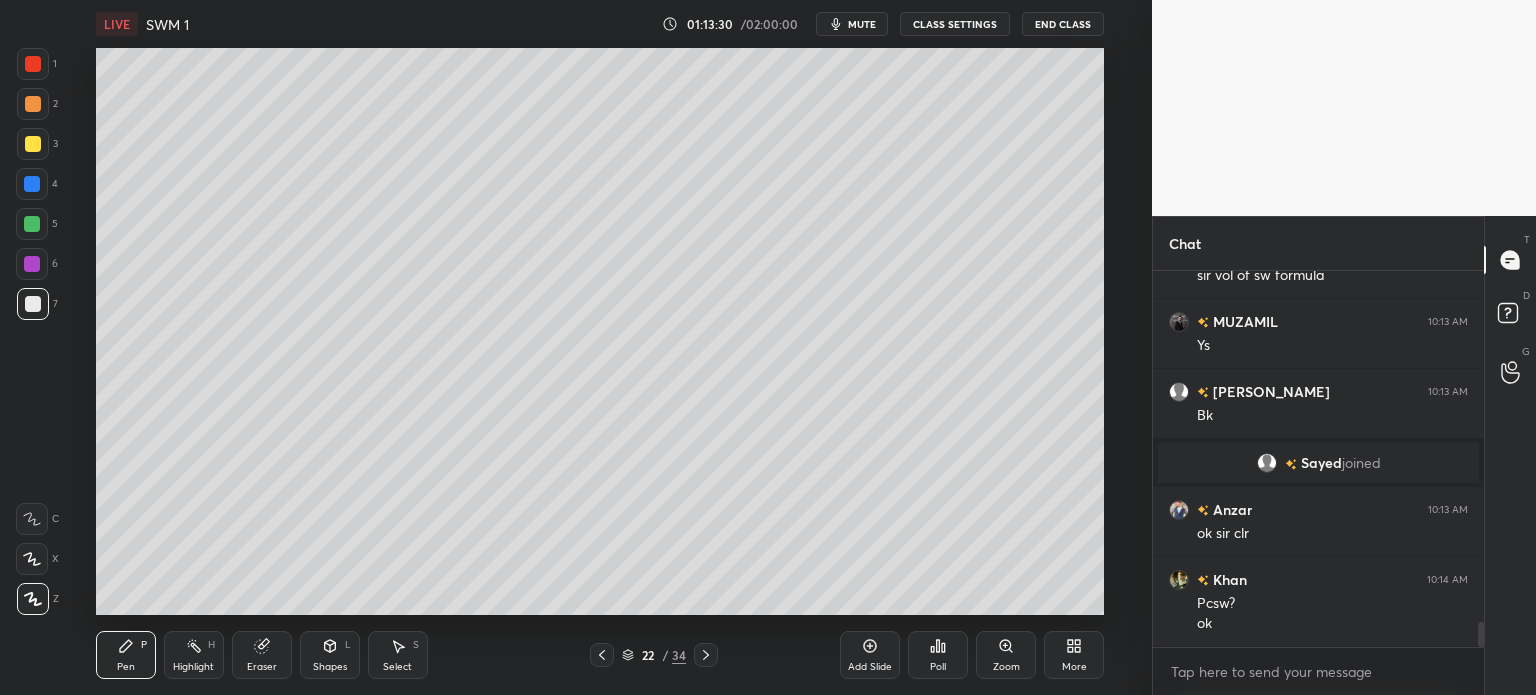 click 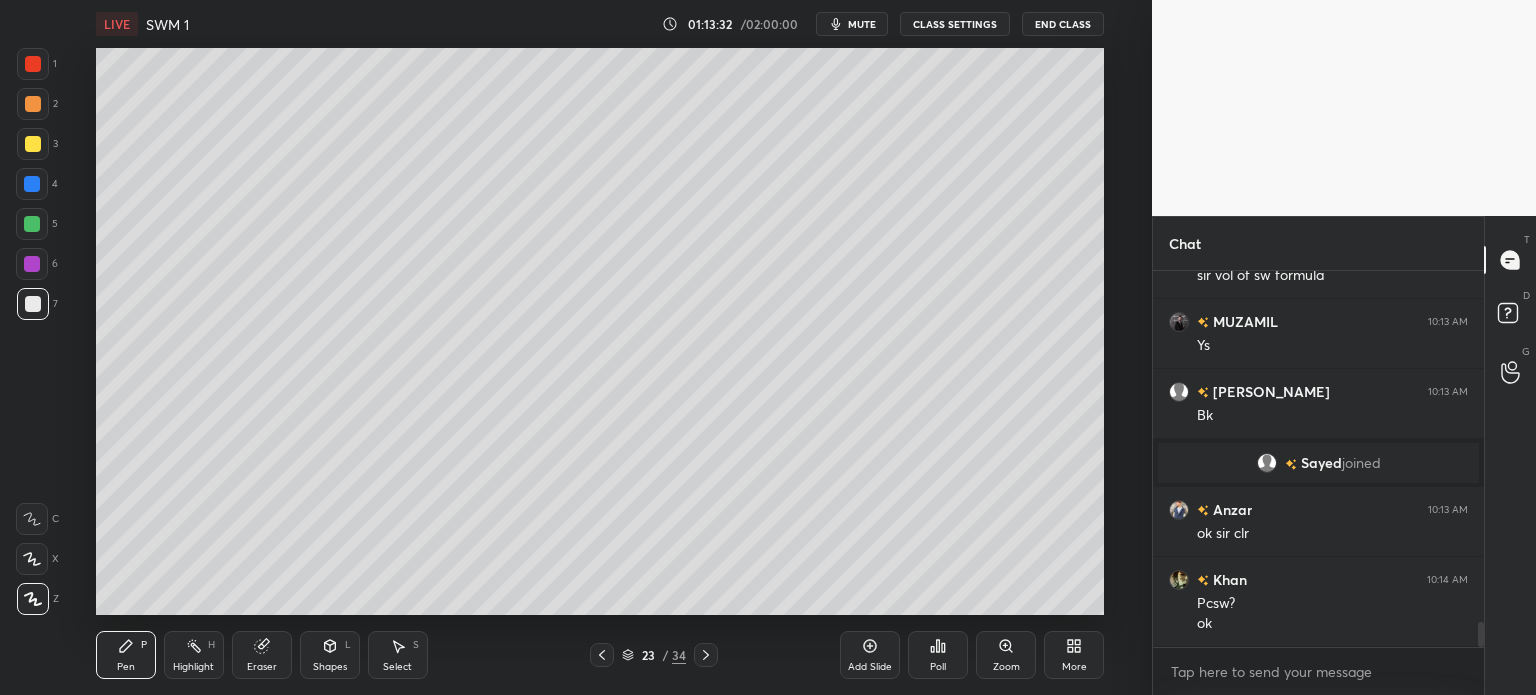 click 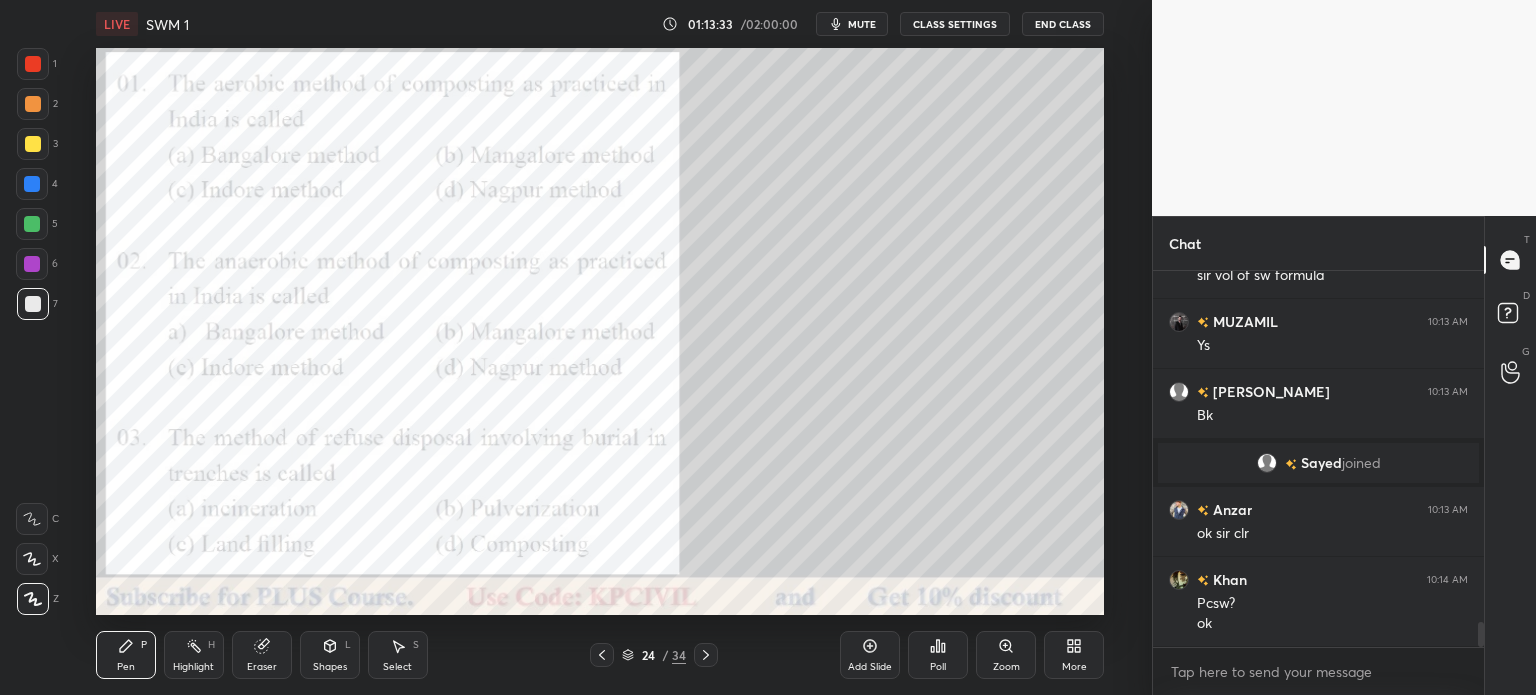 click 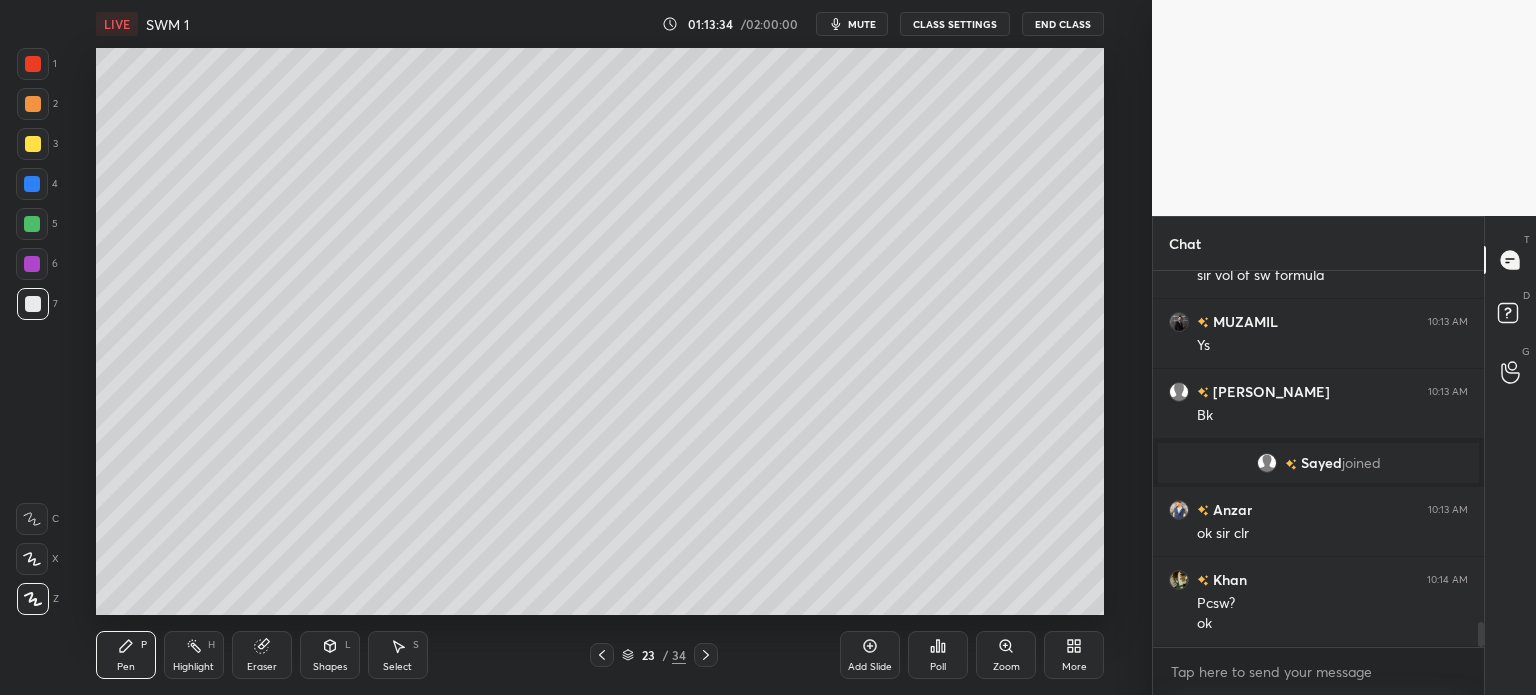 click on "Add Slide" at bounding box center [870, 655] 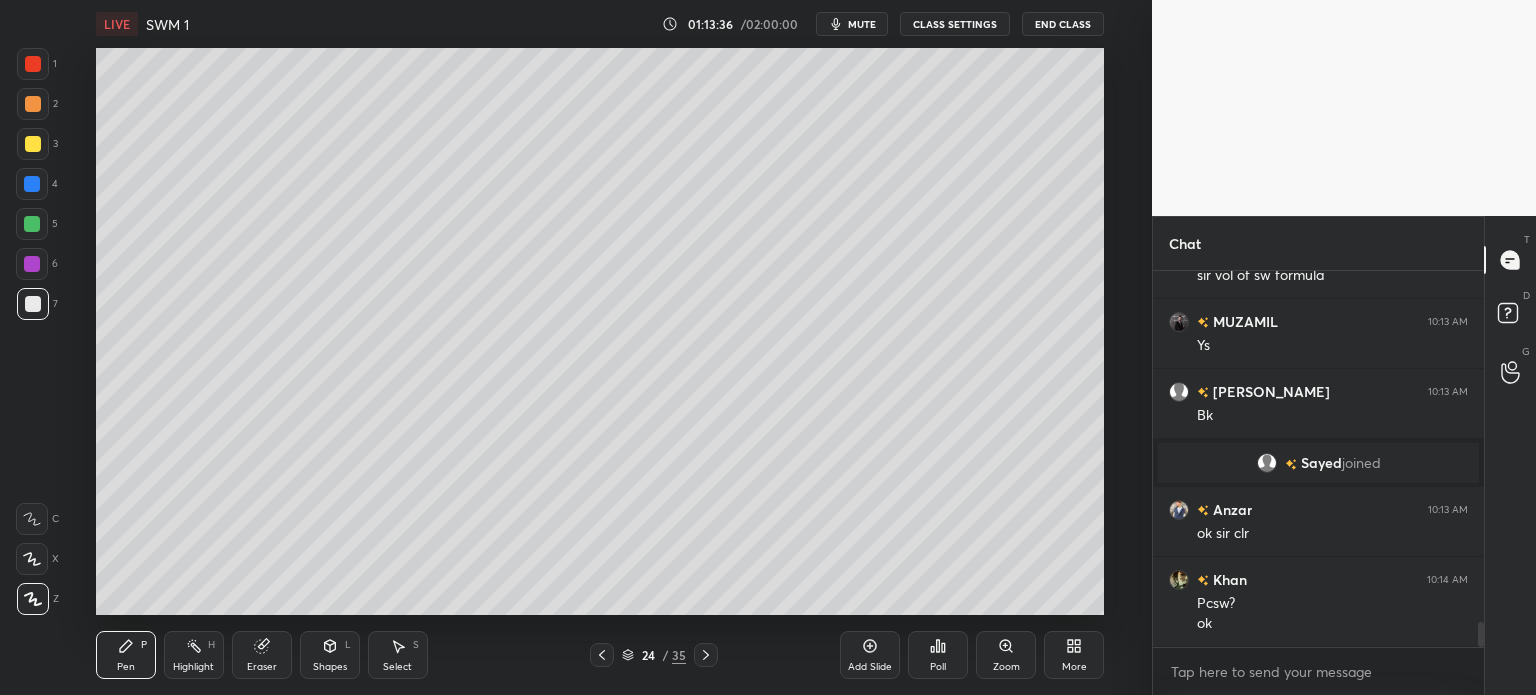 click at bounding box center (33, 144) 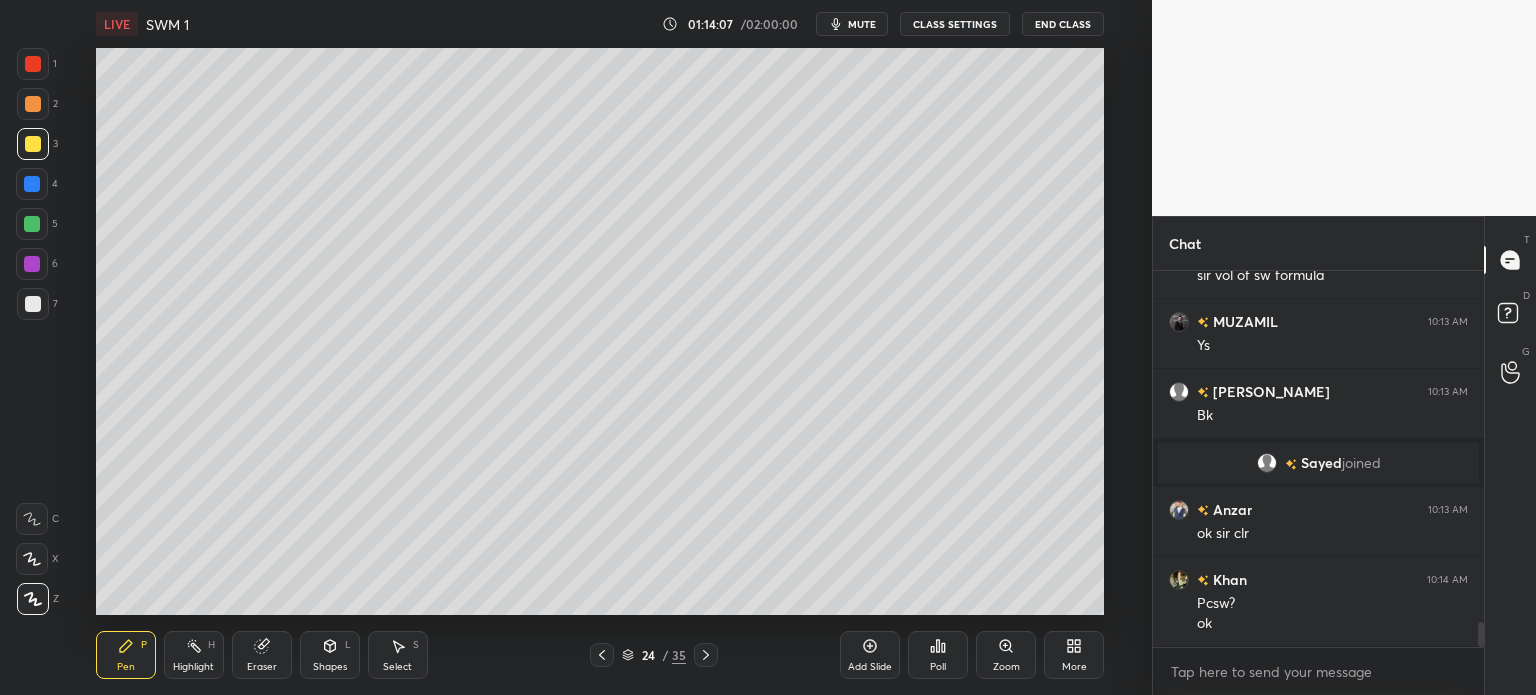 click at bounding box center [33, 304] 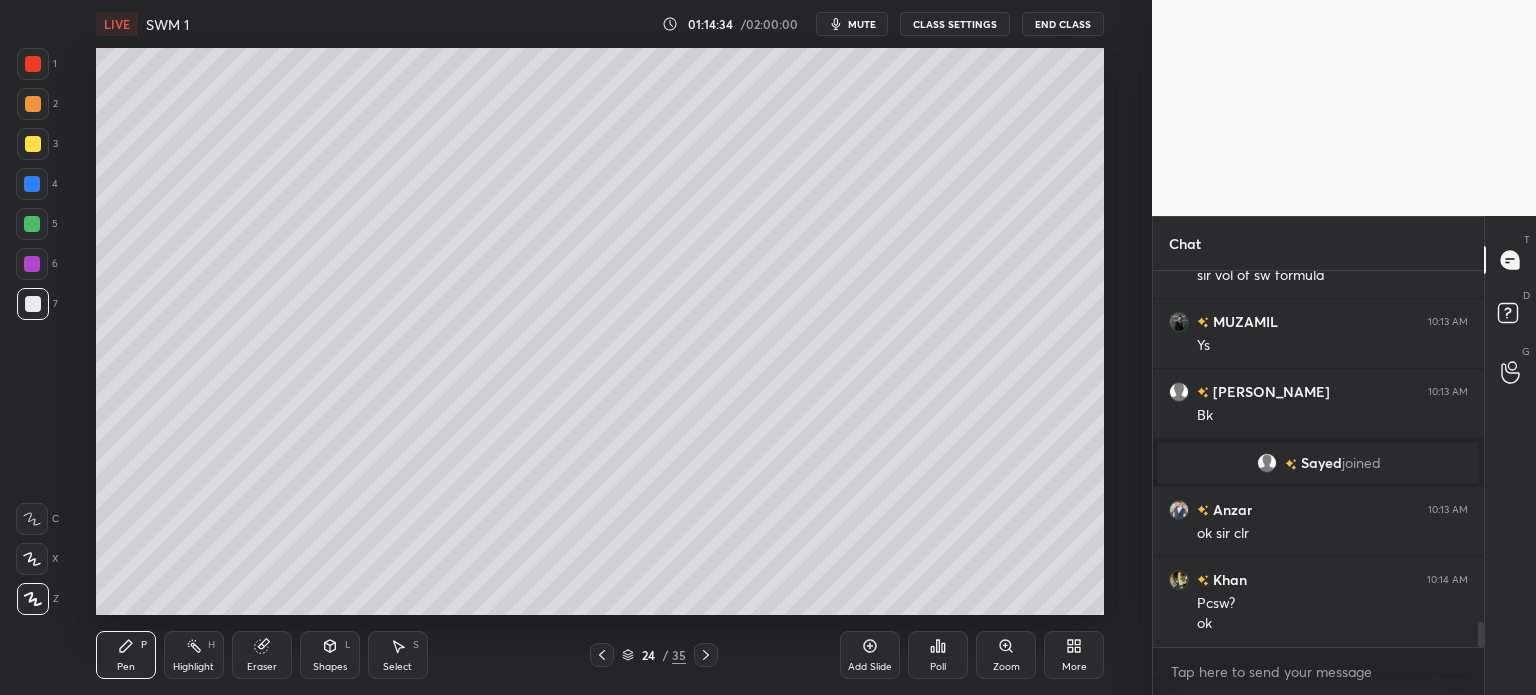 click at bounding box center (33, 104) 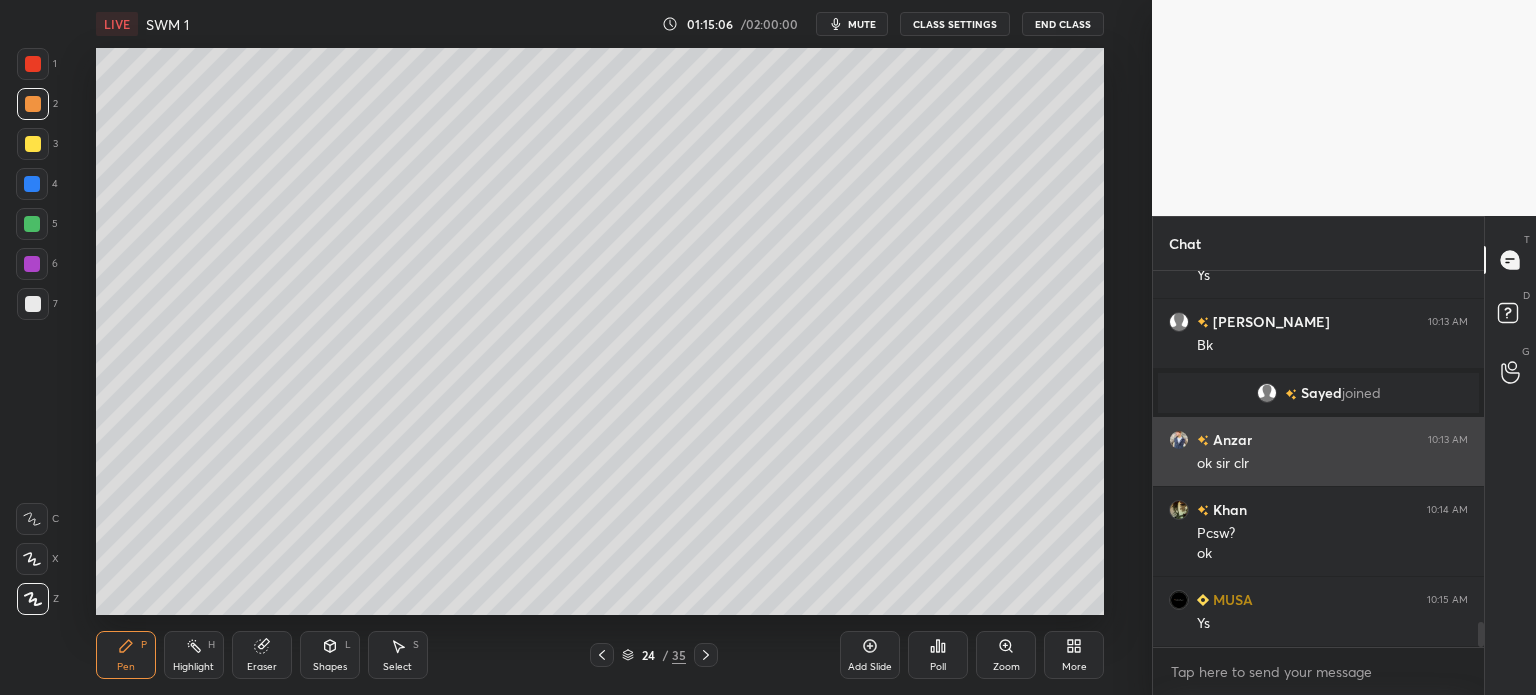 scroll, scrollTop: 5432, scrollLeft: 0, axis: vertical 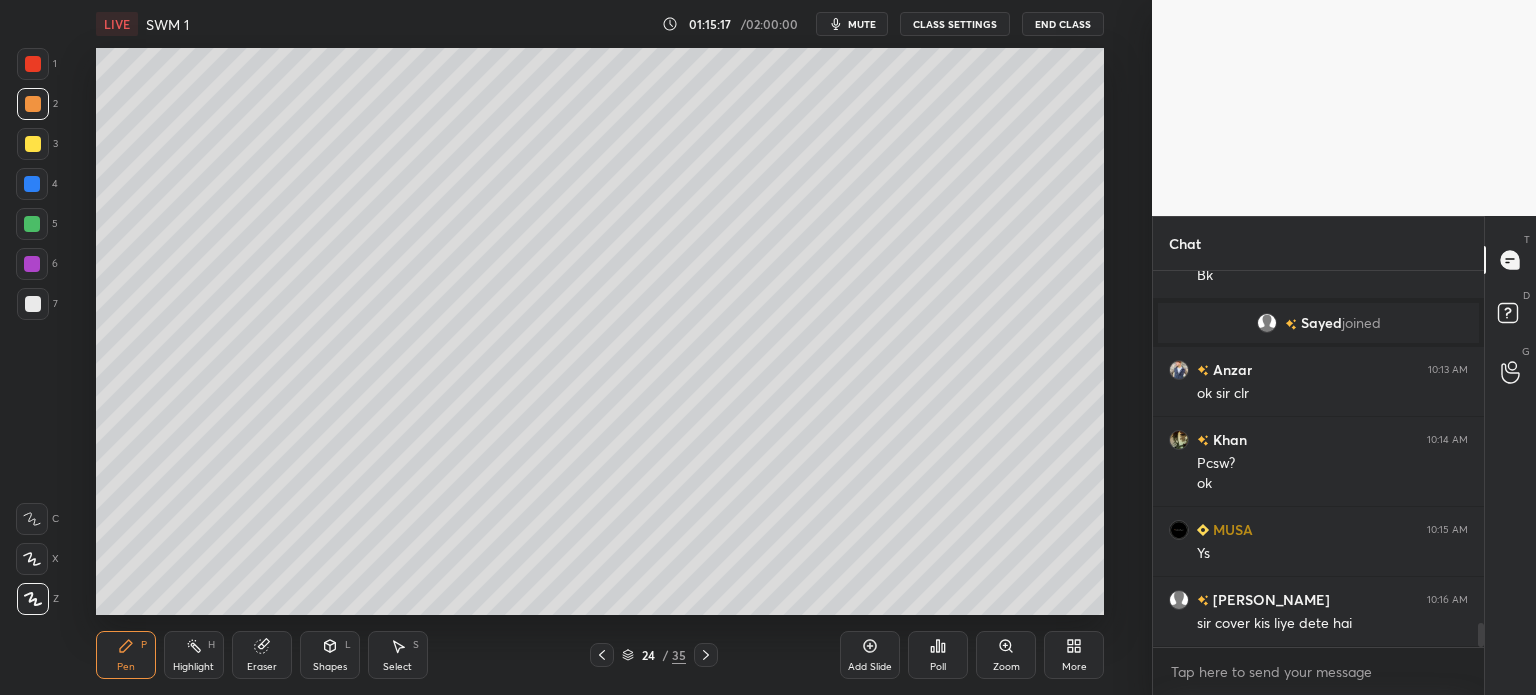 click 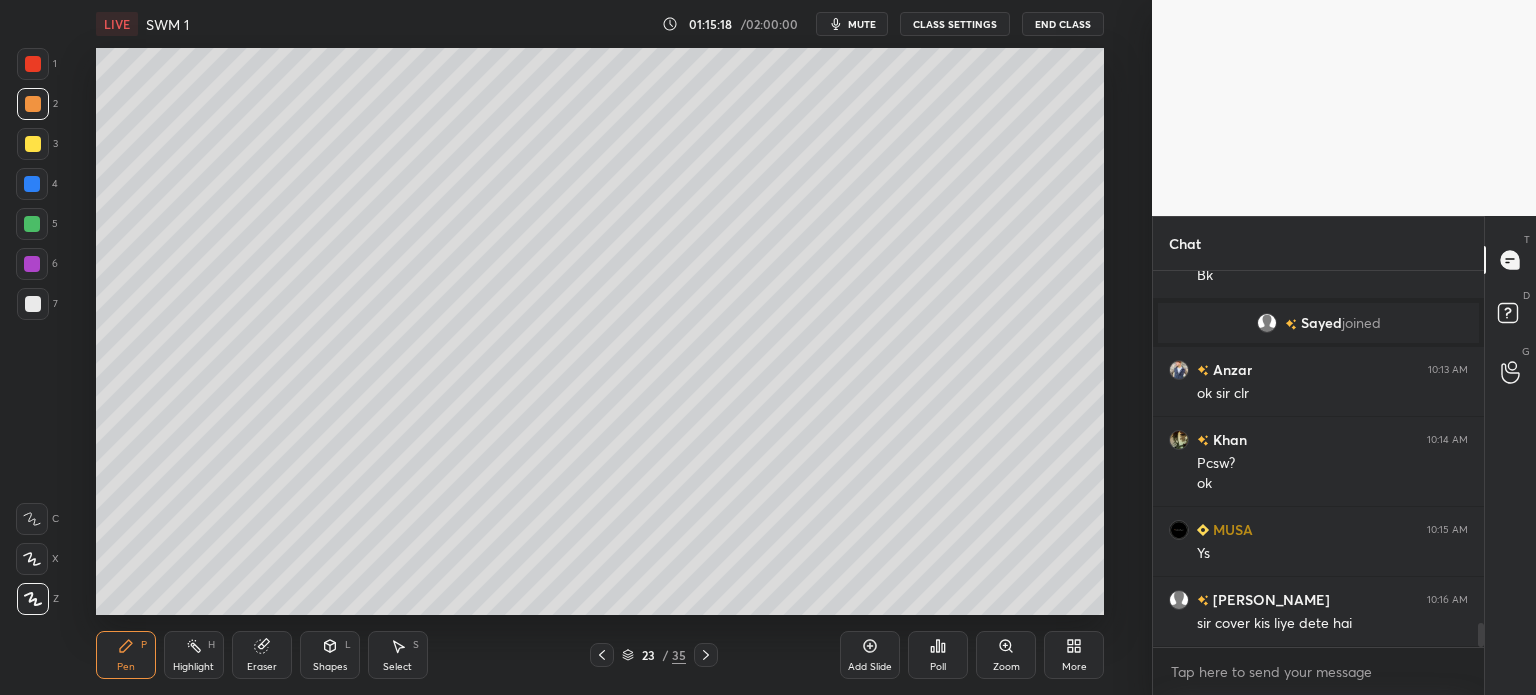 click on "Highlight H" at bounding box center (194, 655) 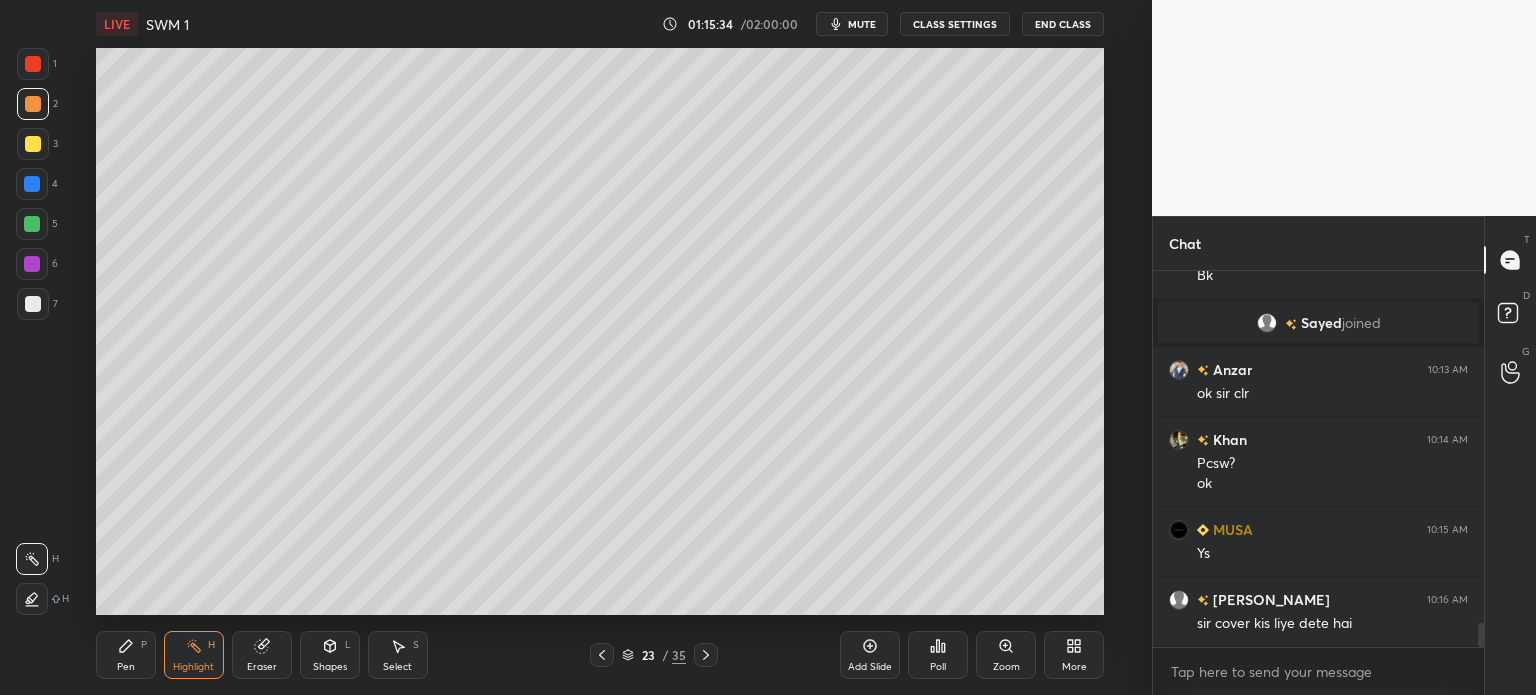 click 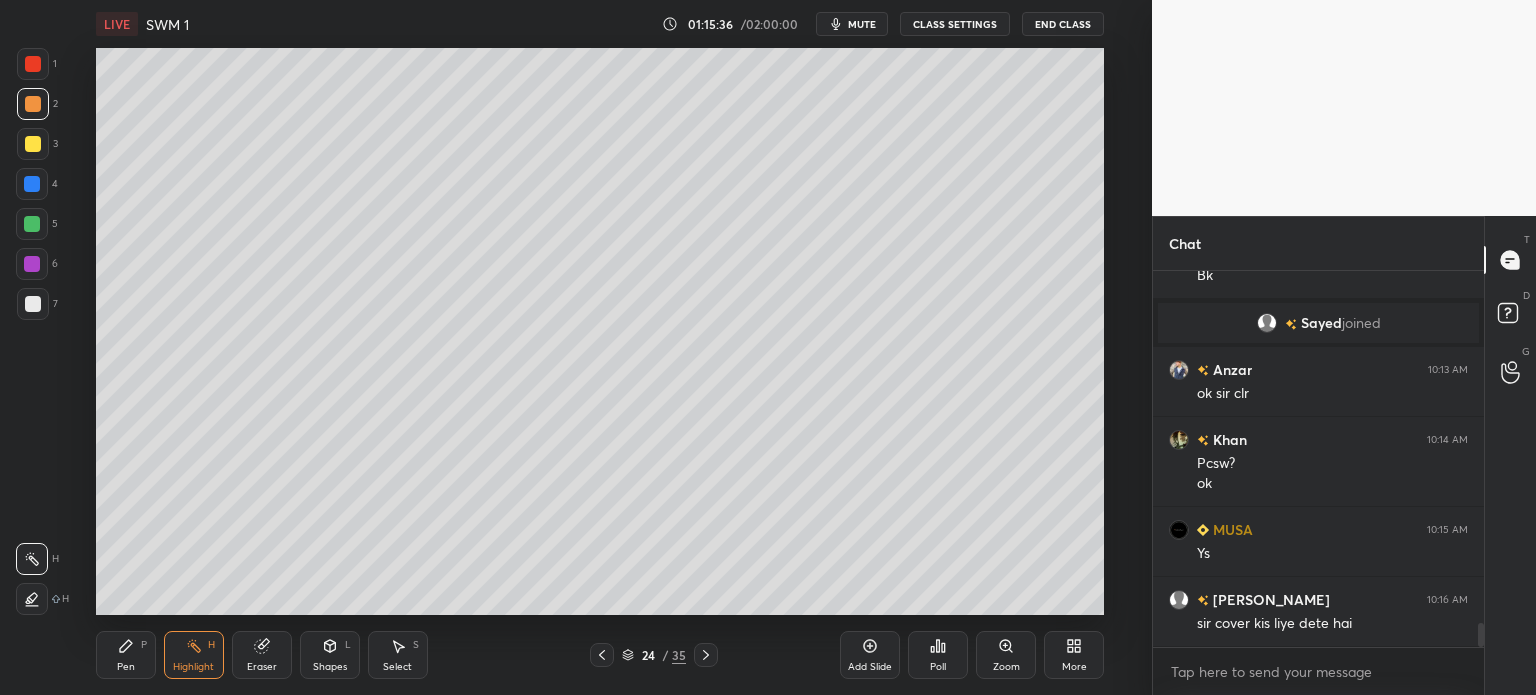click on "Add Slide" at bounding box center [870, 655] 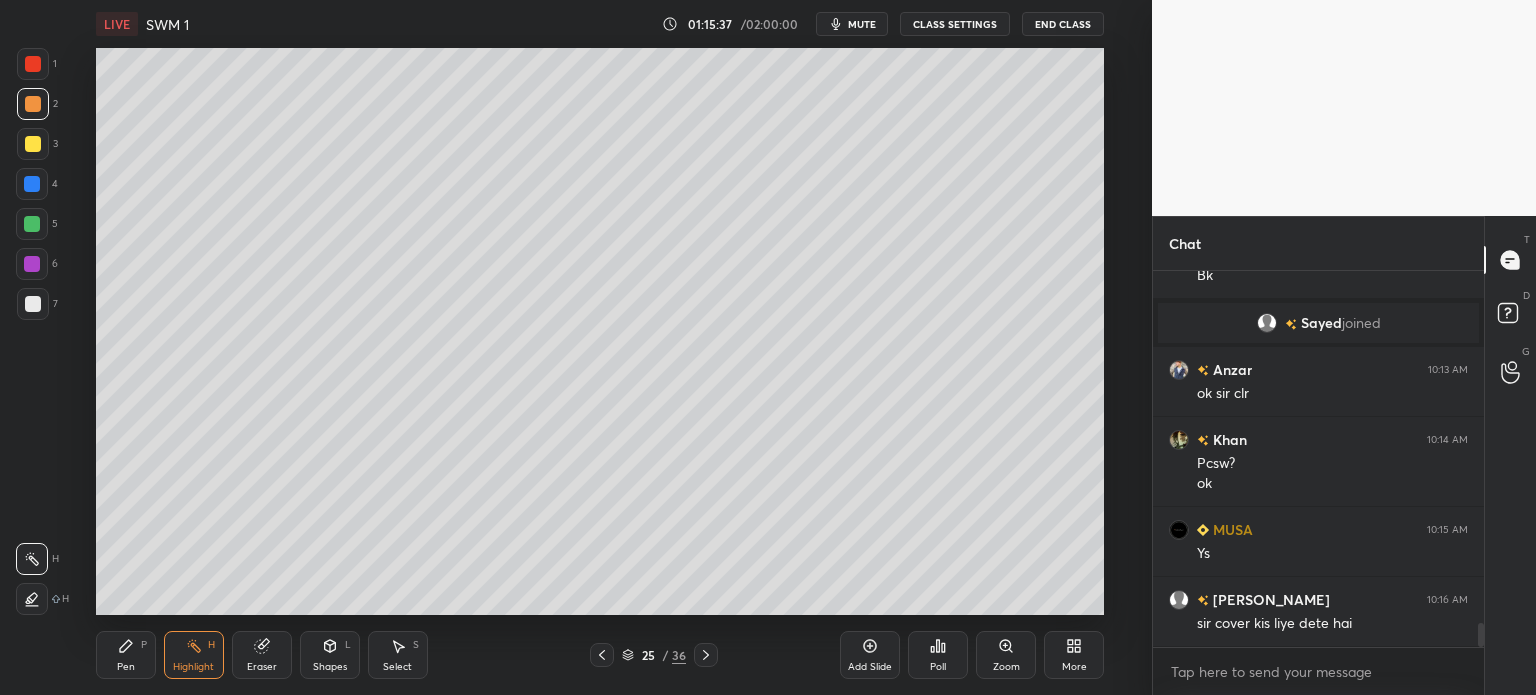 click on "Pen" at bounding box center (126, 667) 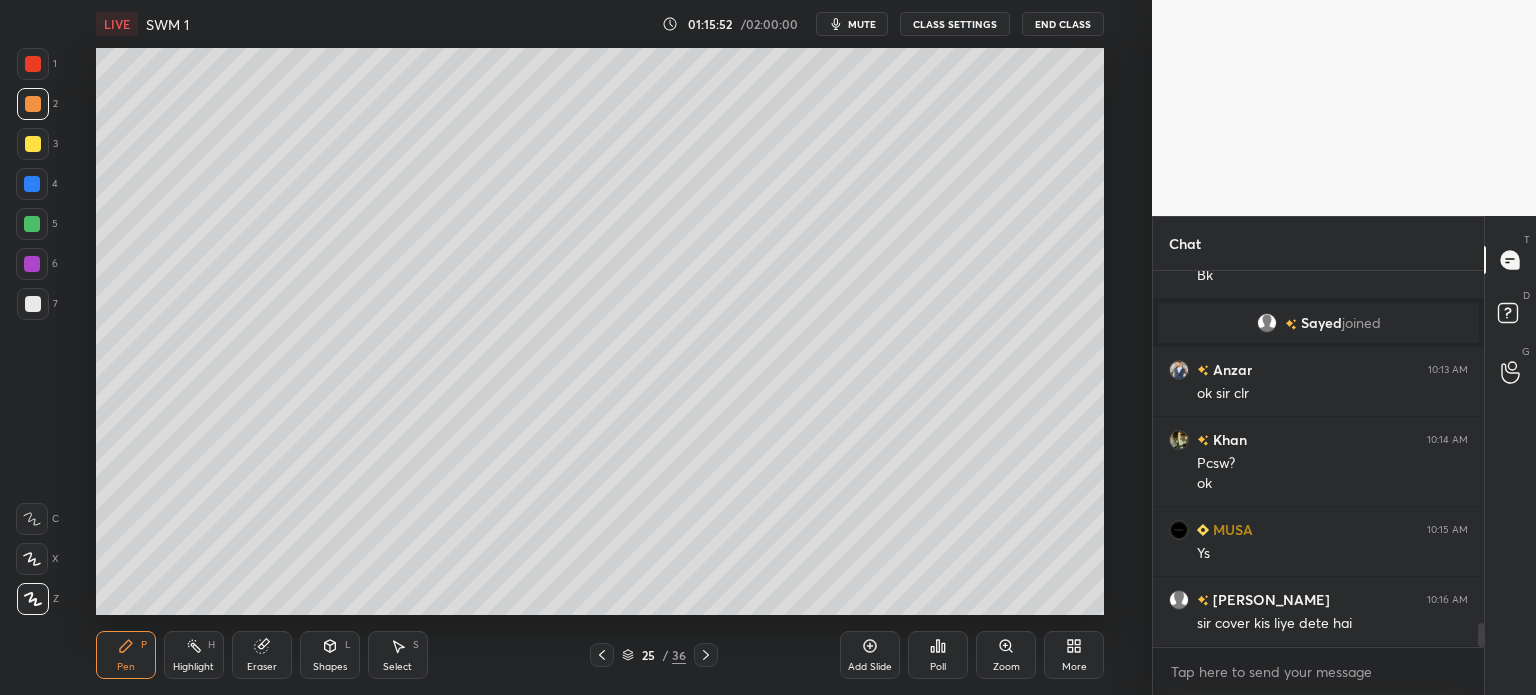 click at bounding box center [33, 304] 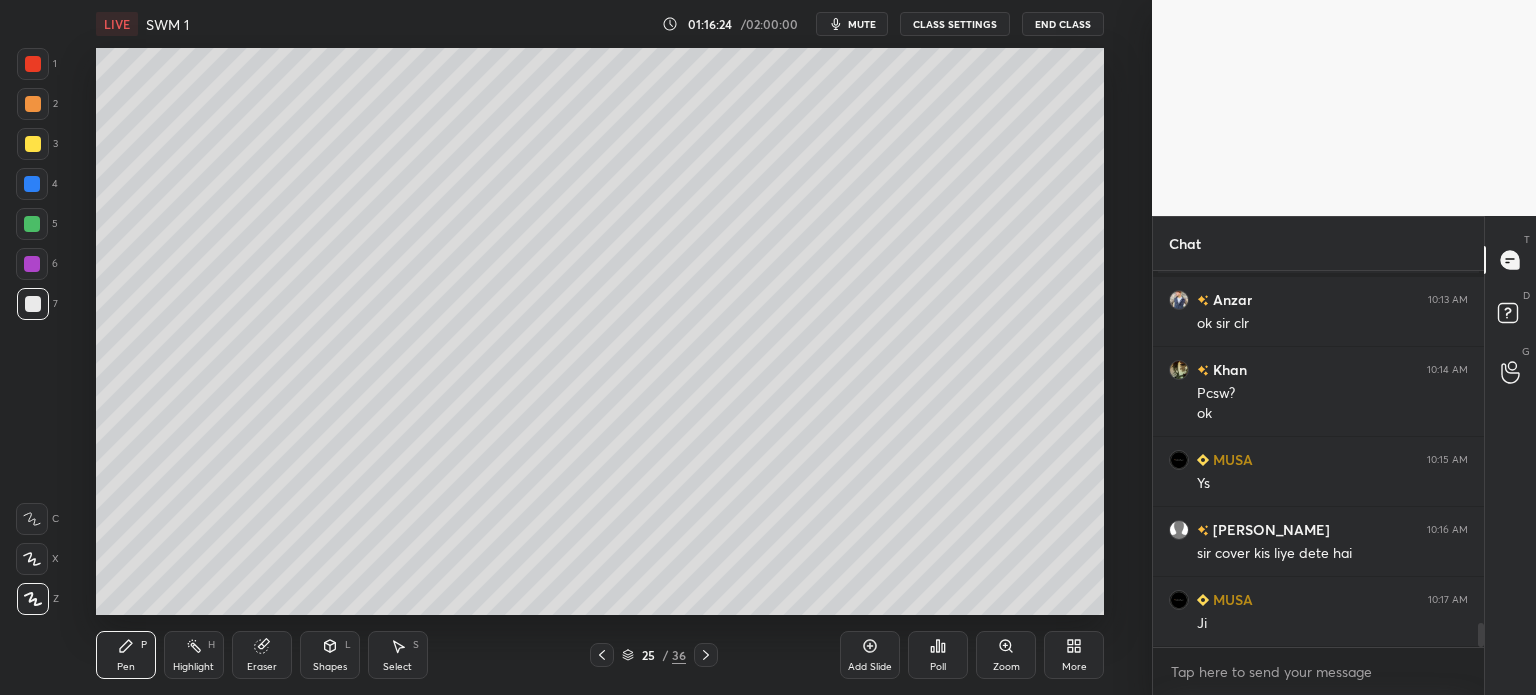 scroll, scrollTop: 5572, scrollLeft: 0, axis: vertical 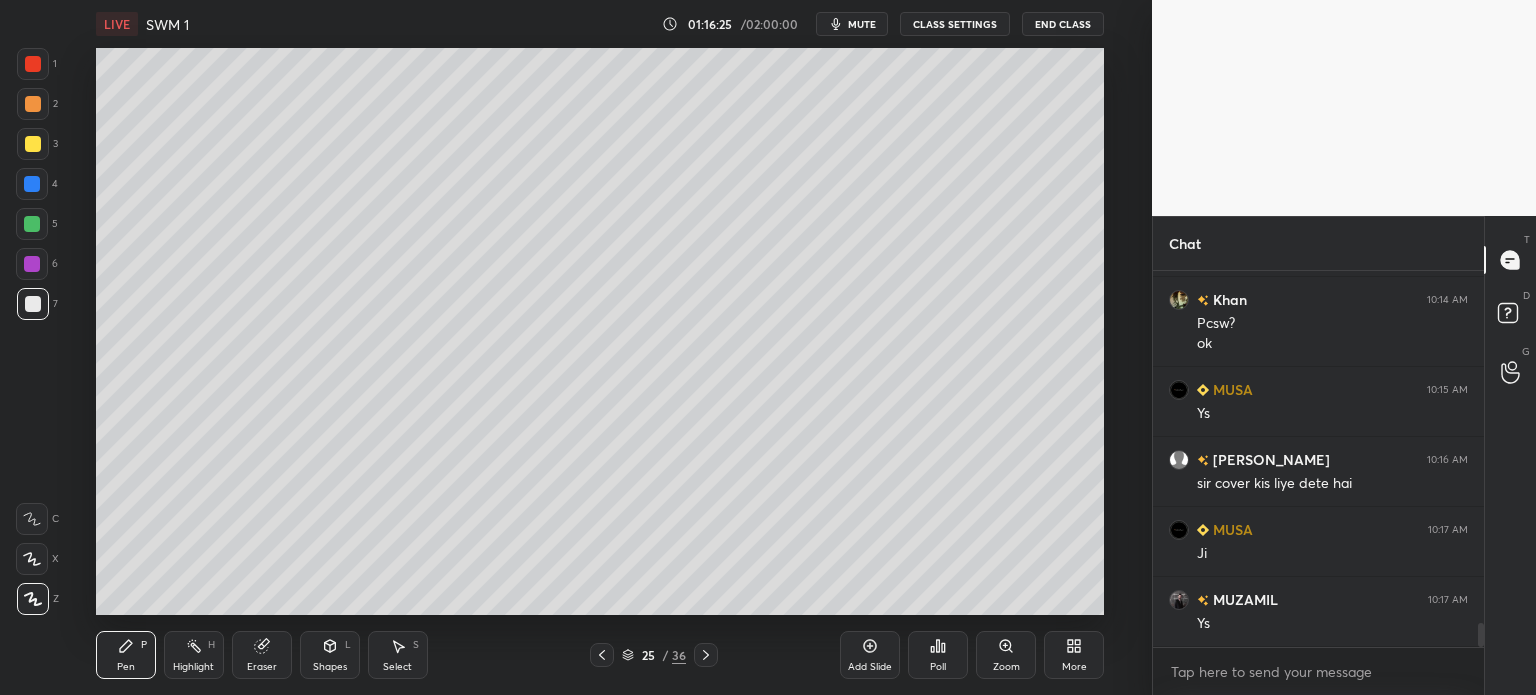 click at bounding box center [33, 144] 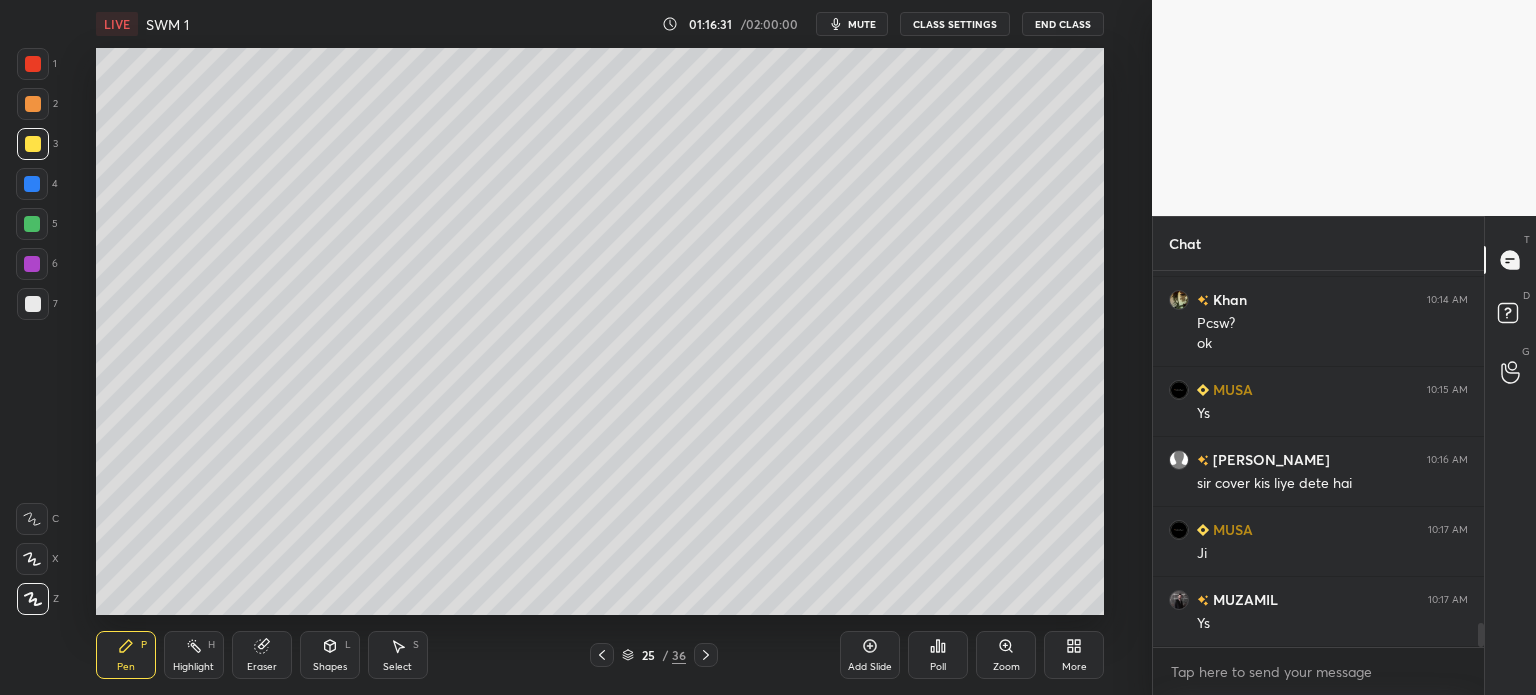 click on "Shapes" at bounding box center [330, 667] 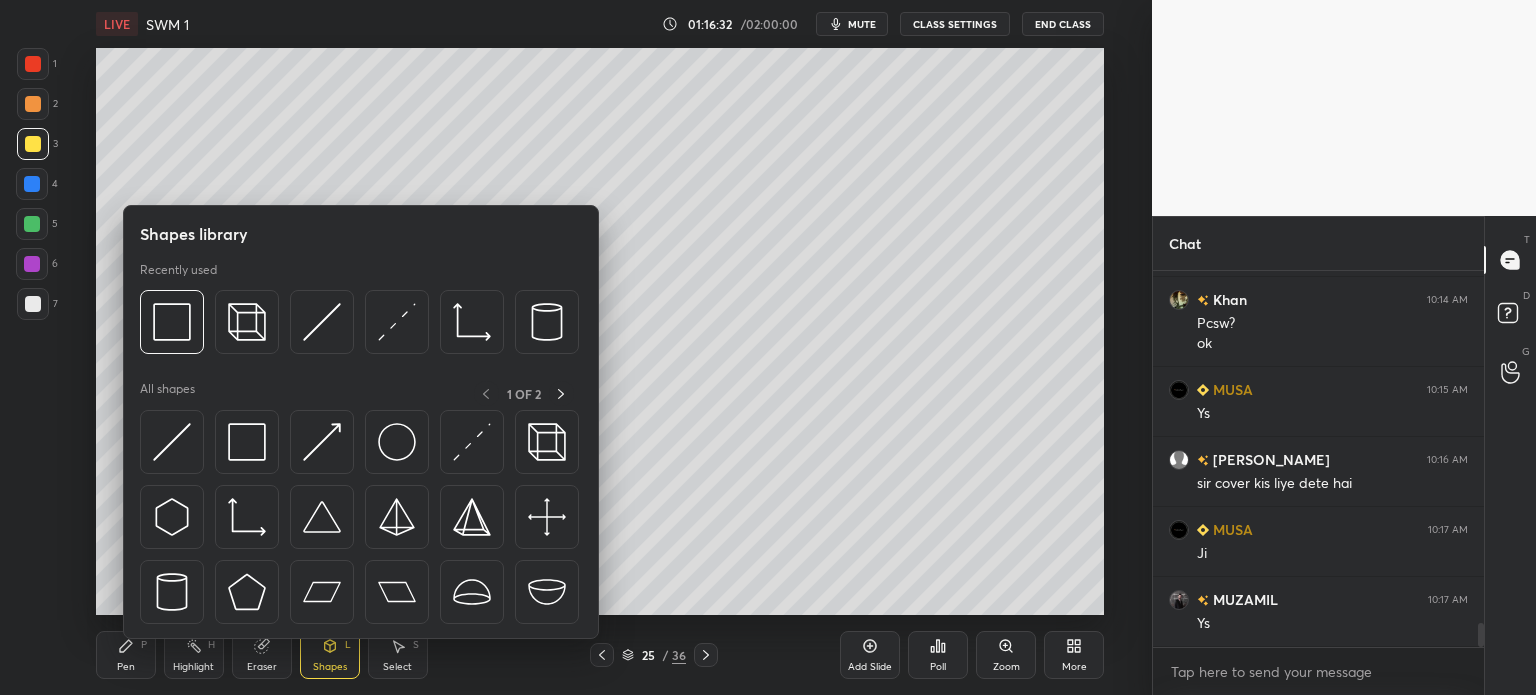 click on "Eraser" at bounding box center [262, 667] 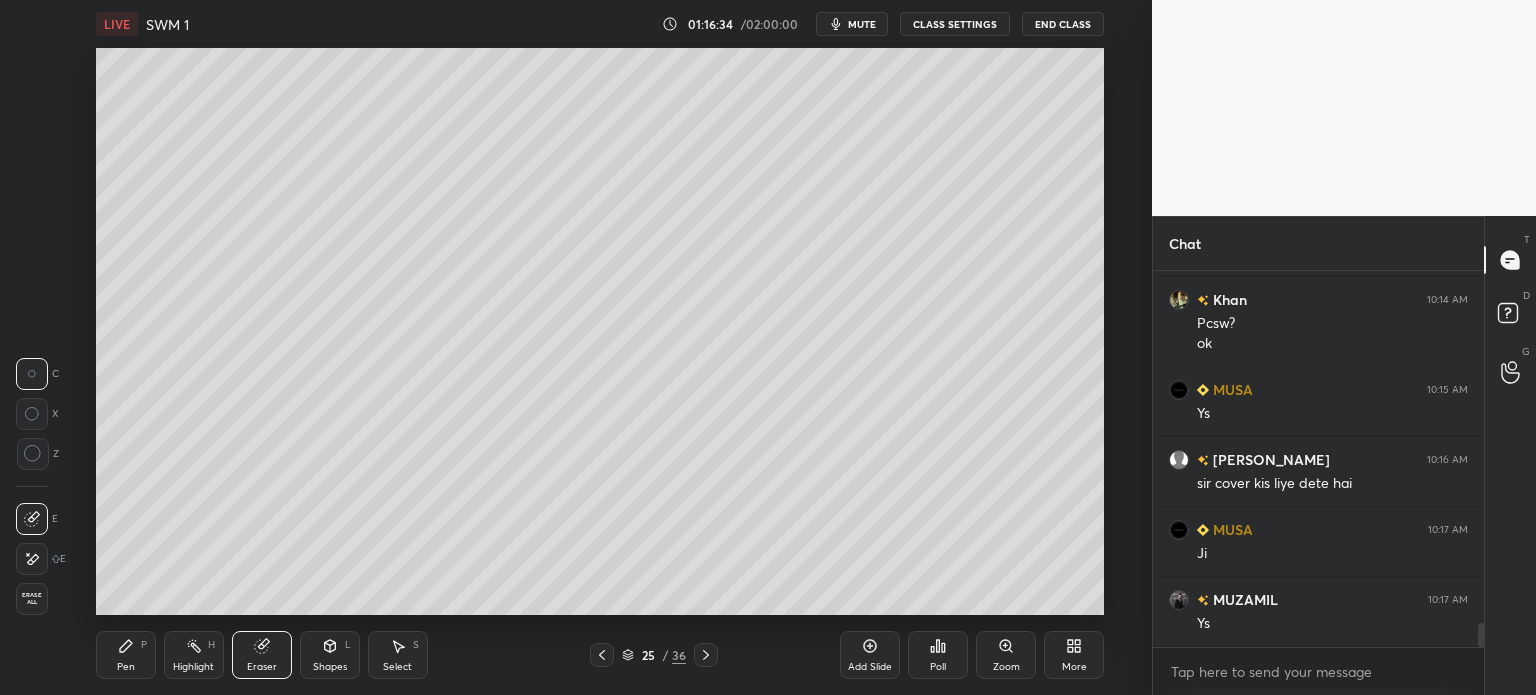 click on "Pen" at bounding box center [126, 667] 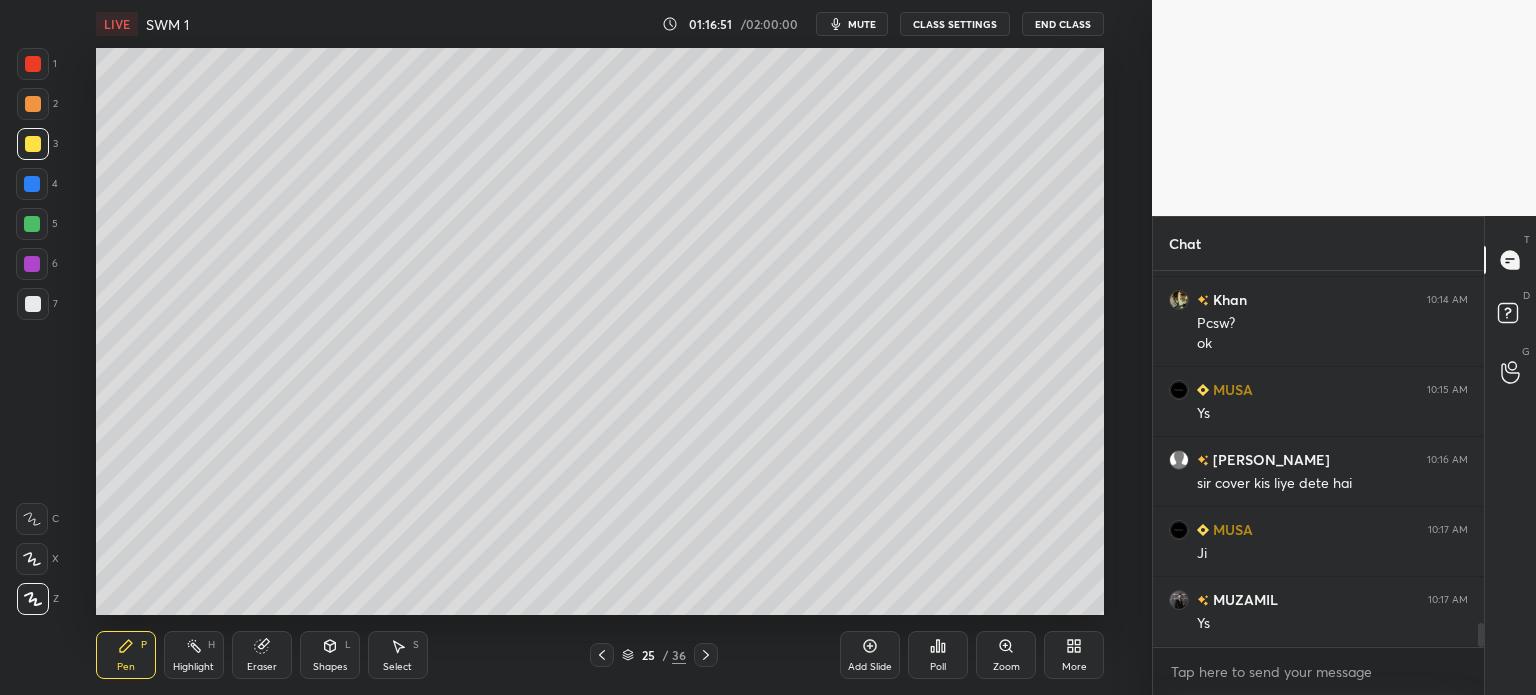 click at bounding box center [33, 304] 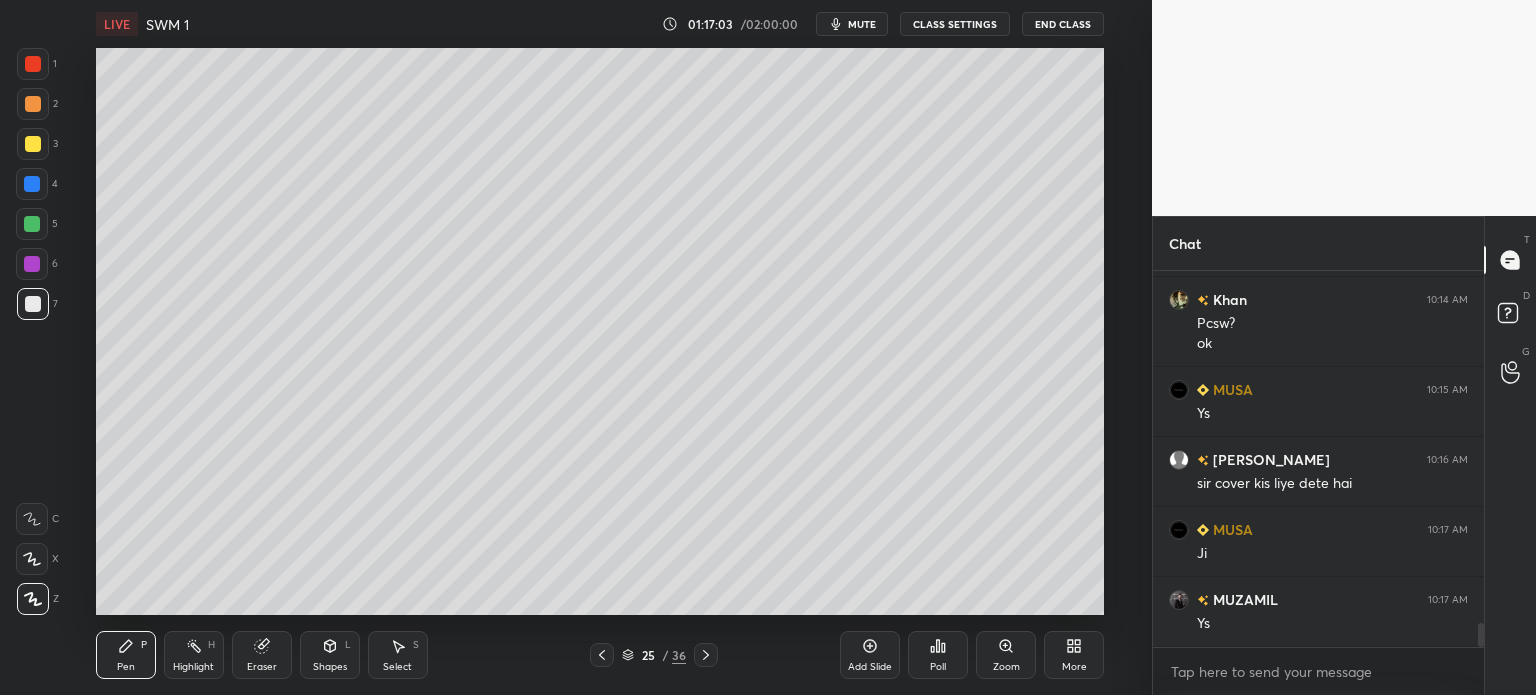 click on "Eraser" at bounding box center [262, 655] 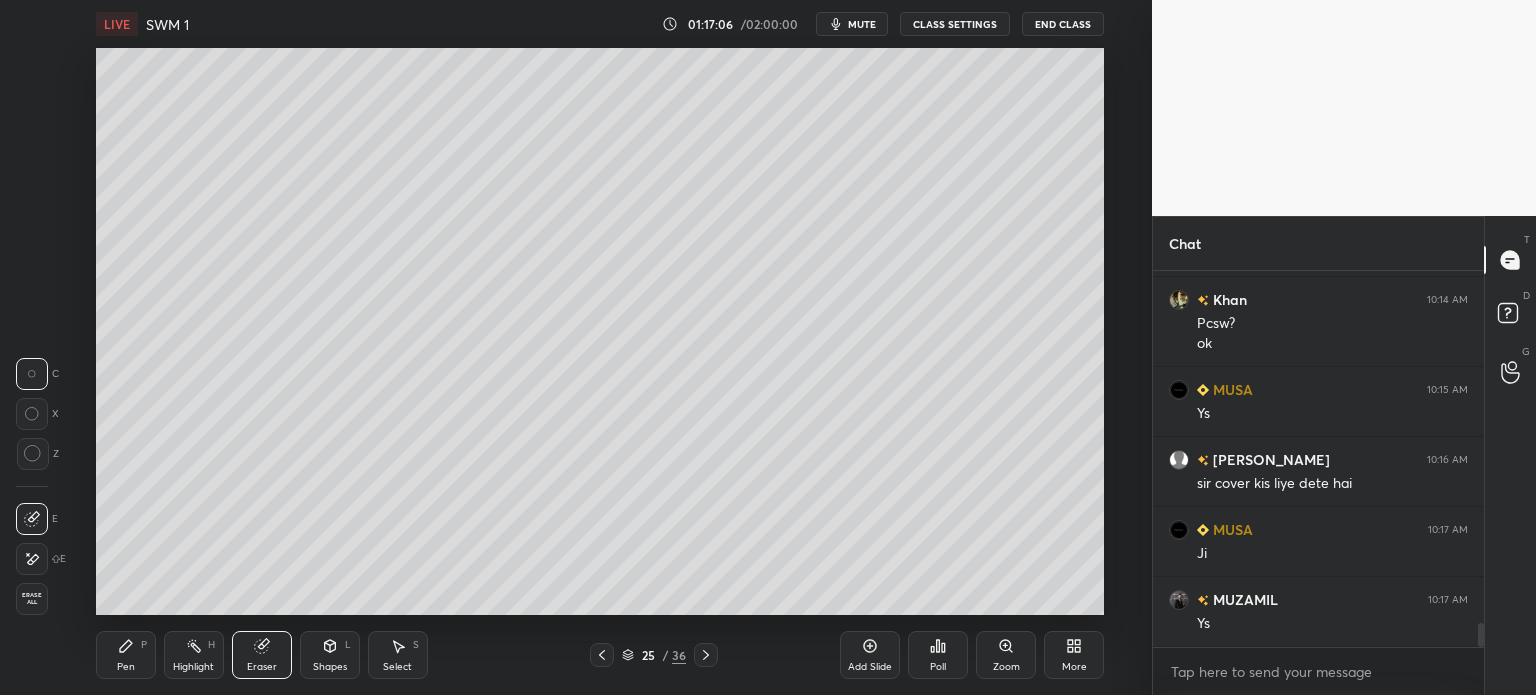 click on "Select" at bounding box center (397, 667) 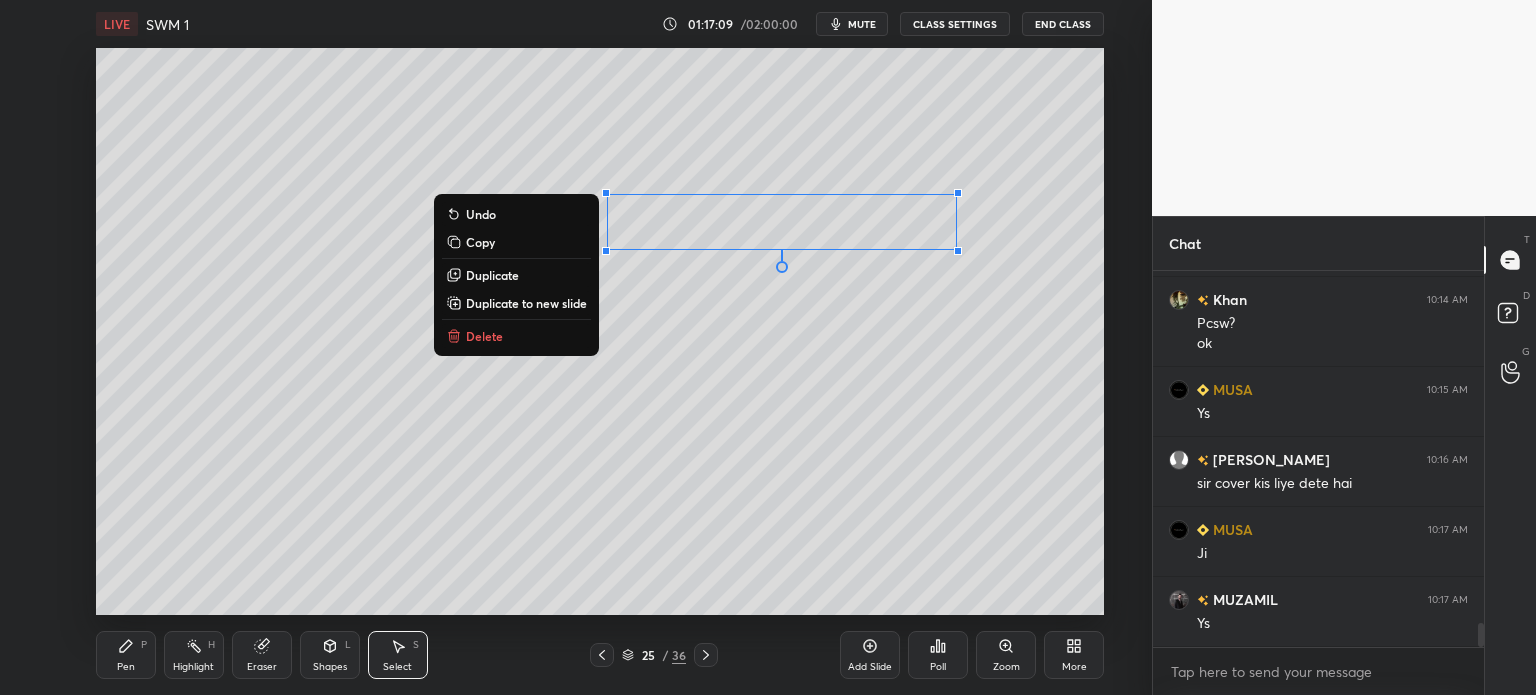 click 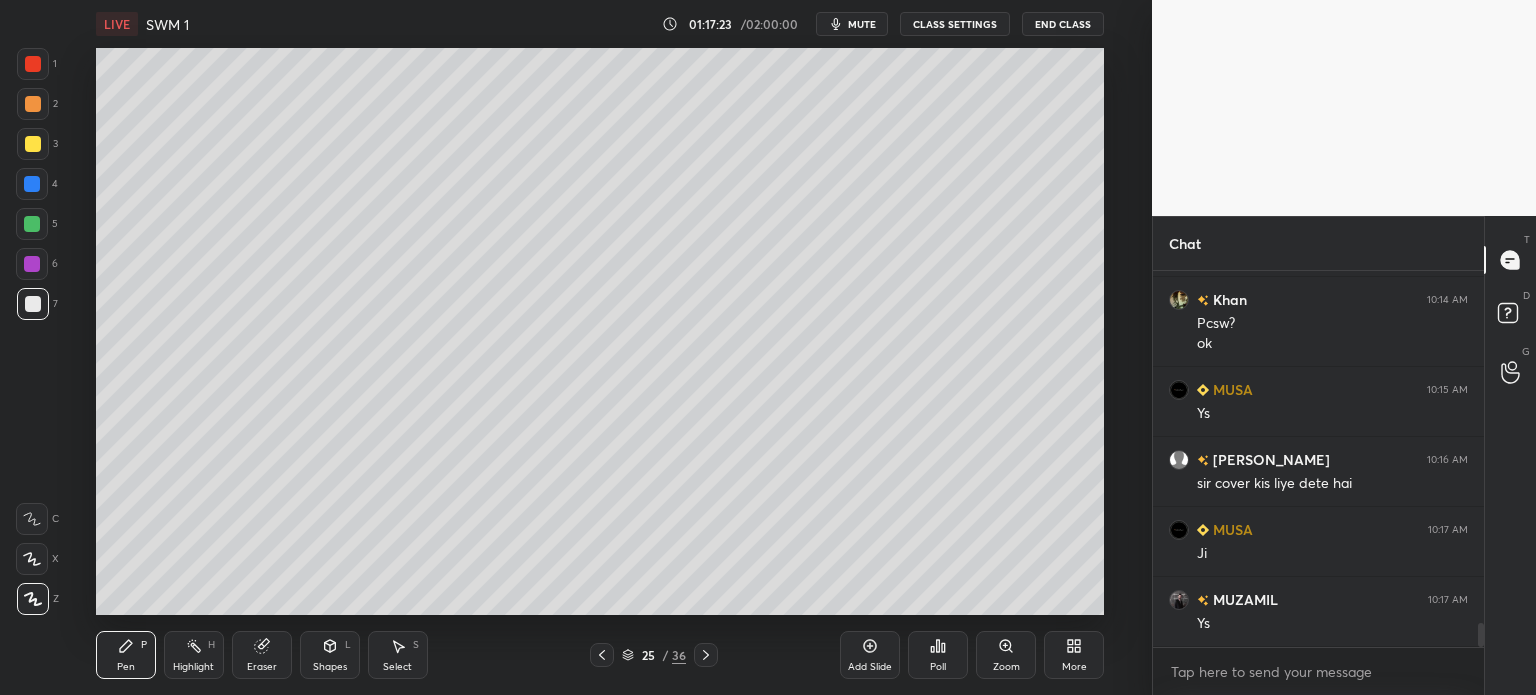 click at bounding box center (33, 144) 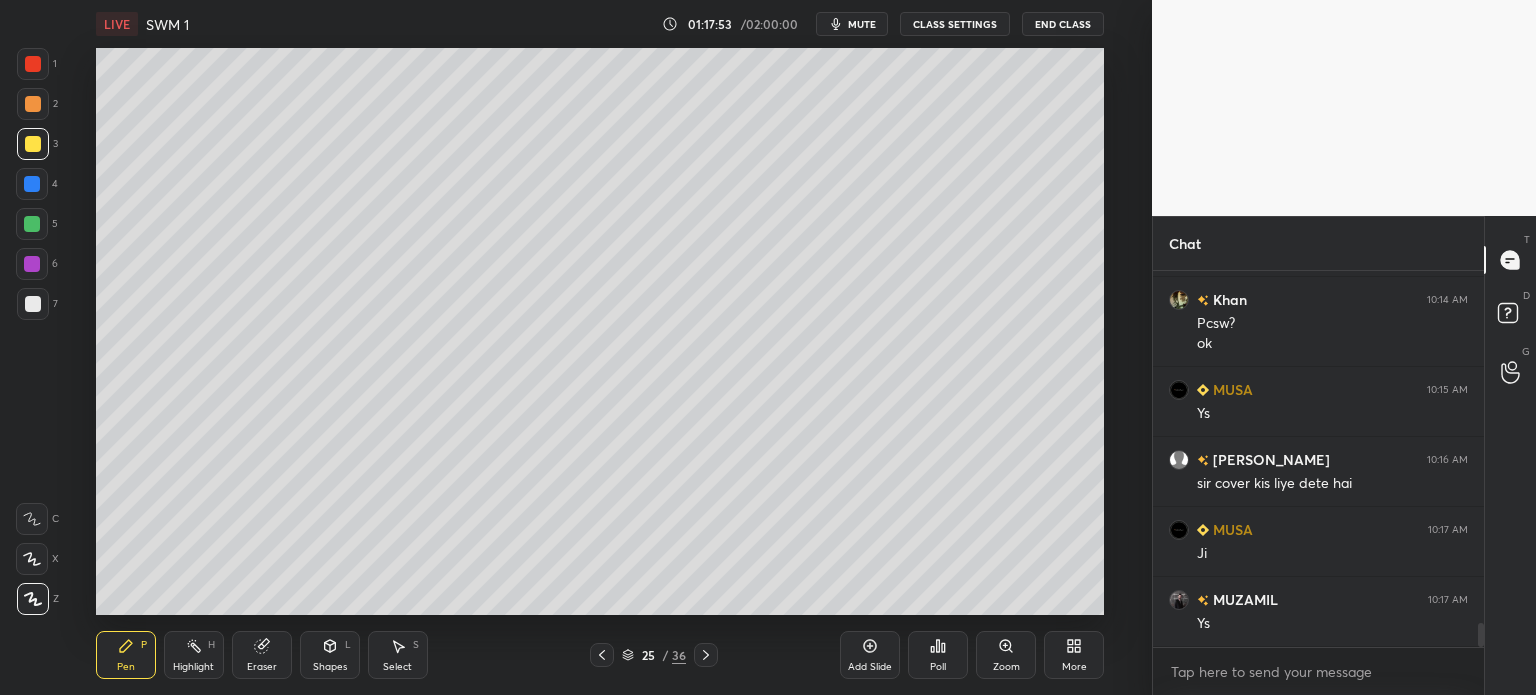 click at bounding box center [33, 304] 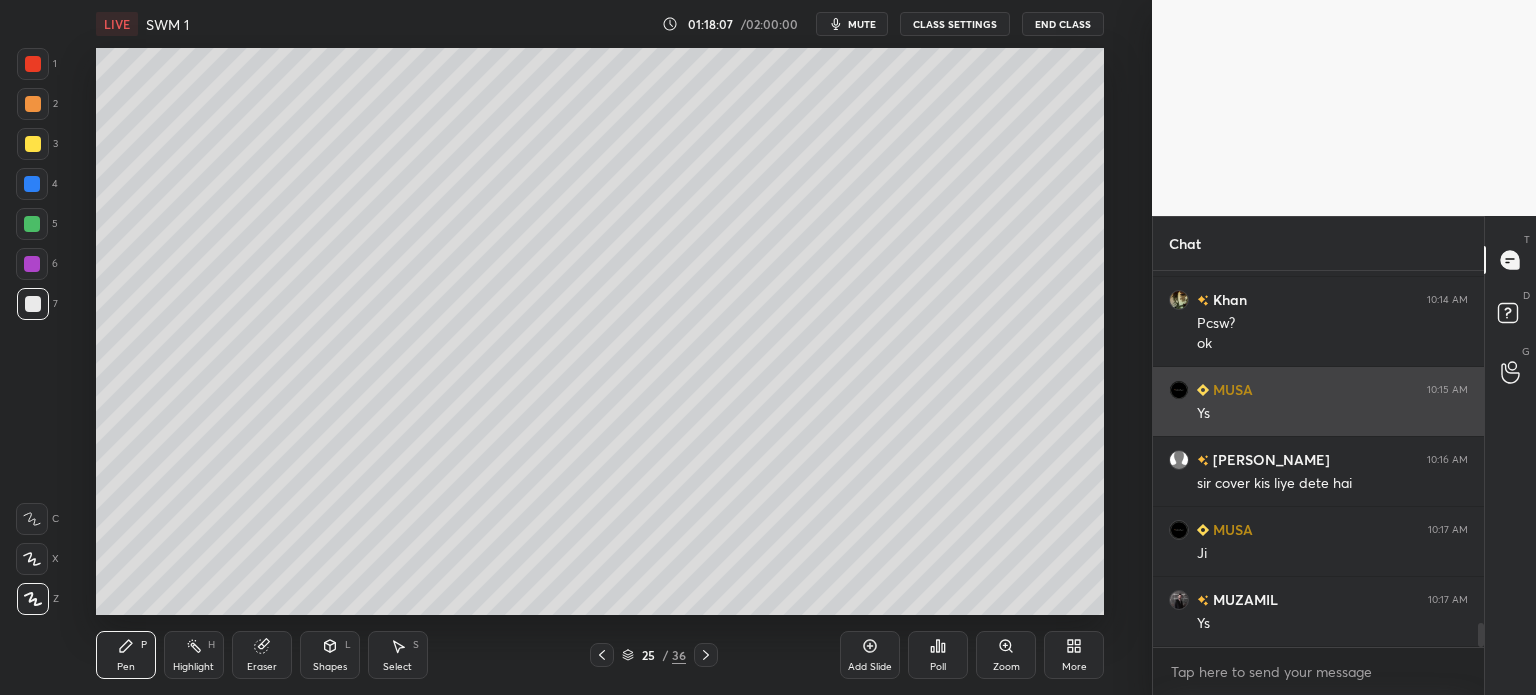 scroll, scrollTop: 5642, scrollLeft: 0, axis: vertical 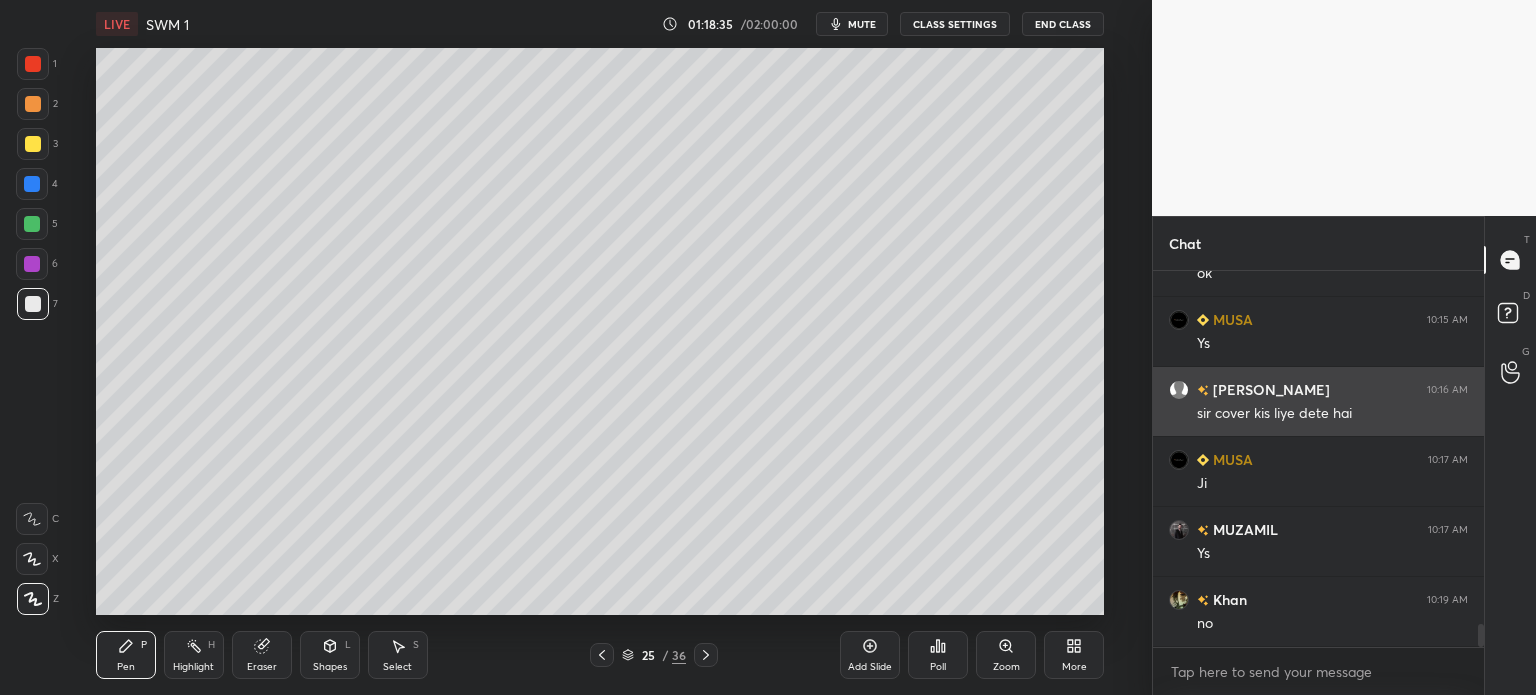 click on "End Class" at bounding box center [1063, 24] 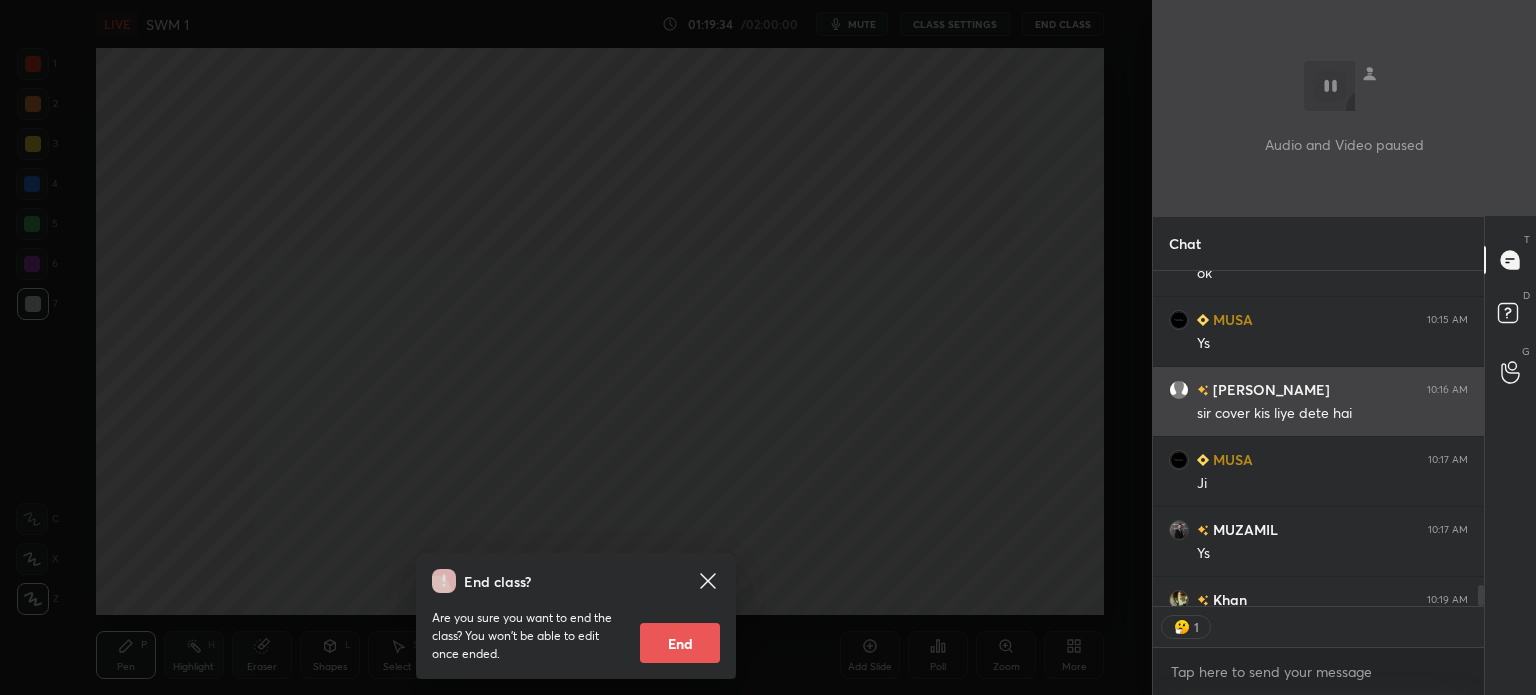 scroll, scrollTop: 6, scrollLeft: 6, axis: both 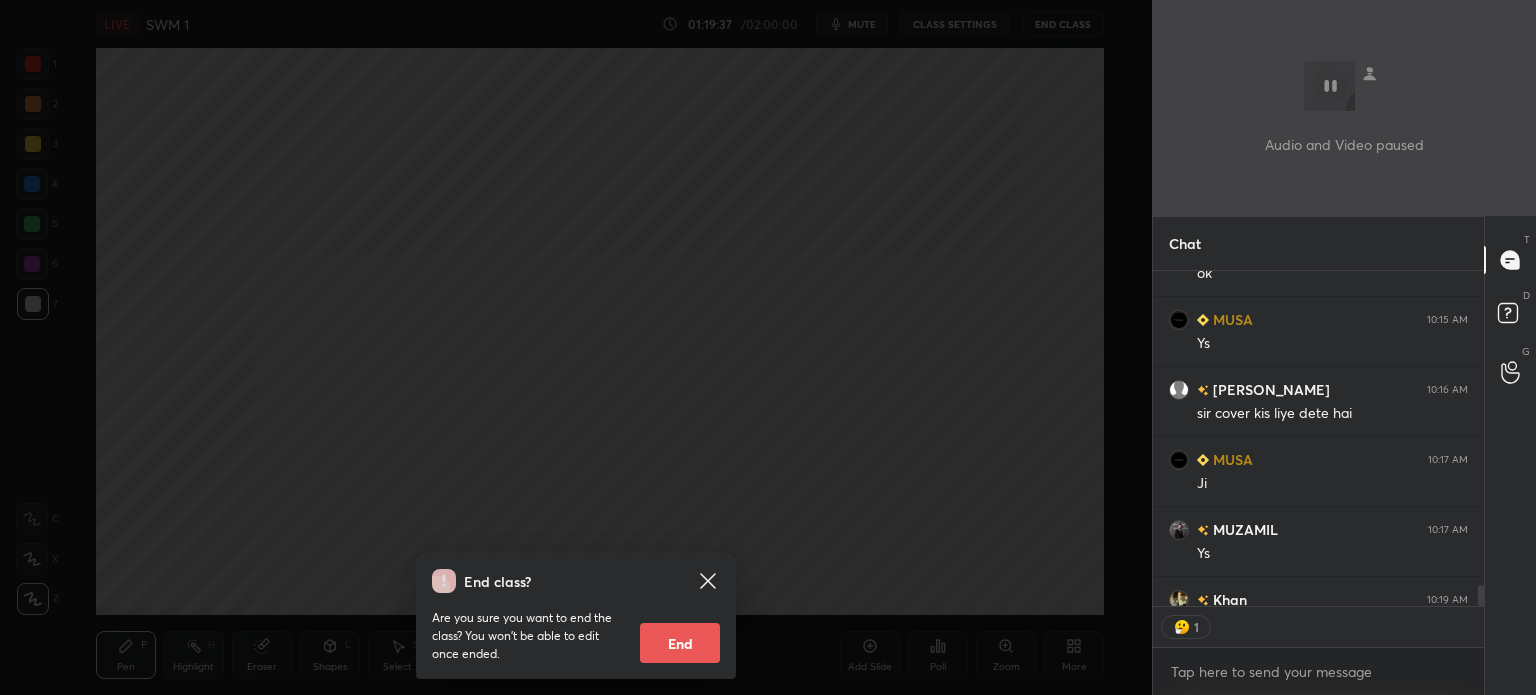 click on "End class? Are you sure you want to end the class? You won’t be able to edit once ended. End" at bounding box center [576, 347] 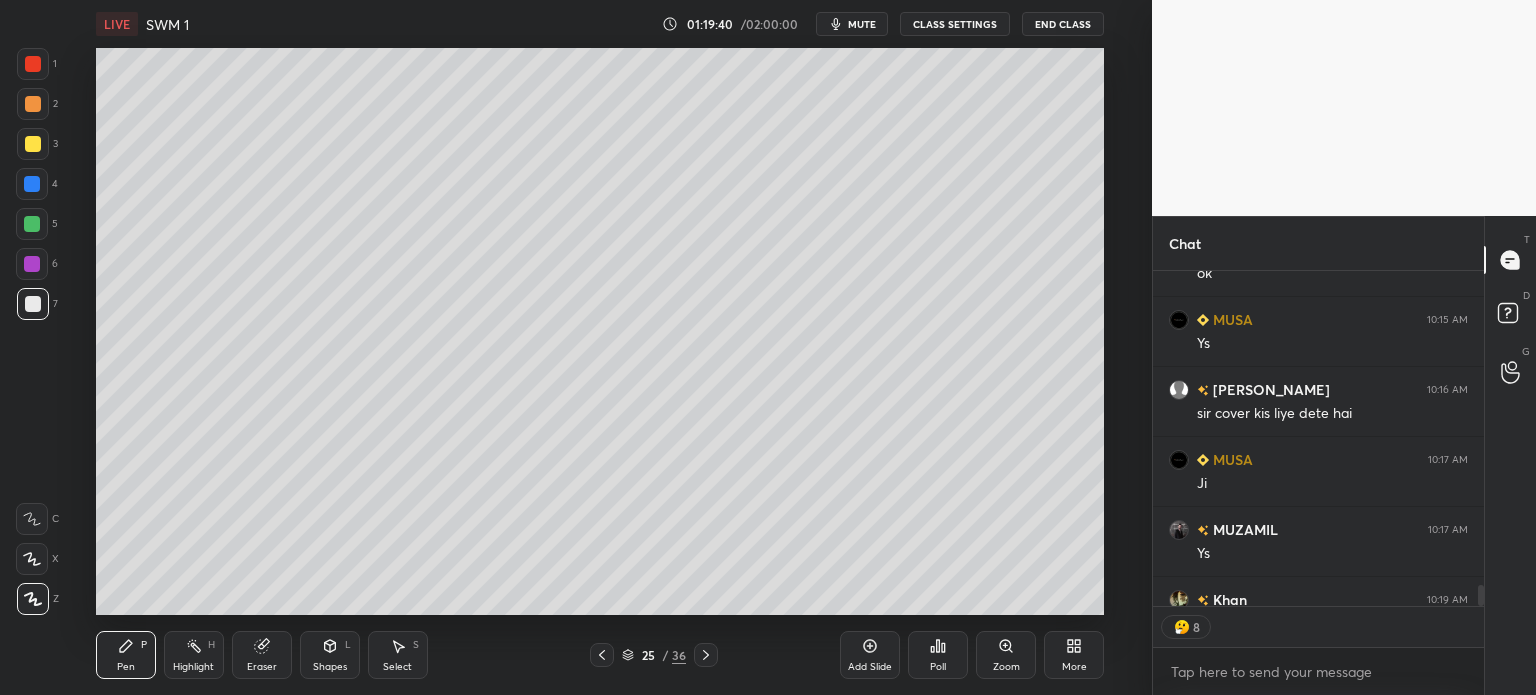 click 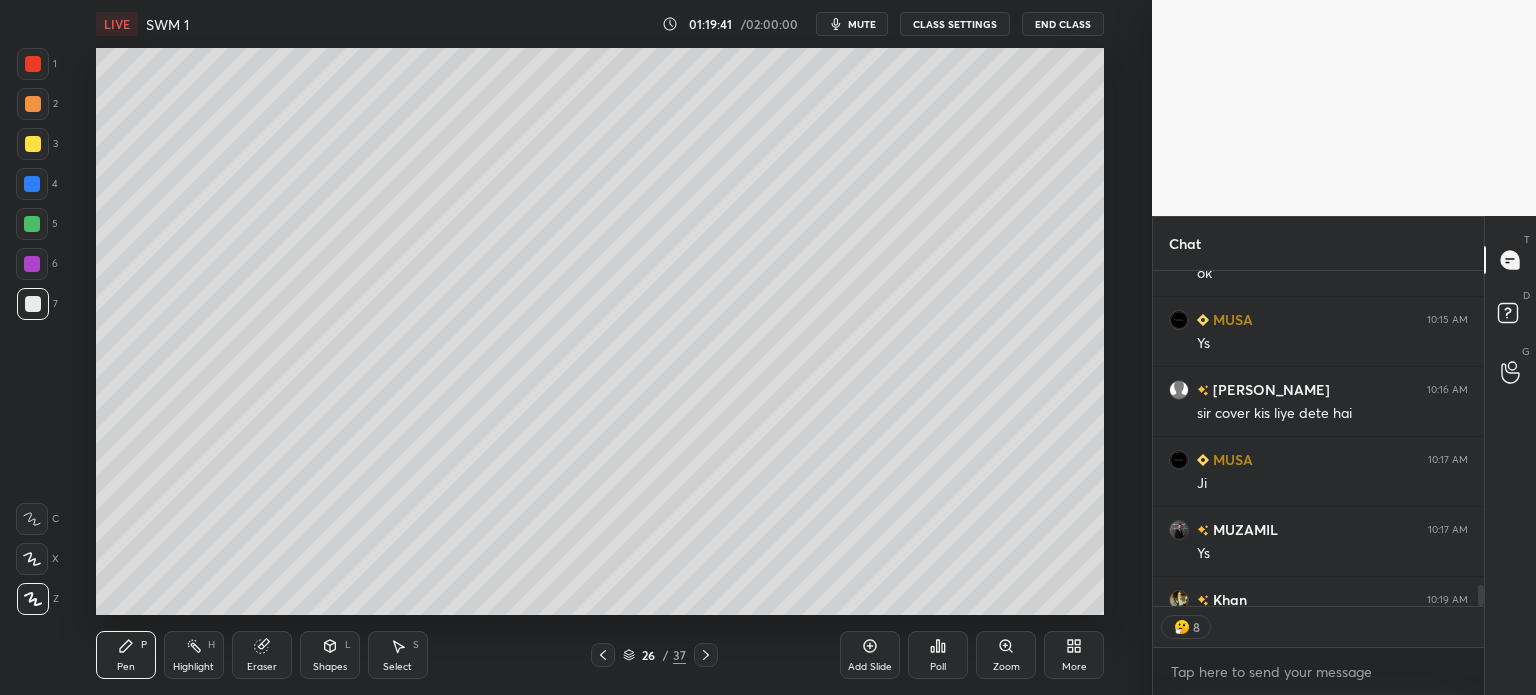 click at bounding box center [33, 144] 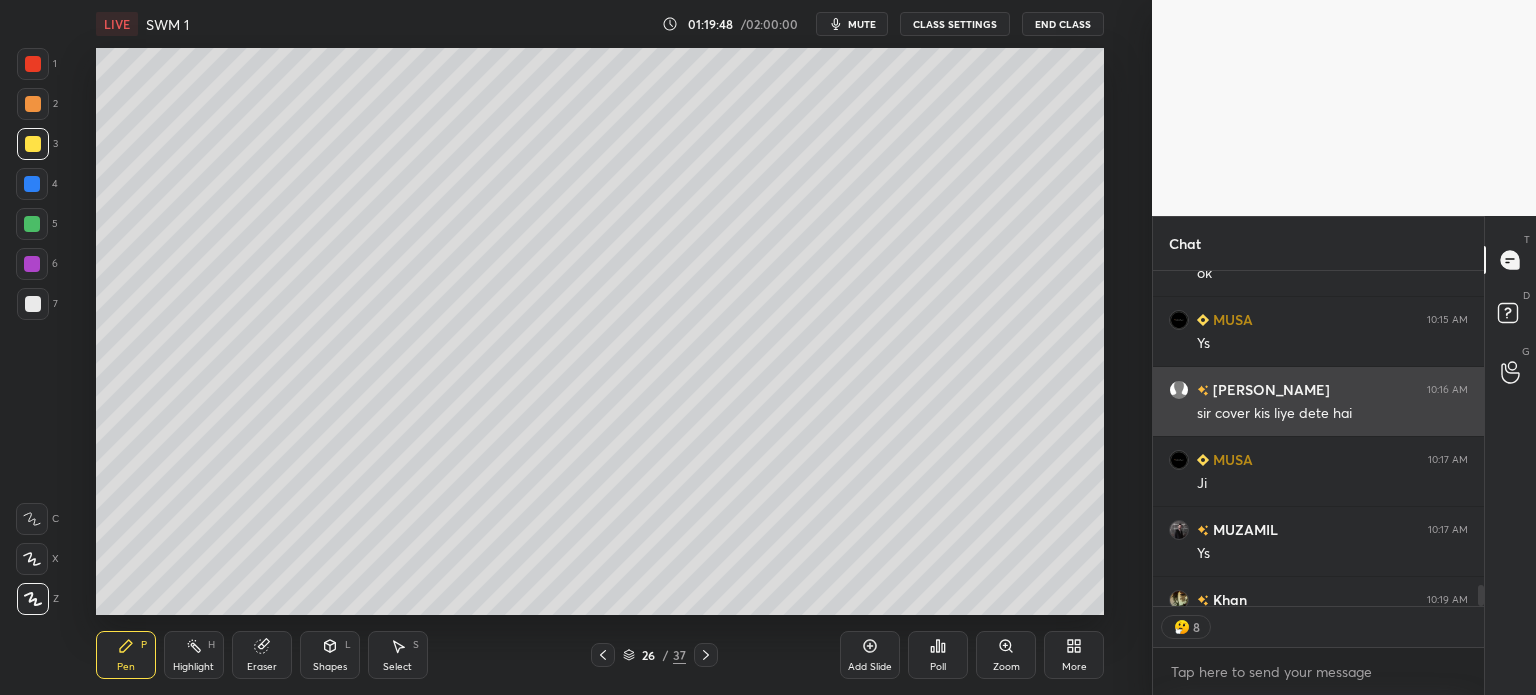 scroll, scrollTop: 0, scrollLeft: 0, axis: both 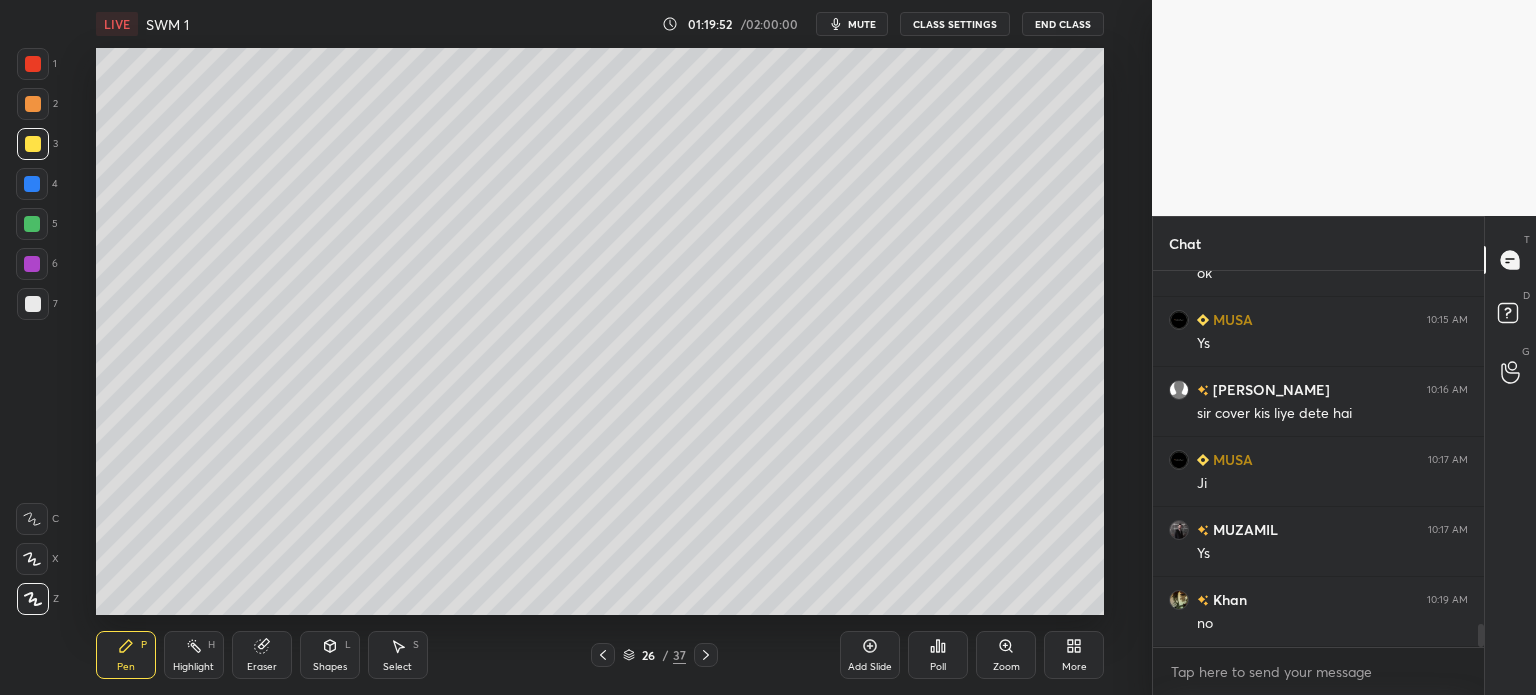 click at bounding box center [33, 304] 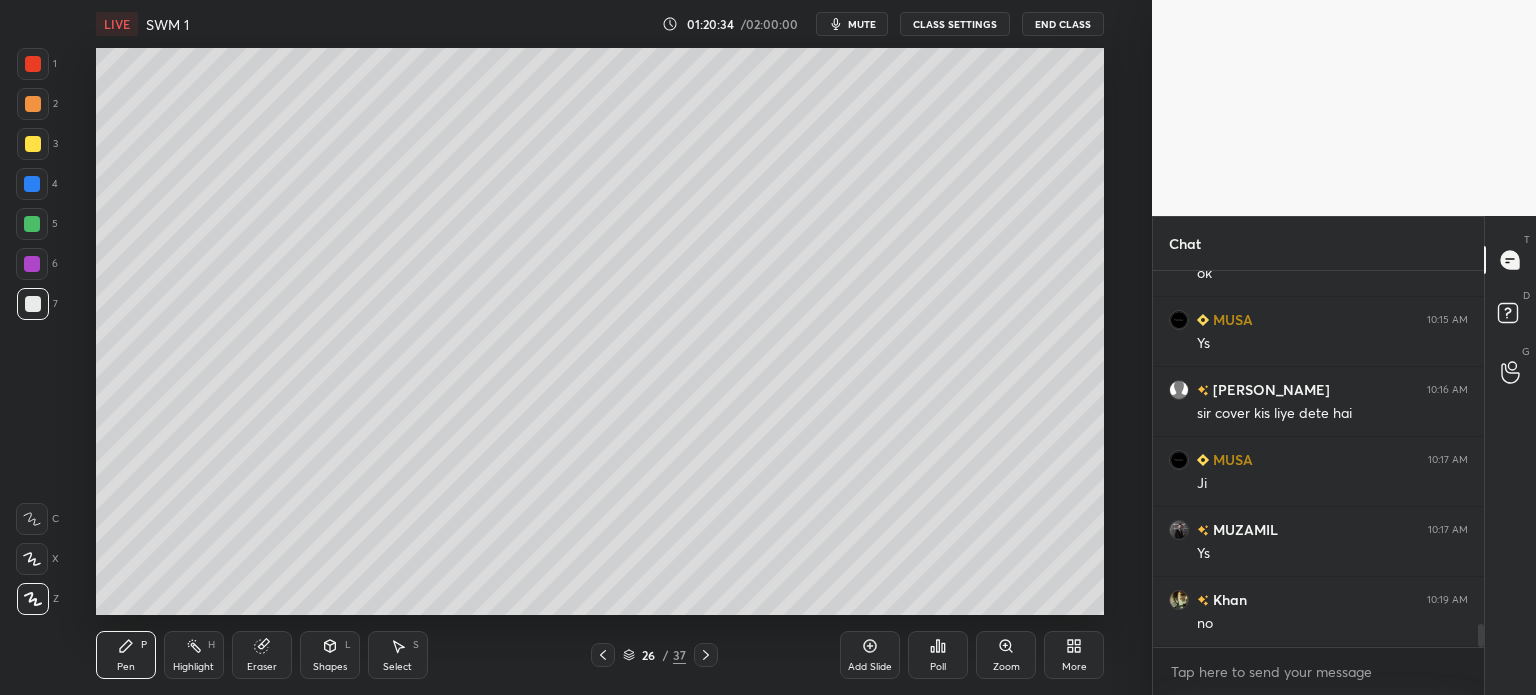 click at bounding box center (33, 144) 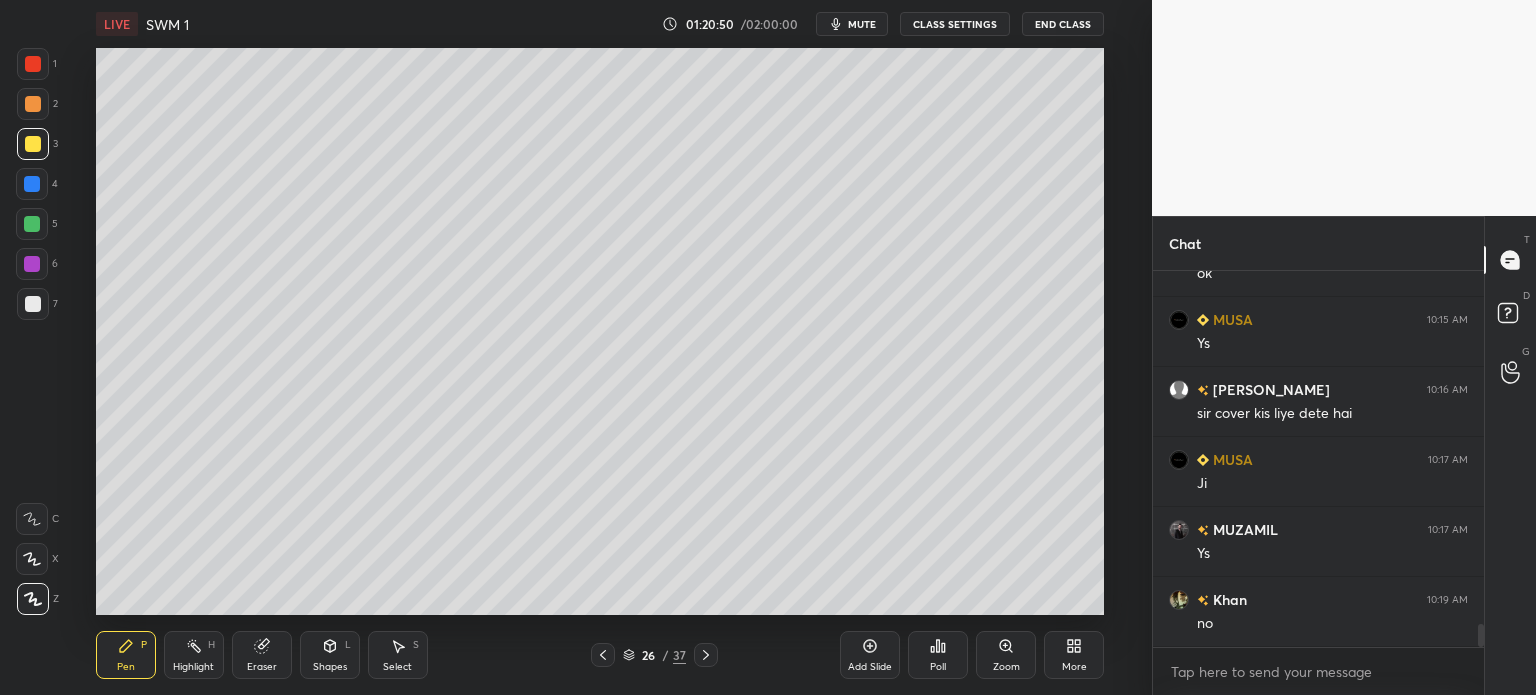 click at bounding box center [33, 304] 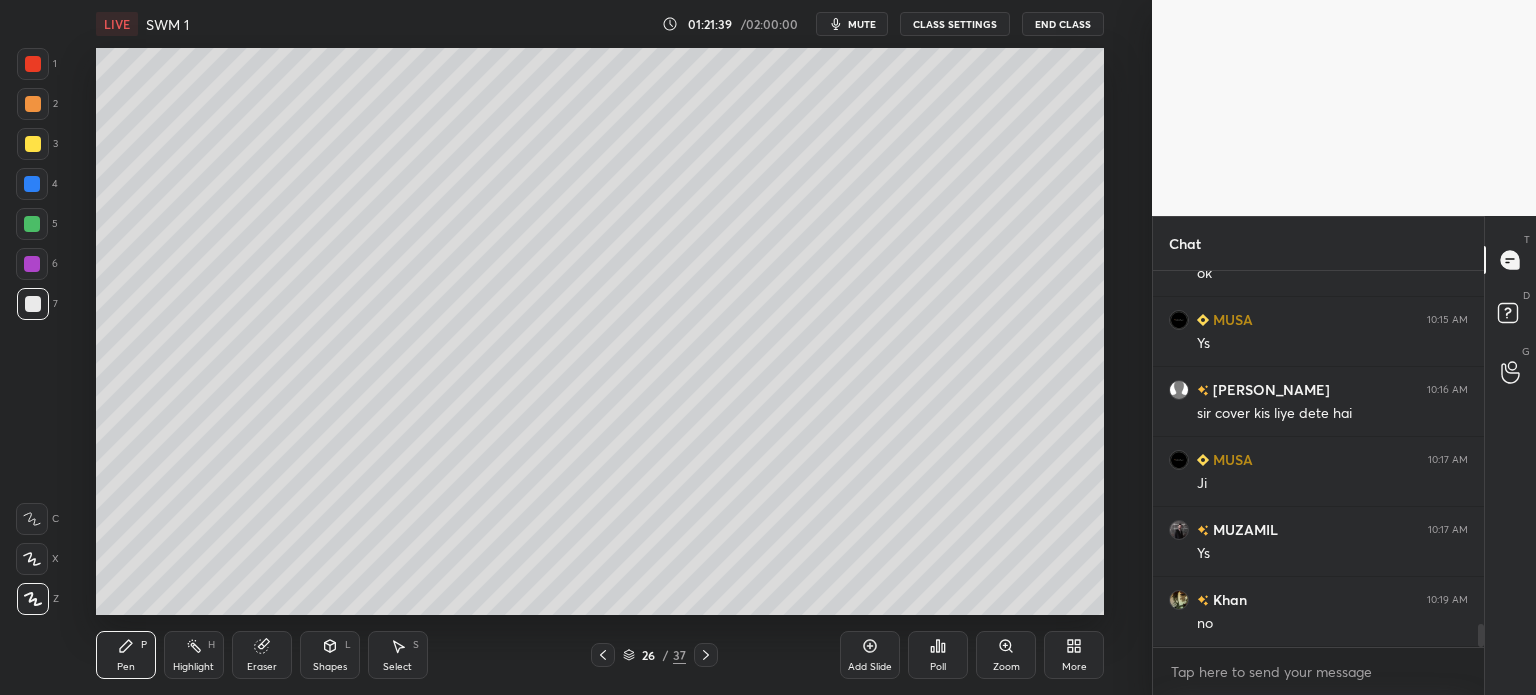 click on "Eraser" at bounding box center [262, 667] 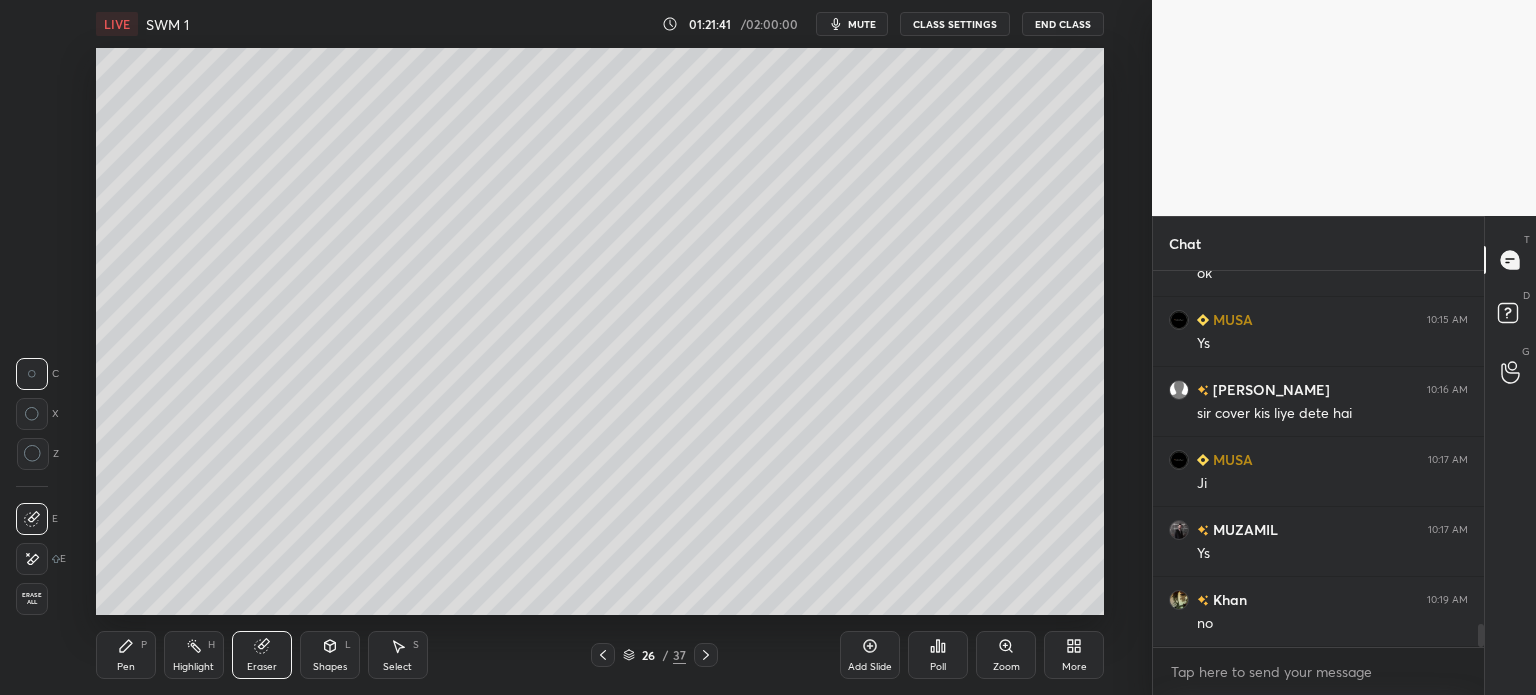 click on "Pen P" at bounding box center [126, 655] 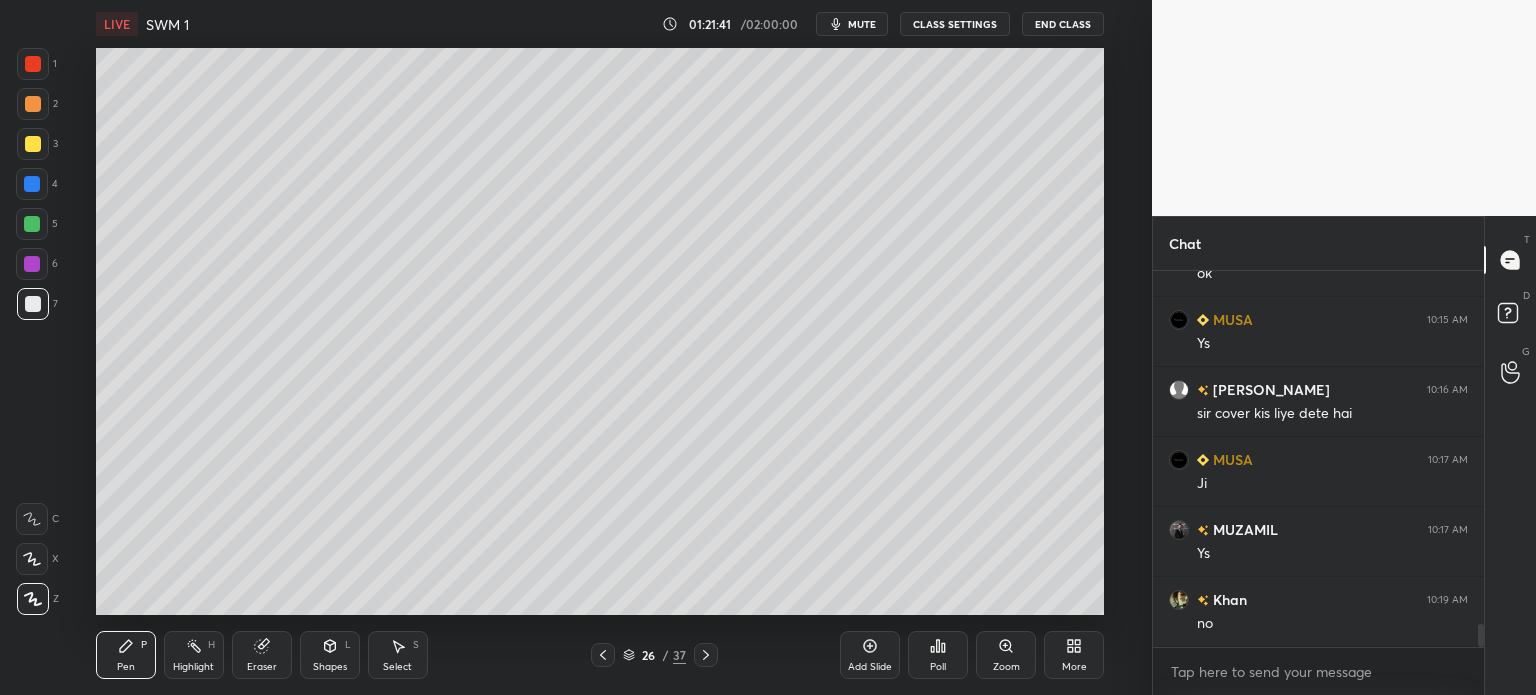 click 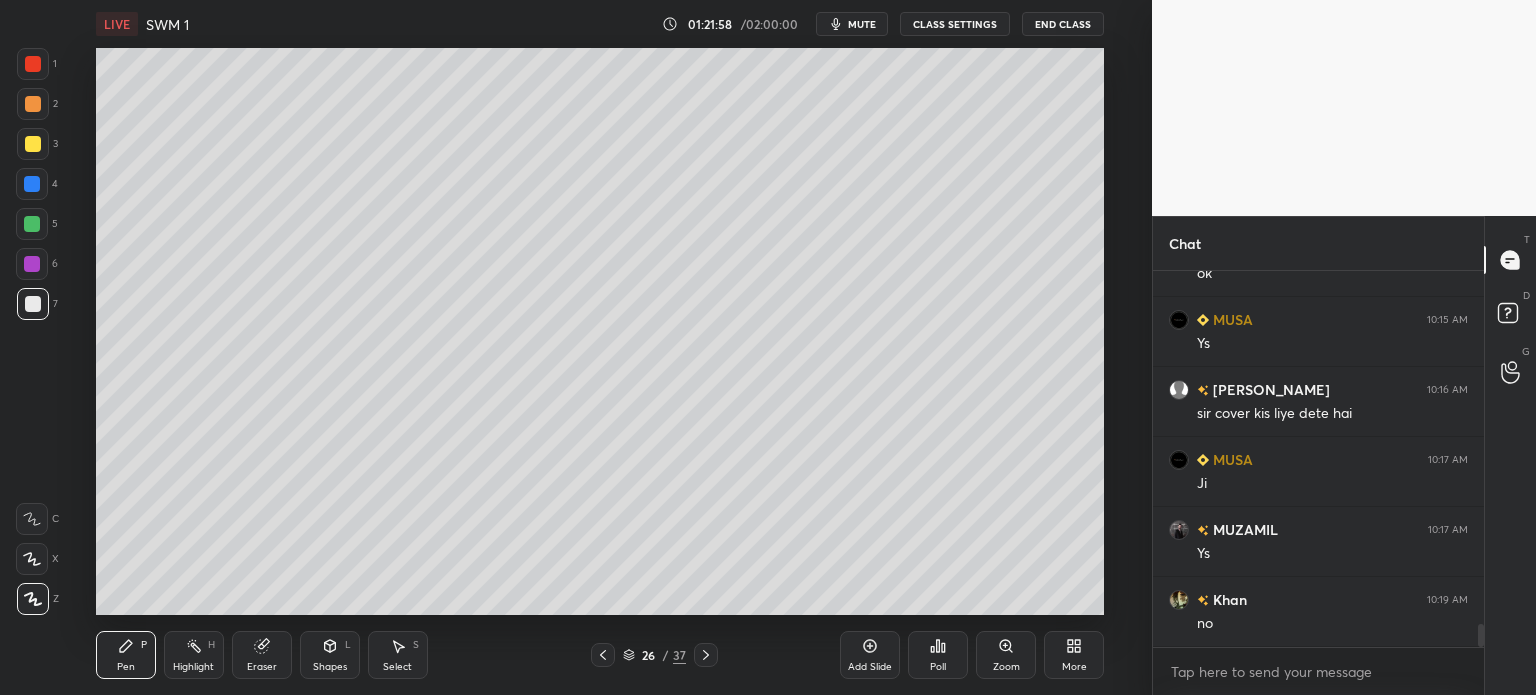 click on "Highlight" at bounding box center (193, 667) 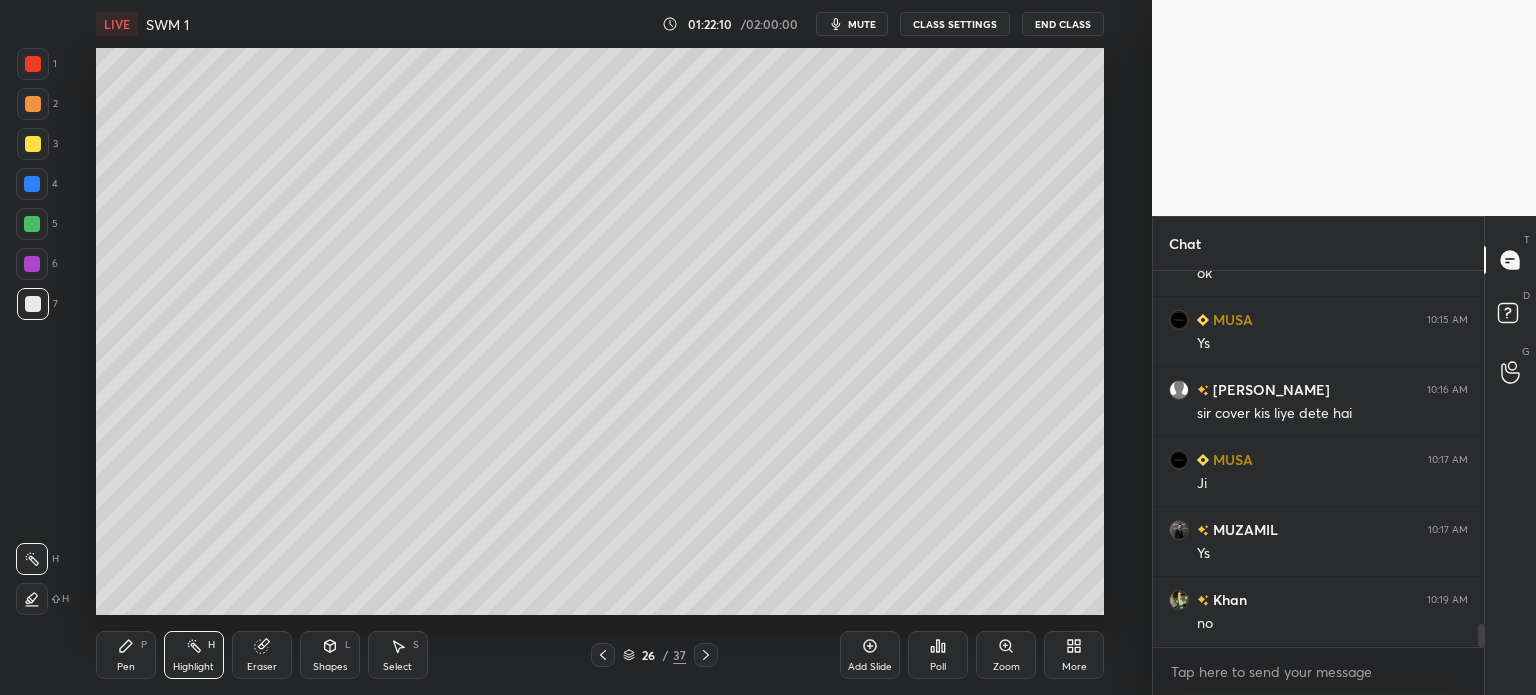 click at bounding box center [33, 104] 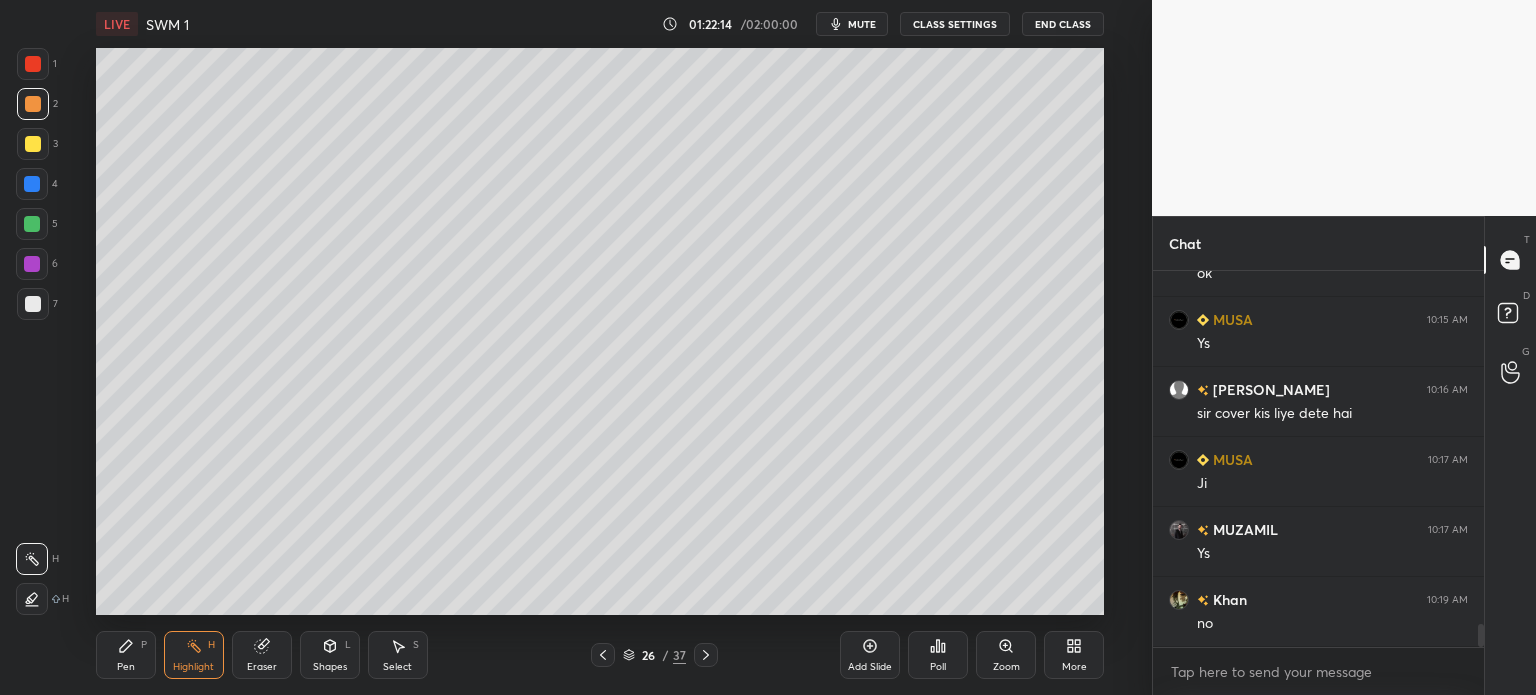 click on "Pen P" at bounding box center [126, 655] 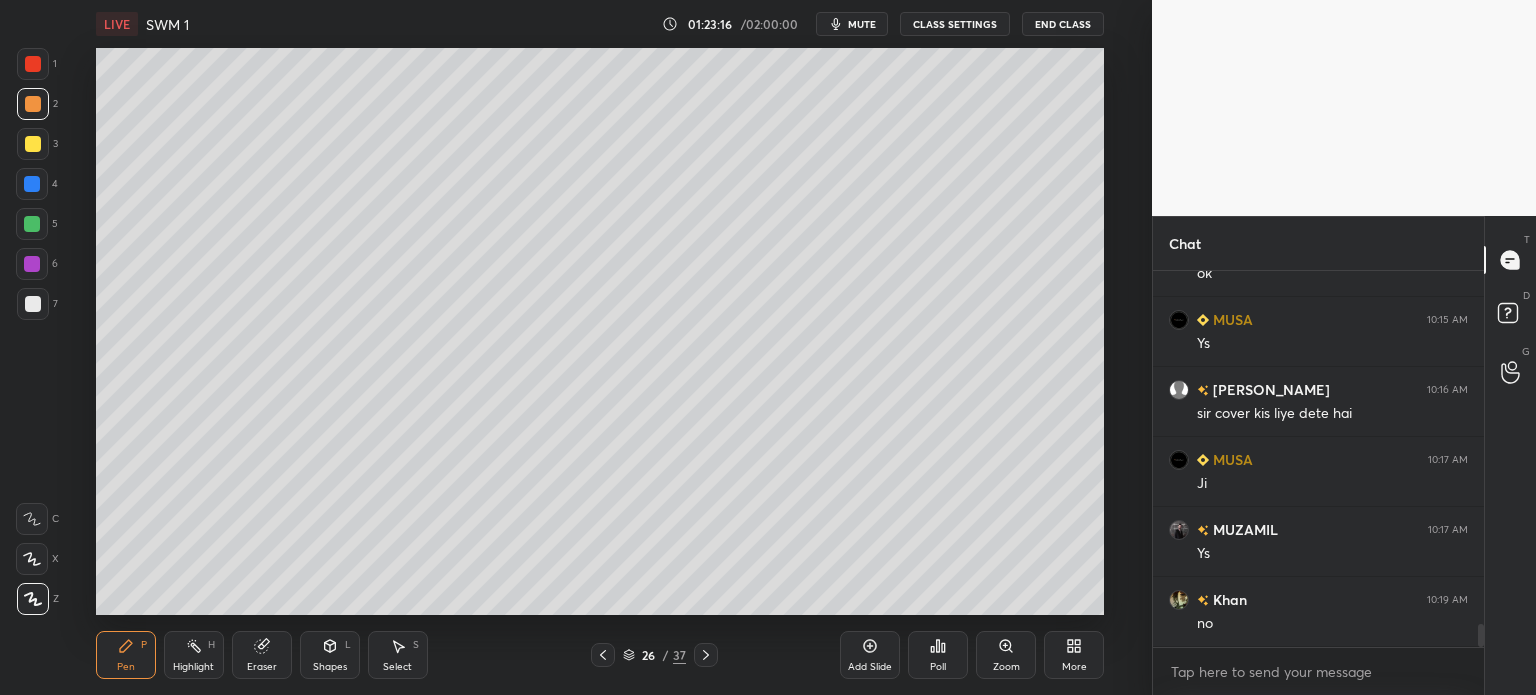 click 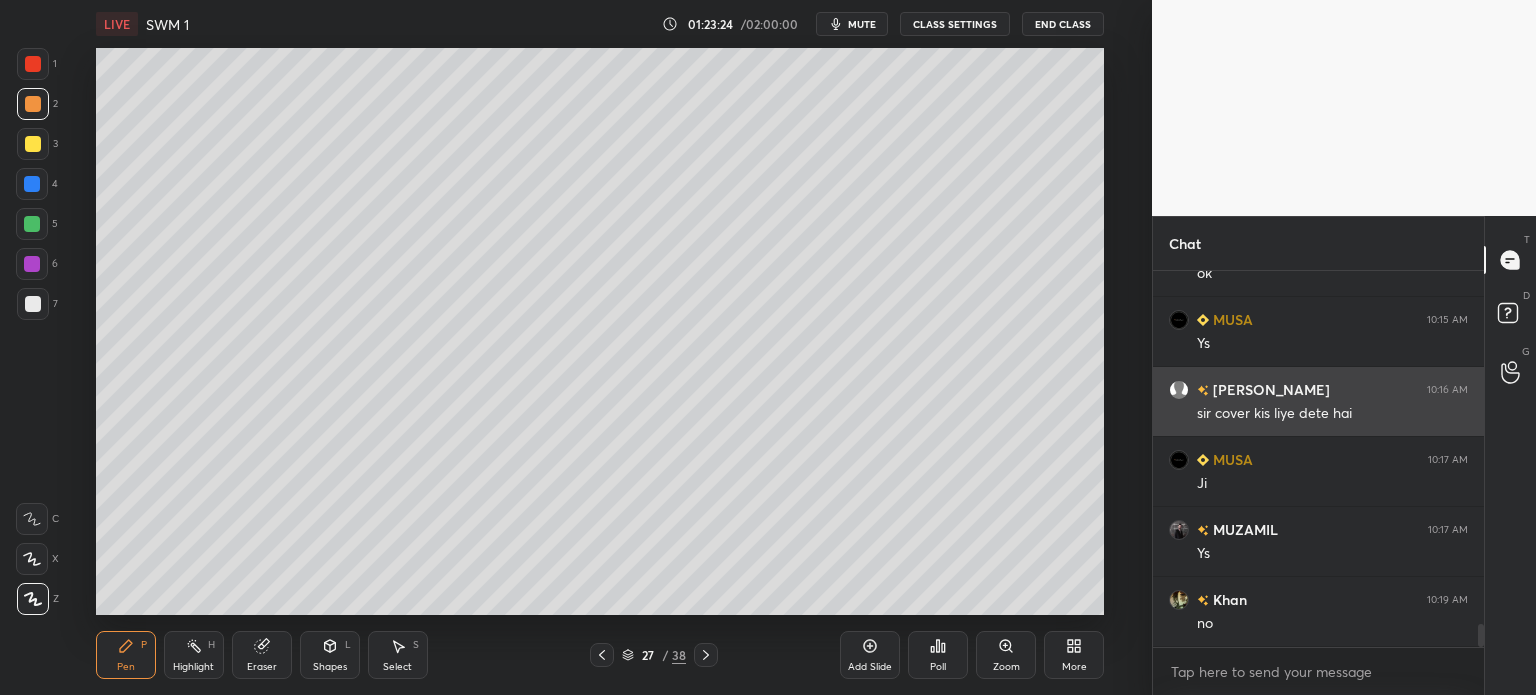 scroll, scrollTop: 5712, scrollLeft: 0, axis: vertical 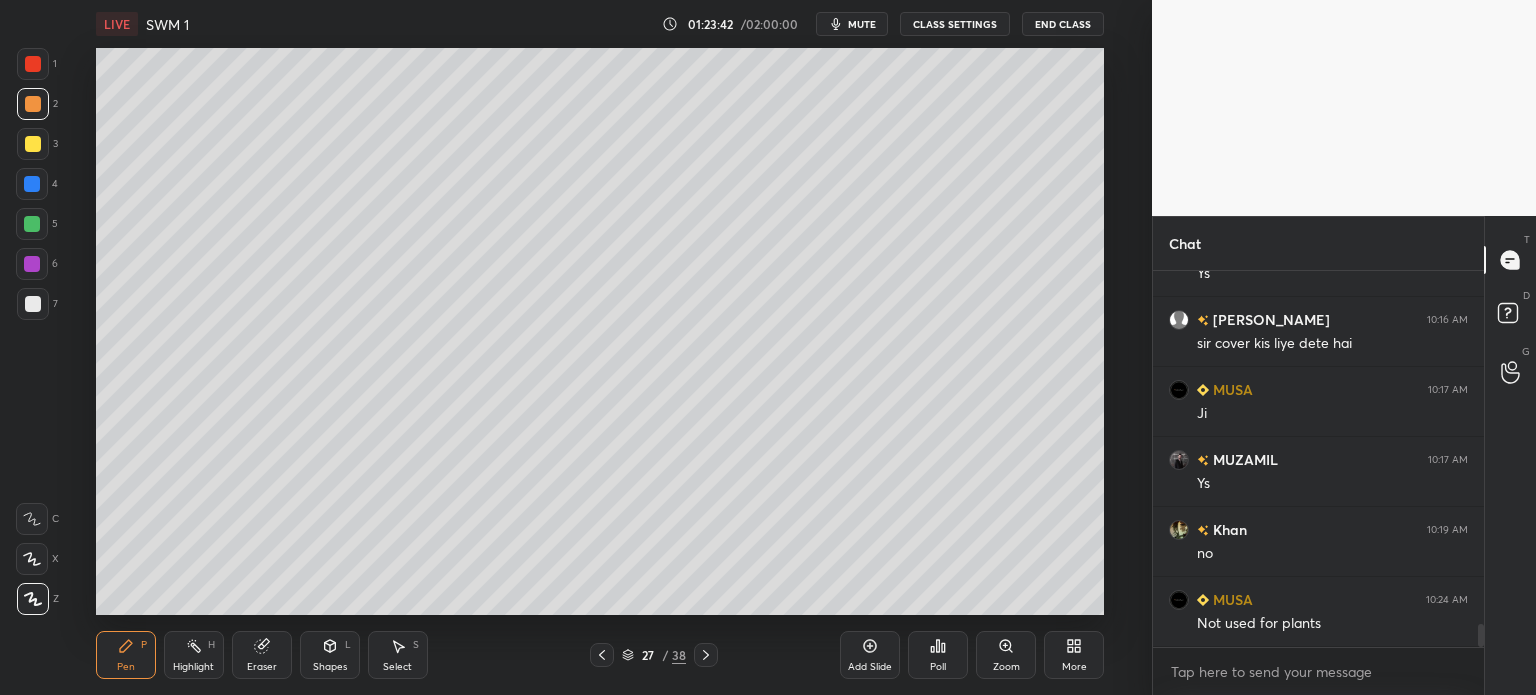 click at bounding box center [33, 144] 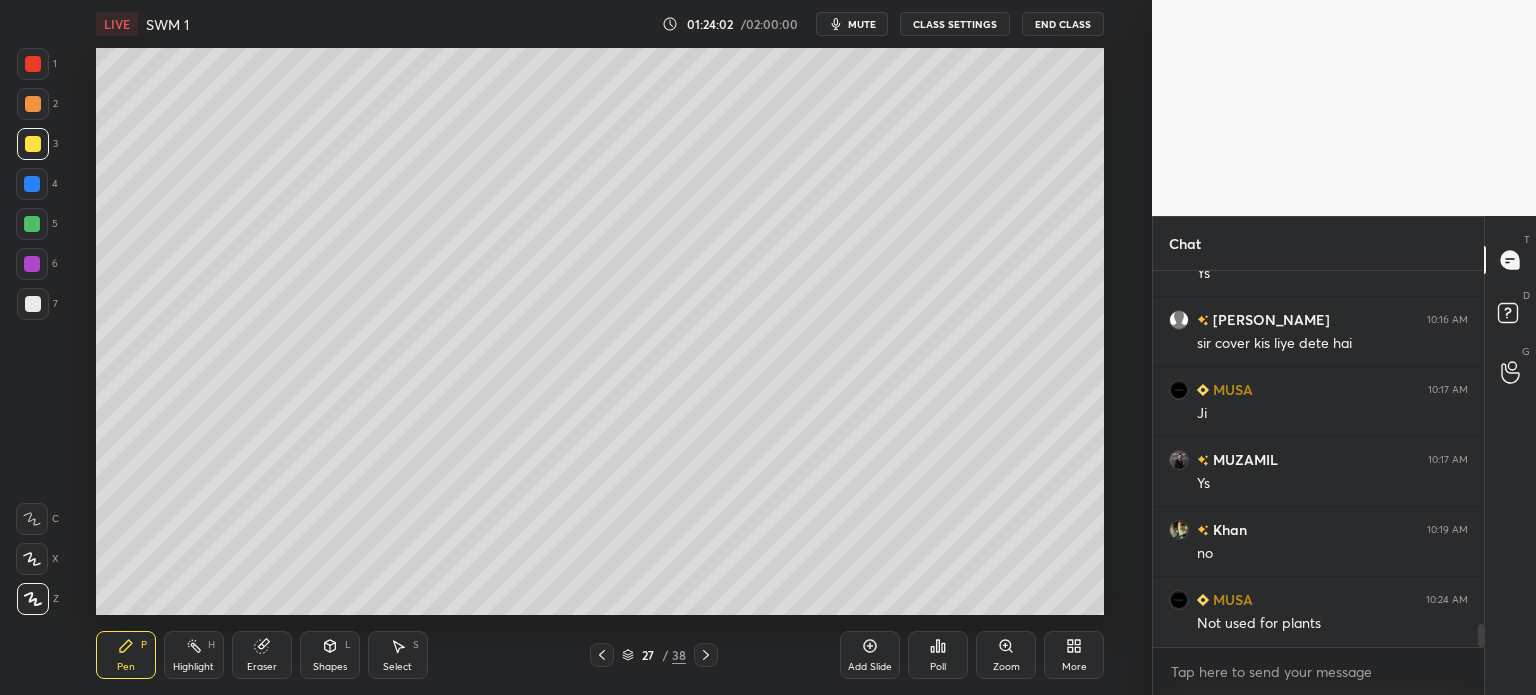 click at bounding box center (33, 304) 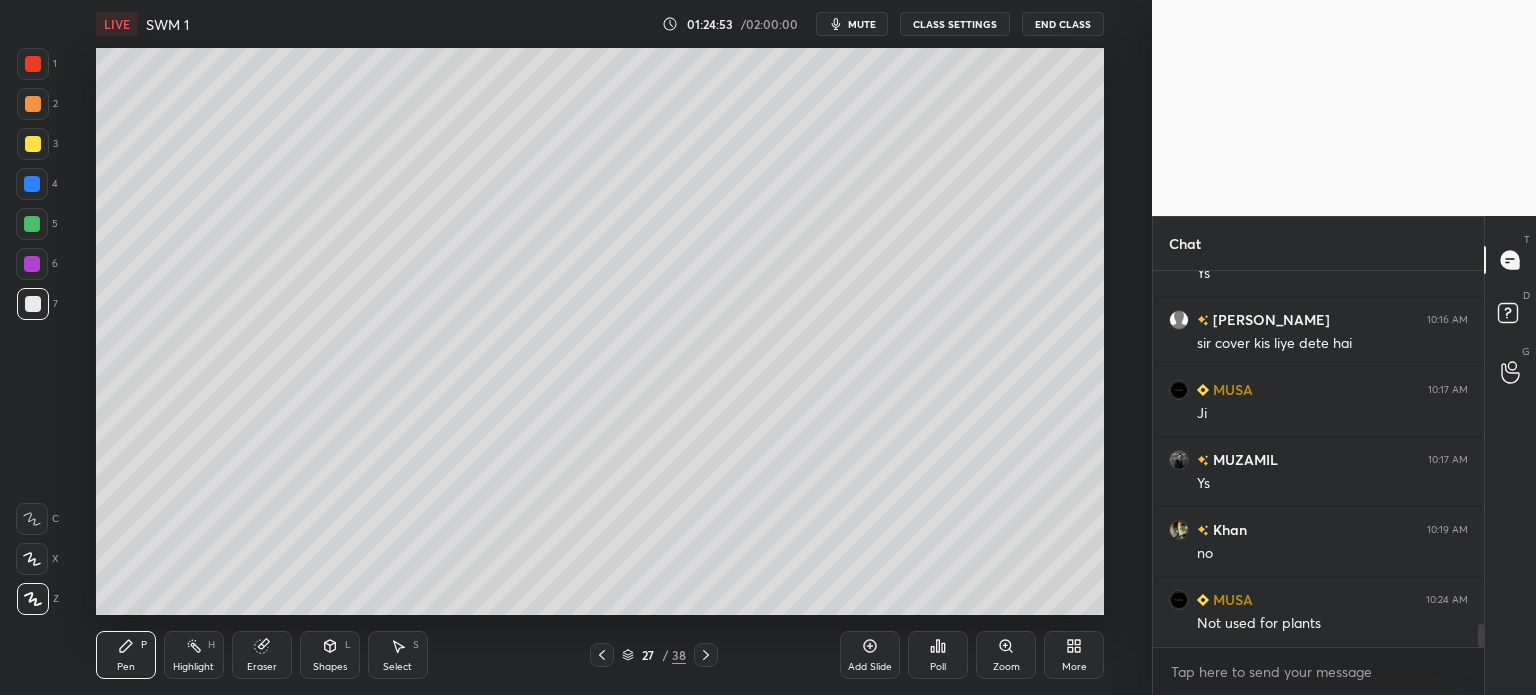 click at bounding box center (32, 184) 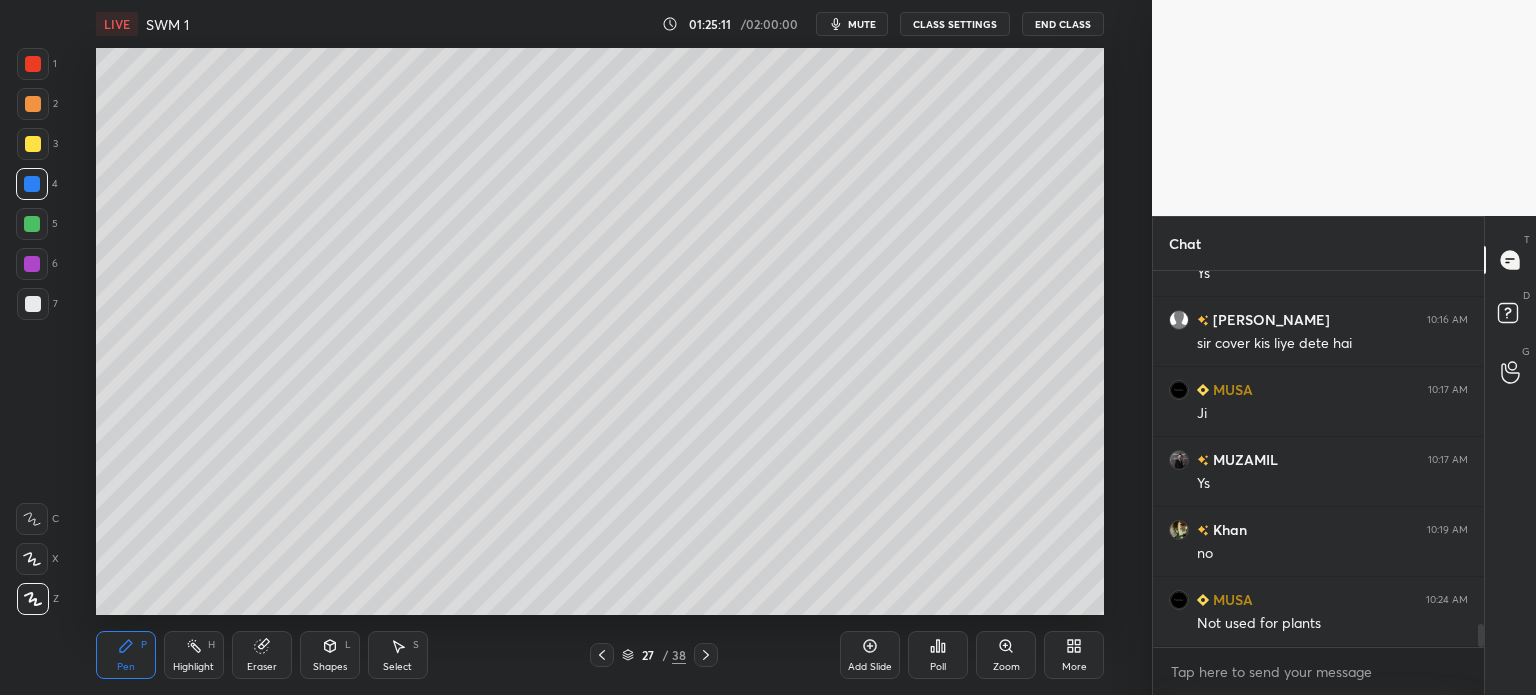 click at bounding box center [33, 304] 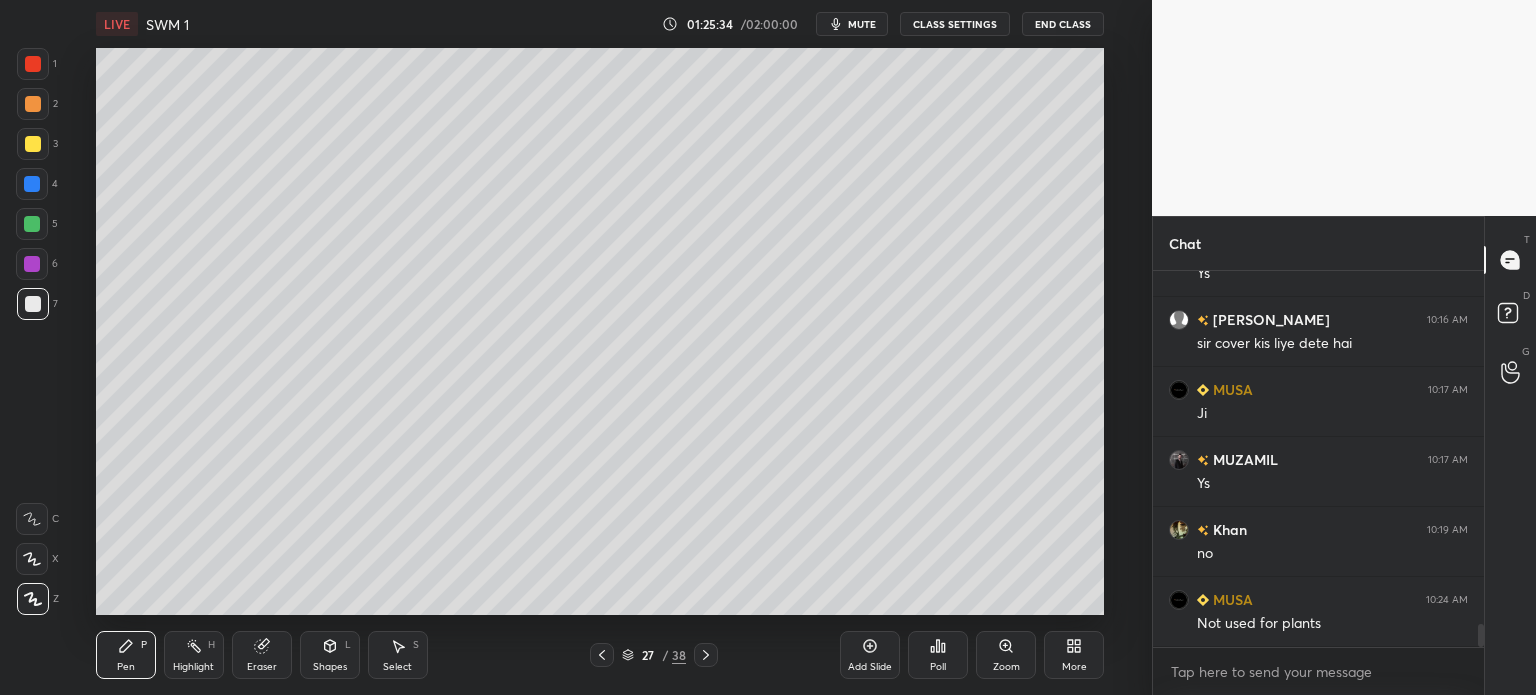 click on "Highlight" at bounding box center [193, 667] 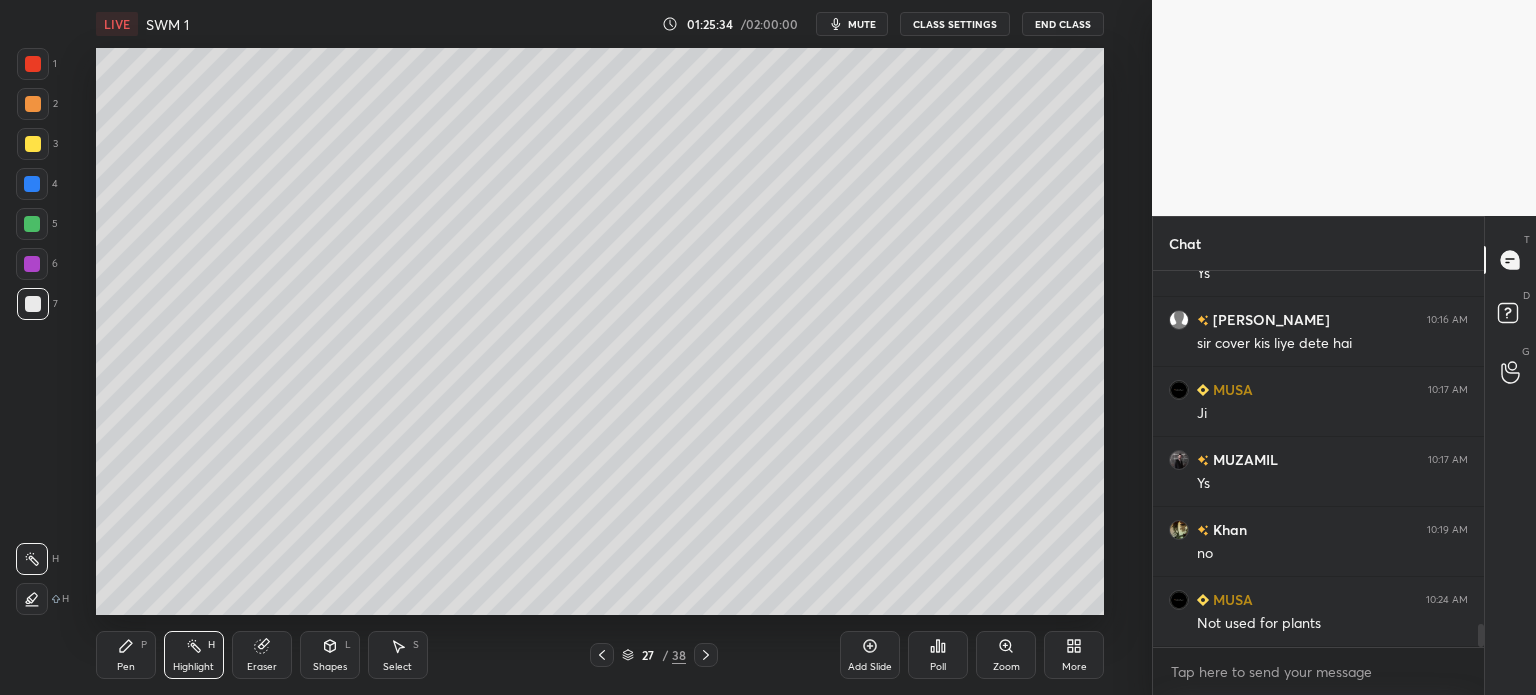 click at bounding box center (33, 104) 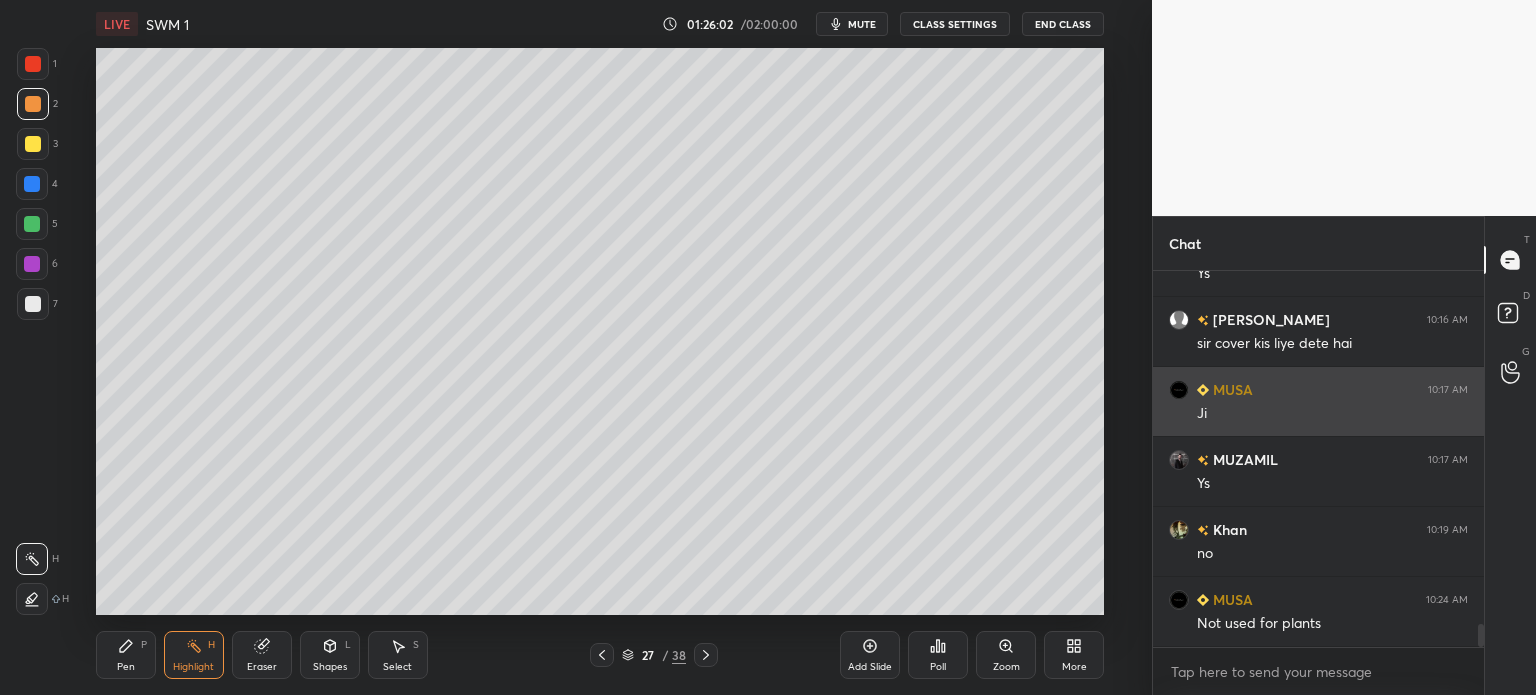 scroll, scrollTop: 5782, scrollLeft: 0, axis: vertical 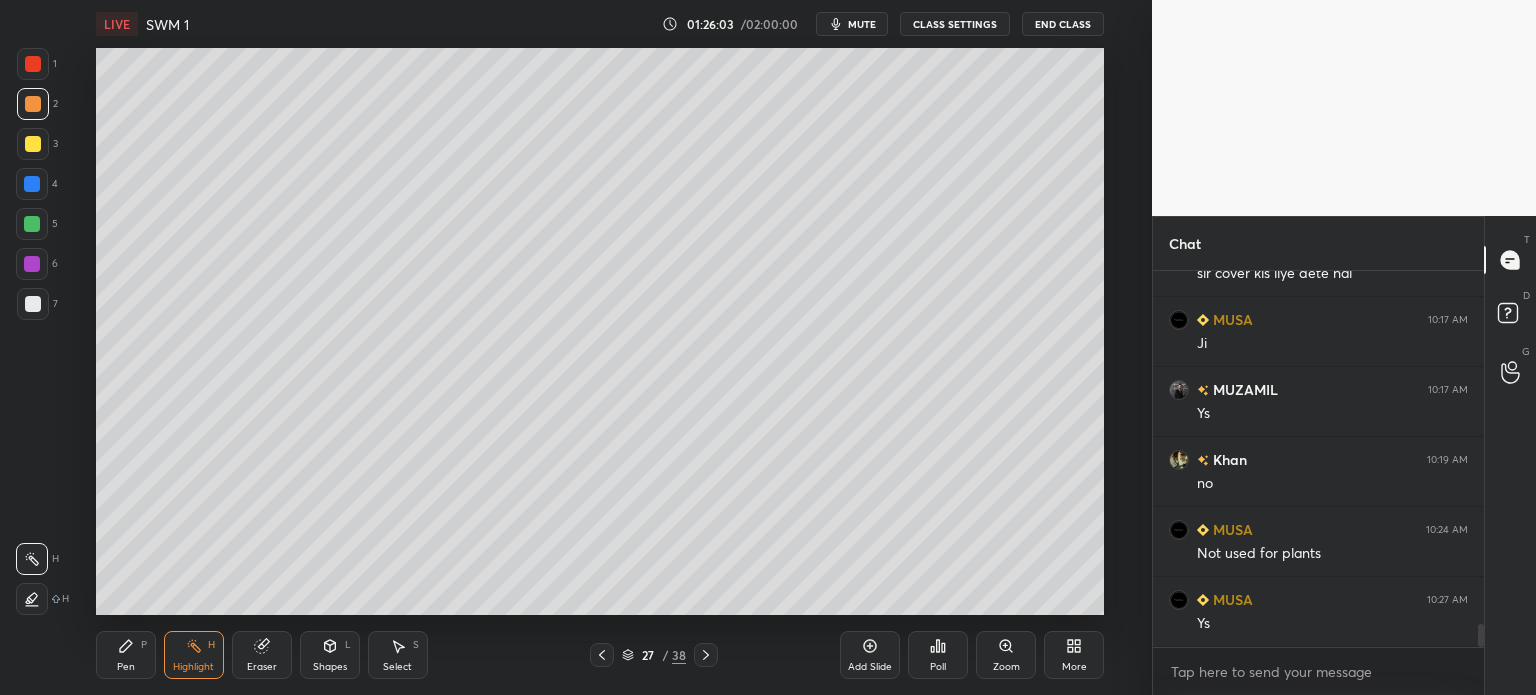 click on "Pen P" at bounding box center (126, 655) 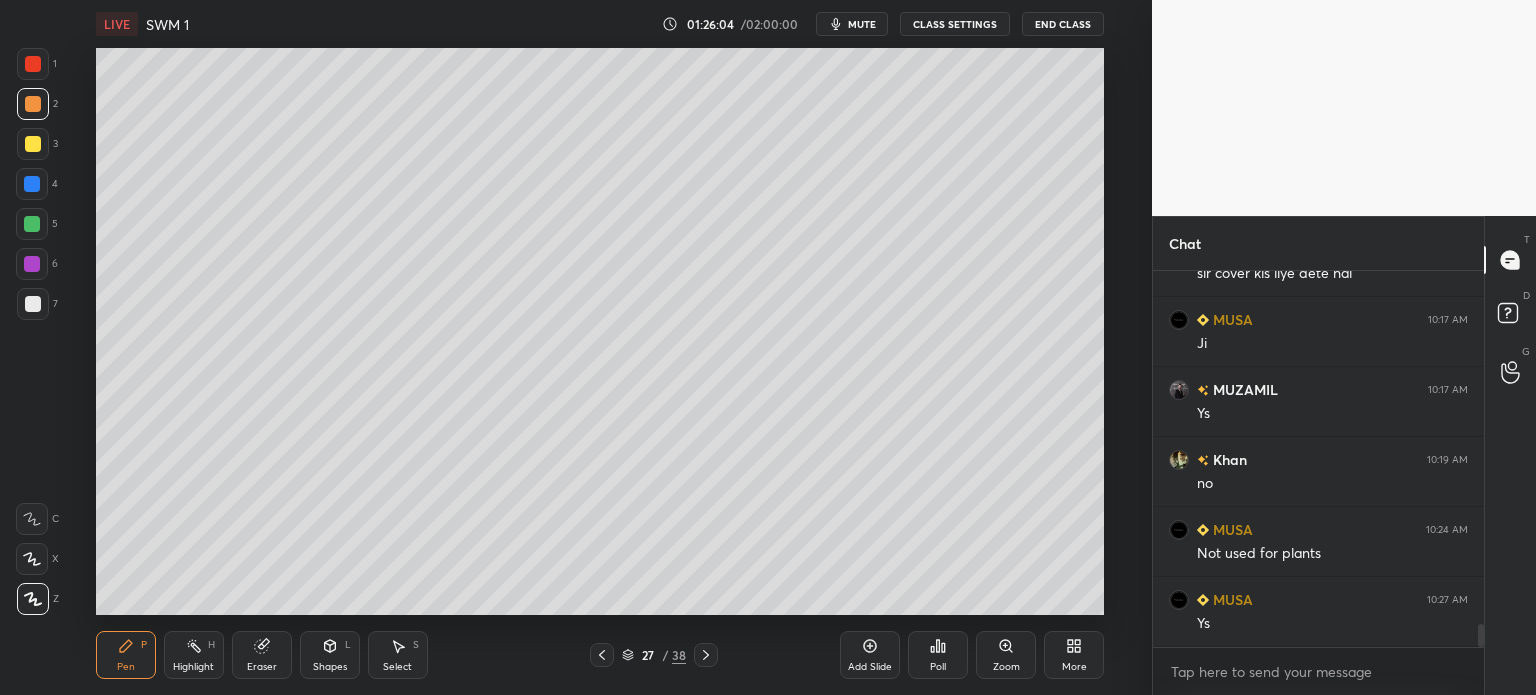 click at bounding box center [33, 304] 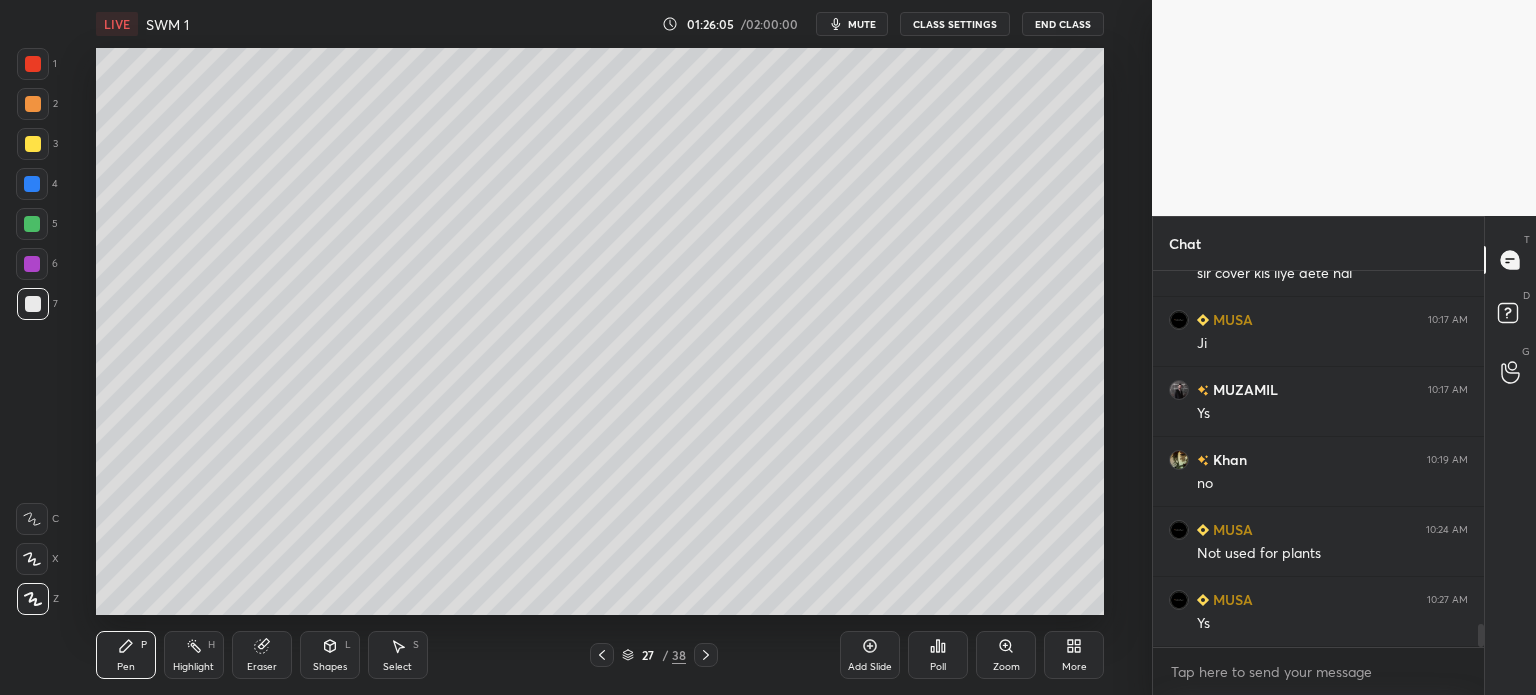 click at bounding box center [32, 184] 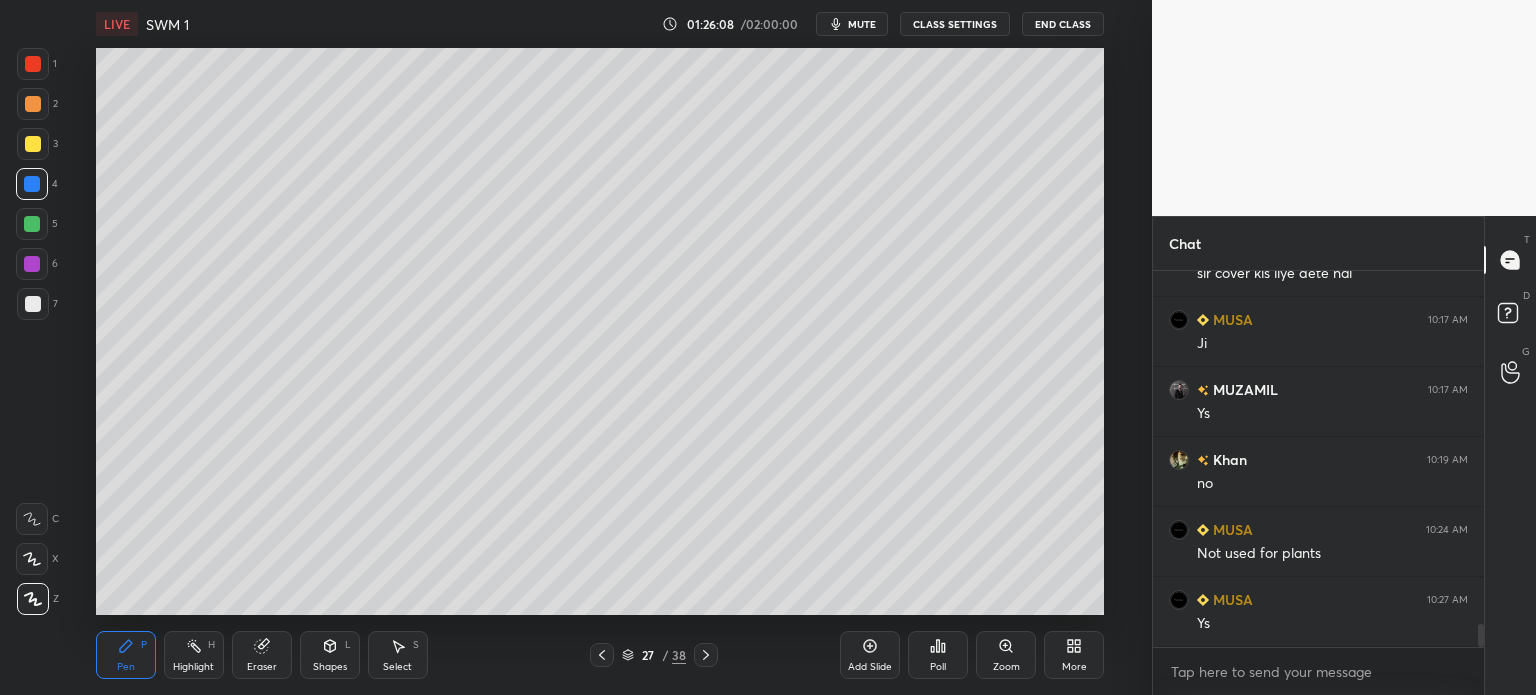 scroll, scrollTop: 5852, scrollLeft: 0, axis: vertical 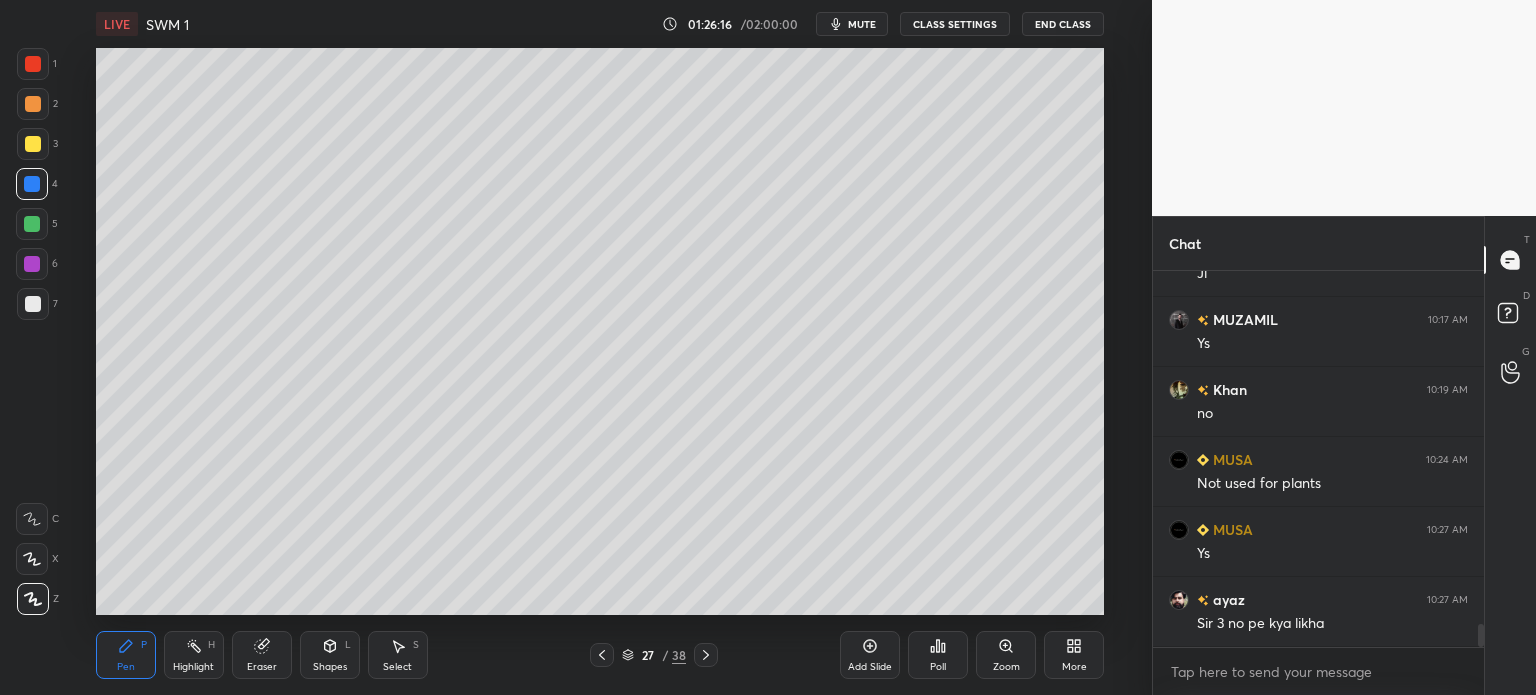 click on "Eraser" at bounding box center (262, 667) 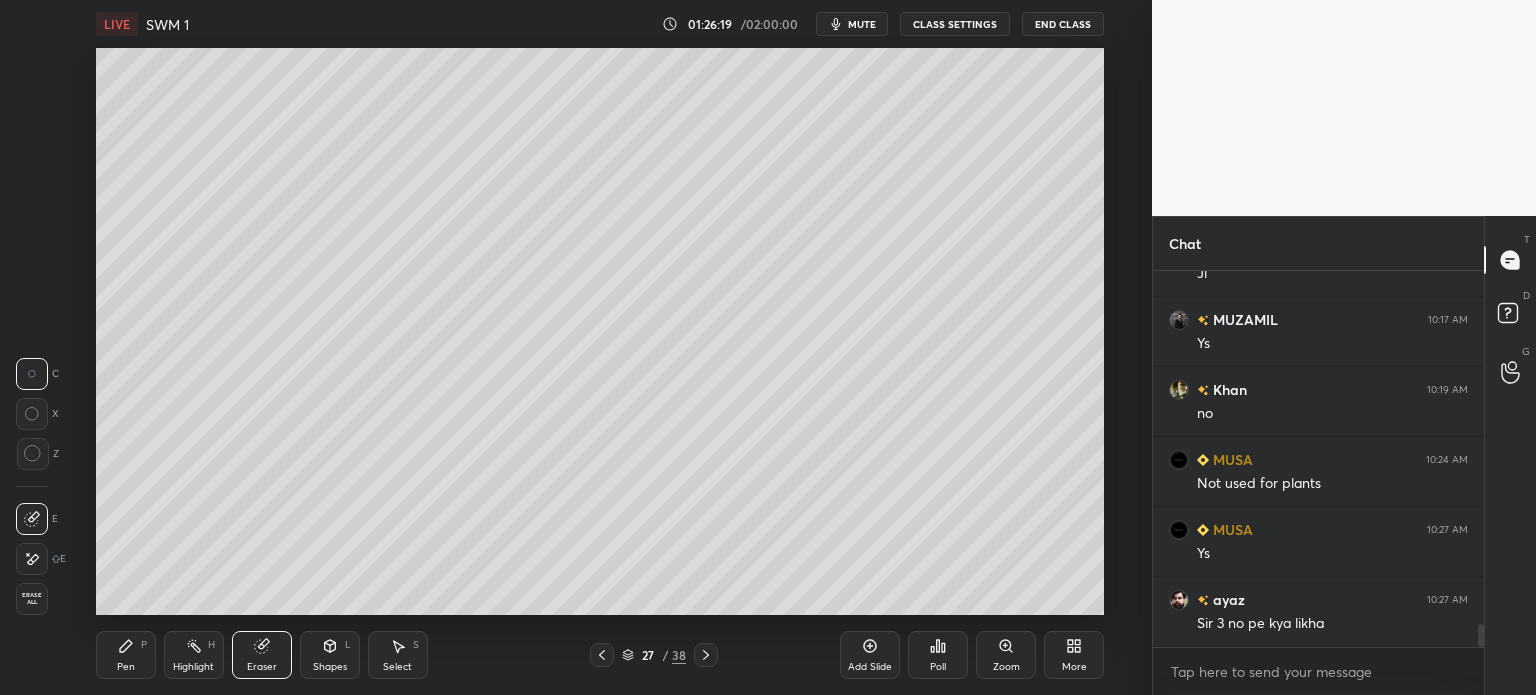 click on "Pen" at bounding box center [126, 667] 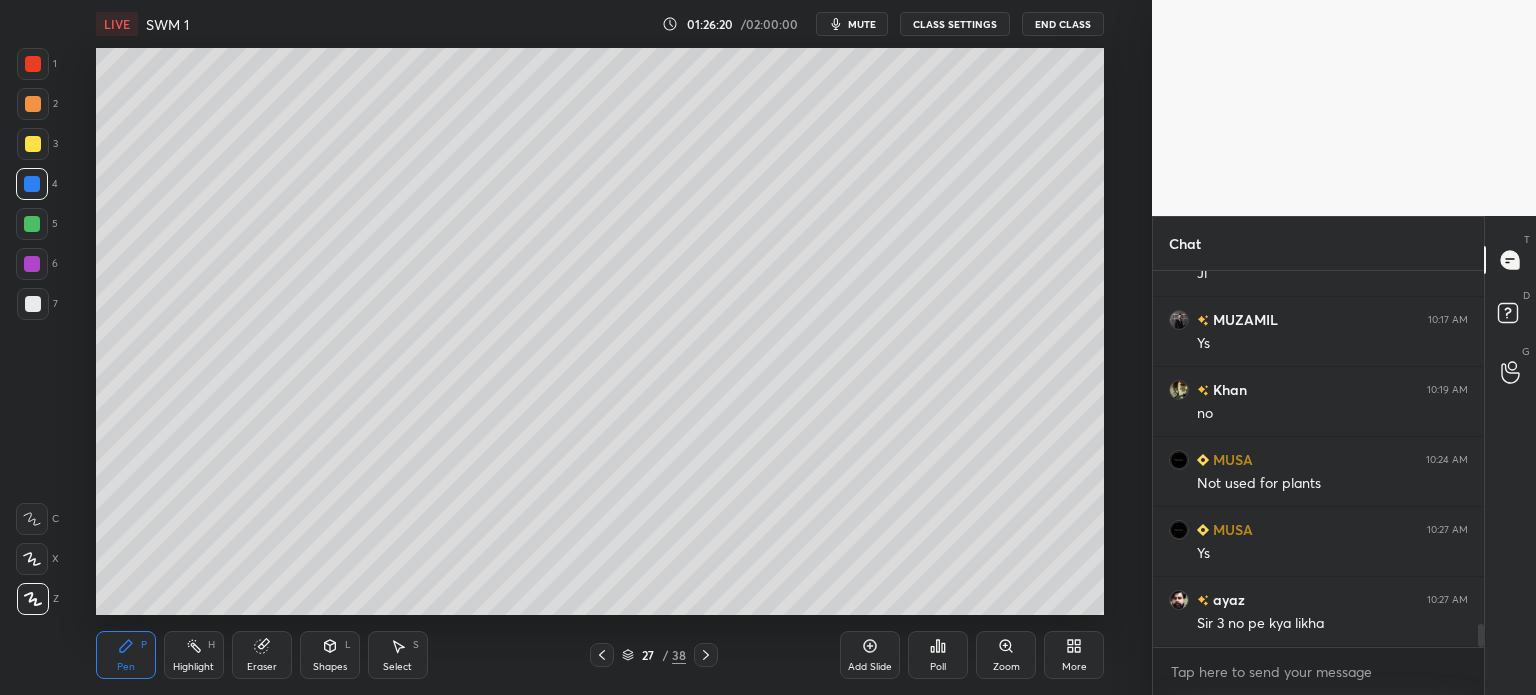 click at bounding box center (33, 304) 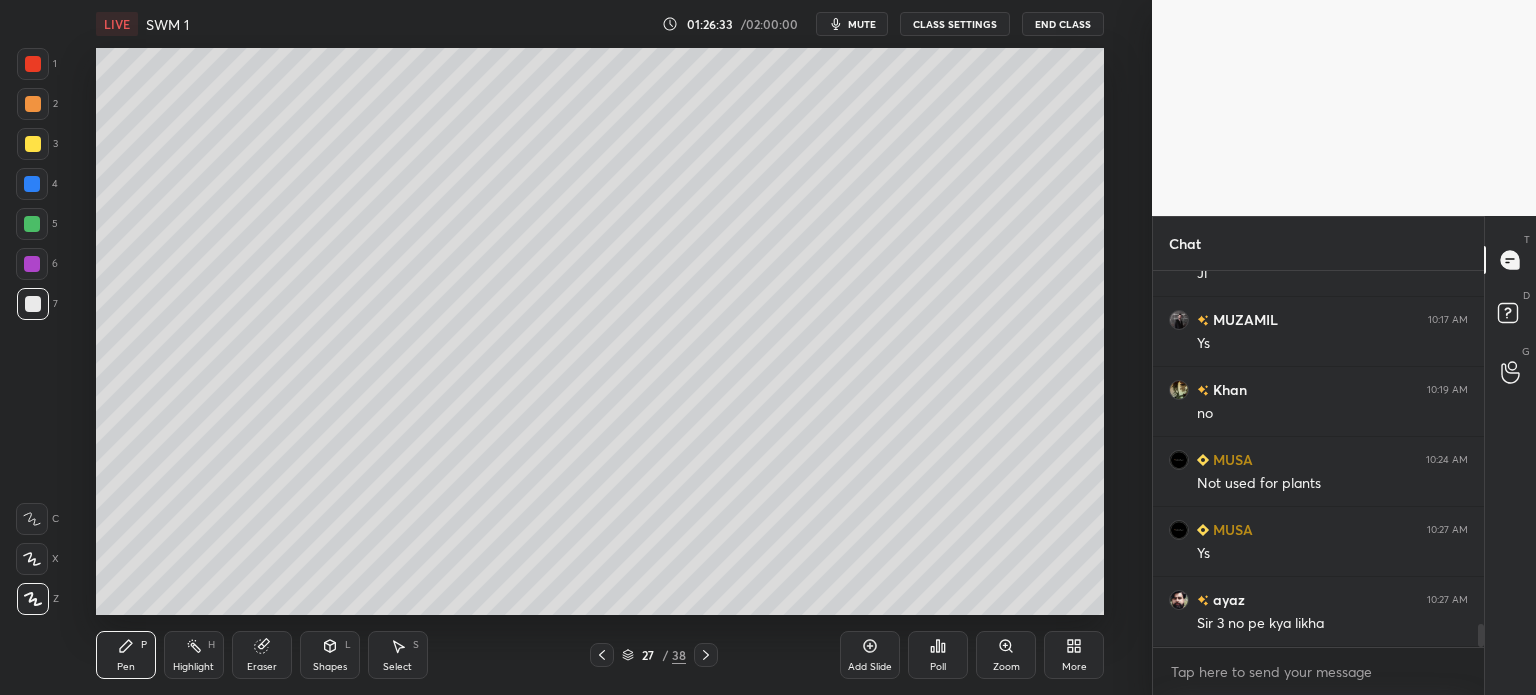 click at bounding box center [32, 184] 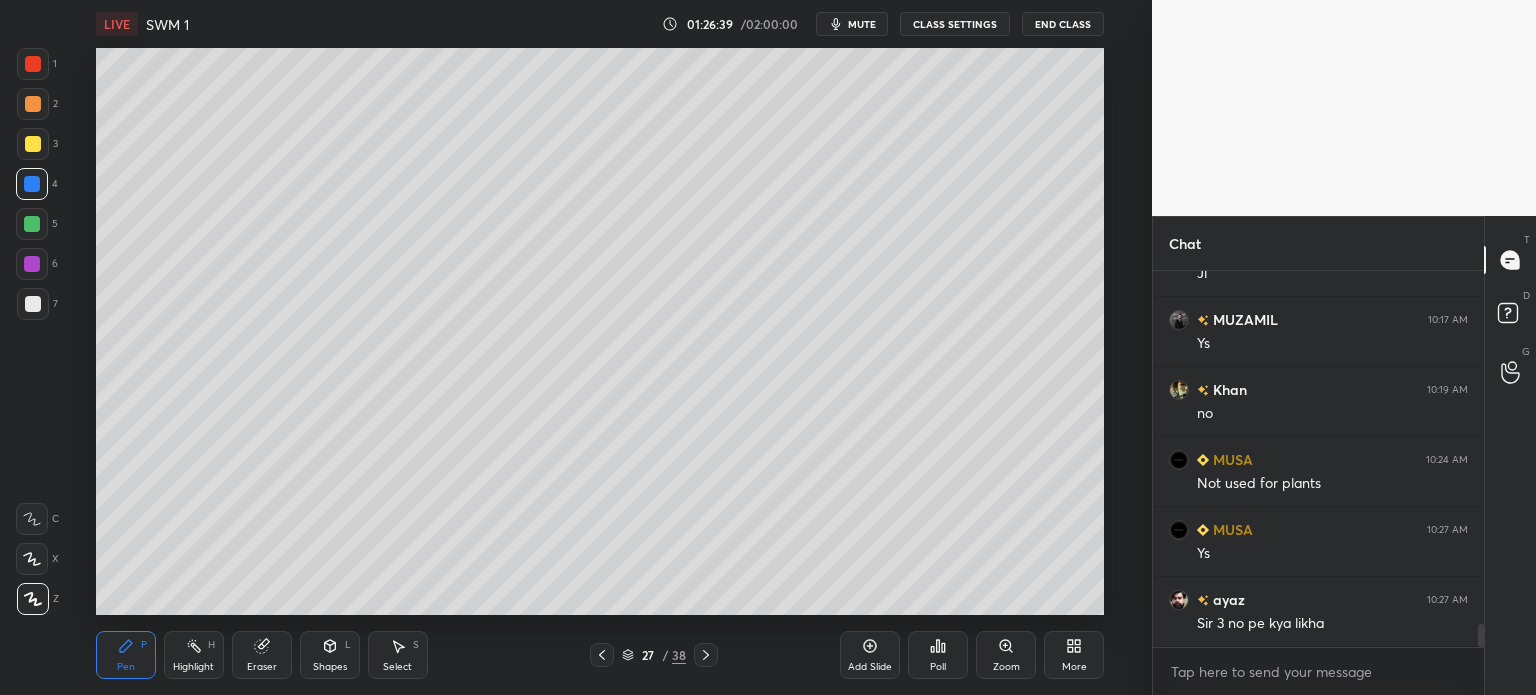 click at bounding box center [33, 304] 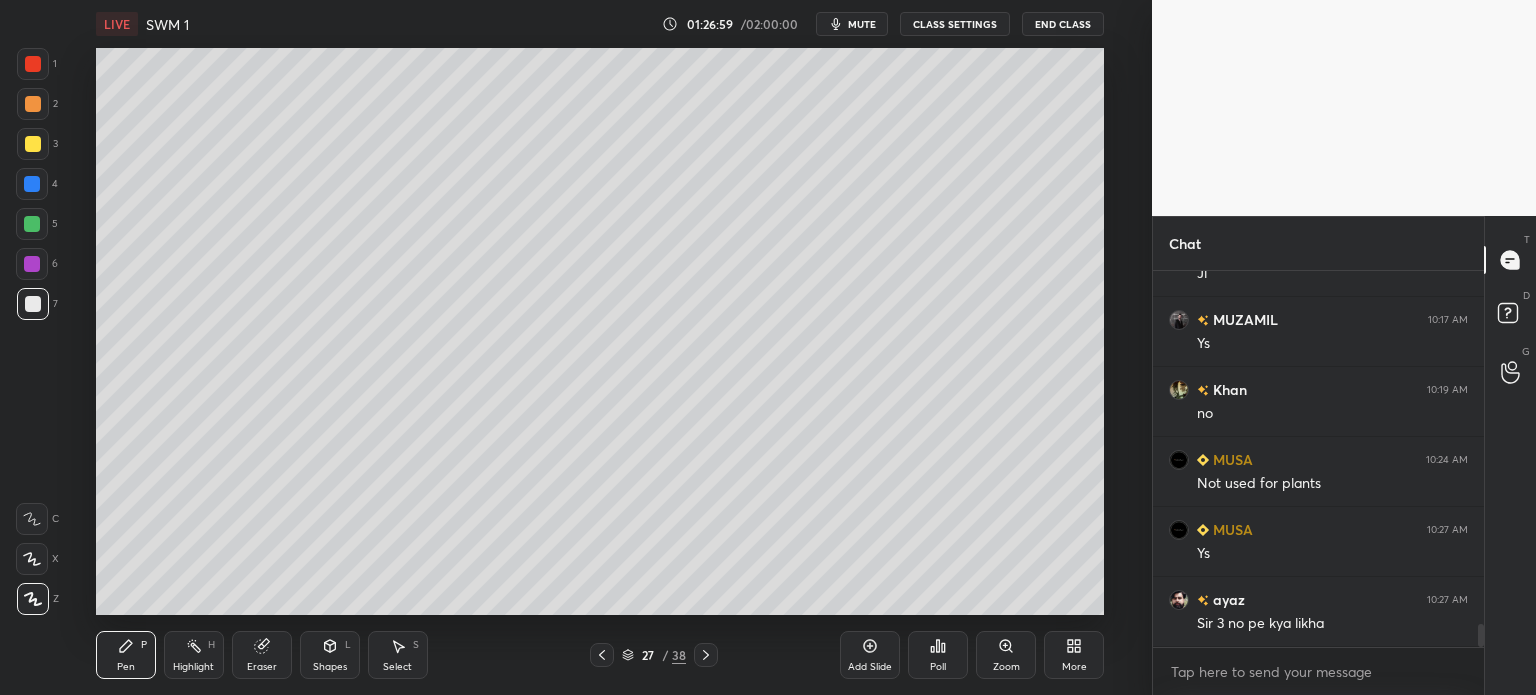 click at bounding box center [33, 104] 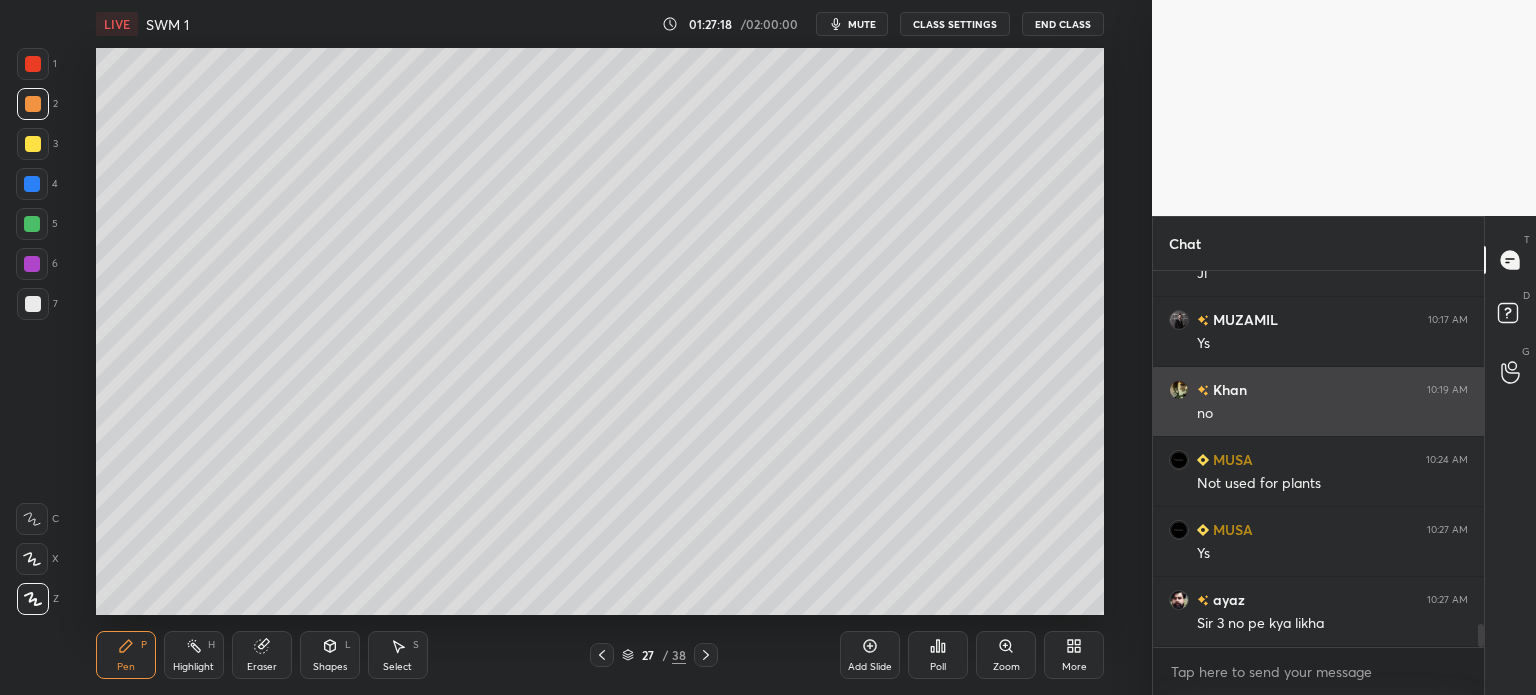 scroll, scrollTop: 5922, scrollLeft: 0, axis: vertical 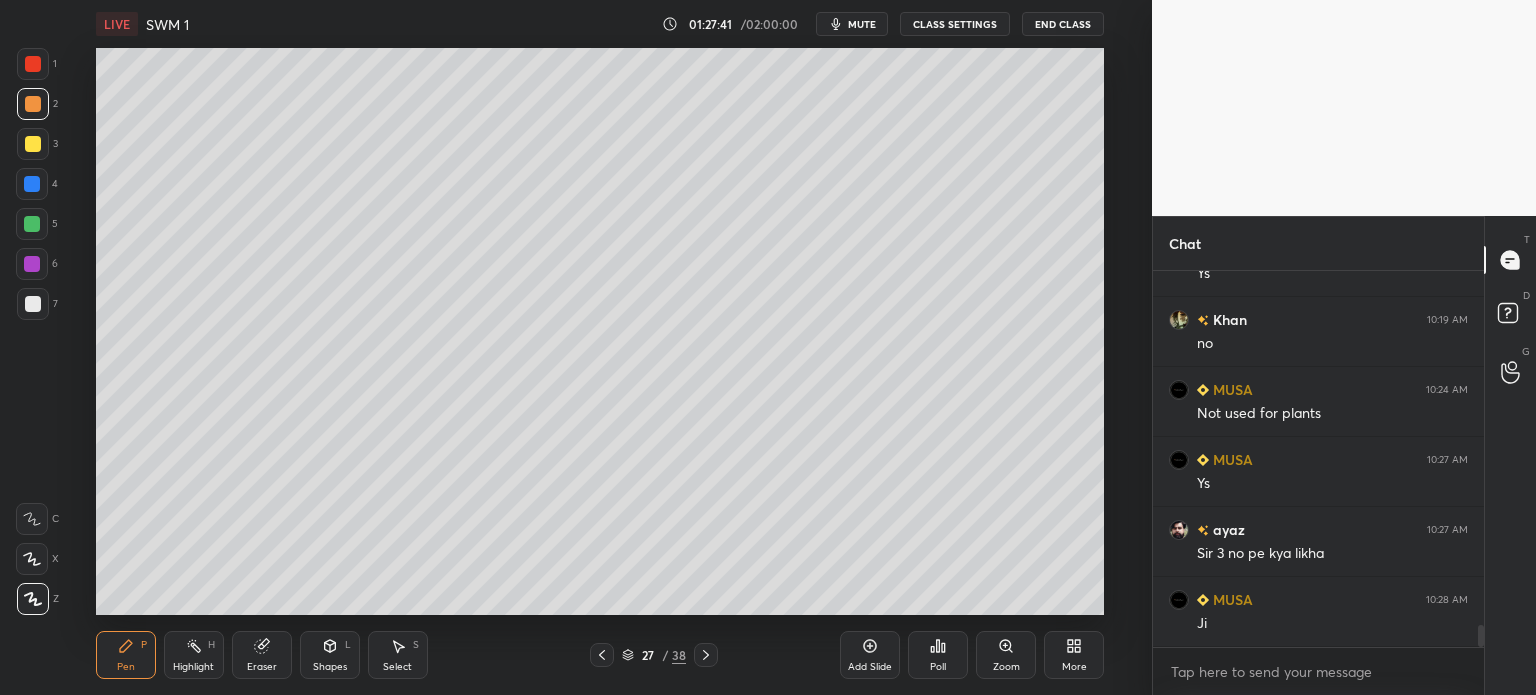 click at bounding box center [33, 304] 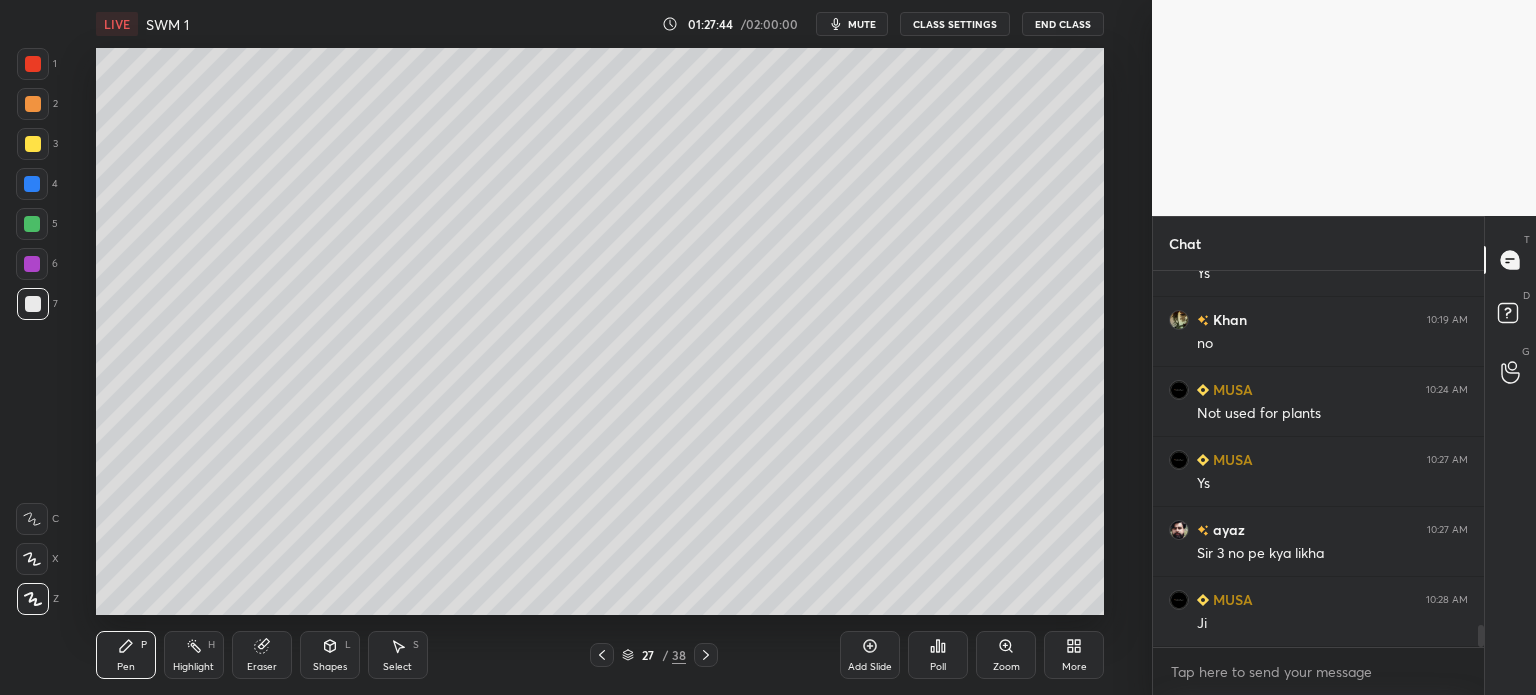 click at bounding box center [33, 144] 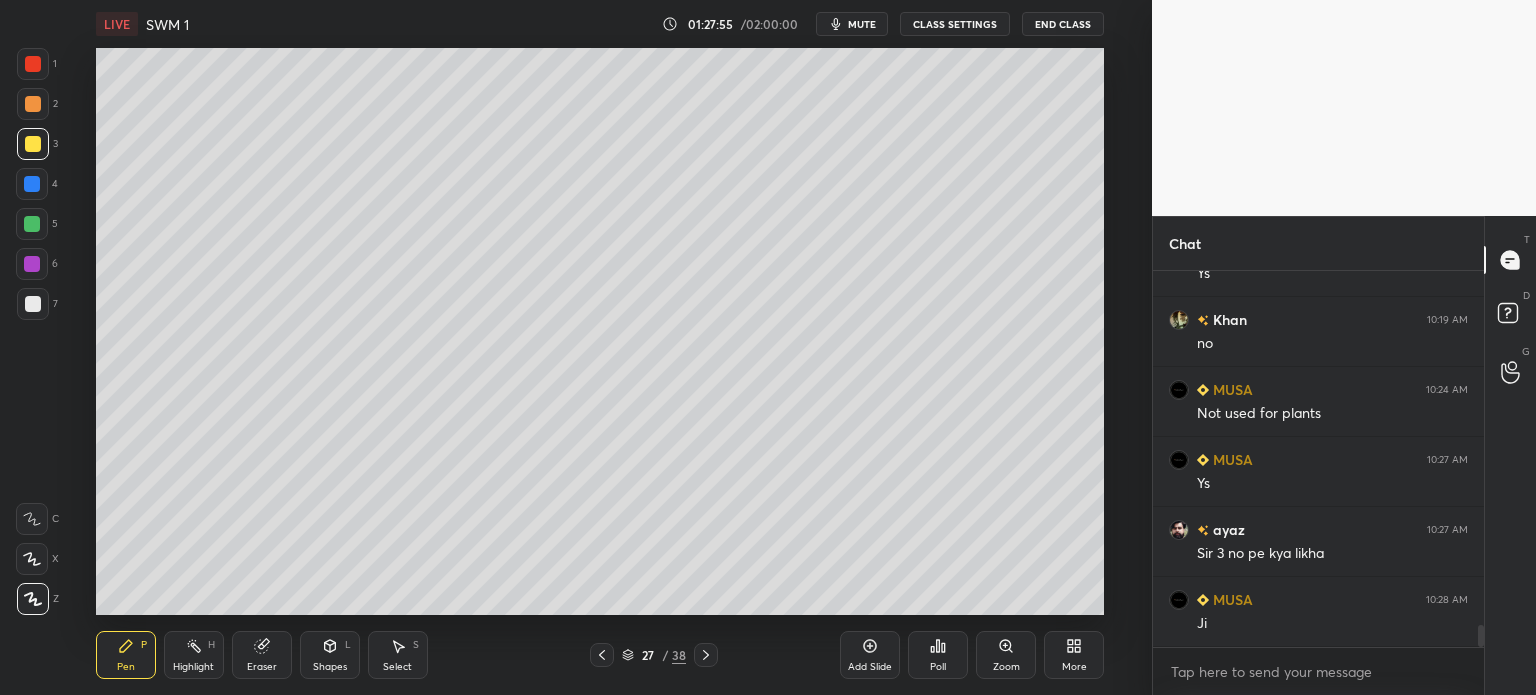 click on "Highlight" at bounding box center (193, 667) 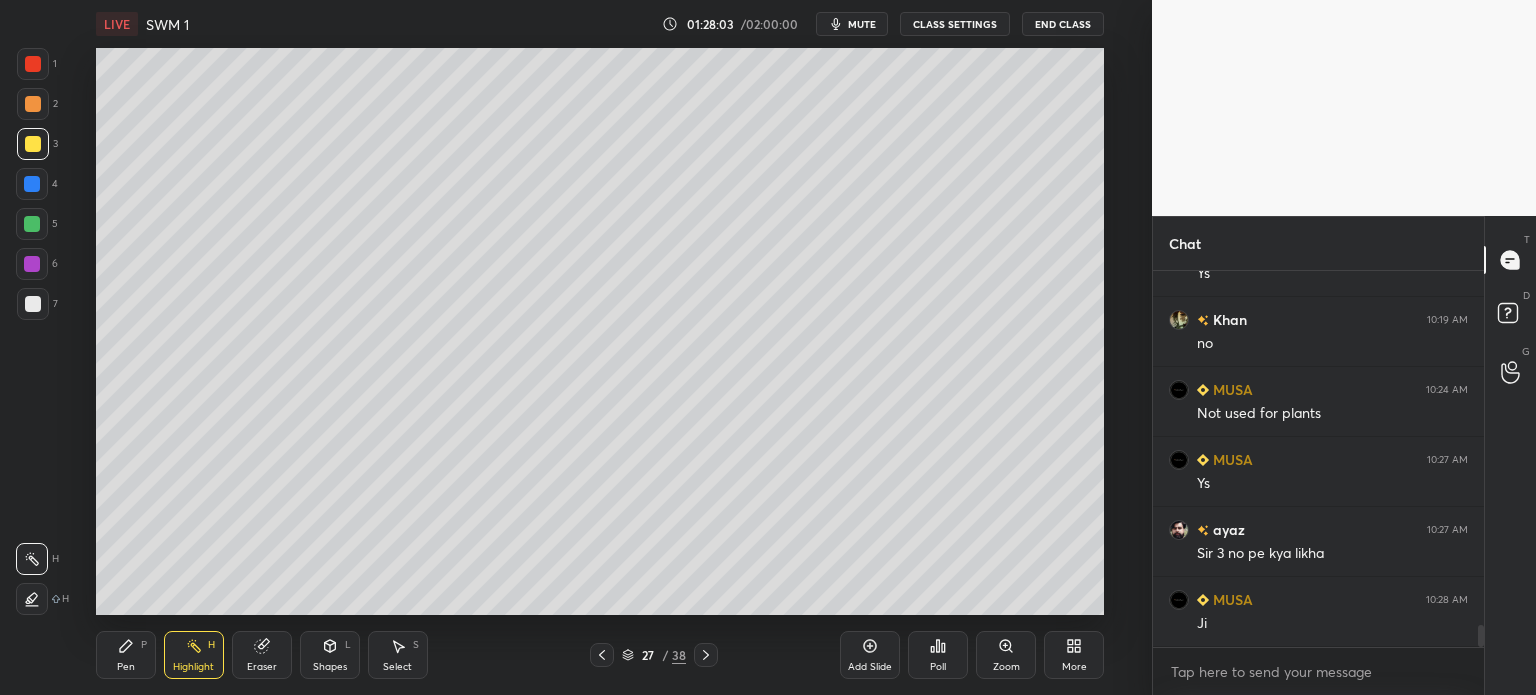 click at bounding box center (33, 104) 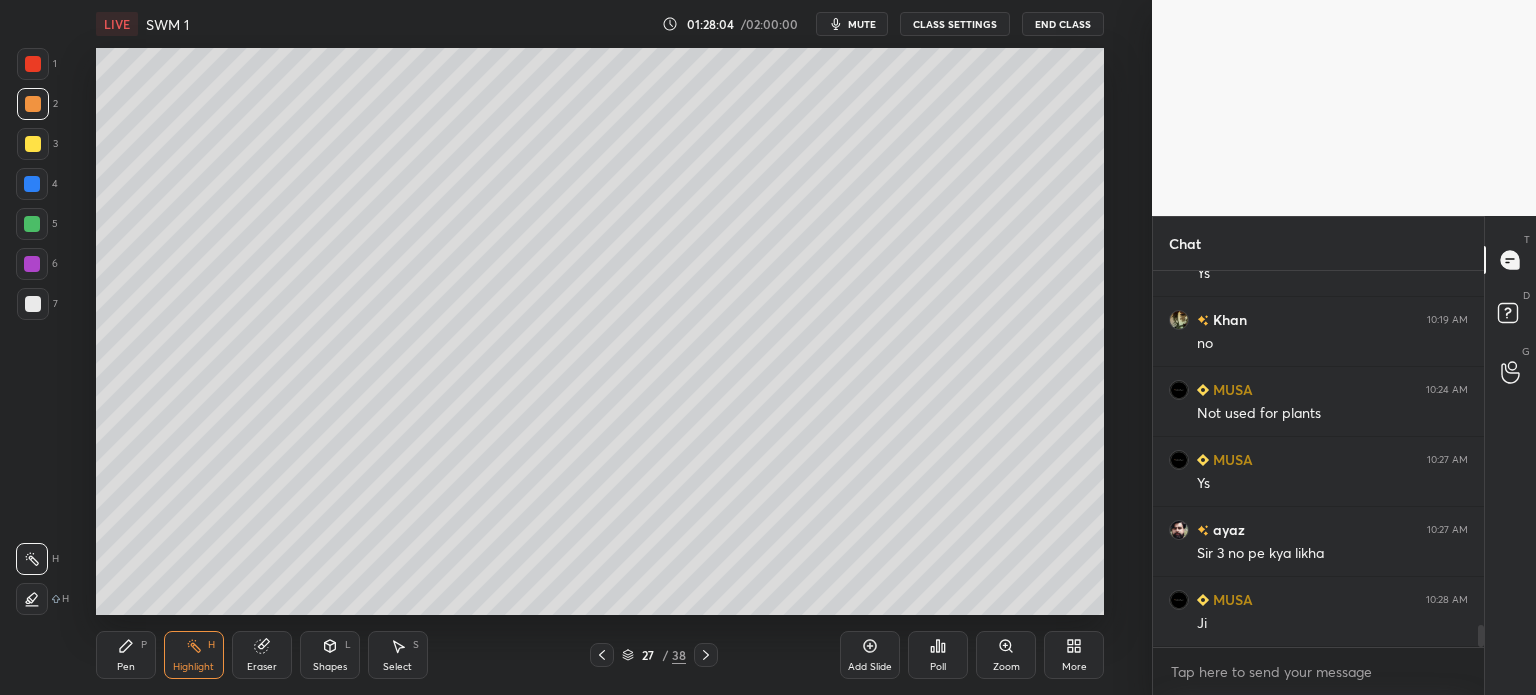 click on "Pen" at bounding box center [126, 667] 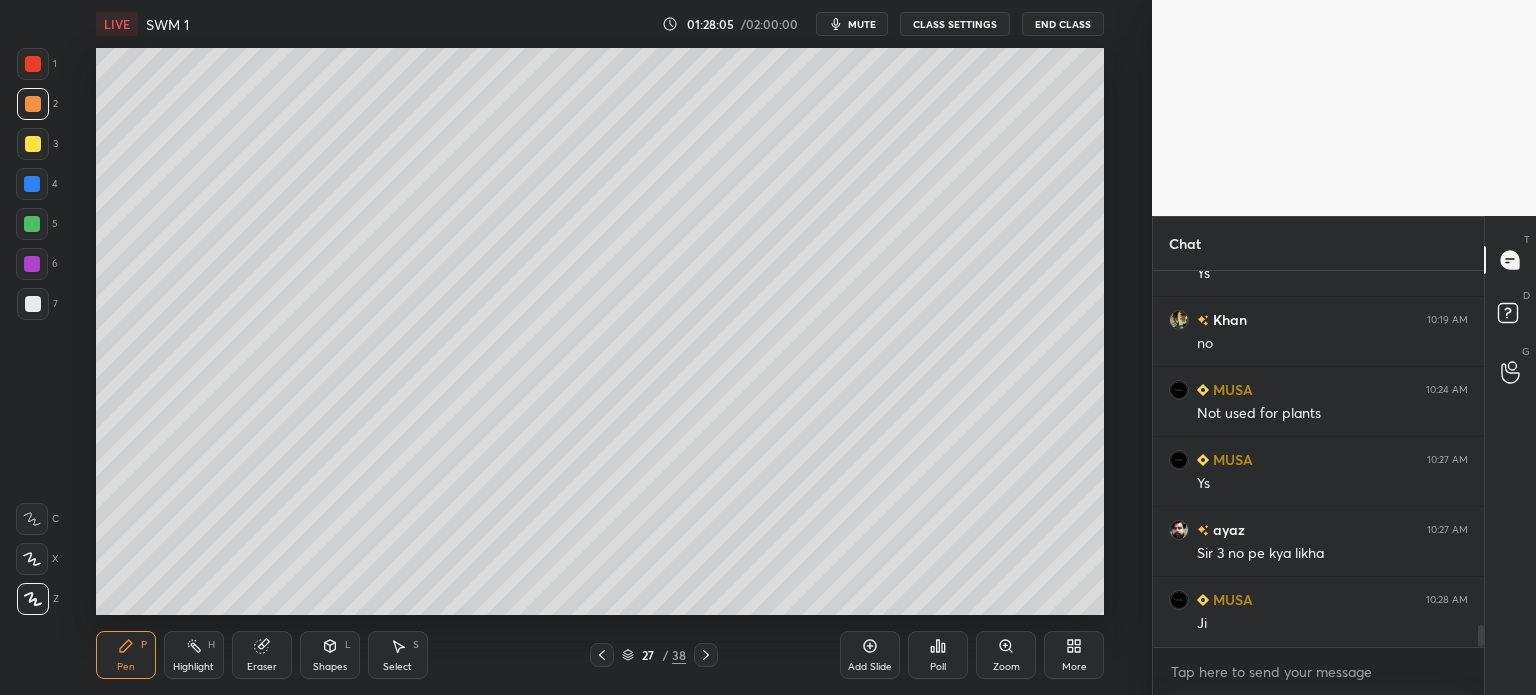 click at bounding box center [32, 184] 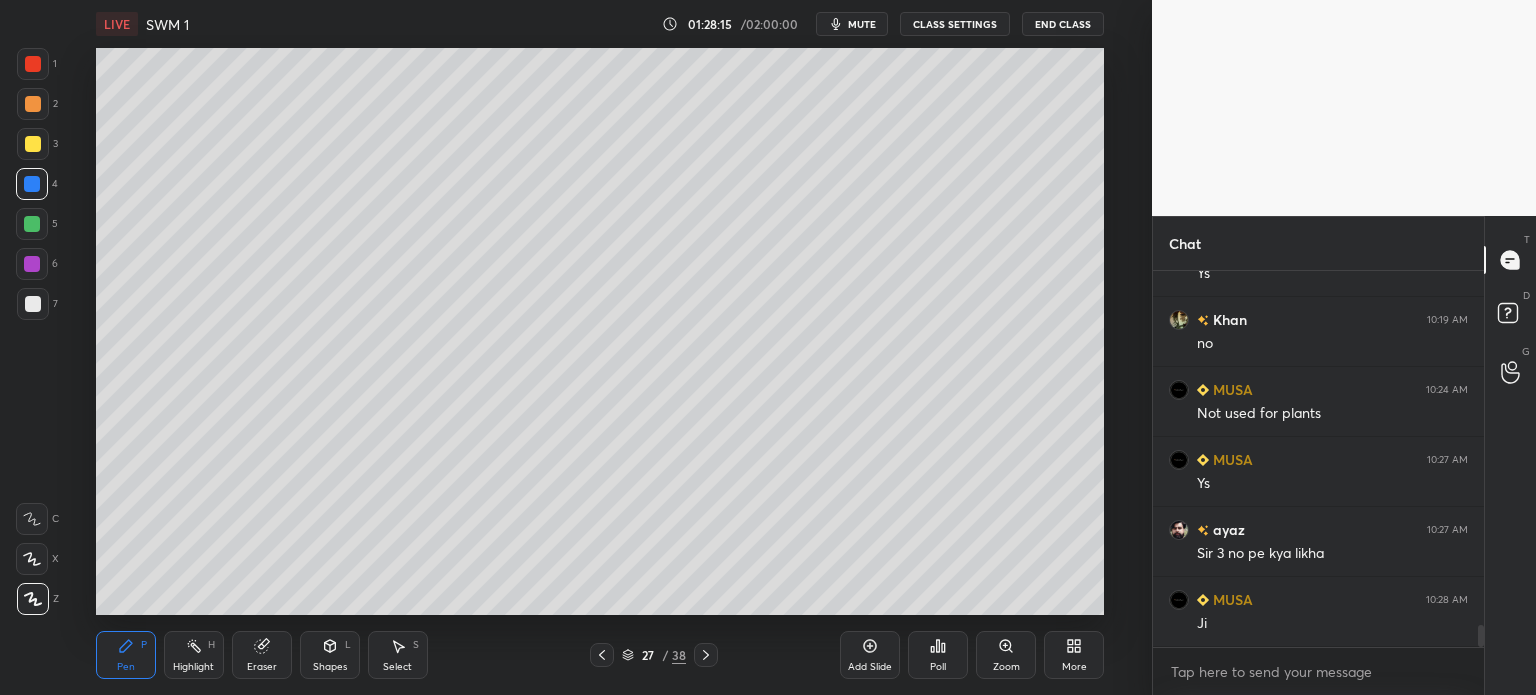 click on "Highlight H" at bounding box center [194, 655] 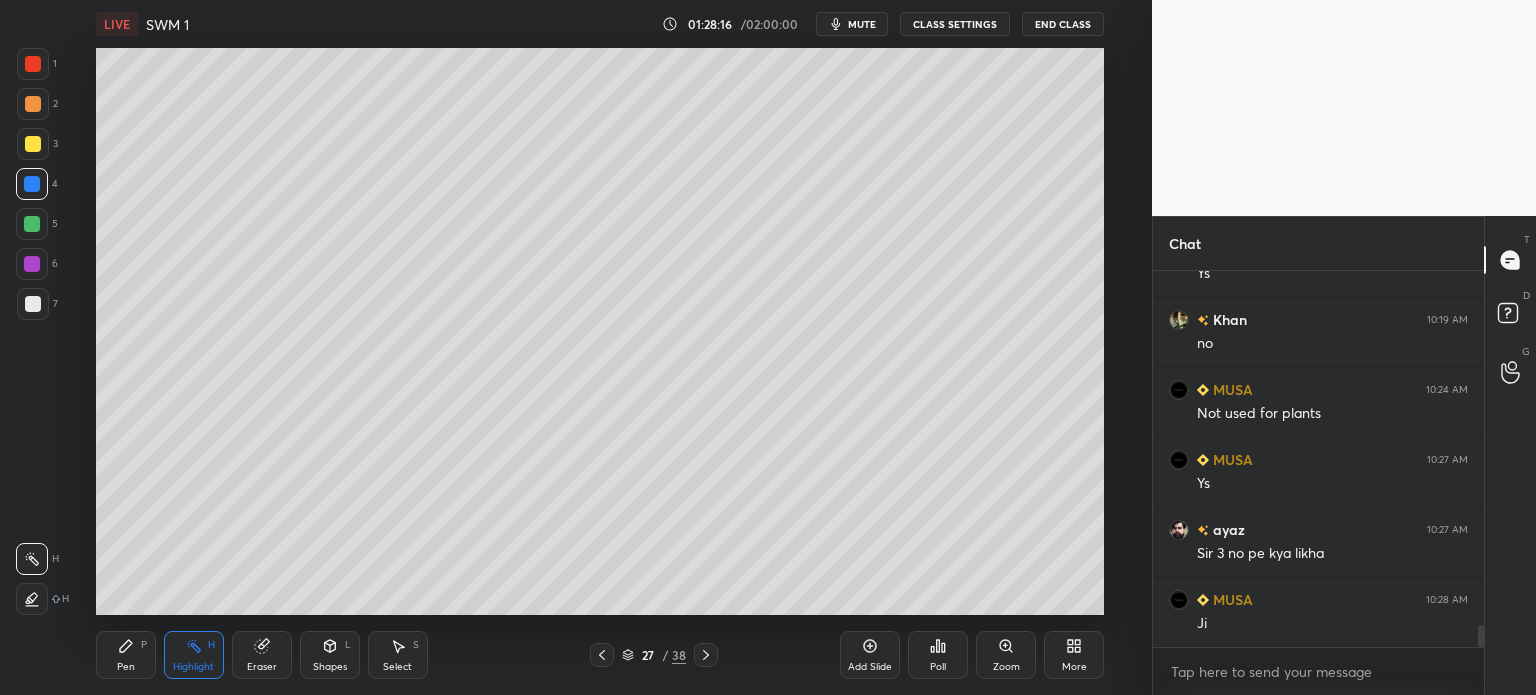 click on "1 2 3 4 5 6 7 C X Z C X Z E E Erase all   H H" at bounding box center [32, 331] 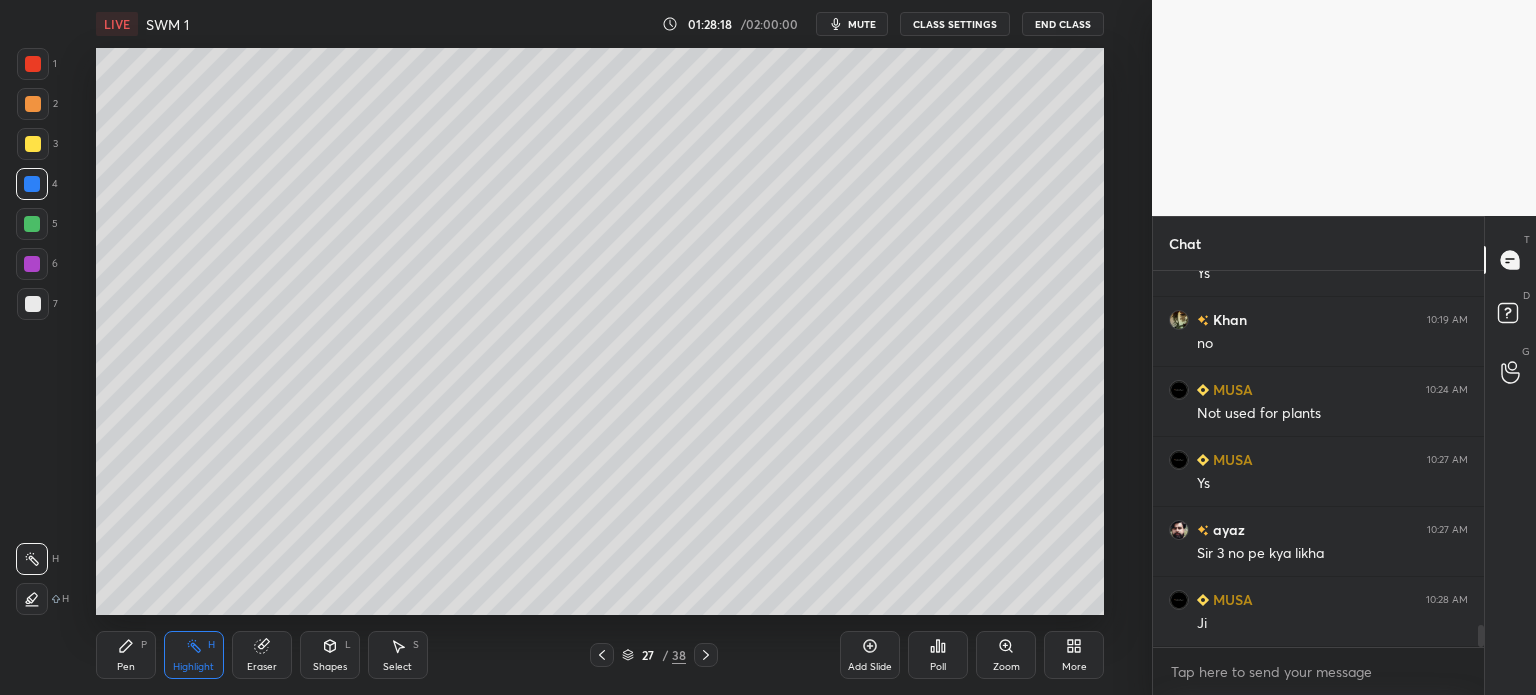 click at bounding box center (33, 104) 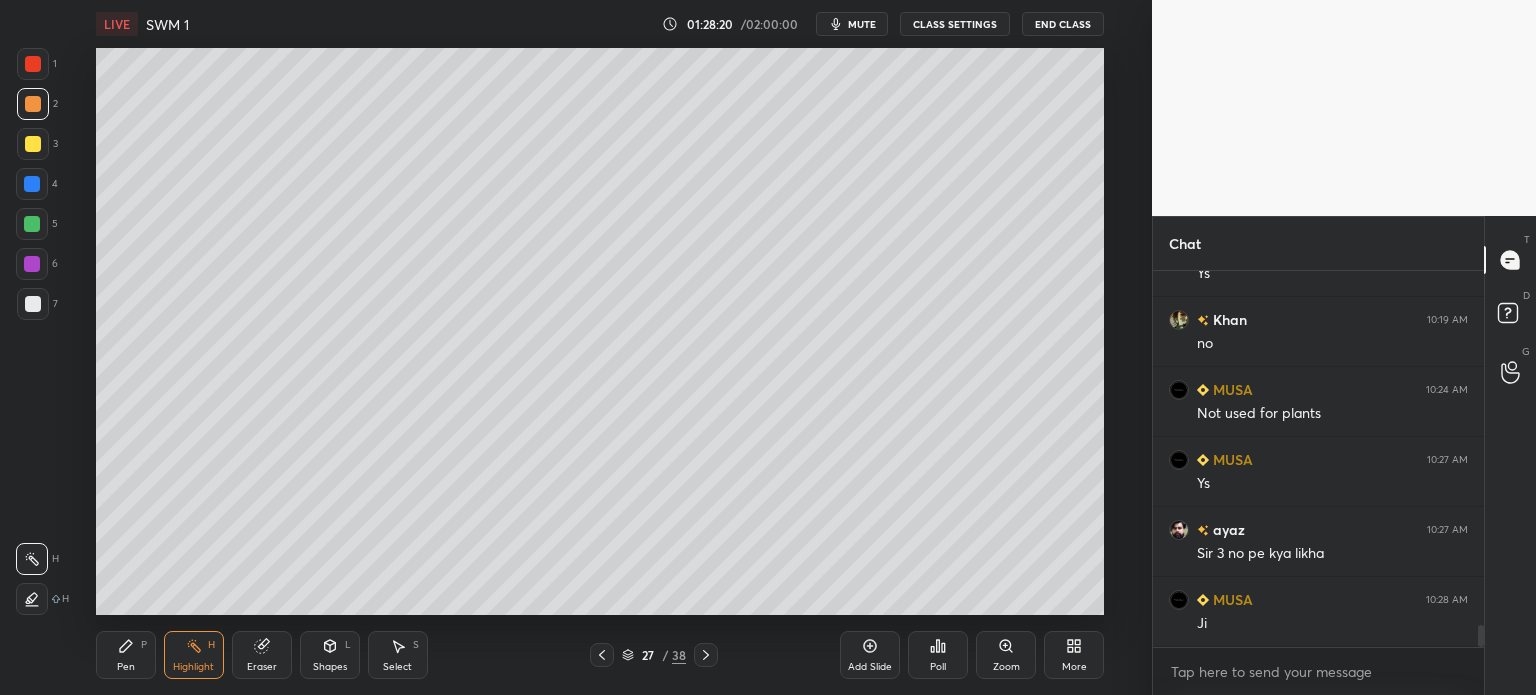 click on "Pen" at bounding box center (126, 667) 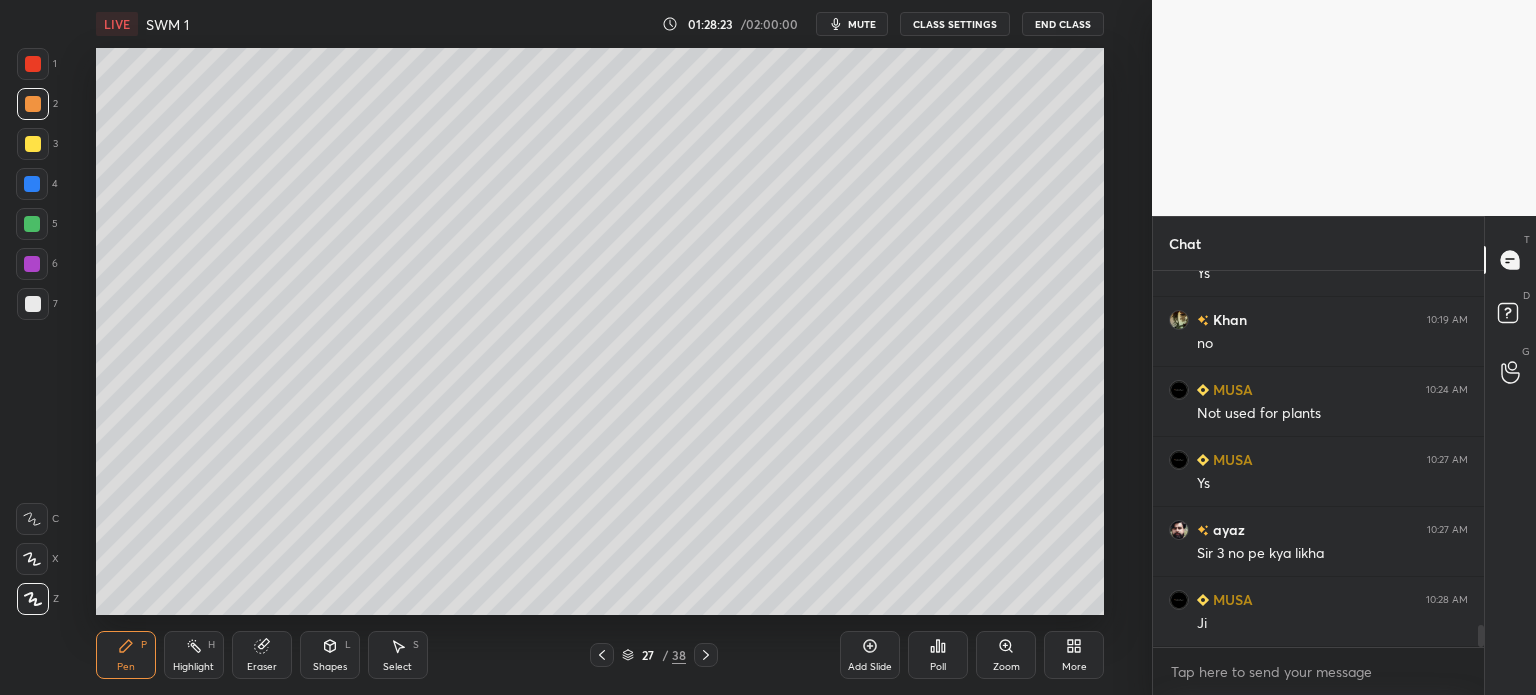 click on "Highlight" at bounding box center (193, 667) 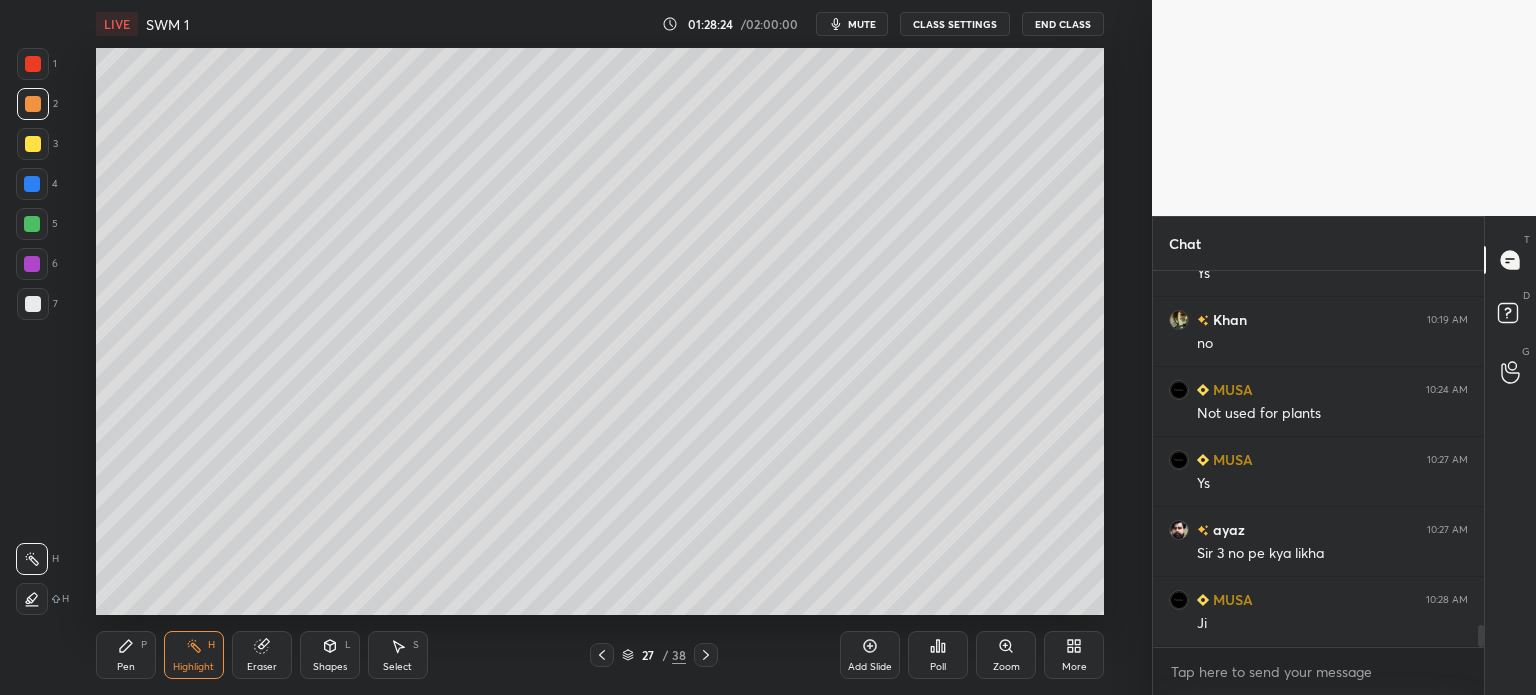 click at bounding box center (33, 304) 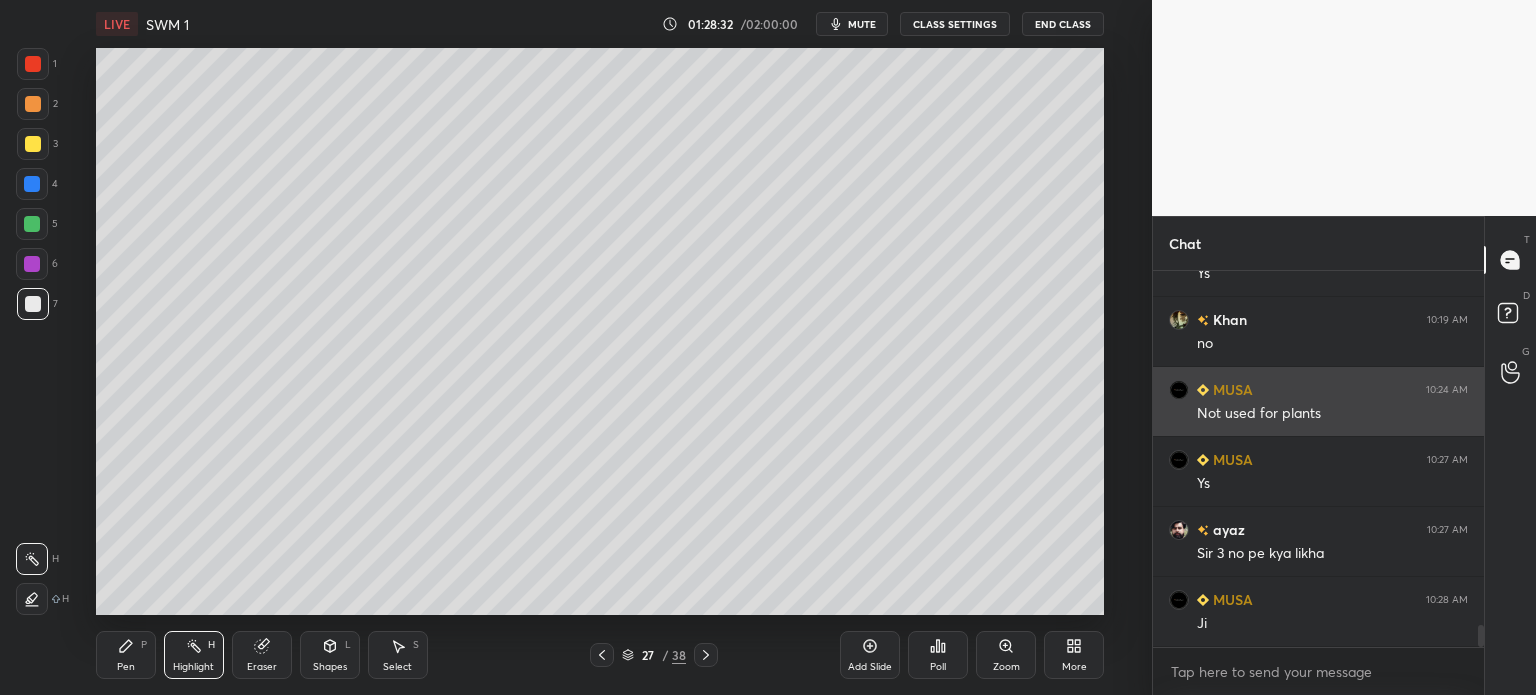 scroll, scrollTop: 5992, scrollLeft: 0, axis: vertical 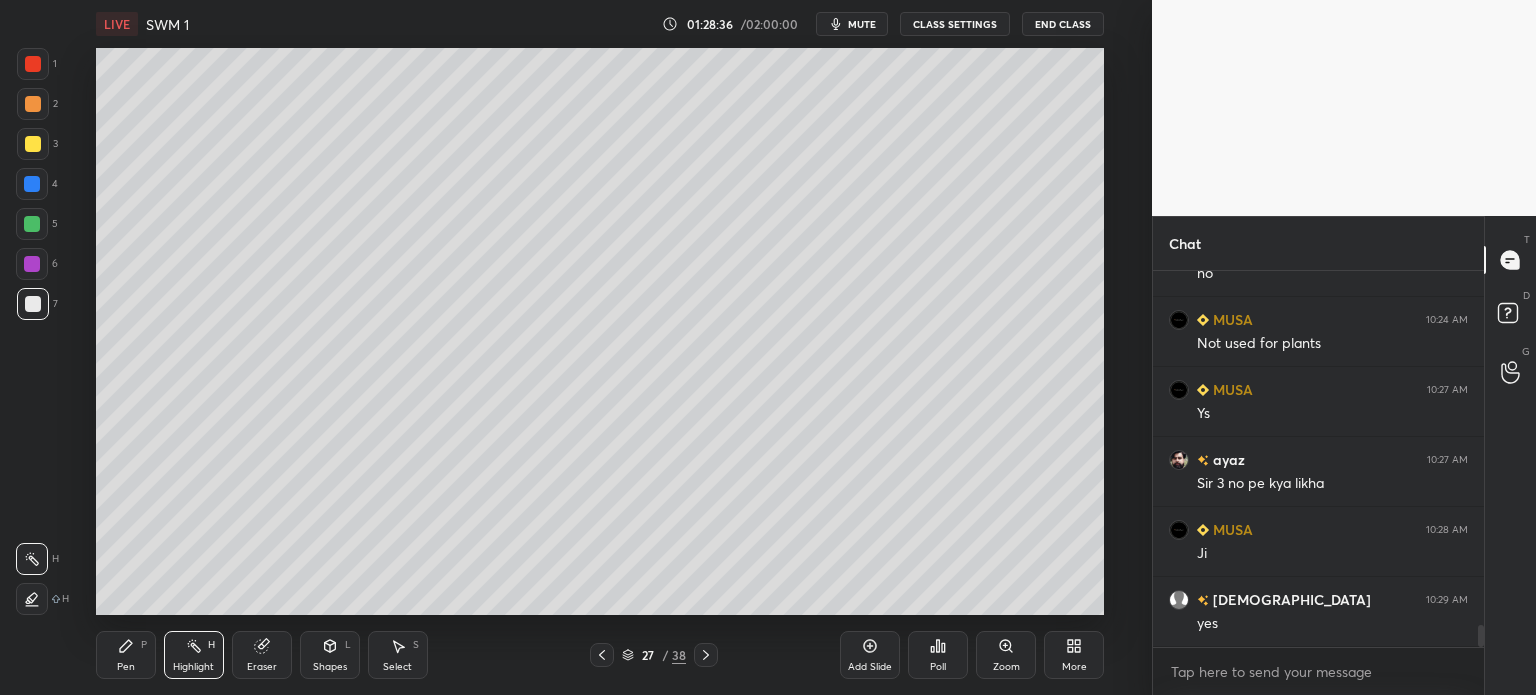 click on "Pen P" at bounding box center (126, 655) 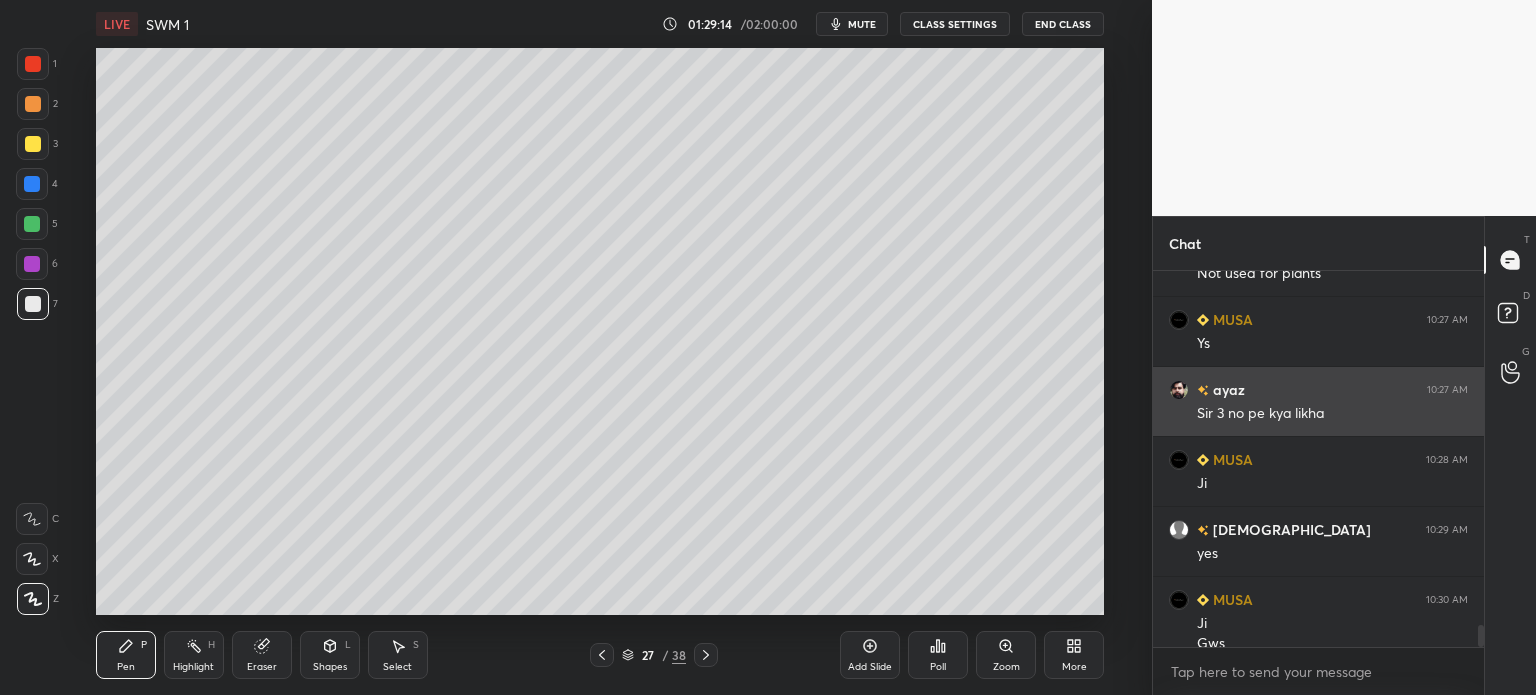 scroll, scrollTop: 6082, scrollLeft: 0, axis: vertical 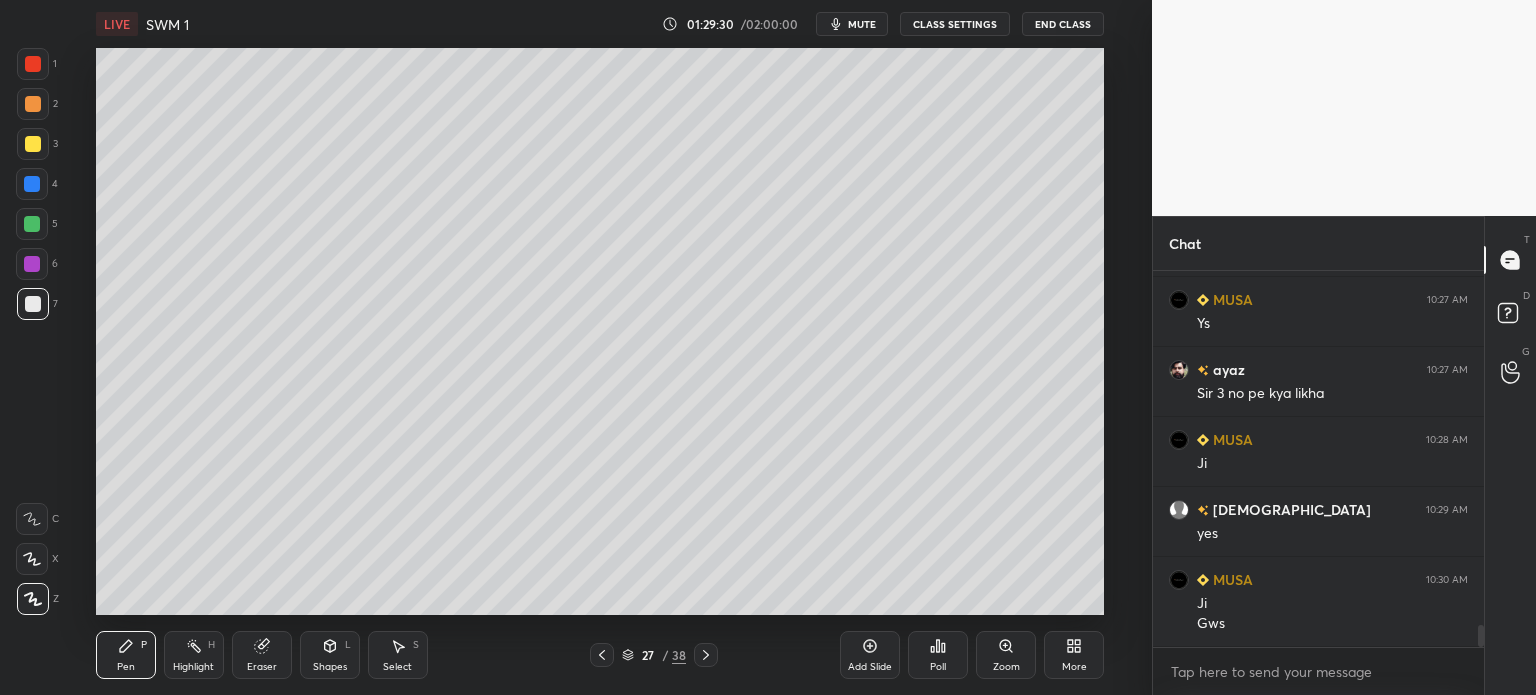 click 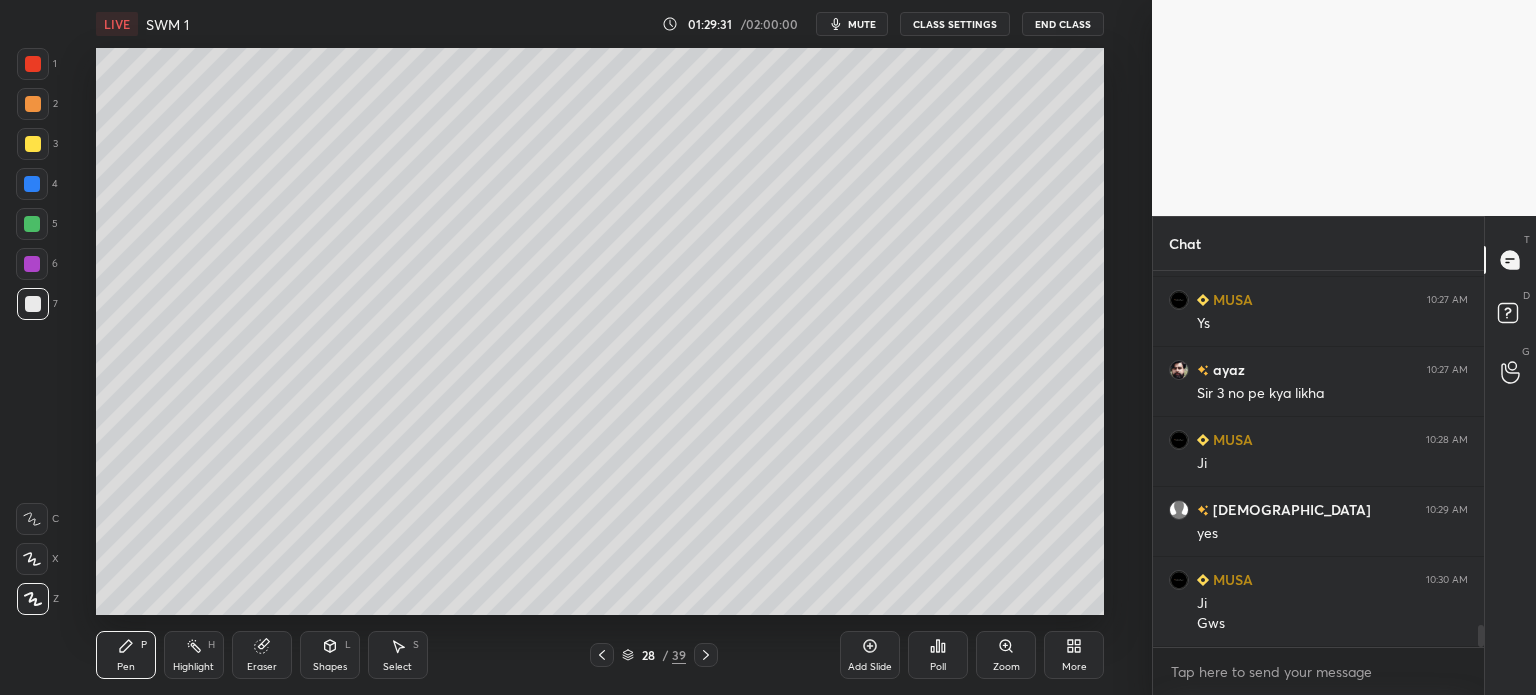 scroll, scrollTop: 6152, scrollLeft: 0, axis: vertical 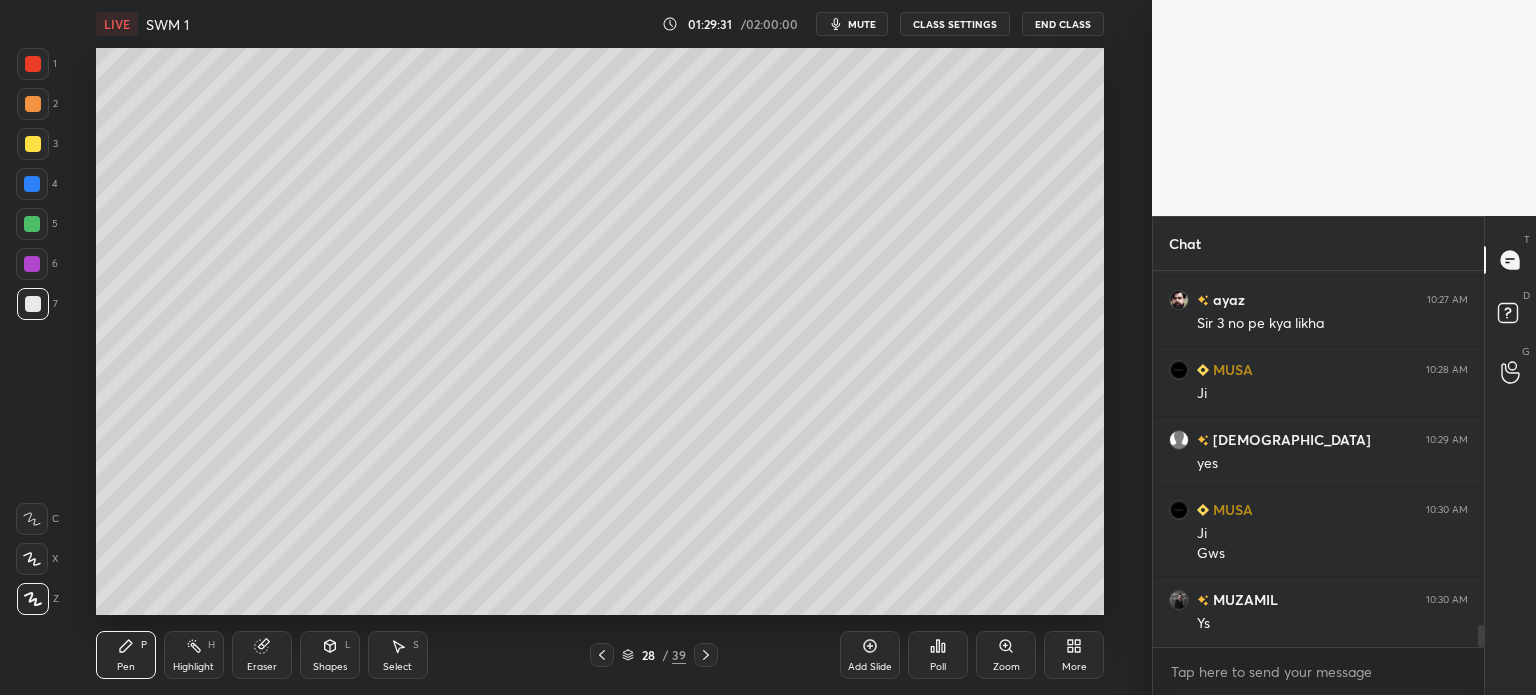 click at bounding box center (33, 144) 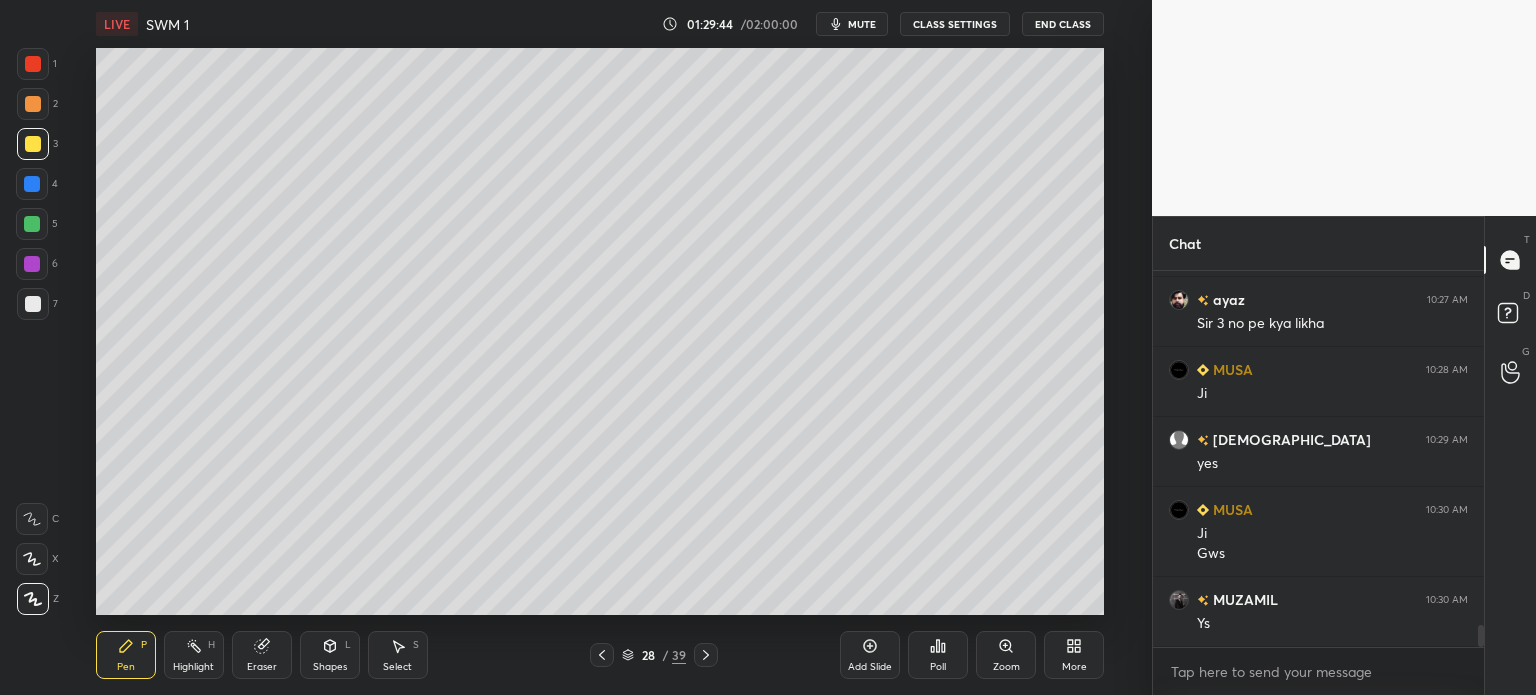 click at bounding box center [33, 304] 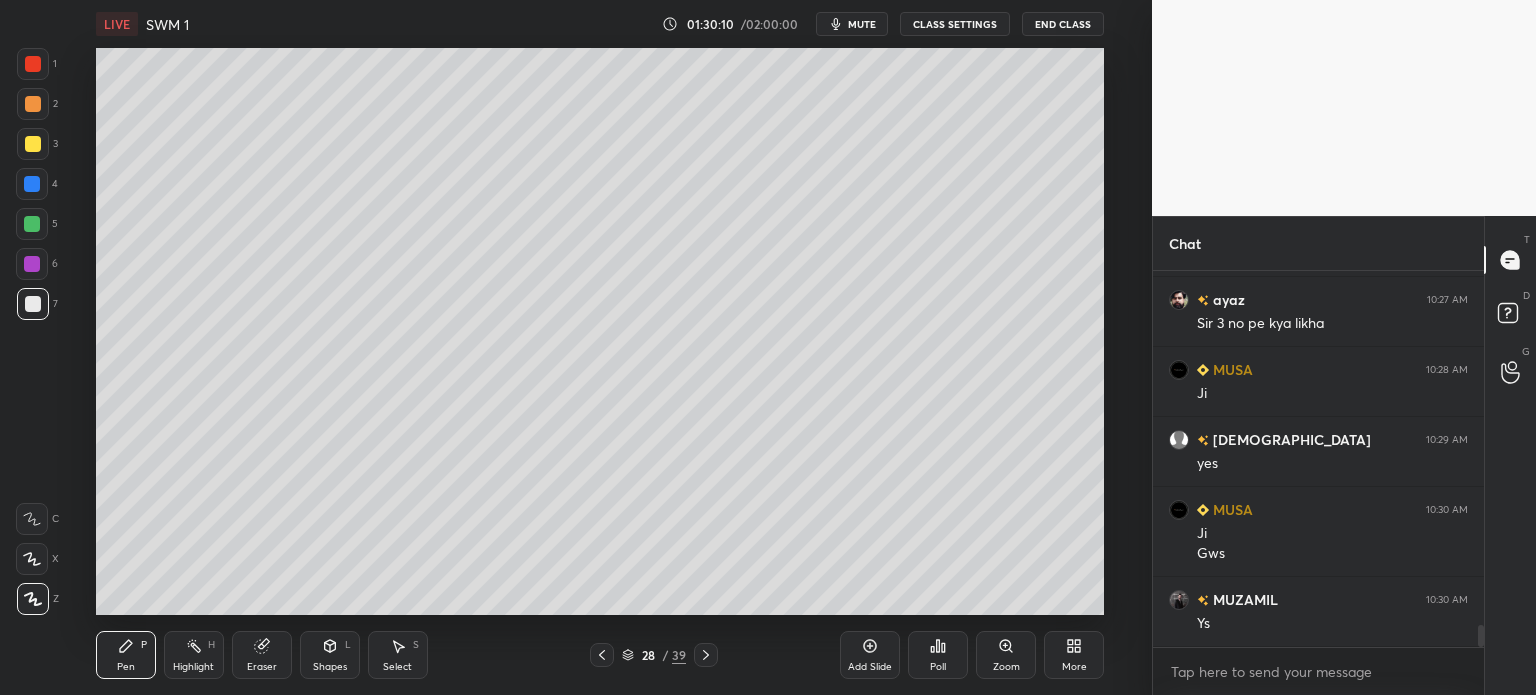 click at bounding box center [33, 104] 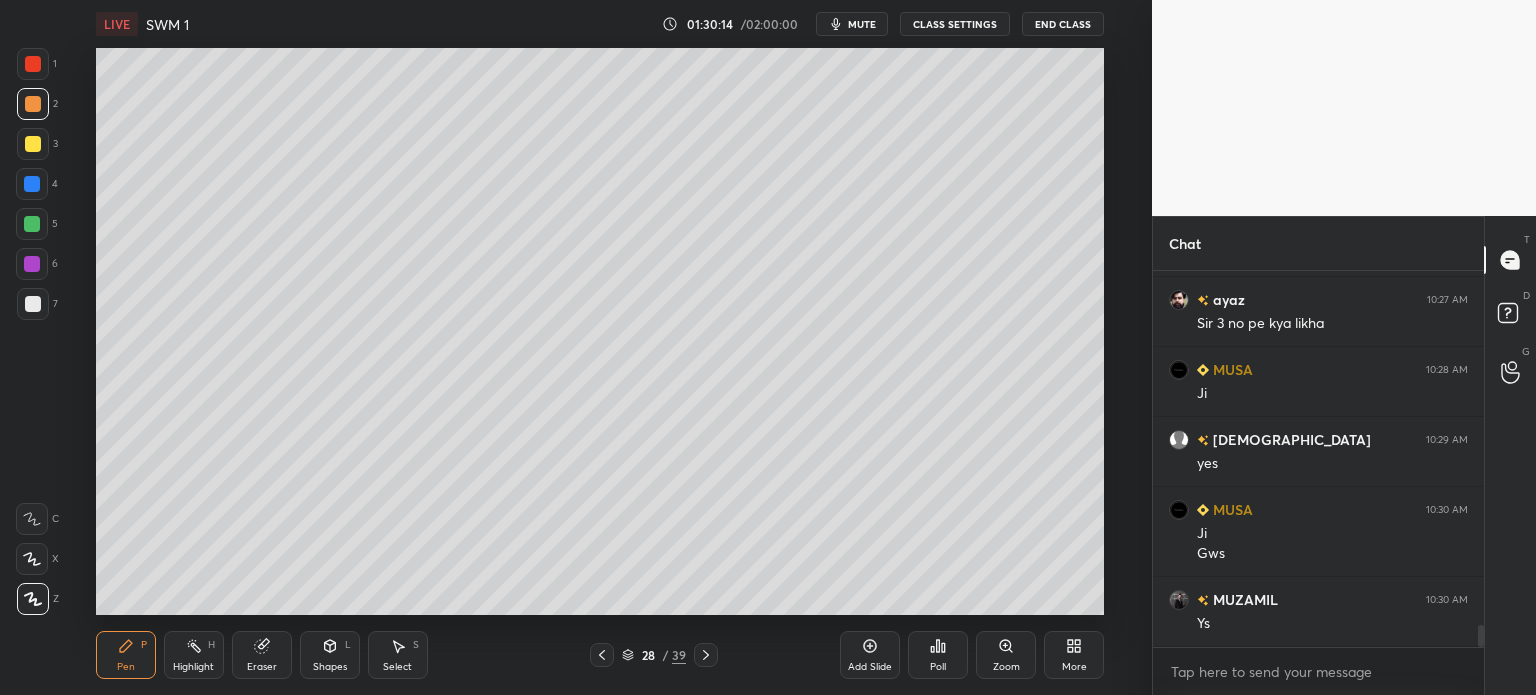 click on "Eraser" at bounding box center (262, 655) 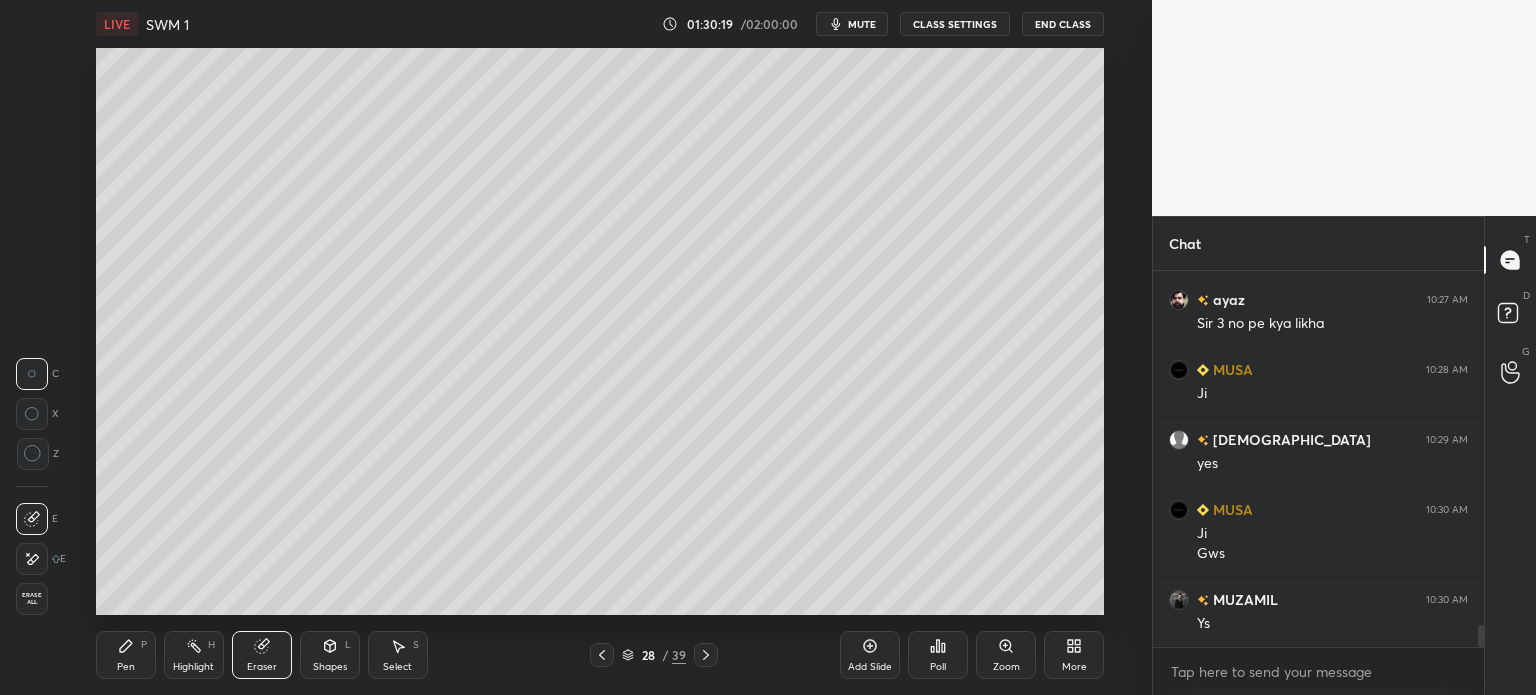 click 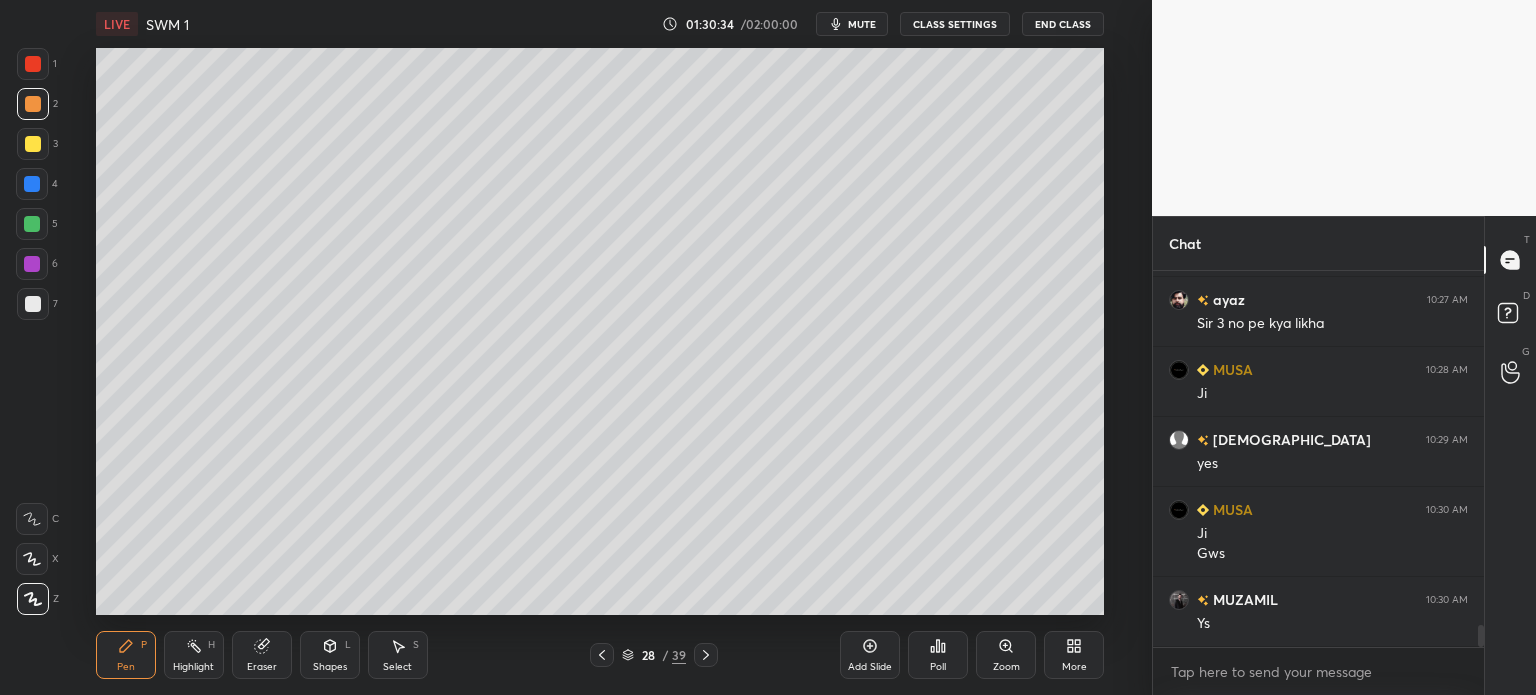 click at bounding box center (32, 184) 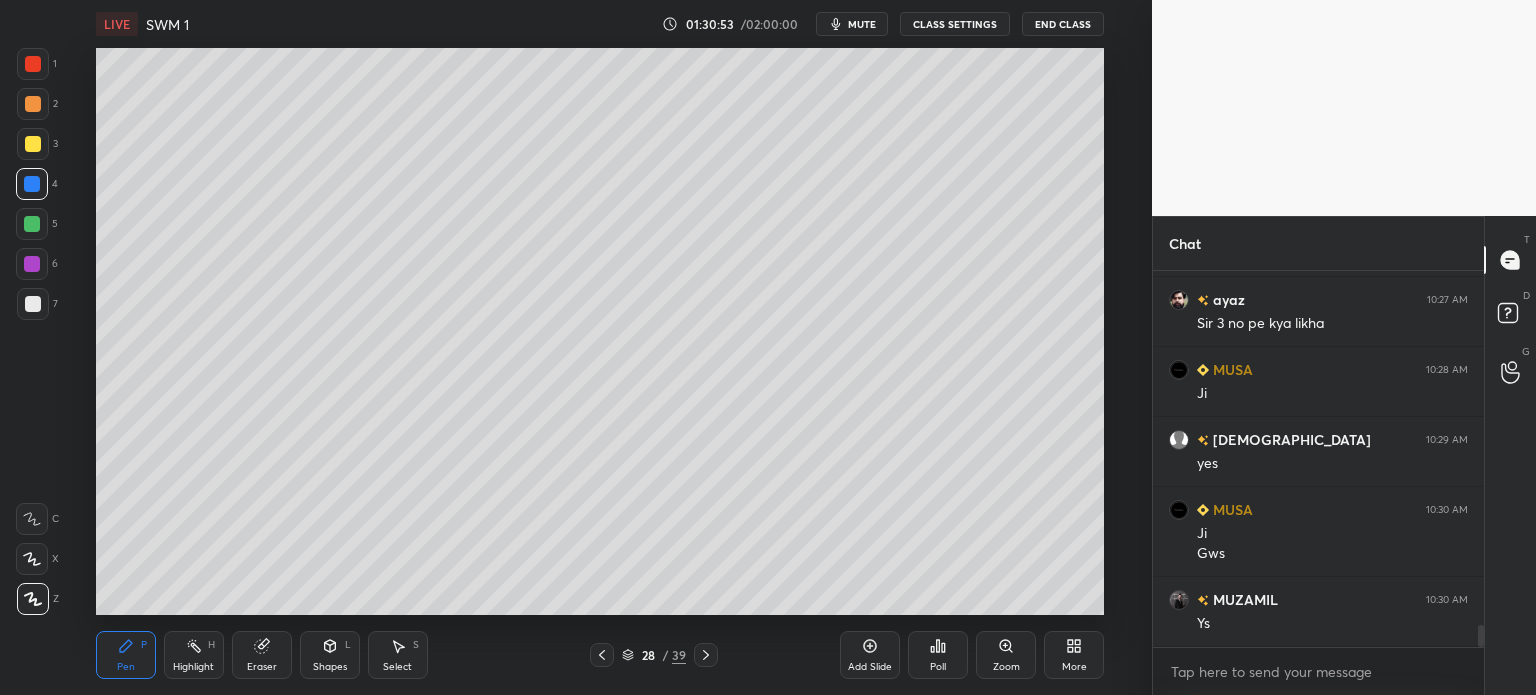 click at bounding box center [33, 304] 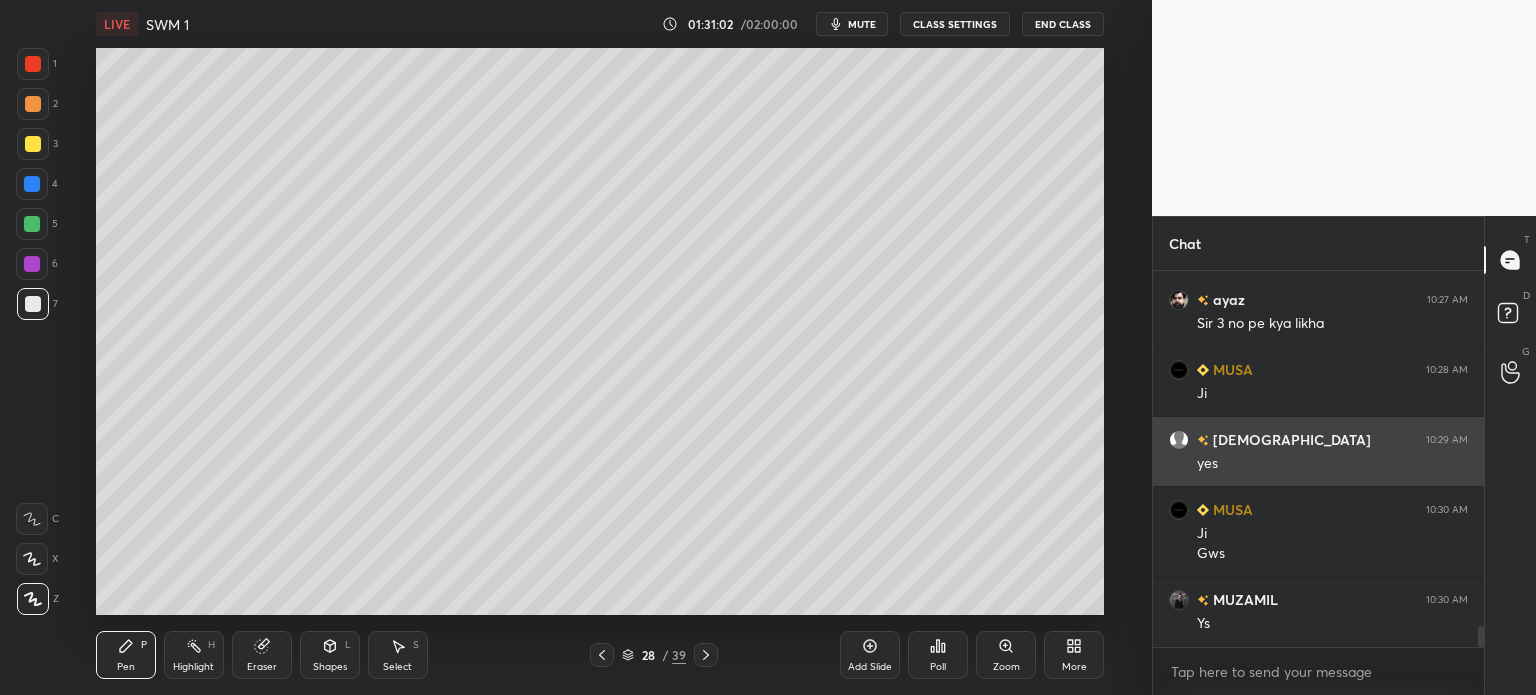 scroll, scrollTop: 6222, scrollLeft: 0, axis: vertical 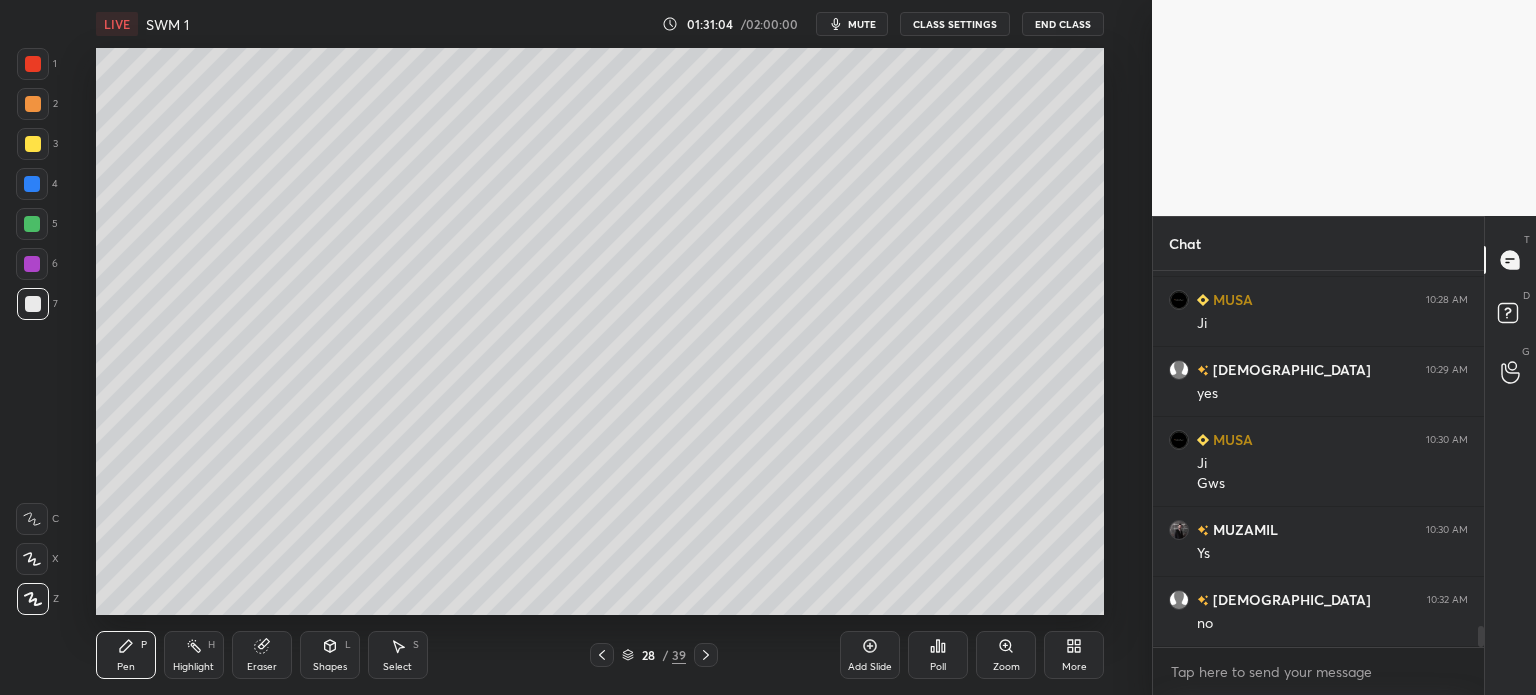 click at bounding box center [33, 144] 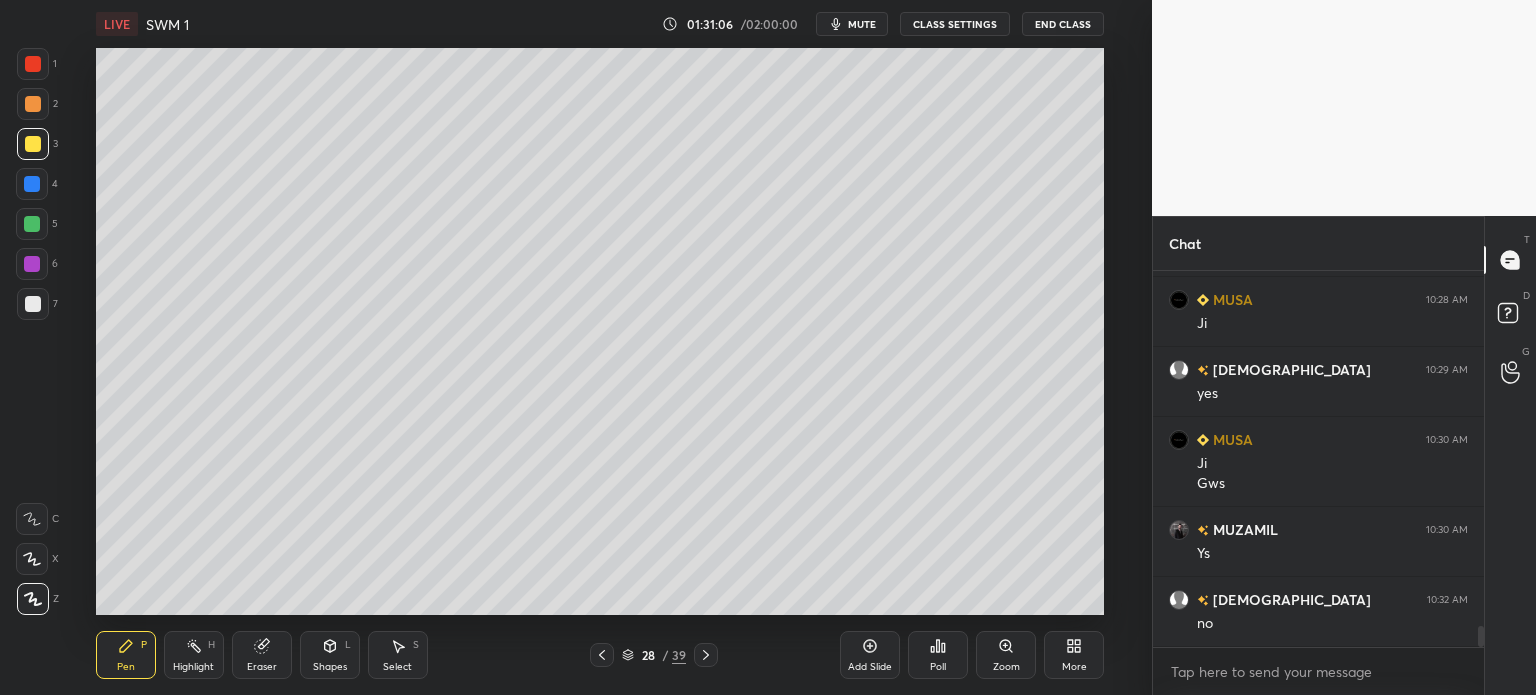 scroll, scrollTop: 6292, scrollLeft: 0, axis: vertical 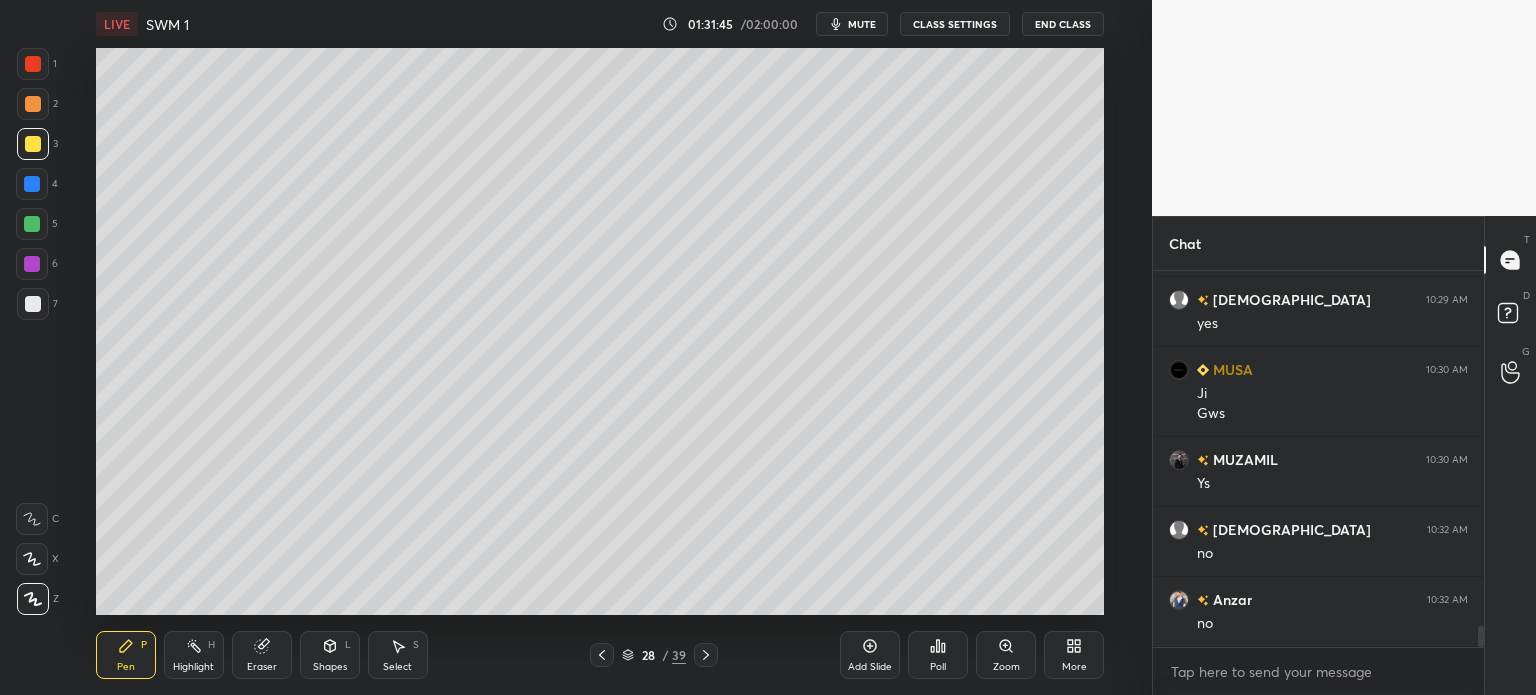 click at bounding box center (33, 104) 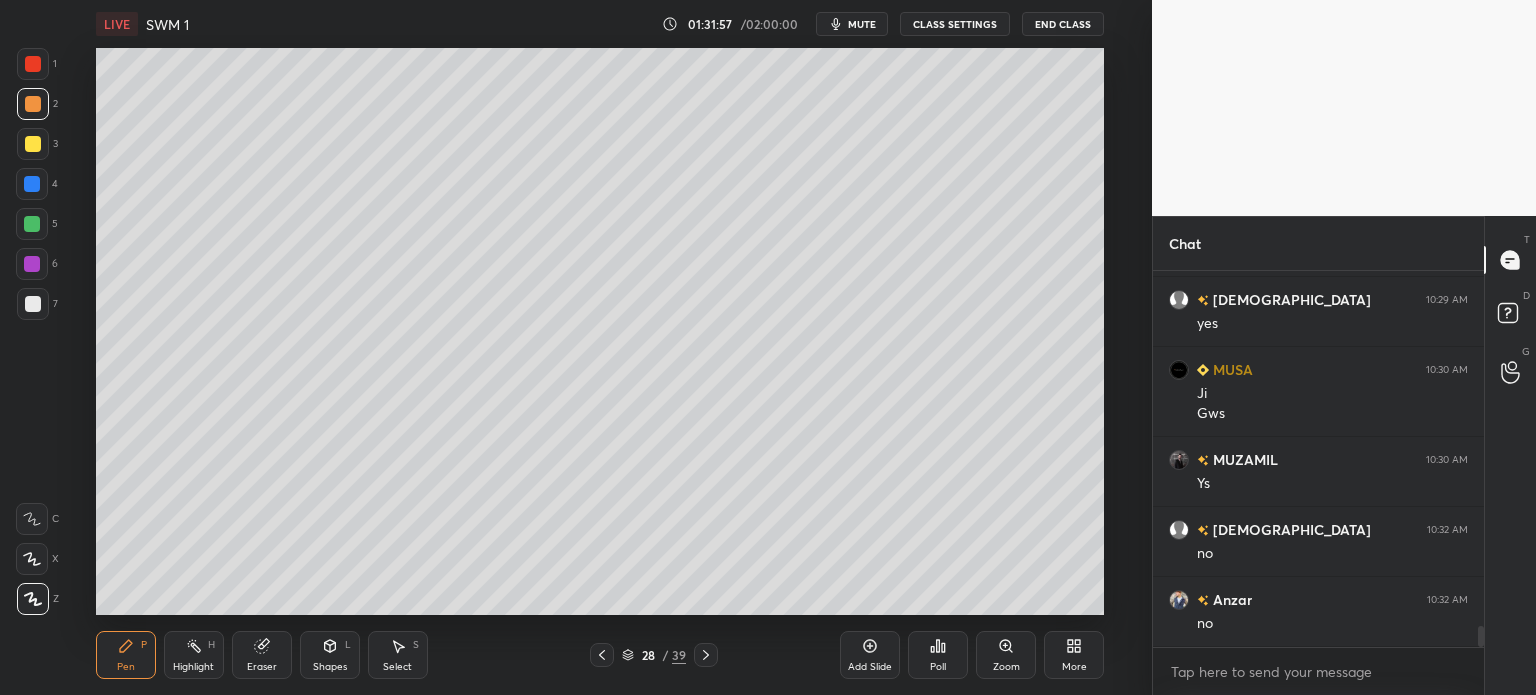 click at bounding box center (33, 304) 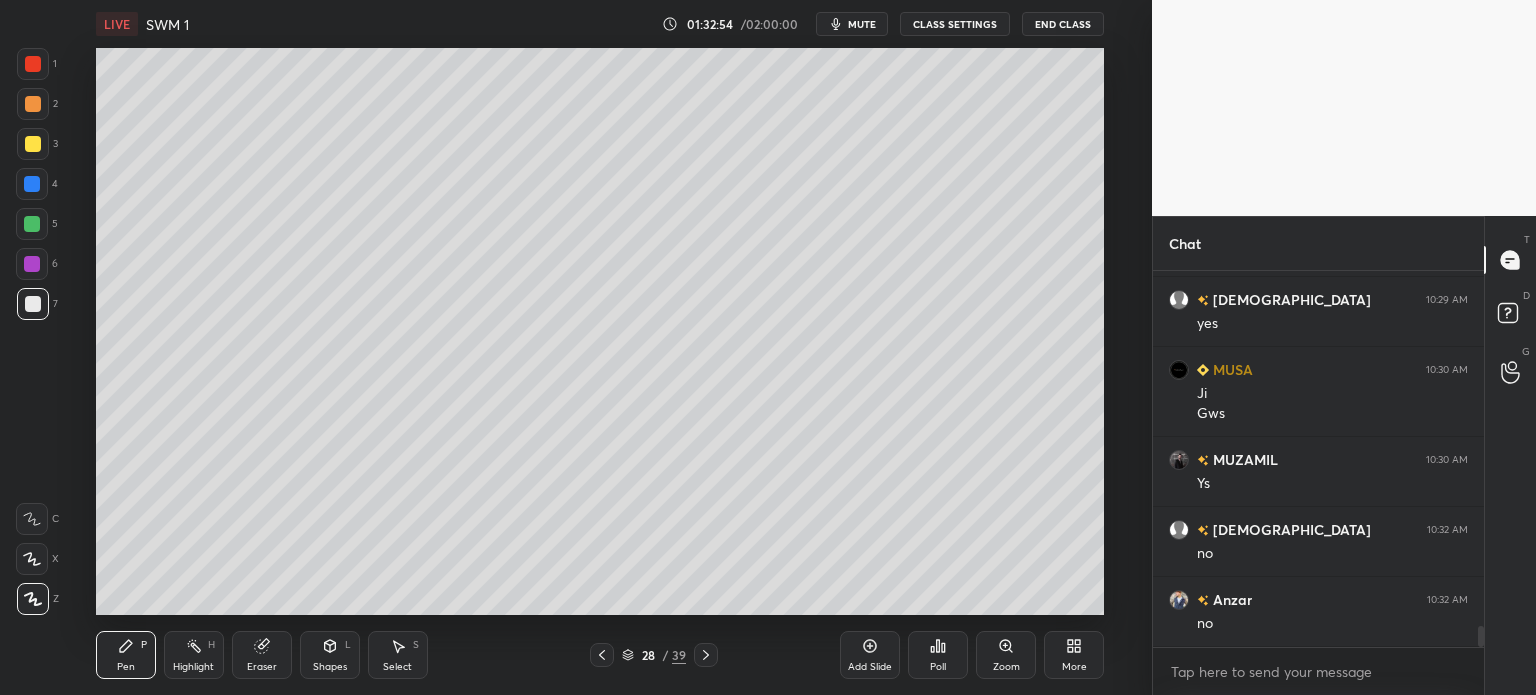 click at bounding box center [33, 104] 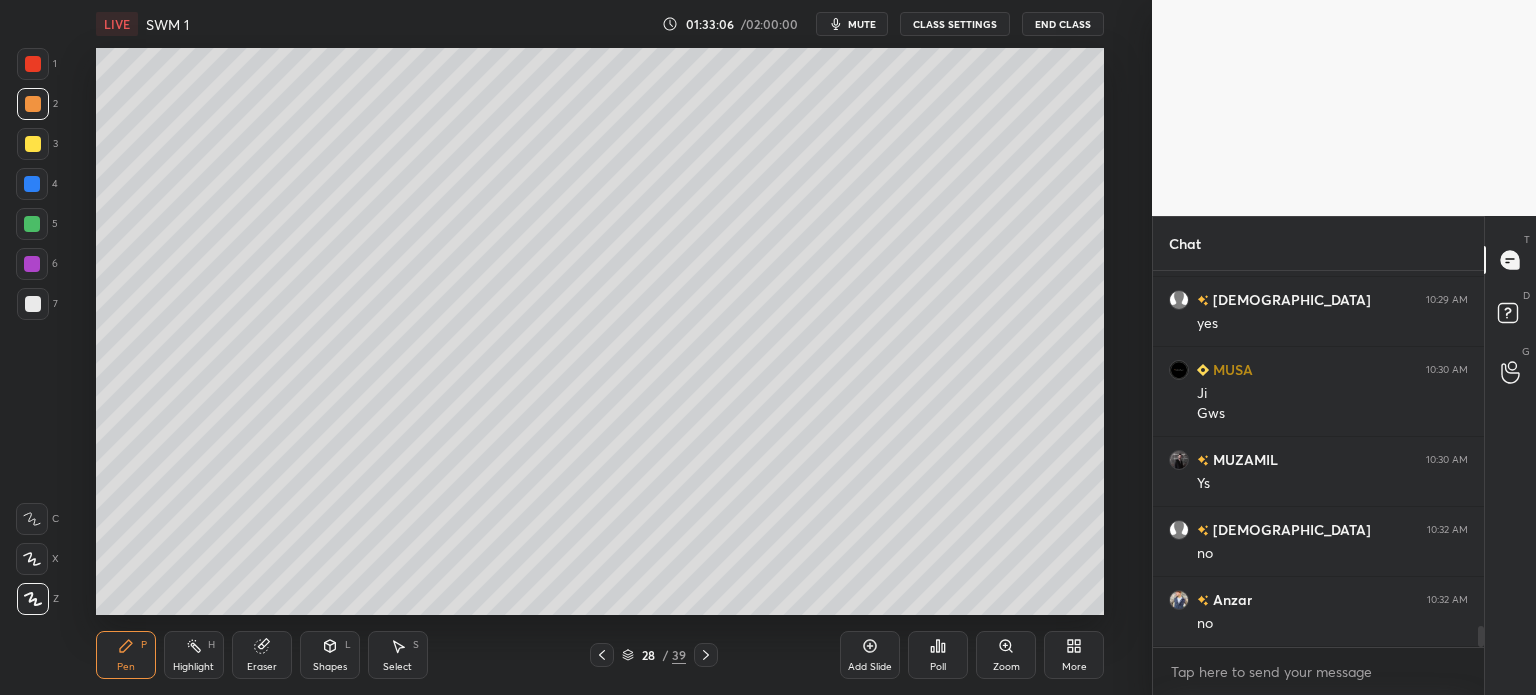click at bounding box center [33, 304] 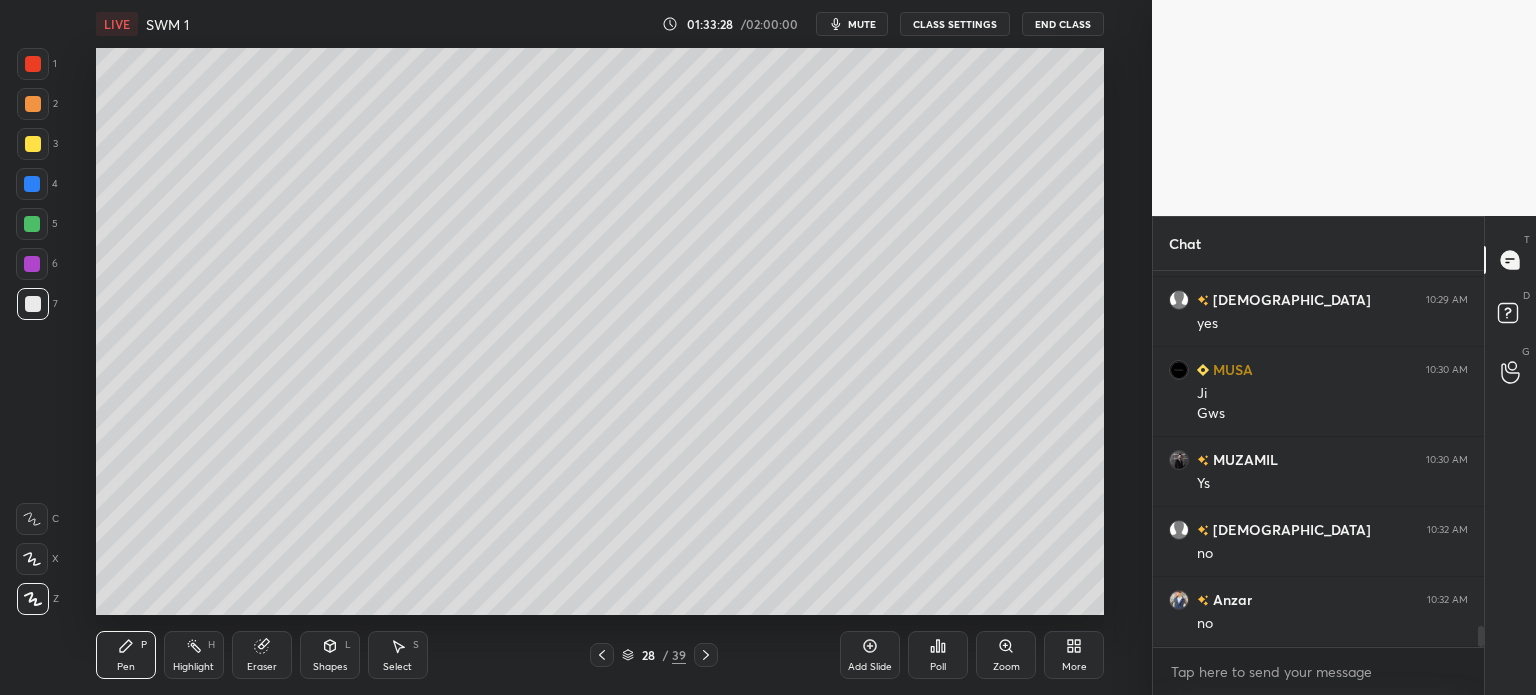 click on "Highlight" at bounding box center (193, 667) 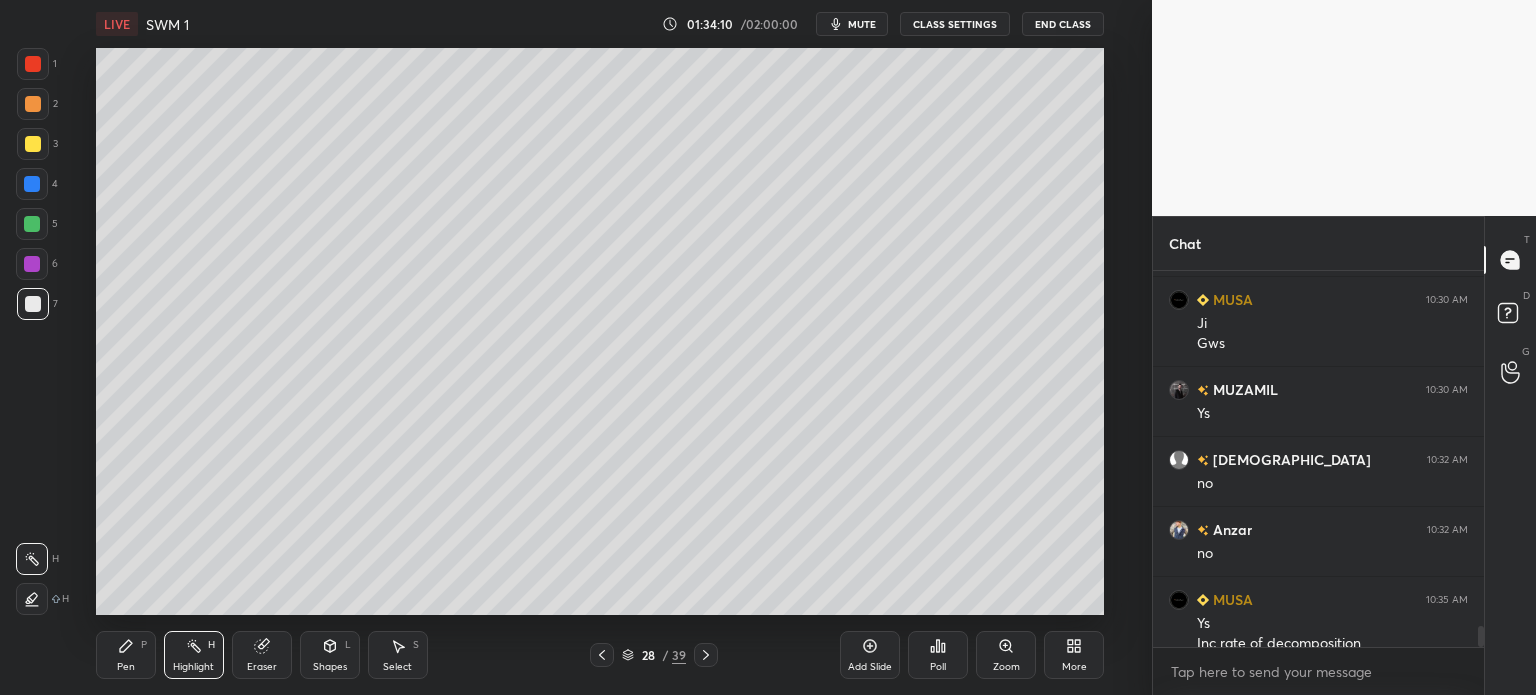 scroll, scrollTop: 6382, scrollLeft: 0, axis: vertical 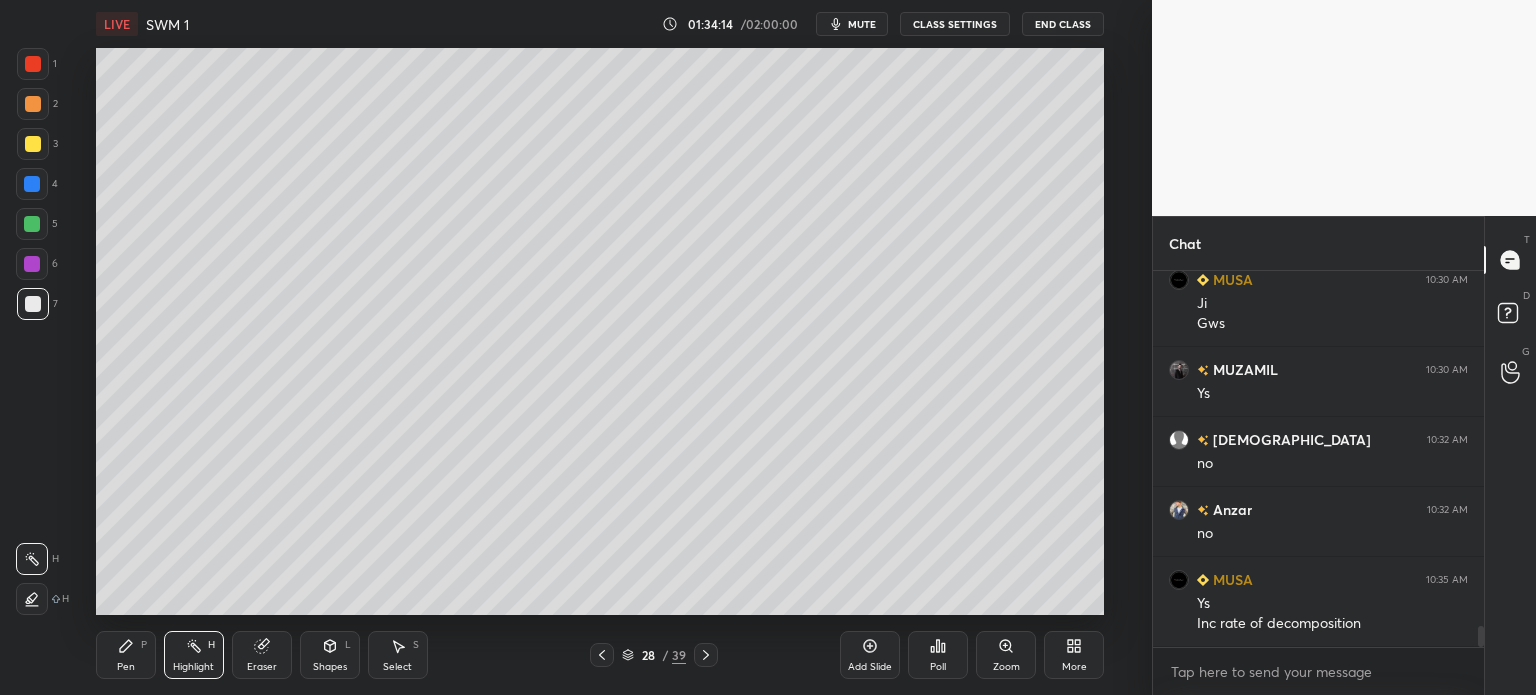 click on "Add Slide" at bounding box center (870, 655) 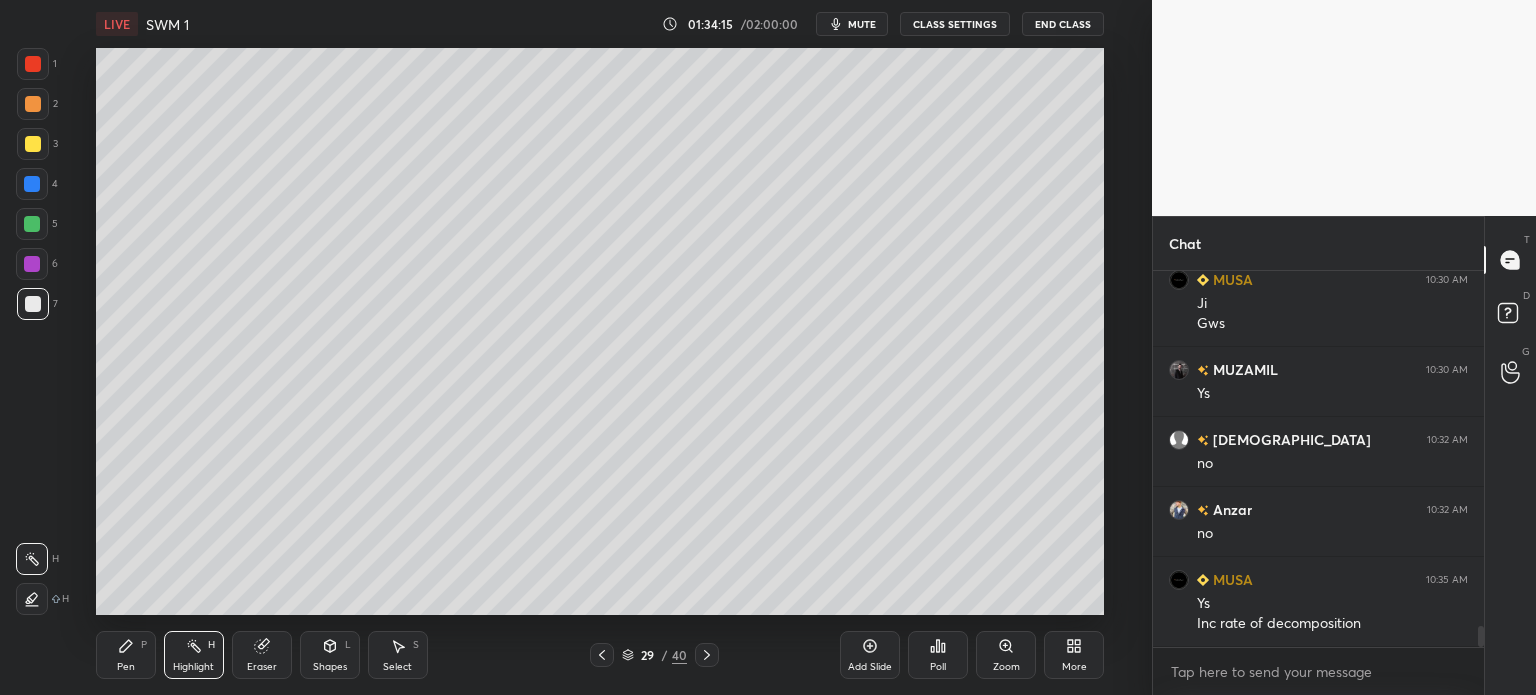 click on "Pen" at bounding box center (126, 667) 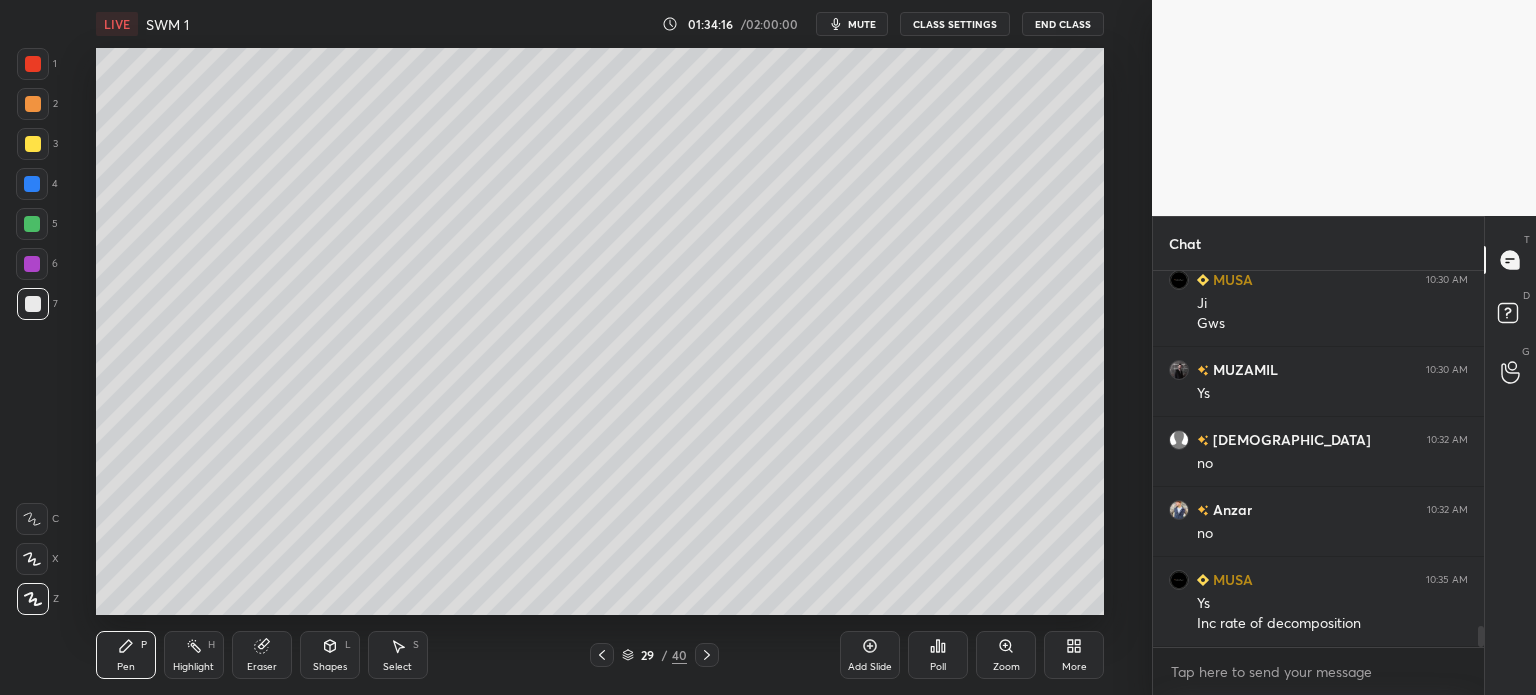 click at bounding box center [33, 144] 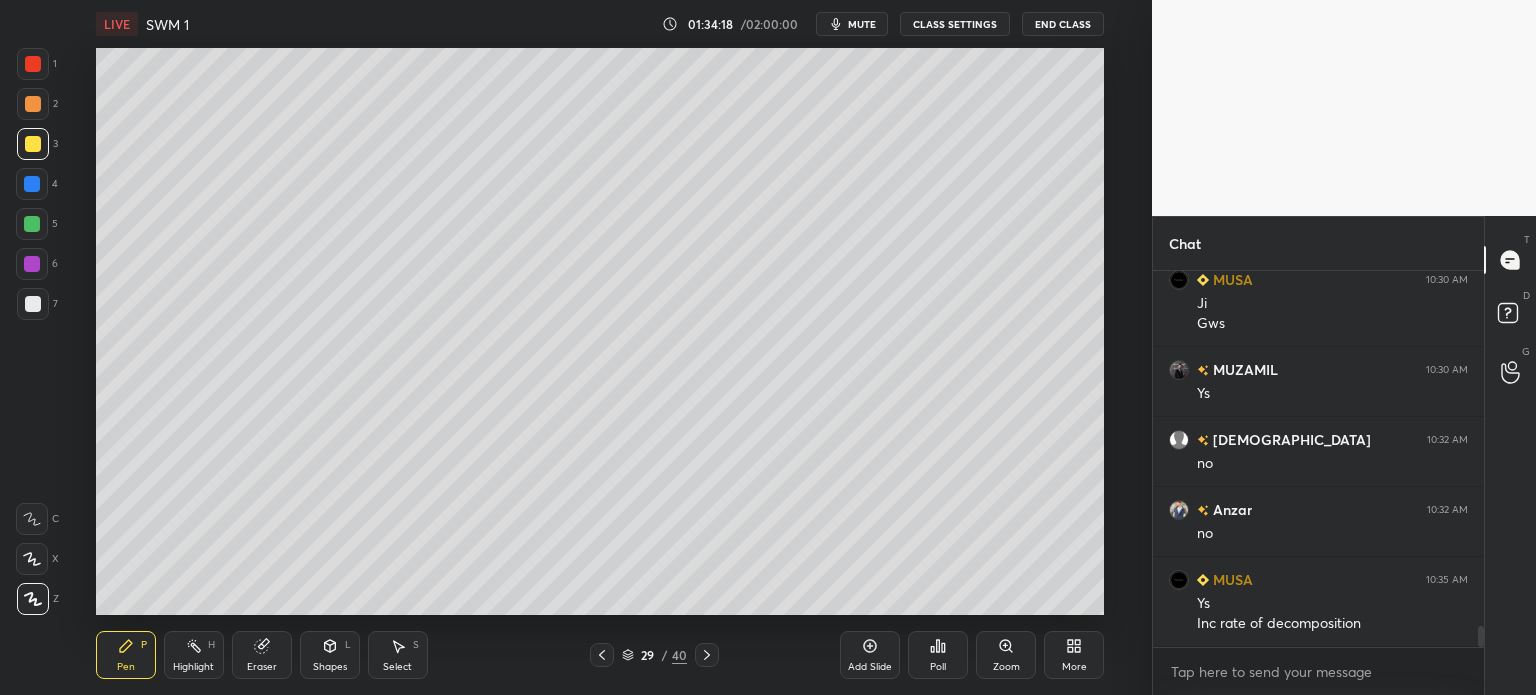 click at bounding box center [32, 224] 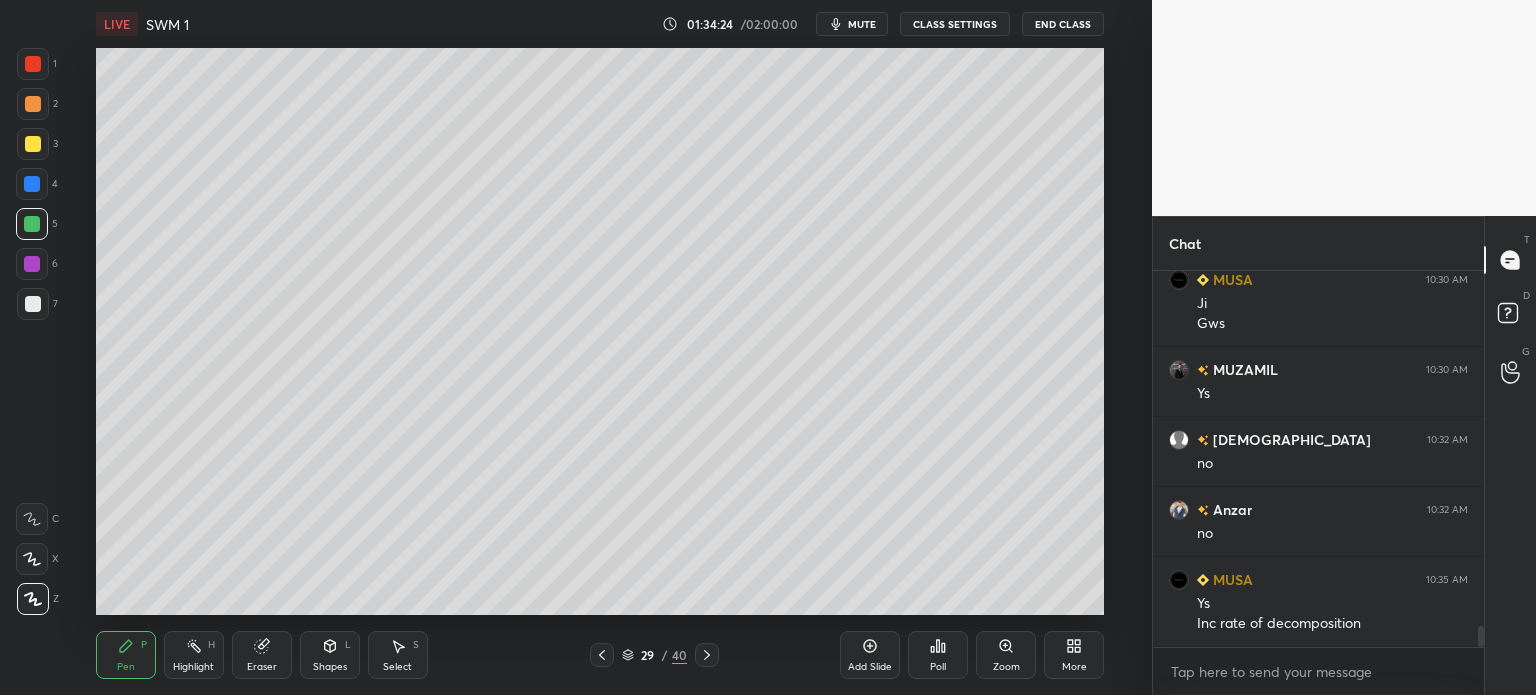 click 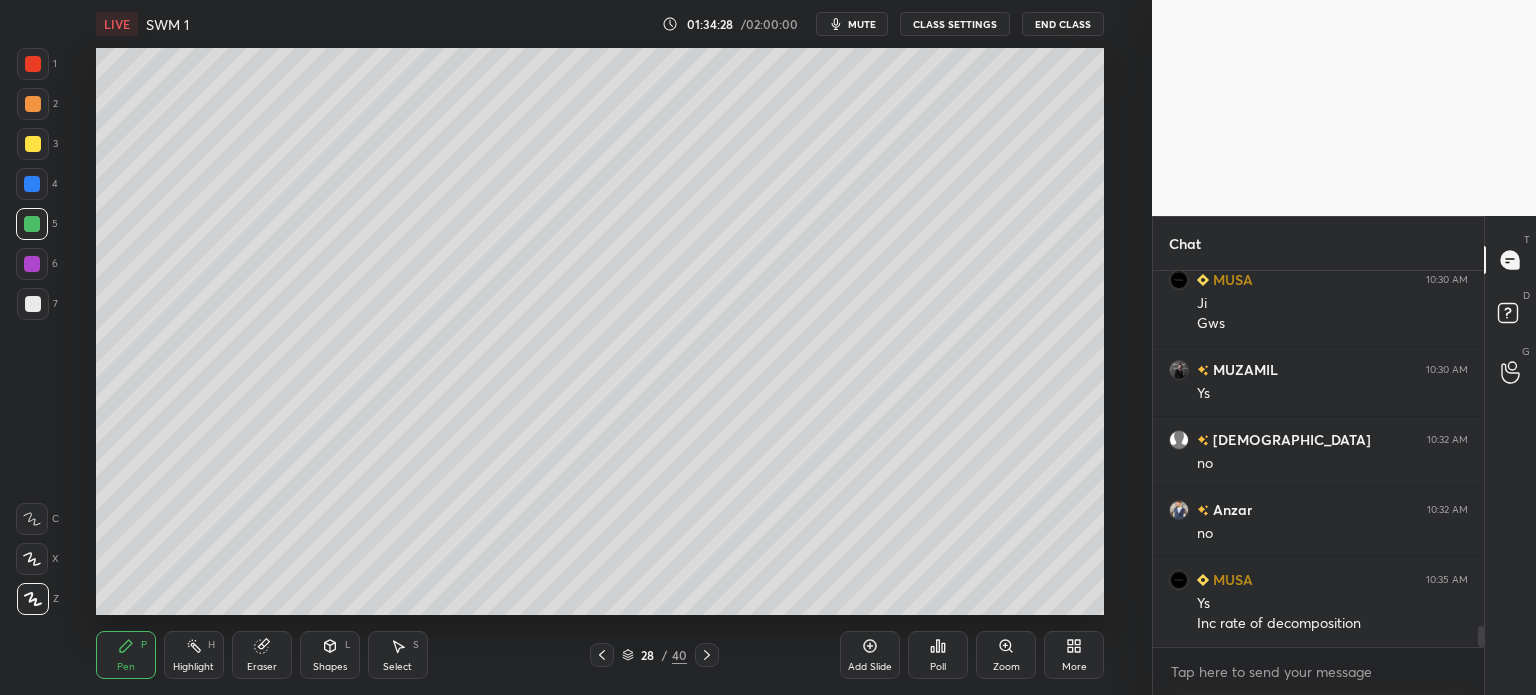click 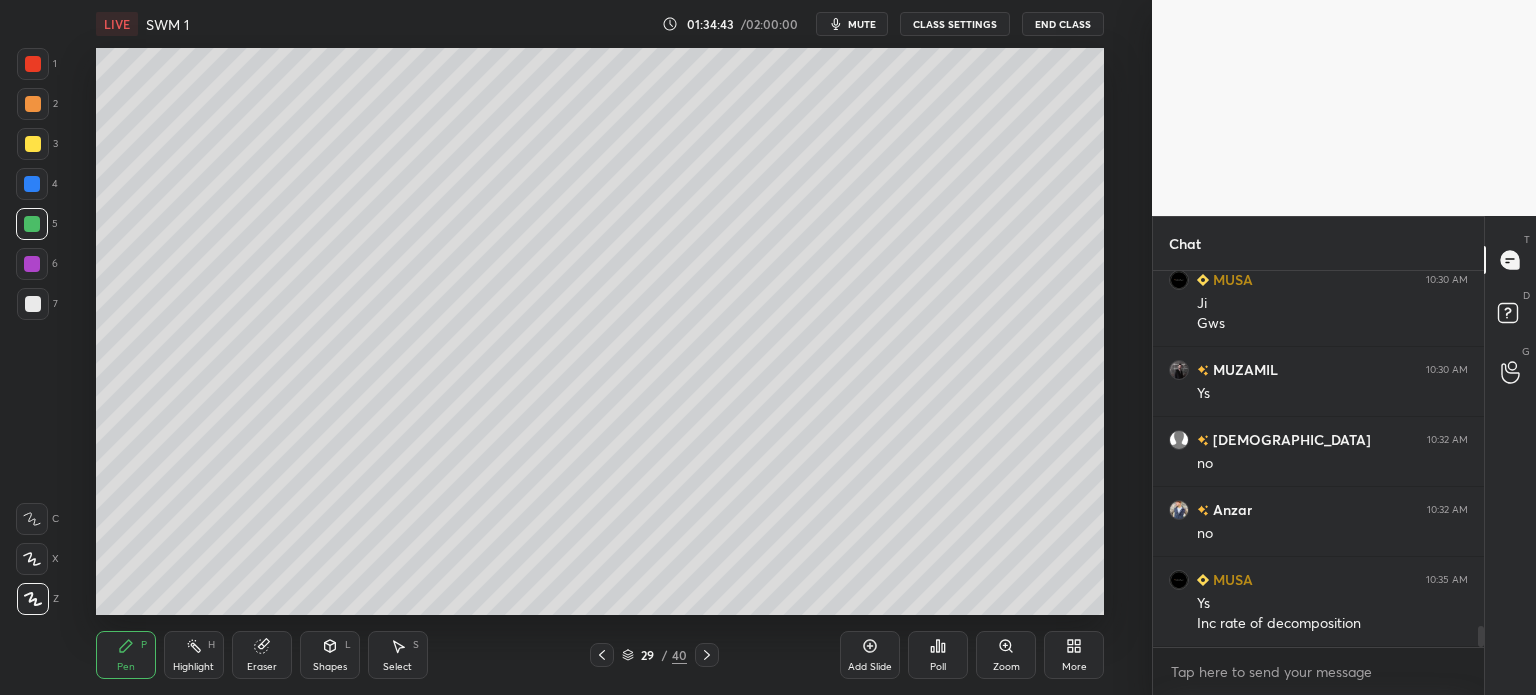 click at bounding box center (33, 304) 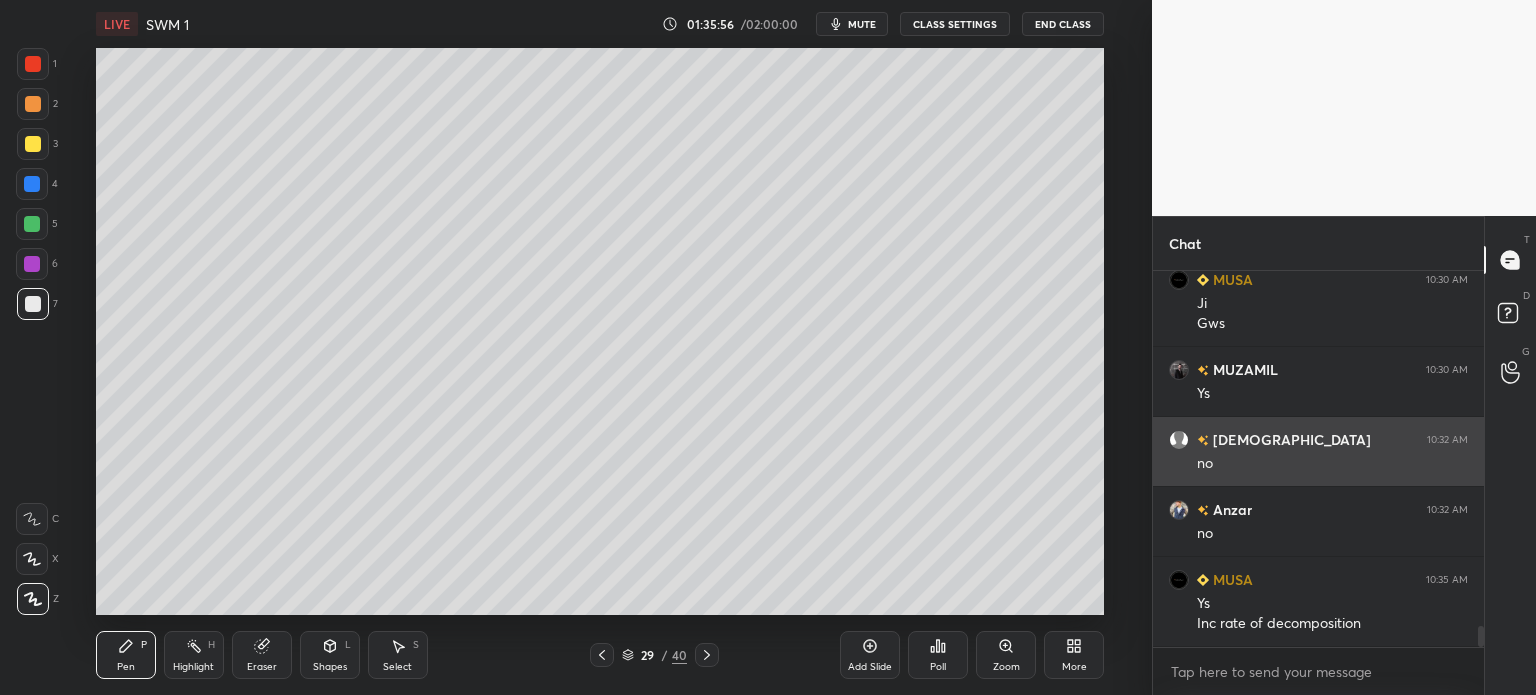 scroll, scrollTop: 6452, scrollLeft: 0, axis: vertical 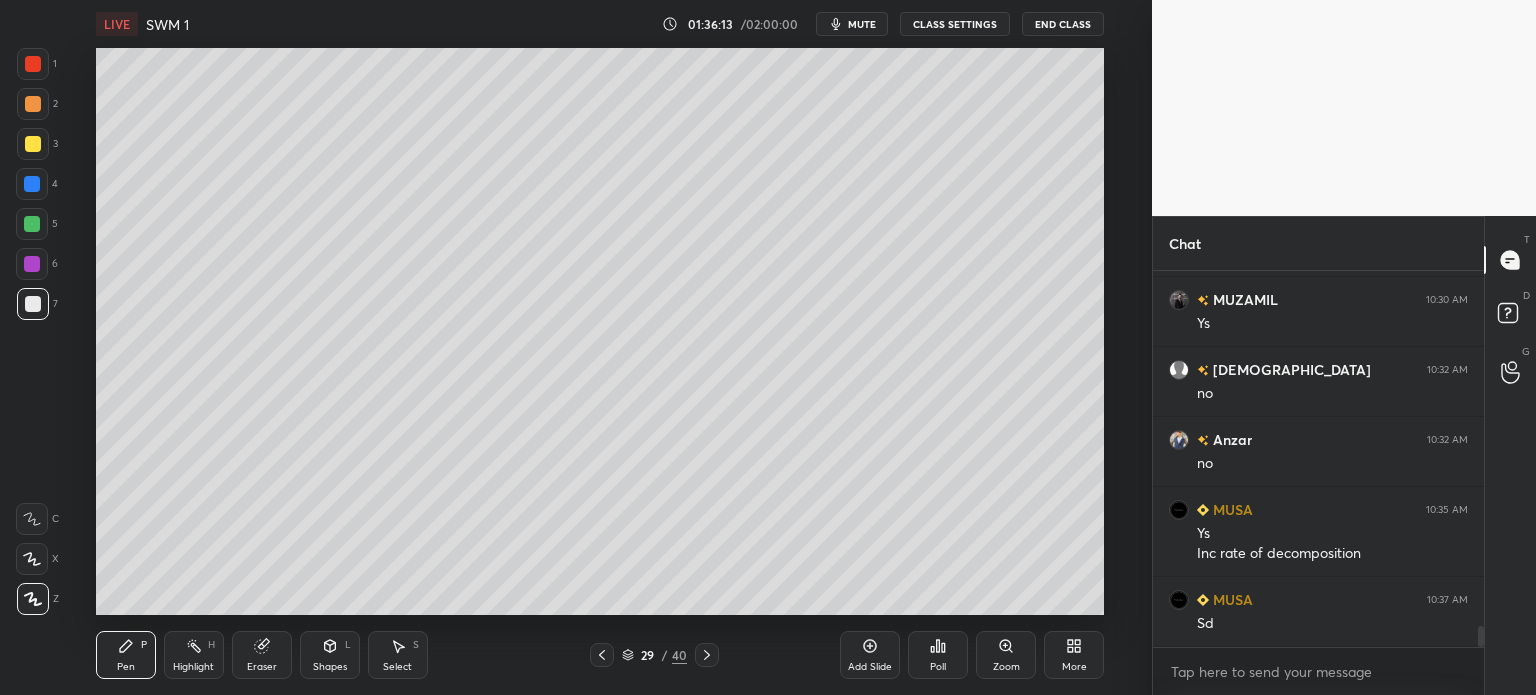 click at bounding box center (33, 144) 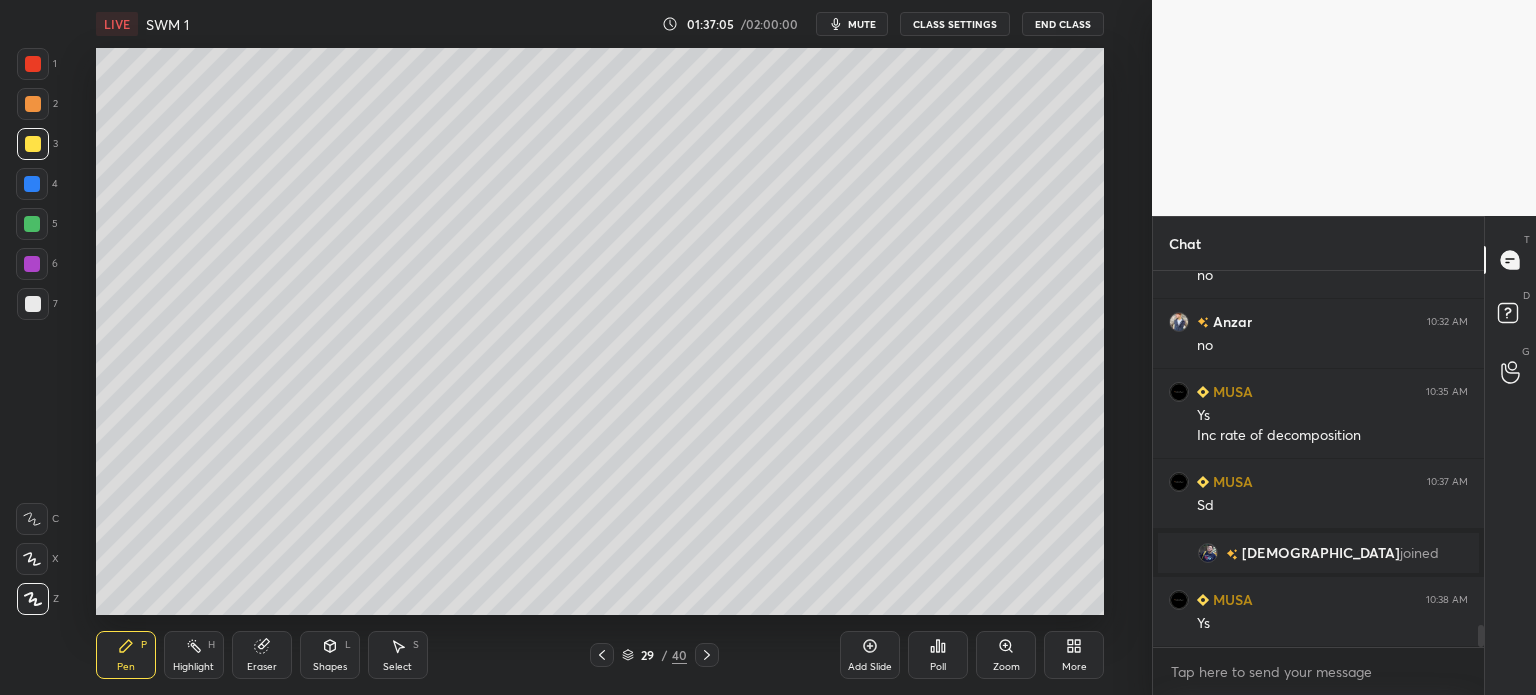 scroll, scrollTop: 6152, scrollLeft: 0, axis: vertical 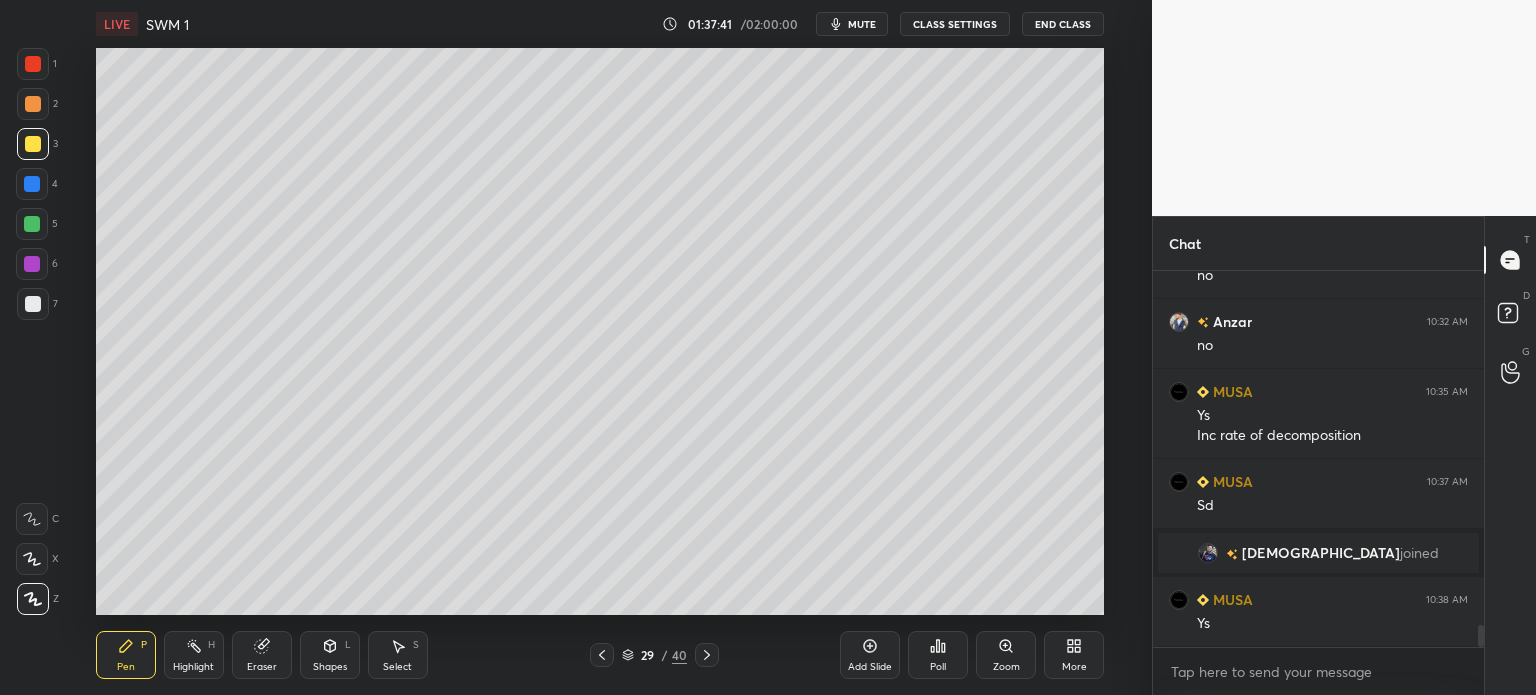 click on "Add Slide" at bounding box center [870, 655] 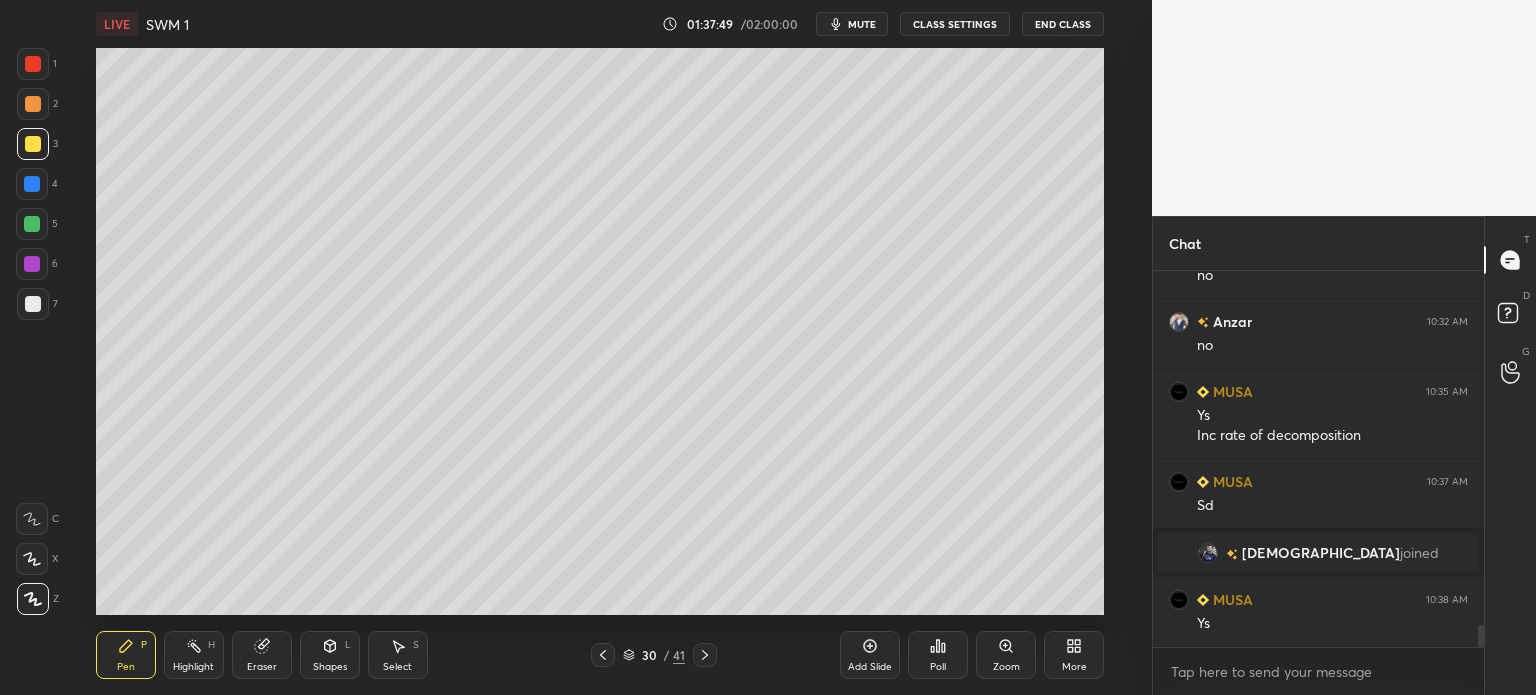 click at bounding box center [33, 304] 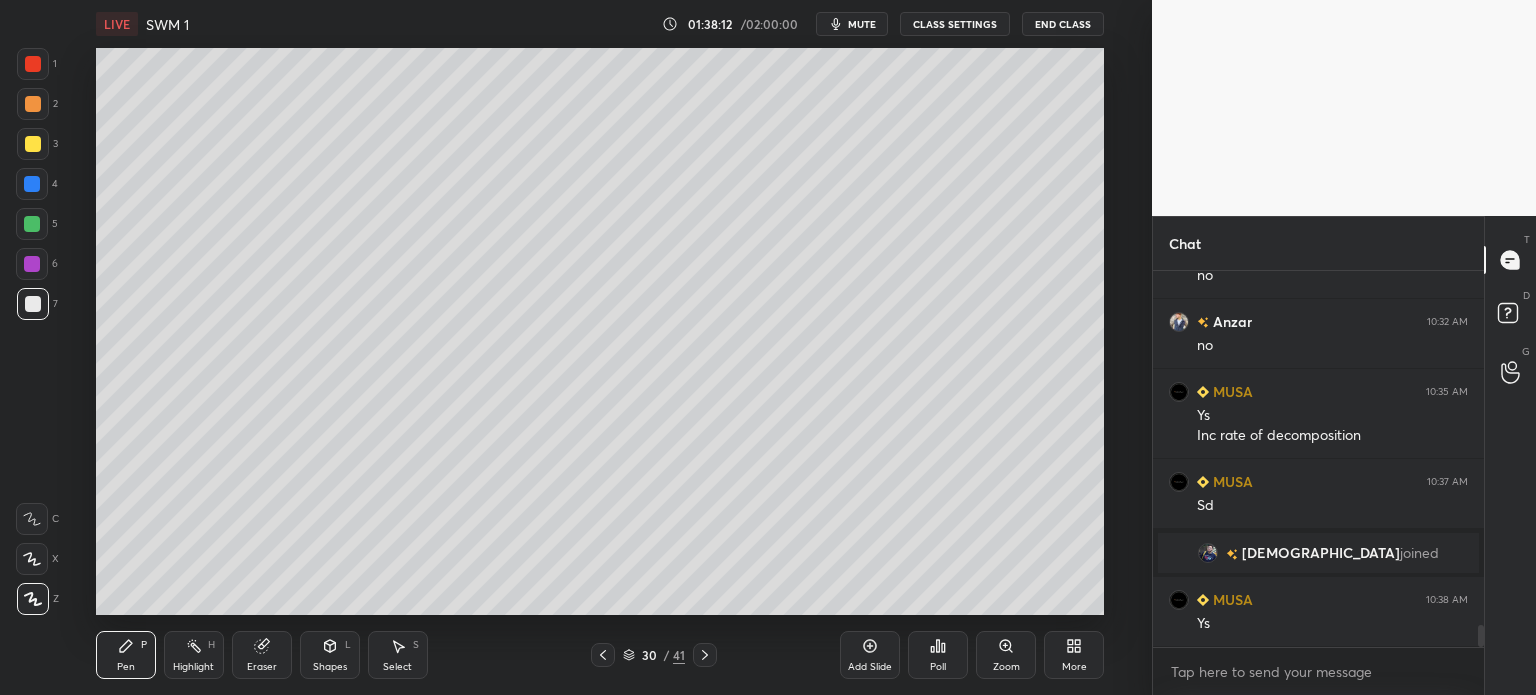 click 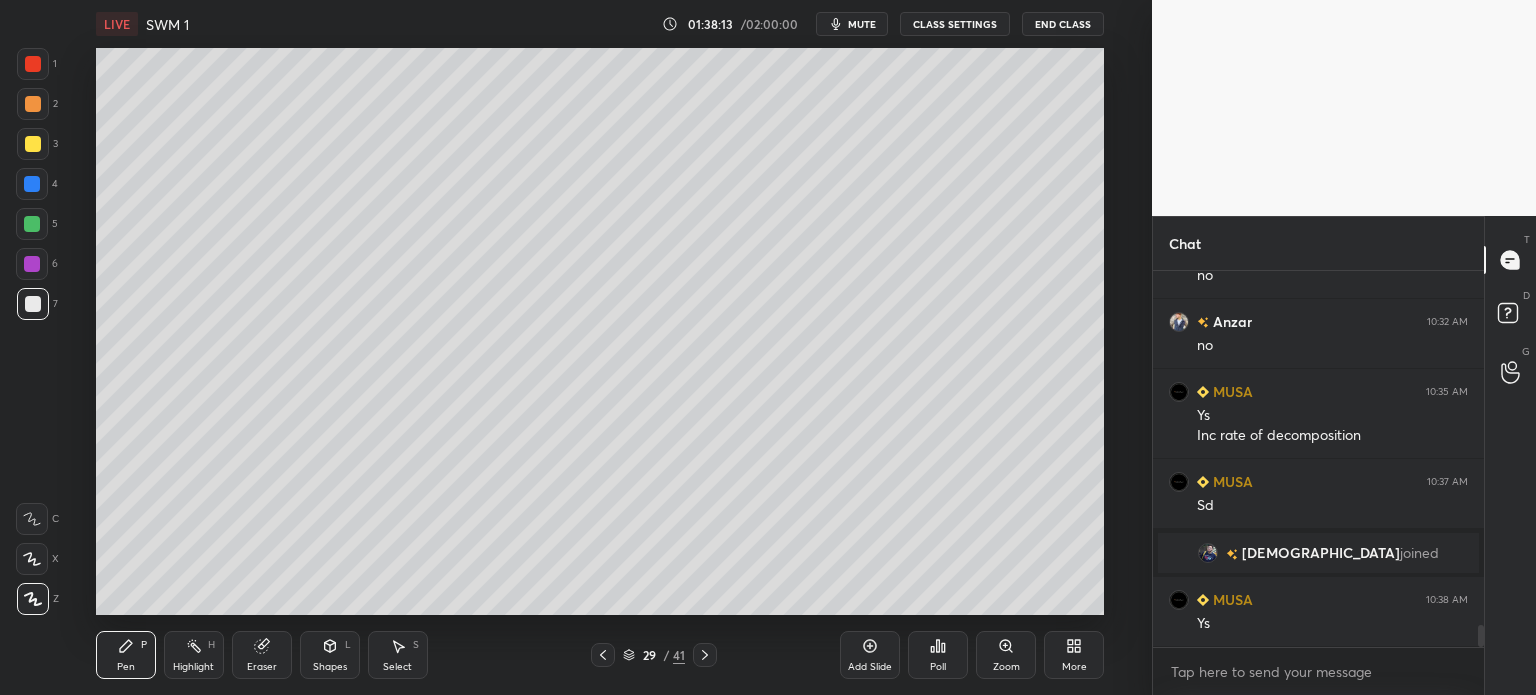 click at bounding box center [603, 655] 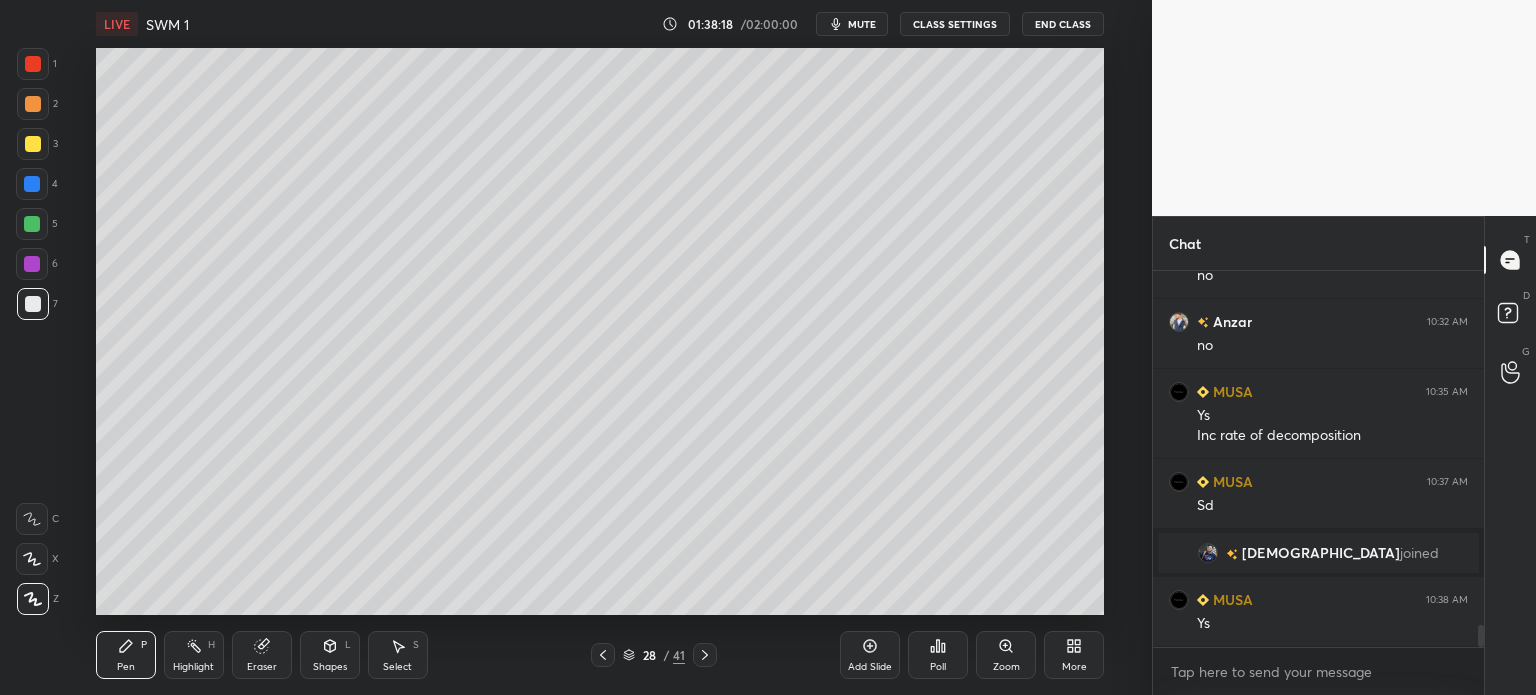 click 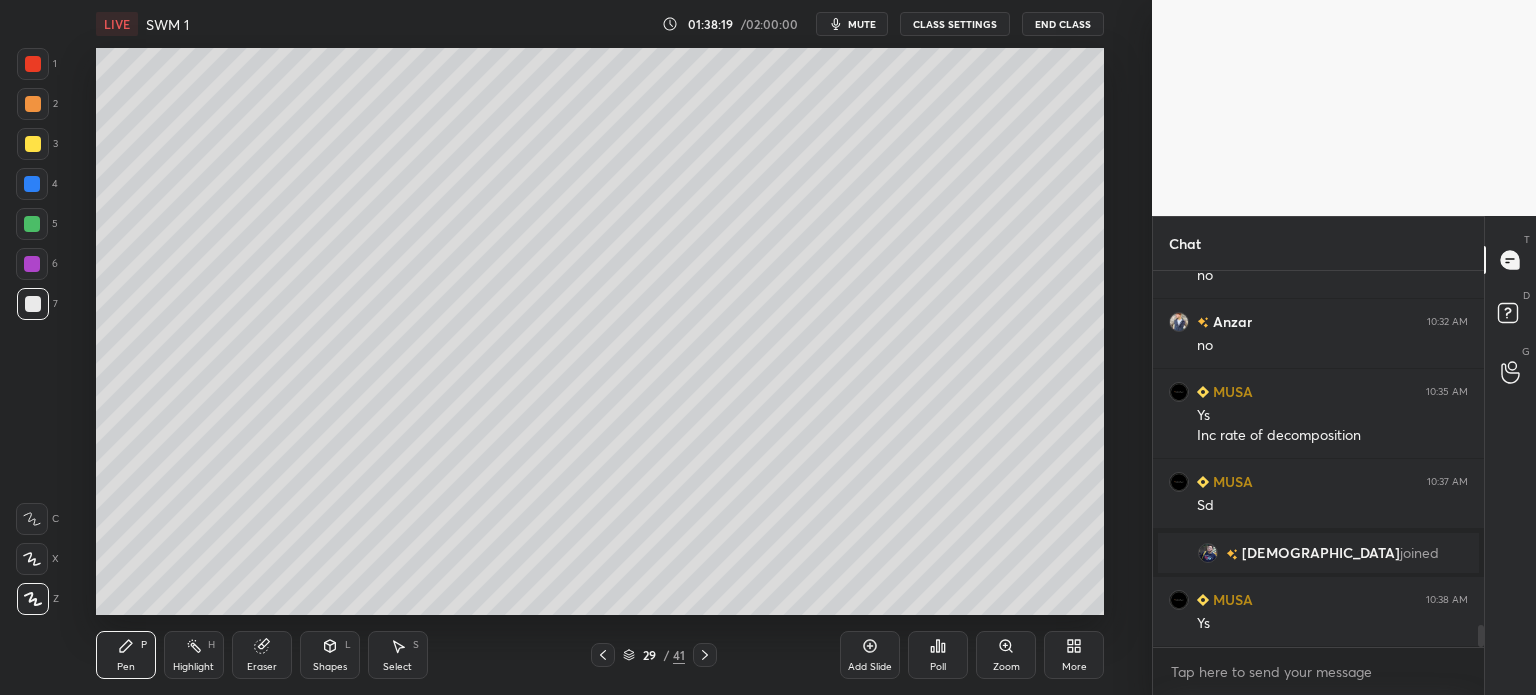 click 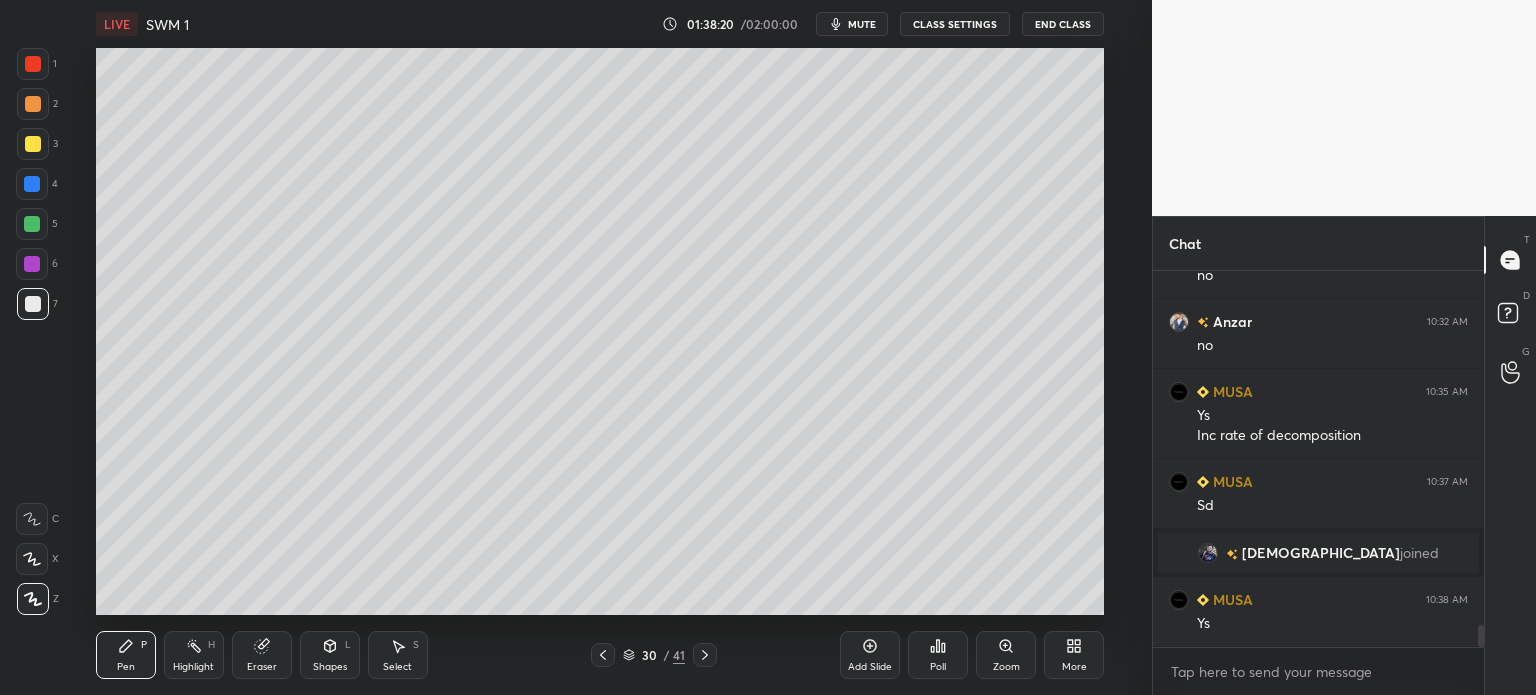 click at bounding box center [33, 144] 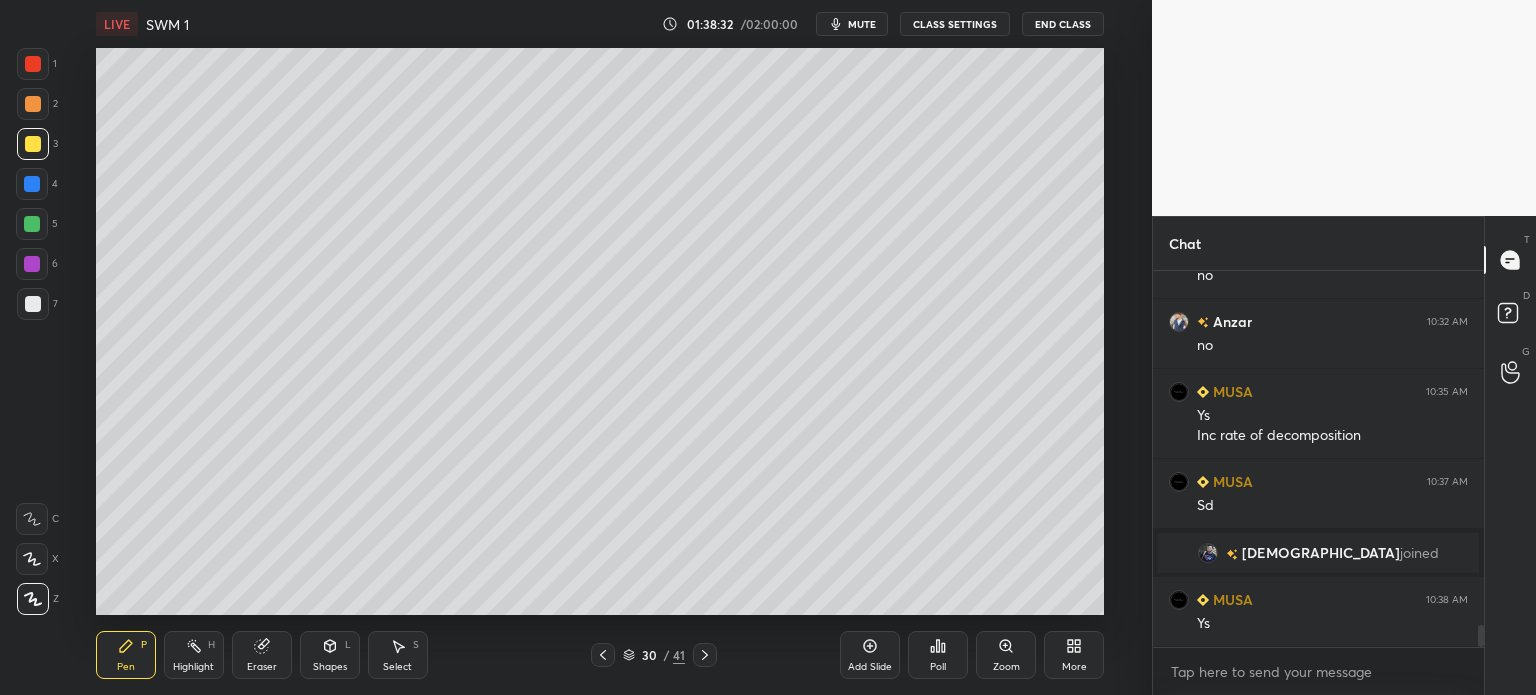 click at bounding box center [33, 304] 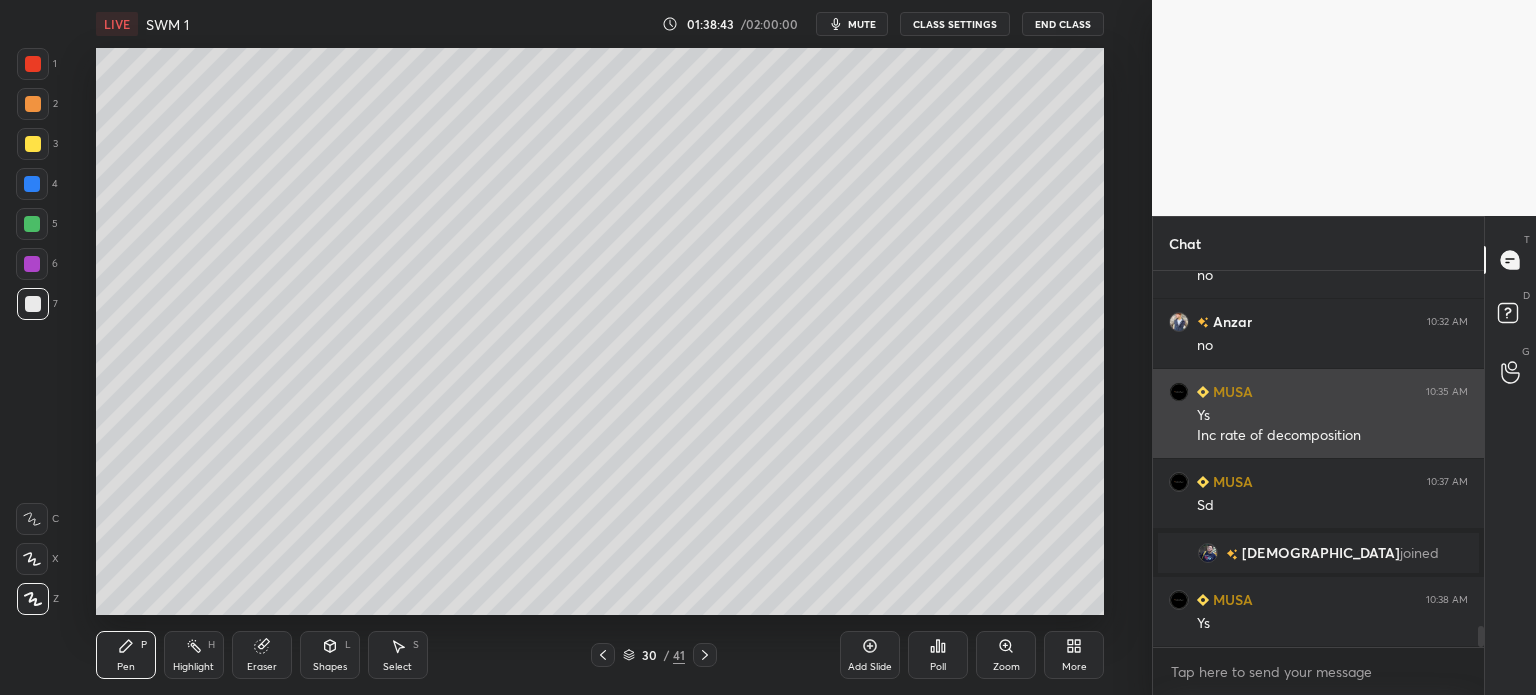 scroll, scrollTop: 6222, scrollLeft: 0, axis: vertical 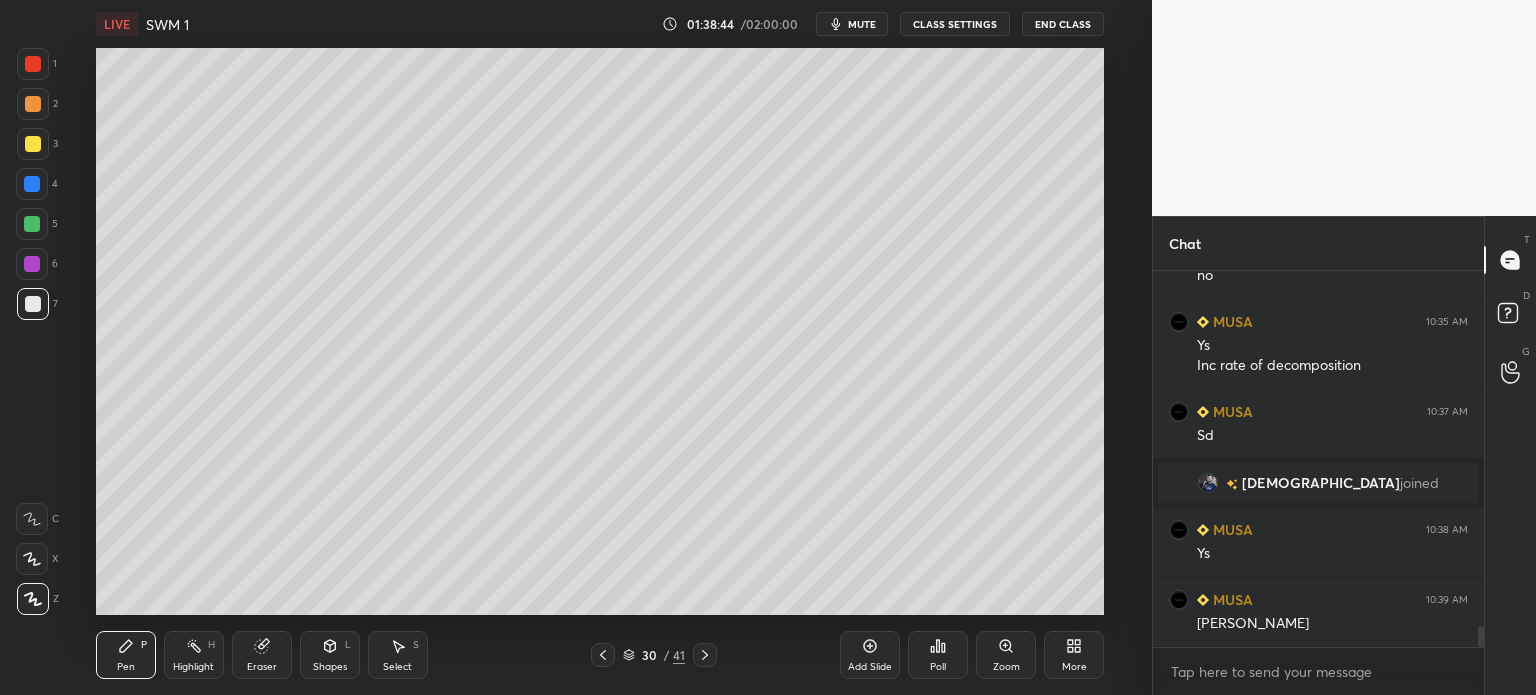 click at bounding box center [33, 144] 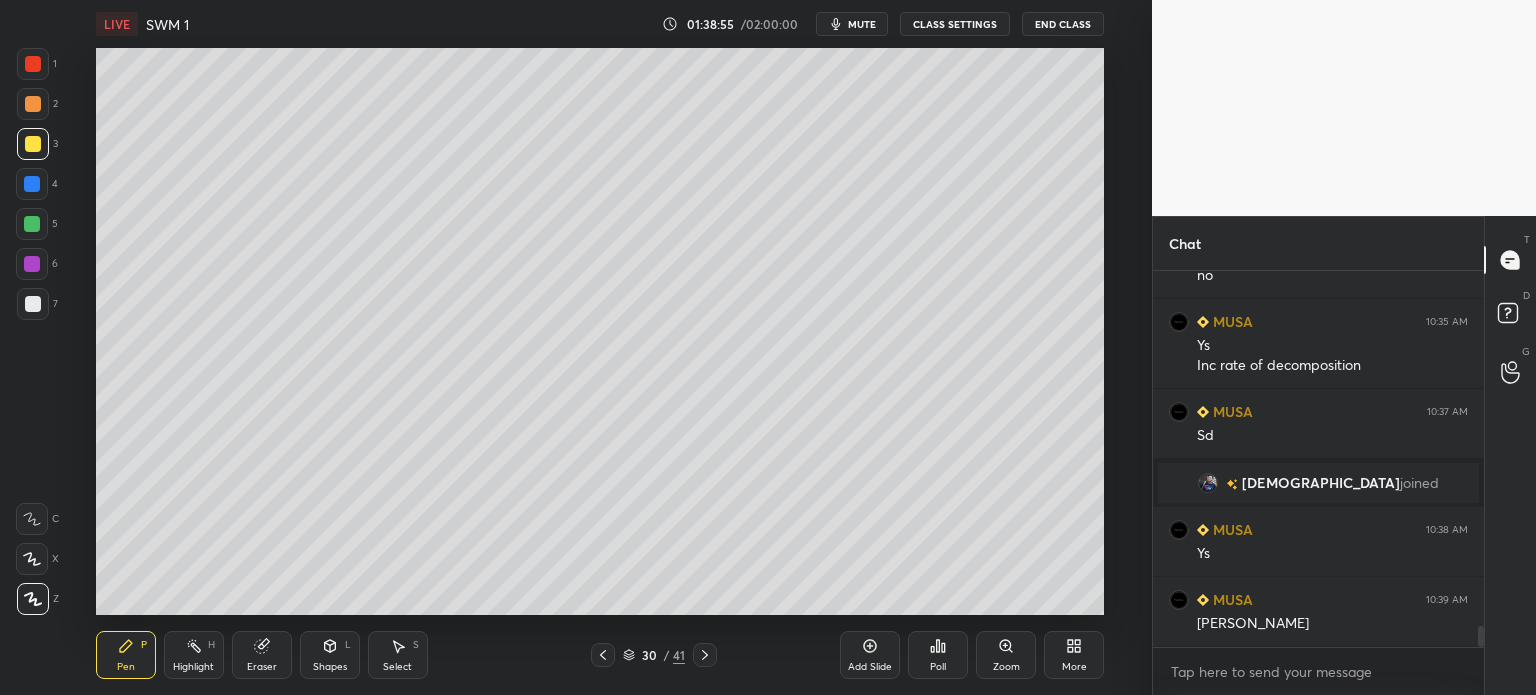 click at bounding box center [33, 104] 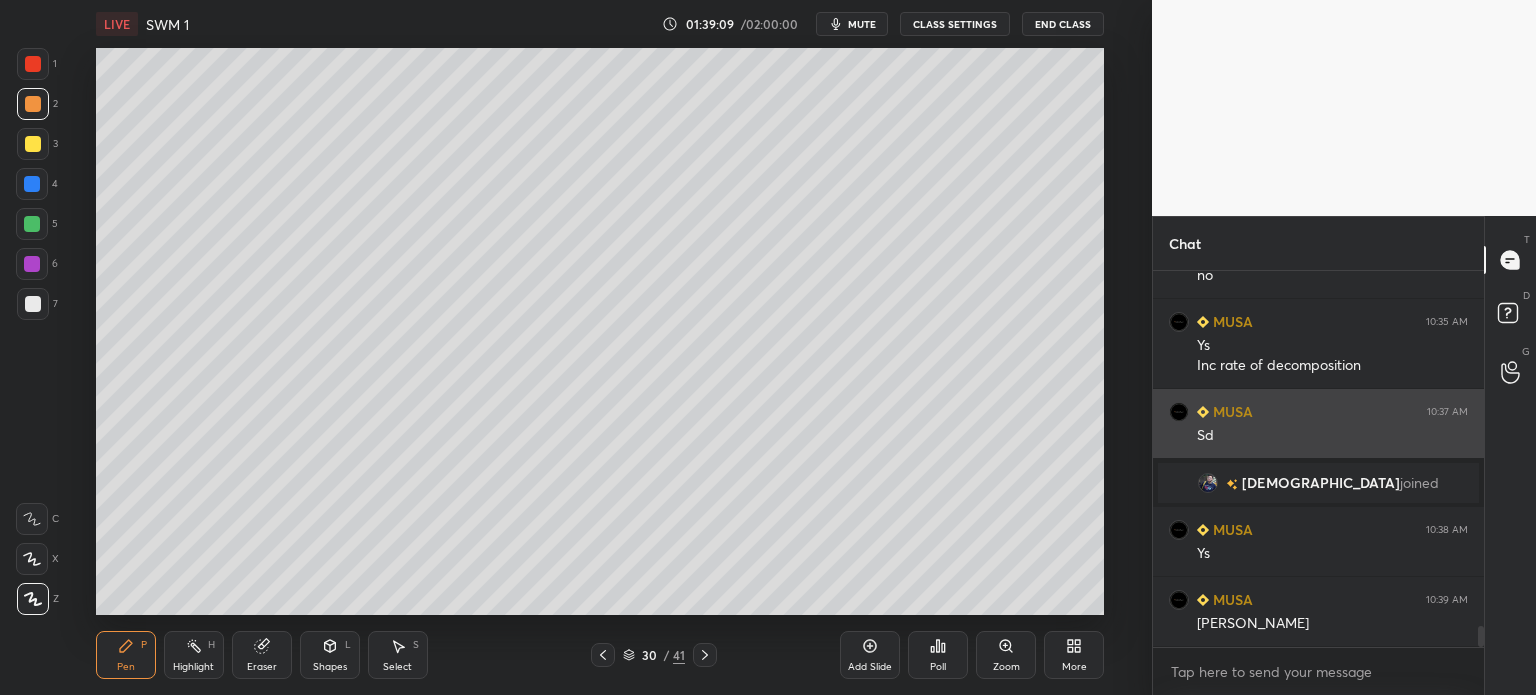 scroll, scrollTop: 6292, scrollLeft: 0, axis: vertical 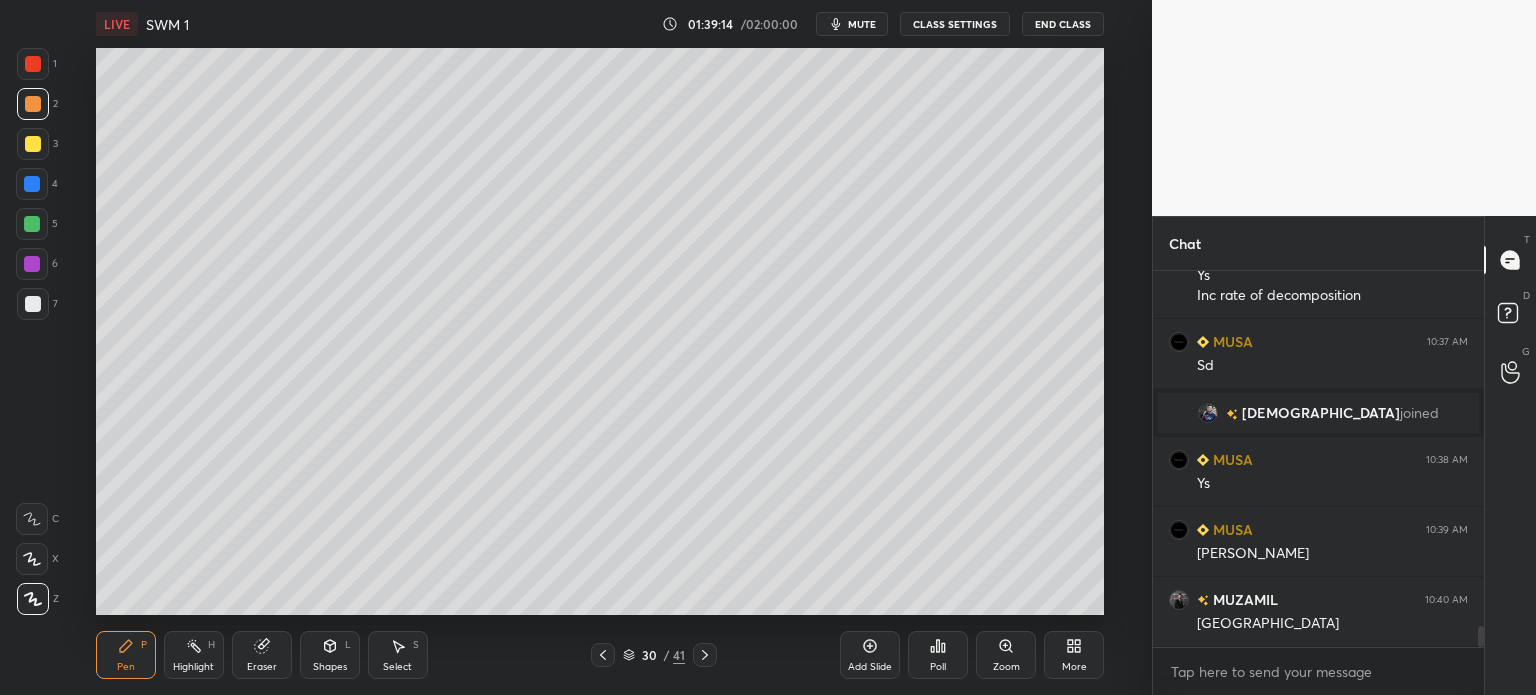 click at bounding box center (33, 304) 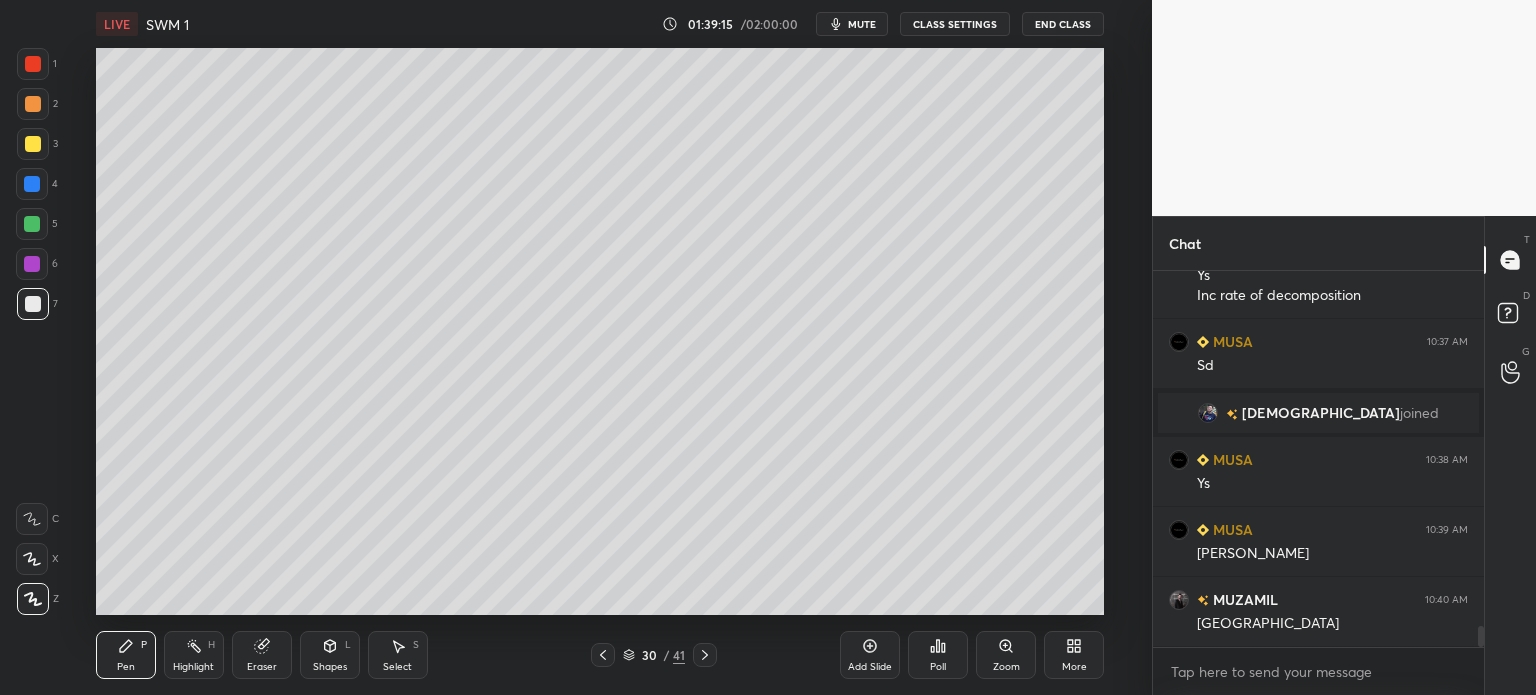 scroll, scrollTop: 6362, scrollLeft: 0, axis: vertical 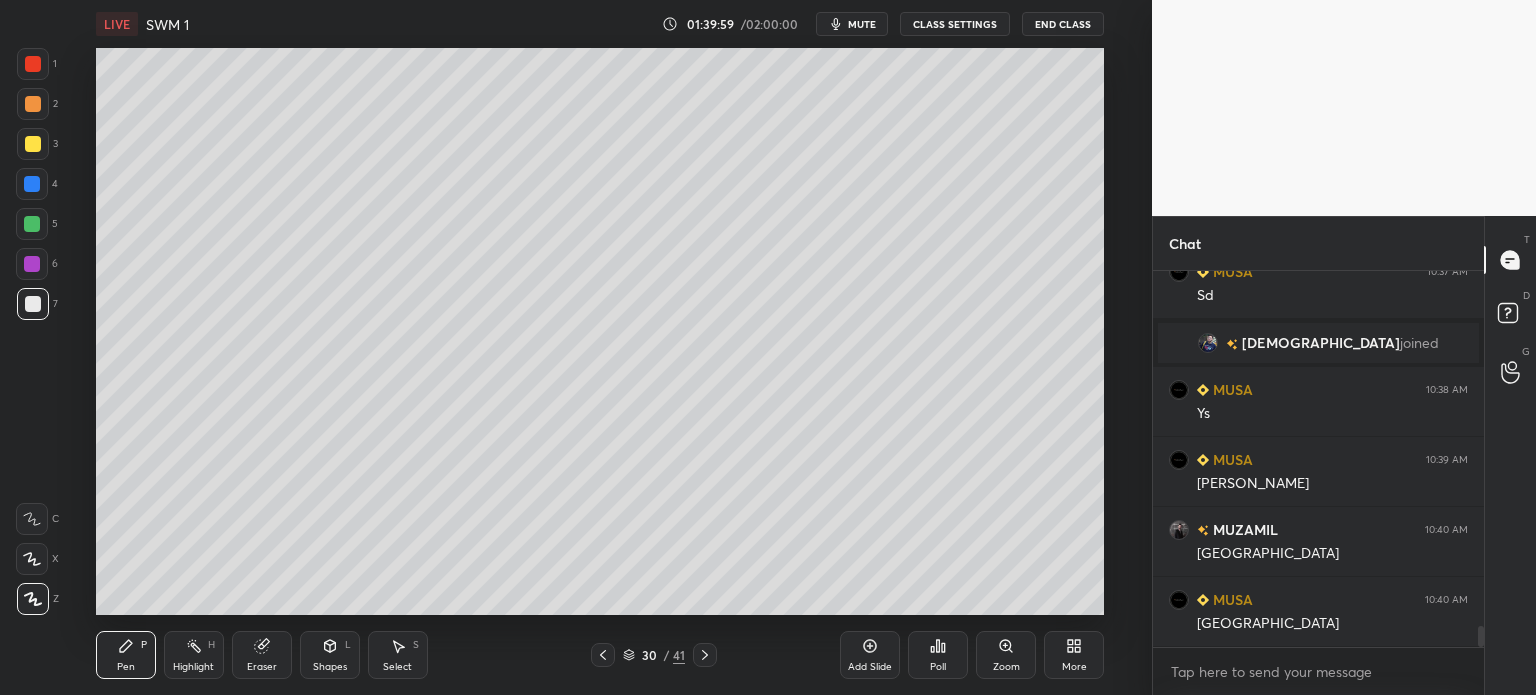 click at bounding box center (33, 144) 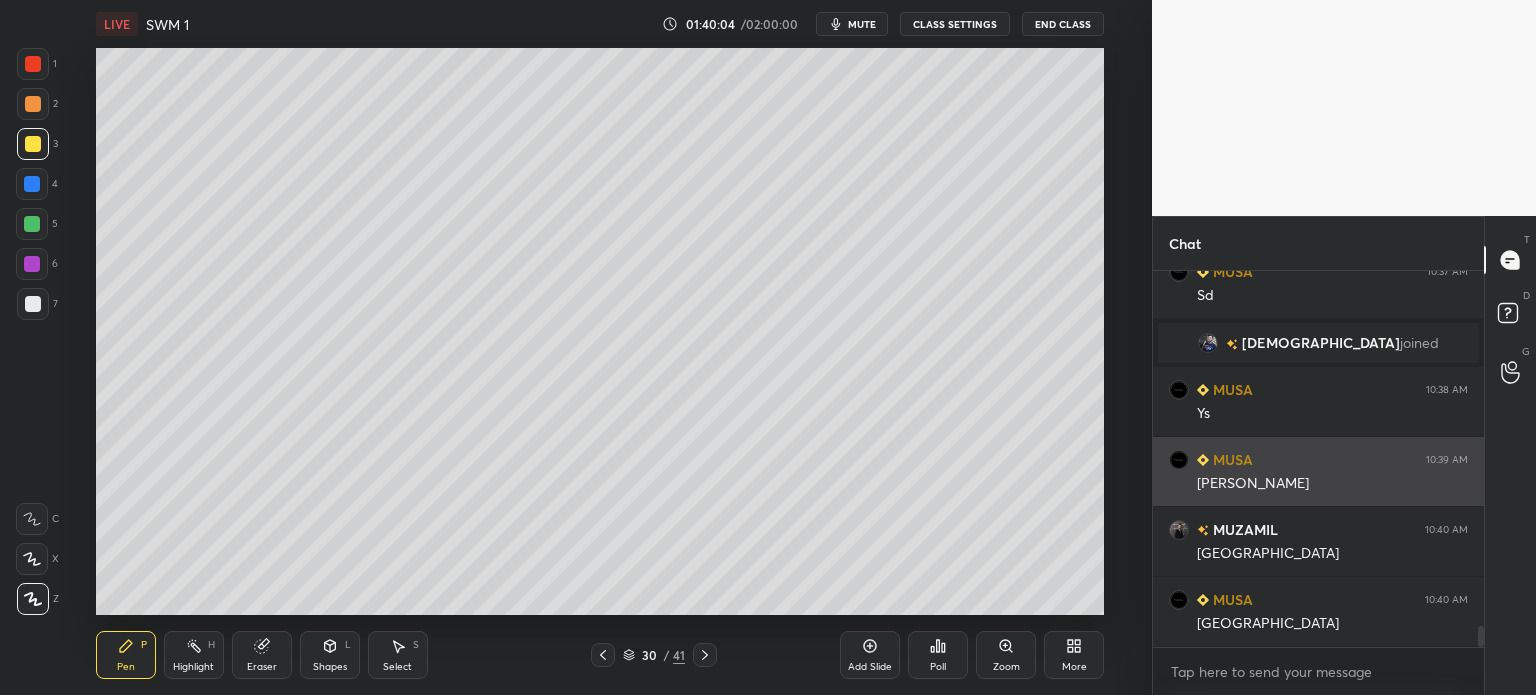 scroll, scrollTop: 6432, scrollLeft: 0, axis: vertical 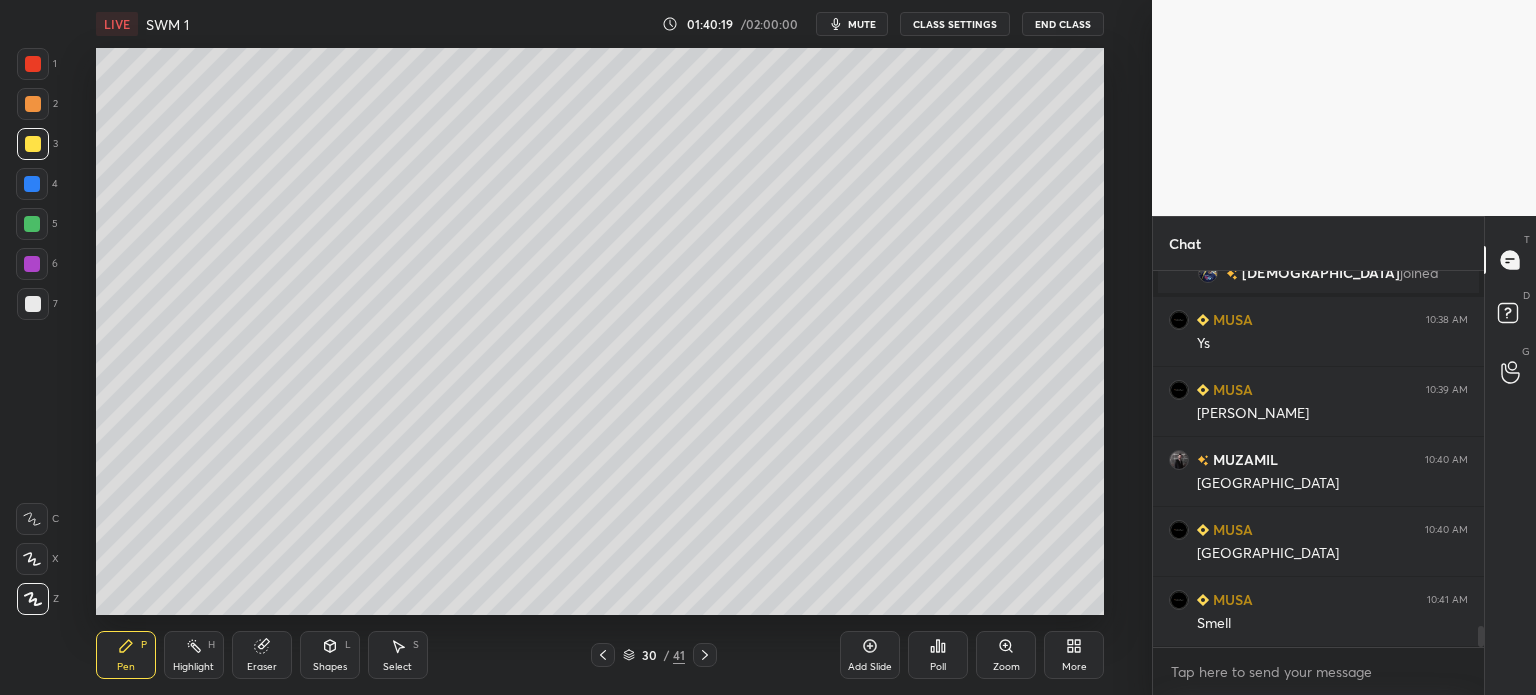 click at bounding box center [33, 304] 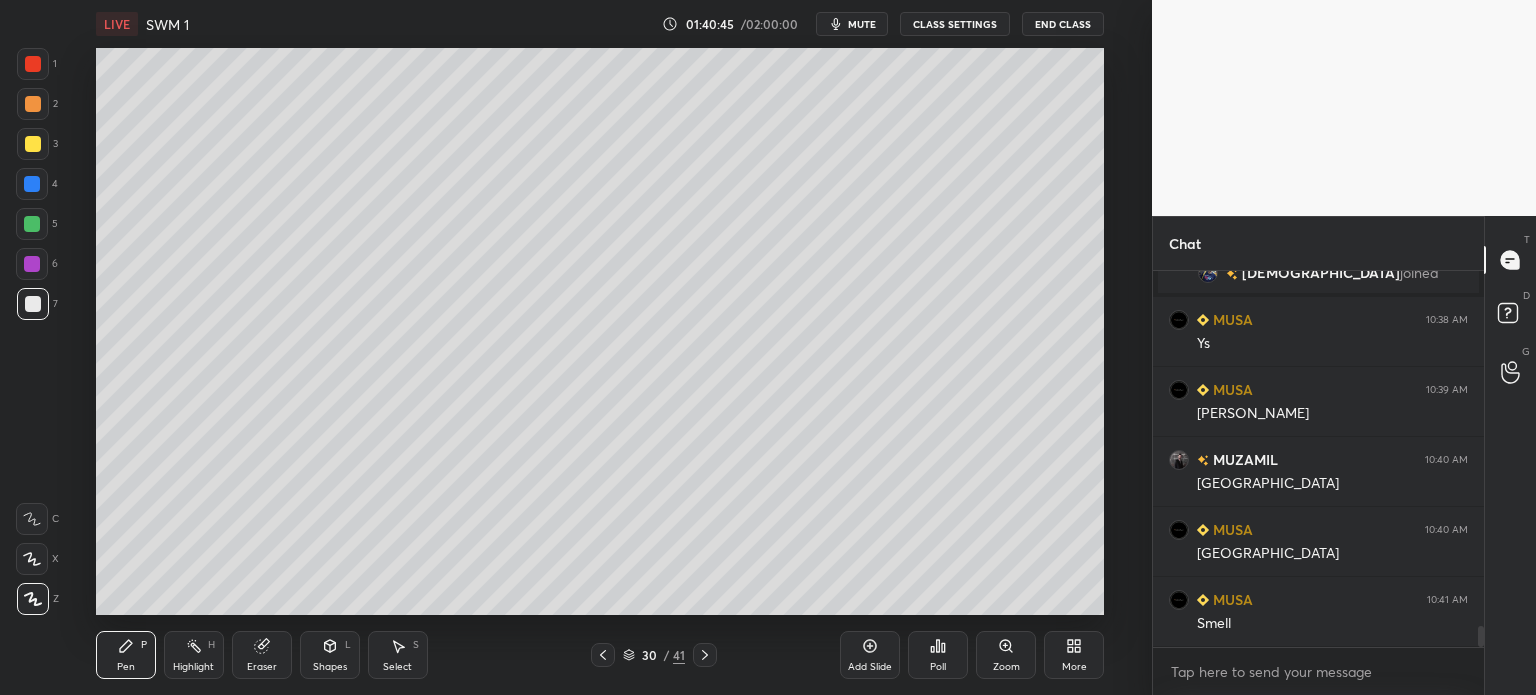 click at bounding box center (33, 144) 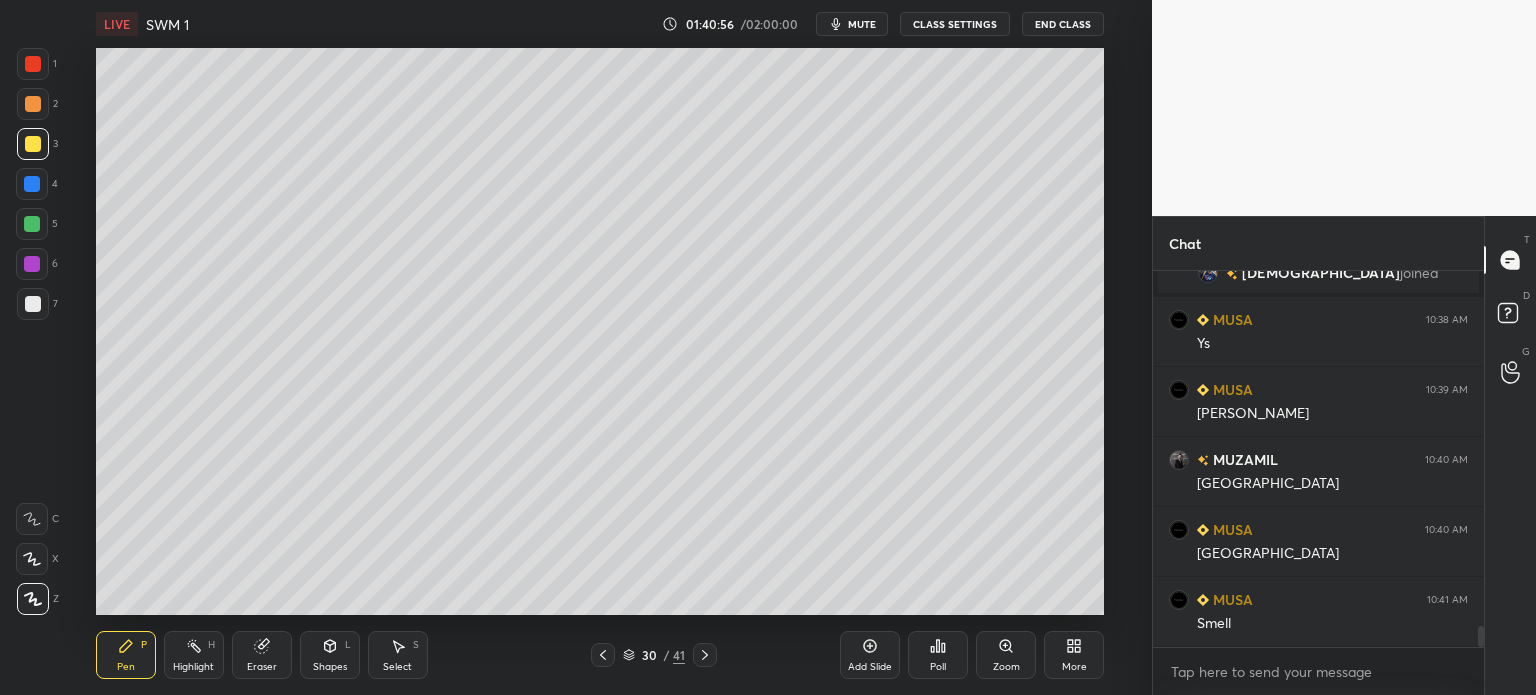 click on "Highlight H" at bounding box center (194, 655) 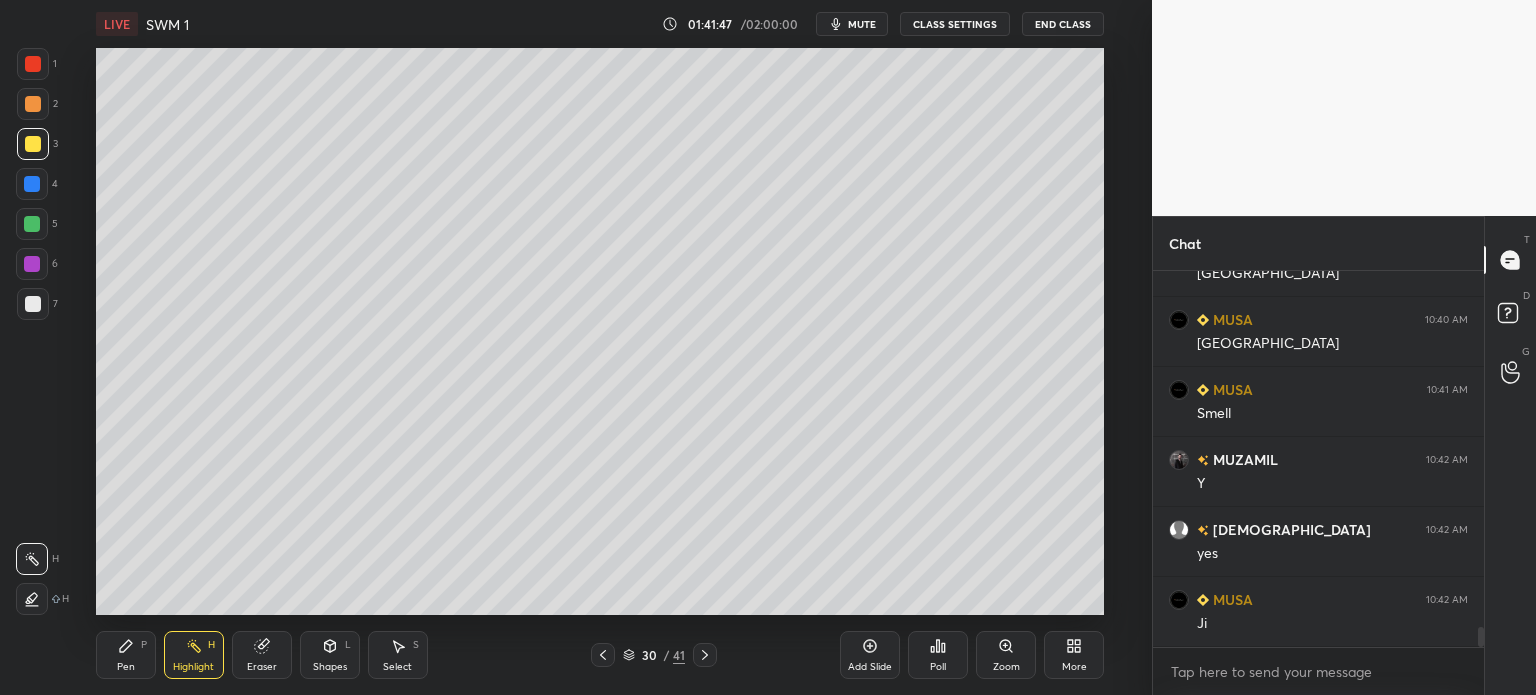 scroll, scrollTop: 6712, scrollLeft: 0, axis: vertical 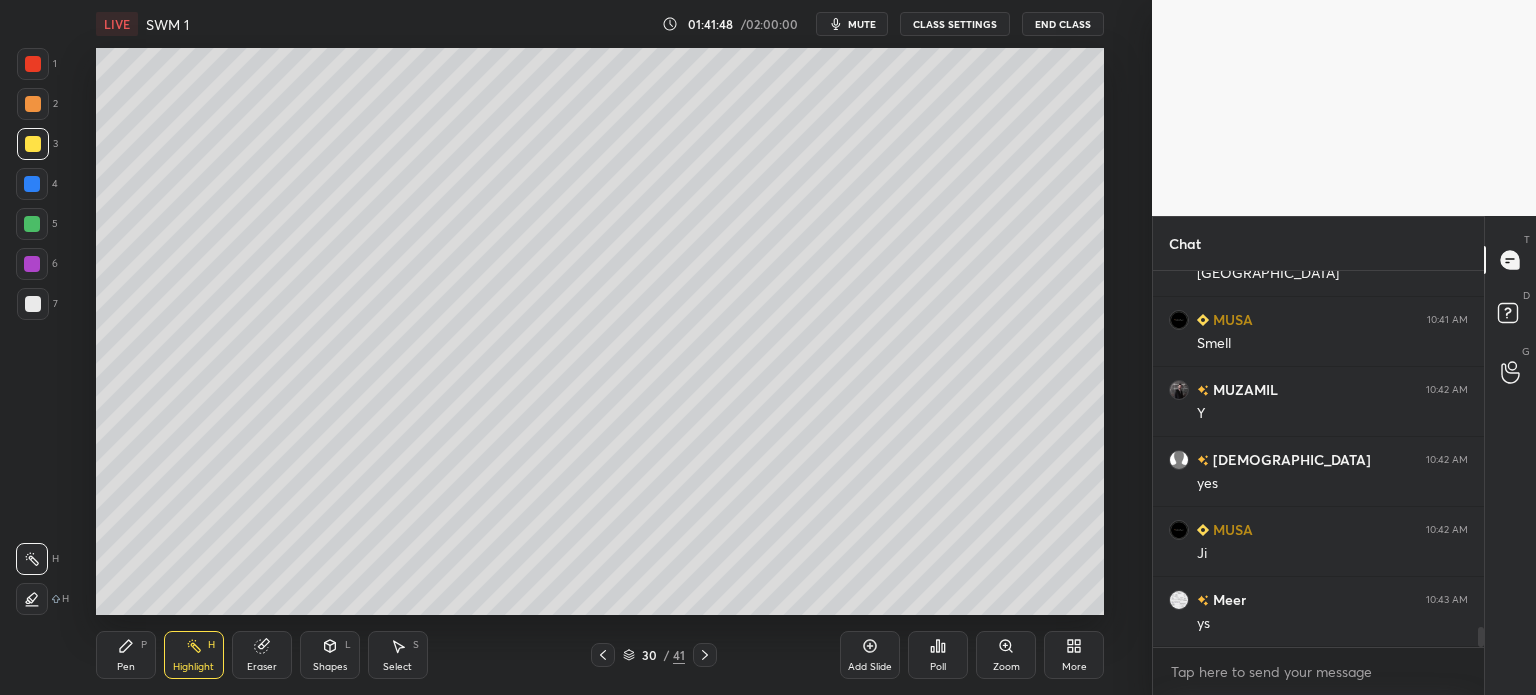 click on "Add Slide" at bounding box center (870, 655) 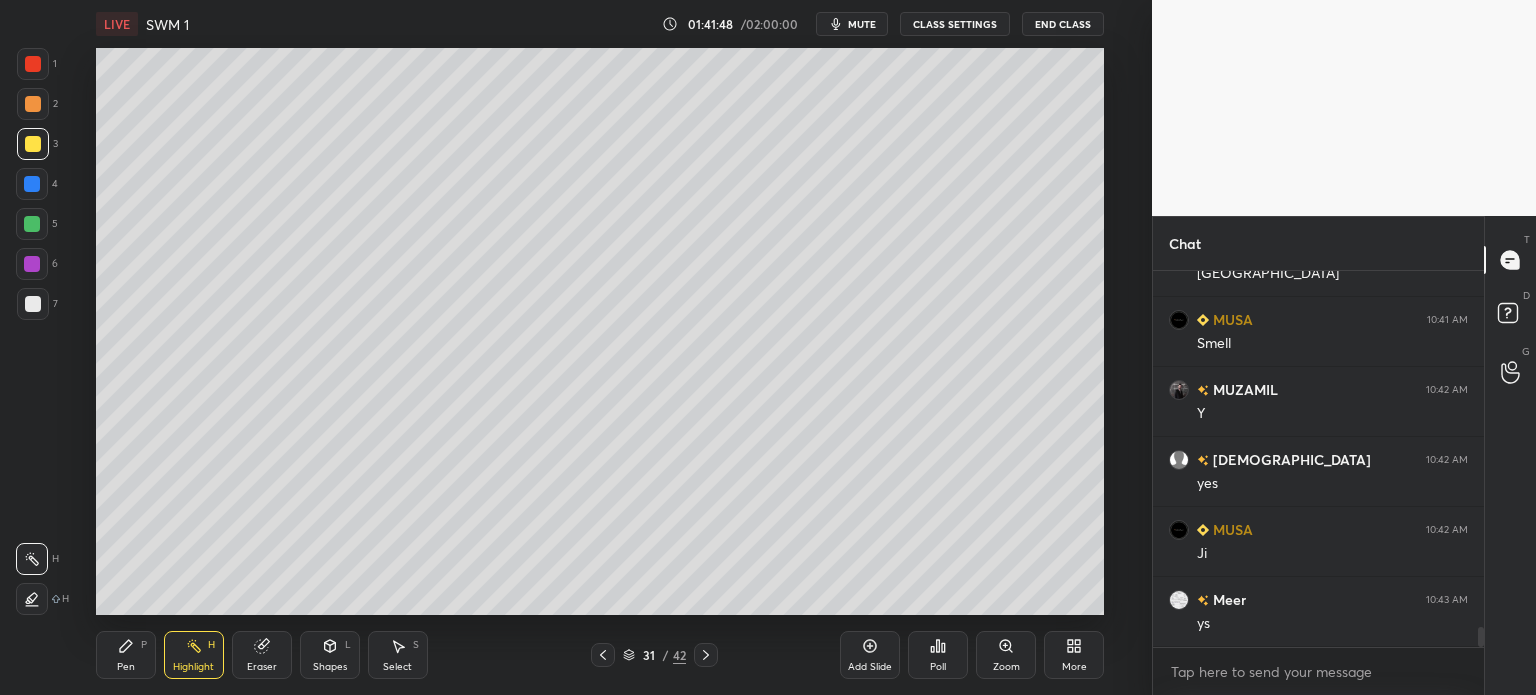 scroll, scrollTop: 6782, scrollLeft: 0, axis: vertical 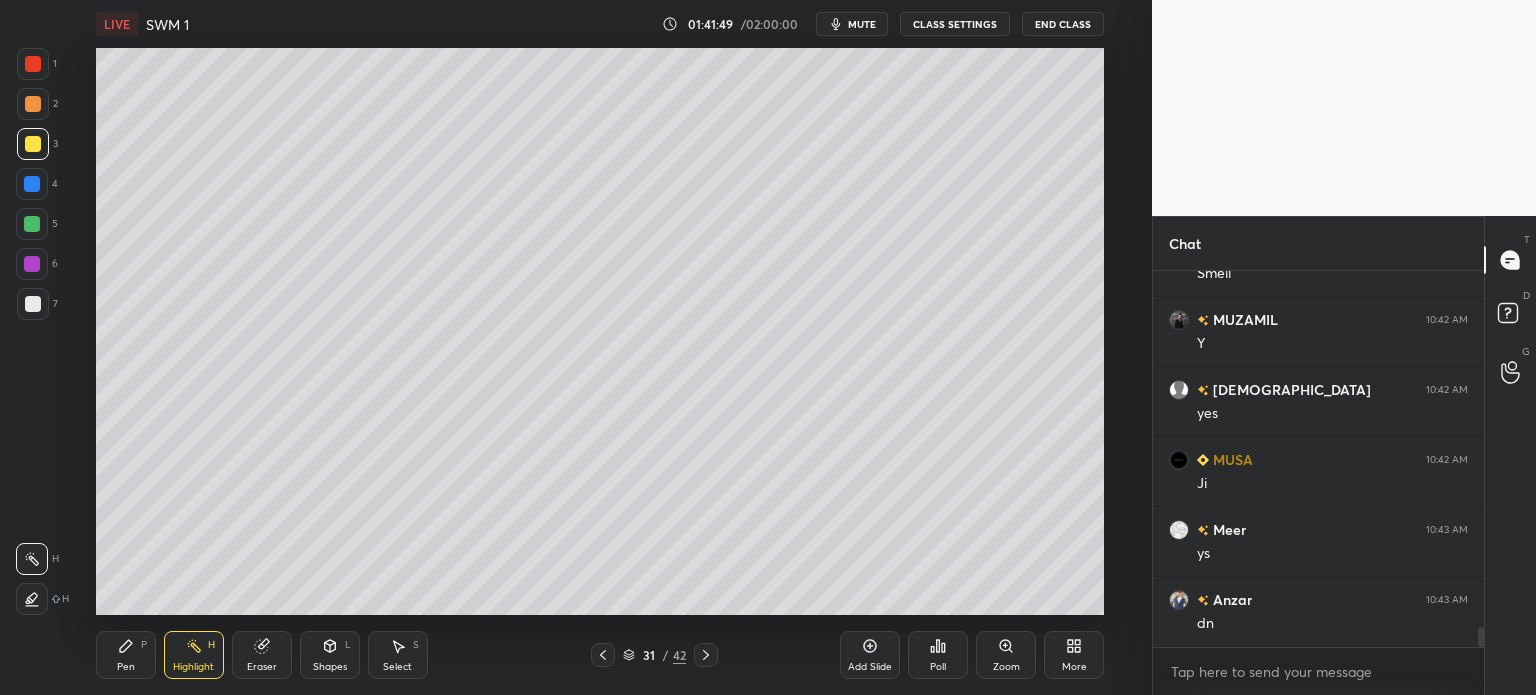 click at bounding box center (33, 104) 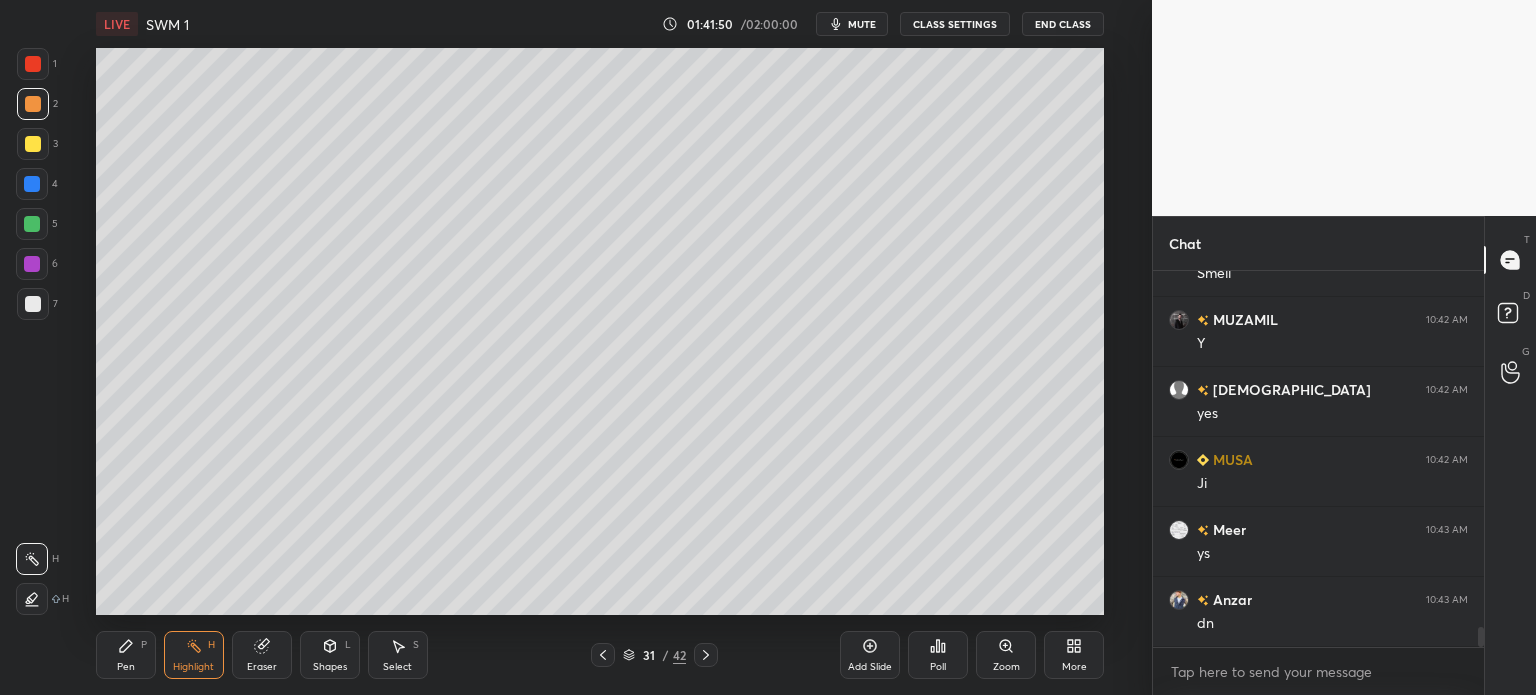 scroll, scrollTop: 6852, scrollLeft: 0, axis: vertical 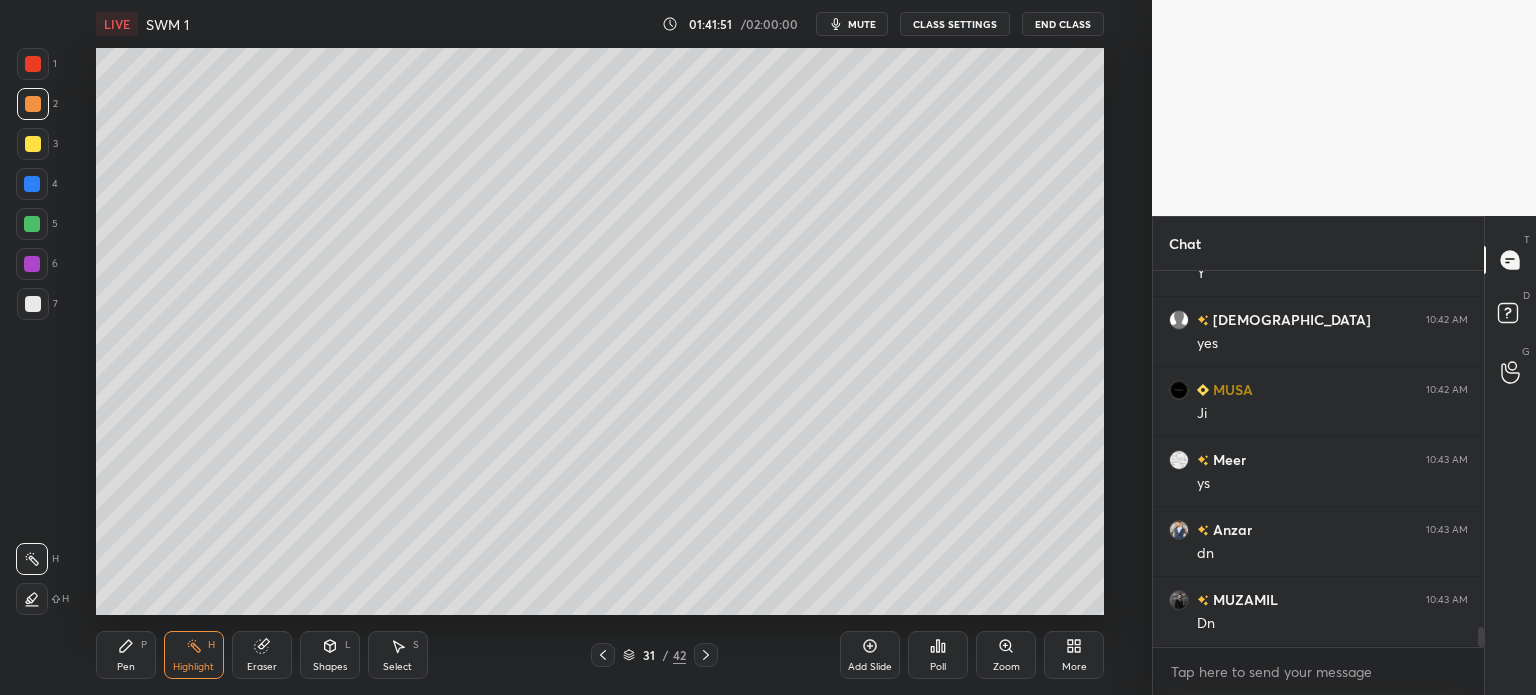 click on "Pen P" at bounding box center (126, 655) 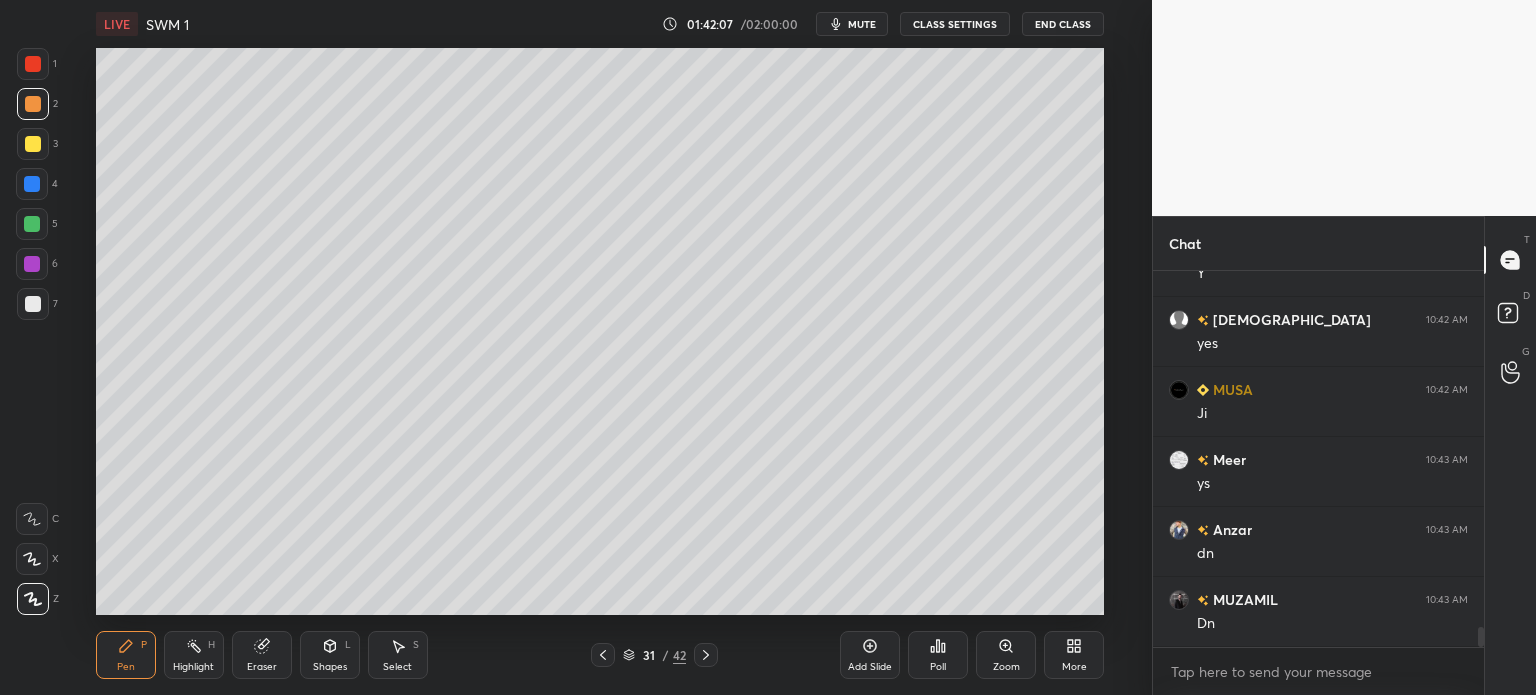 click at bounding box center (33, 304) 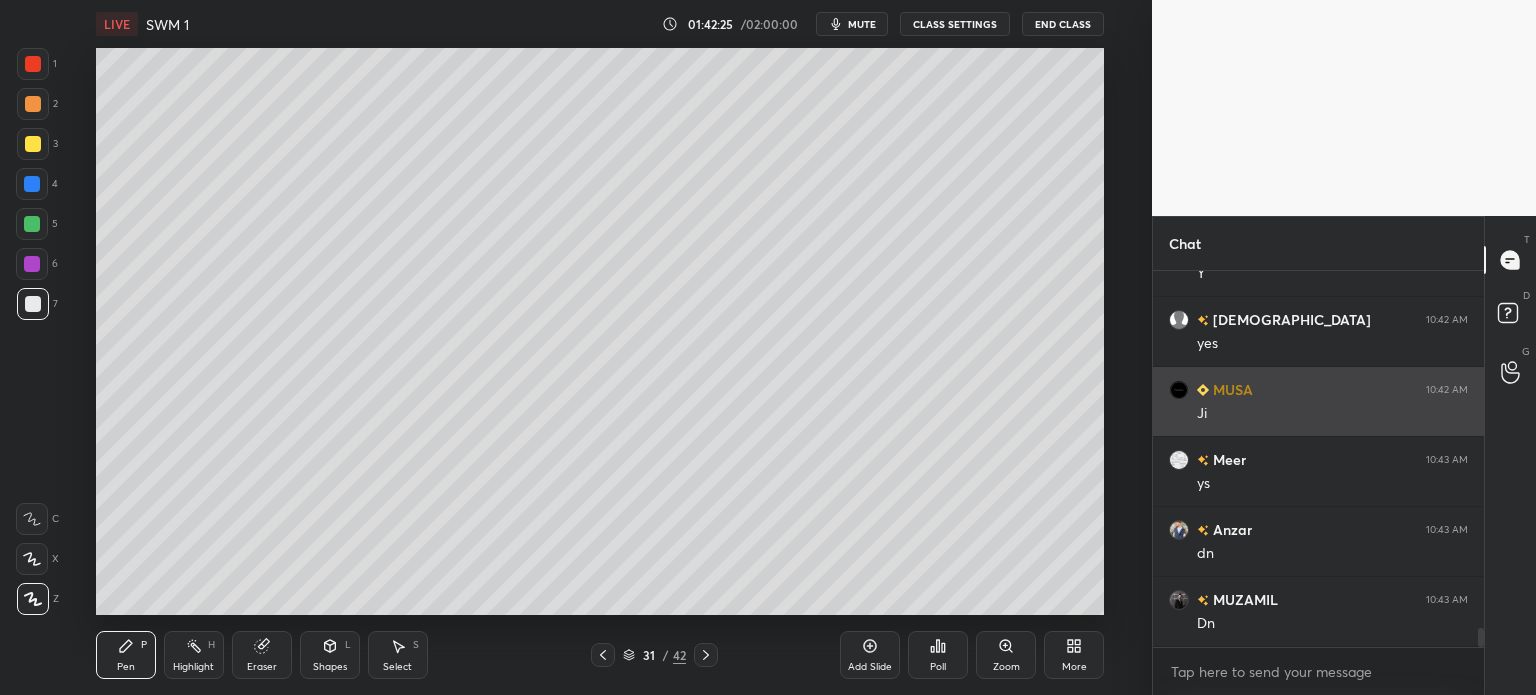scroll, scrollTop: 6900, scrollLeft: 0, axis: vertical 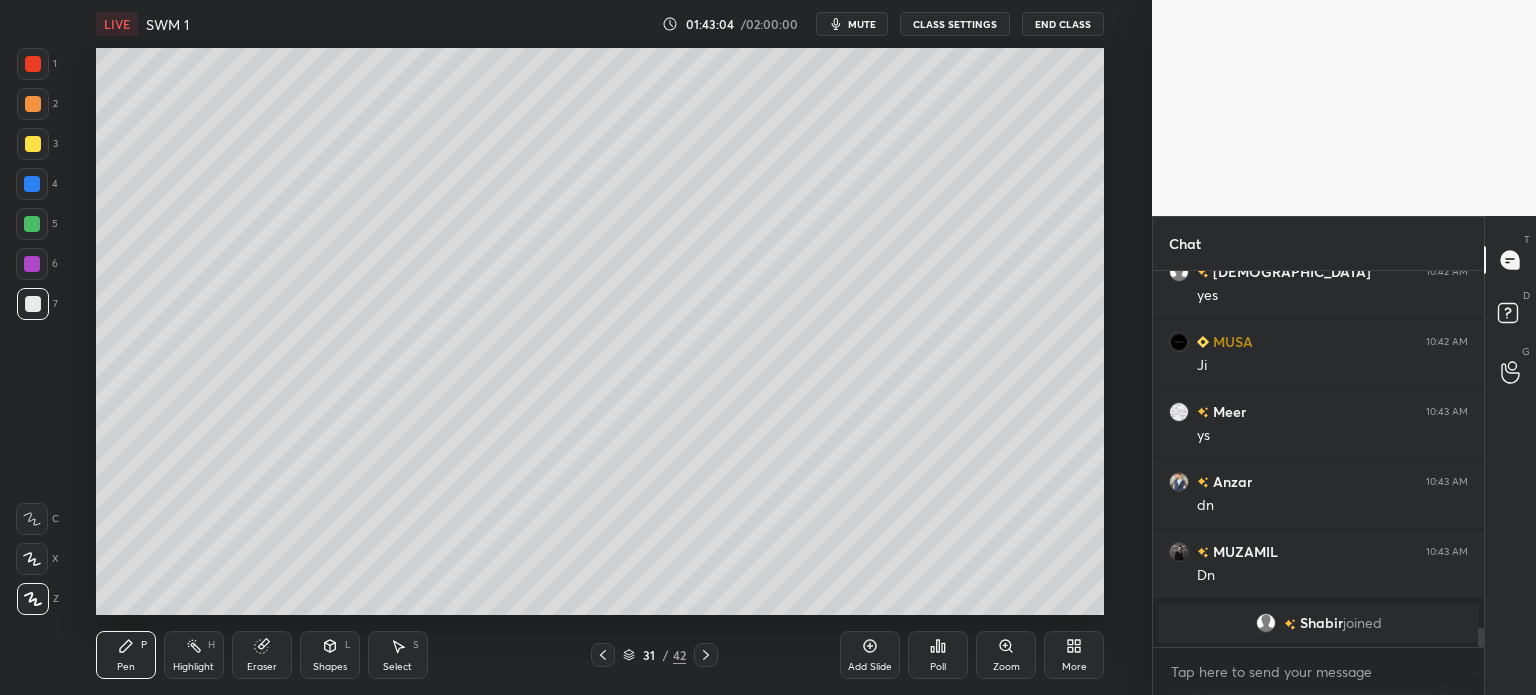 click at bounding box center (33, 144) 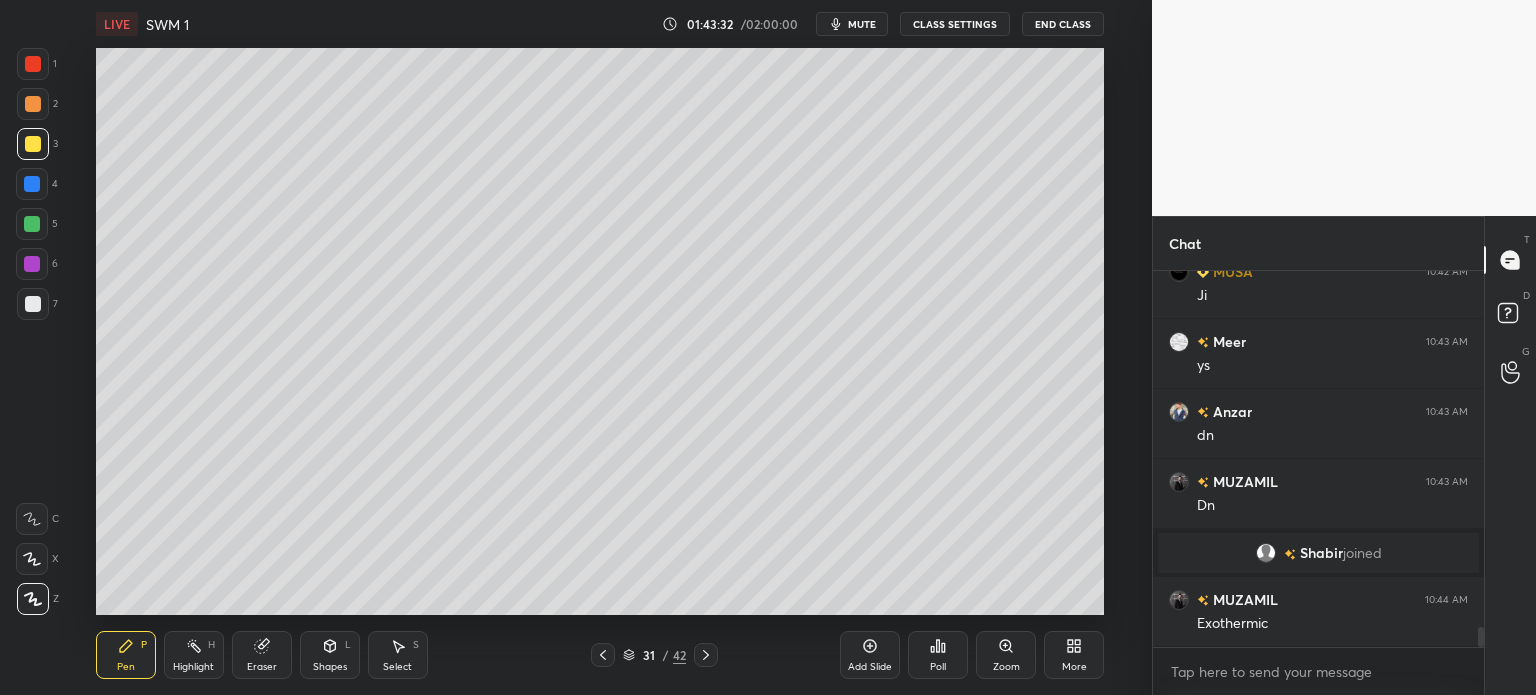 scroll, scrollTop: 6730, scrollLeft: 0, axis: vertical 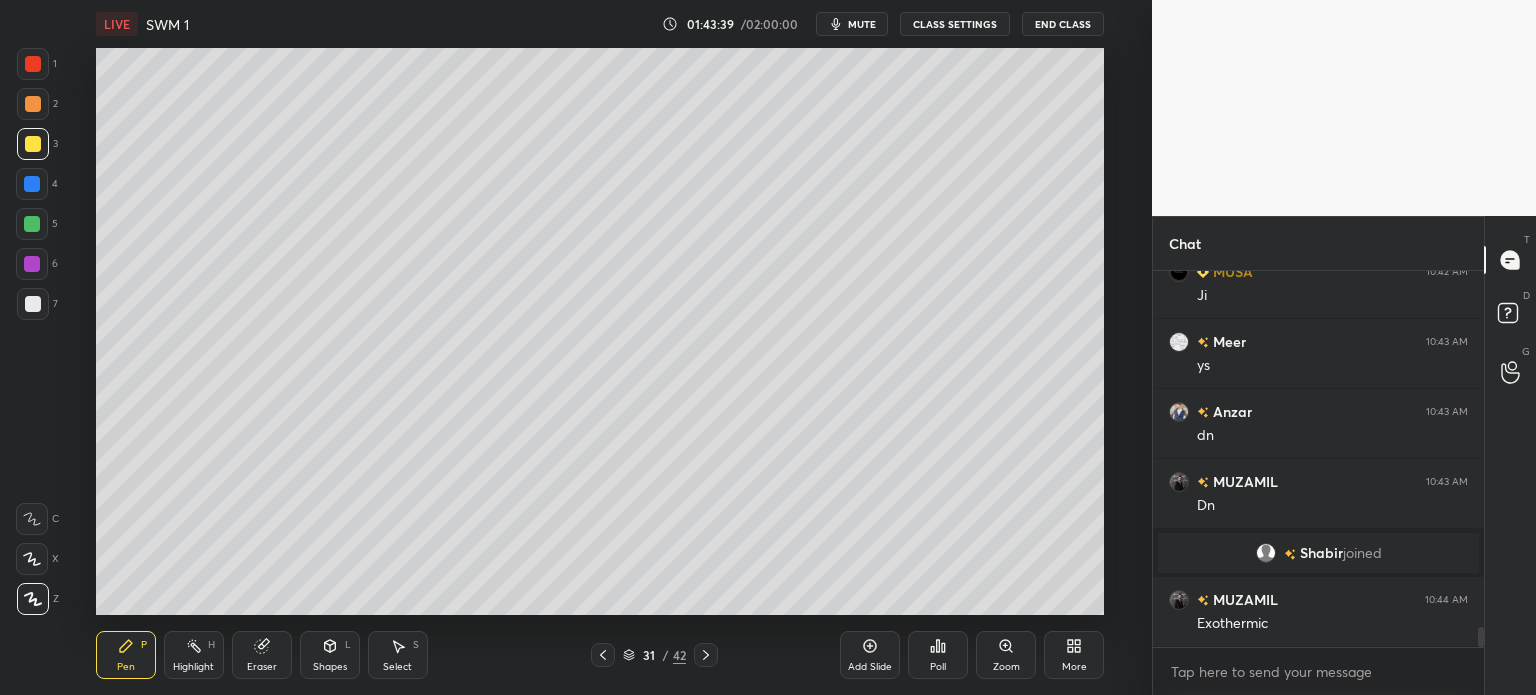 click at bounding box center (33, 104) 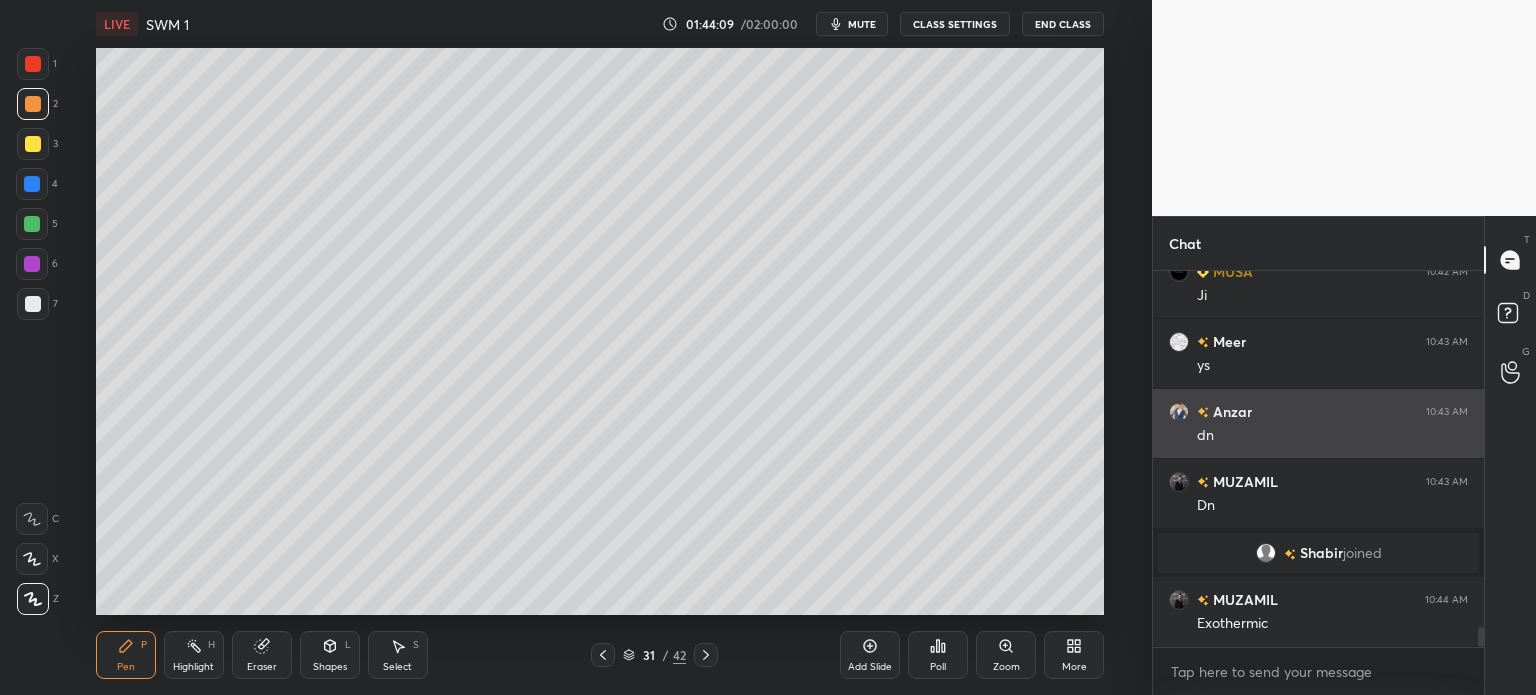 scroll, scrollTop: 6800, scrollLeft: 0, axis: vertical 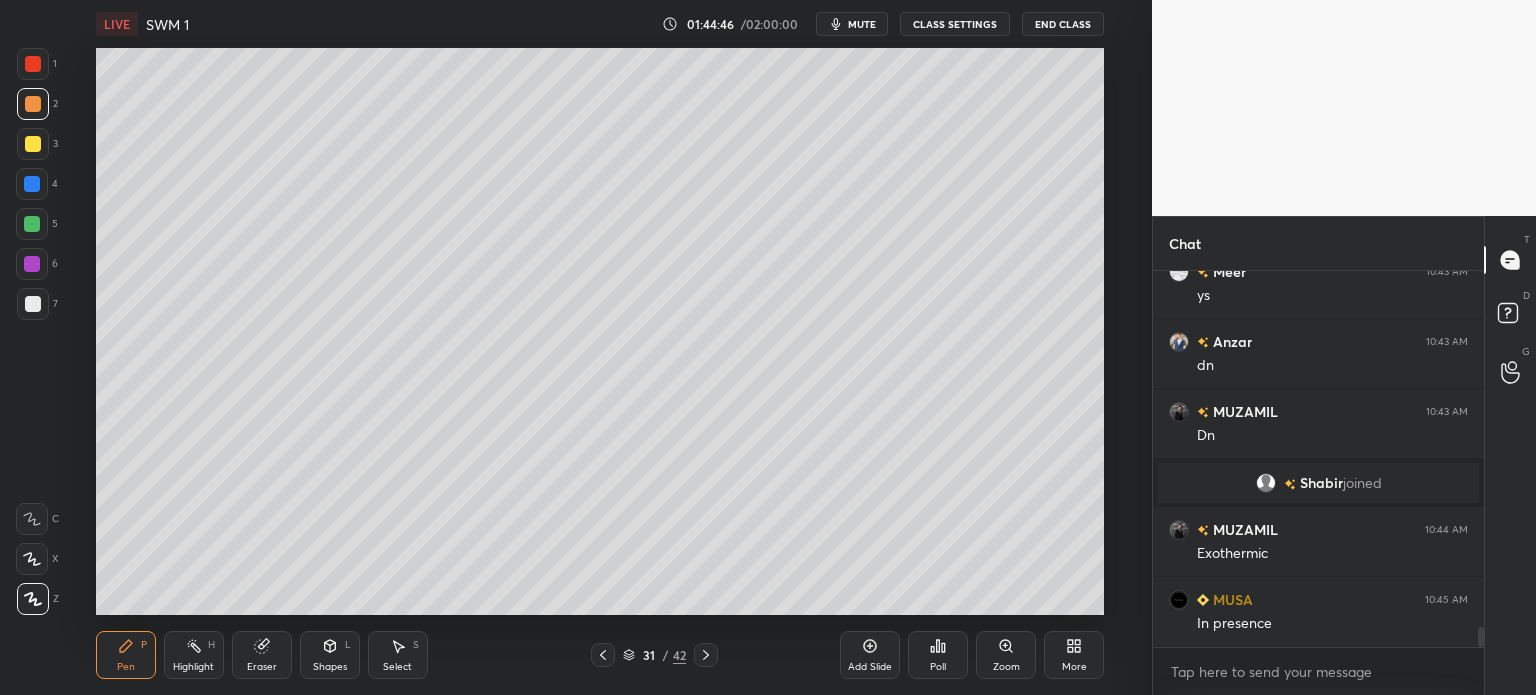 click at bounding box center (33, 304) 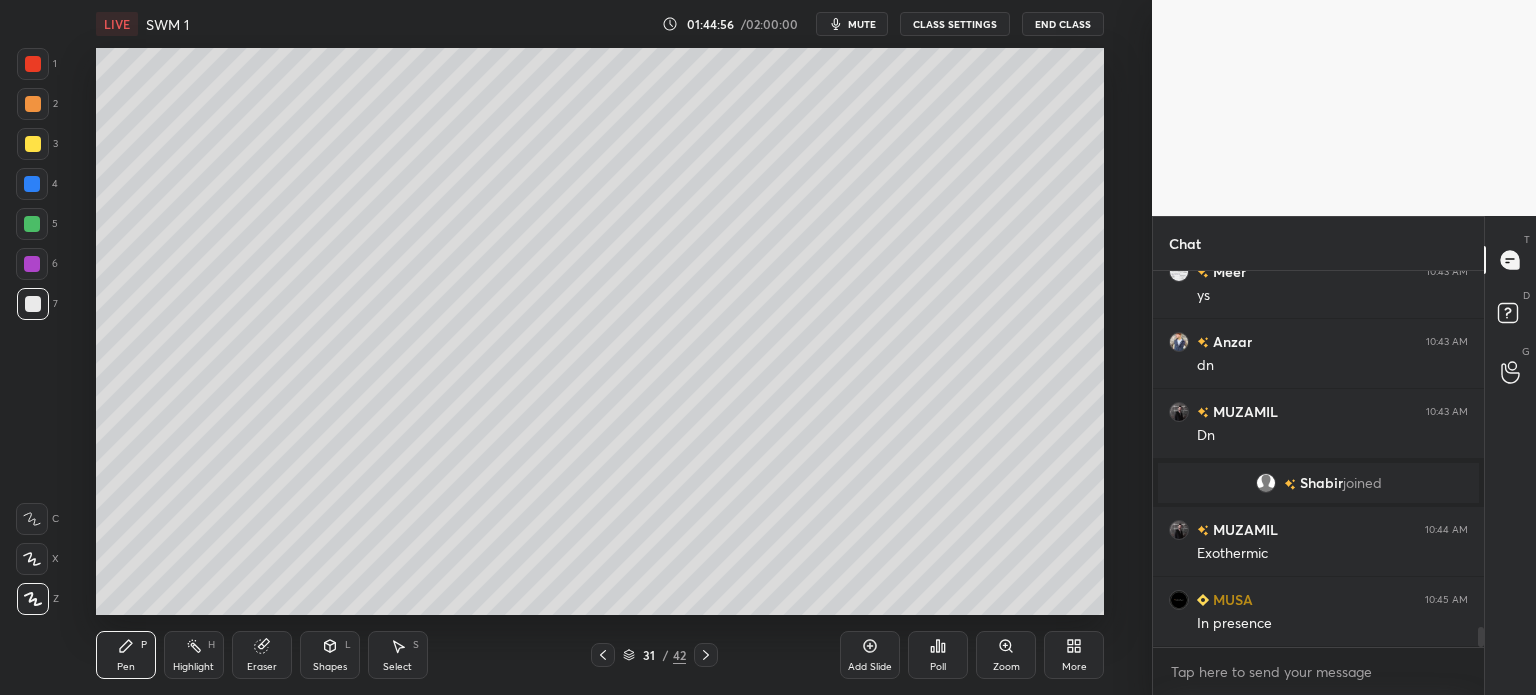 click on "Eraser" at bounding box center [262, 667] 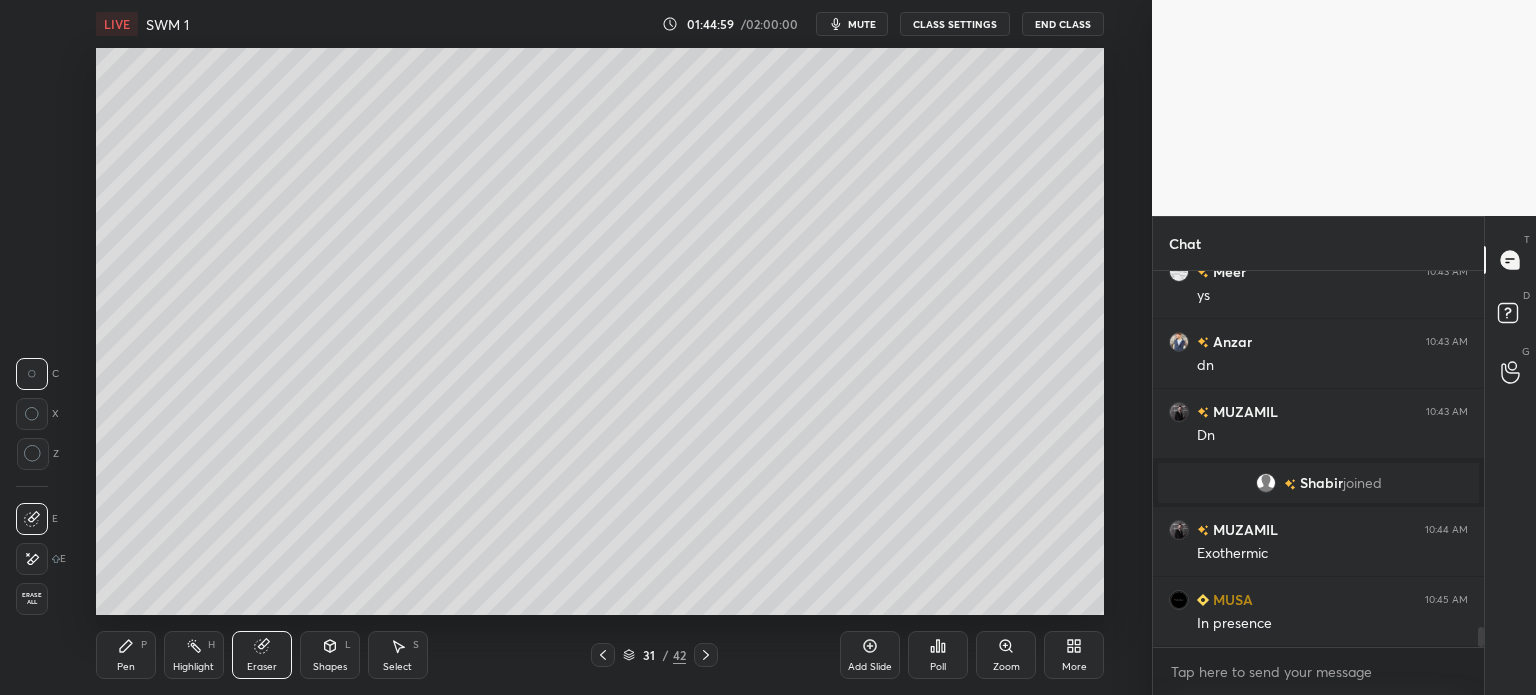 click on "Pen P" at bounding box center (126, 655) 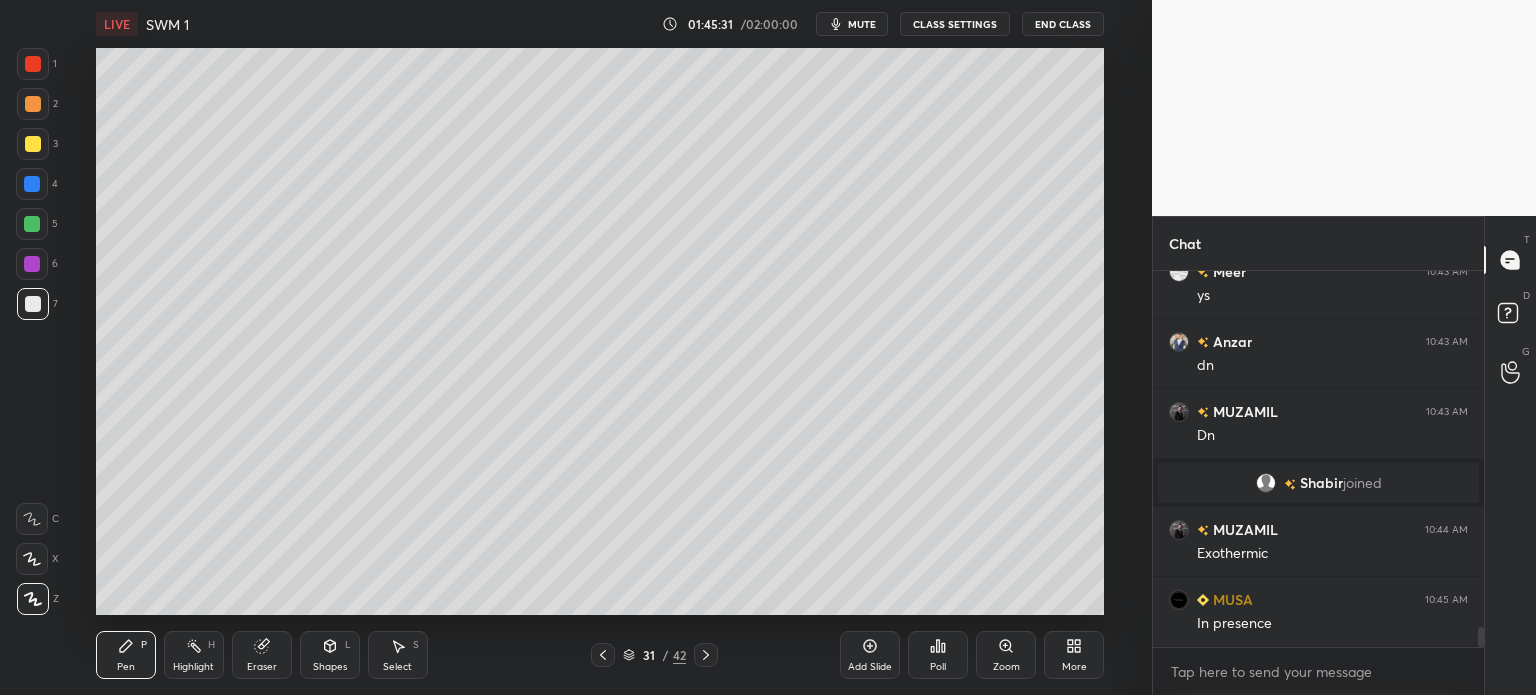 click 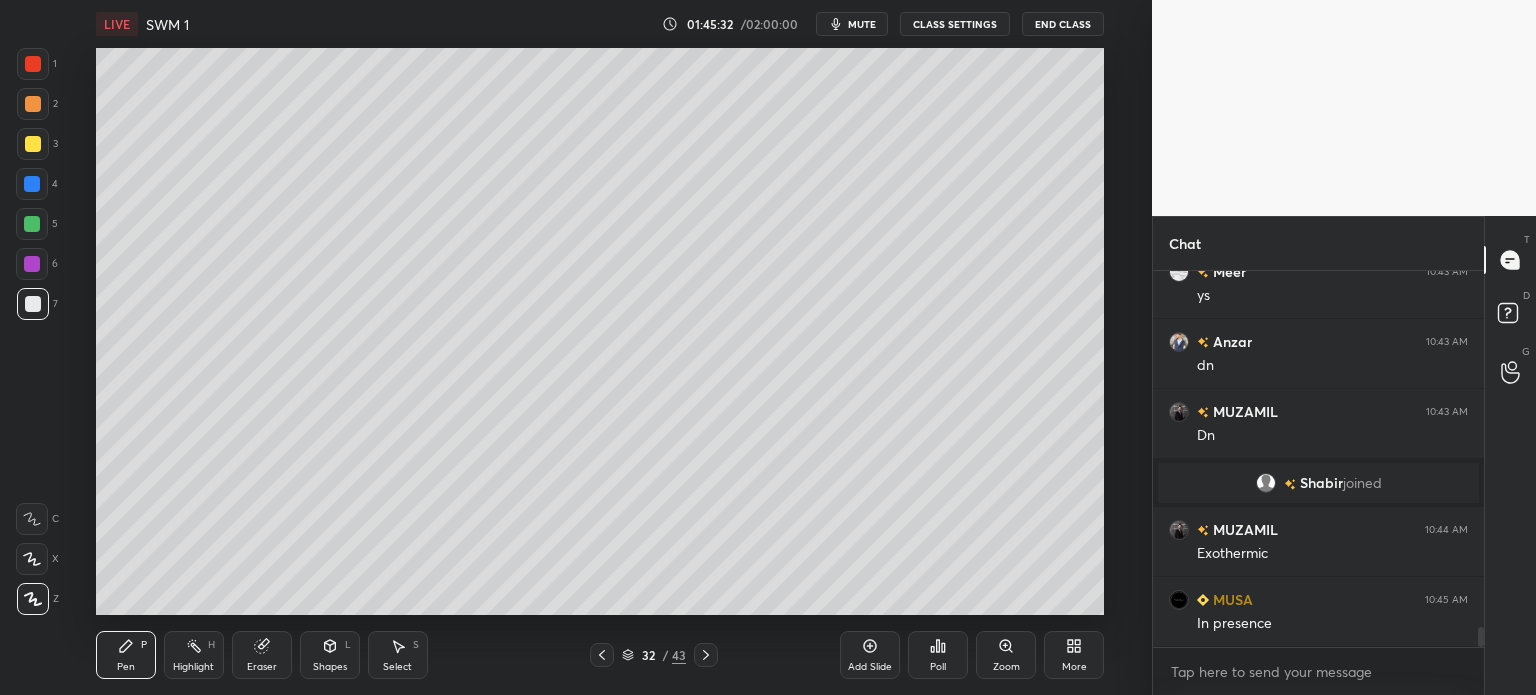 click at bounding box center [33, 144] 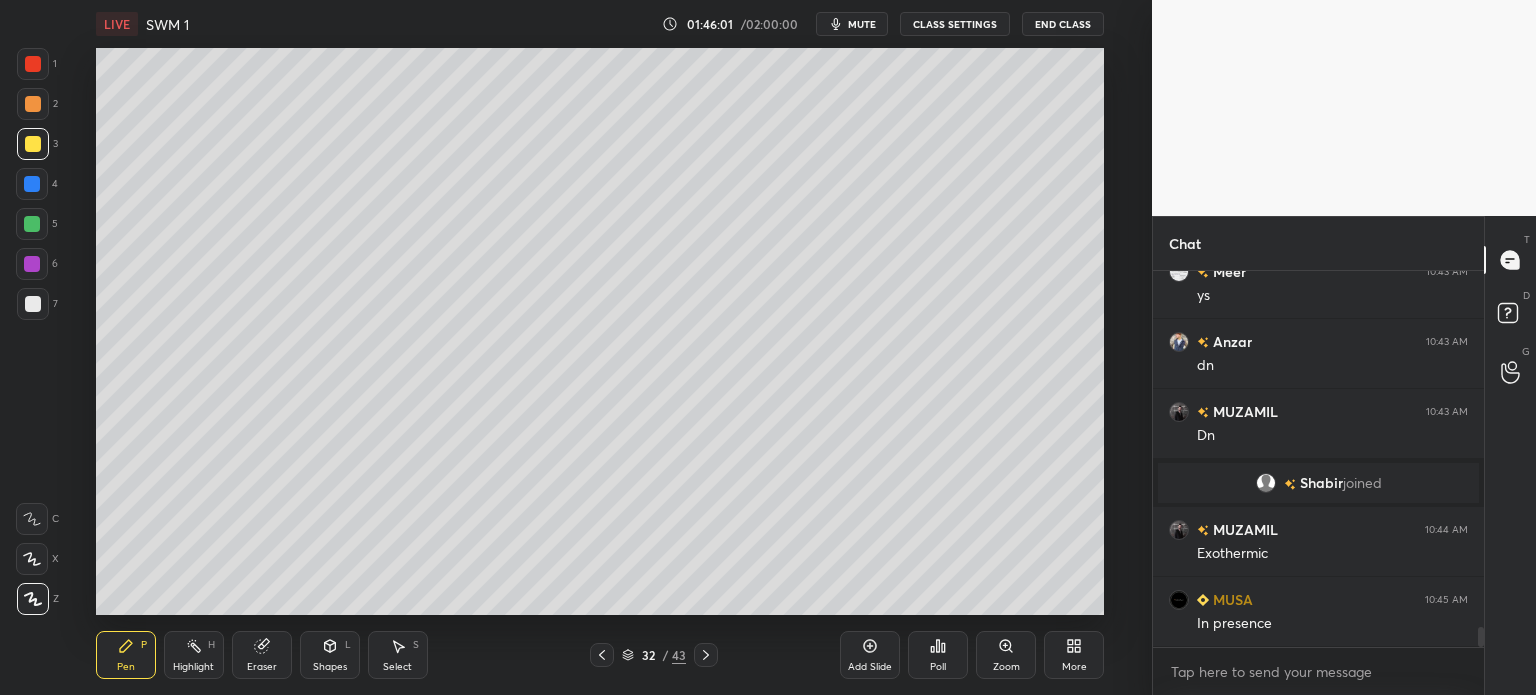 click at bounding box center [33, 304] 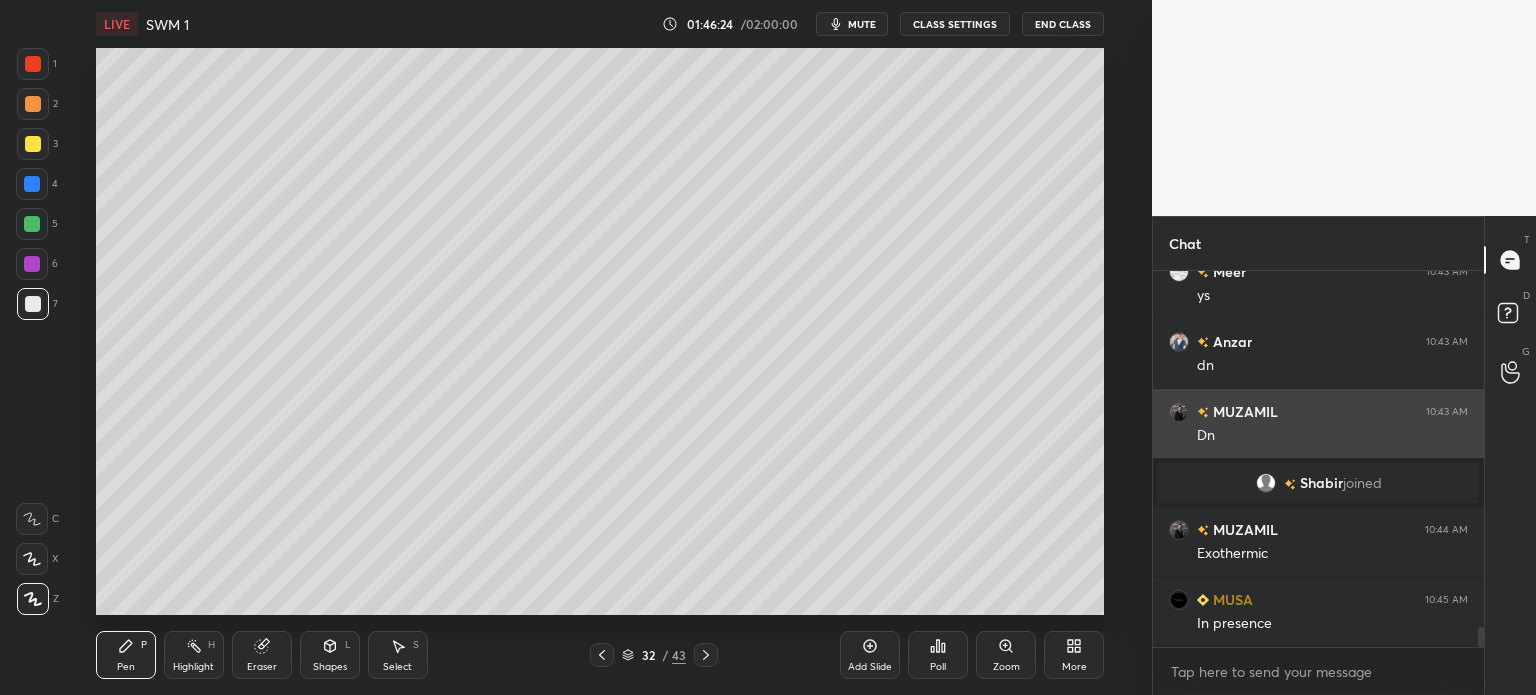scroll, scrollTop: 6870, scrollLeft: 0, axis: vertical 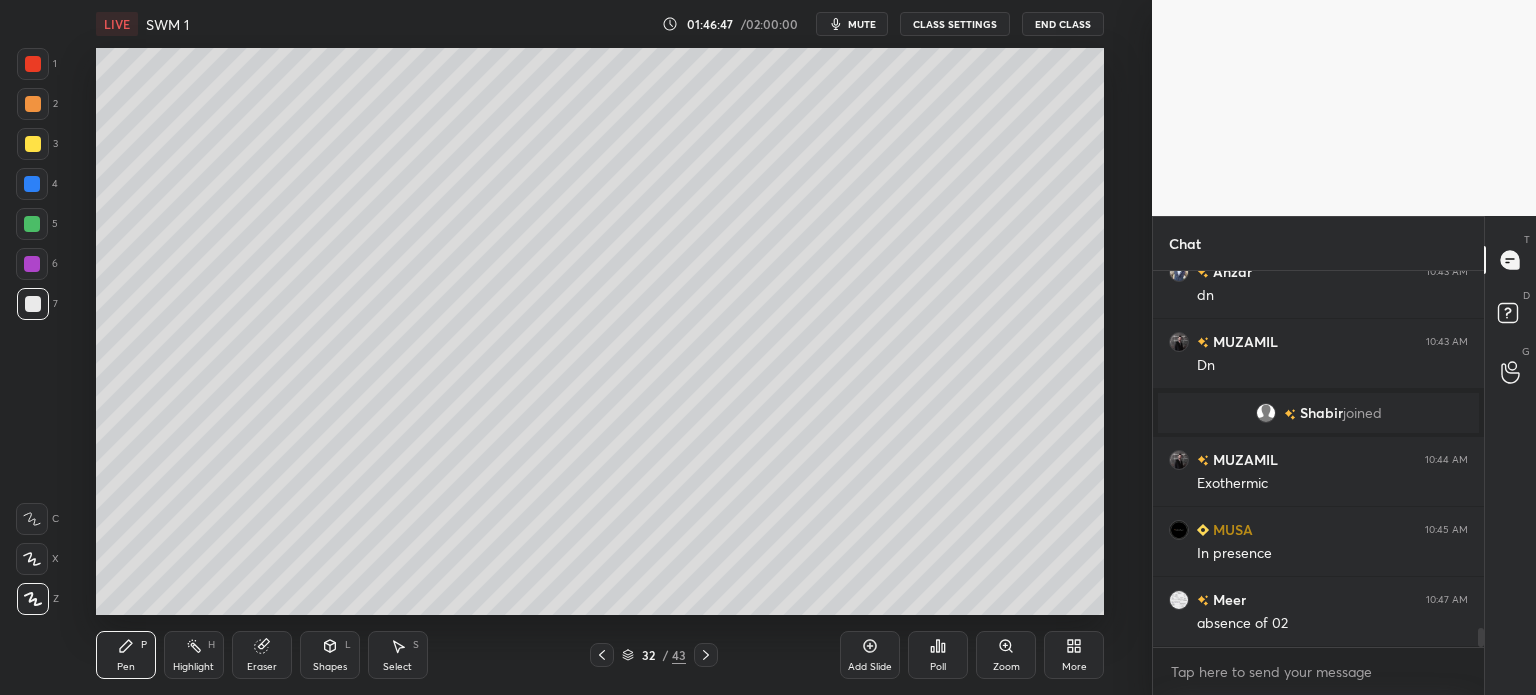 click at bounding box center (33, 144) 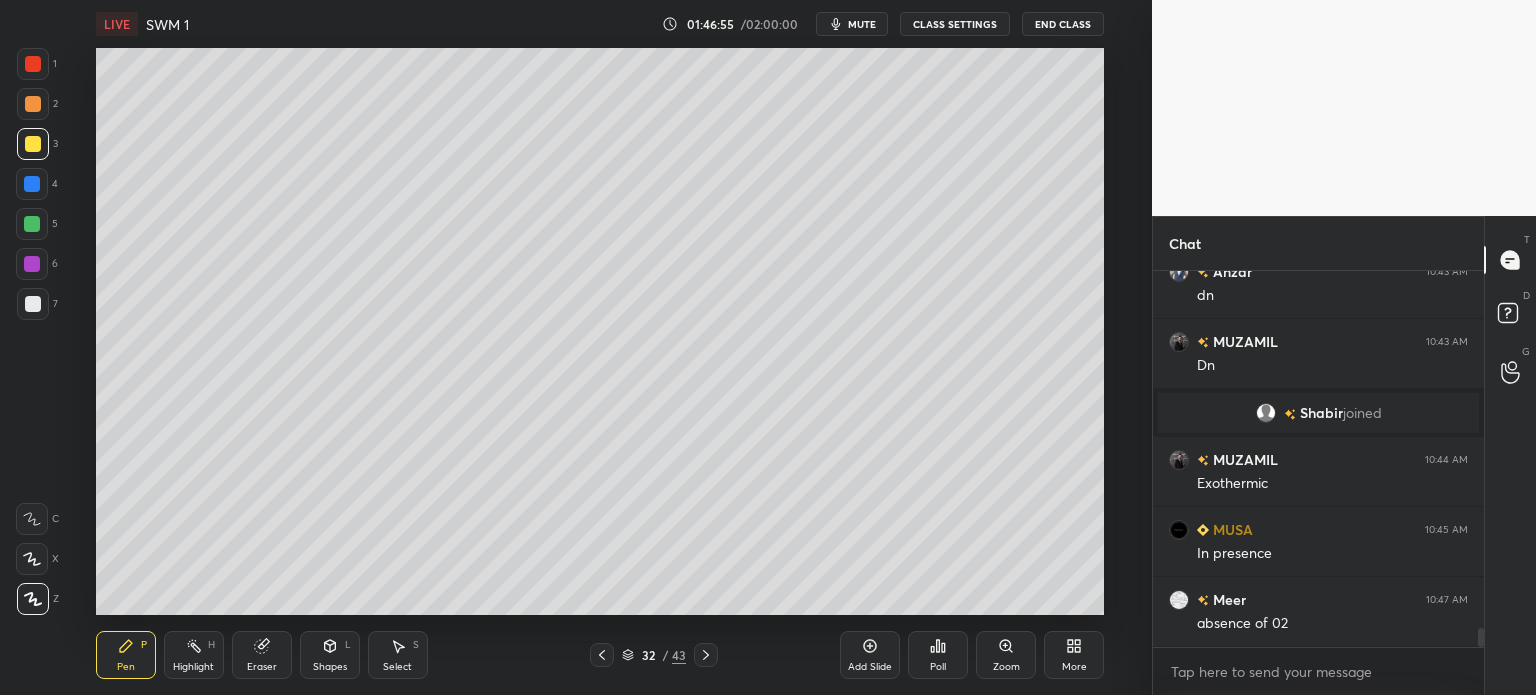 click at bounding box center (33, 304) 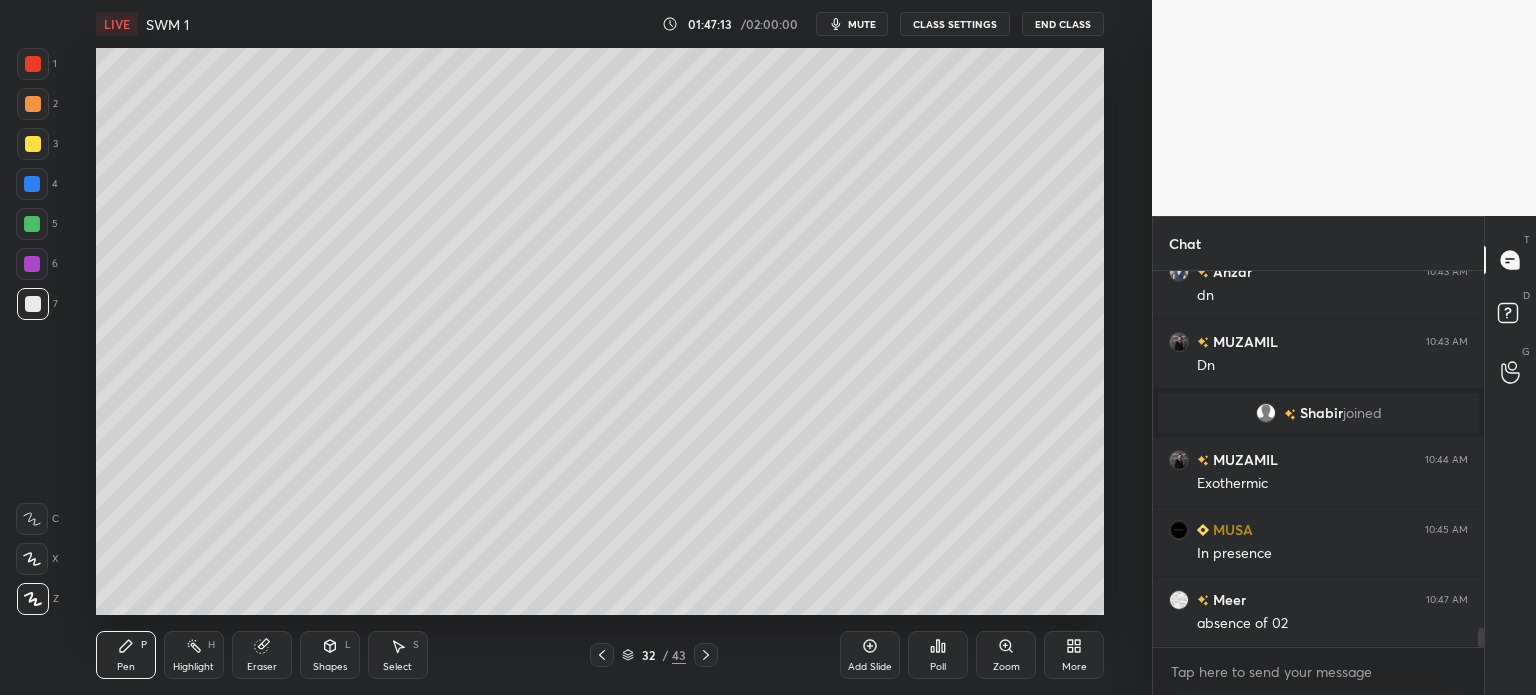click at bounding box center [33, 144] 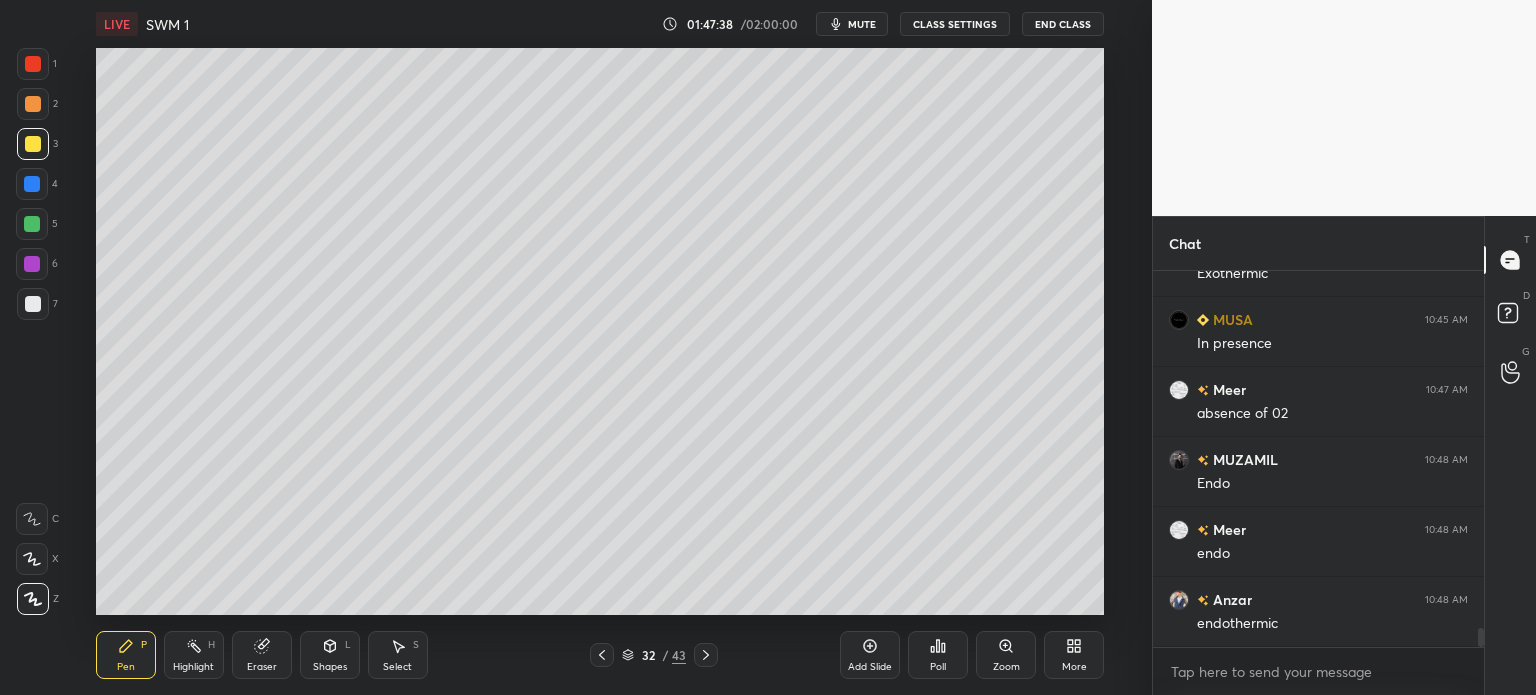 scroll, scrollTop: 7150, scrollLeft: 0, axis: vertical 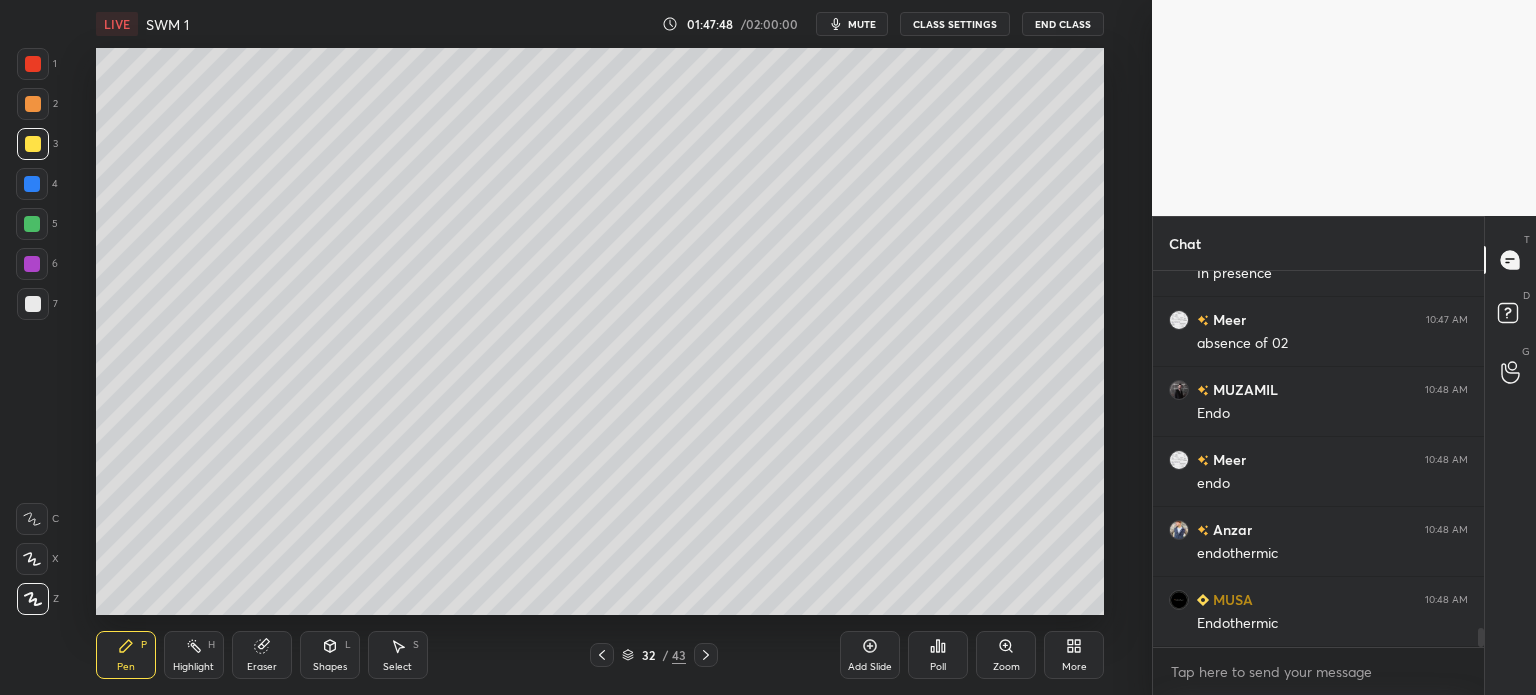 click at bounding box center (33, 304) 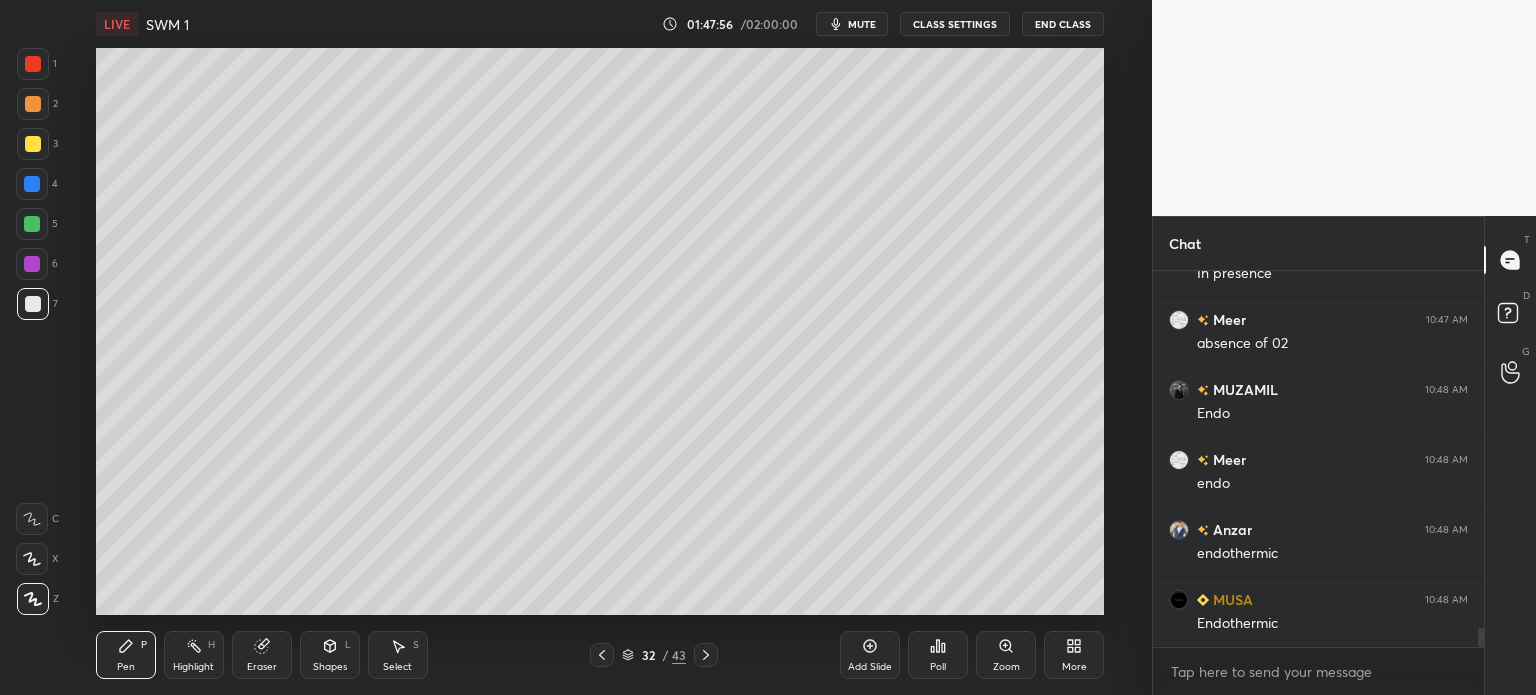 click at bounding box center [33, 144] 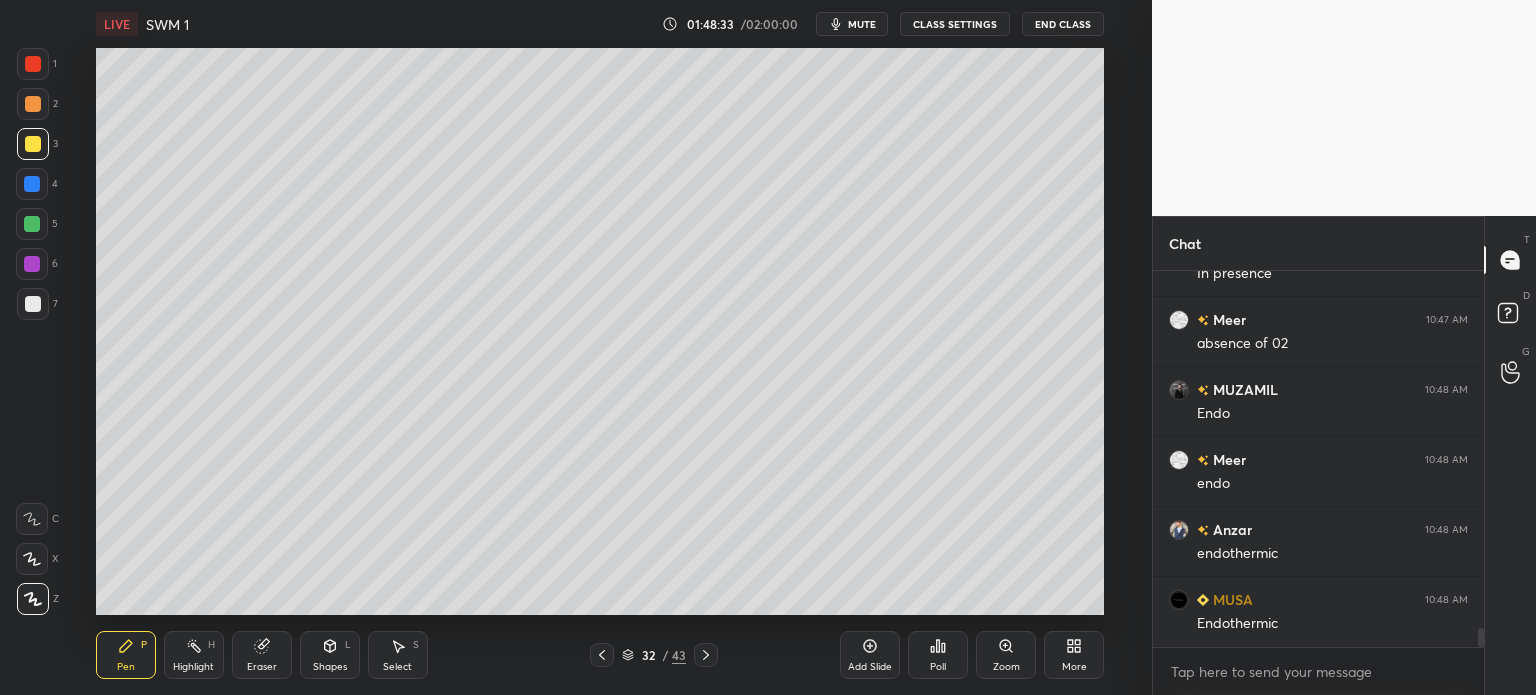 click at bounding box center [33, 304] 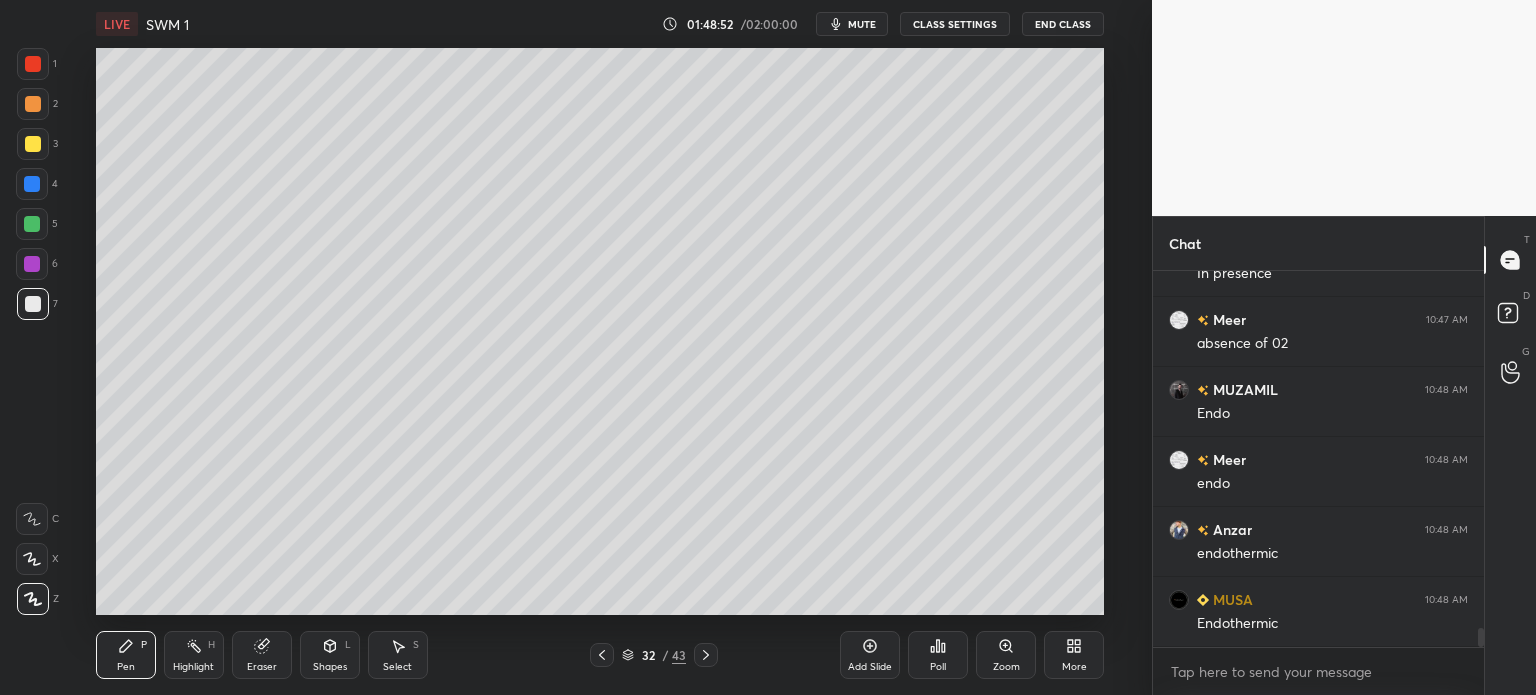 click at bounding box center [33, 144] 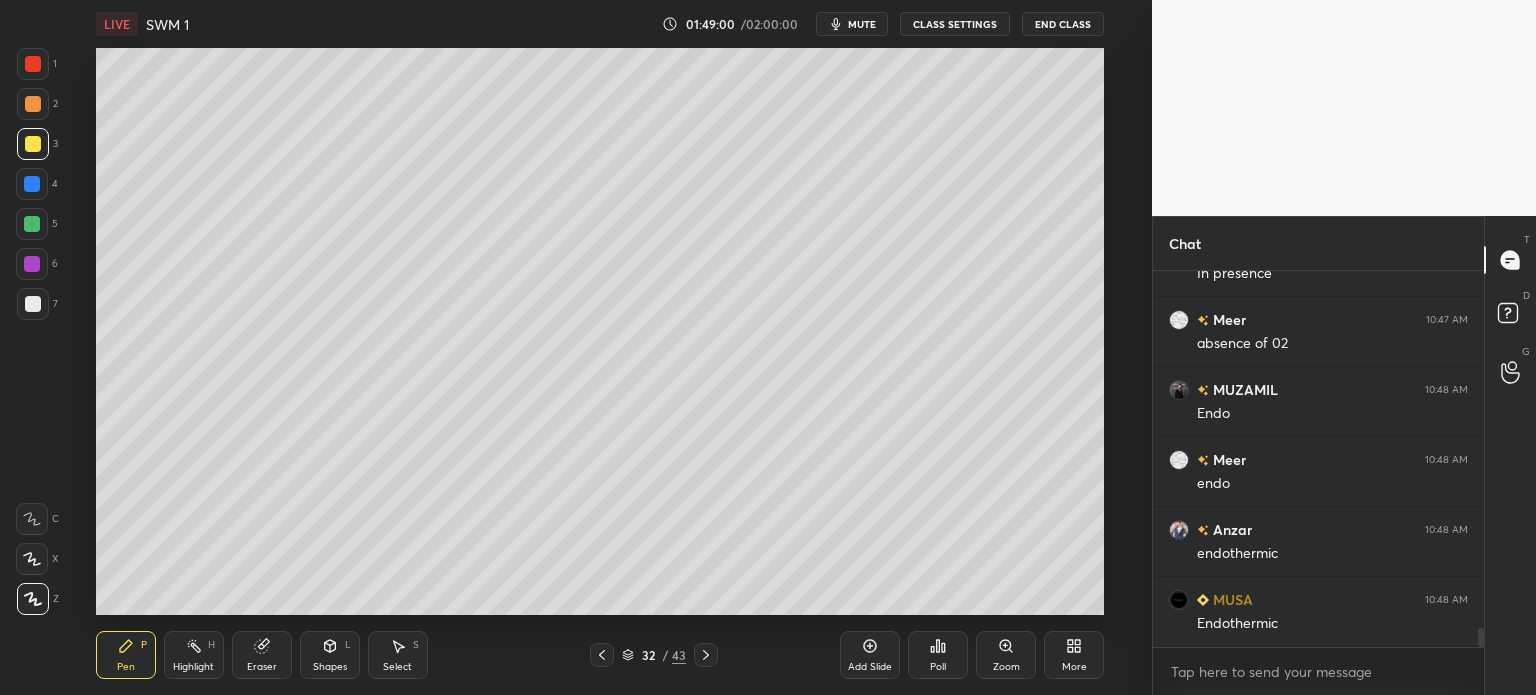 click at bounding box center [33, 304] 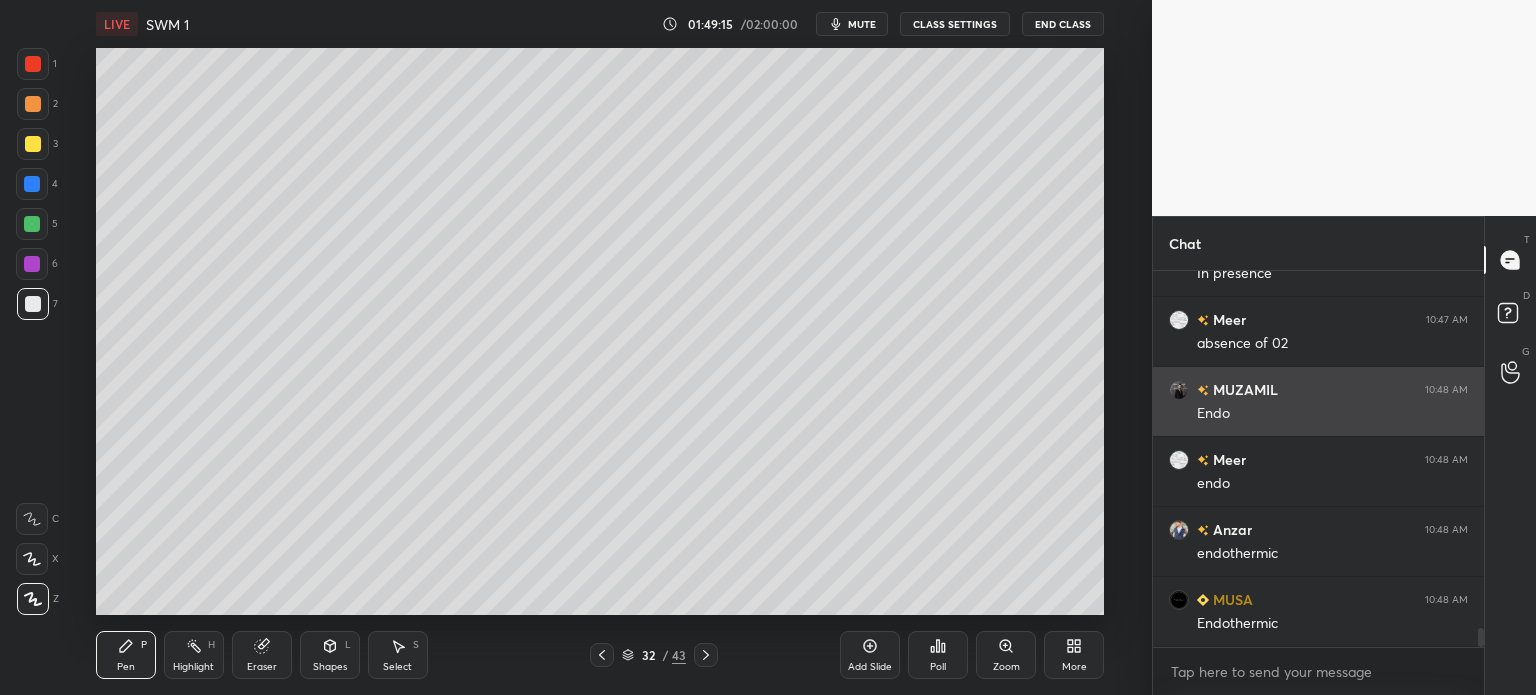 scroll, scrollTop: 7220, scrollLeft: 0, axis: vertical 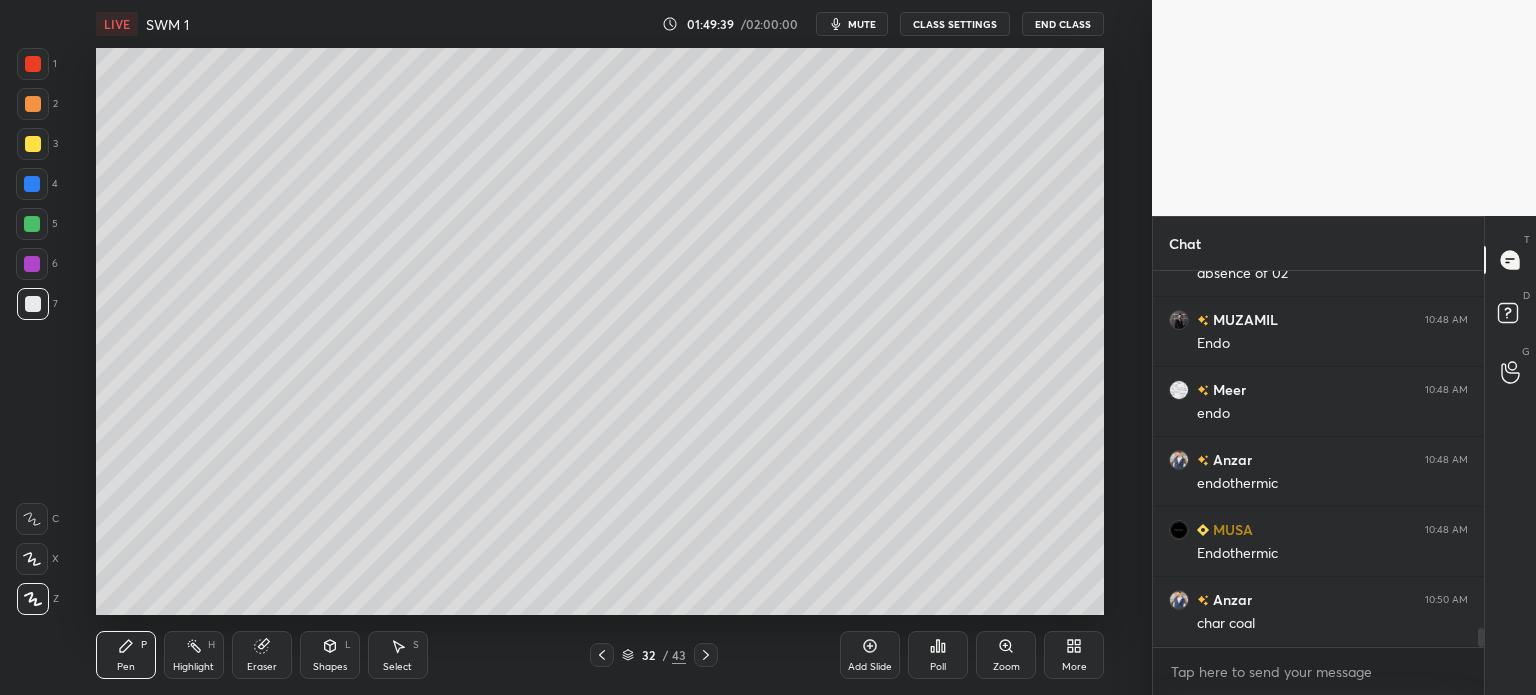 click 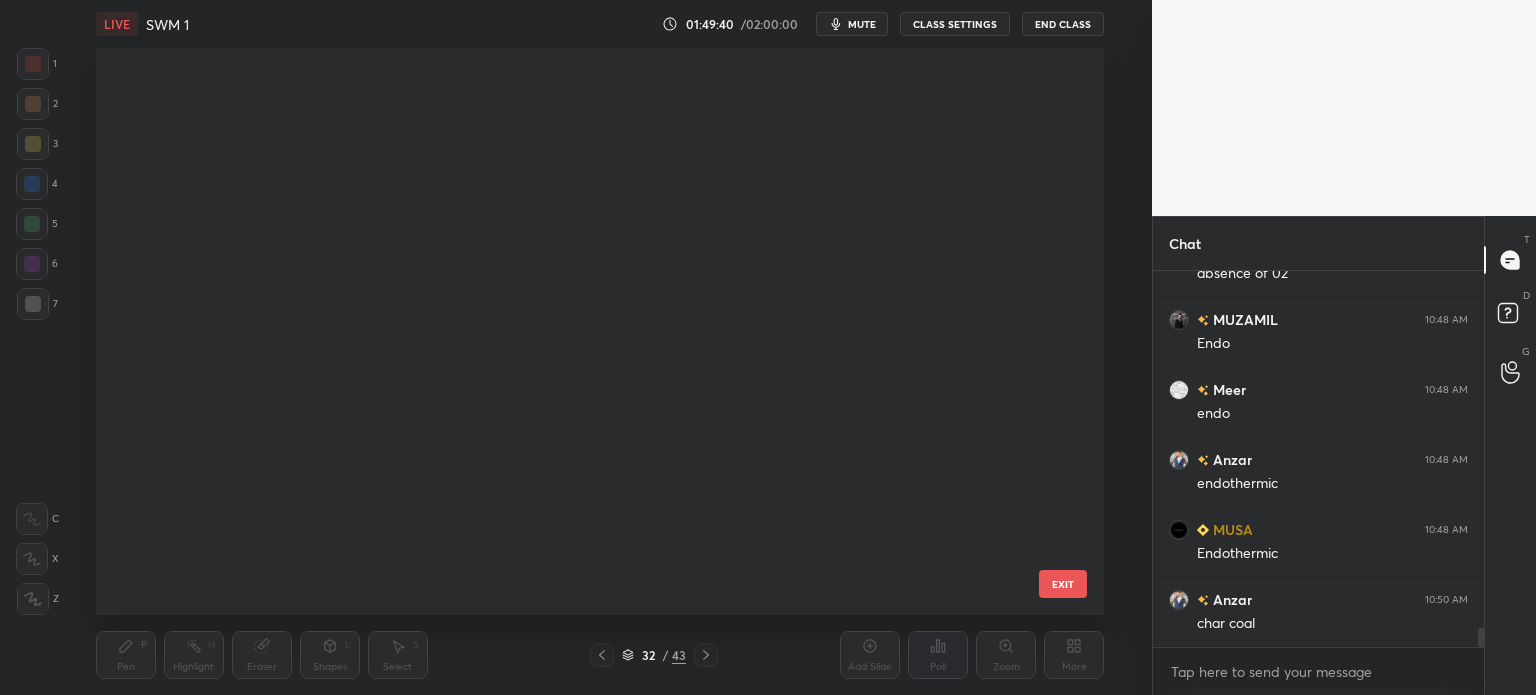 scroll, scrollTop: 1347, scrollLeft: 0, axis: vertical 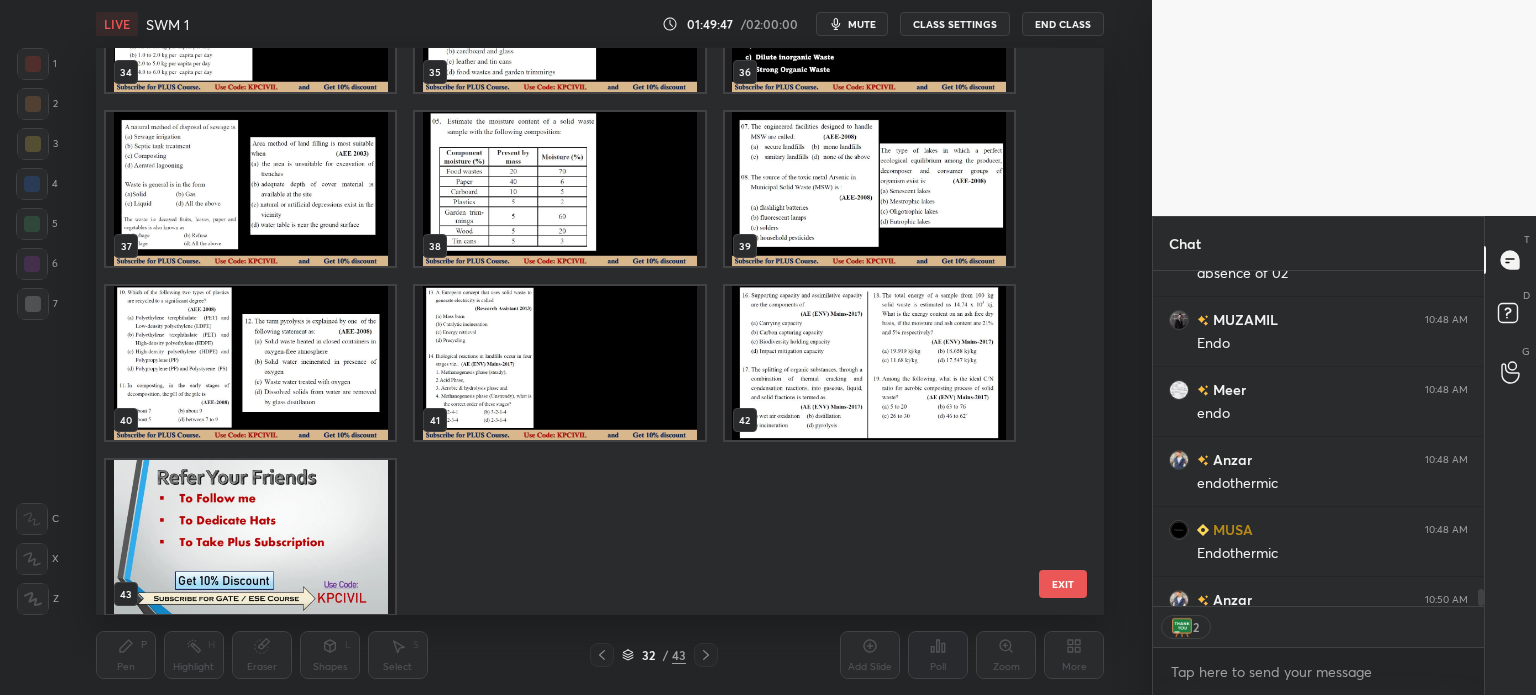 click at bounding box center (250, 537) 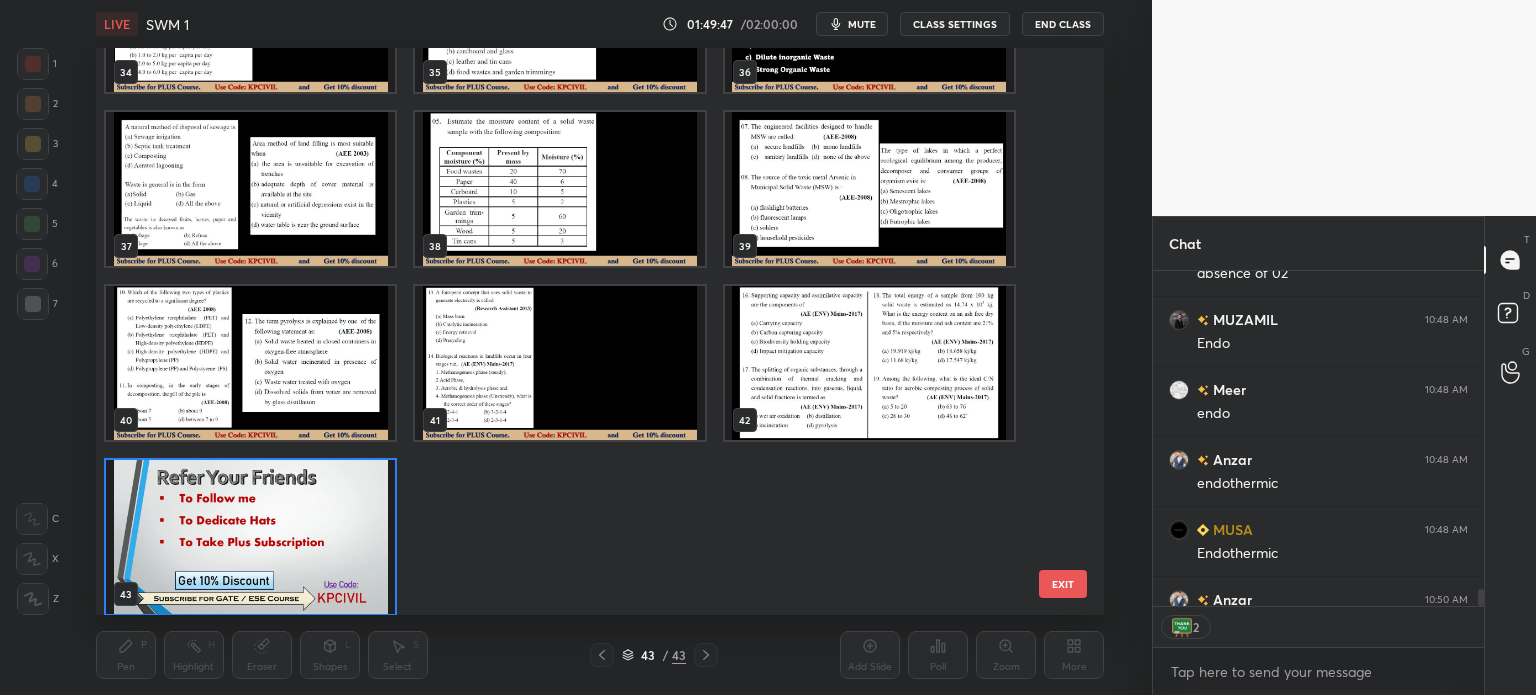 scroll, scrollTop: 2043, scrollLeft: 0, axis: vertical 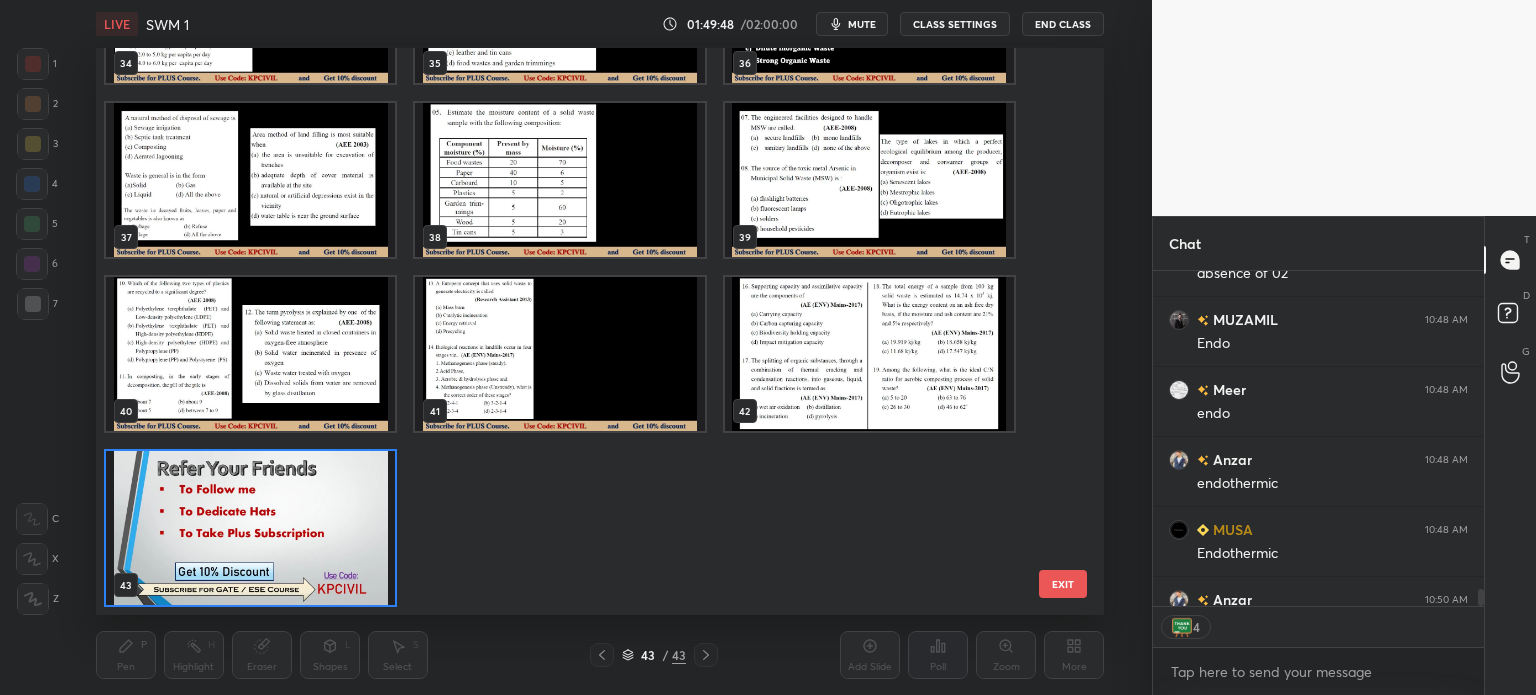 click at bounding box center [250, 528] 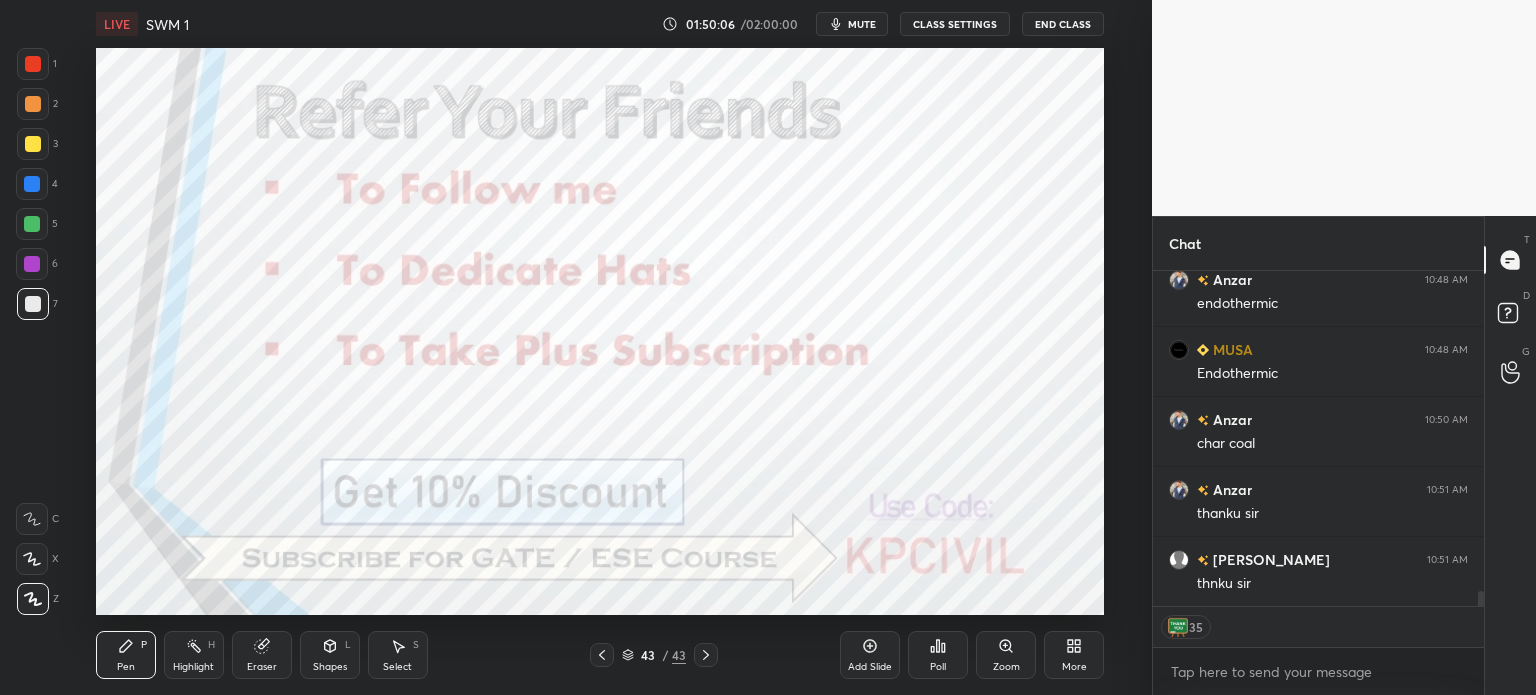 scroll, scrollTop: 7471, scrollLeft: 0, axis: vertical 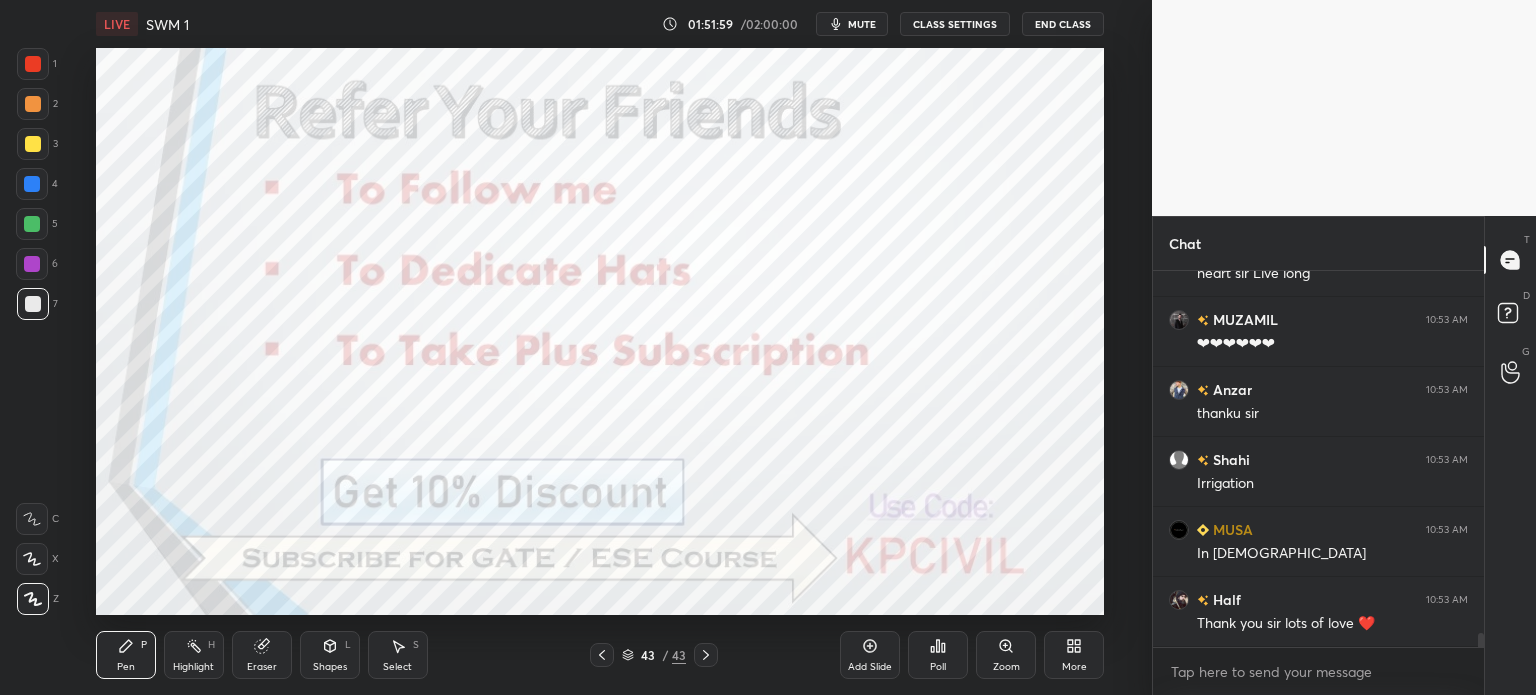 click on "End Class" at bounding box center (1063, 24) 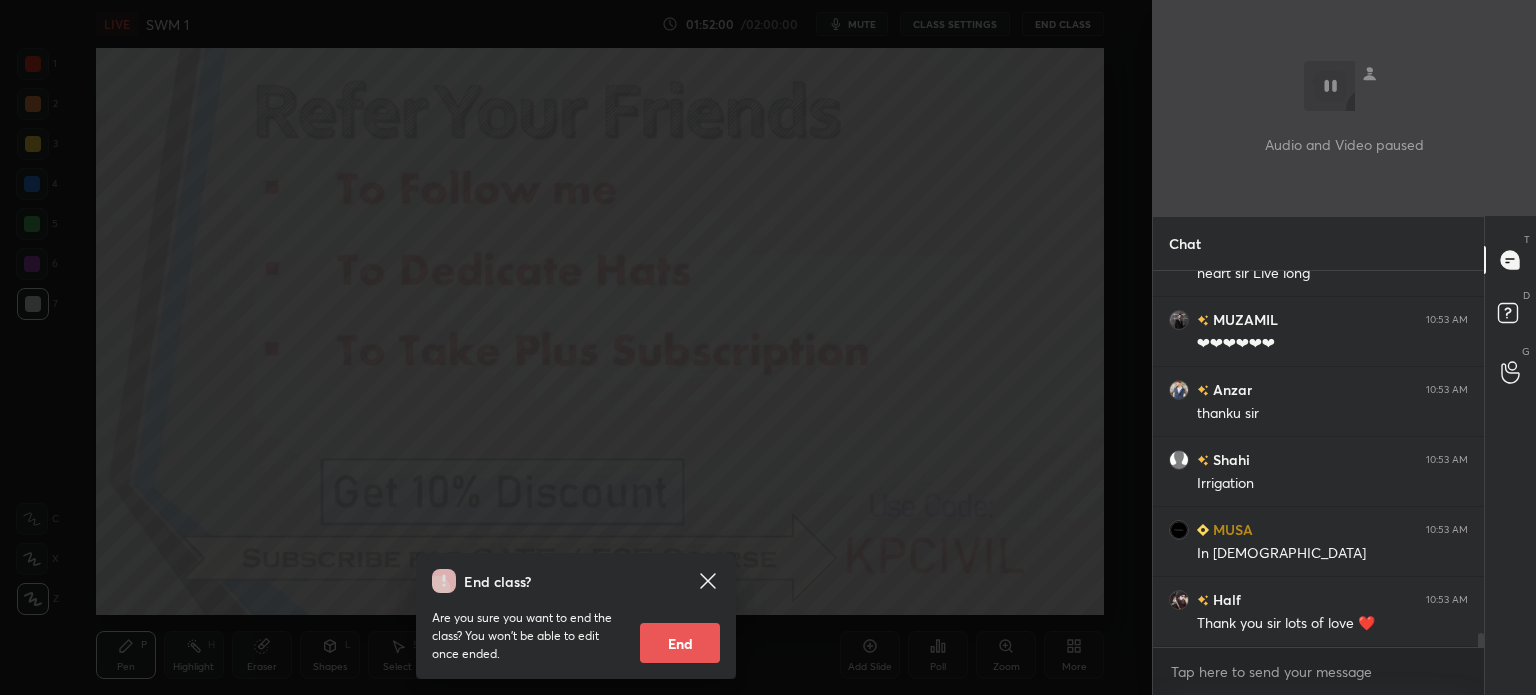 scroll, scrollTop: 9864, scrollLeft: 0, axis: vertical 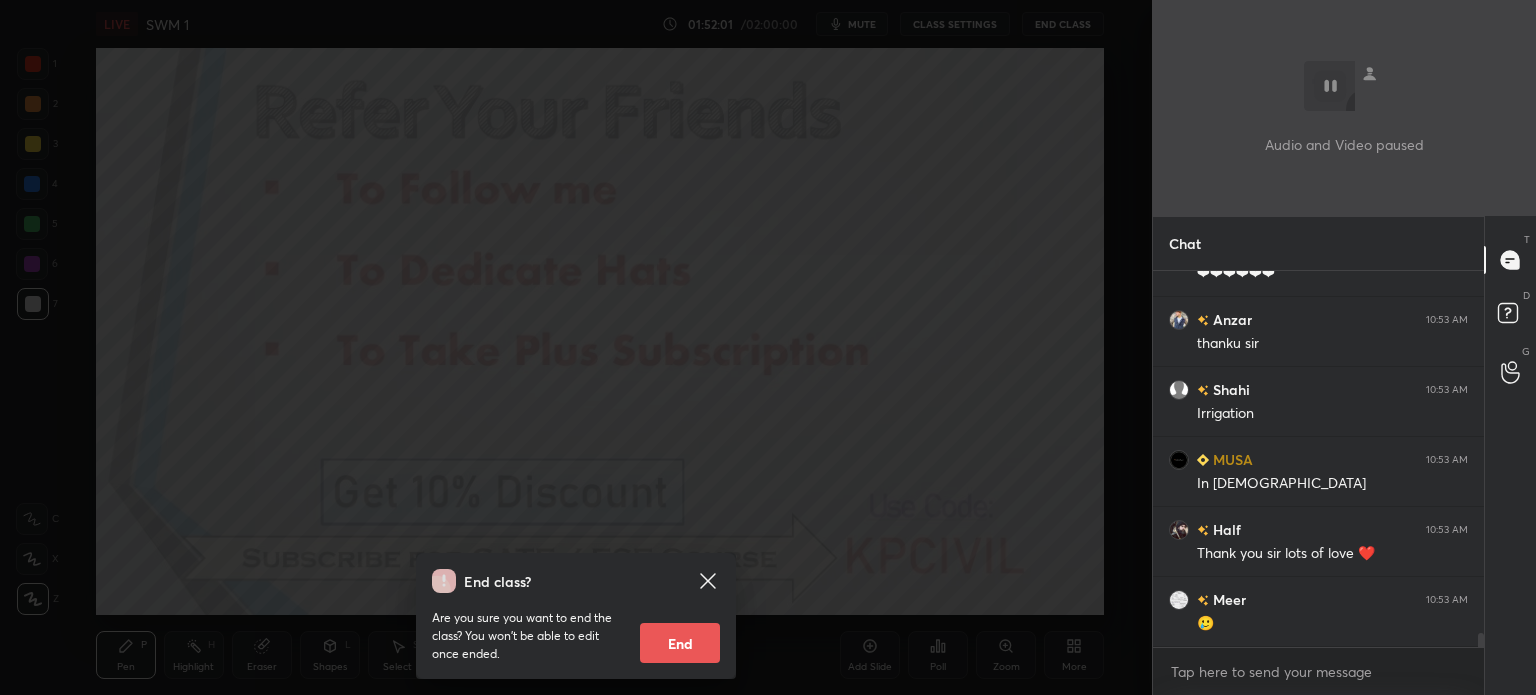click on "End" at bounding box center [680, 643] 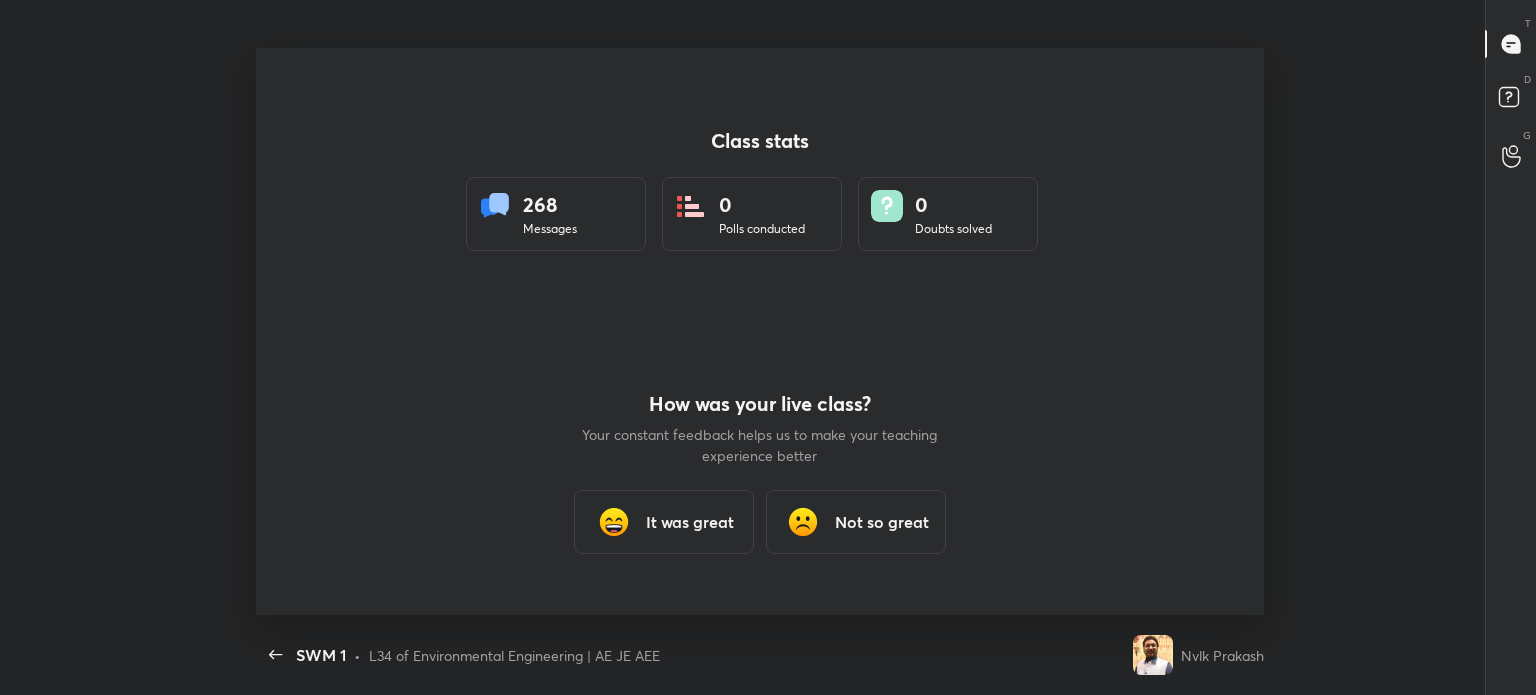 scroll, scrollTop: 99432, scrollLeft: 98820, axis: both 